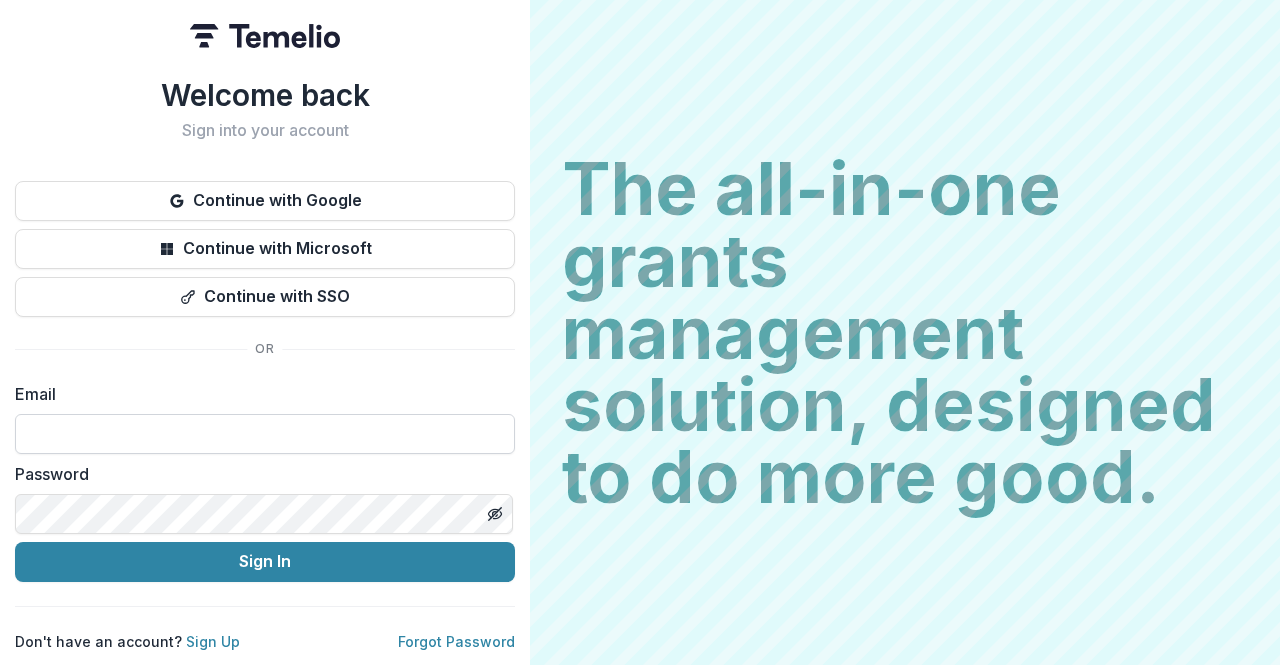 scroll, scrollTop: 0, scrollLeft: 0, axis: both 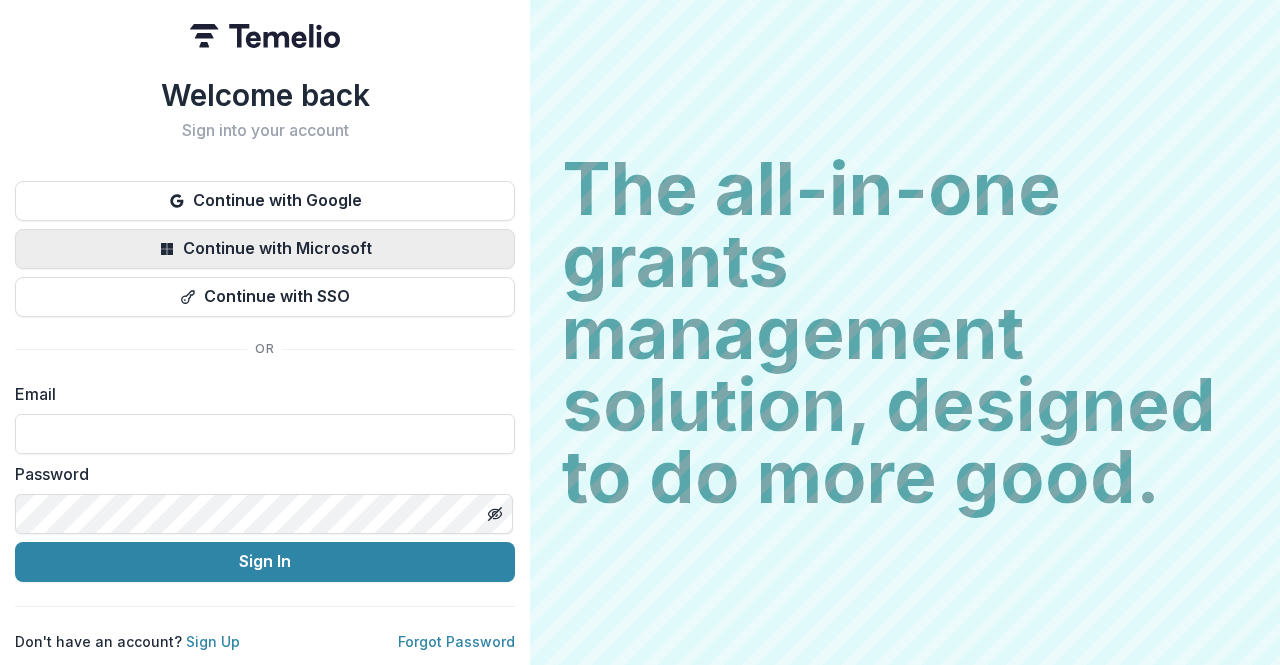 click on "Continue with Microsoft" at bounding box center [265, 249] 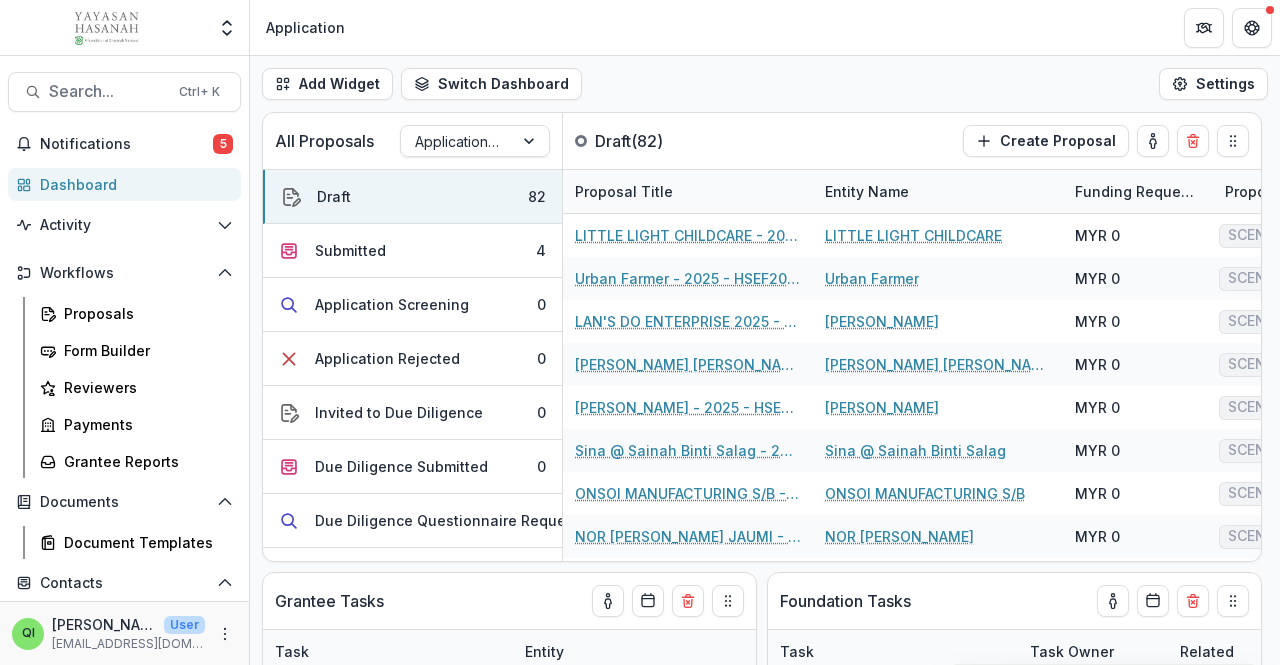 scroll, scrollTop: 0, scrollLeft: 0, axis: both 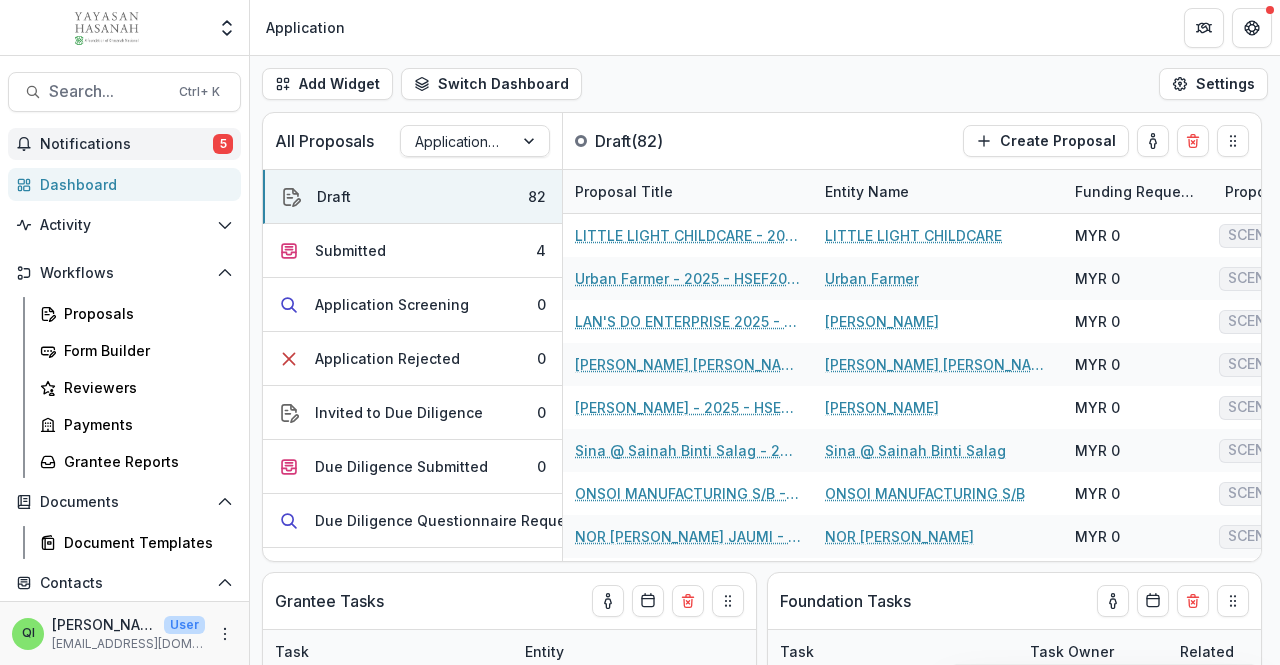 click on "Notifications" at bounding box center (126, 144) 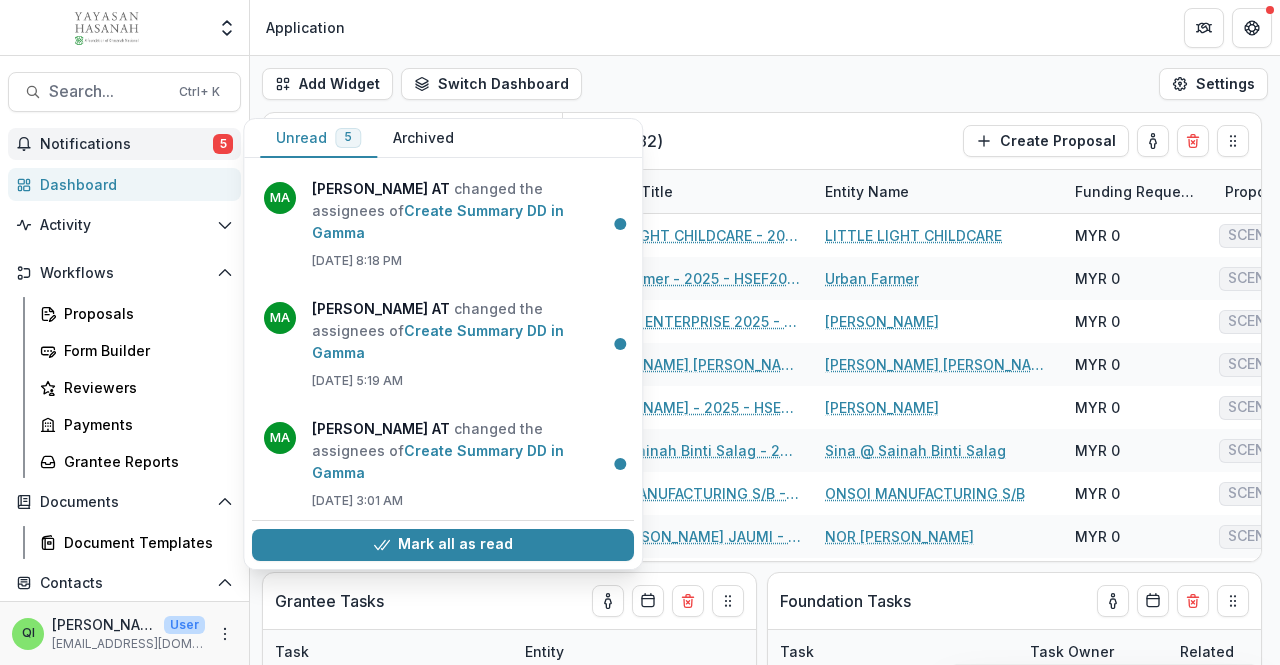 click on "Notifications" at bounding box center [126, 144] 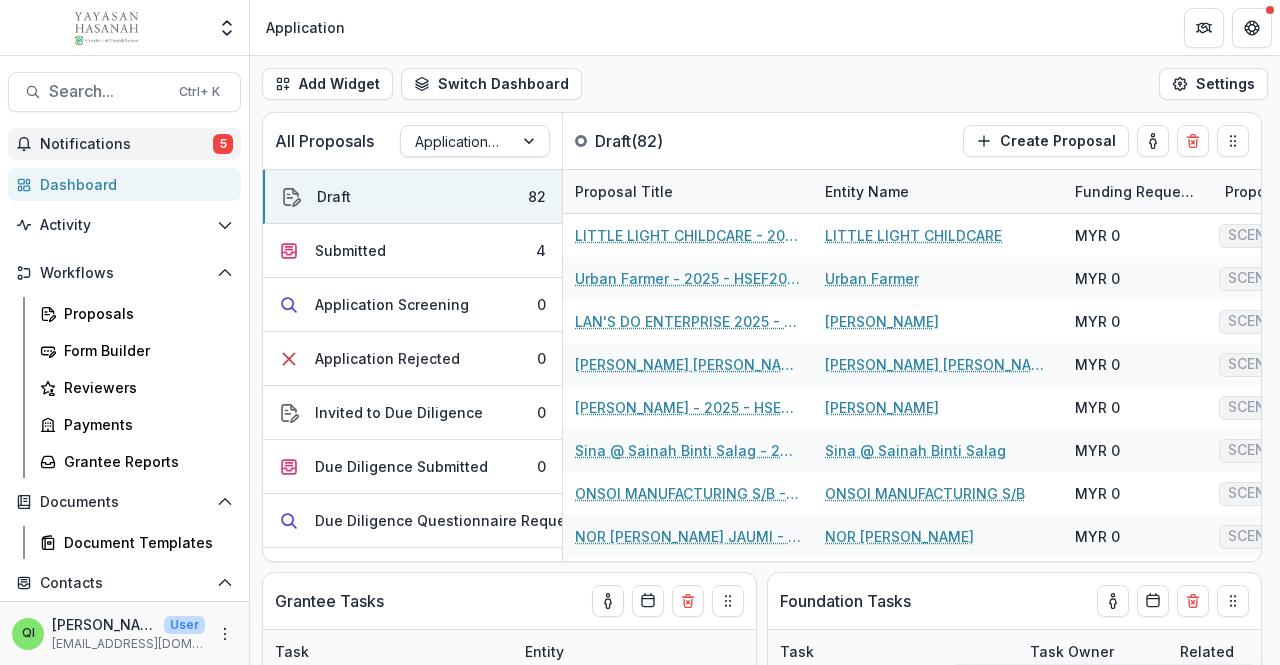 click on "5" at bounding box center [223, 144] 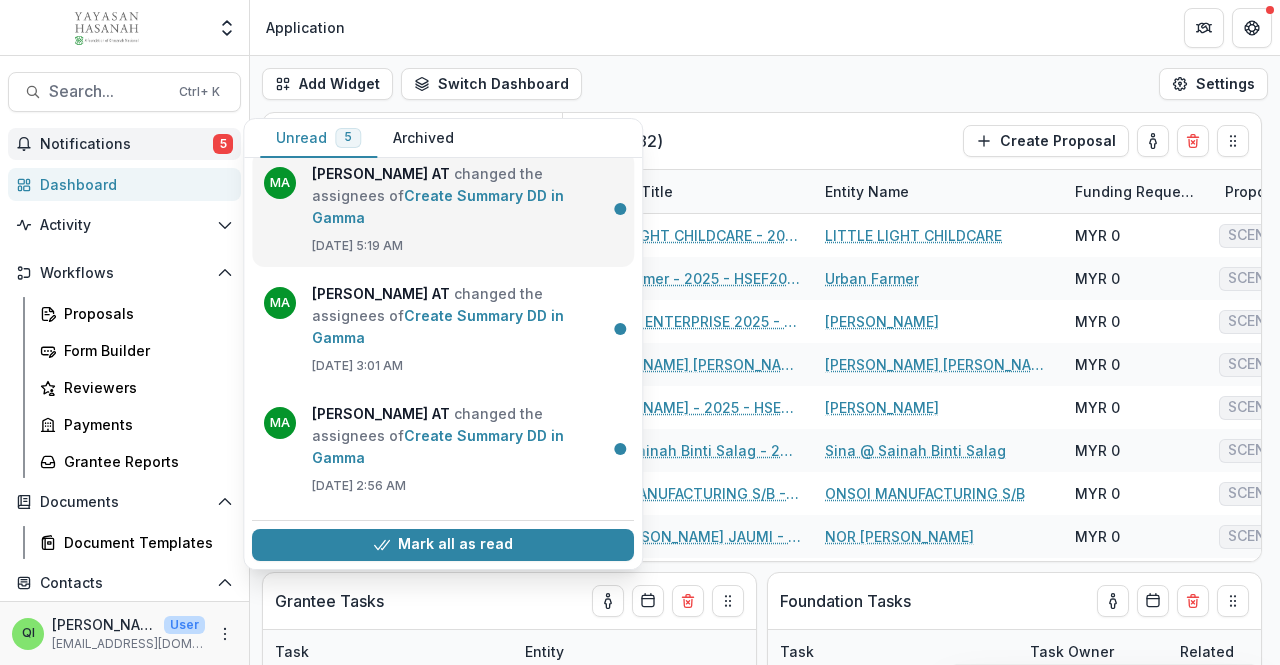 scroll, scrollTop: 153, scrollLeft: 0, axis: vertical 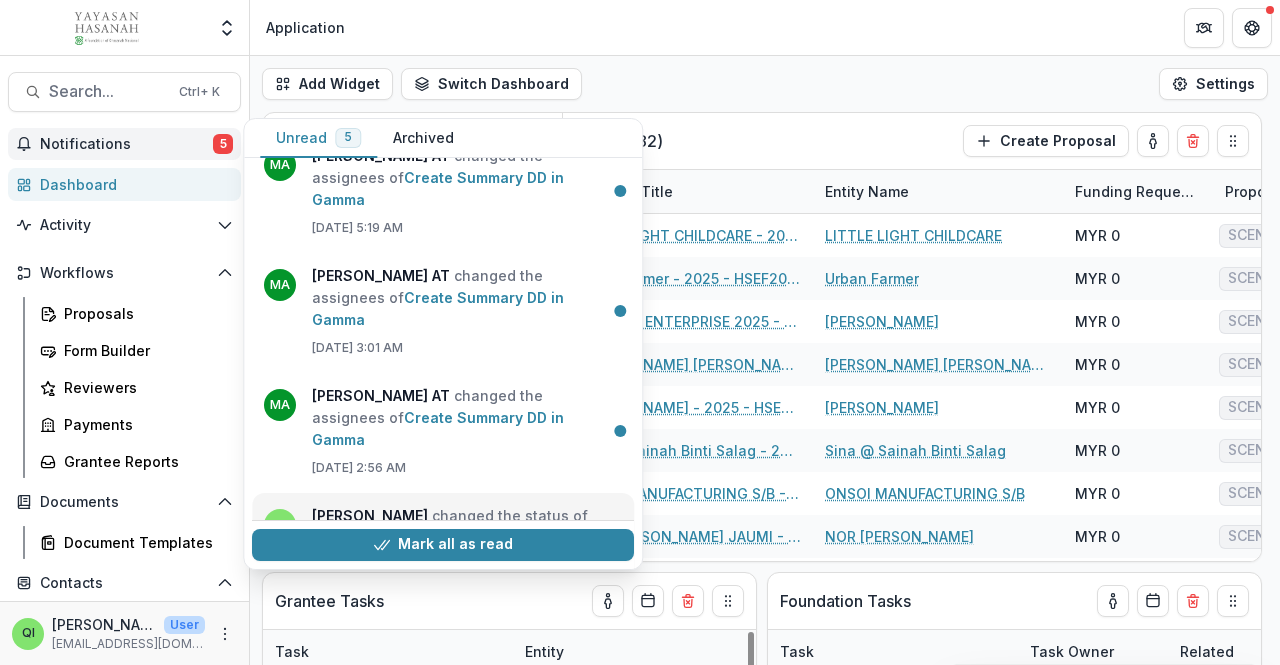 click on "Upload Signed Award Letter" at bounding box center (411, 537) 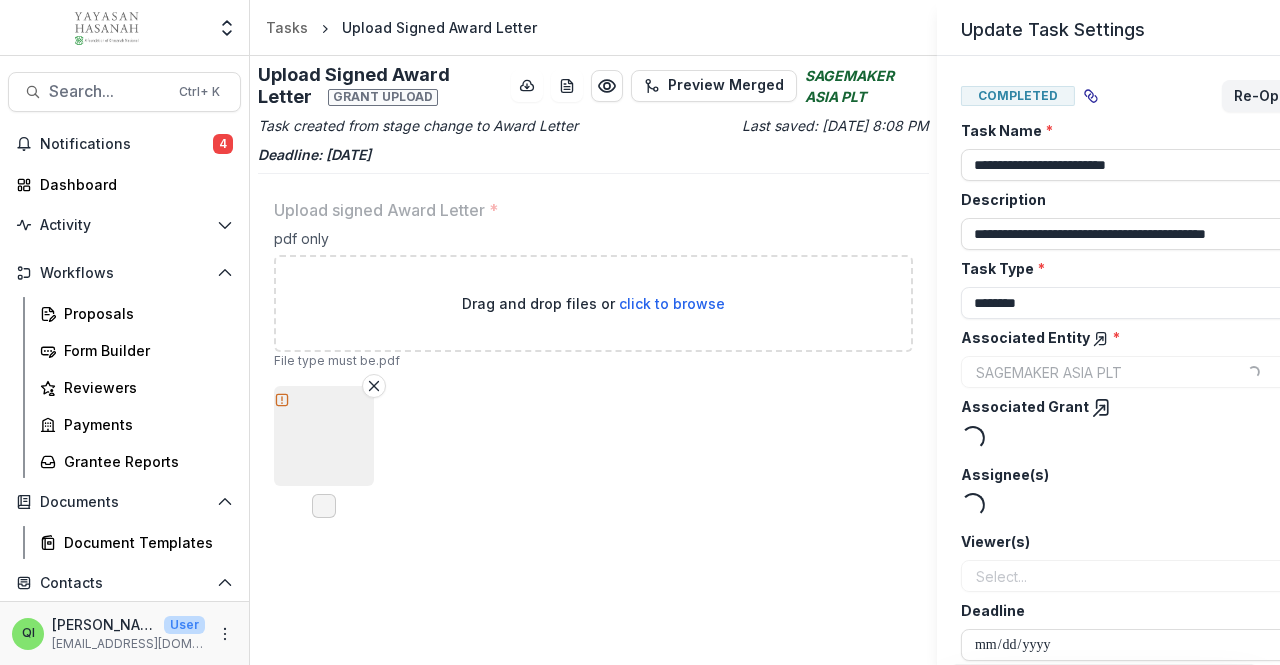 scroll, scrollTop: 230, scrollLeft: 0, axis: vertical 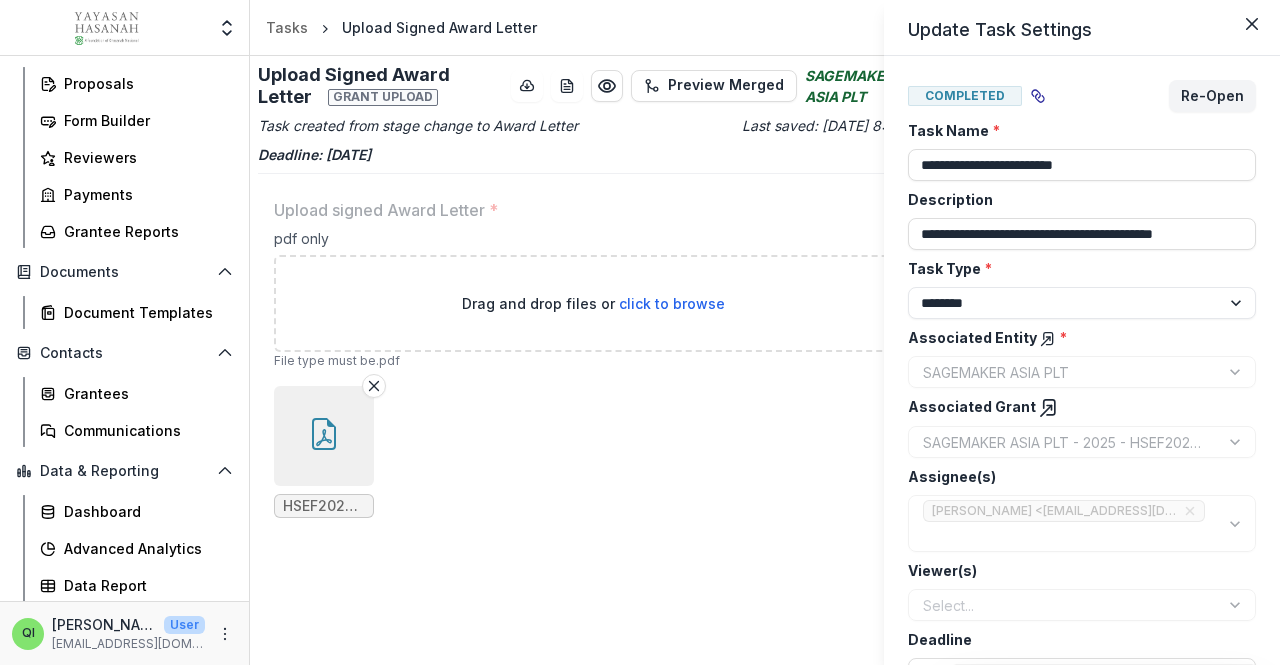 click on "**********" at bounding box center (640, 332) 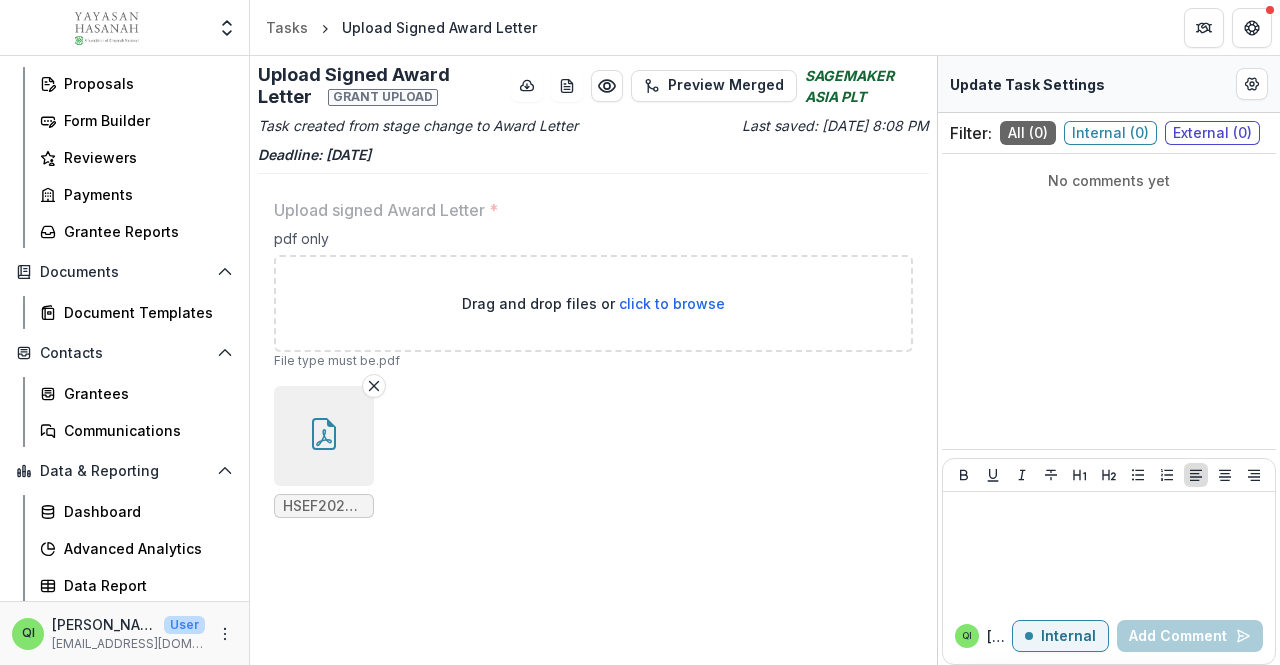 click on "Upload Signed Award Letter" at bounding box center [439, 27] 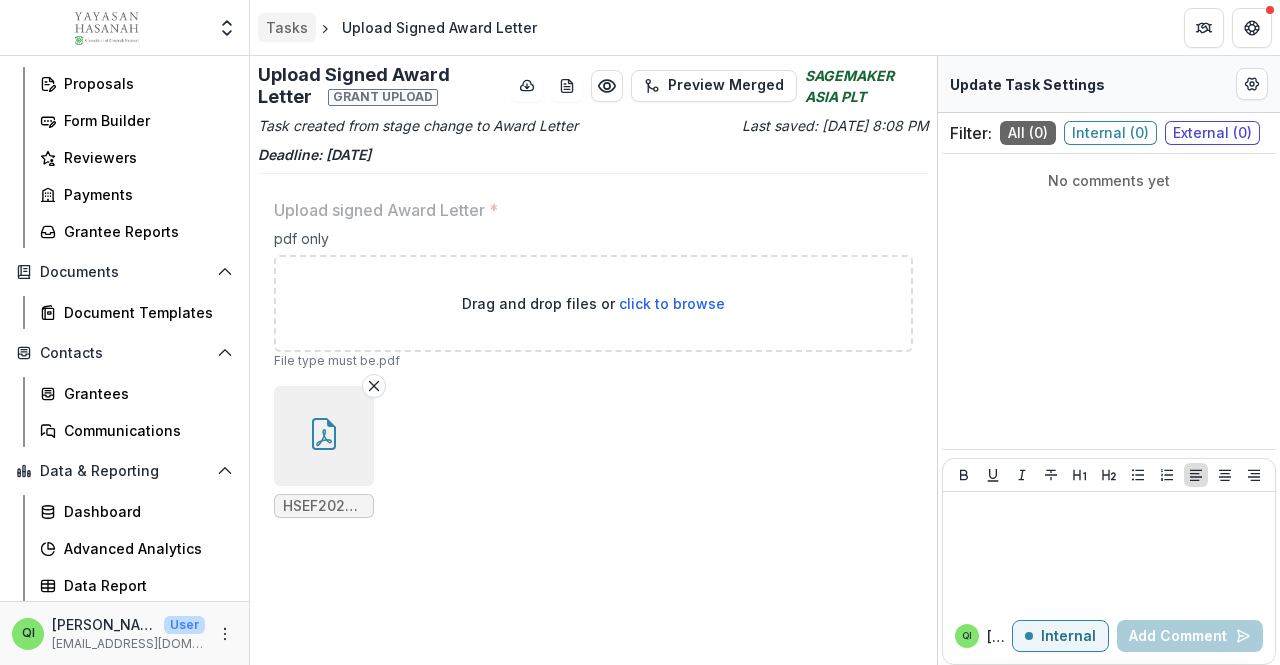 click on "Tasks" at bounding box center (287, 27) 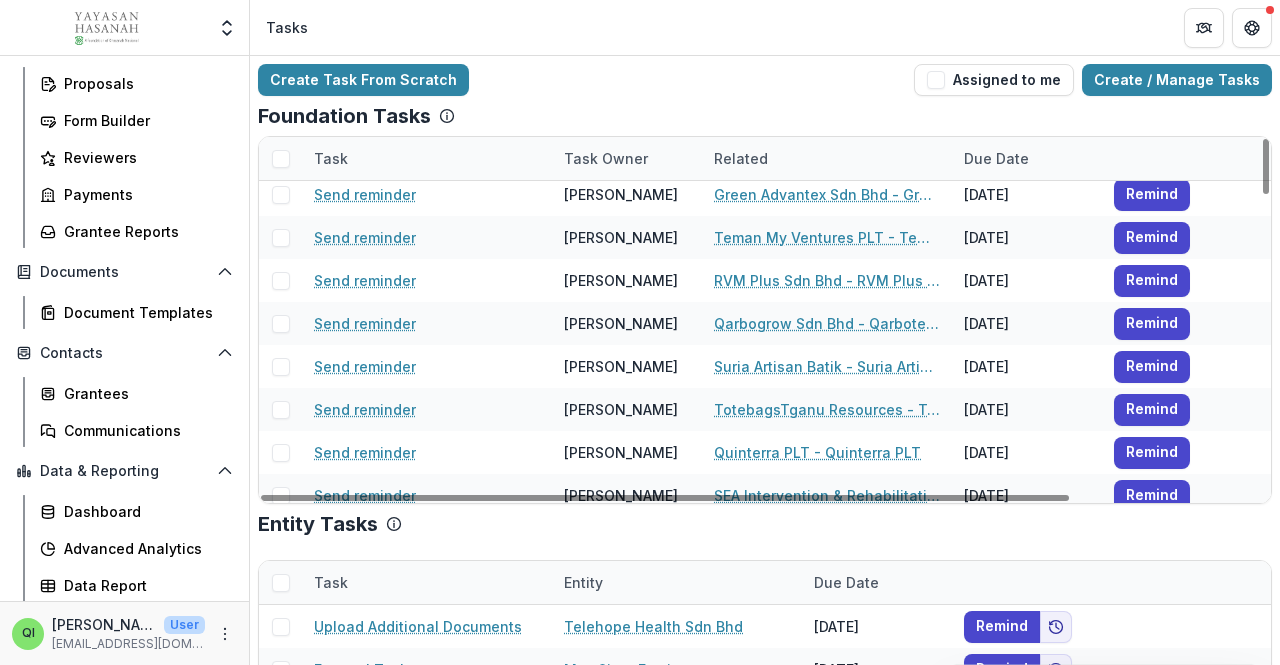 scroll, scrollTop: 1900, scrollLeft: 0, axis: vertical 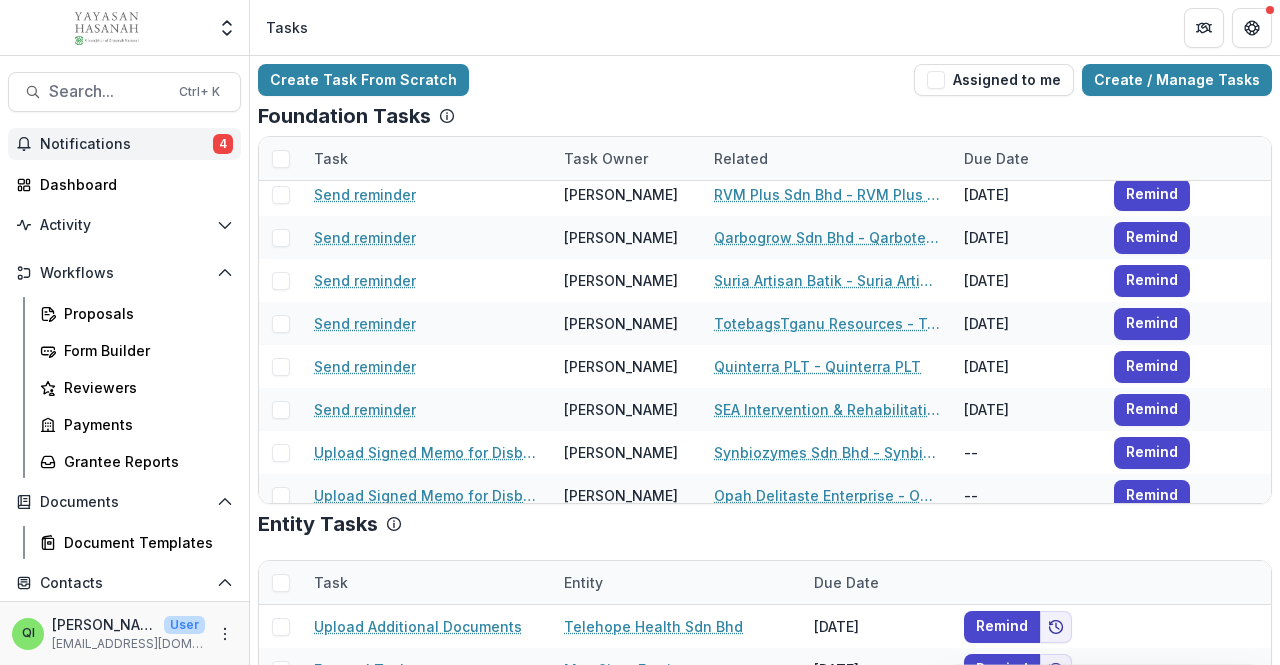 click on "Notifications" at bounding box center [126, 144] 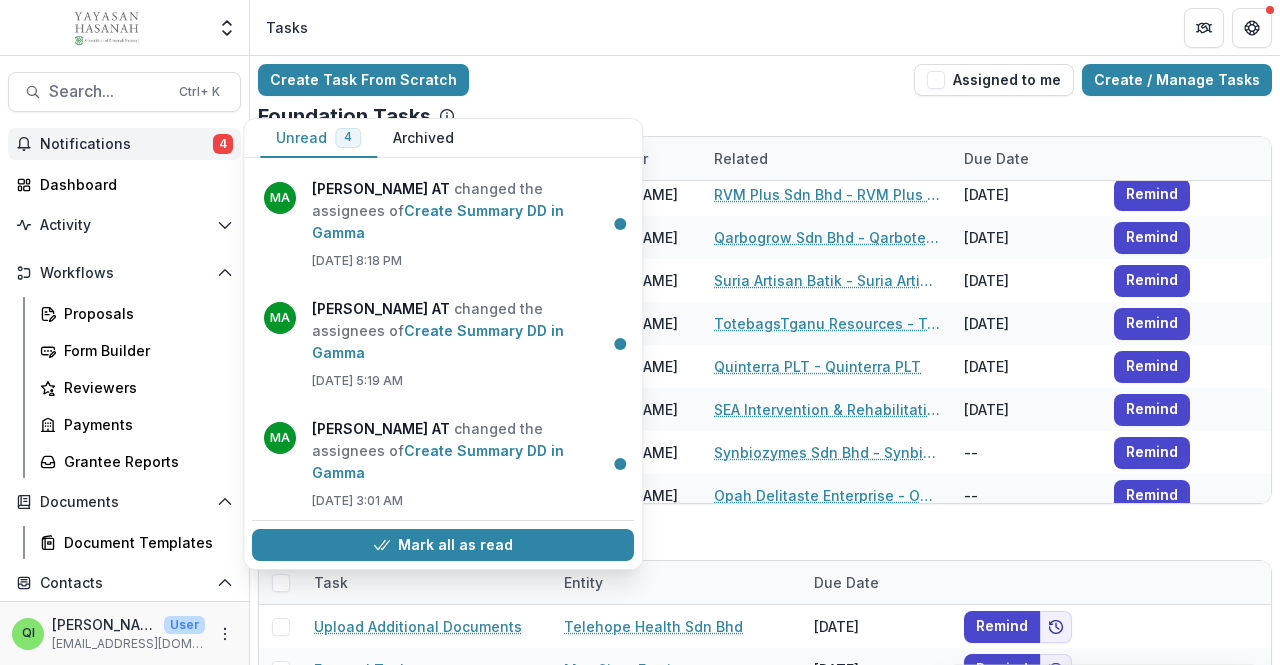 click on "Create Summary DD in Gamma" at bounding box center (438, 581) 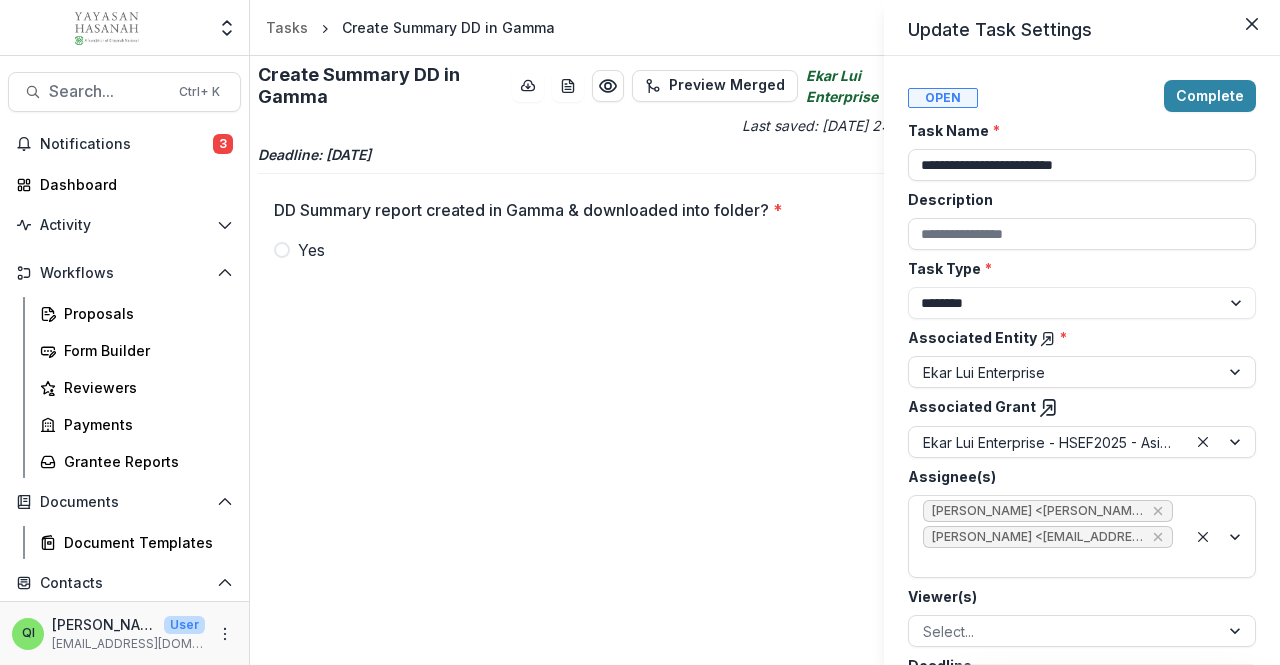 click on "**********" at bounding box center (640, 332) 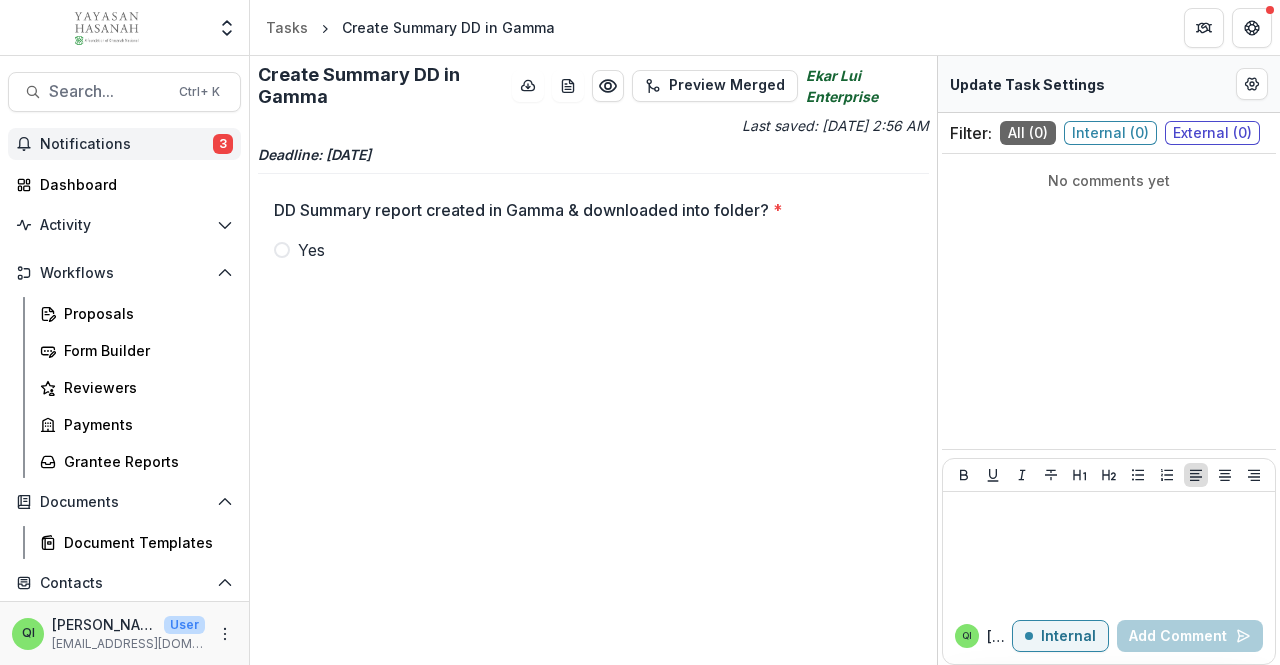 click on "Notifications" at bounding box center [126, 144] 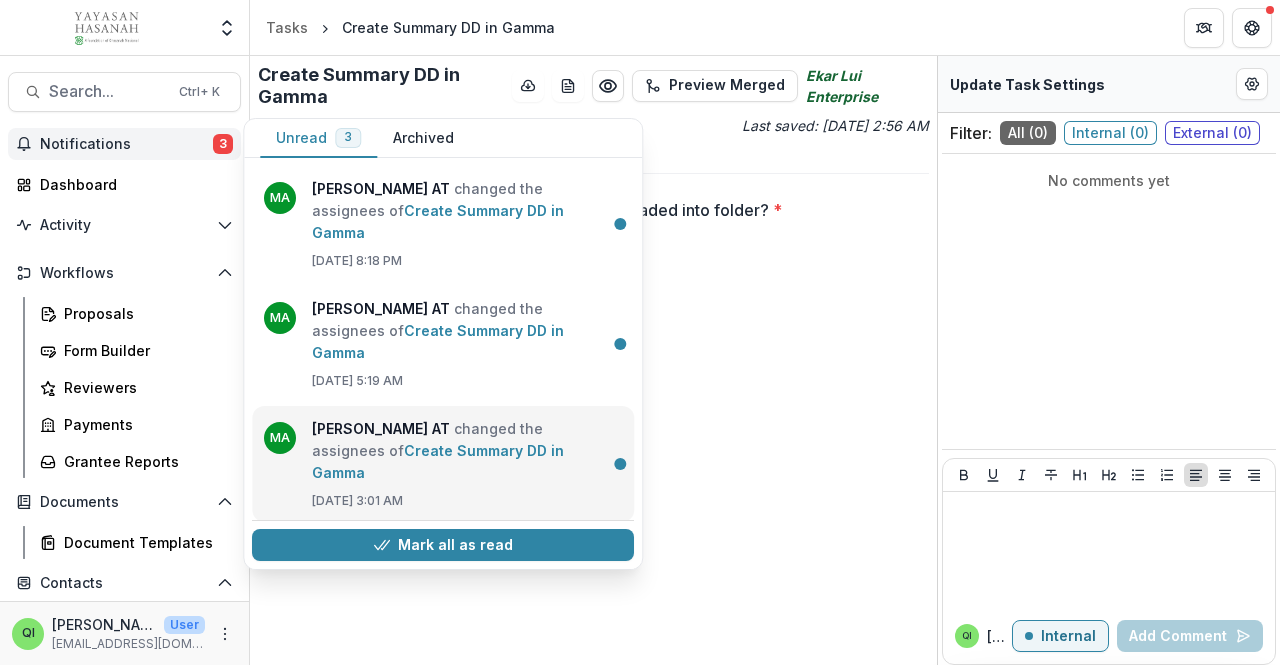click on "Create Summary DD in Gamma" at bounding box center (438, 461) 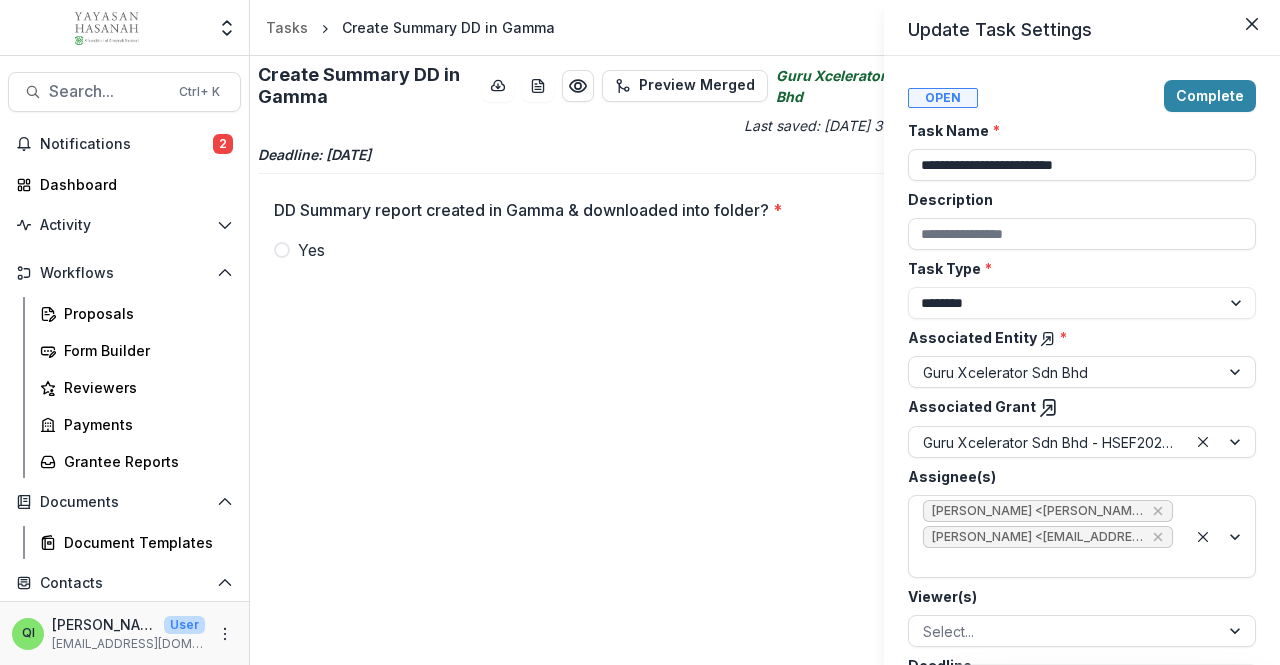 click on "**********" at bounding box center [640, 332] 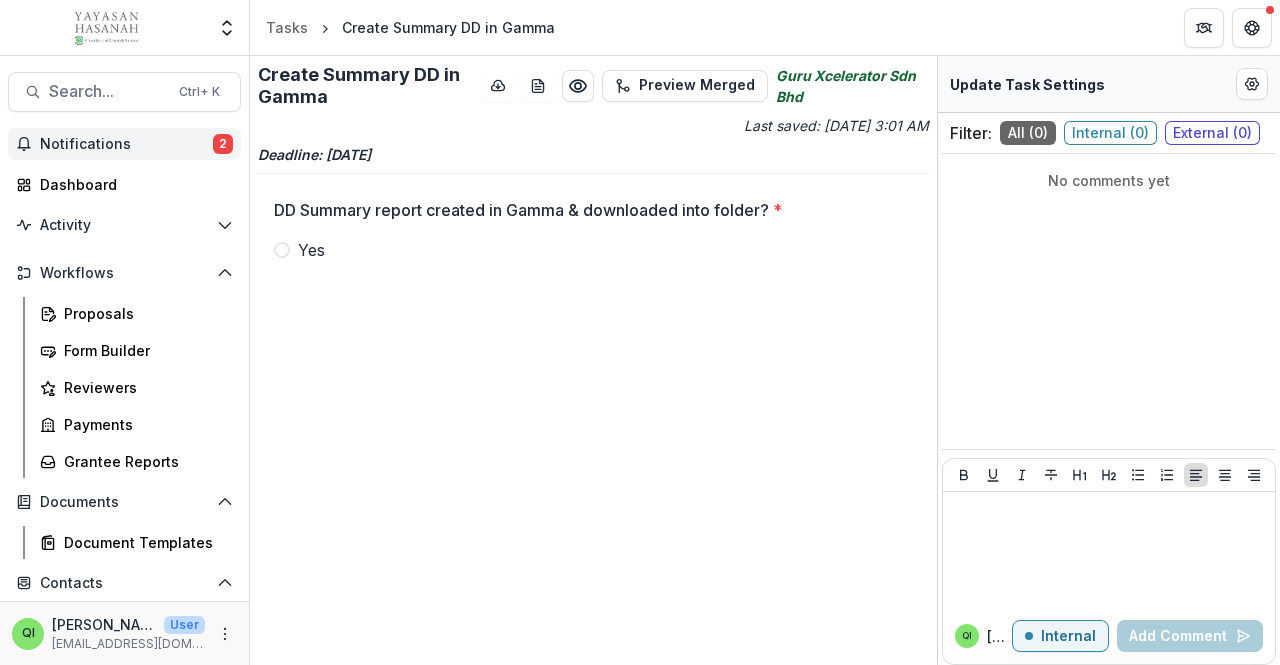 click on "Notifications" at bounding box center [126, 144] 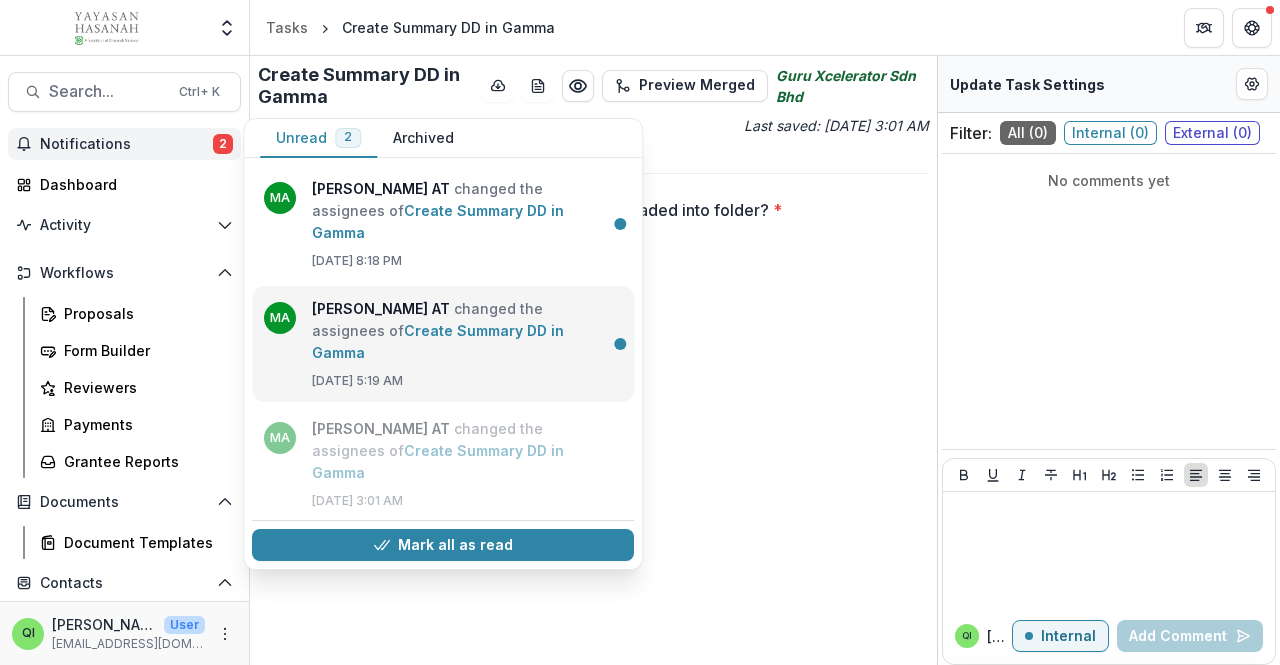 click on "Create Summary DD in Gamma" at bounding box center [438, 341] 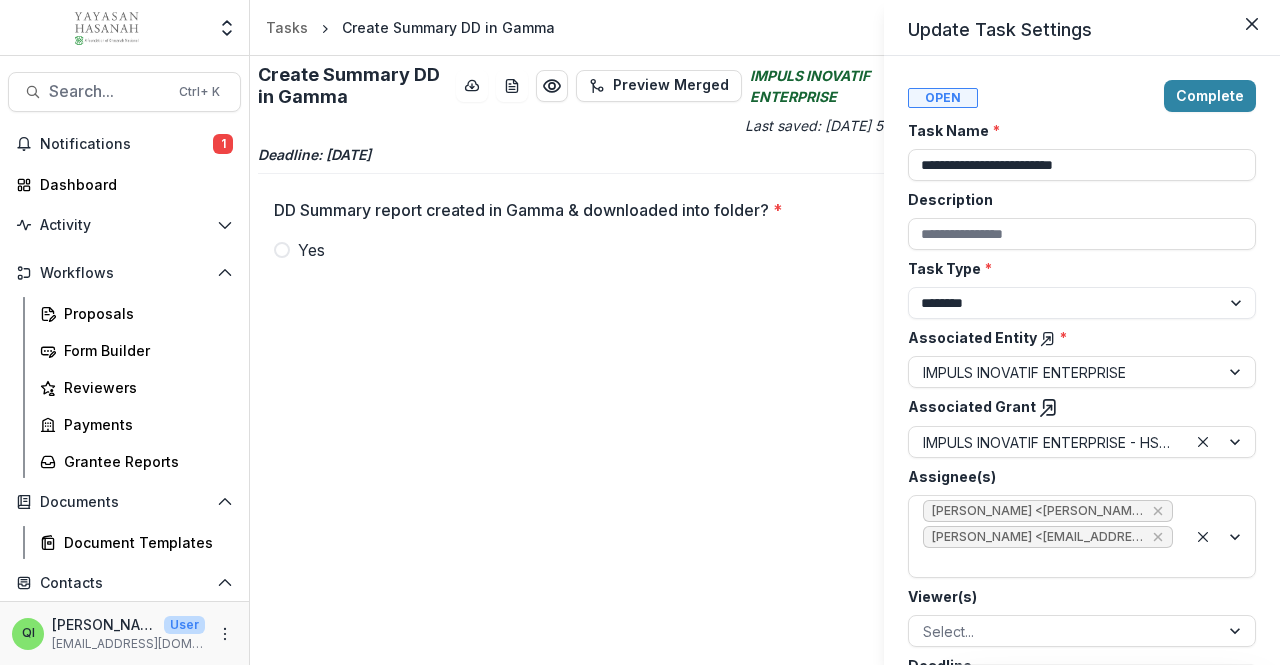 click on "**********" at bounding box center (640, 332) 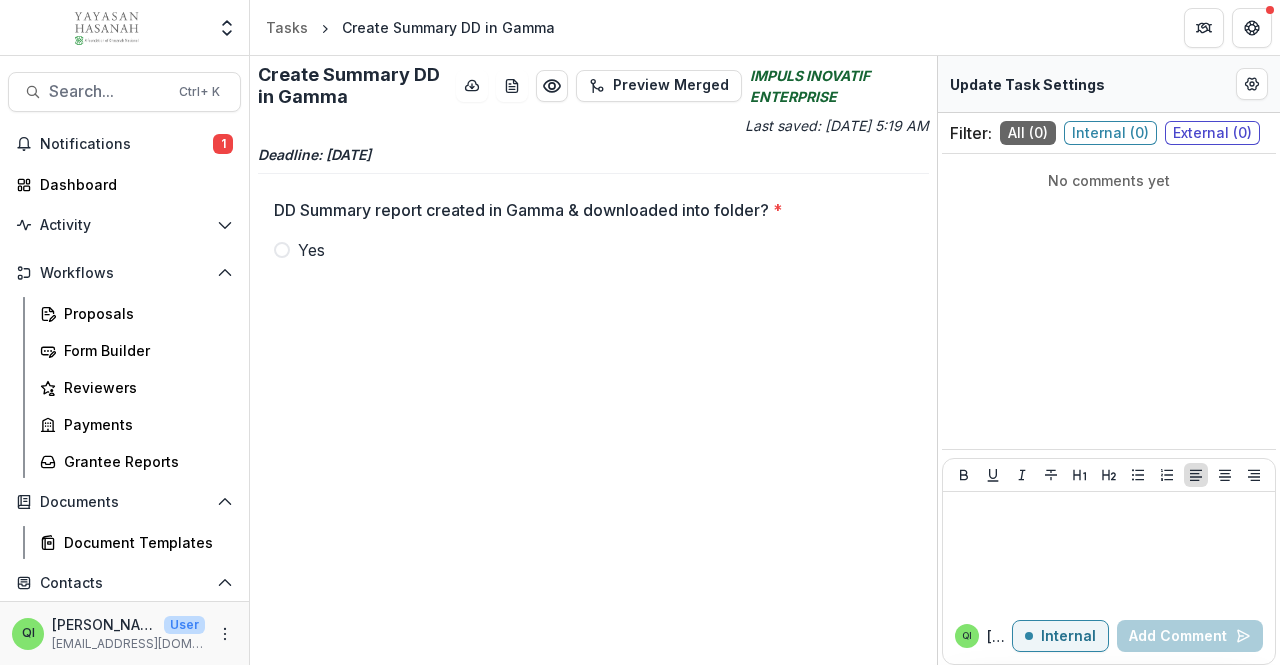 click on "Notifications" at bounding box center [126, 144] 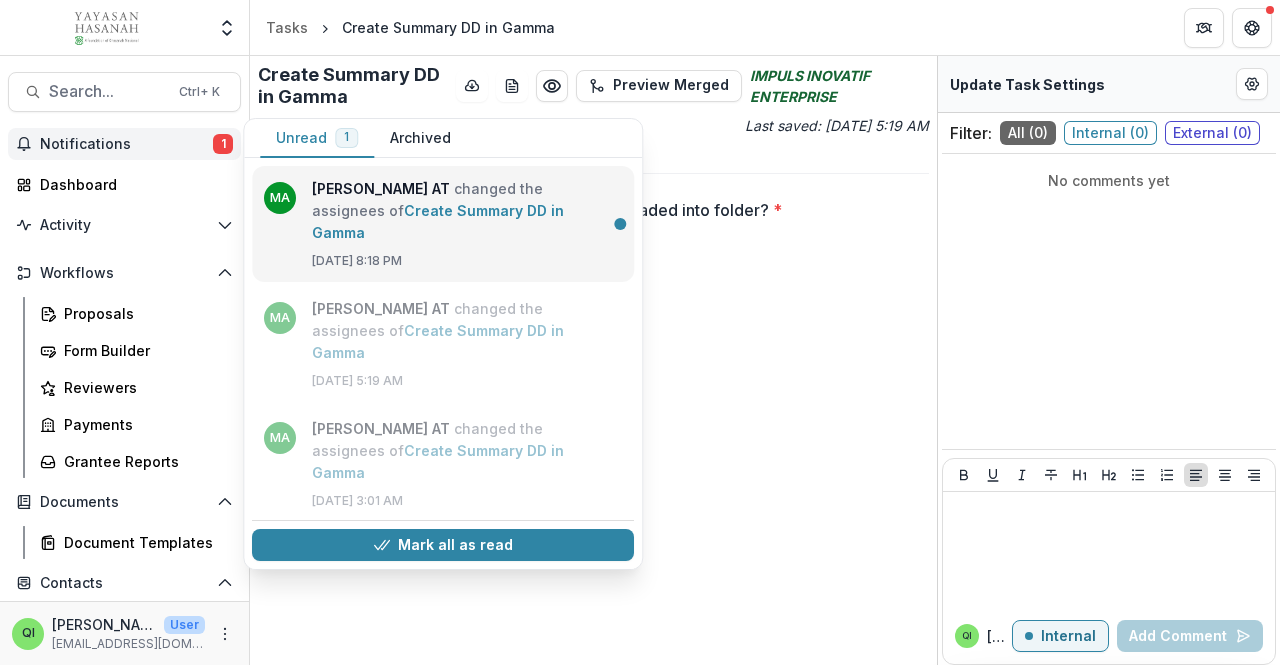 click on "Create Summary DD in Gamma" at bounding box center [438, 221] 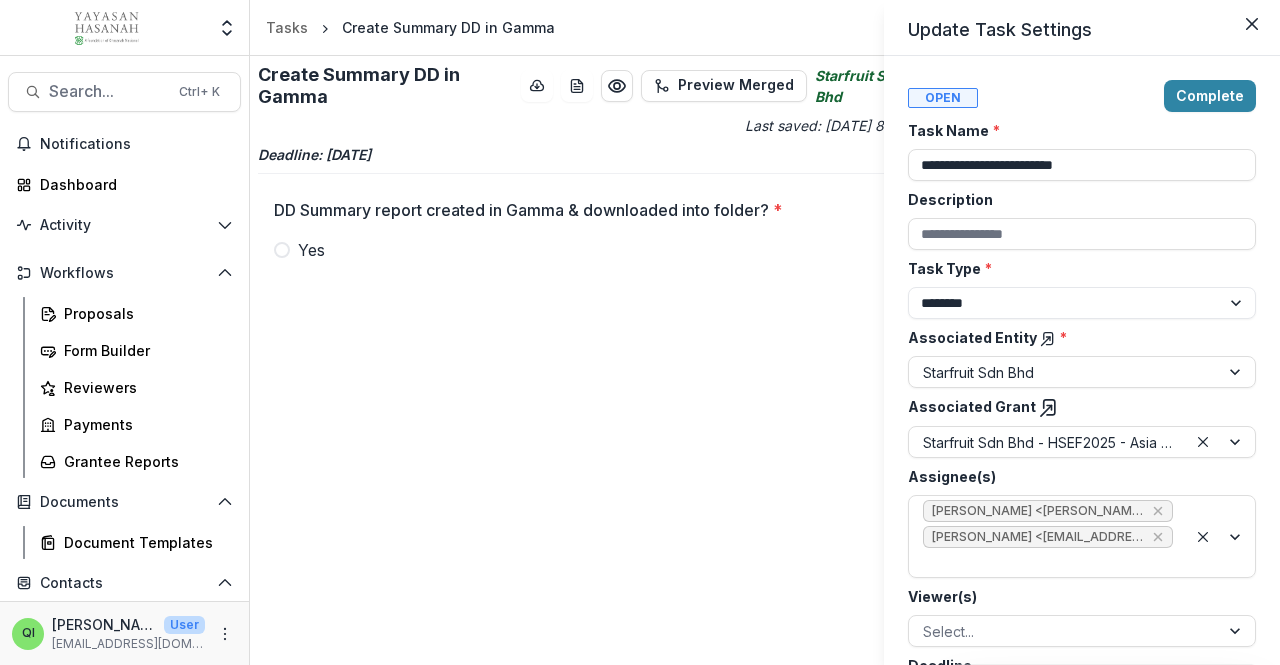 click on "**********" at bounding box center [640, 332] 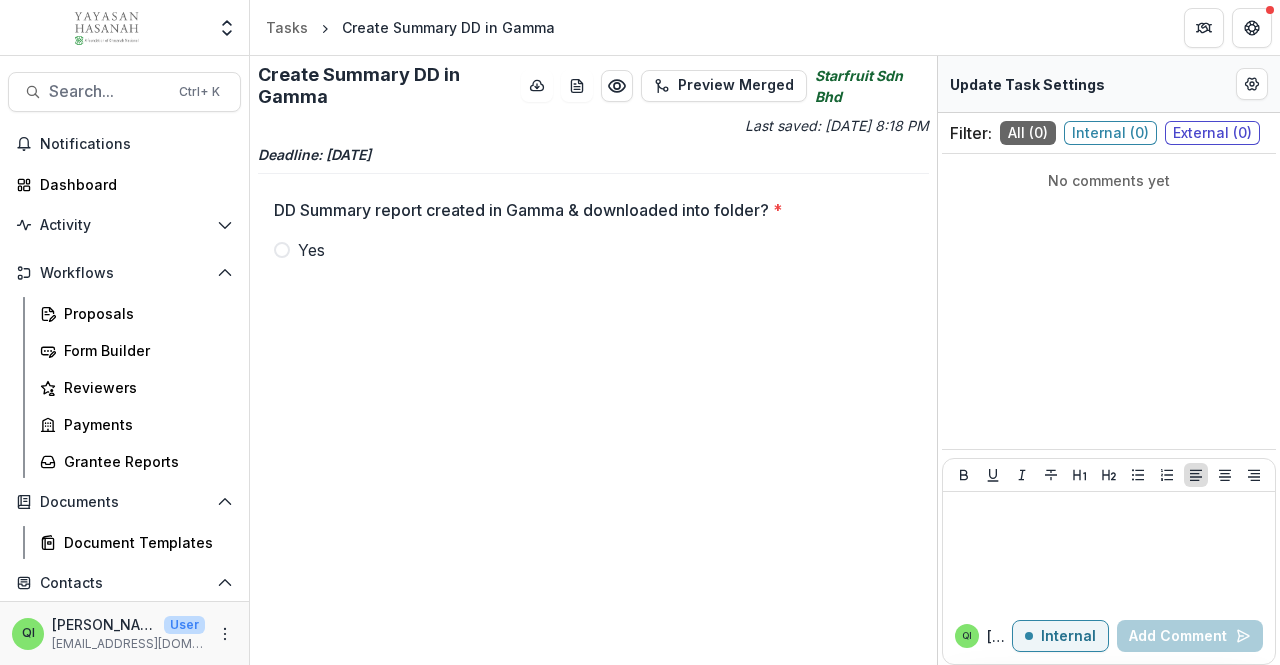 scroll, scrollTop: 230, scrollLeft: 0, axis: vertical 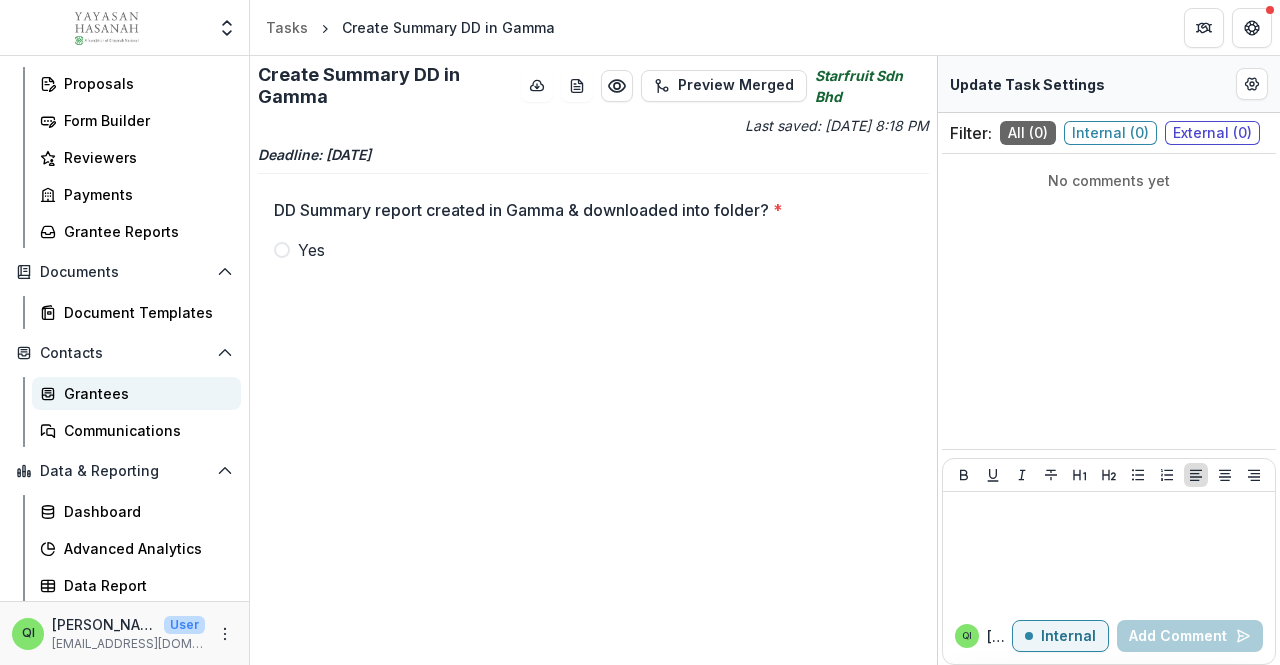 click on "Grantees" at bounding box center (144, 393) 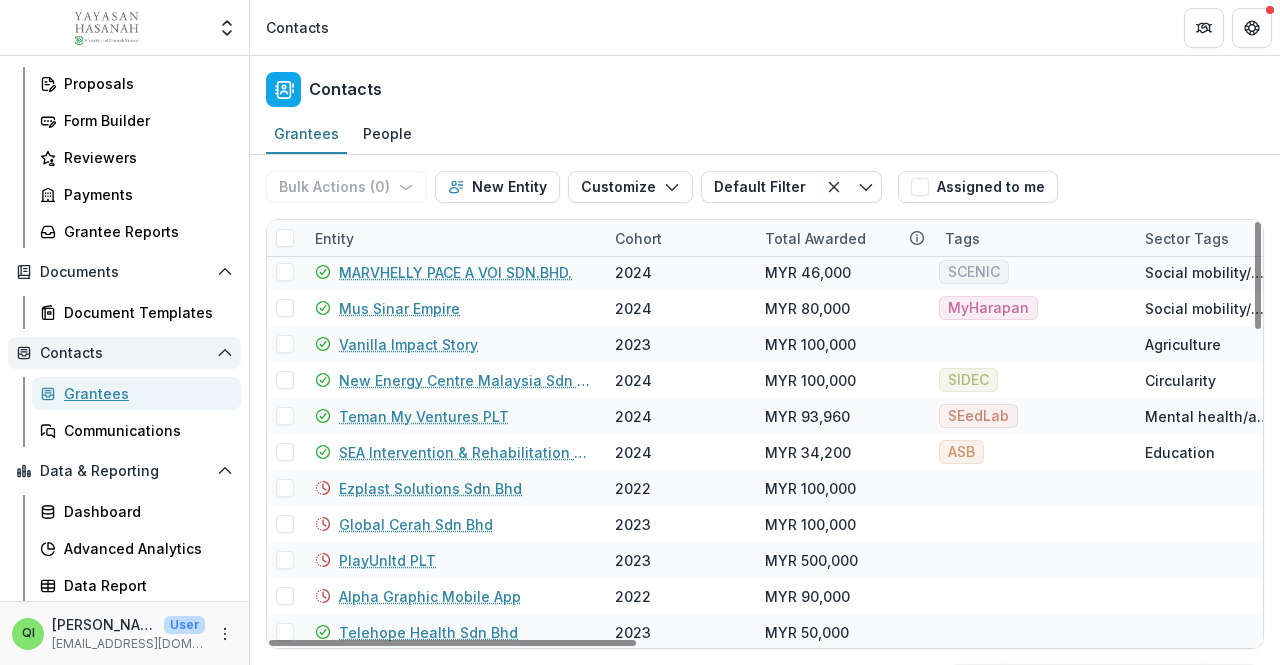 scroll, scrollTop: 1226, scrollLeft: 0, axis: vertical 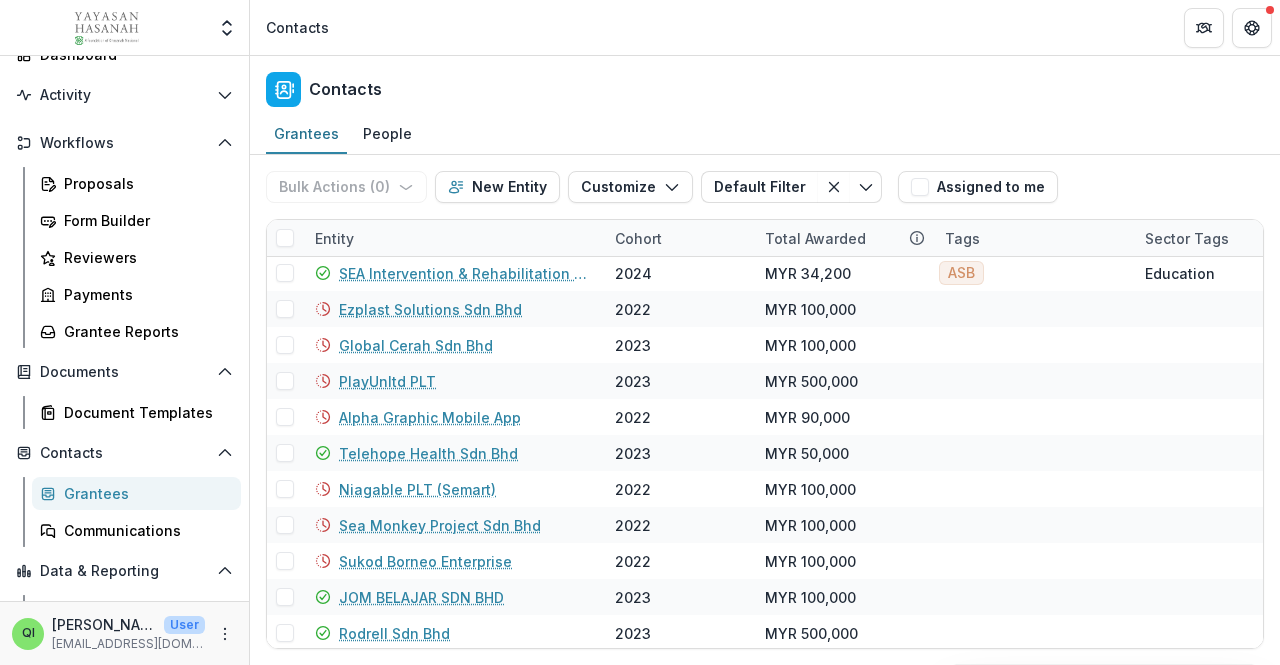 click on "Proposals Form Builder Reviewers Payments Grantee Reports" at bounding box center [136, 257] 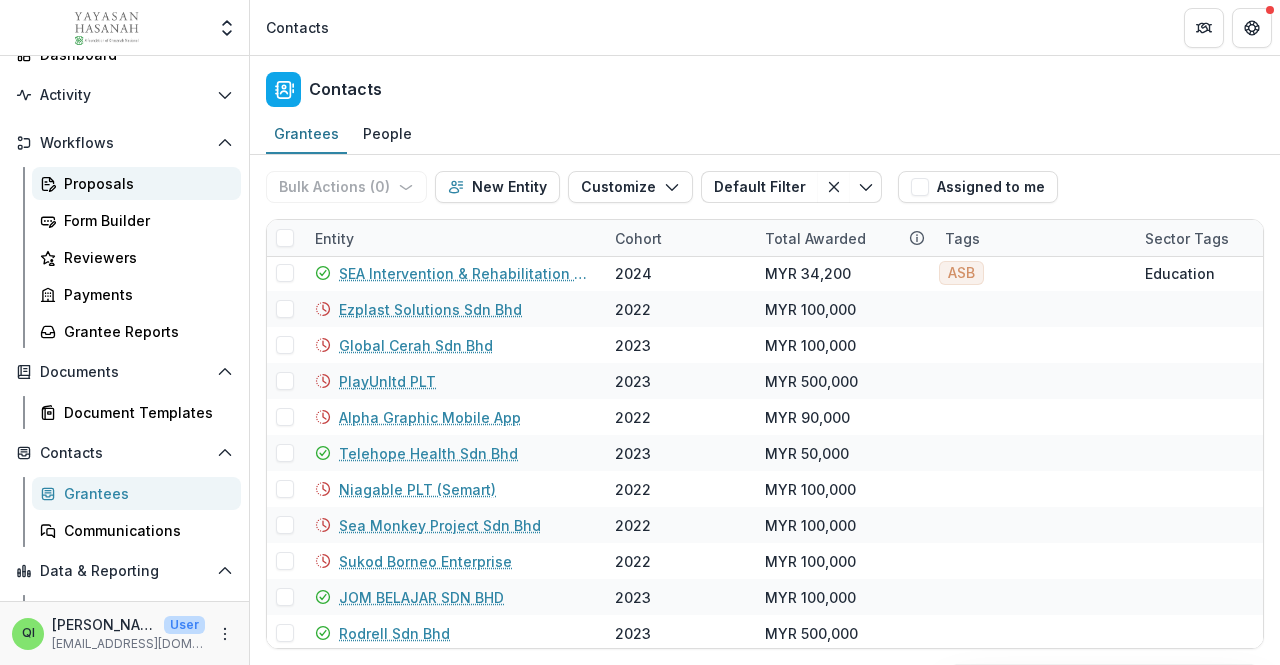 click on "Proposals" at bounding box center (144, 183) 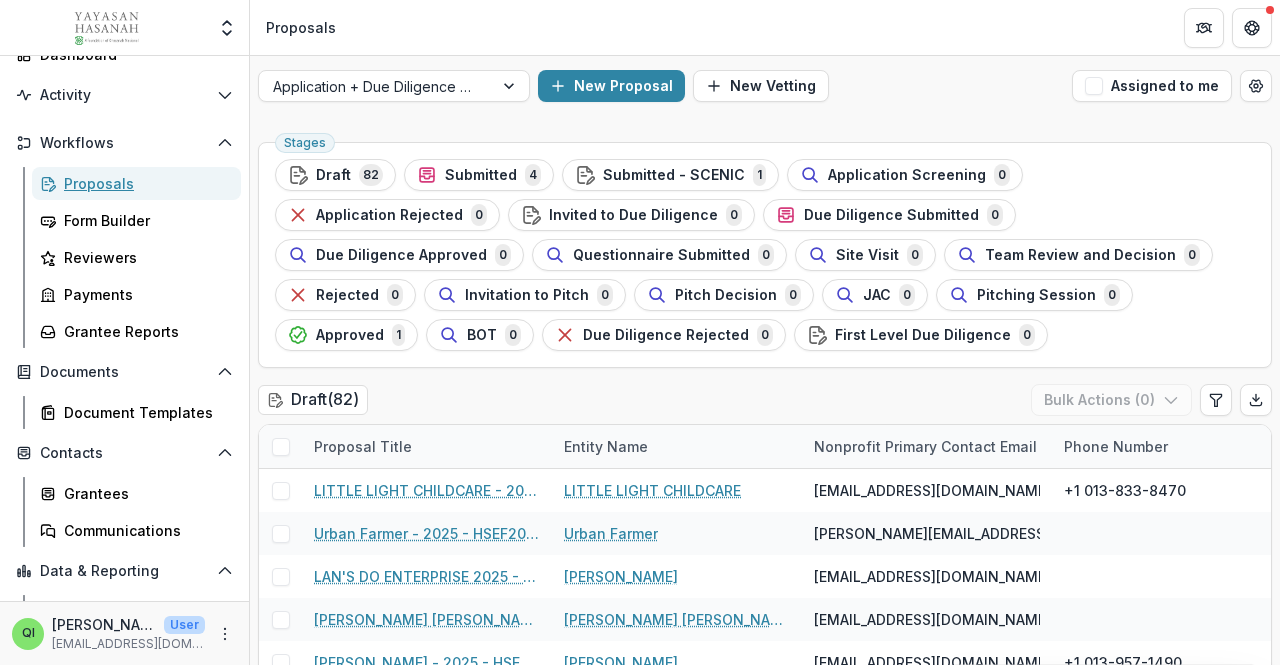 scroll, scrollTop: 0, scrollLeft: 0, axis: both 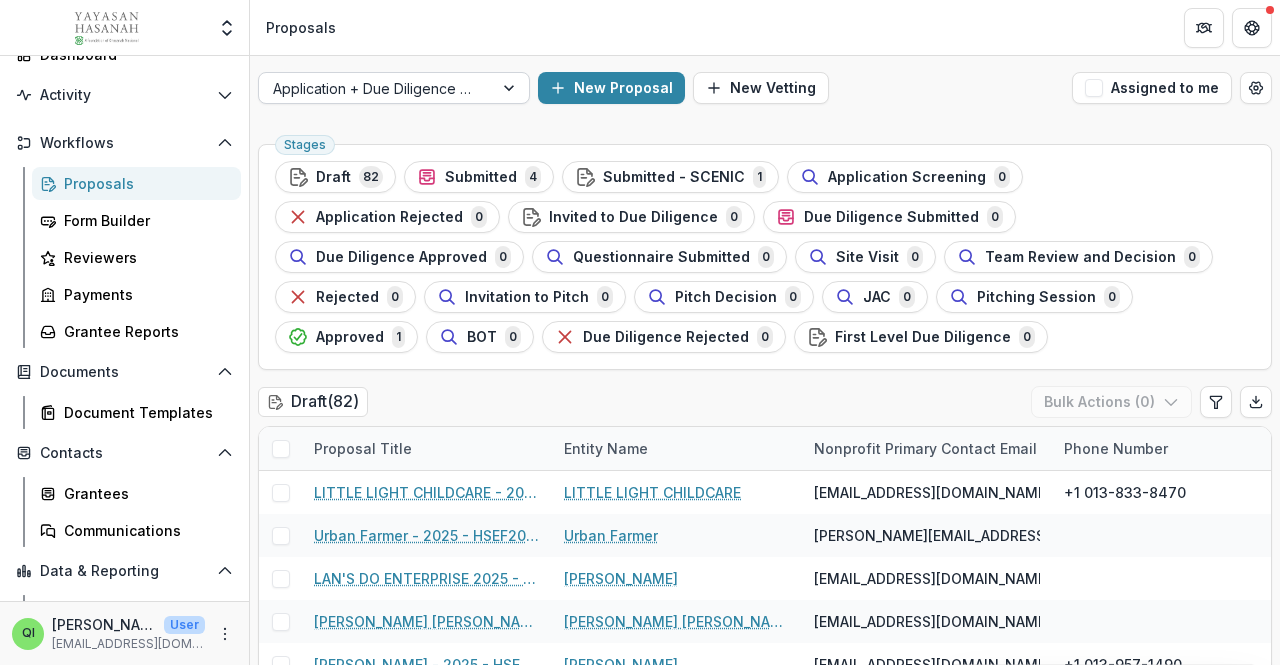 click at bounding box center [376, 88] 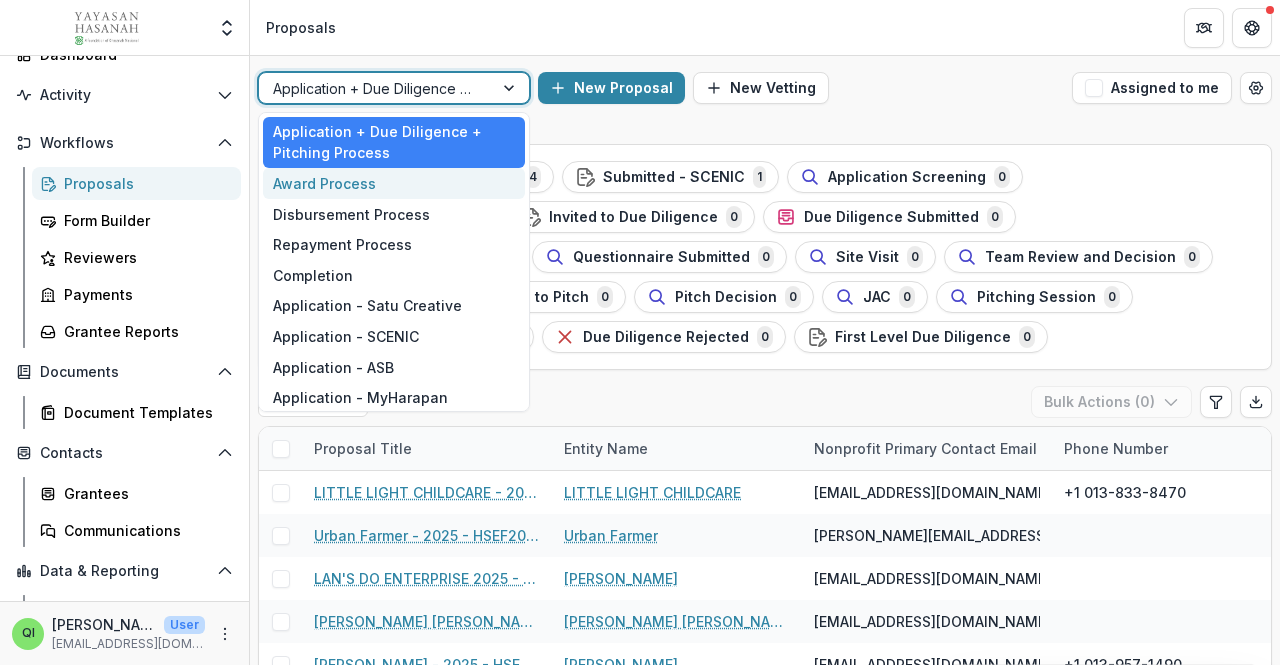 click on "Award Process" at bounding box center [394, 183] 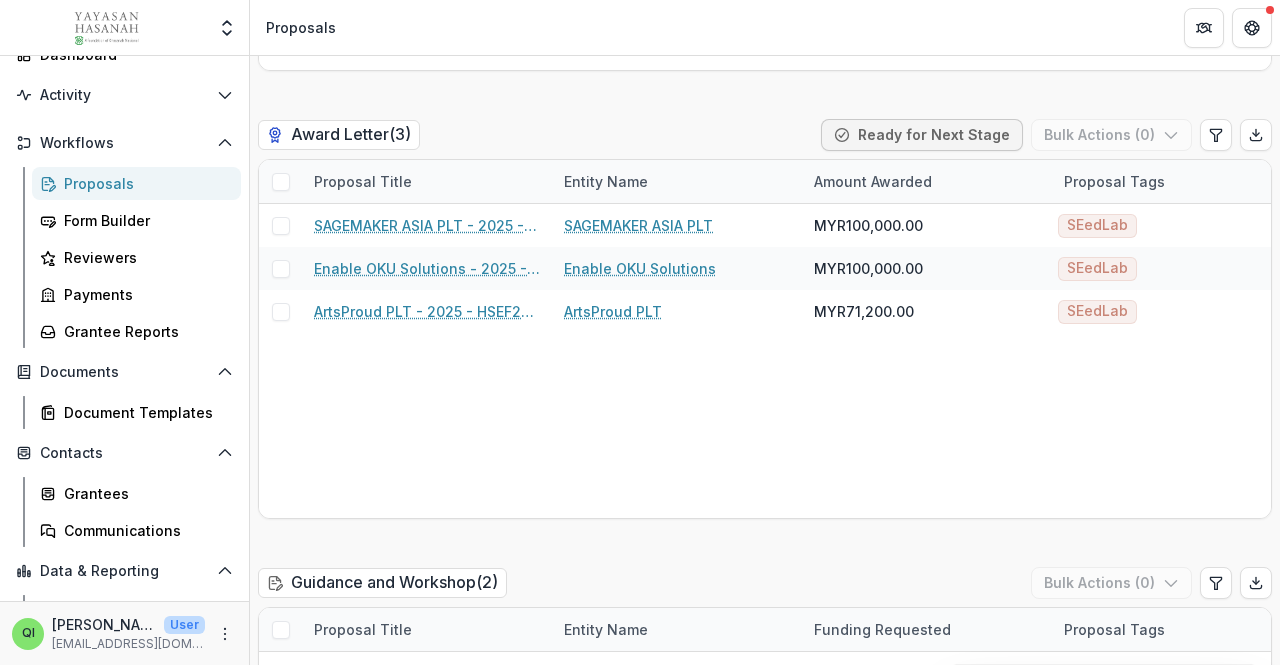scroll, scrollTop: 600, scrollLeft: 0, axis: vertical 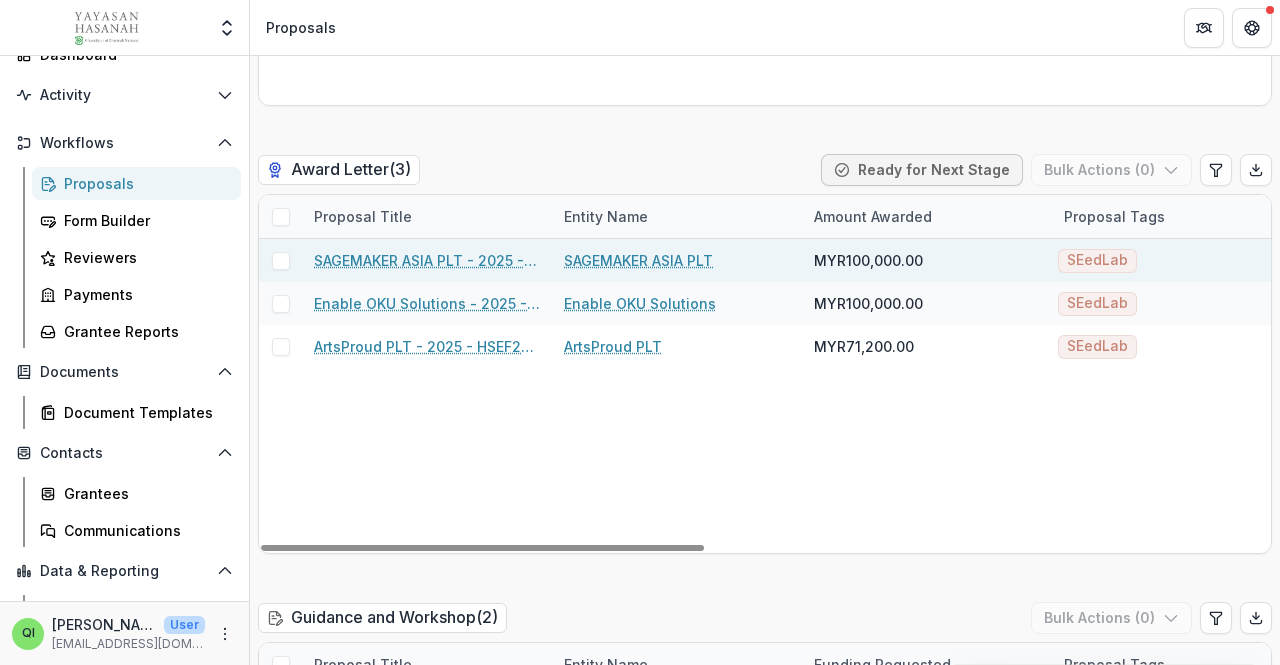 click on "SAGEMAKER ASIA PLT - 2025 - HSEF2025 - Petronas SEEd.Lab" at bounding box center [427, 260] 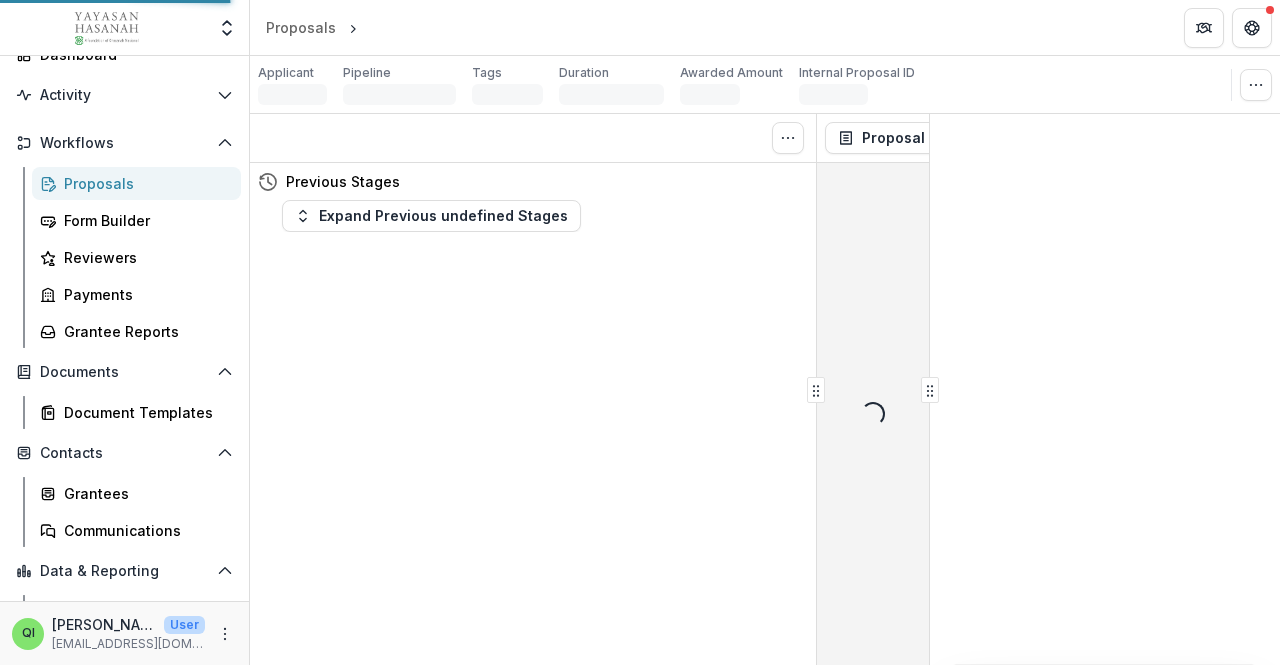 scroll, scrollTop: 0, scrollLeft: 0, axis: both 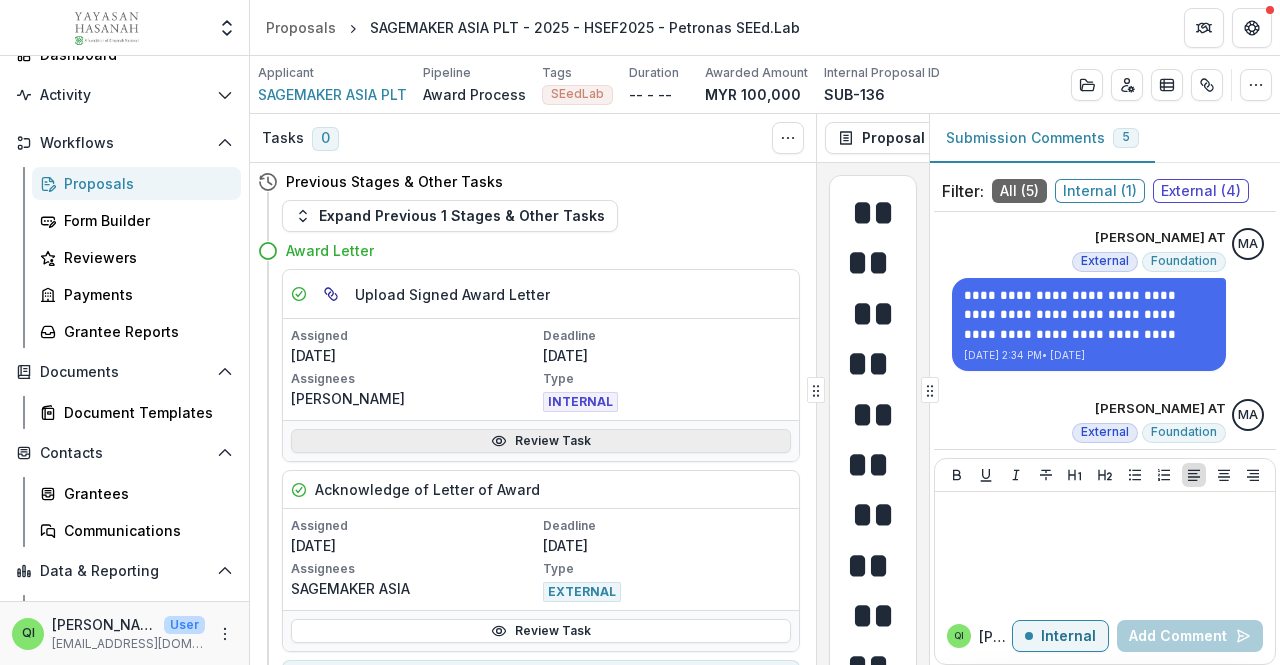 click on "Review Task" at bounding box center (541, 441) 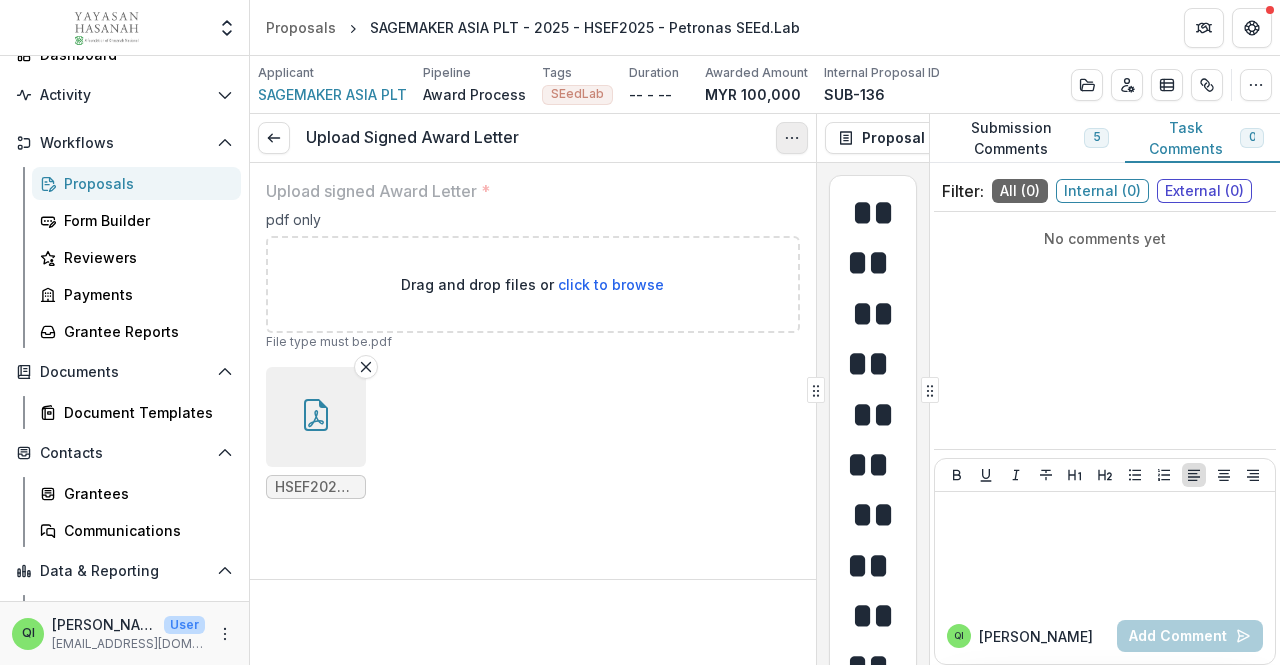 click at bounding box center [792, 138] 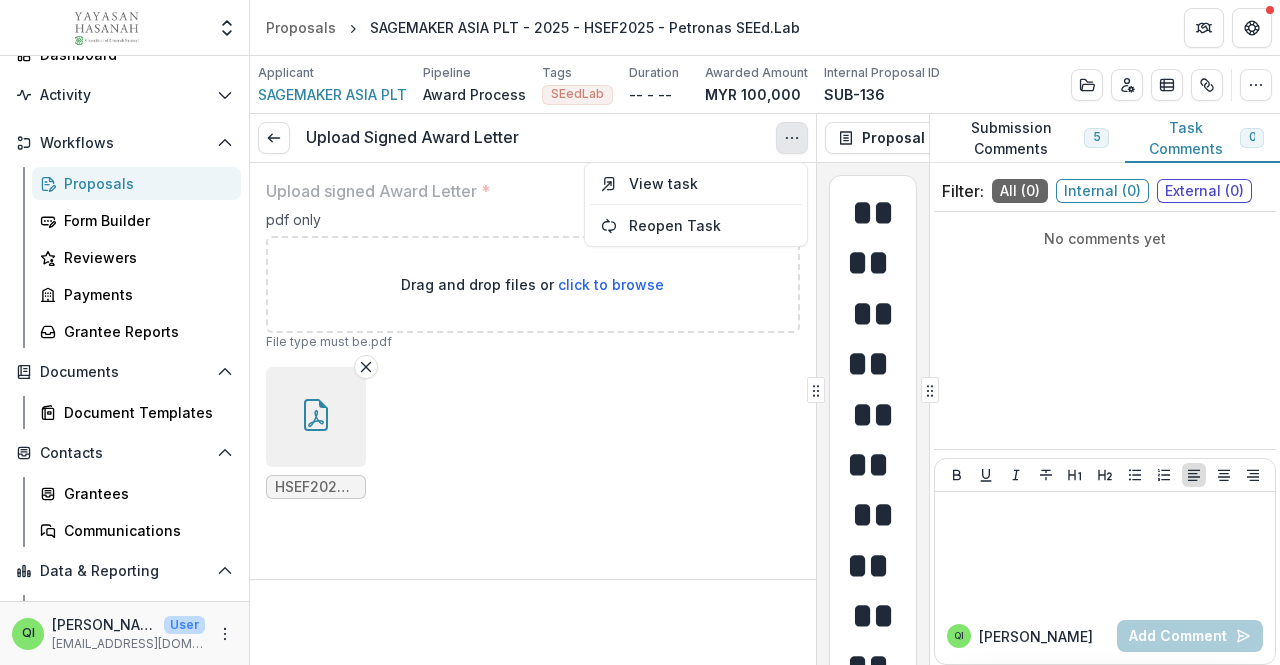 click on "Drag and drop files or   click to browse" at bounding box center (533, 284) 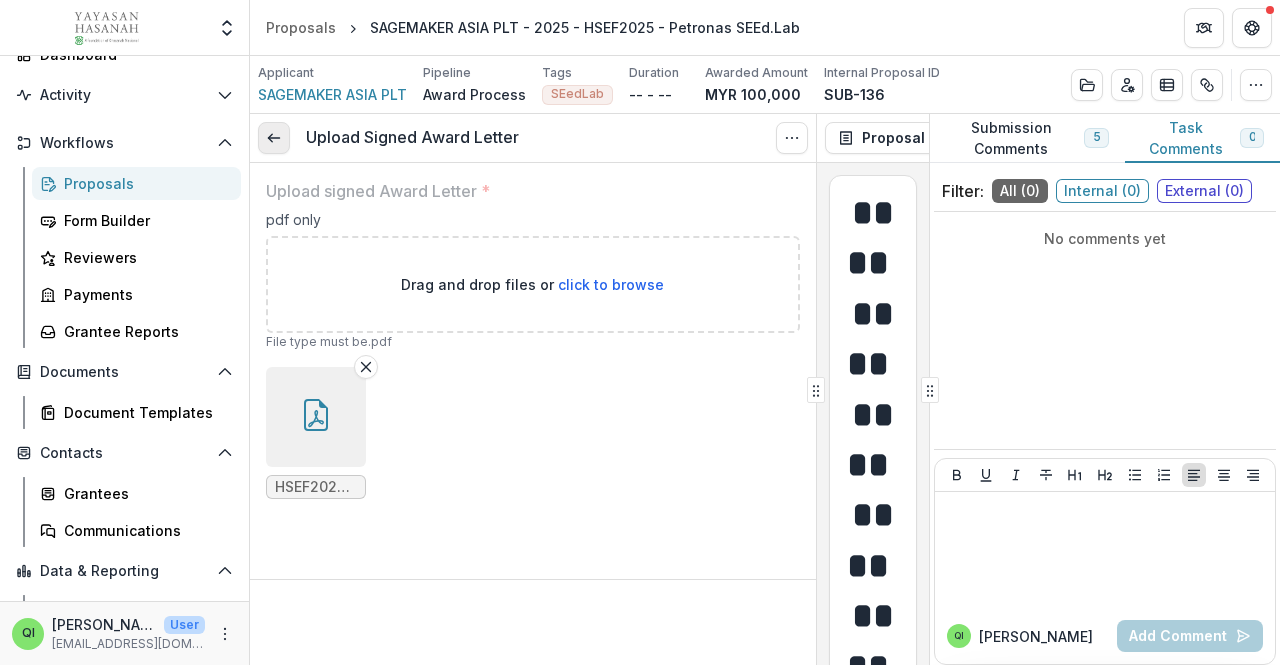 click at bounding box center [274, 138] 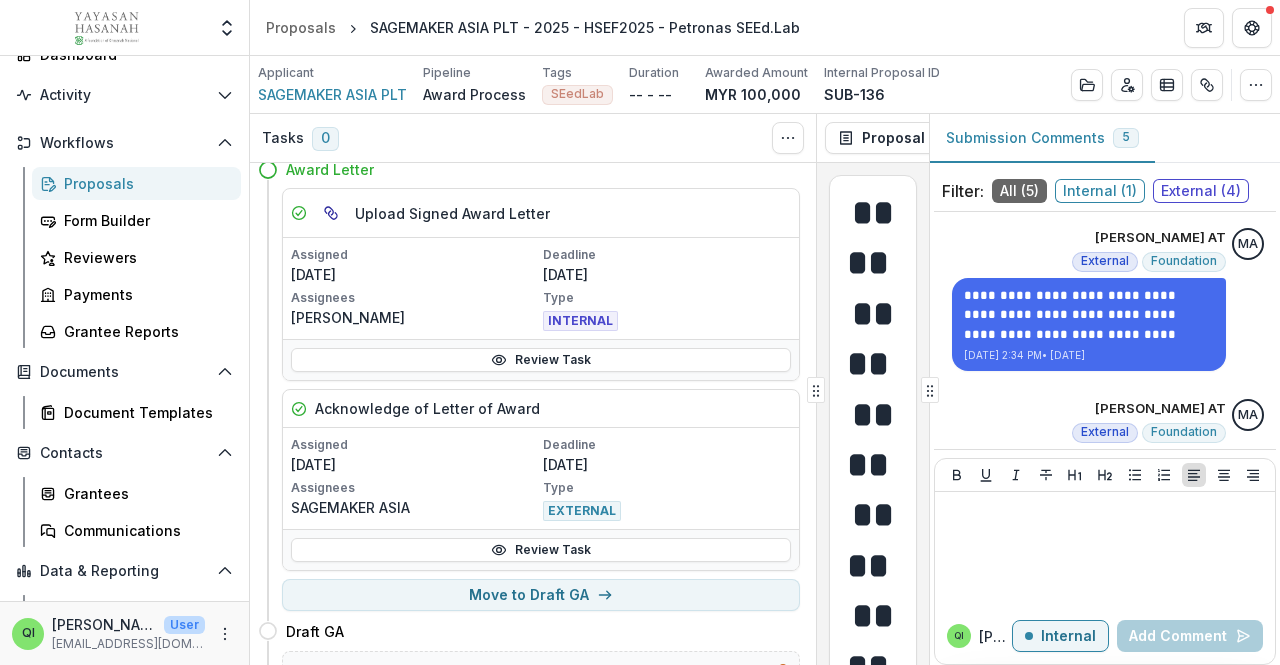 scroll, scrollTop: 100, scrollLeft: 0, axis: vertical 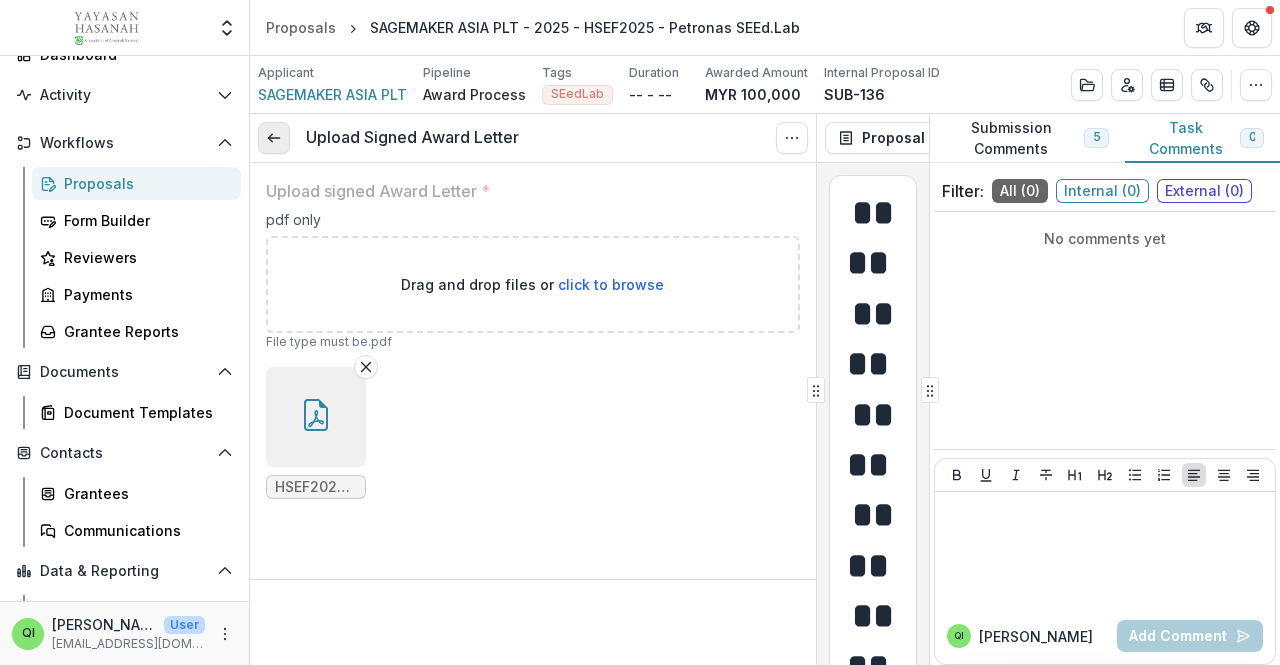 click at bounding box center (274, 138) 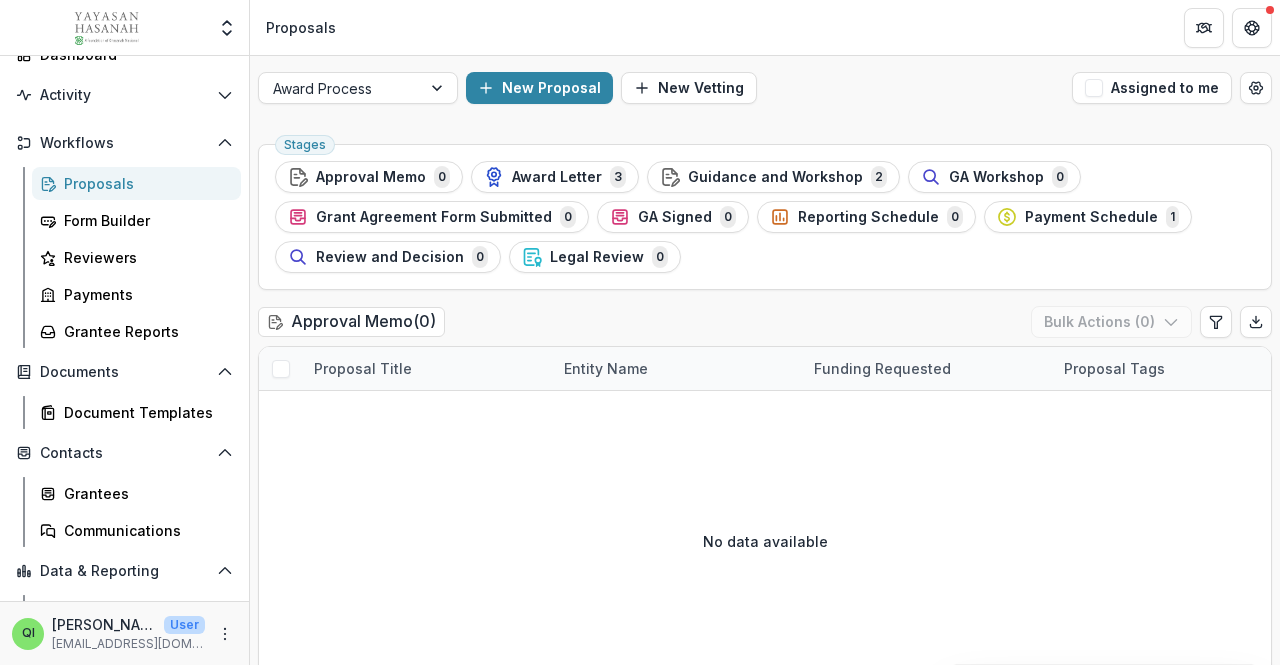 scroll, scrollTop: 400, scrollLeft: 0, axis: vertical 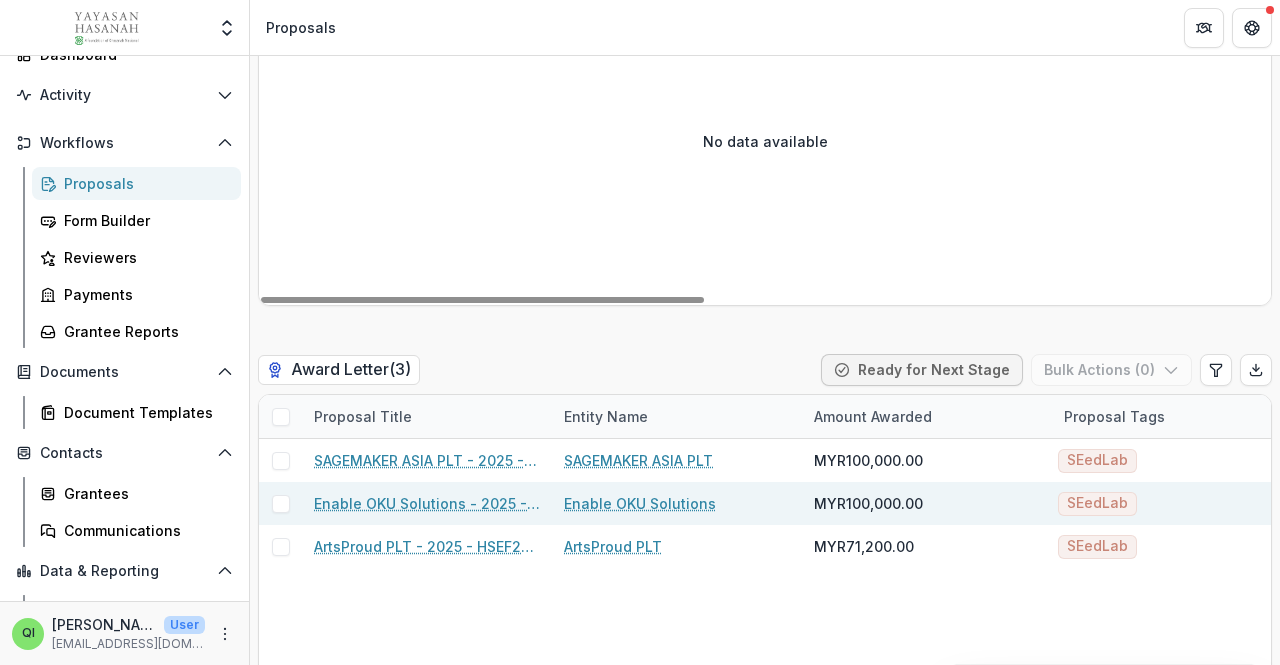 click on "Enable OKU Solutions - 2025 - HSEF2025 - Petronas SEEd.Lab" at bounding box center [427, 503] 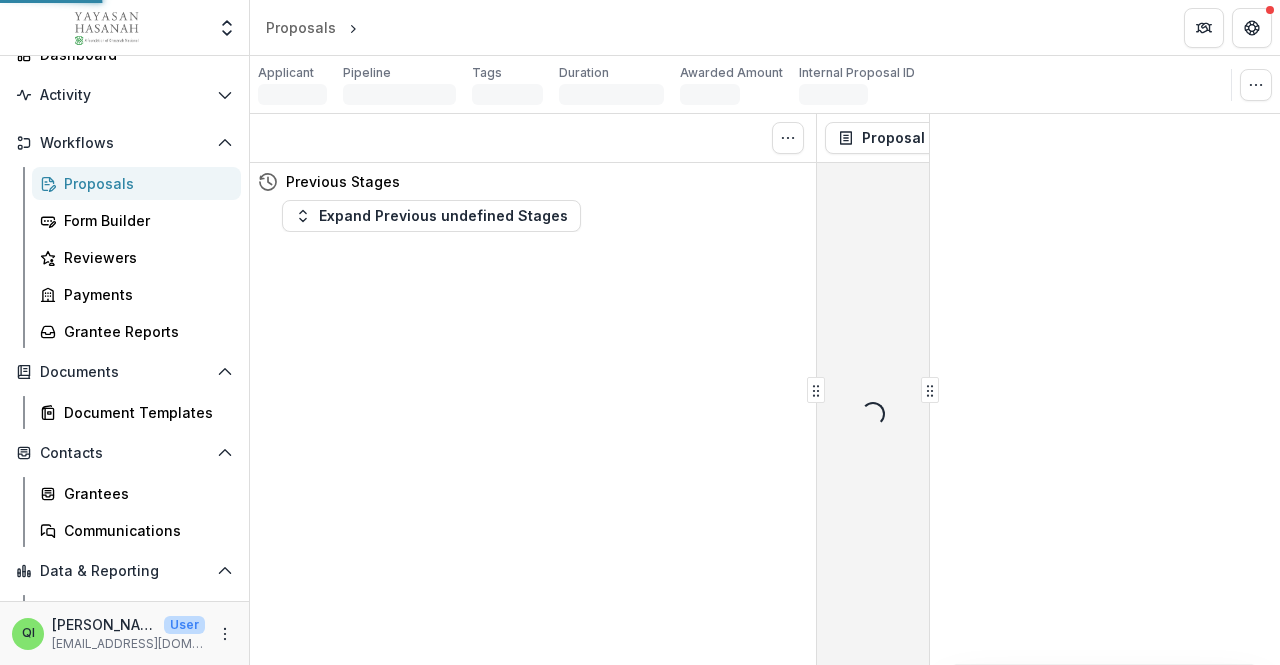 scroll, scrollTop: 0, scrollLeft: 0, axis: both 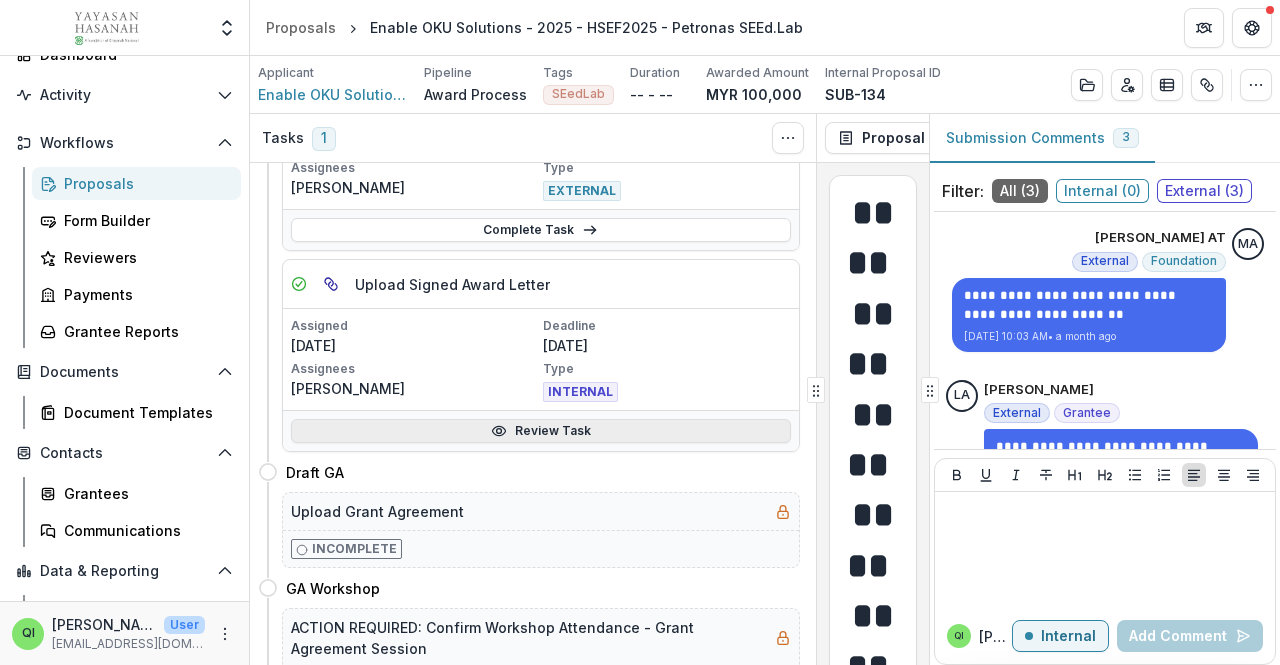 click on "Review Task" at bounding box center [541, 431] 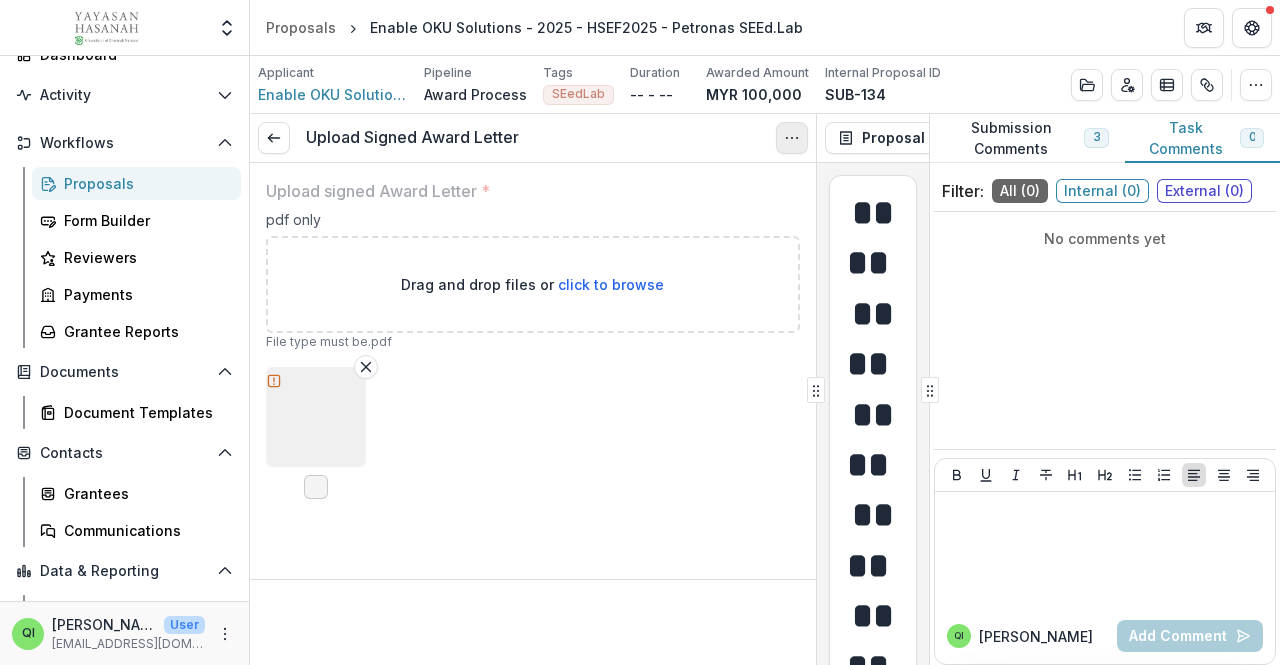 click at bounding box center [792, 138] 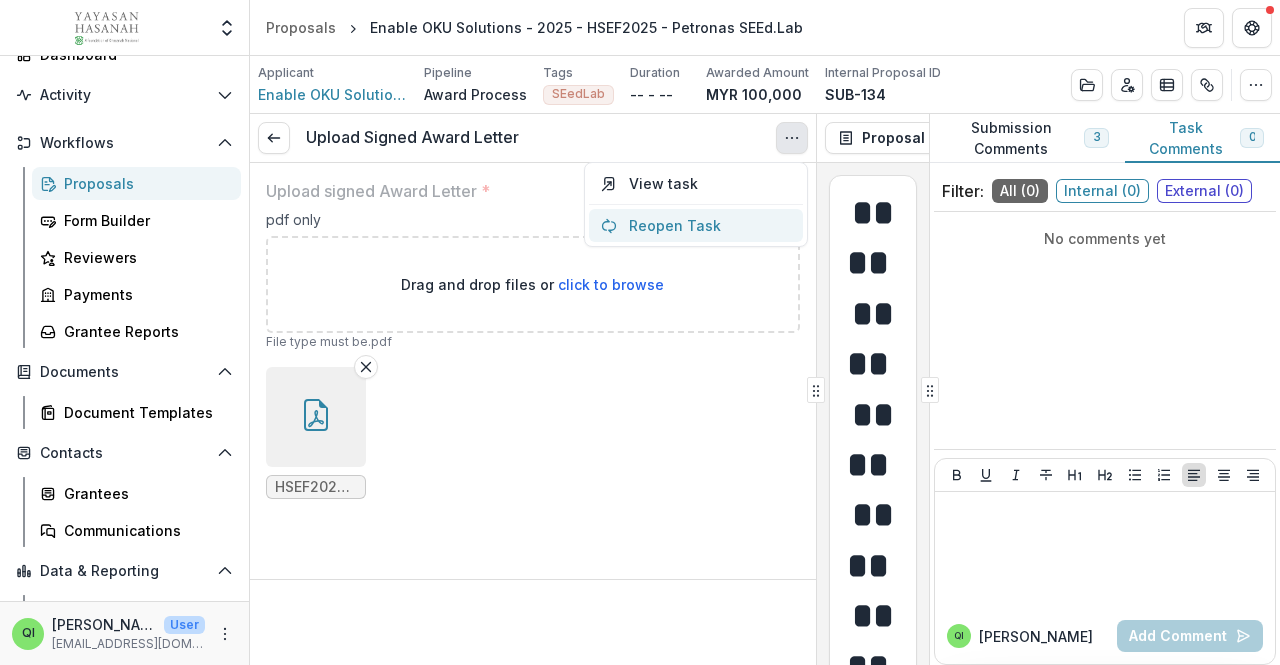 click on "Reopen Task" at bounding box center [696, 225] 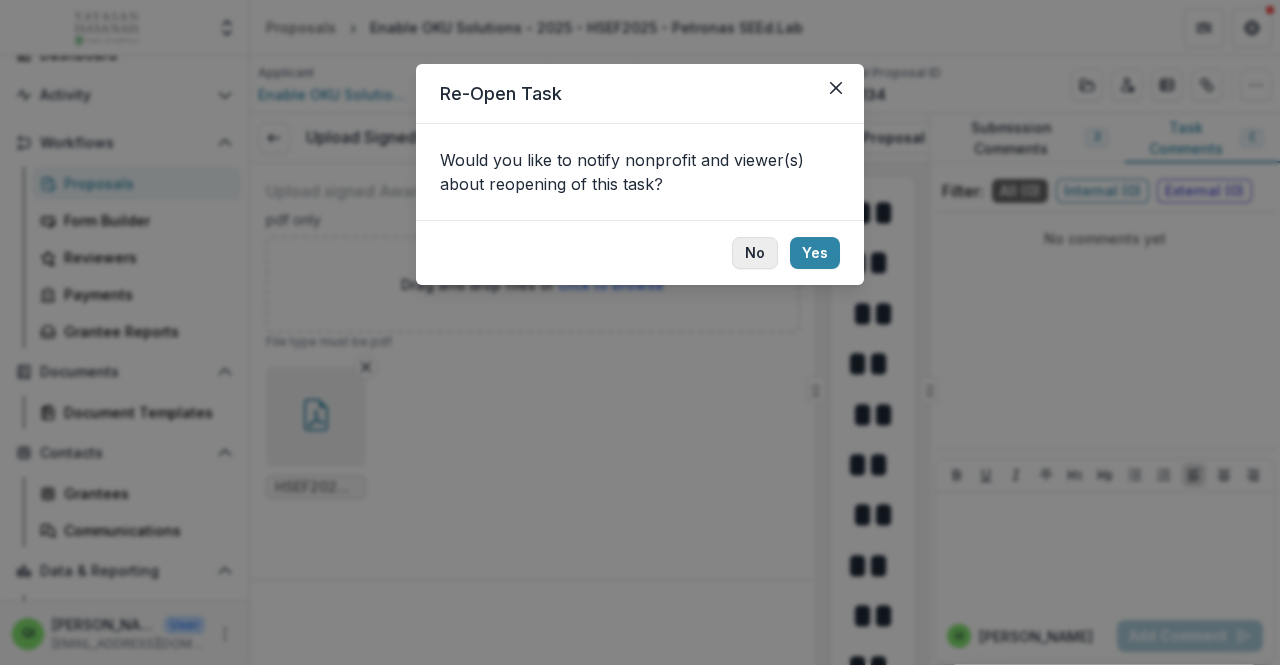 click on "No" at bounding box center [755, 253] 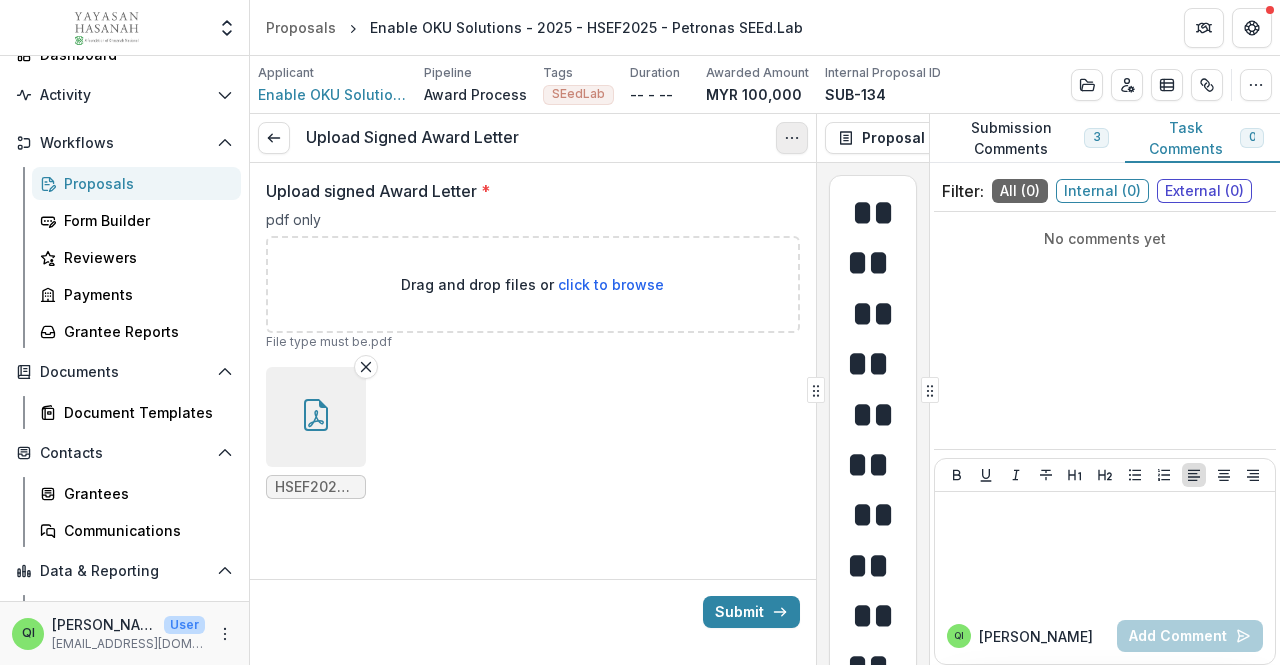 click 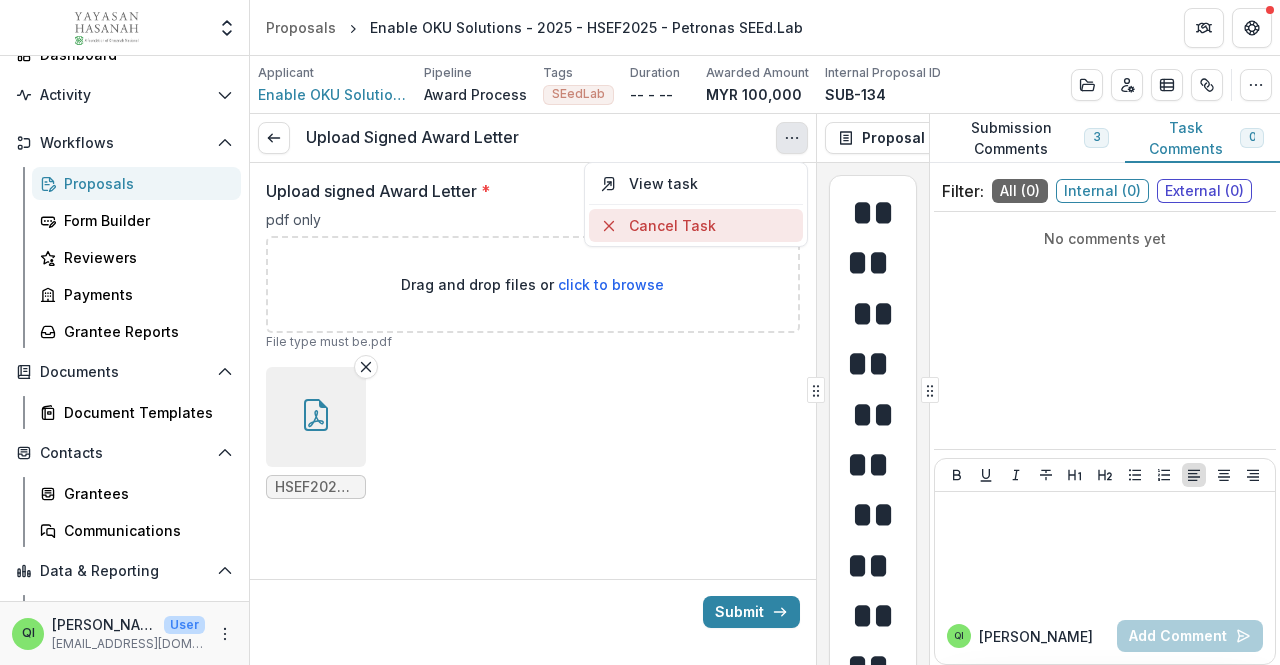 click on "Cancel Task" at bounding box center [696, 225] 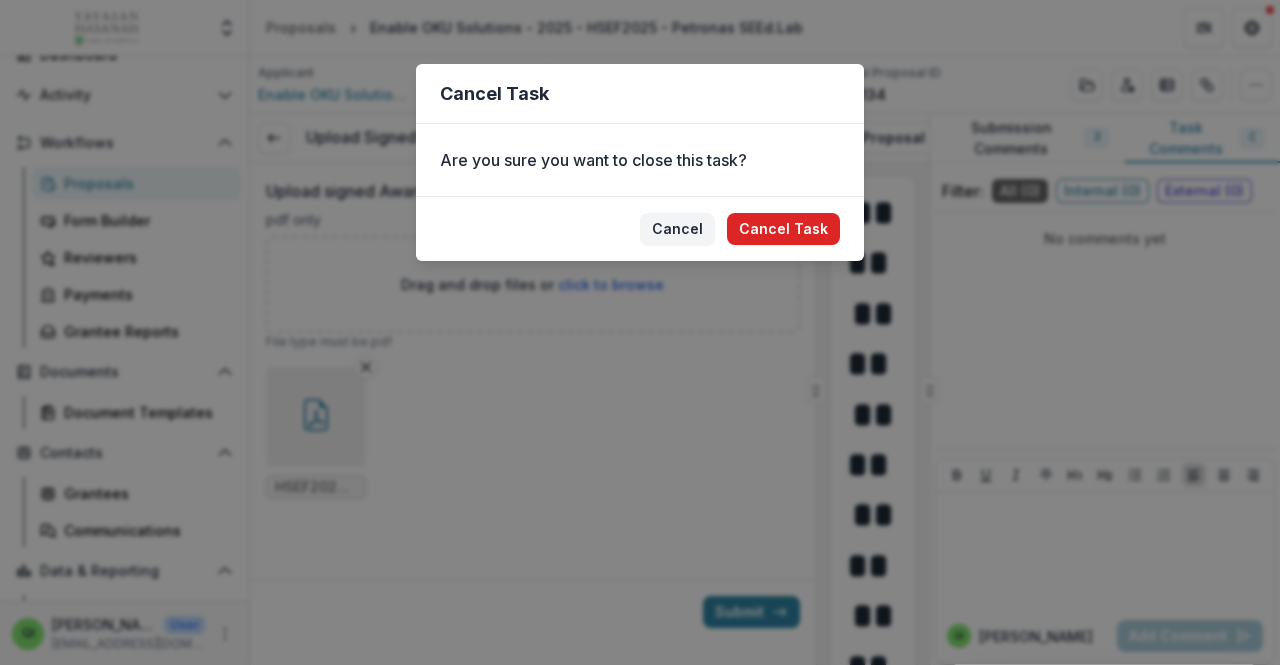 click on "Cancel Task" at bounding box center (783, 229) 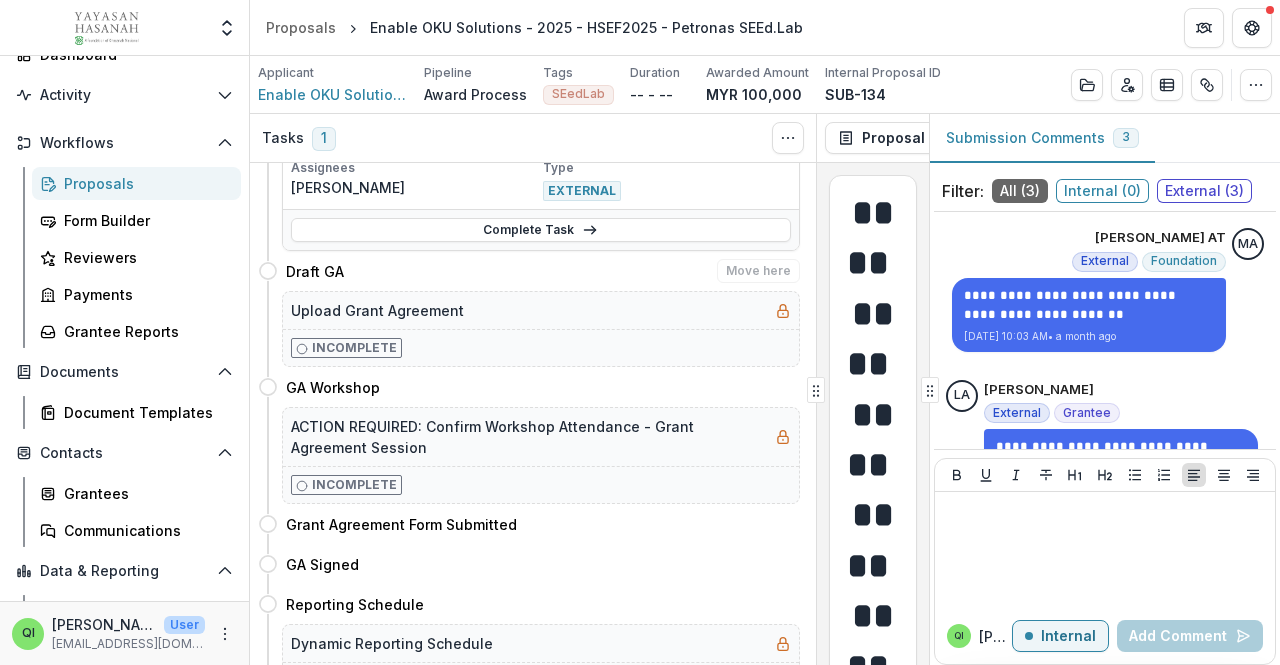 scroll, scrollTop: 0, scrollLeft: 0, axis: both 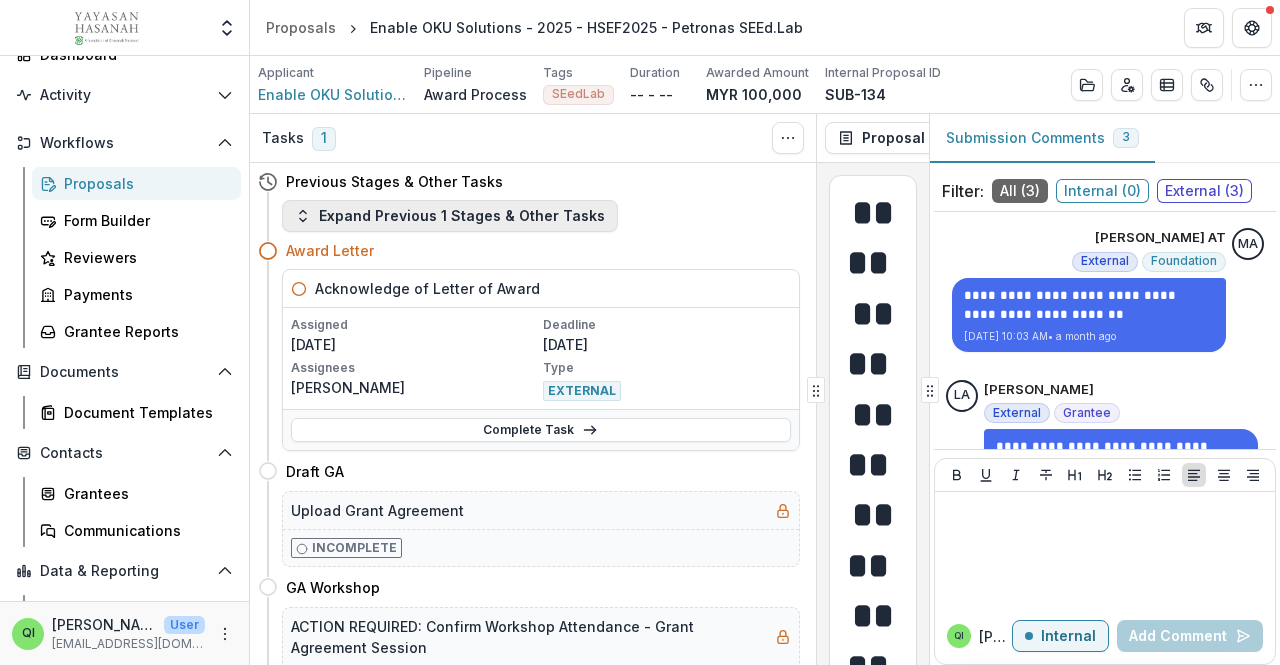 click on "Expand Previous 1 Stages & Other Tasks" at bounding box center (450, 216) 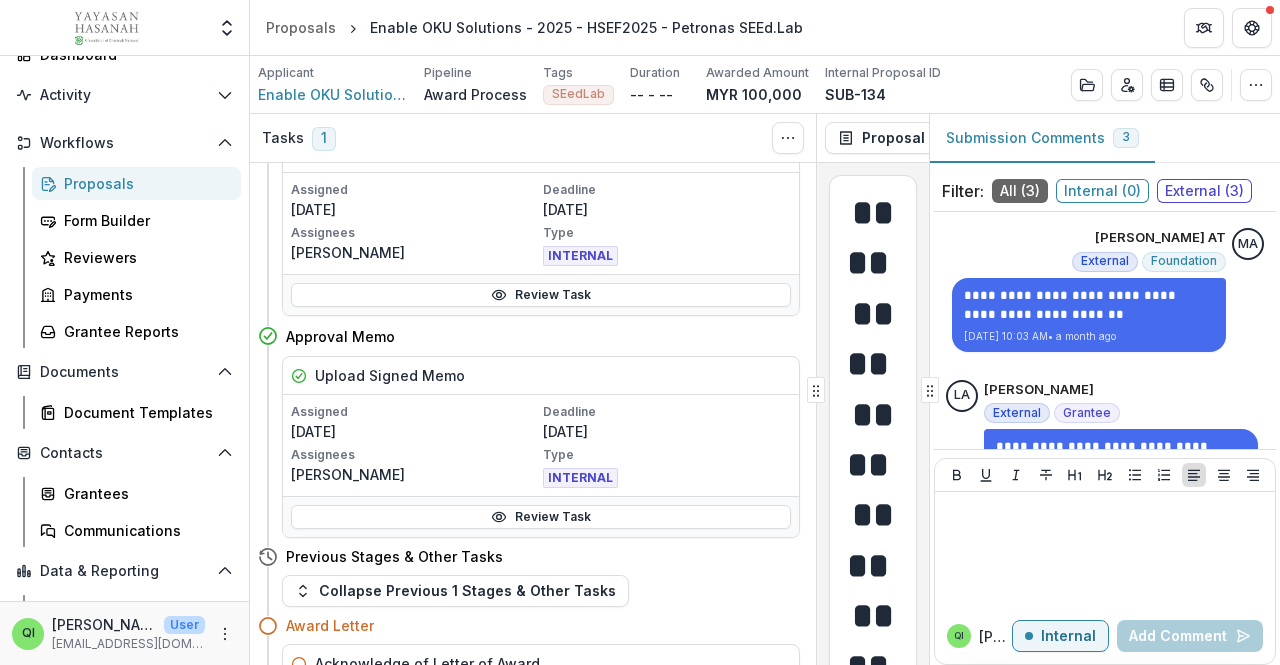 scroll, scrollTop: 500, scrollLeft: 0, axis: vertical 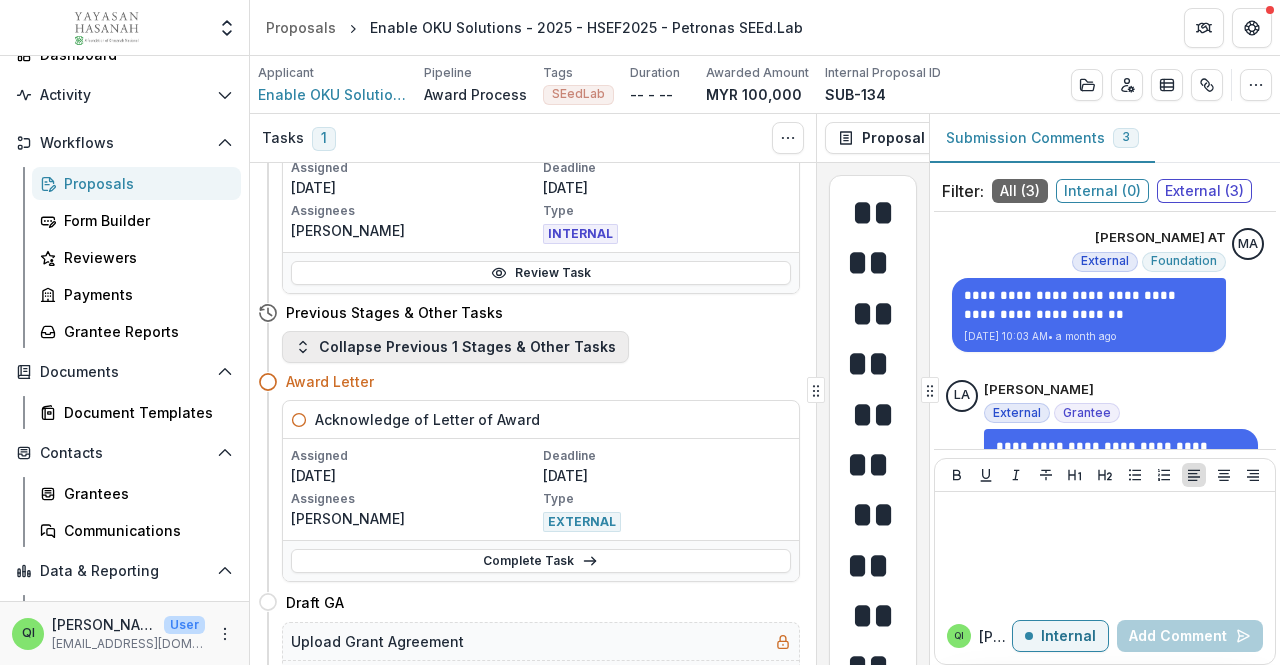 click on "Collapse Previous 1 Stages & Other Tasks" at bounding box center (455, 347) 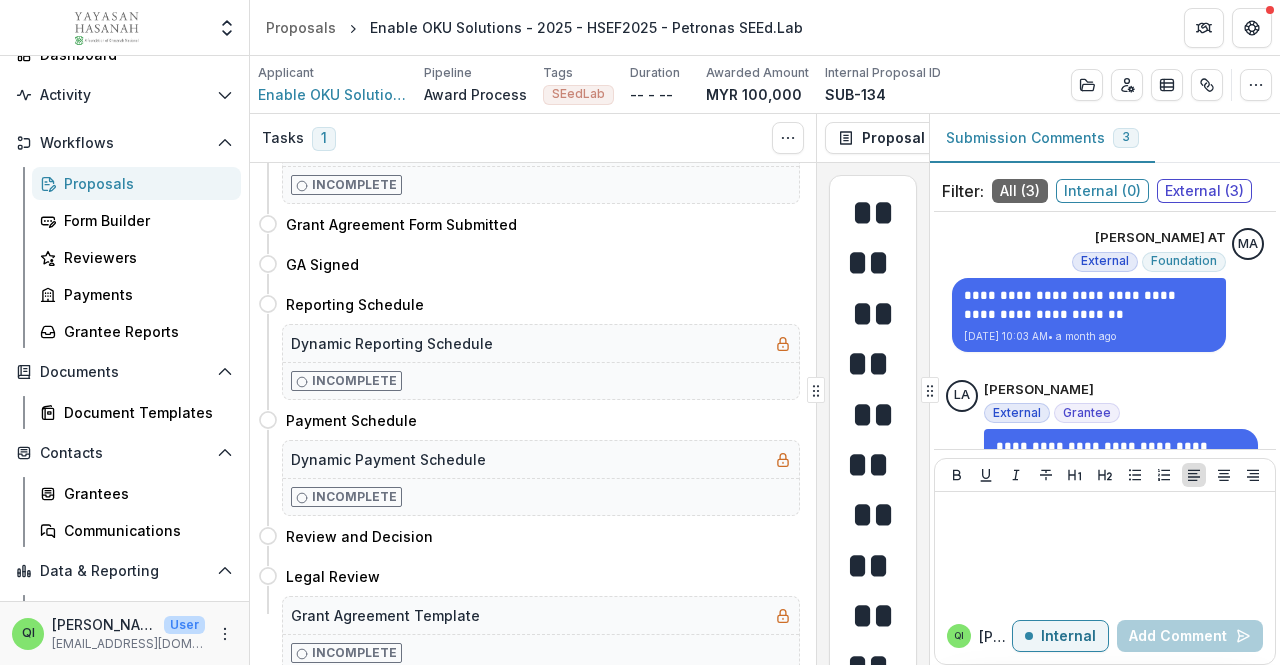scroll, scrollTop: 0, scrollLeft: 0, axis: both 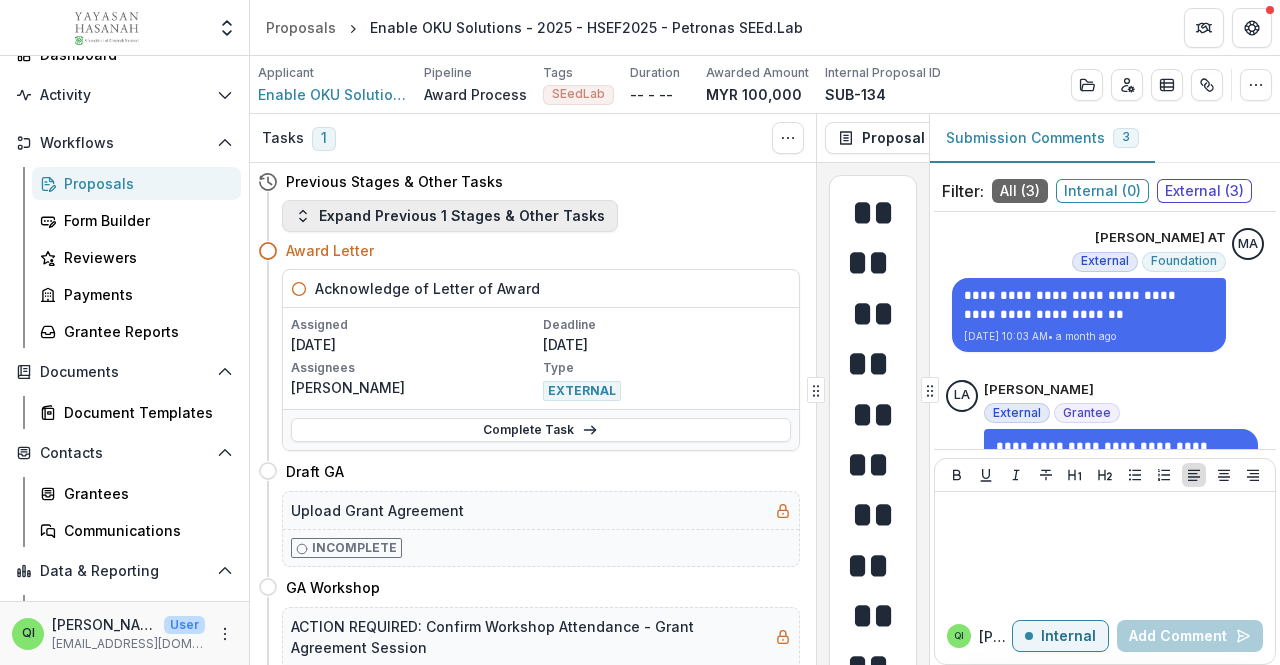 click on "Expand Previous 1 Stages & Other Tasks" at bounding box center (450, 216) 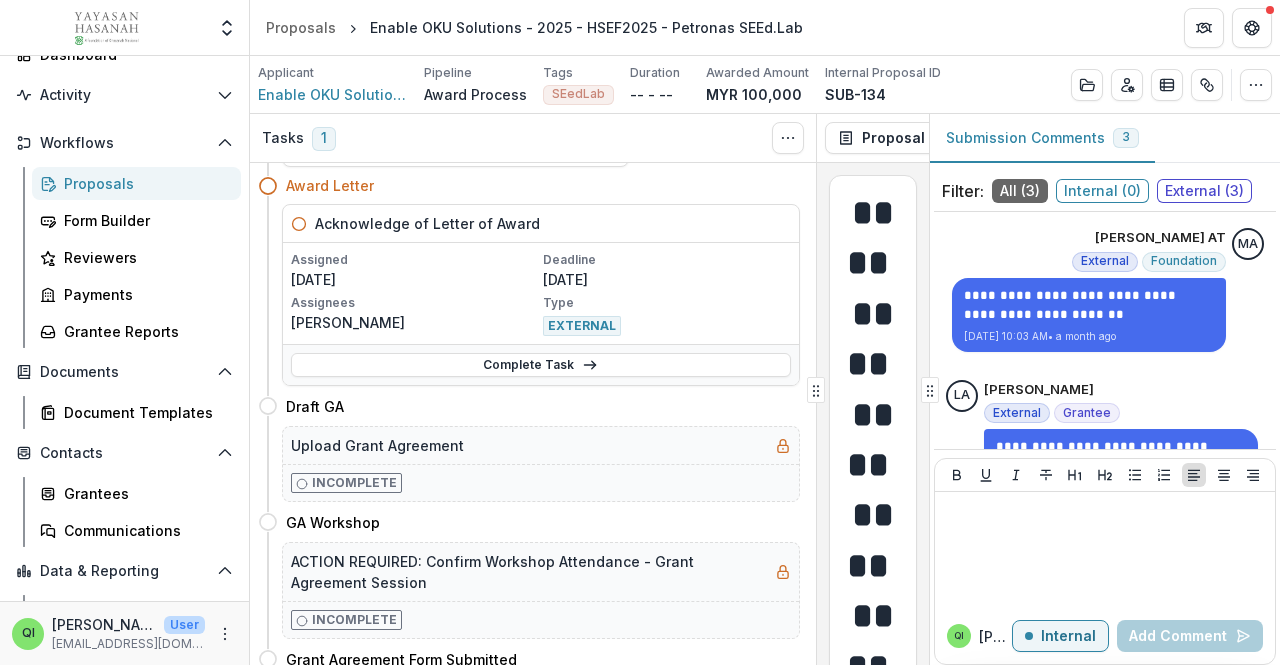 scroll, scrollTop: 600, scrollLeft: 0, axis: vertical 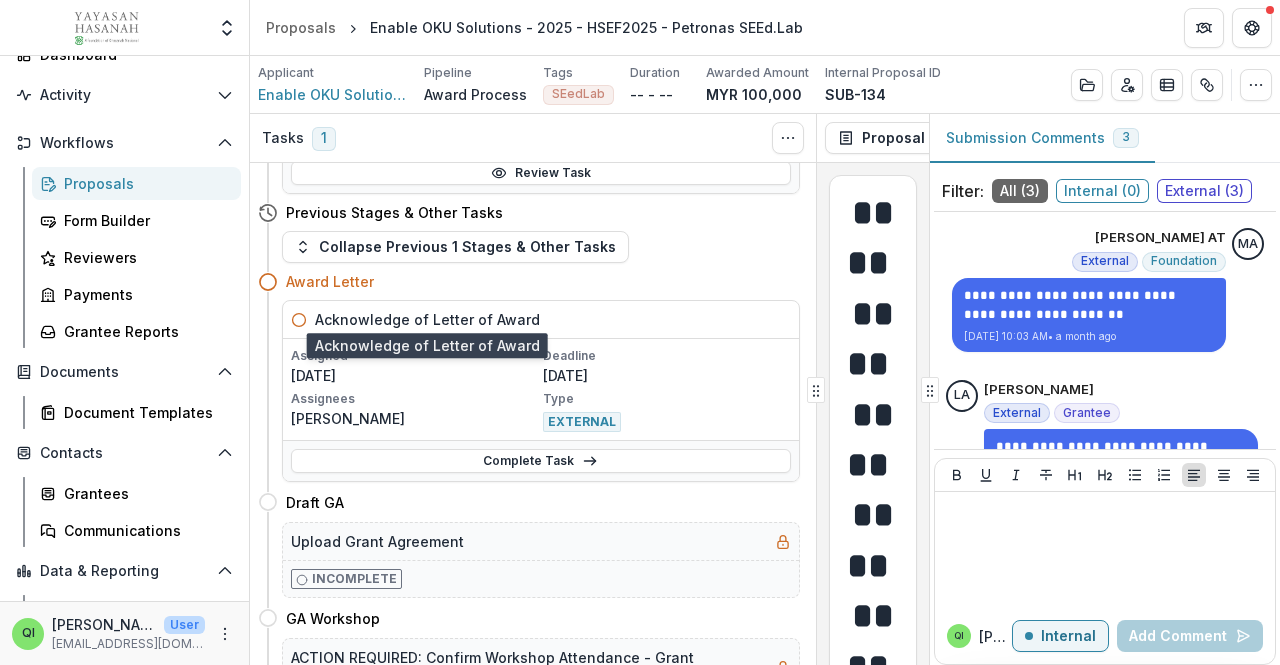 click on "Acknowledge of Letter of Award" at bounding box center [427, 319] 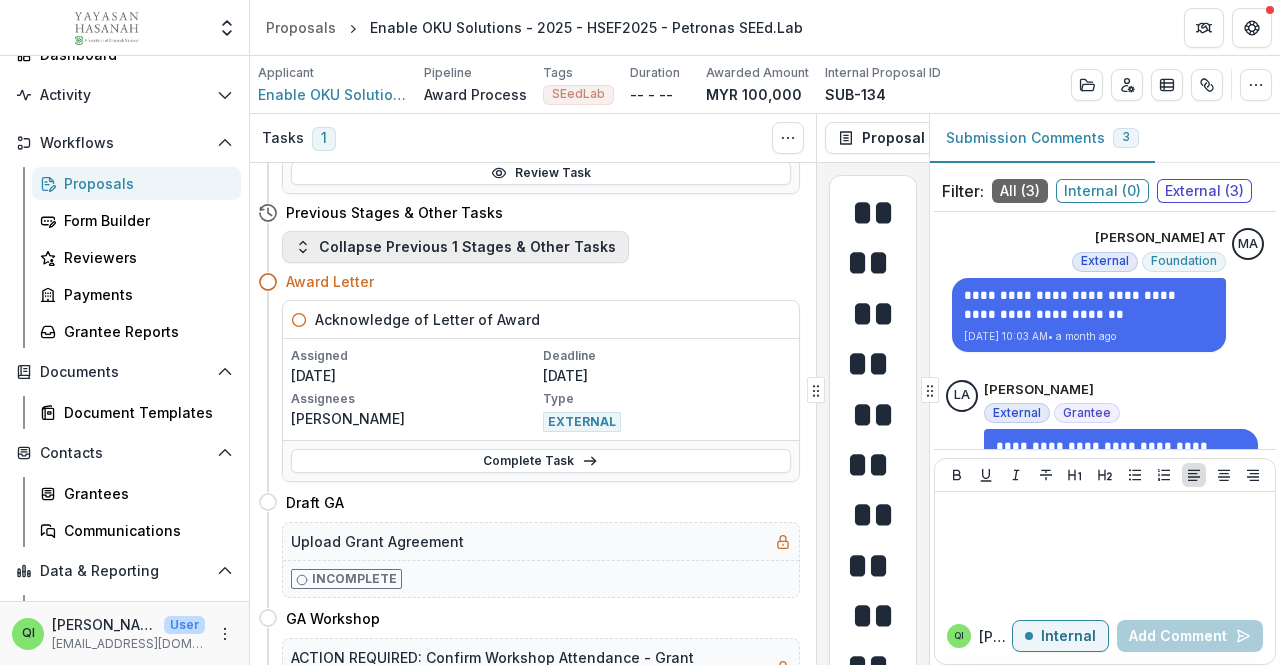 click on "Collapse Previous 1 Stages & Other Tasks" at bounding box center [455, 247] 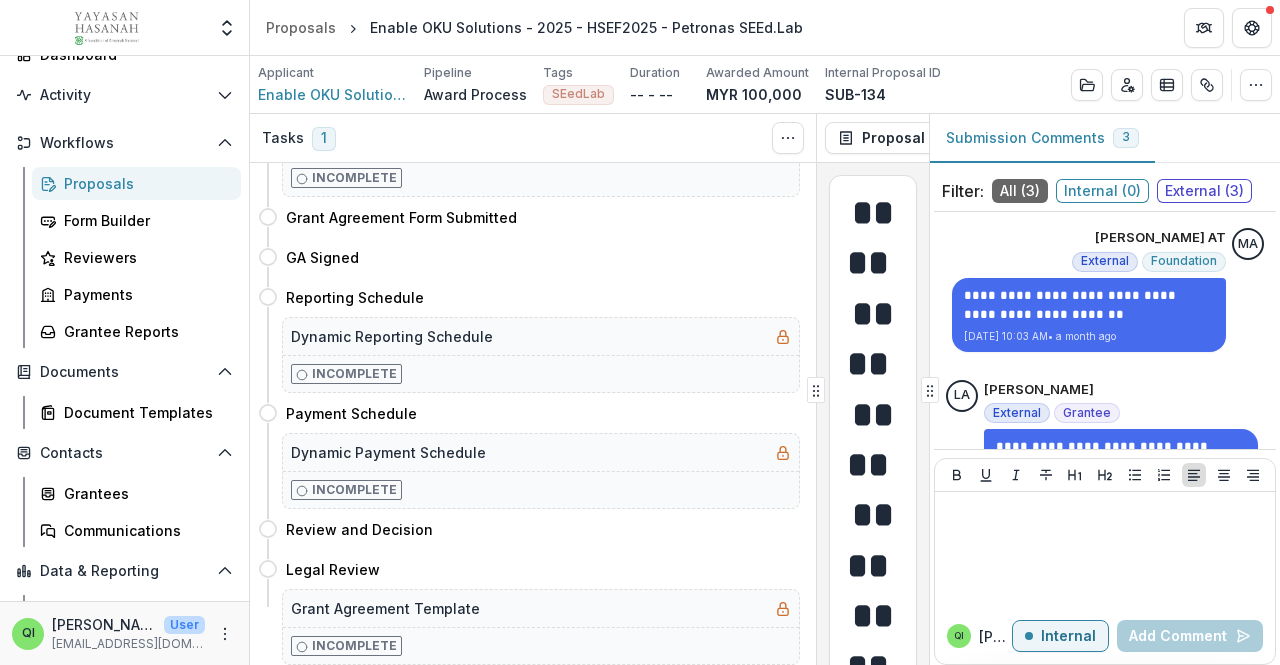 scroll, scrollTop: 0, scrollLeft: 0, axis: both 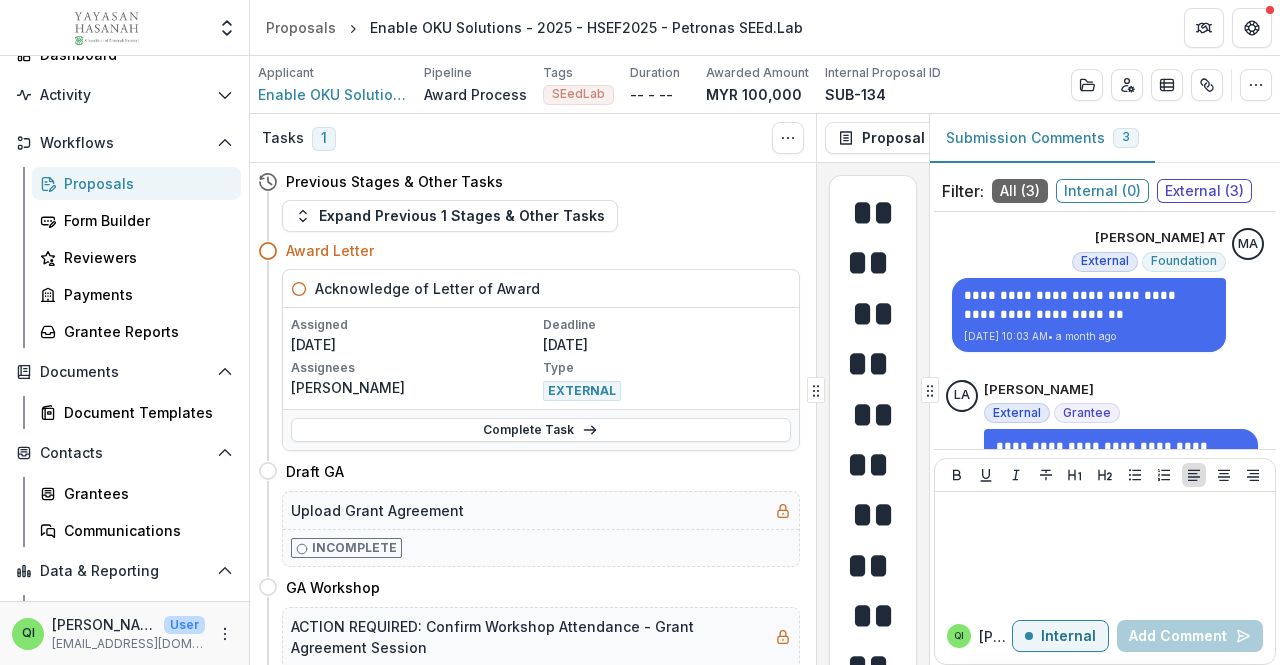 click on "Award Letter" at bounding box center [529, 250] 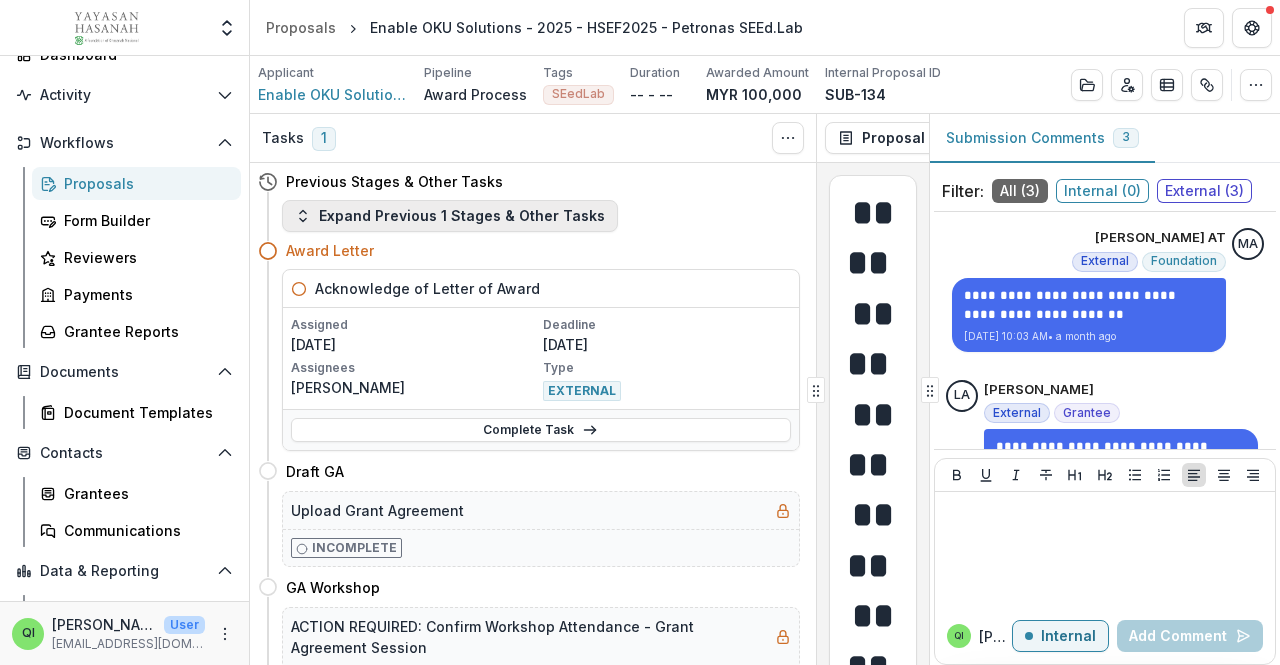 click on "Expand Previous 1 Stages & Other Tasks" at bounding box center [450, 216] 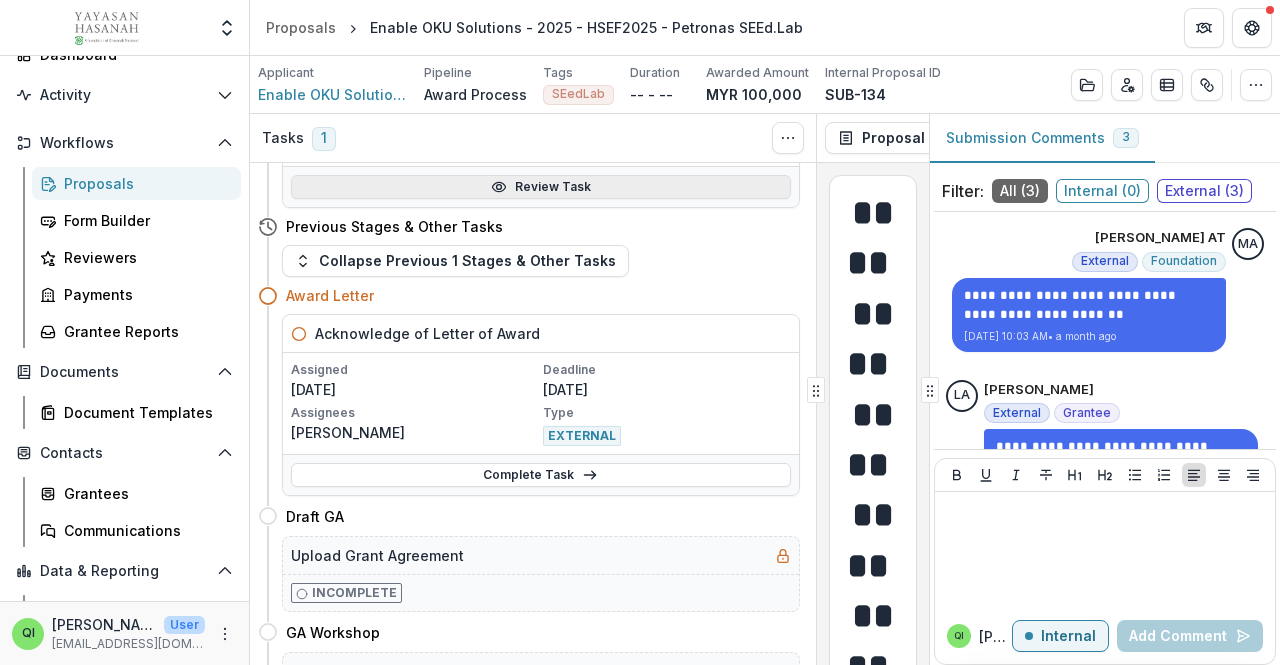 scroll, scrollTop: 600, scrollLeft: 0, axis: vertical 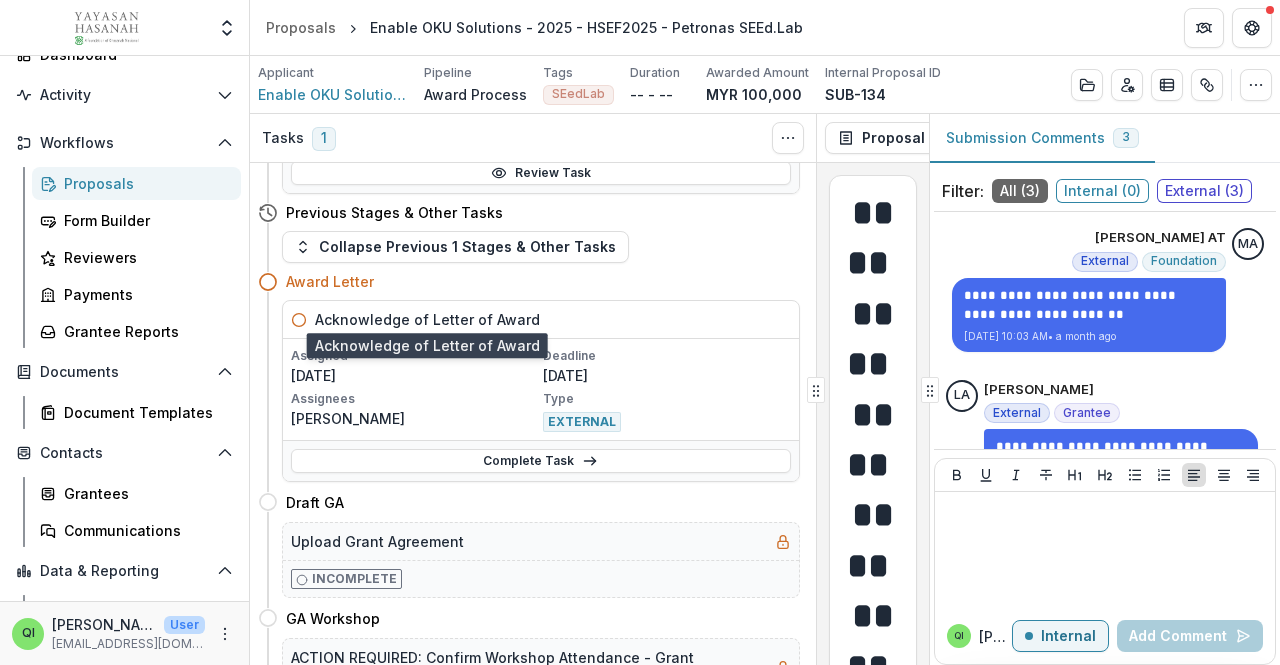 click on "Acknowledge of Letter of Award" at bounding box center (427, 319) 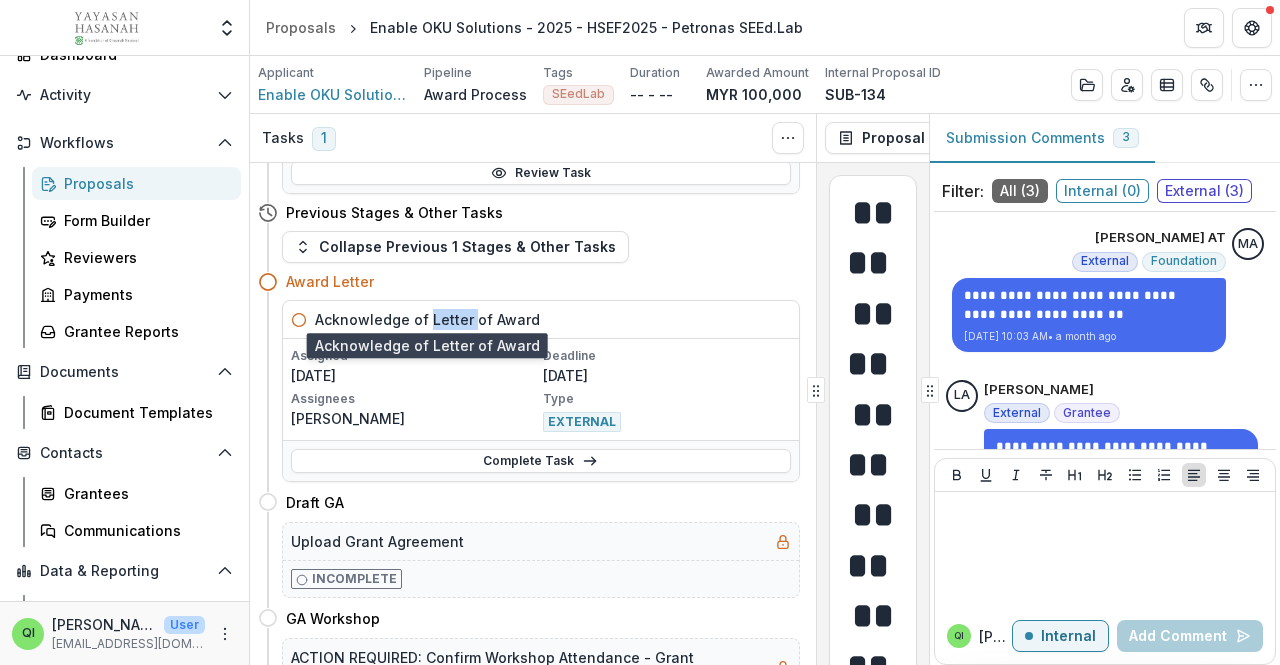 click on "Acknowledge of Letter of Award" at bounding box center [427, 319] 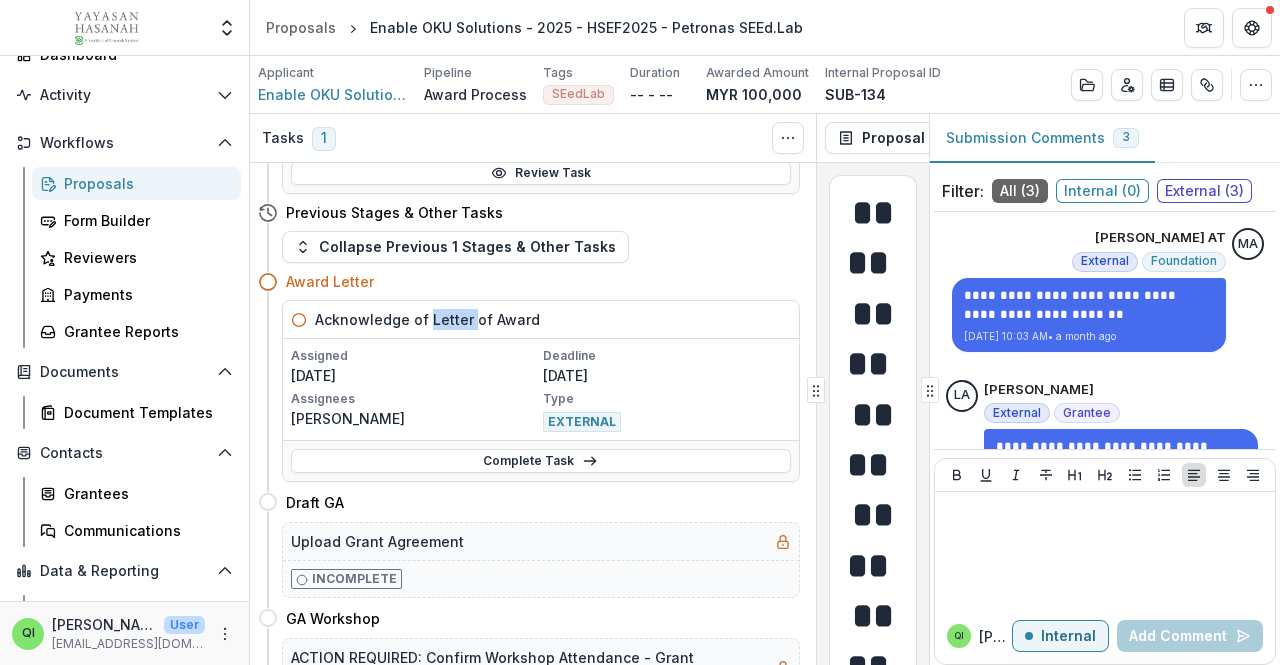 click on "Acknowledge of Letter of Award" at bounding box center (541, 320) 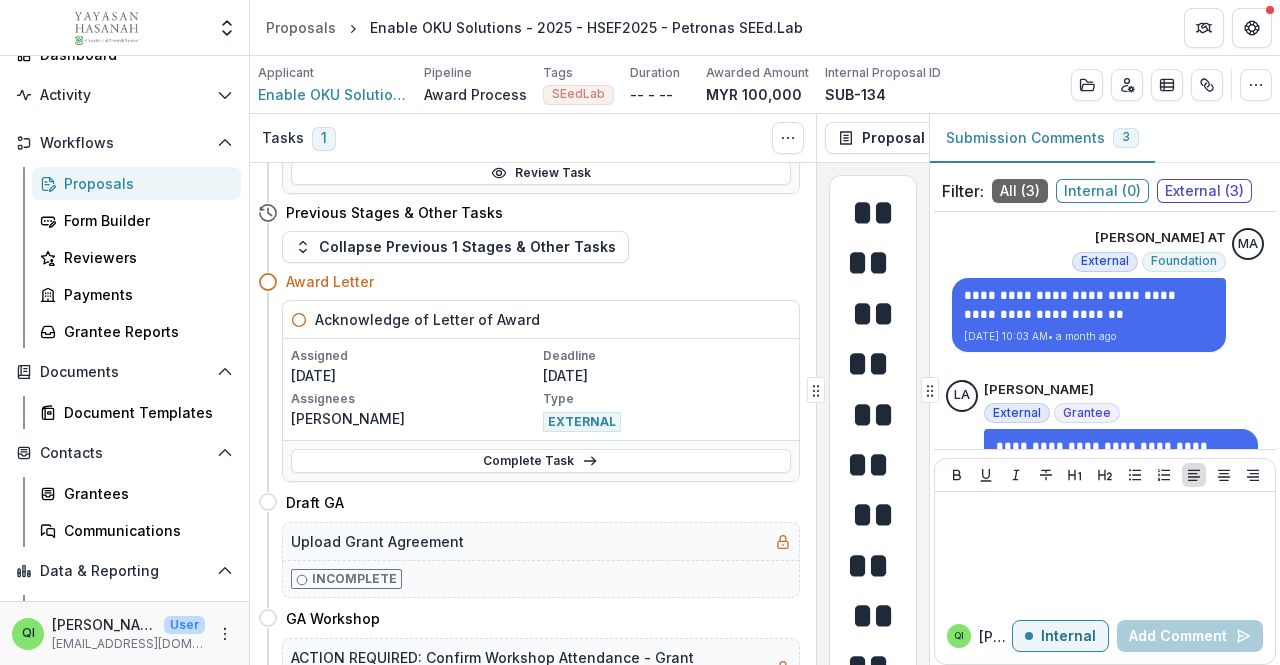 click on "Acknowledge of Letter of Award" at bounding box center [541, 320] 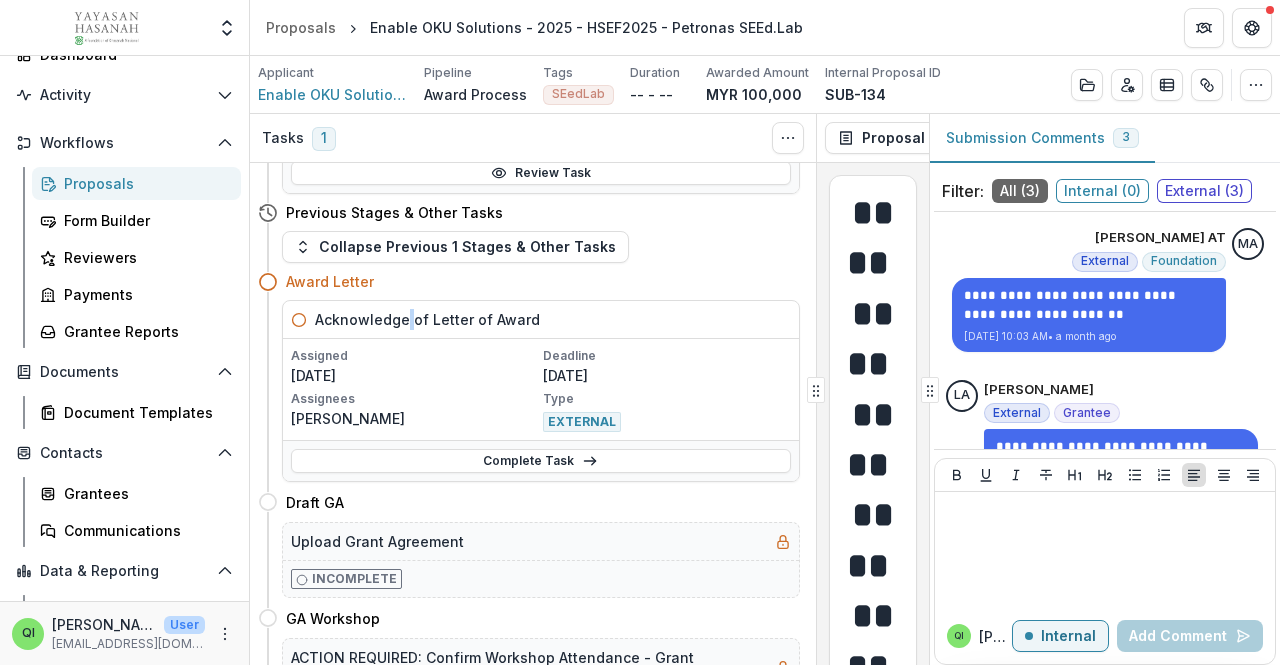 scroll, scrollTop: 400, scrollLeft: 0, axis: vertical 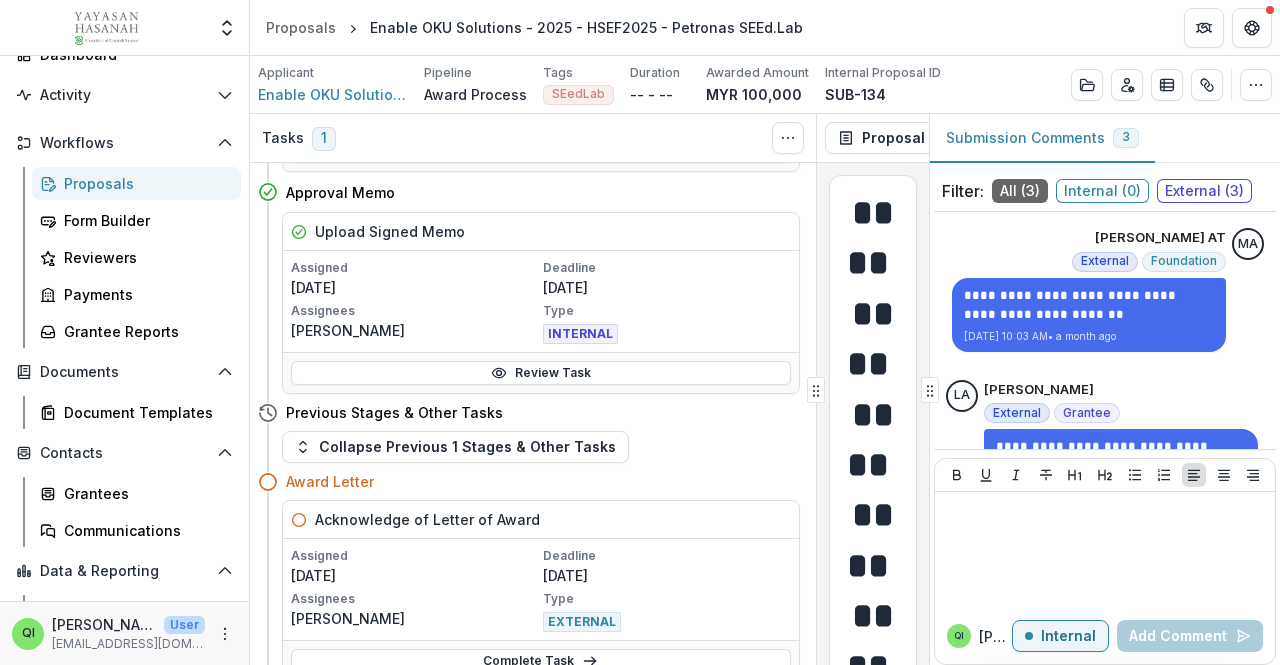 click on "1" at bounding box center [324, 139] 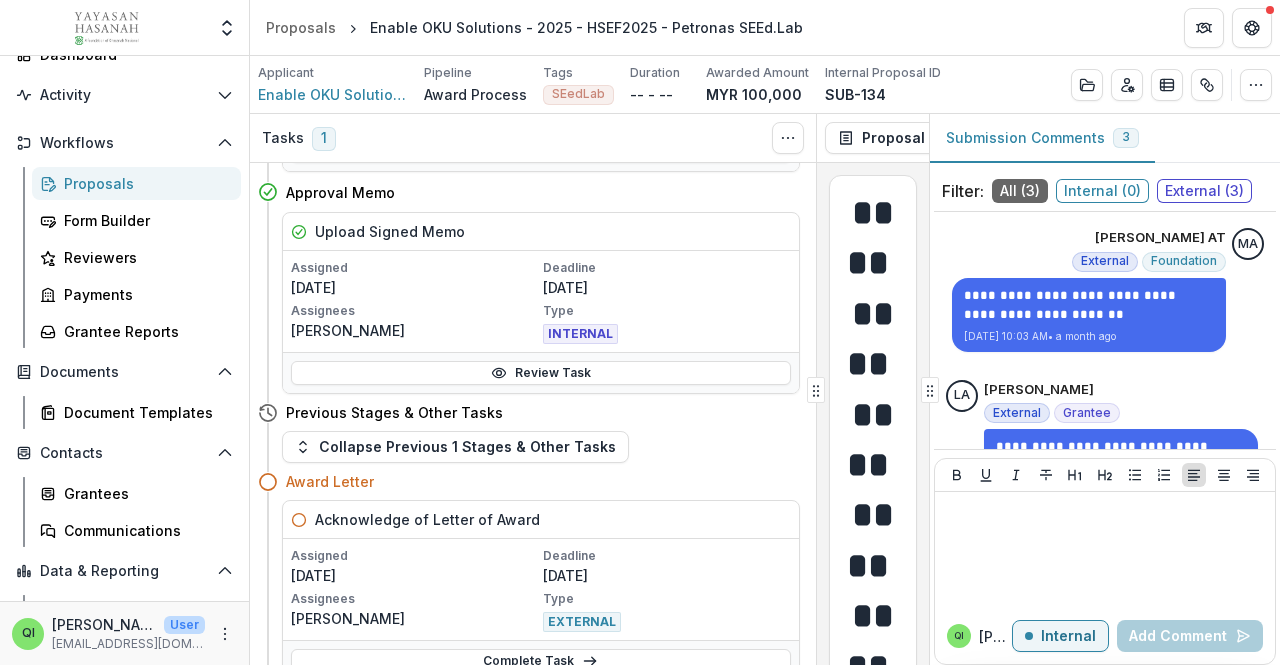 click on "Tasks 1 Show Cancelled Tasks" at bounding box center (533, 138) 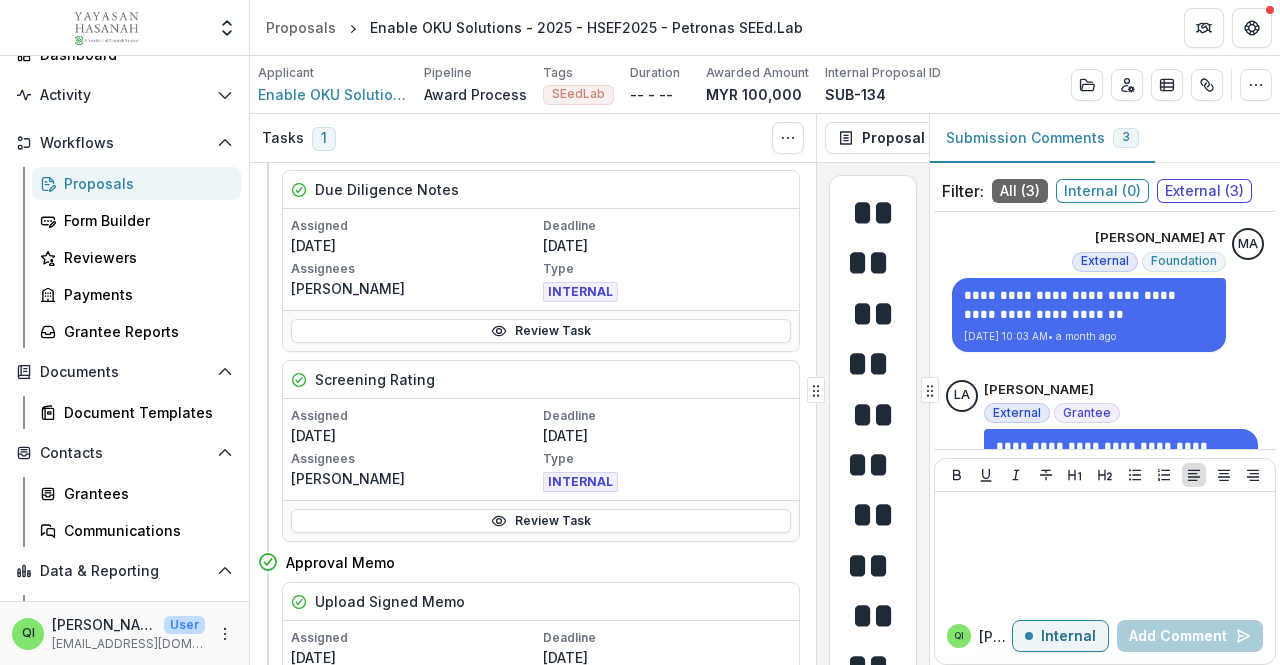 scroll, scrollTop: 0, scrollLeft: 0, axis: both 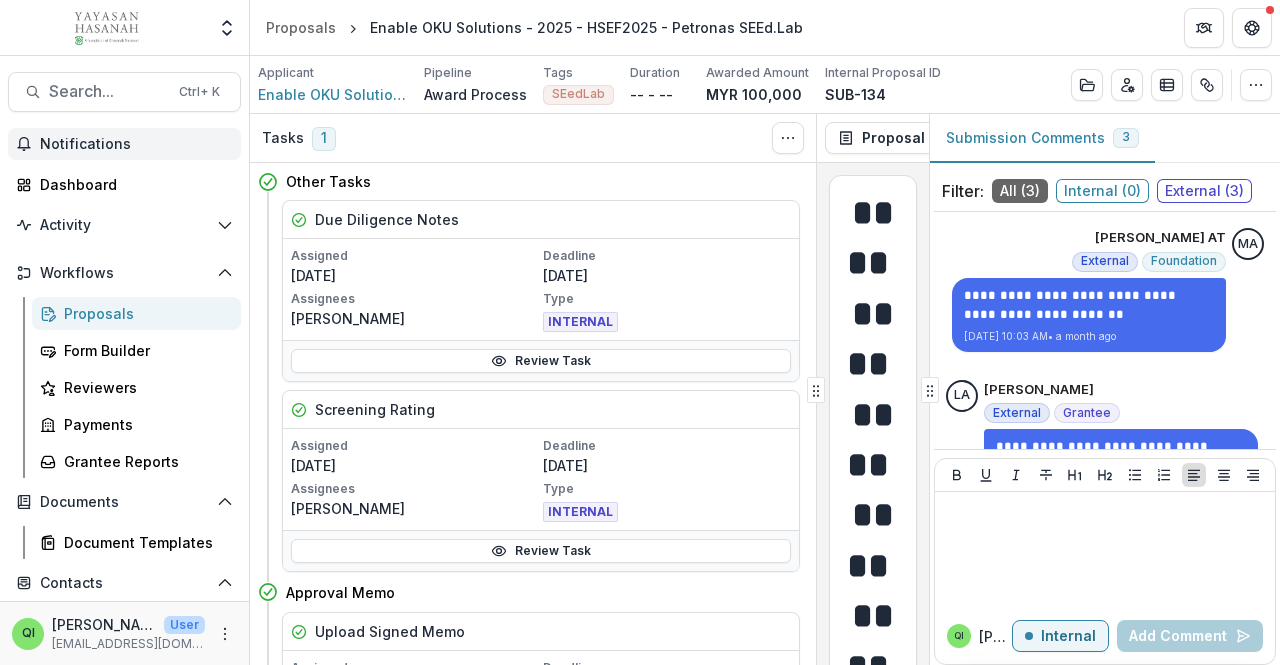 click on "Notifications" at bounding box center (124, 144) 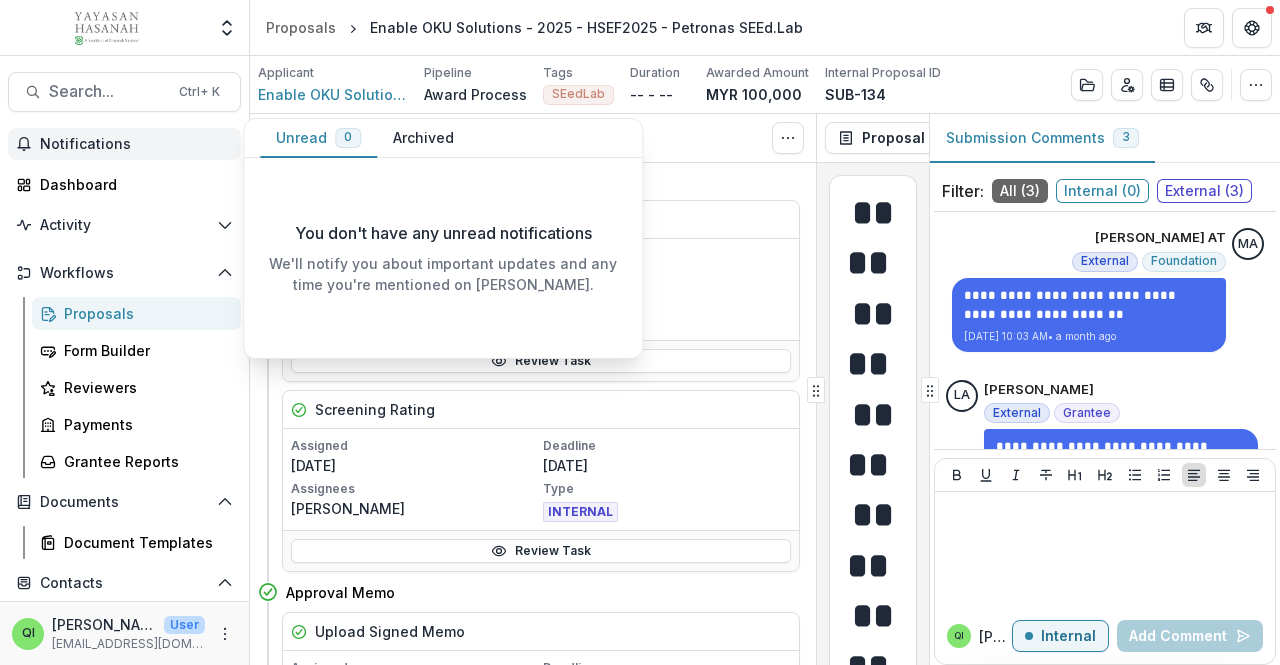 click on "Archived" at bounding box center [423, 138] 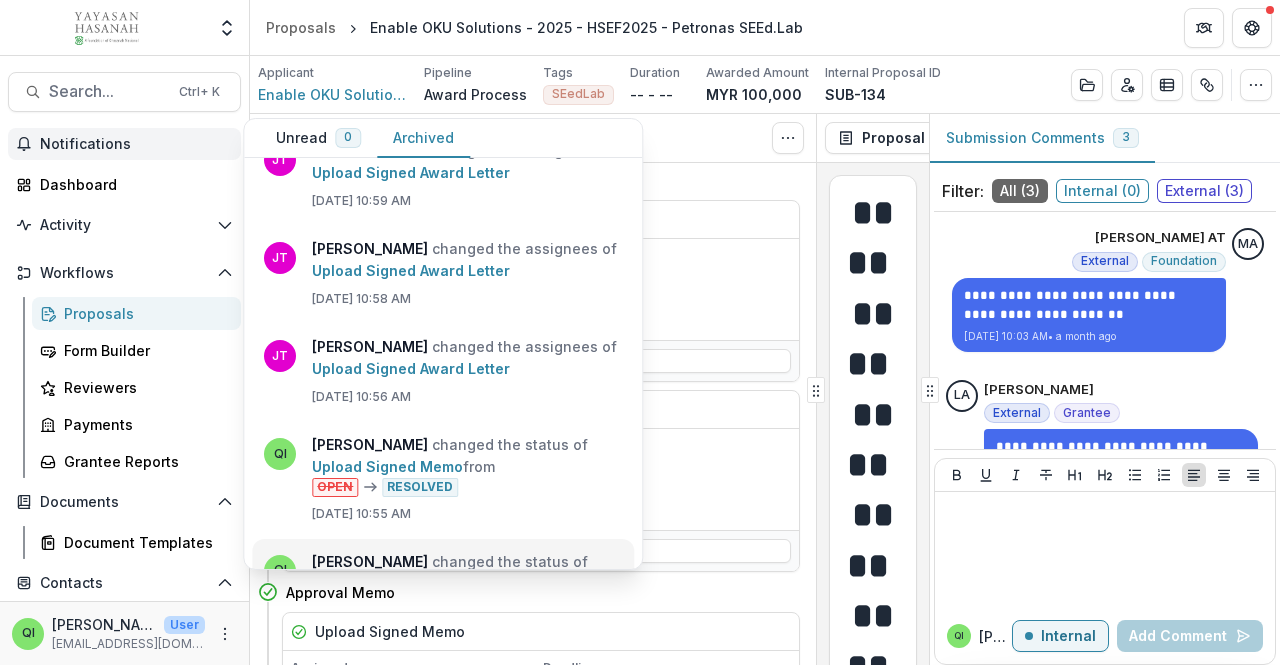 scroll, scrollTop: 1100, scrollLeft: 0, axis: vertical 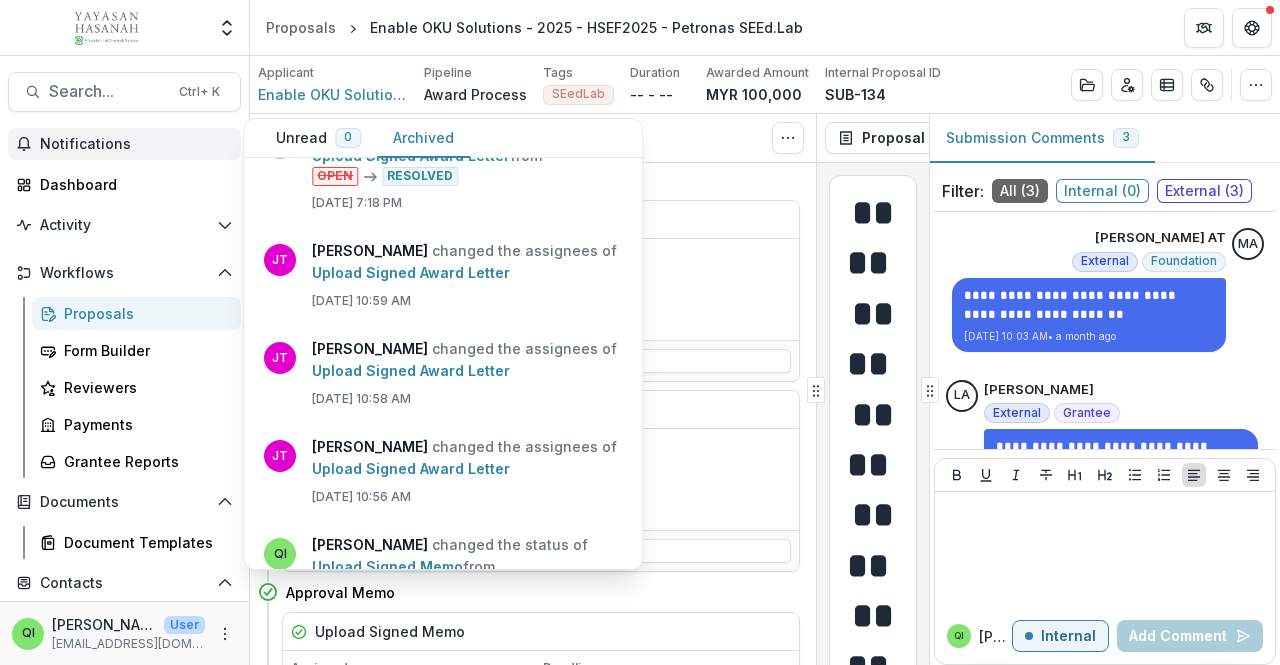 click on "Upload Signed Award Letter" at bounding box center [411, 468] 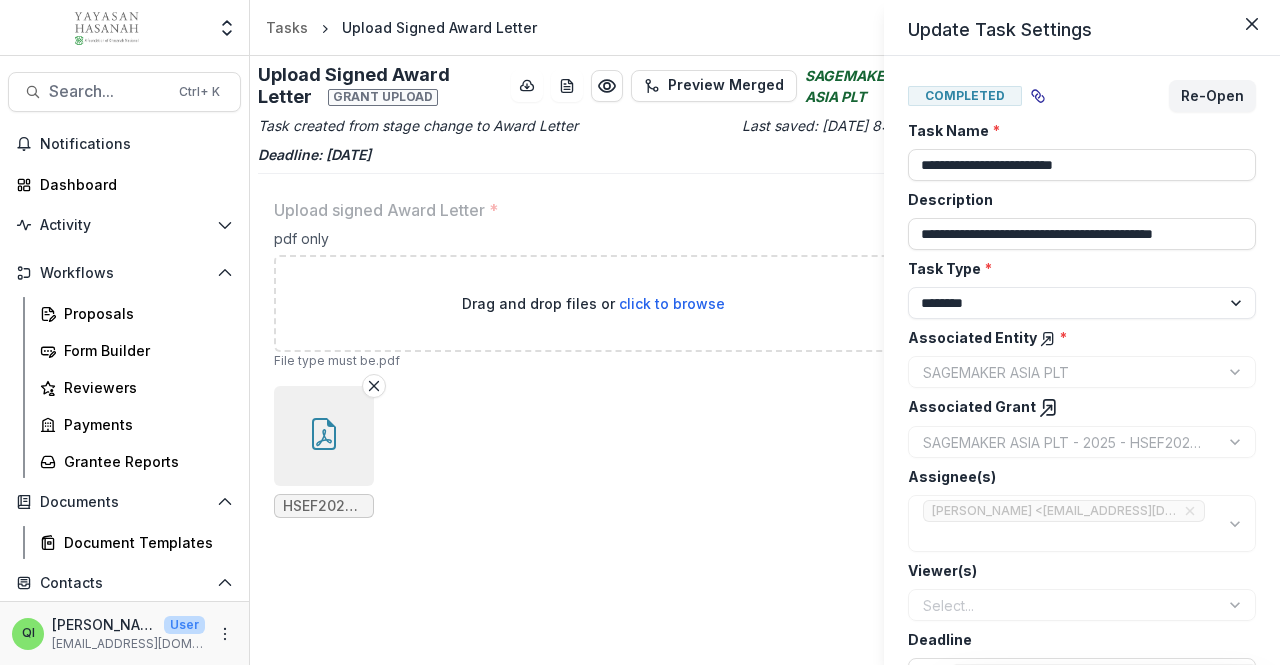 click on "**********" at bounding box center [640, 332] 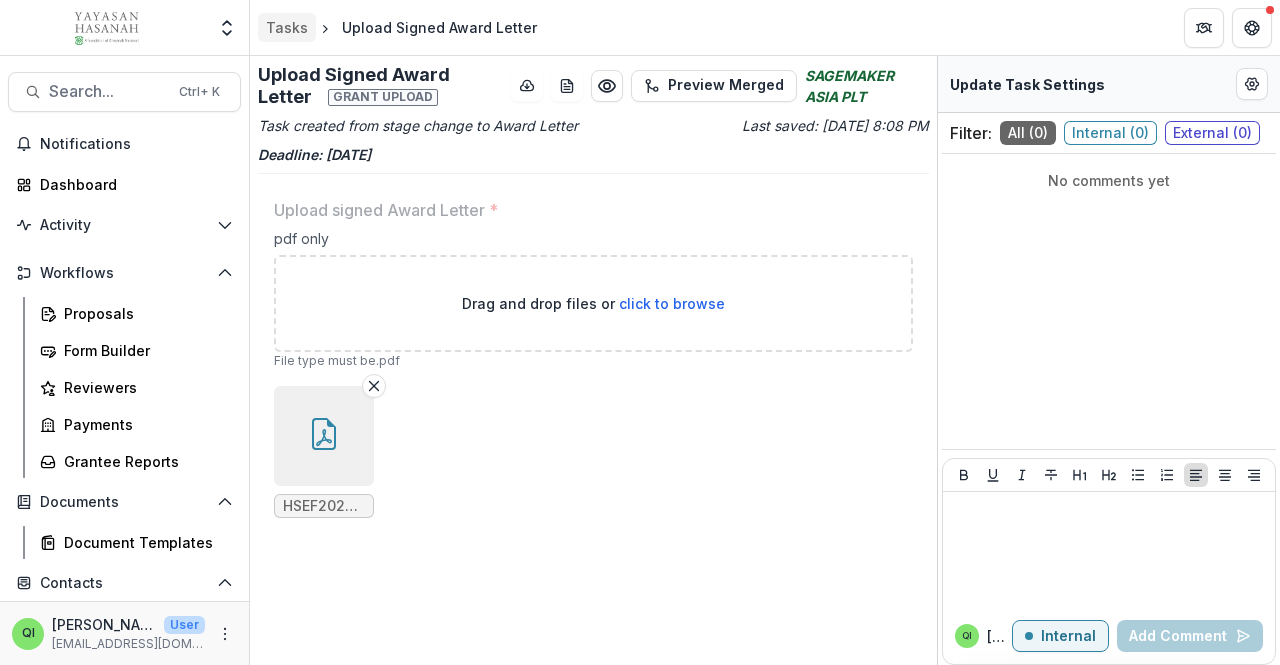 click on "Tasks" at bounding box center [287, 27] 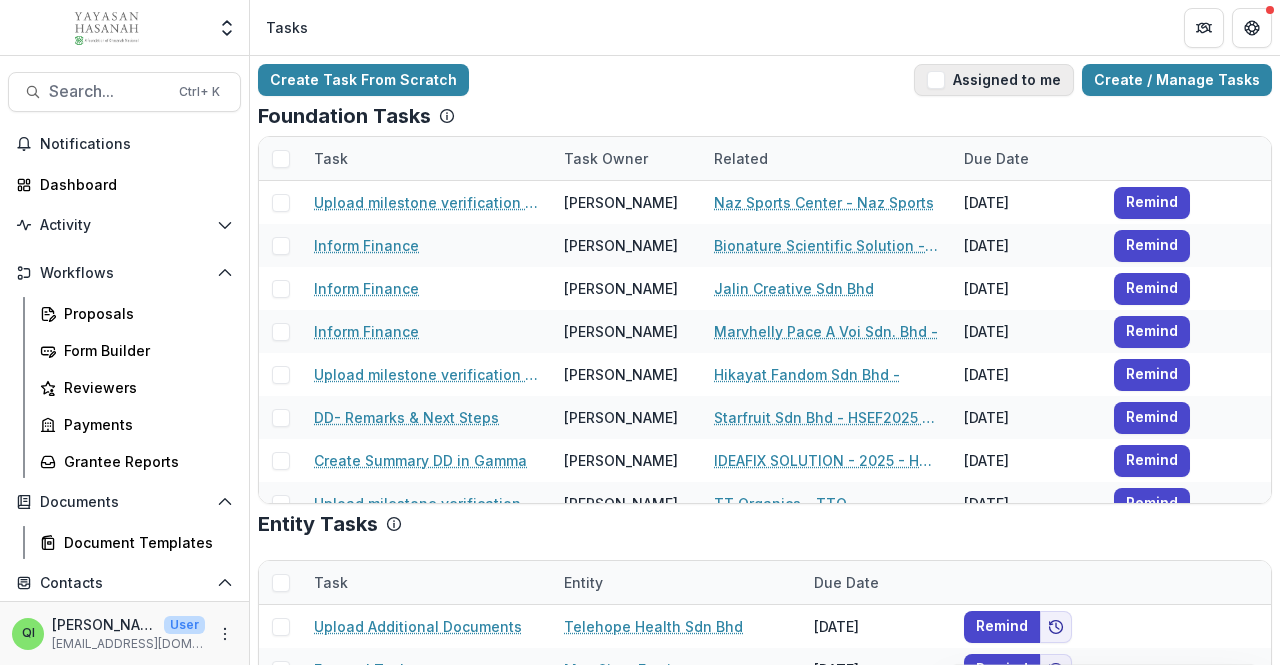 click on "Assigned to me" at bounding box center [994, 80] 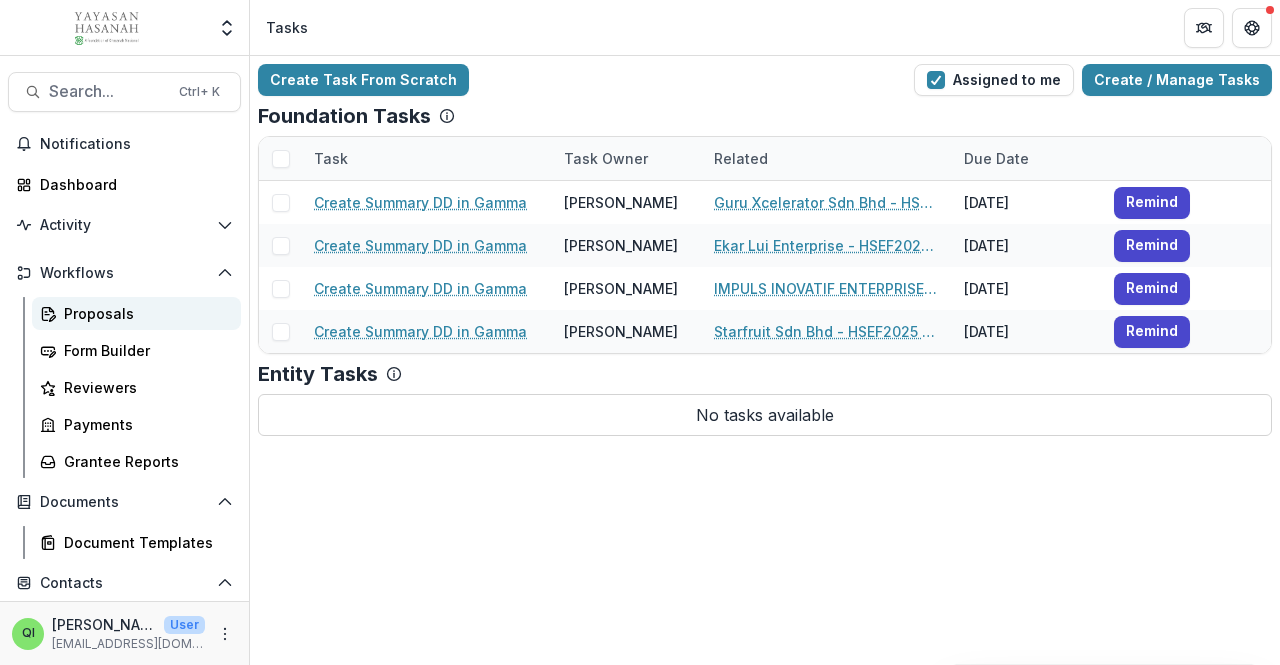 click on "Proposals" at bounding box center (144, 313) 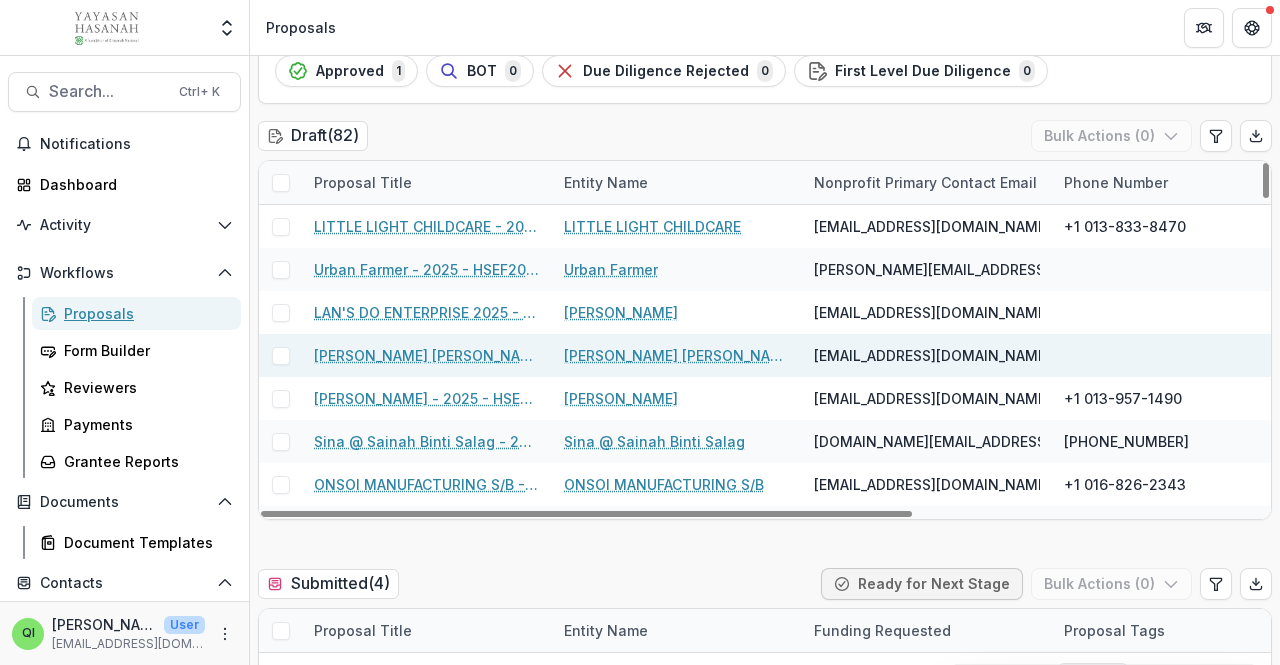scroll, scrollTop: 300, scrollLeft: 0, axis: vertical 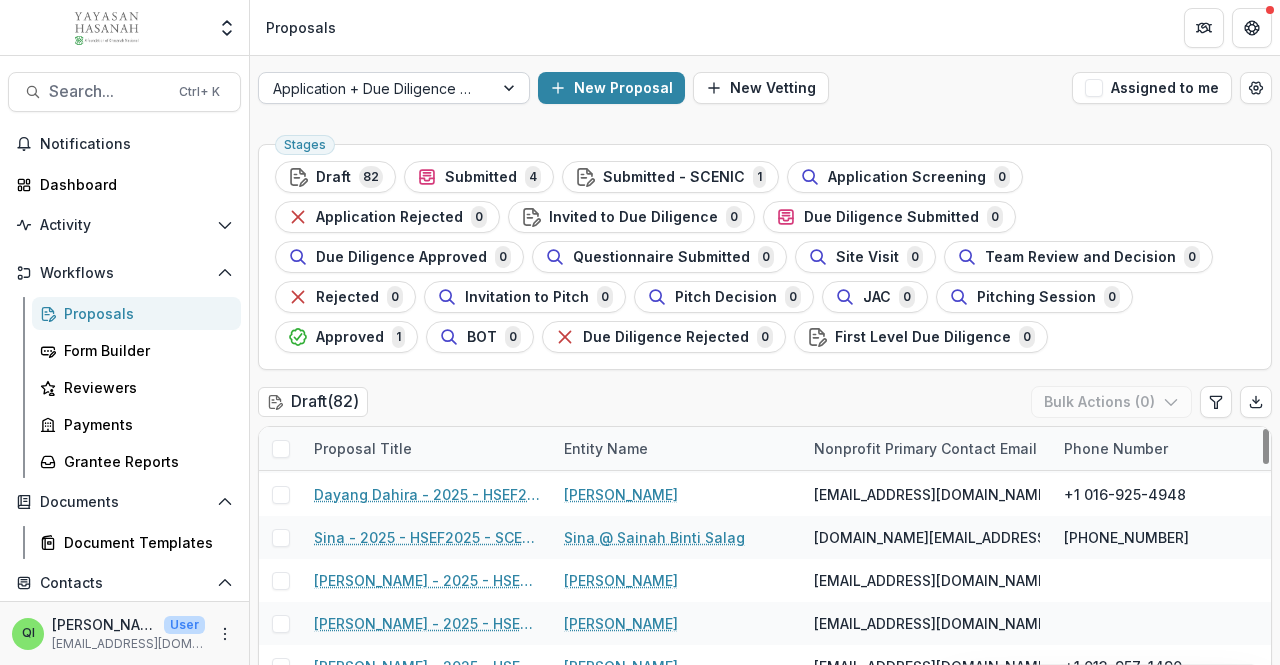 click at bounding box center (376, 88) 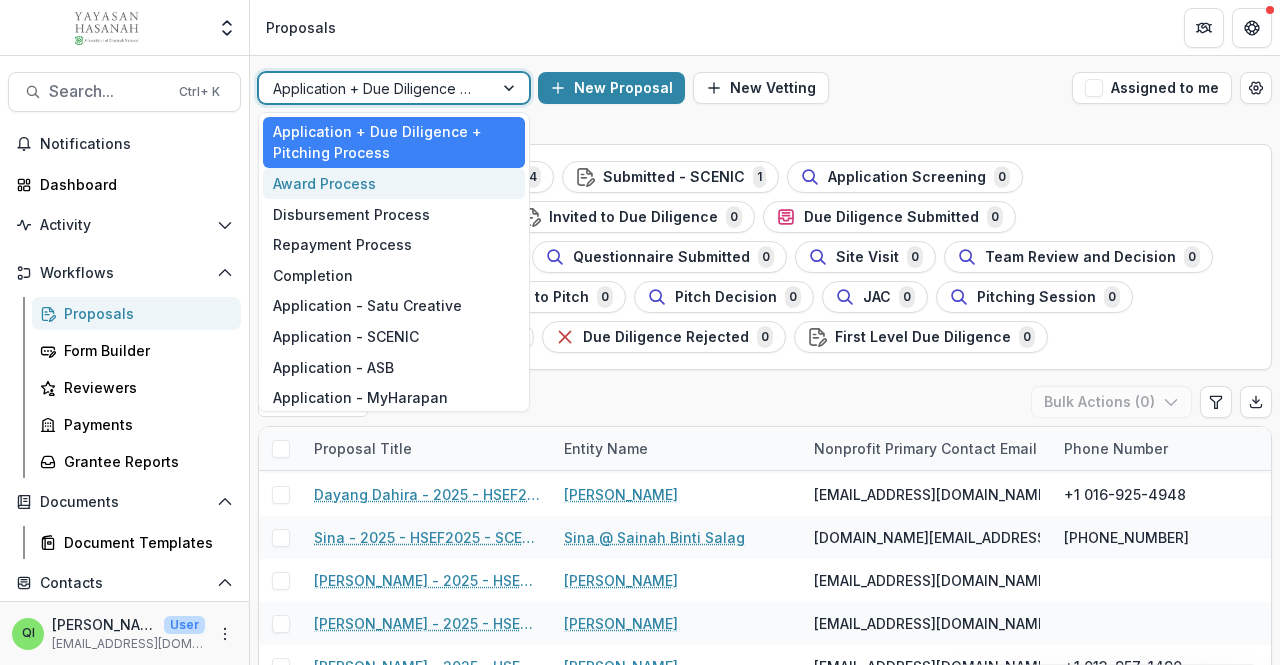click on "Award Process" at bounding box center [394, 183] 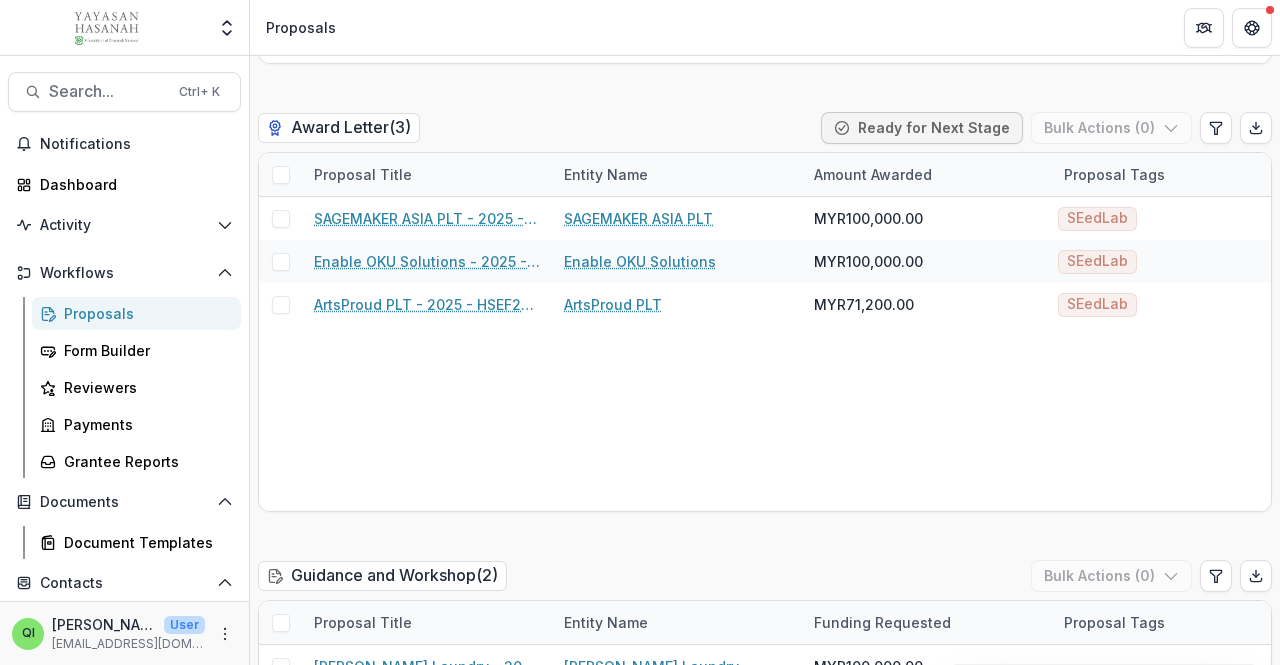 scroll, scrollTop: 500, scrollLeft: 0, axis: vertical 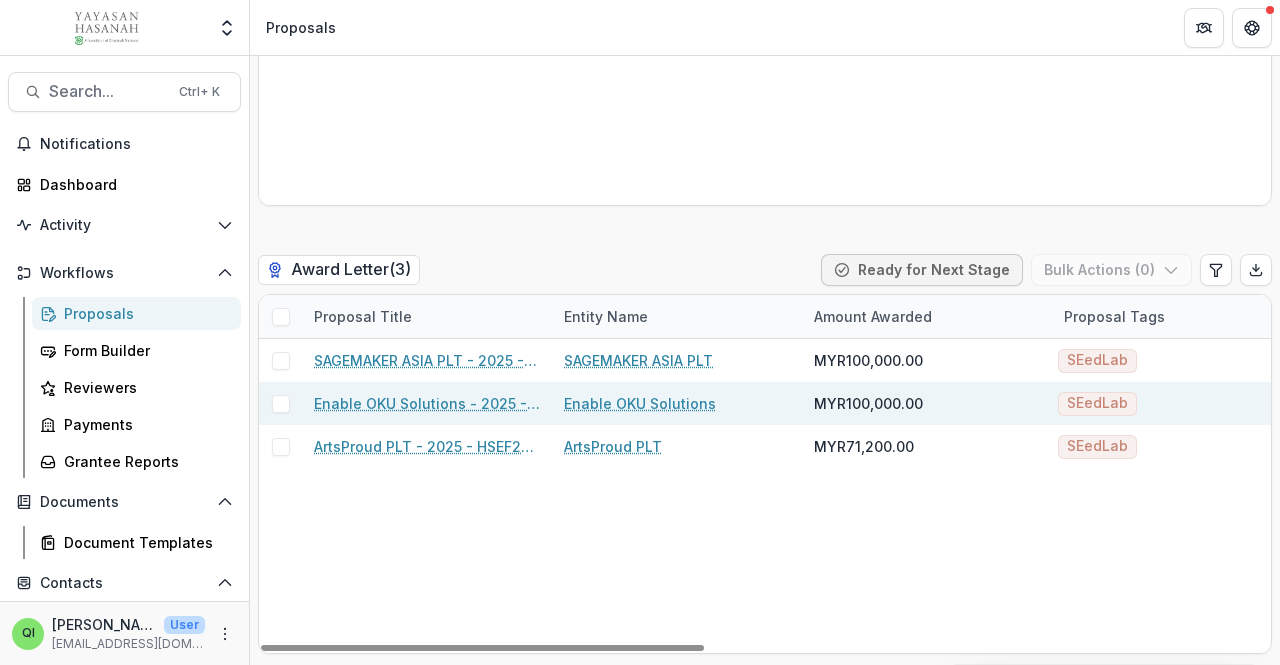 click on "Enable OKU Solutions - 2025 - HSEF2025 - Petronas SEEd.Lab" at bounding box center (427, 403) 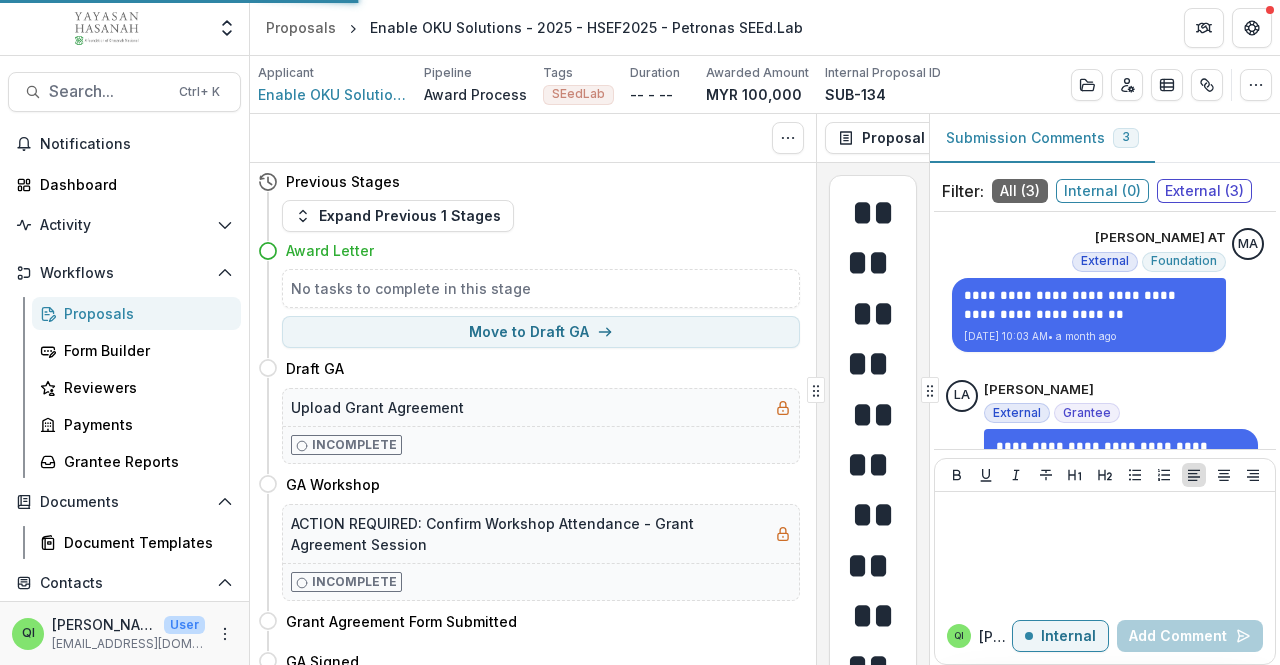 scroll, scrollTop: 0, scrollLeft: 0, axis: both 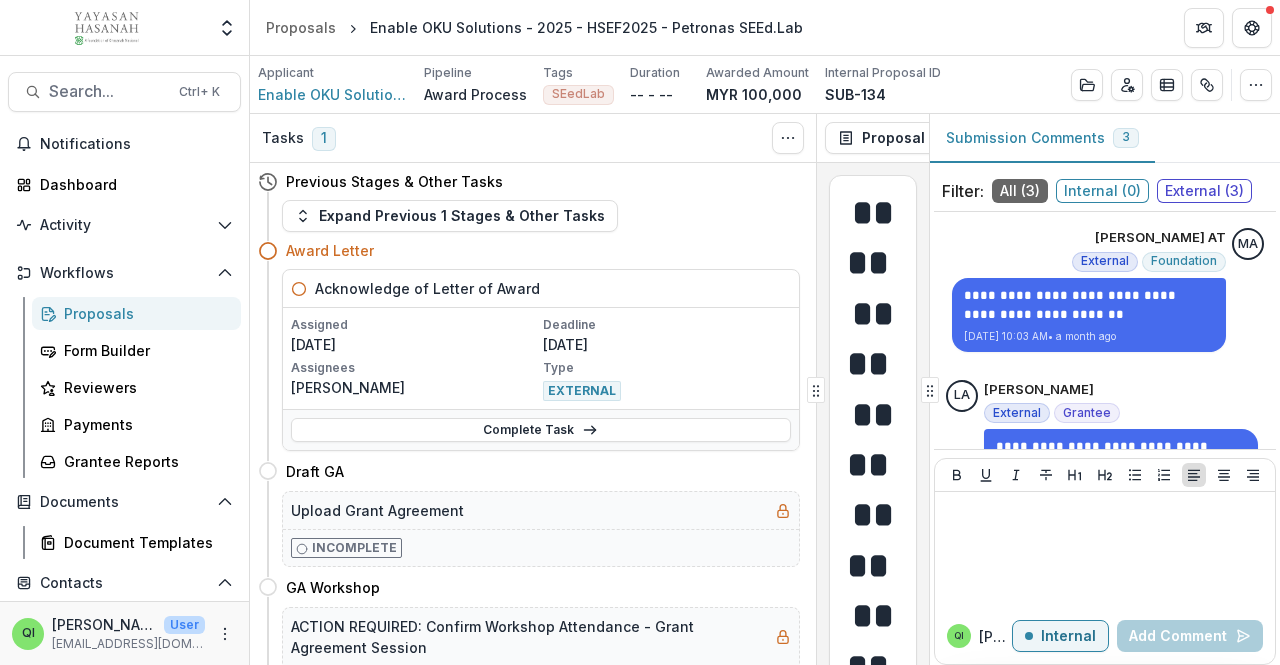 click on "Tasks" at bounding box center [283, 138] 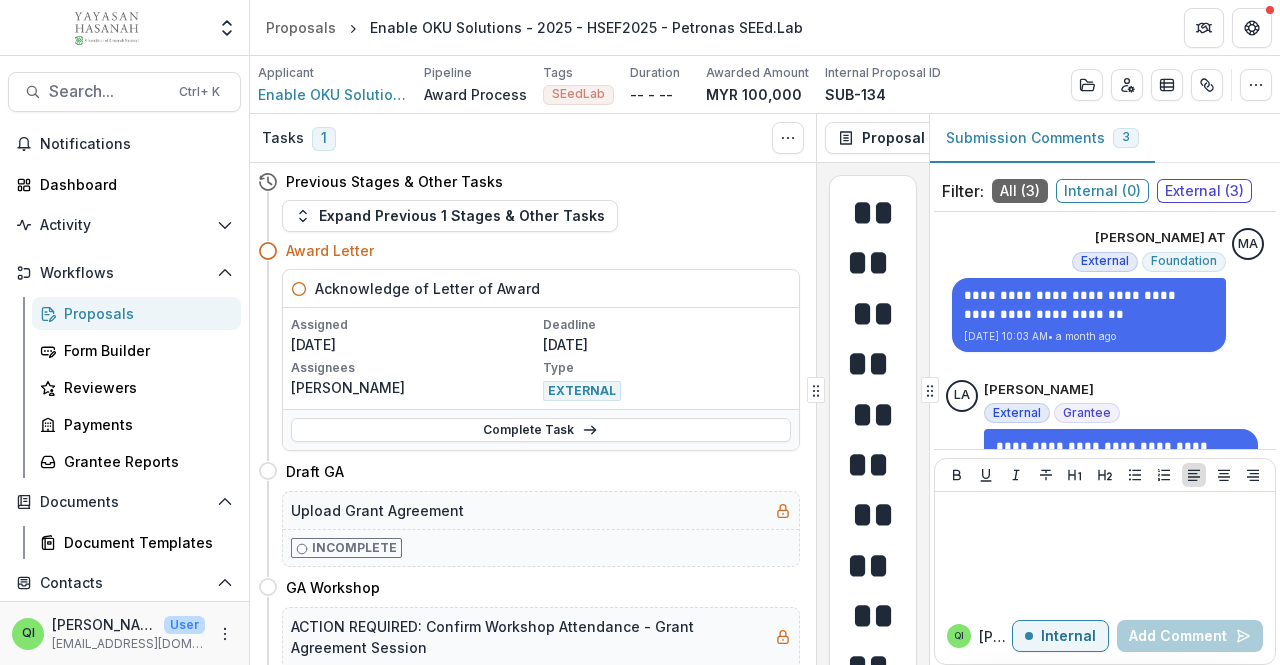 click on "Tasks 1" at bounding box center [299, 137] 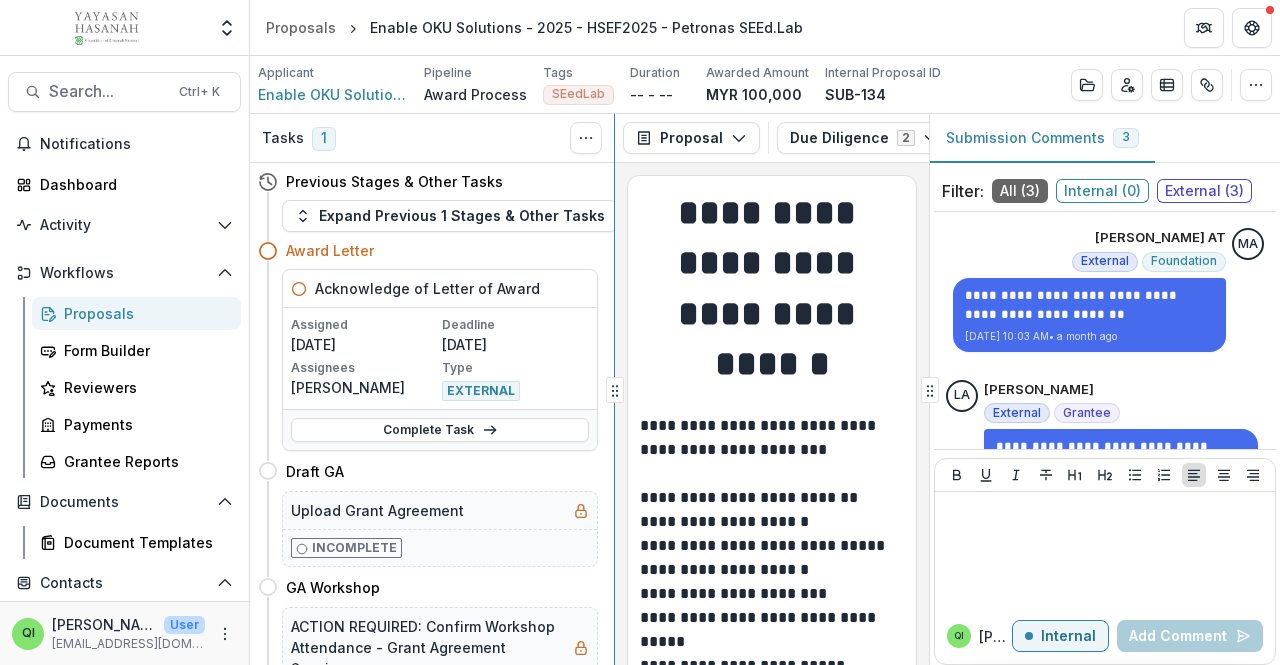 click 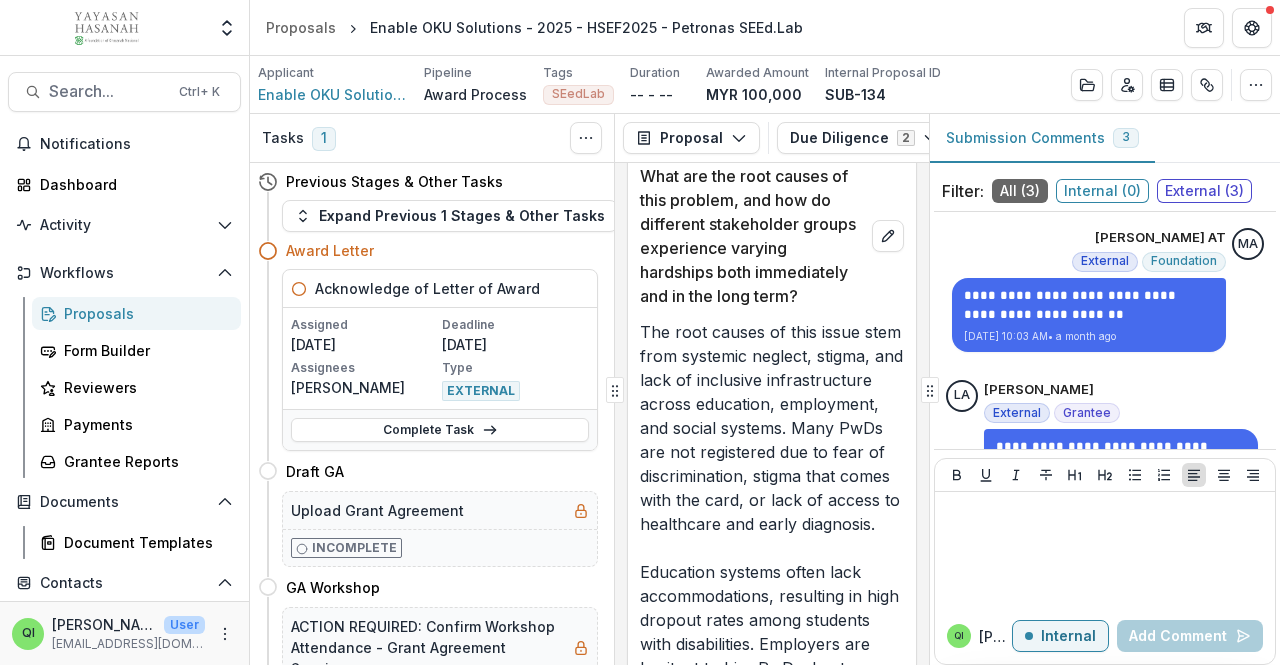 scroll, scrollTop: 3000, scrollLeft: 0, axis: vertical 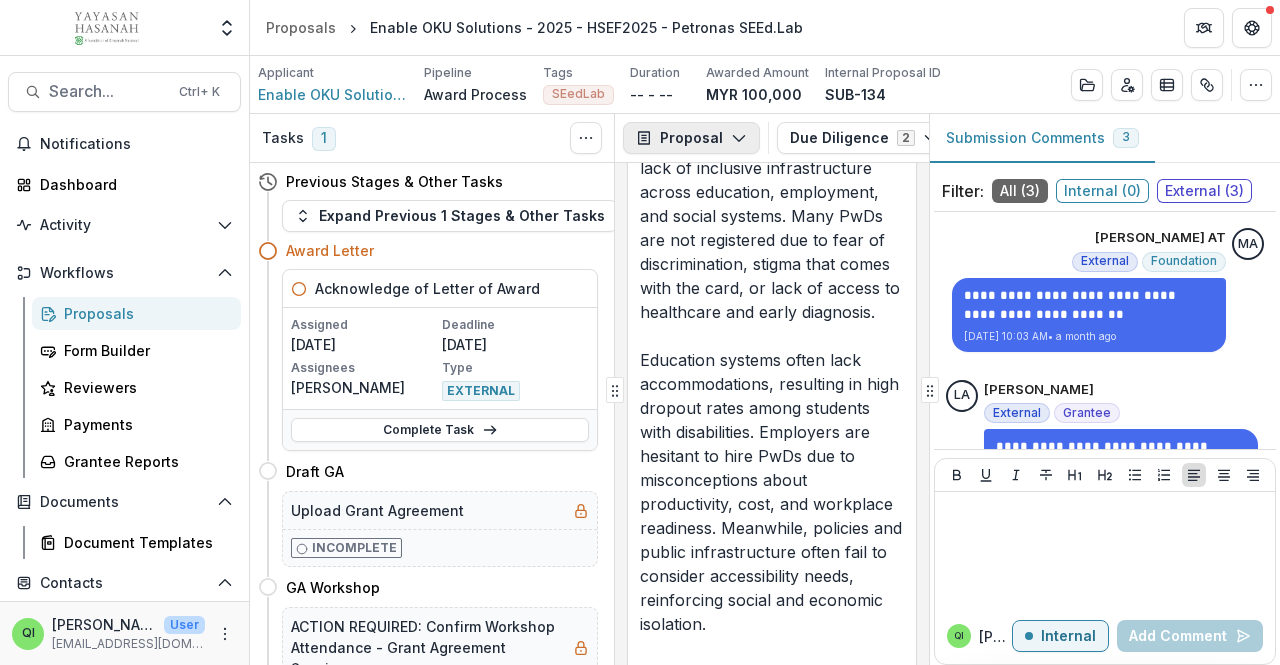 click on "Proposal" at bounding box center (691, 138) 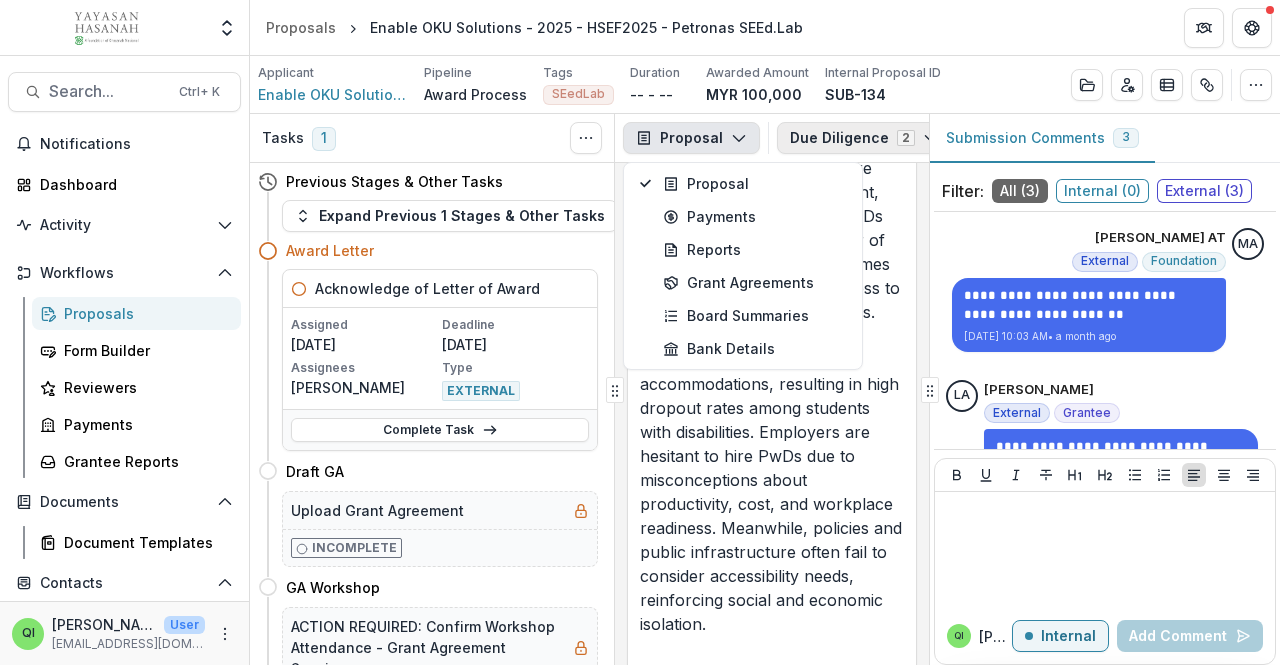 click on "Due Diligence 2" at bounding box center [864, 138] 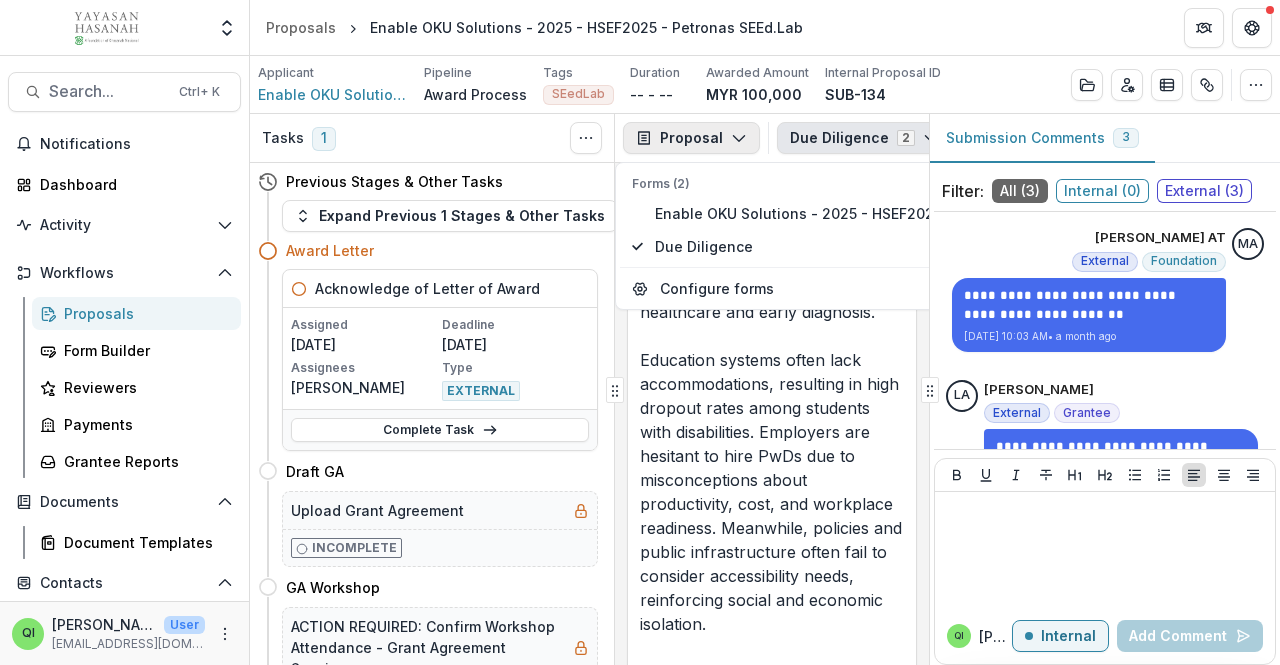 click on "Proposal" at bounding box center (691, 138) 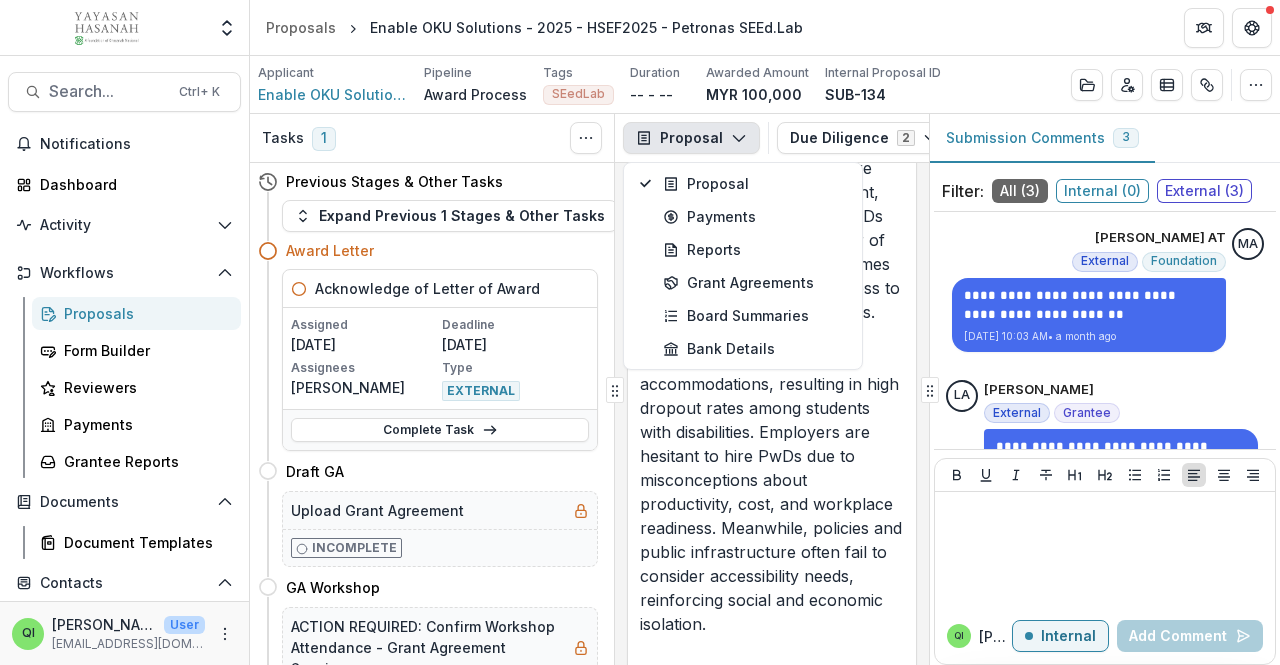 click 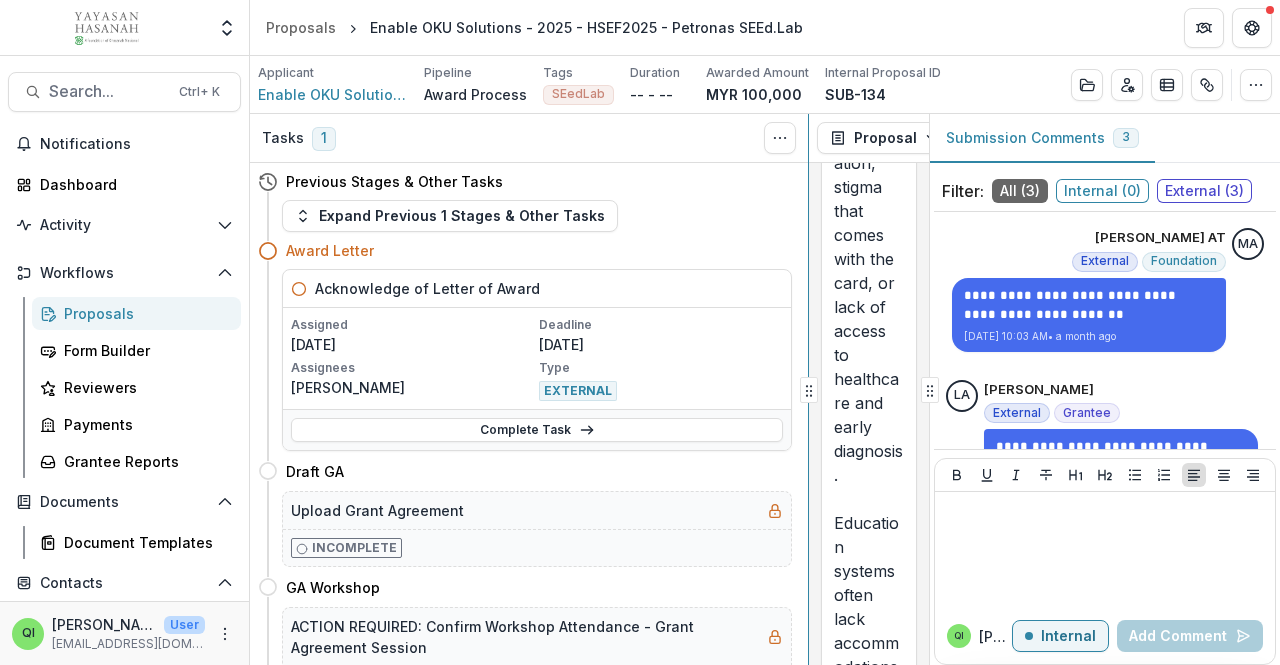 scroll, scrollTop: 10396, scrollLeft: 0, axis: vertical 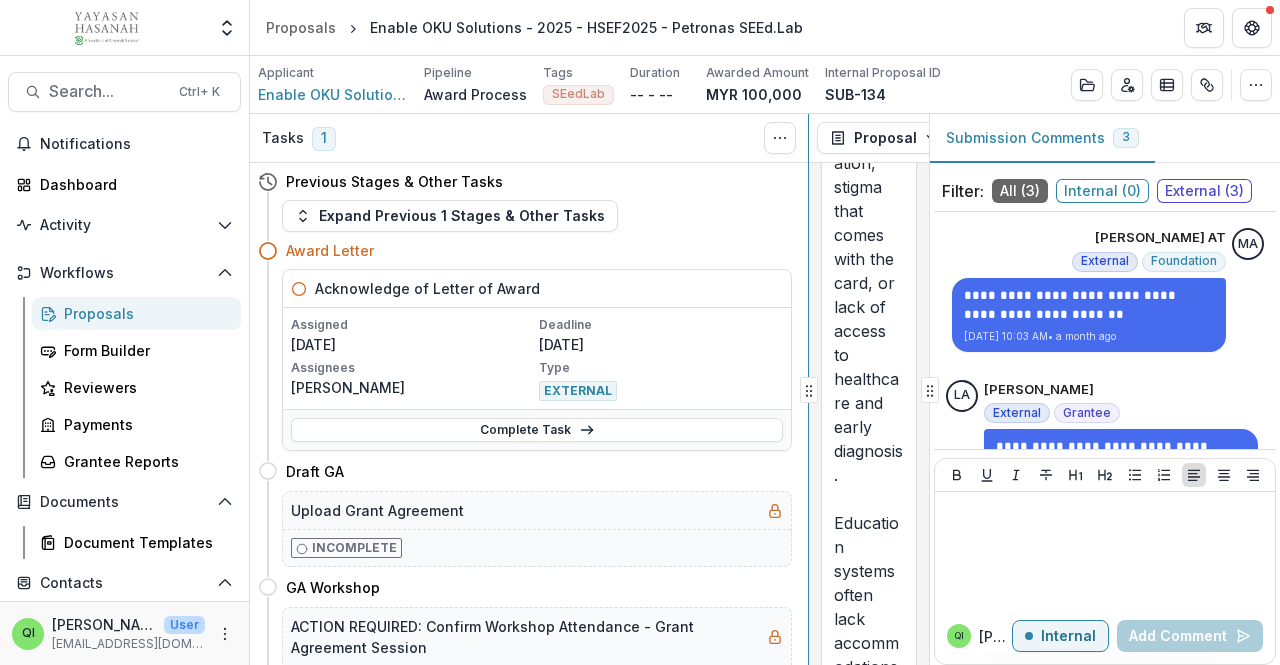 click 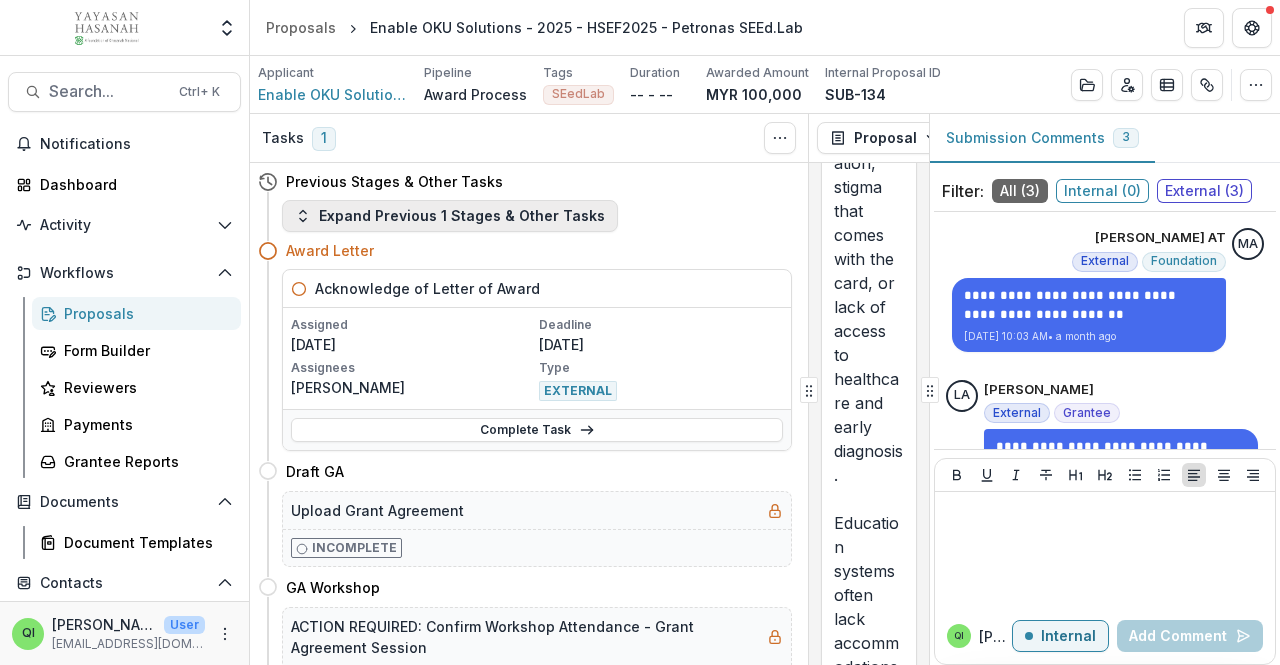 click on "Expand Previous 1 Stages & Other Tasks" at bounding box center (450, 216) 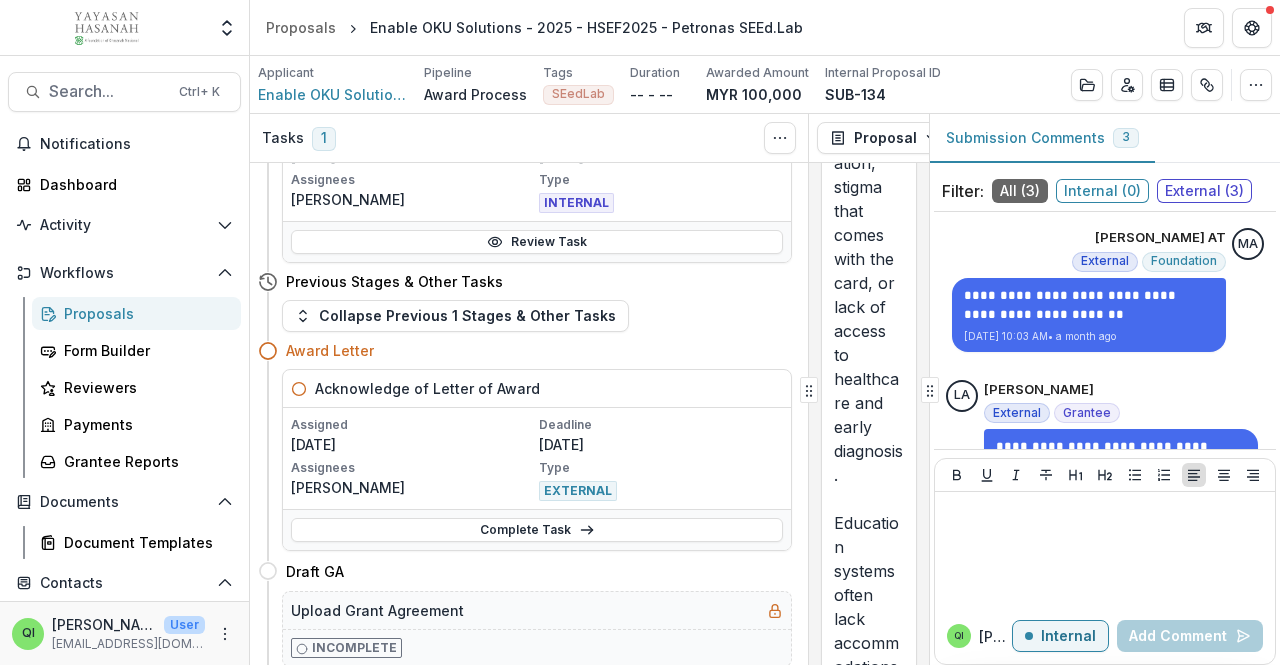 scroll, scrollTop: 500, scrollLeft: 0, axis: vertical 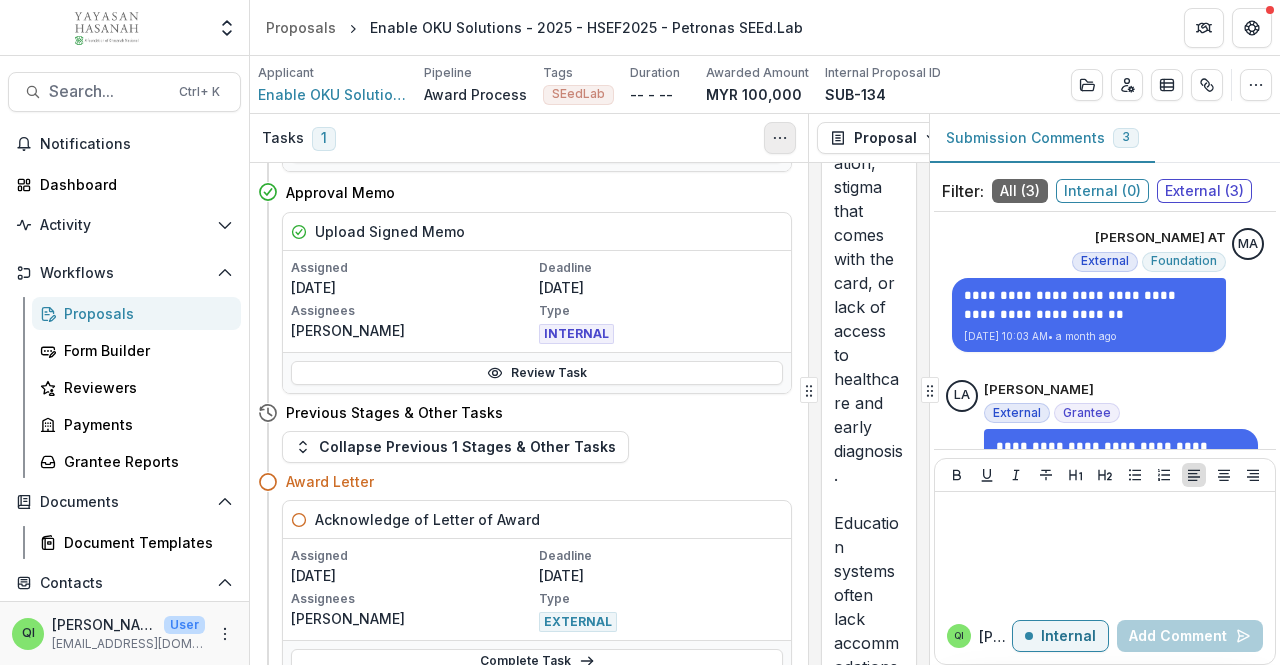 click at bounding box center (780, 138) 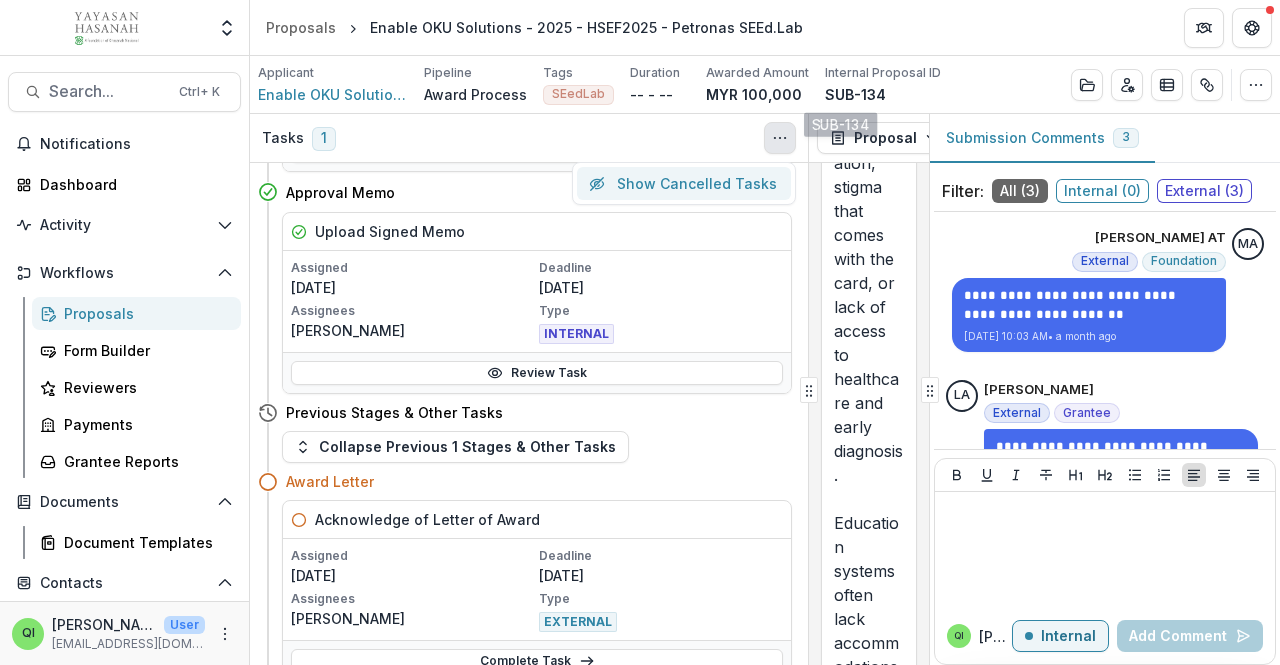 click on "Show Cancelled Tasks" at bounding box center (684, 183) 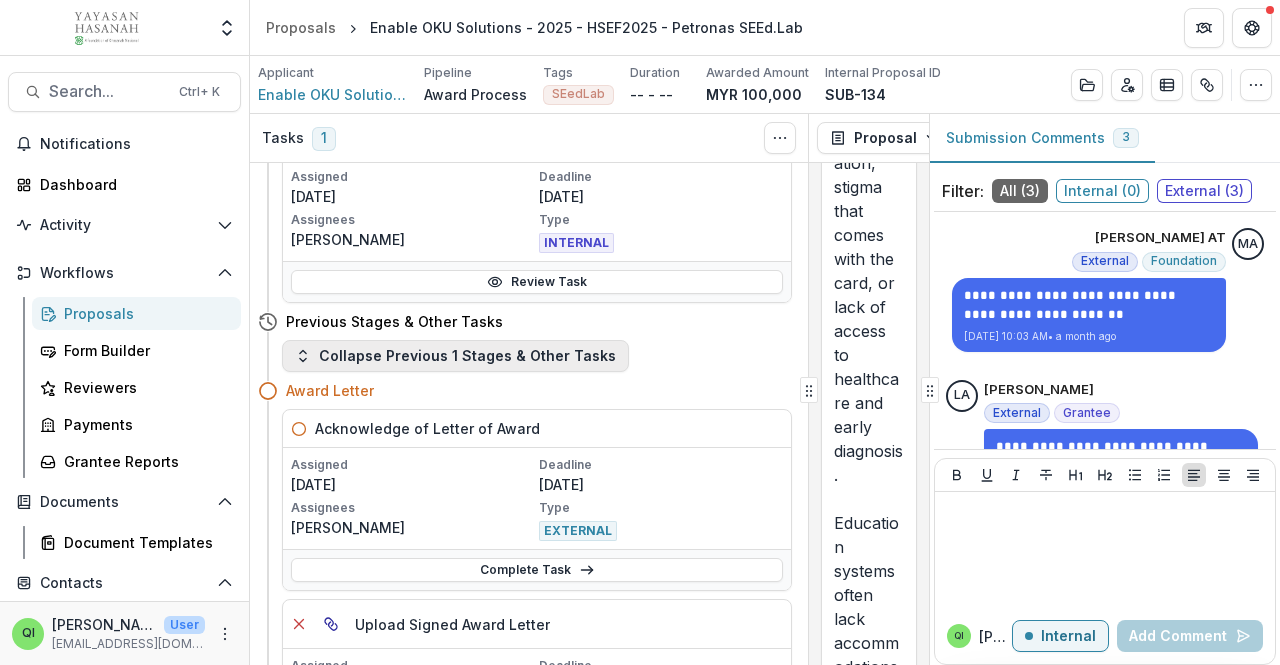 scroll, scrollTop: 500, scrollLeft: 0, axis: vertical 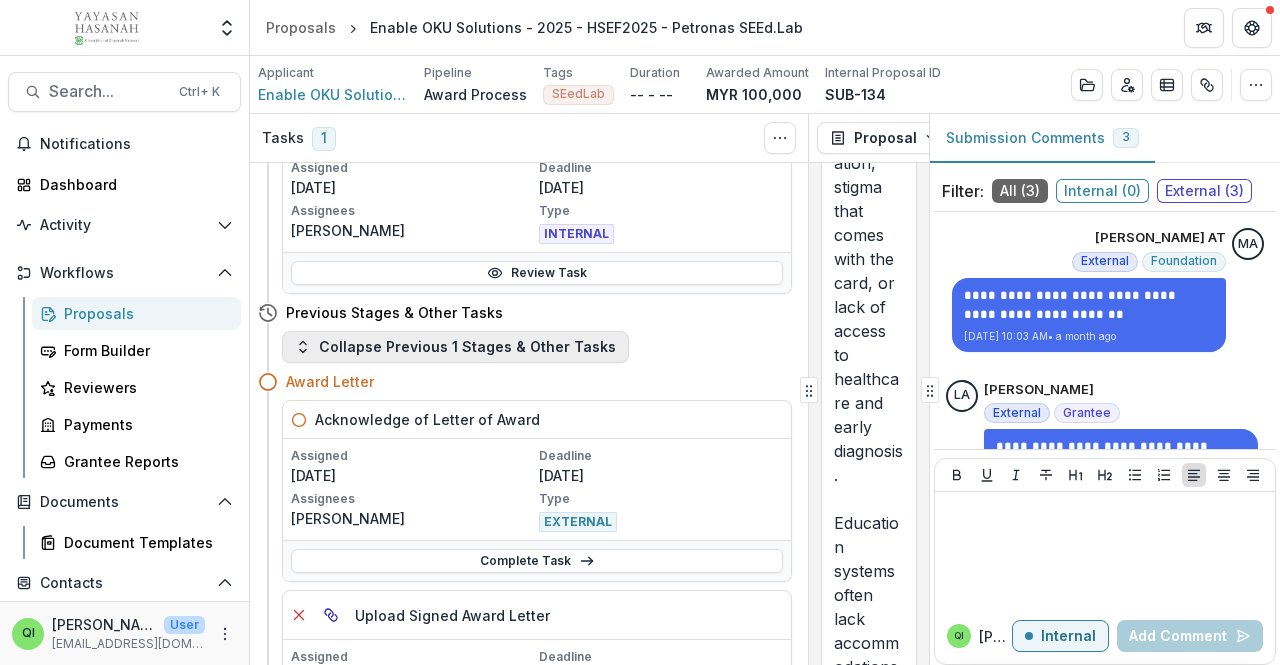 click on "Collapse Previous 1 Stages & Other Tasks" at bounding box center [455, 347] 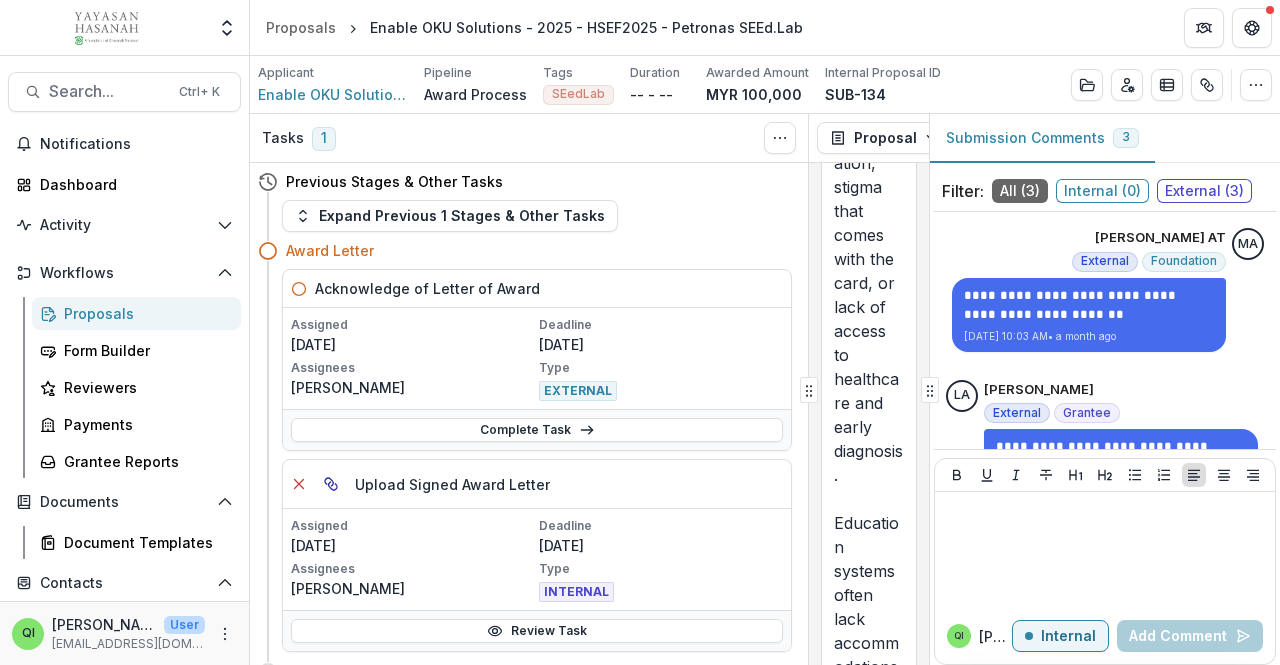 scroll, scrollTop: 100, scrollLeft: 0, axis: vertical 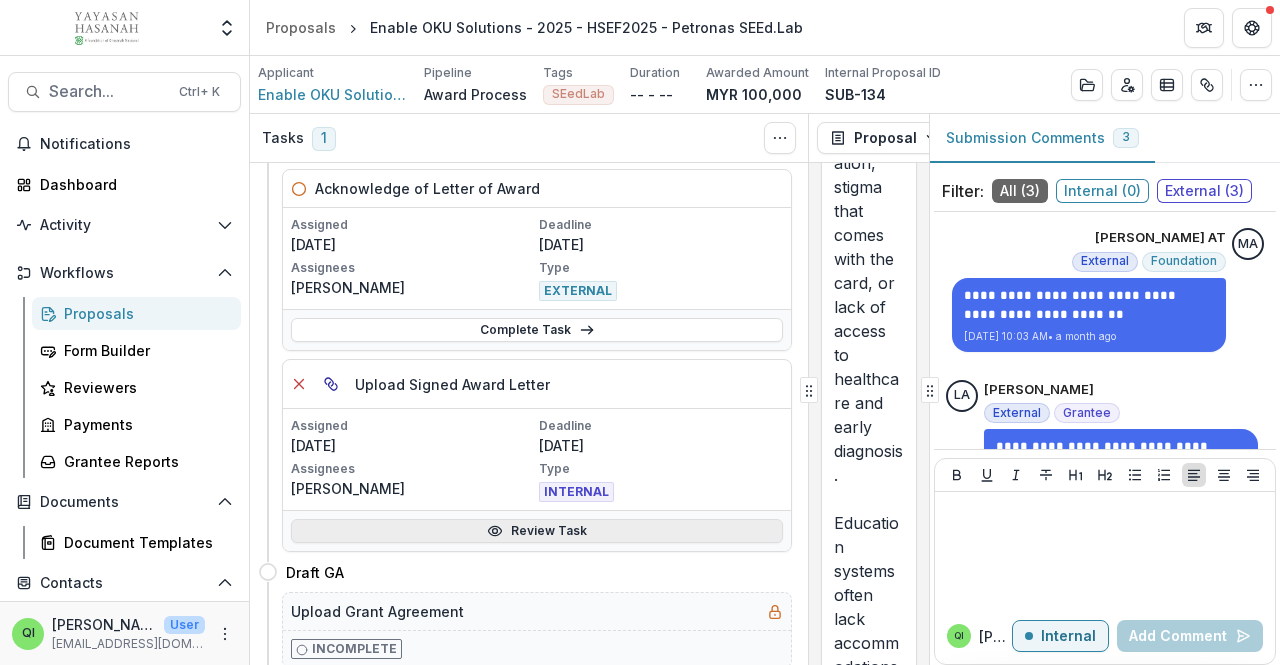 click on "Review Task" at bounding box center [537, 531] 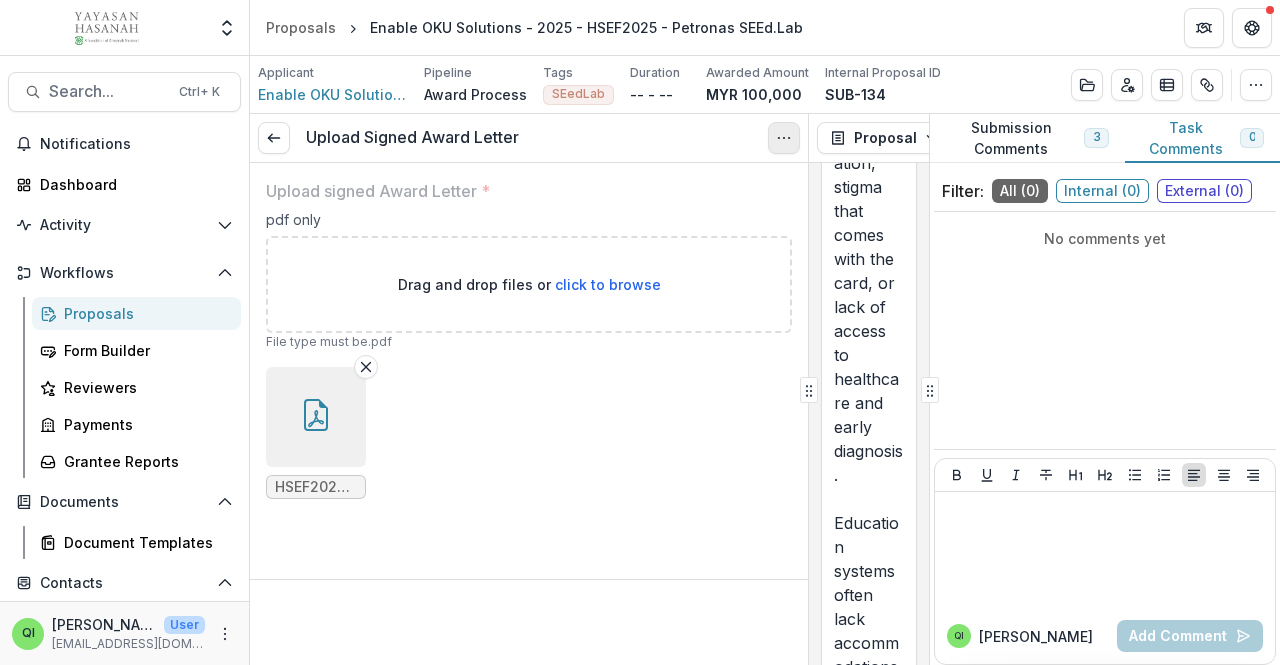 click at bounding box center (784, 138) 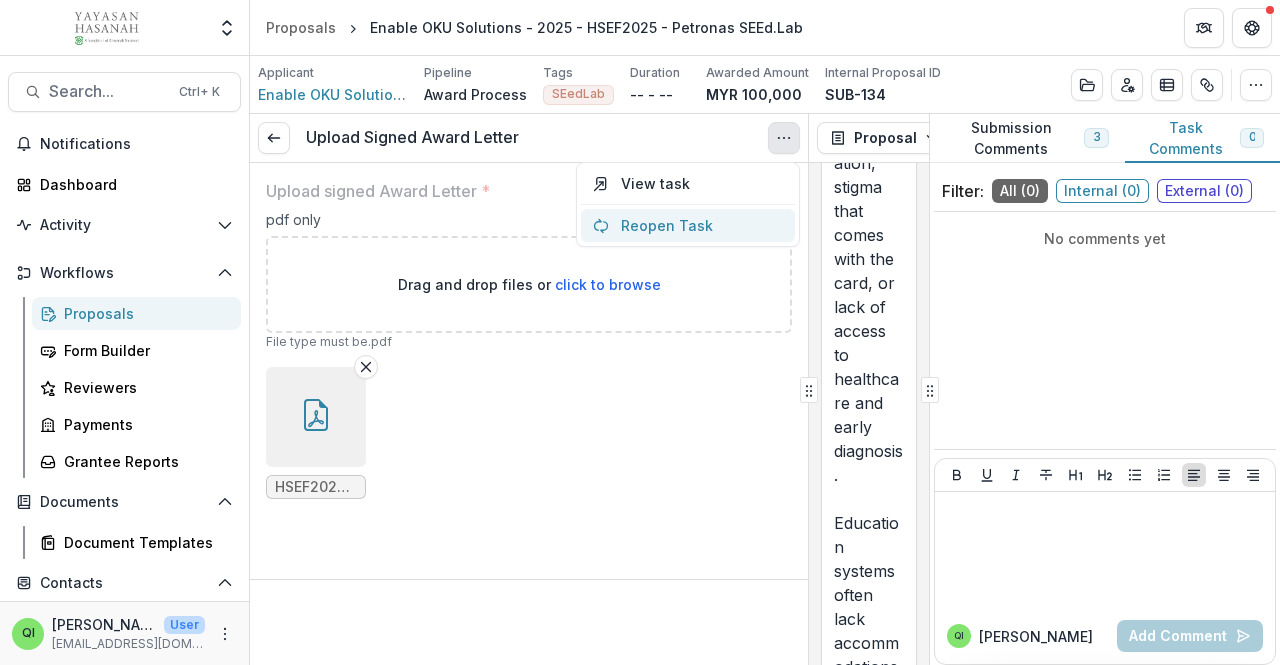 click on "Reopen Task" at bounding box center (688, 225) 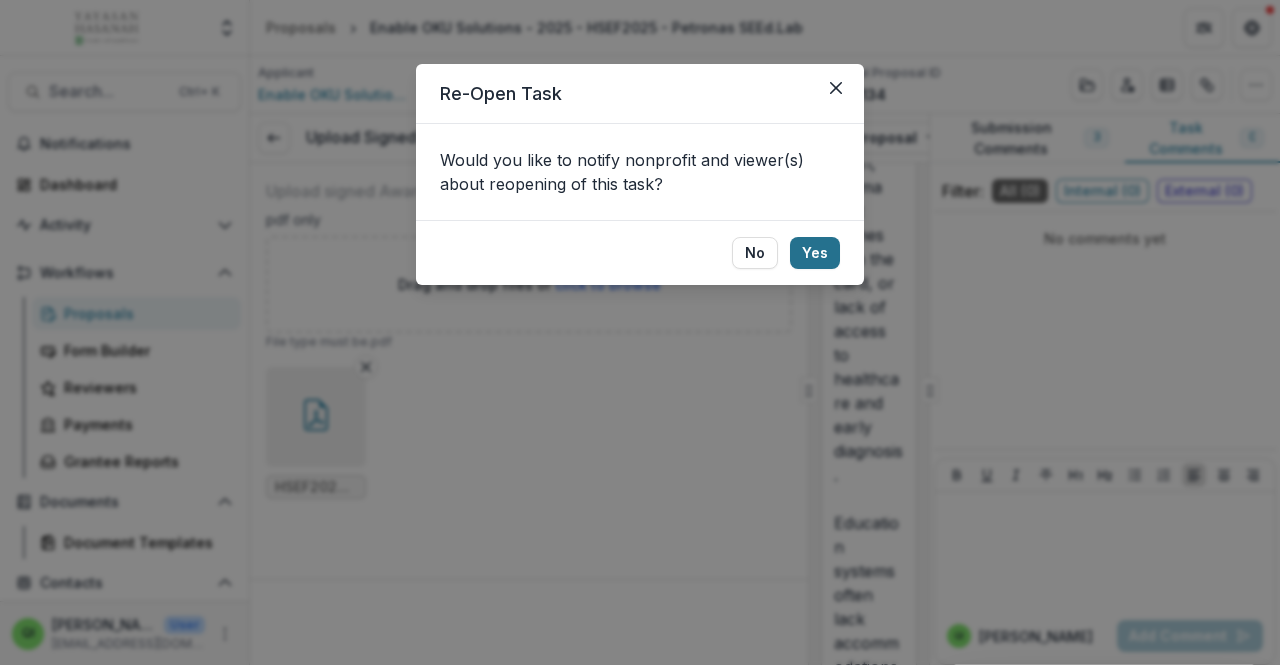 click on "Yes" at bounding box center [815, 253] 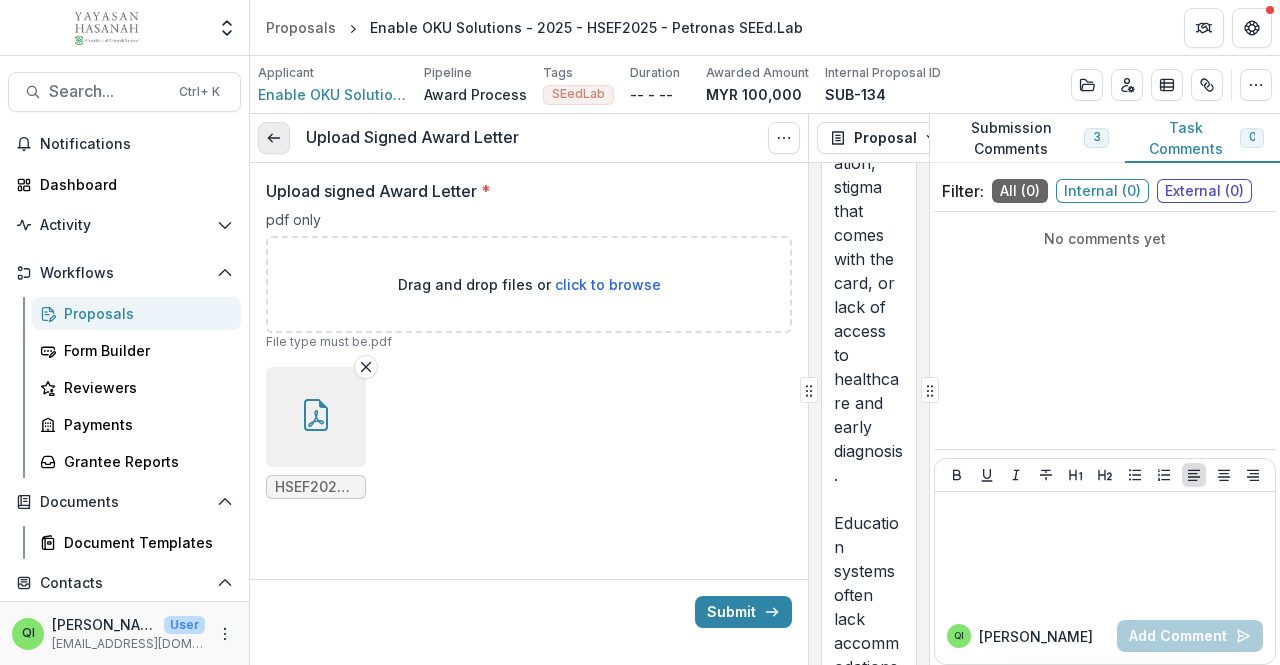 click at bounding box center (274, 138) 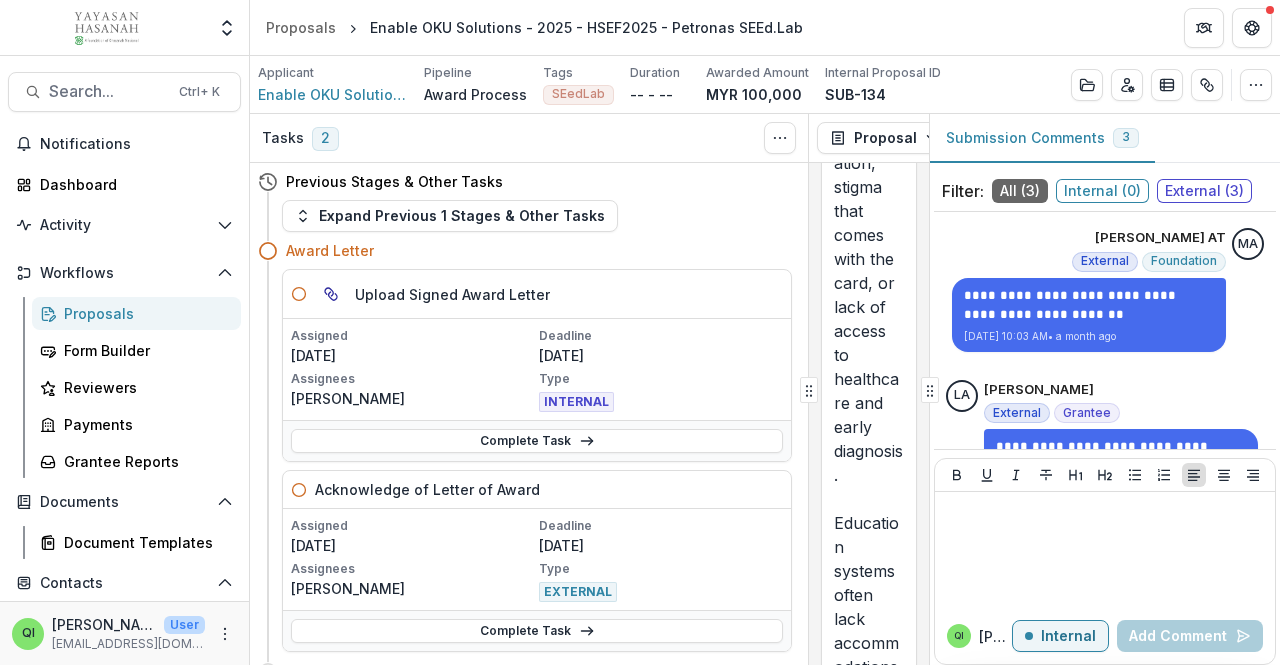 scroll, scrollTop: 200, scrollLeft: 0, axis: vertical 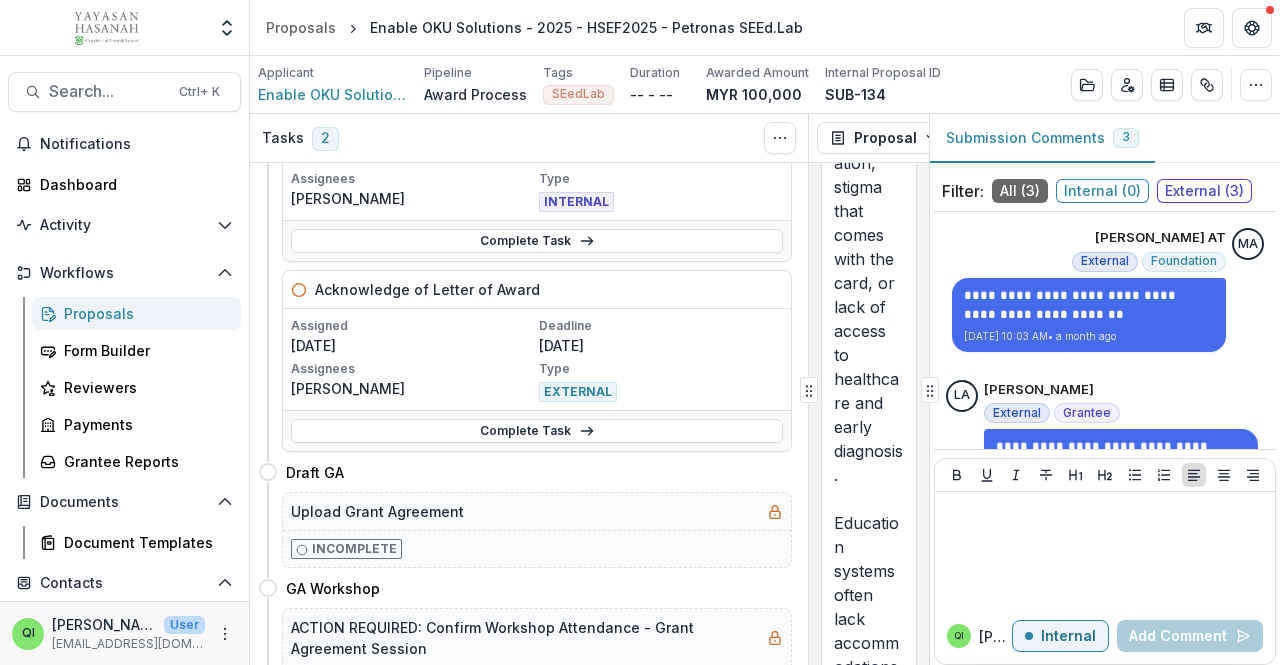 click on "Acknowledge of Letter of Award" at bounding box center [427, 289] 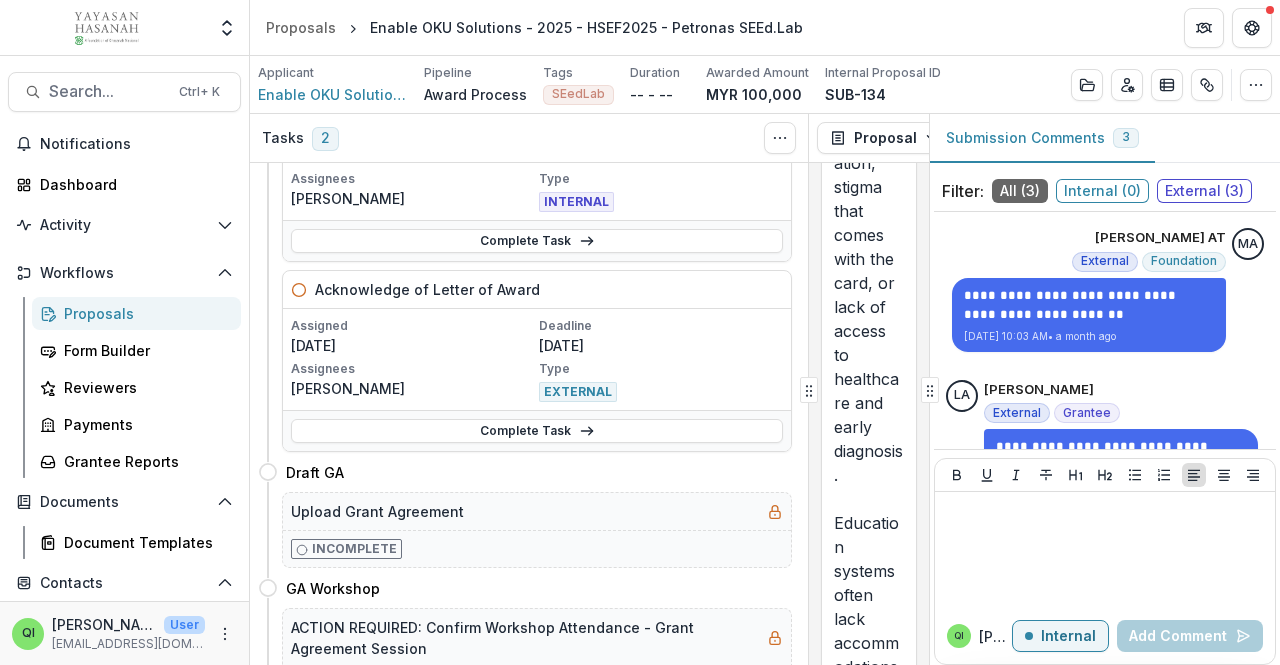 click 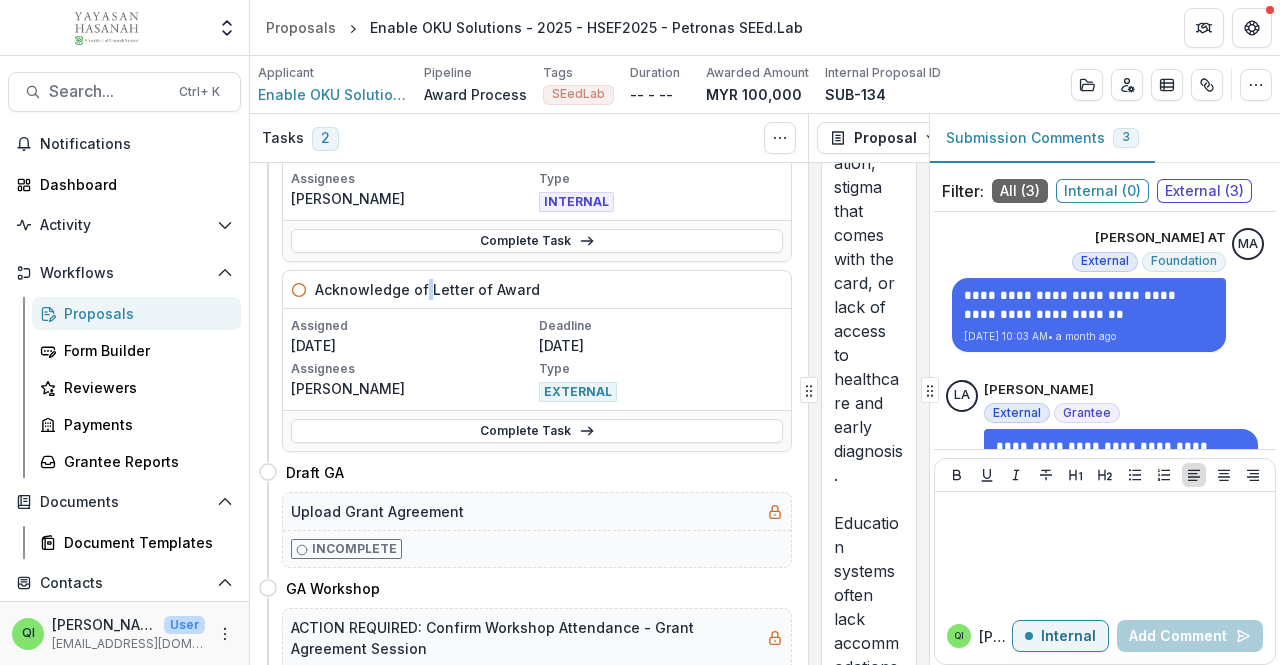 click on "Acknowledge of Letter of Award" at bounding box center (427, 289) 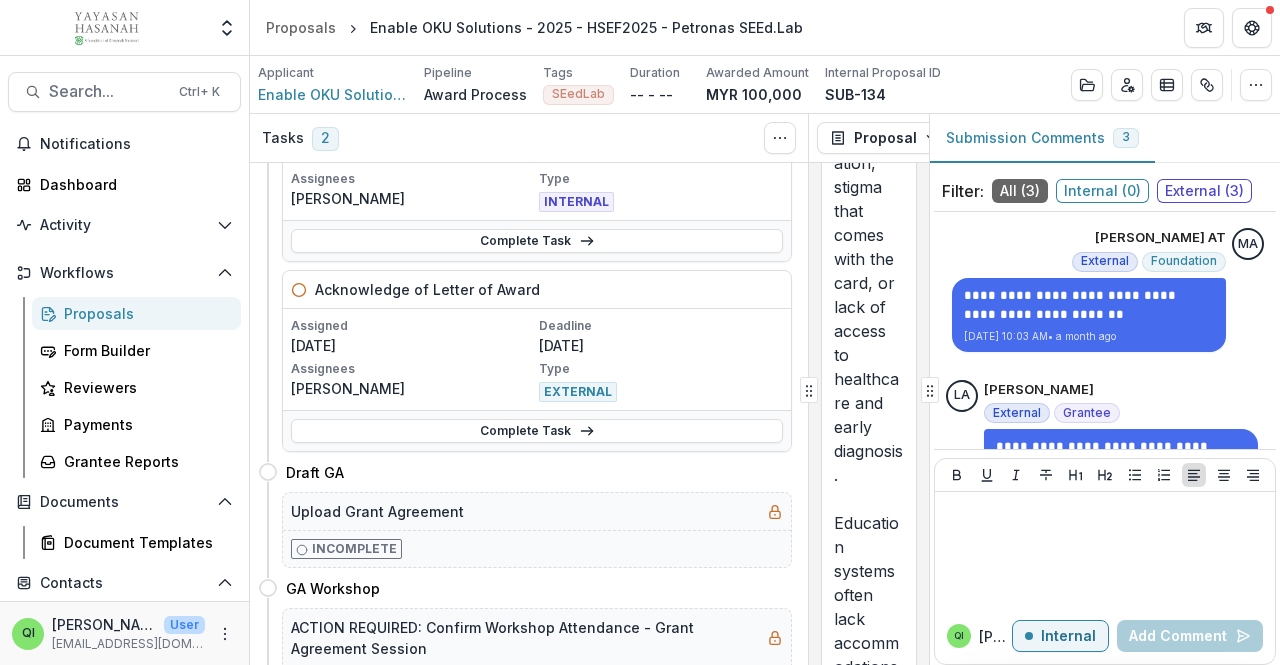 click on "[DATE]" at bounding box center [661, 345] 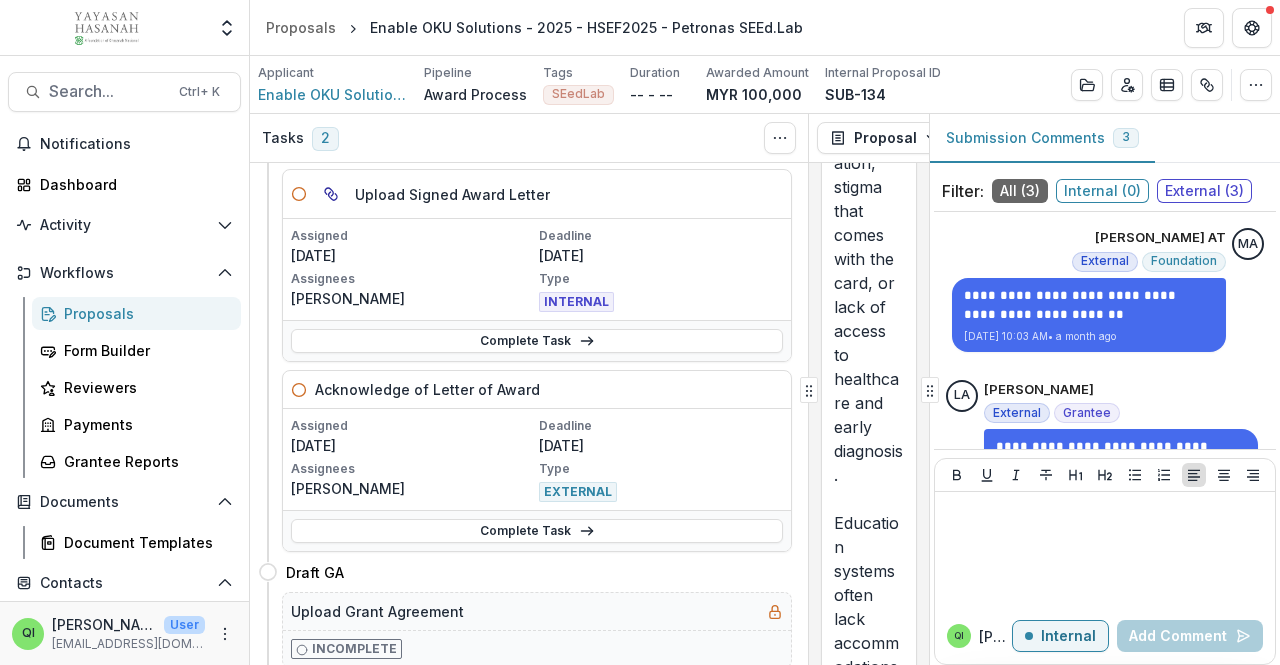 drag, startPoint x: 645, startPoint y: 382, endPoint x: 576, endPoint y: 378, distance: 69.115845 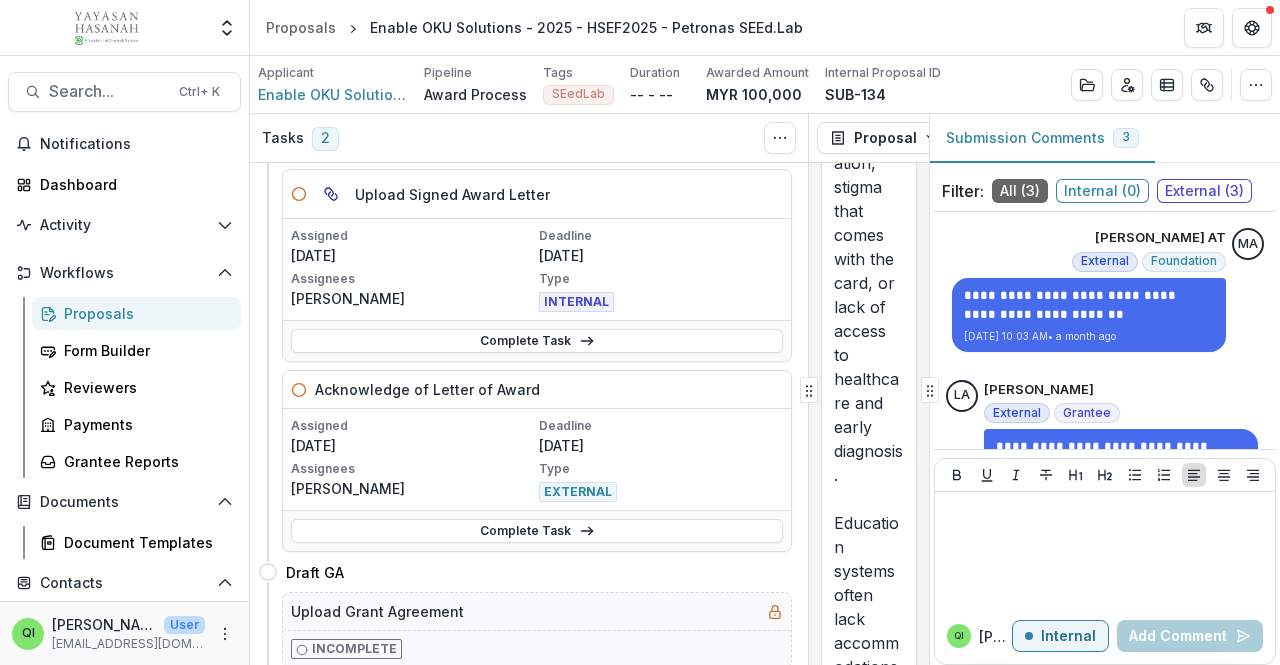 drag, startPoint x: 576, startPoint y: 378, endPoint x: 510, endPoint y: 141, distance: 246.0183 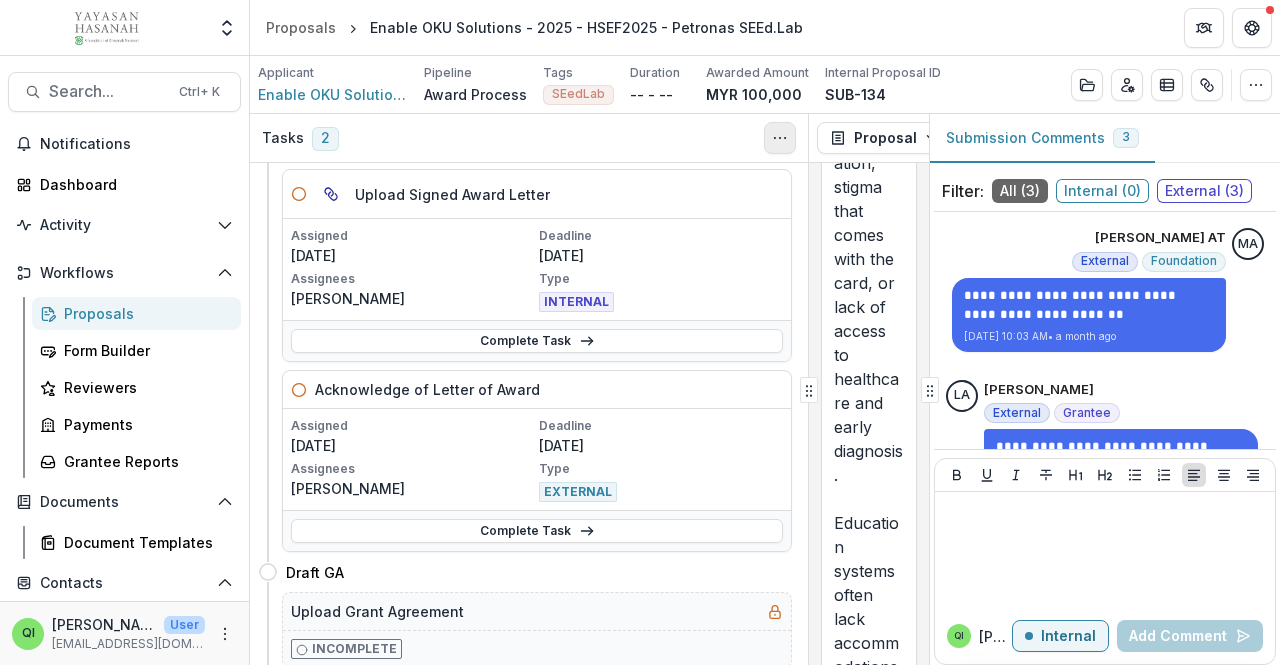 click 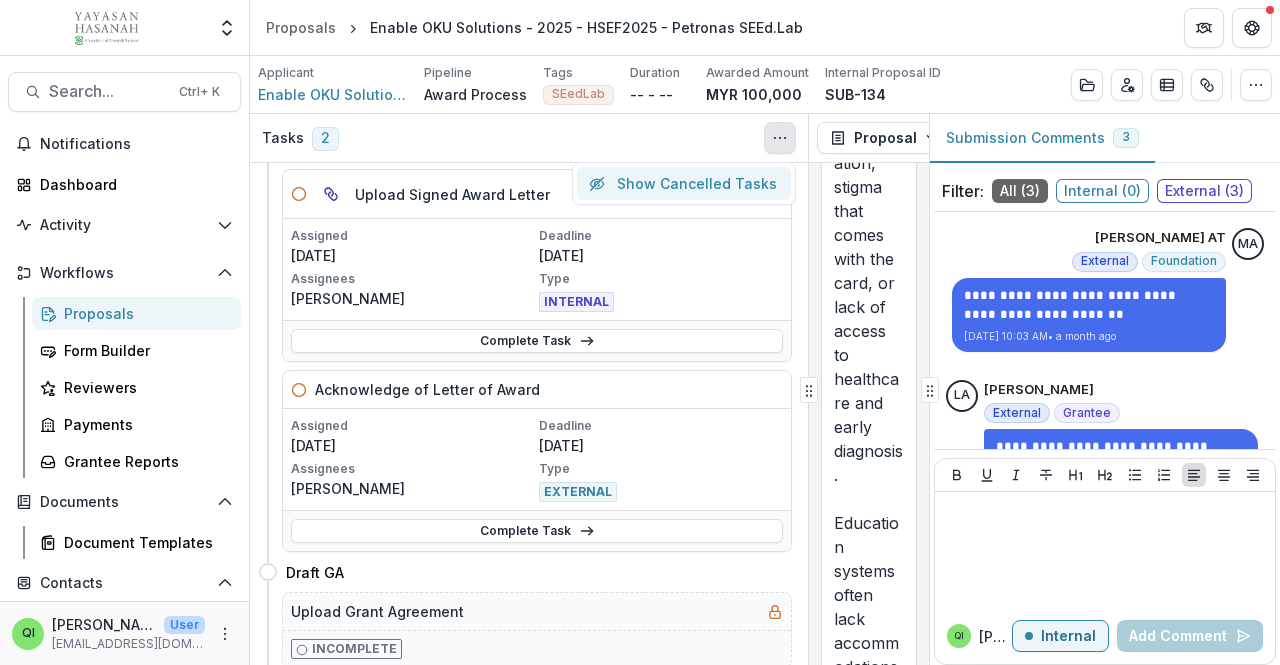 click on "Show Cancelled Tasks" at bounding box center [684, 183] 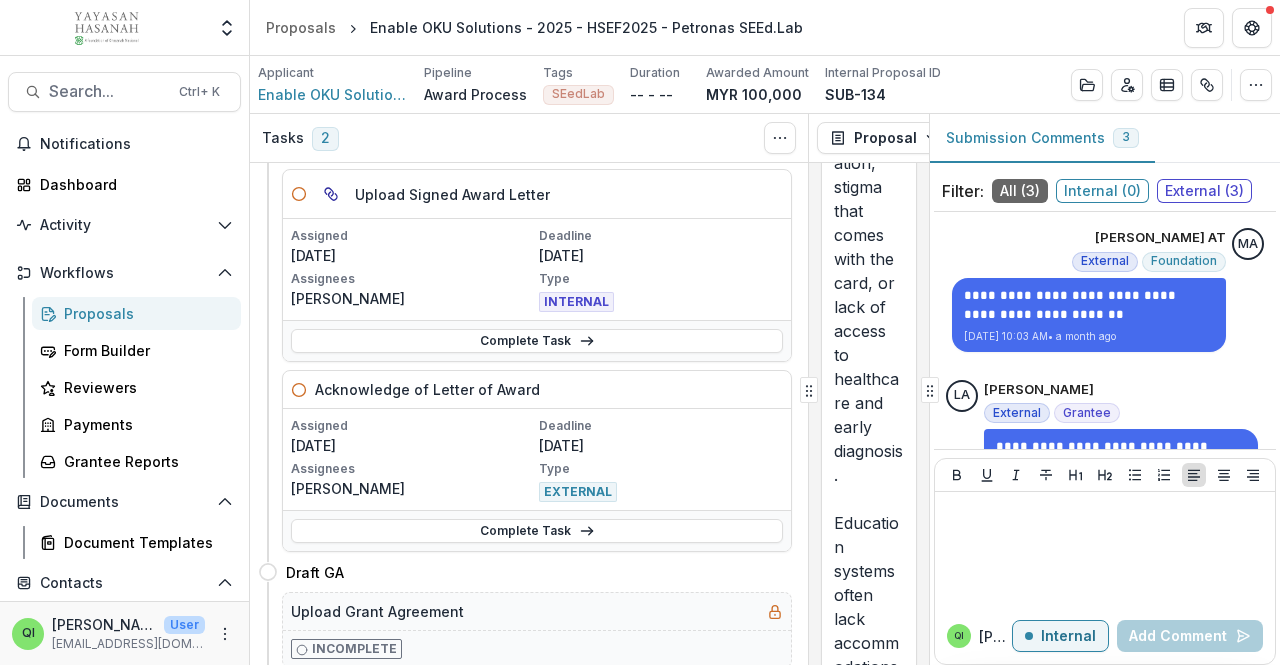 scroll, scrollTop: 0, scrollLeft: 0, axis: both 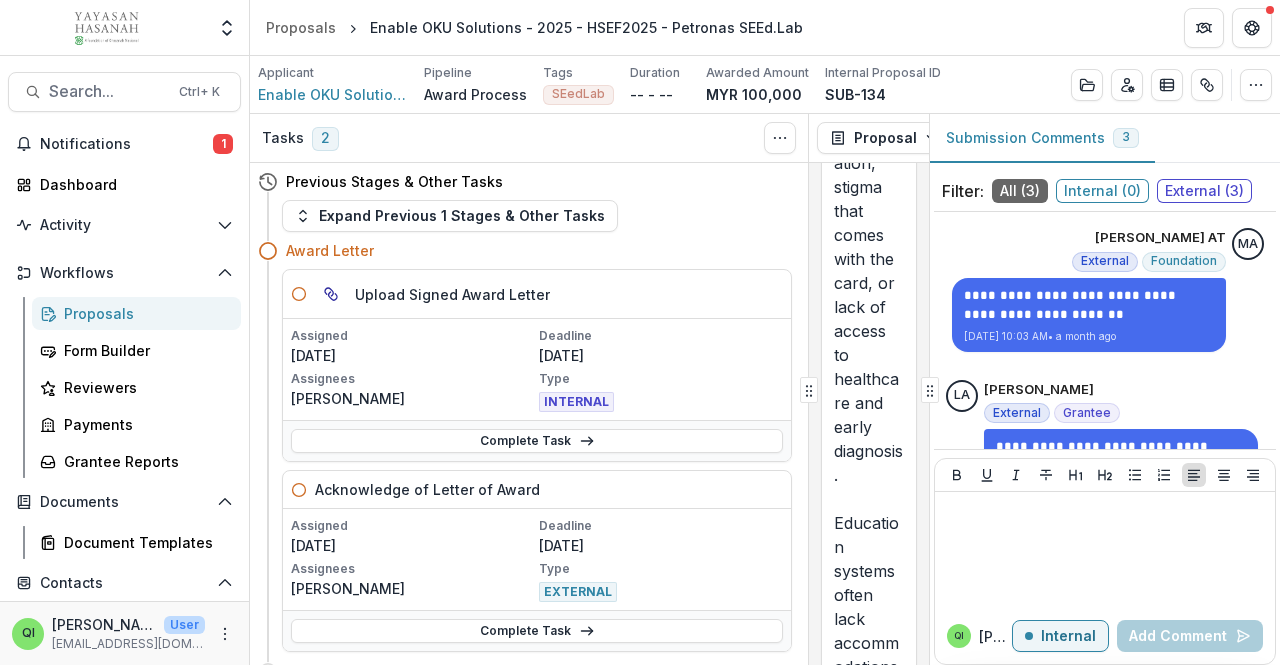click on "Notifications 1" at bounding box center [124, 144] 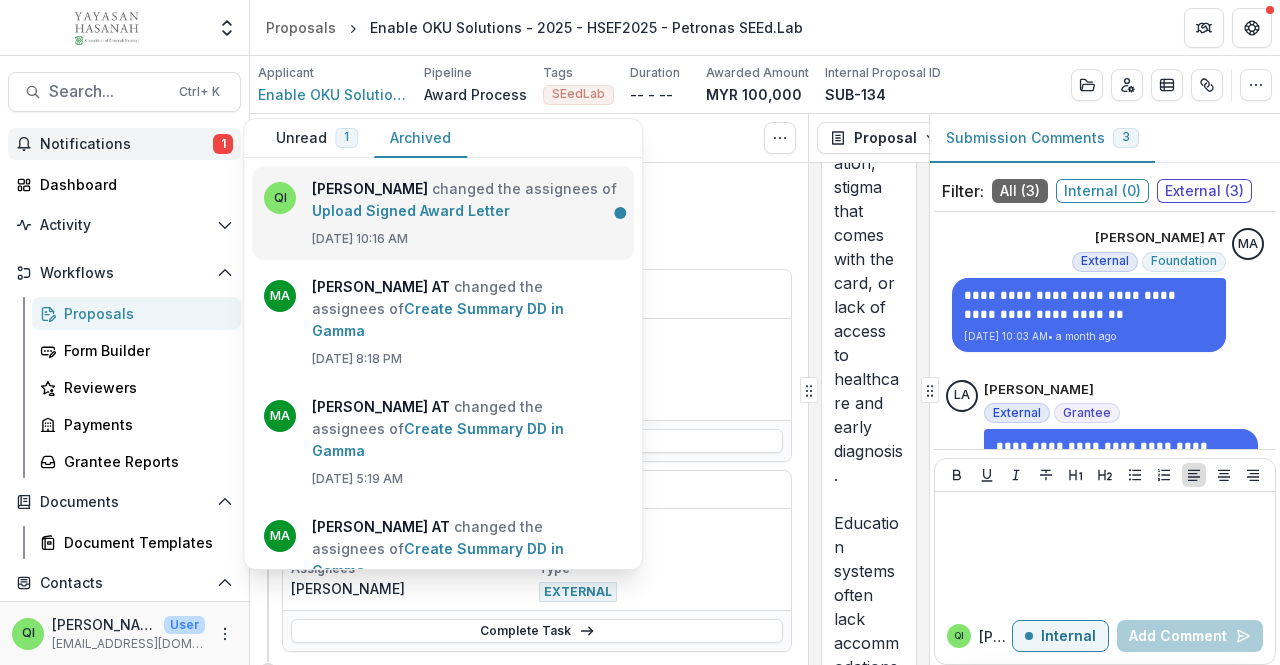 click on "Upload Signed Award Letter" at bounding box center [411, 210] 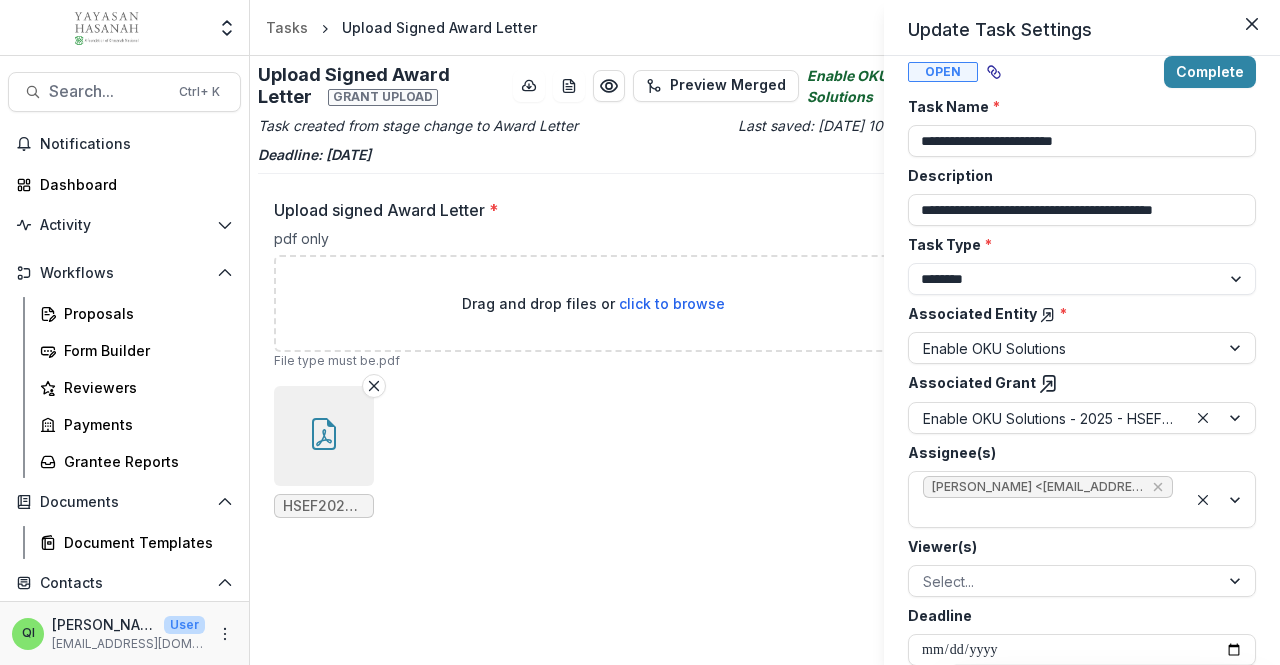 scroll, scrollTop: 0, scrollLeft: 0, axis: both 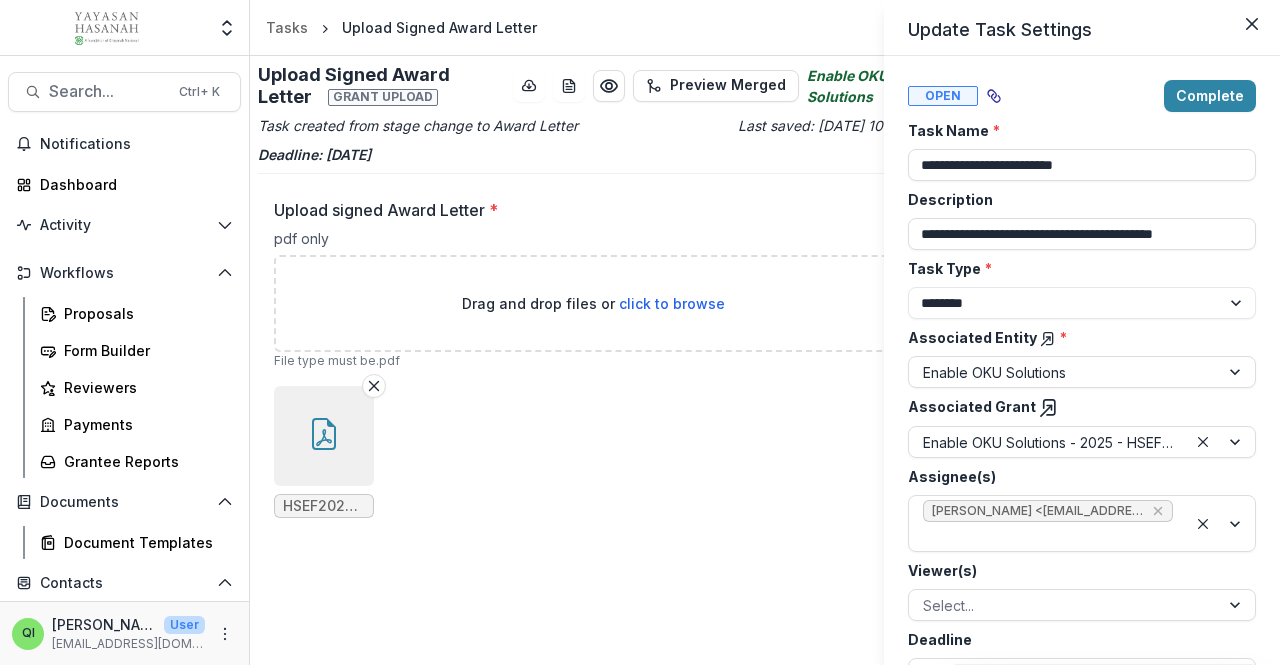 click on "**********" at bounding box center [640, 332] 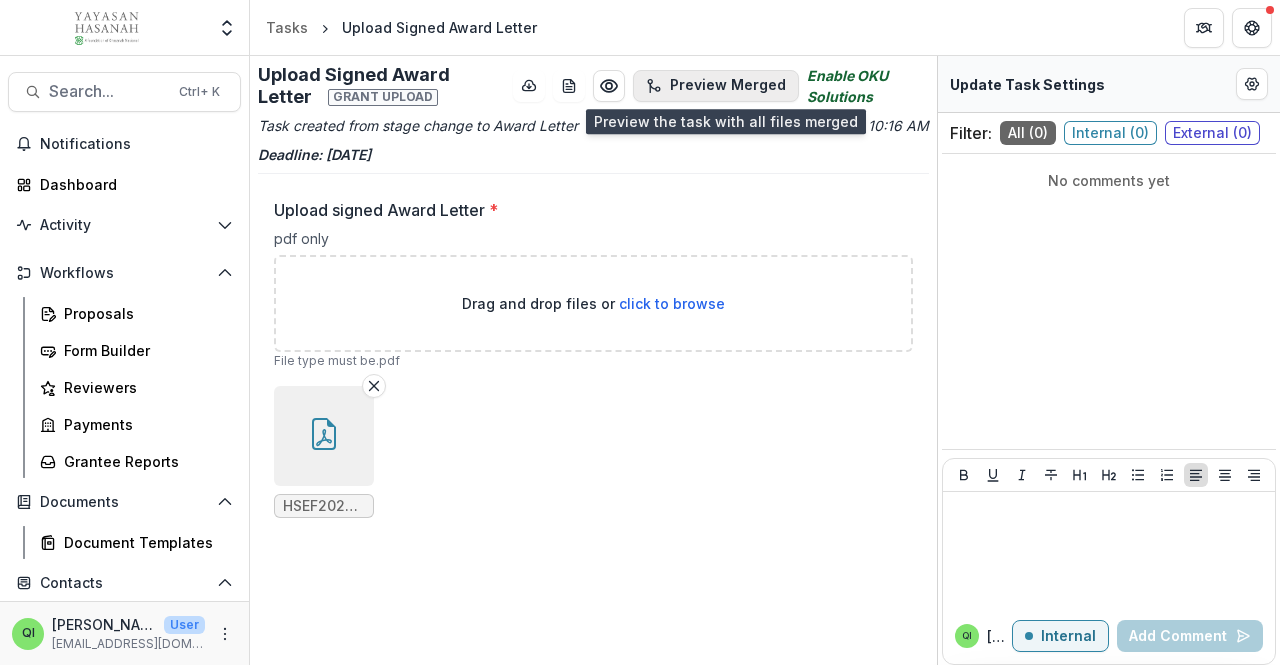 click on "Preview Merged" at bounding box center (716, 86) 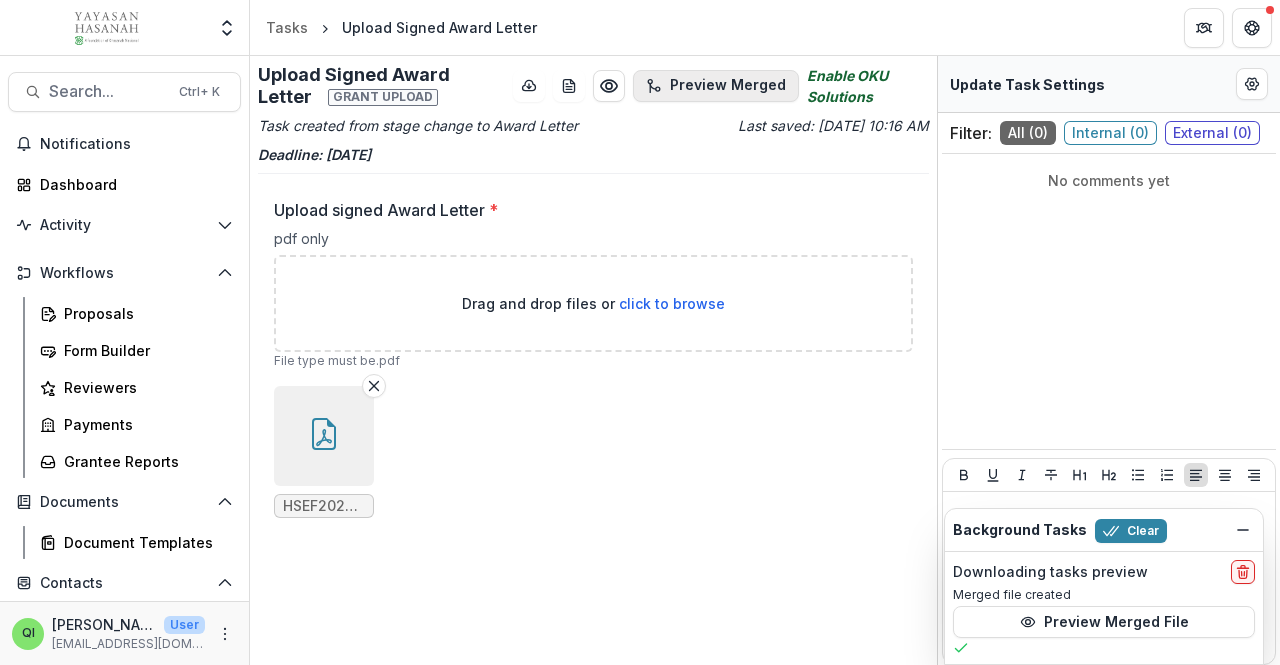 click on "Preview Merged" at bounding box center (716, 86) 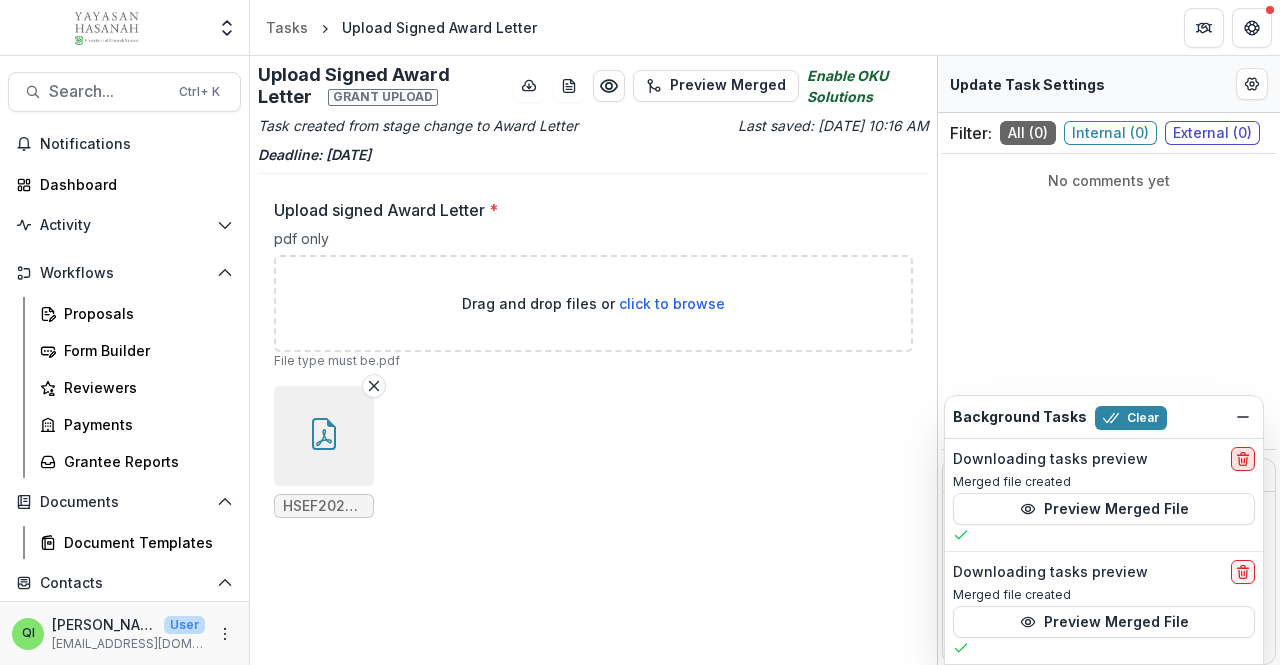 click 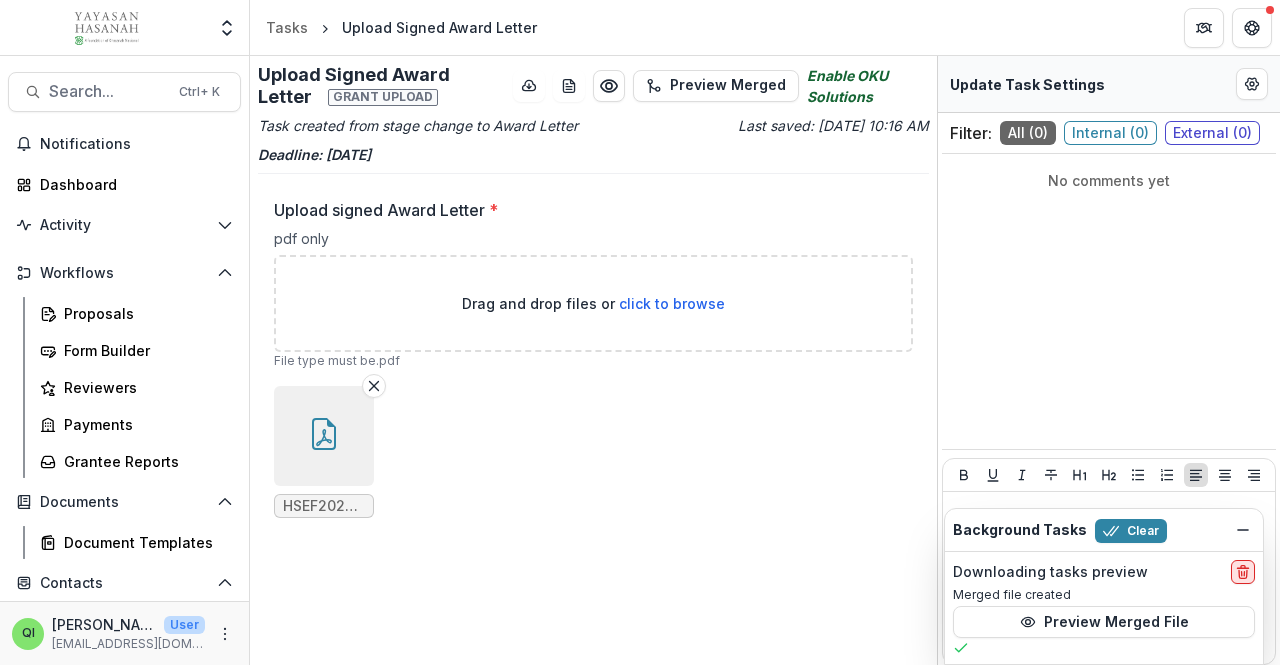 click at bounding box center [1243, 572] 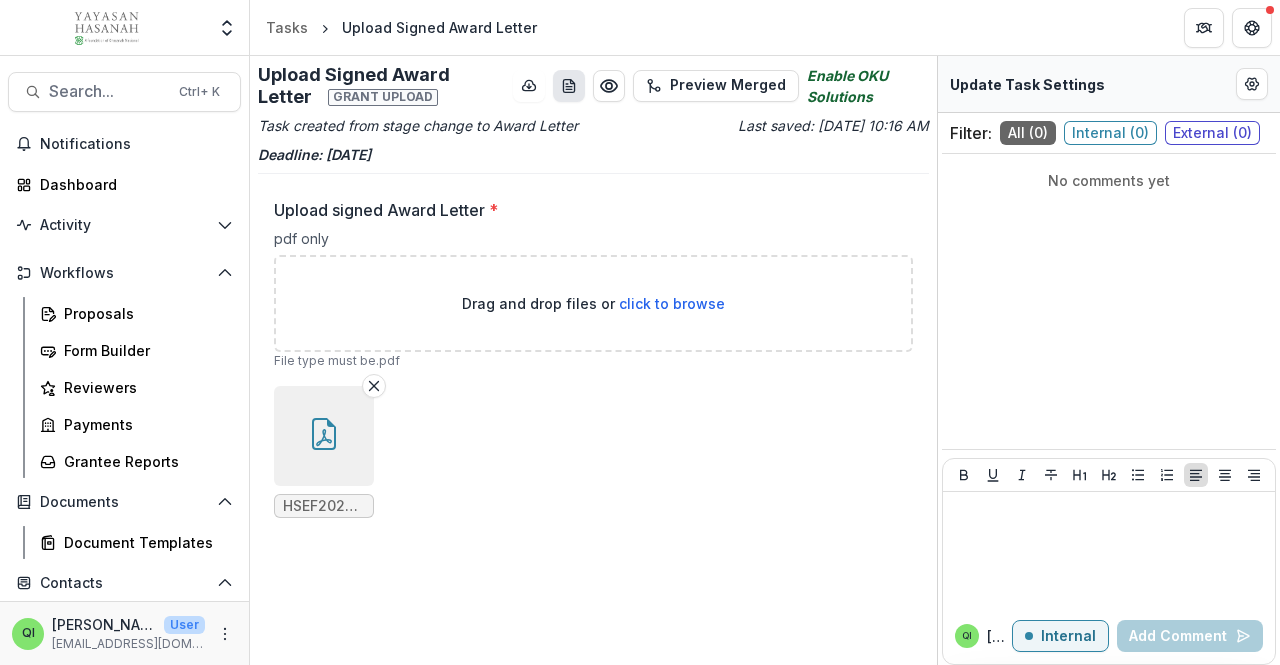 click at bounding box center (569, 86) 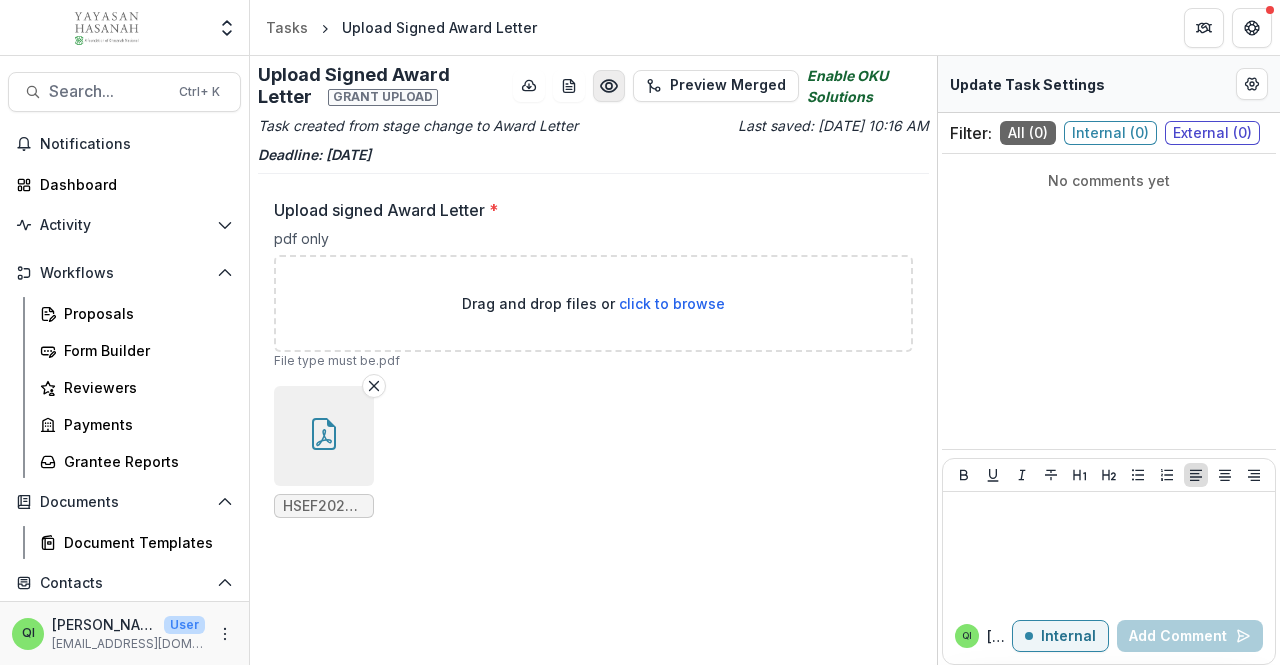 click 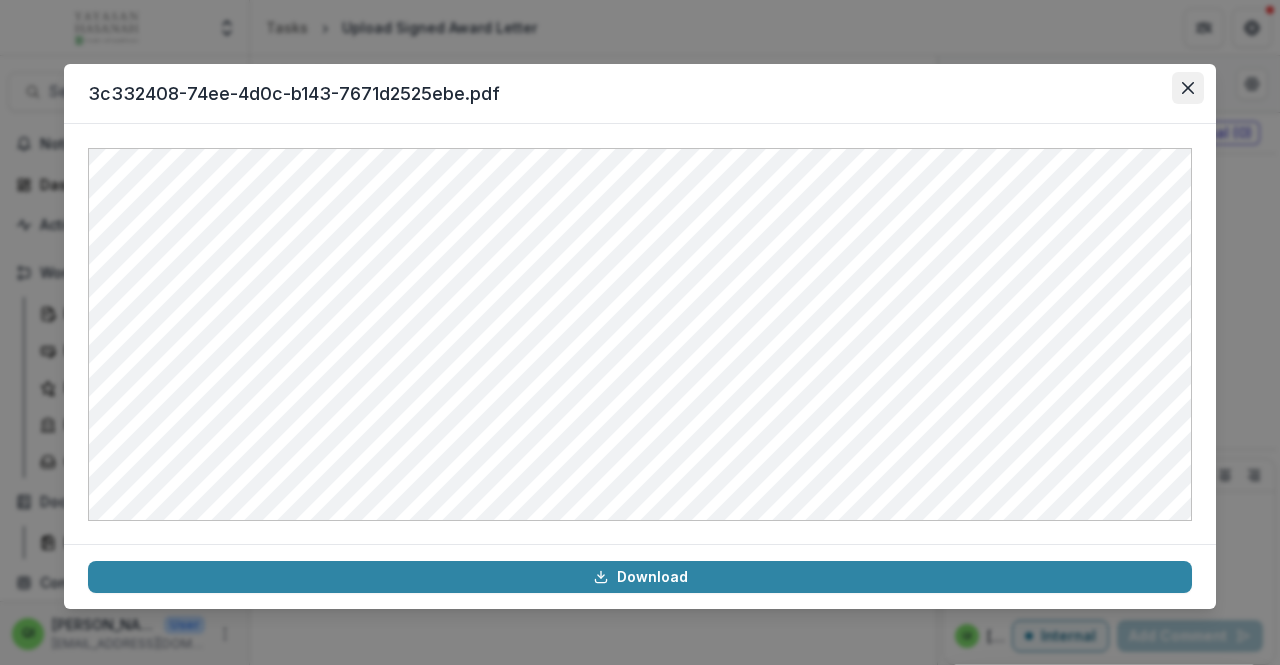click 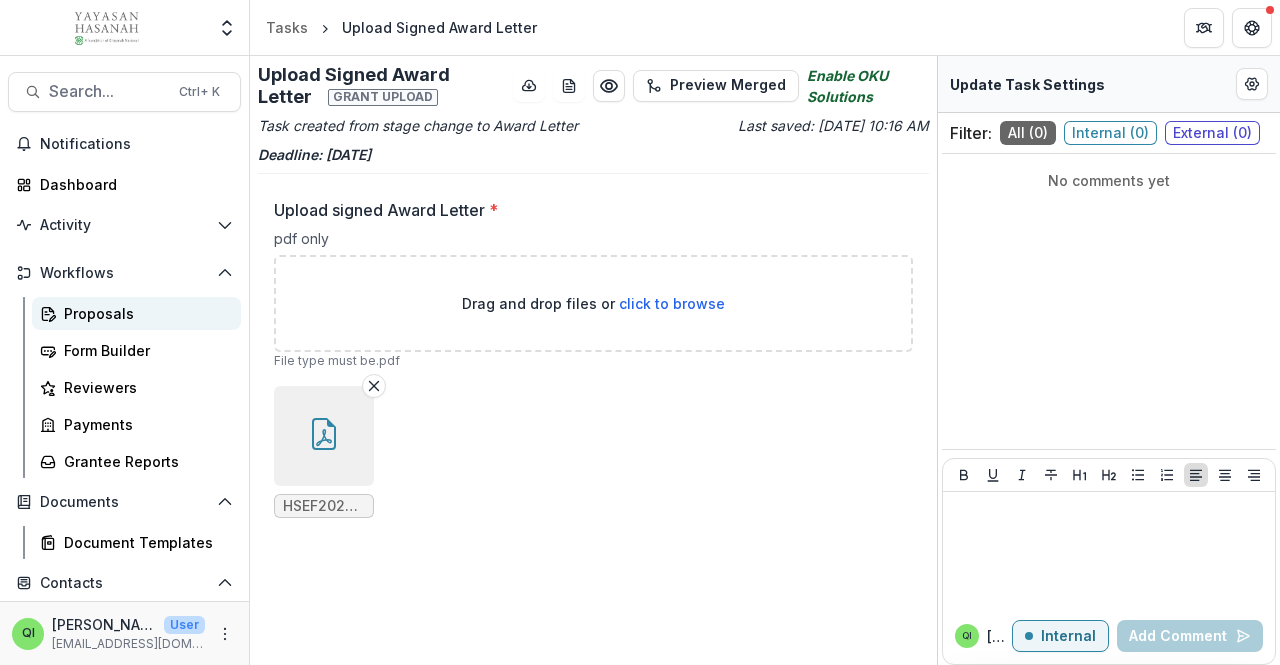 click on "Proposals" at bounding box center (144, 313) 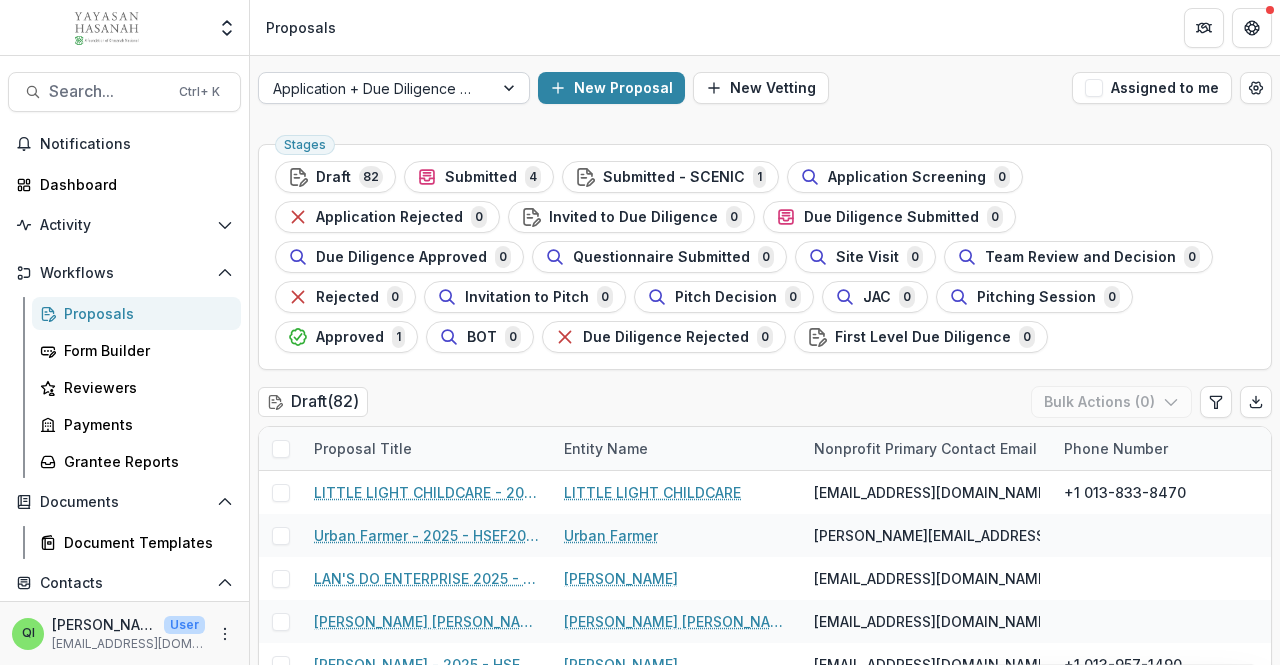 click at bounding box center [376, 88] 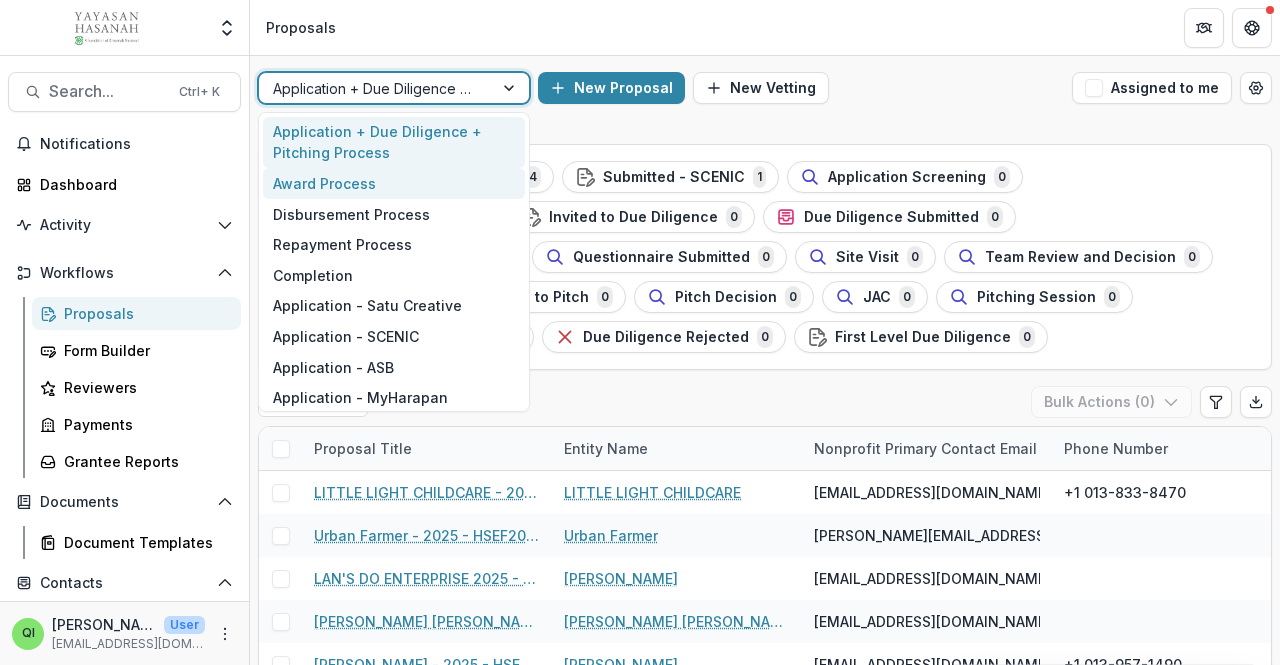 click on "Award Process" at bounding box center (394, 183) 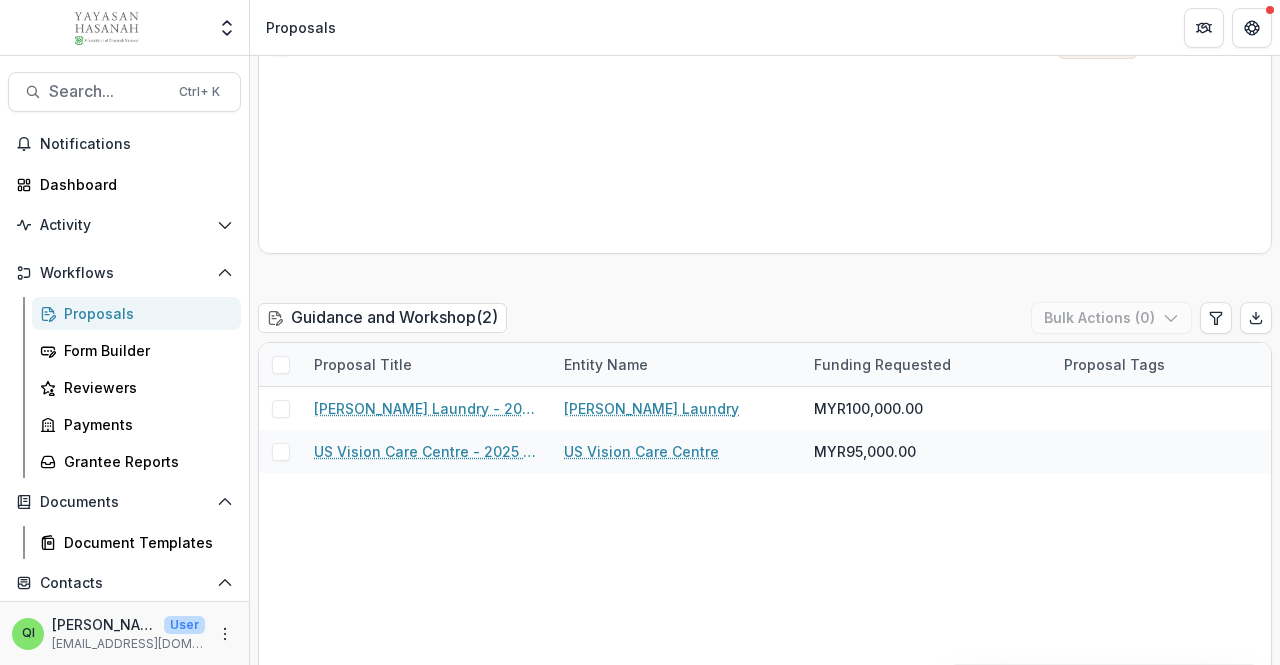 scroll, scrollTop: 700, scrollLeft: 0, axis: vertical 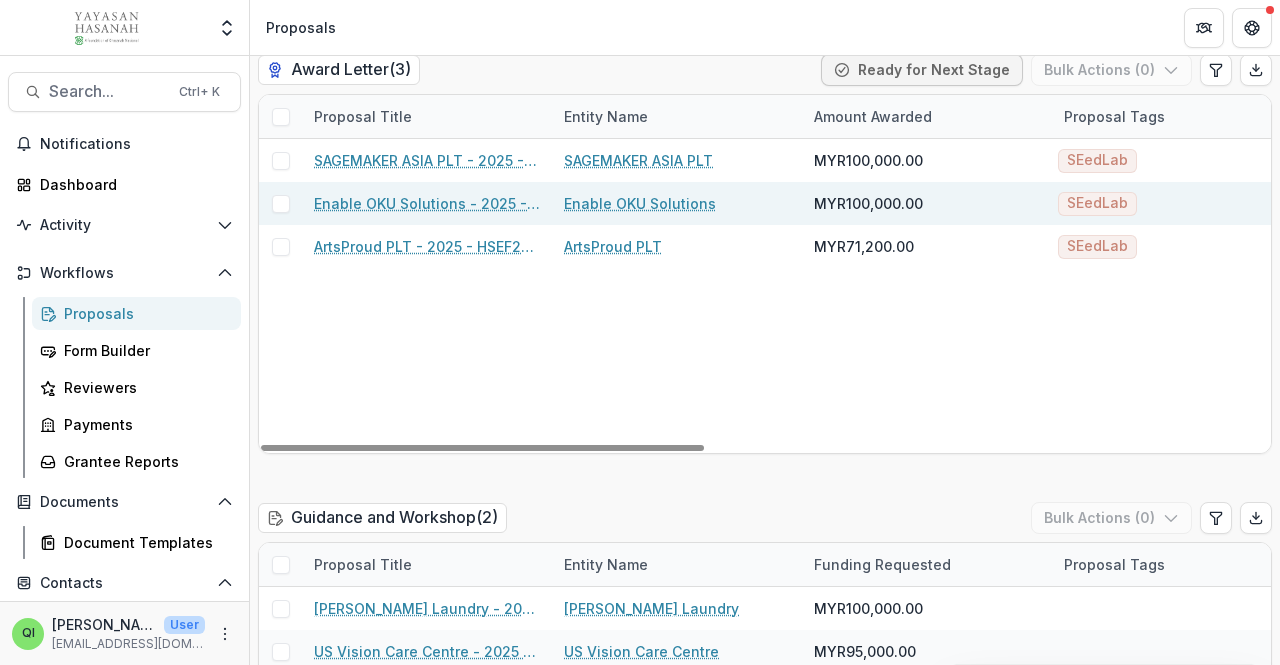 click on "Enable OKU Solutions - 2025 - HSEF2025 - Petronas SEEd.Lab" at bounding box center (427, 203) 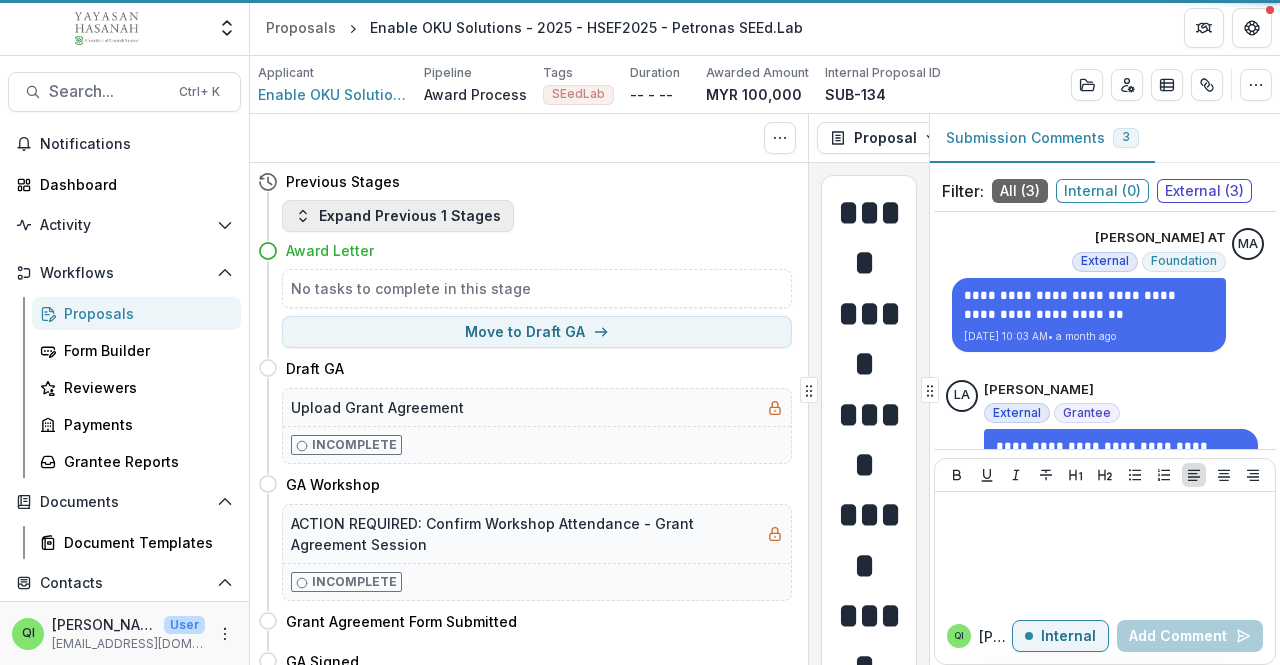 scroll, scrollTop: 0, scrollLeft: 0, axis: both 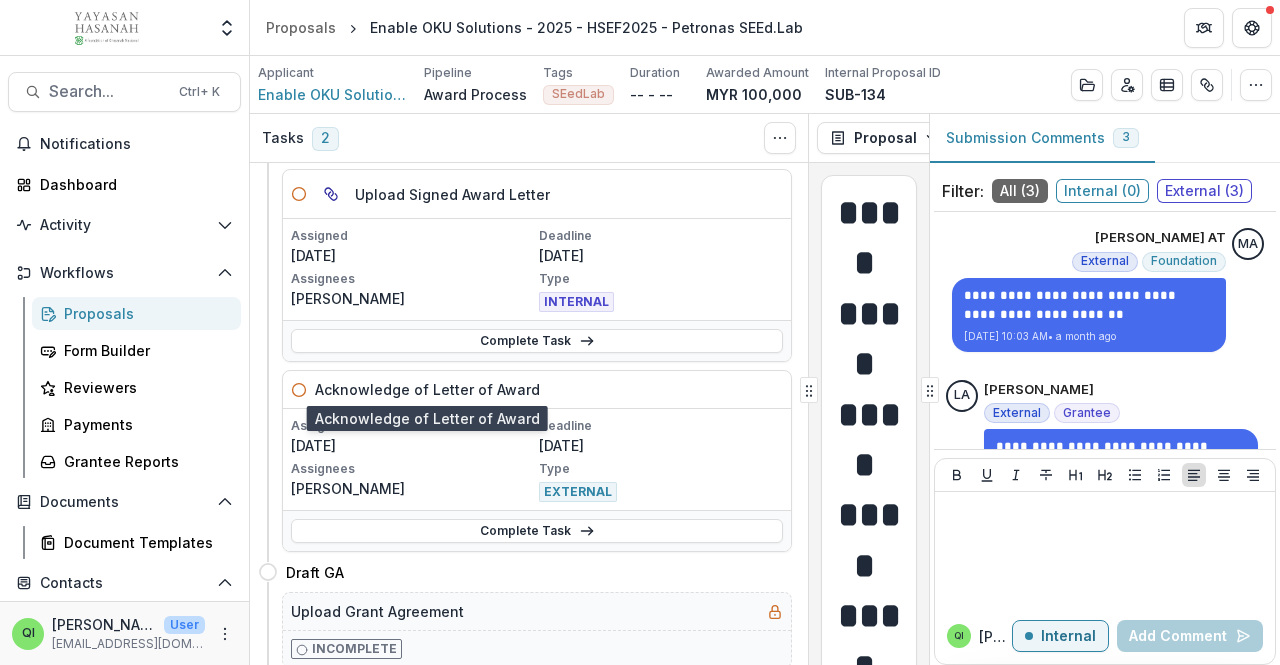 click on "Acknowledge of Letter of Award" at bounding box center (427, 389) 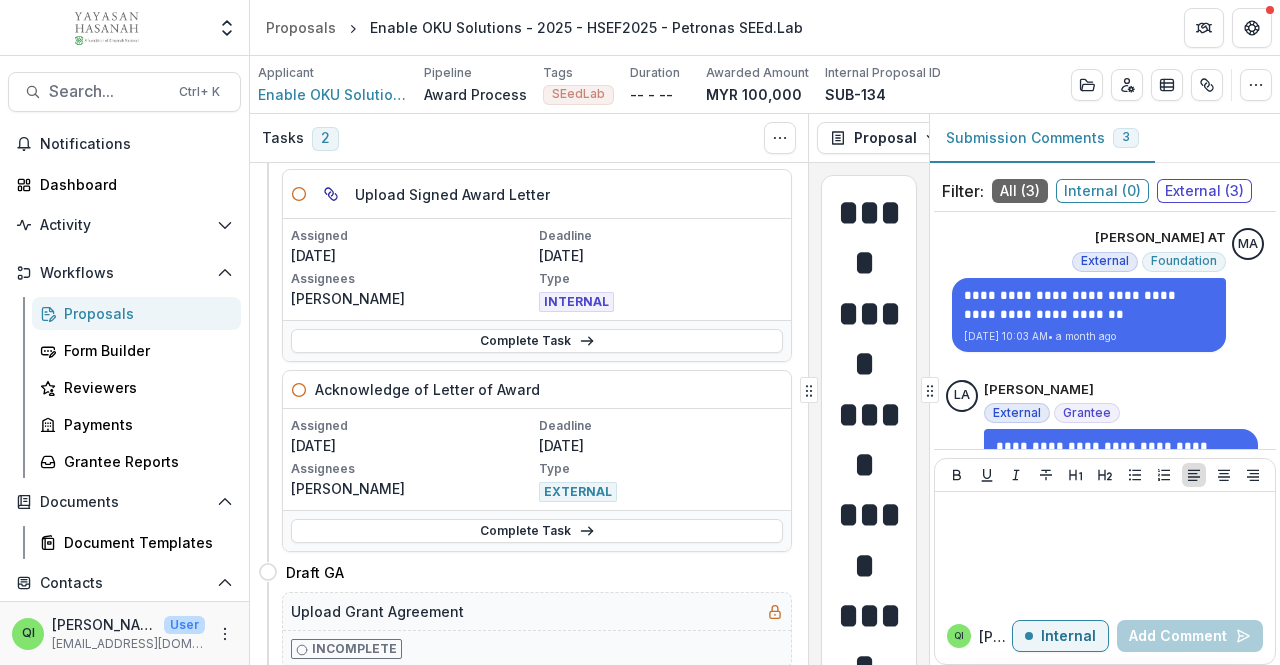 click 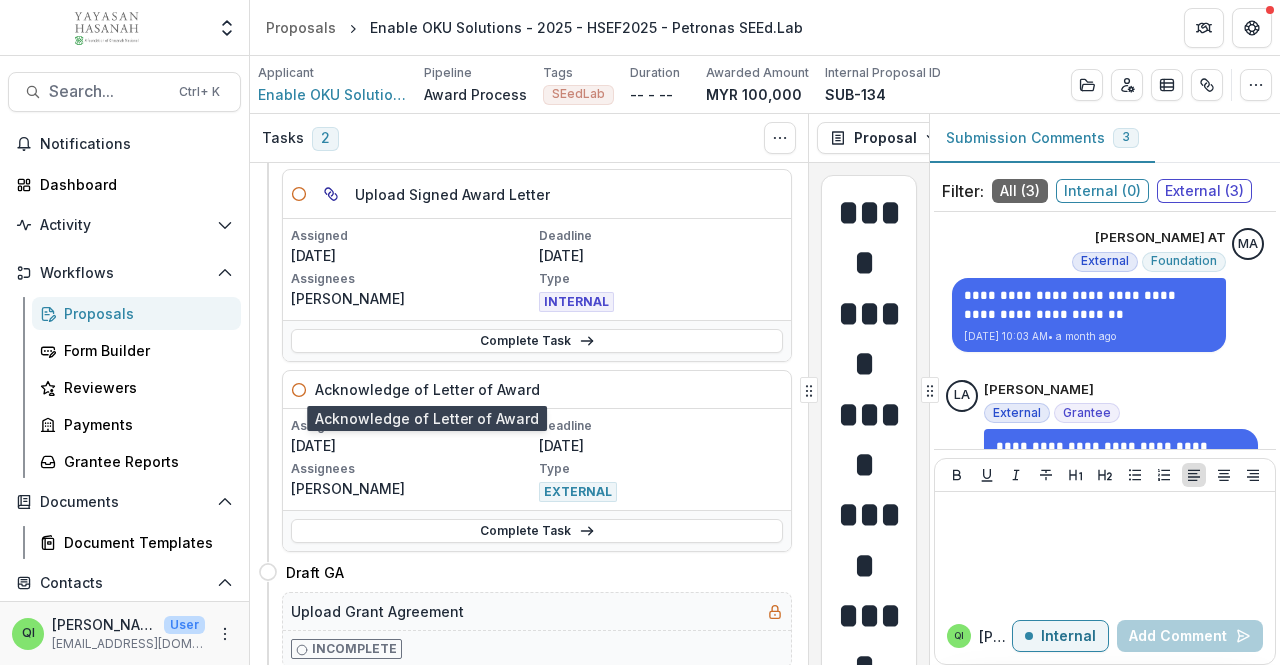 click on "Acknowledge of Letter of Award" at bounding box center (427, 389) 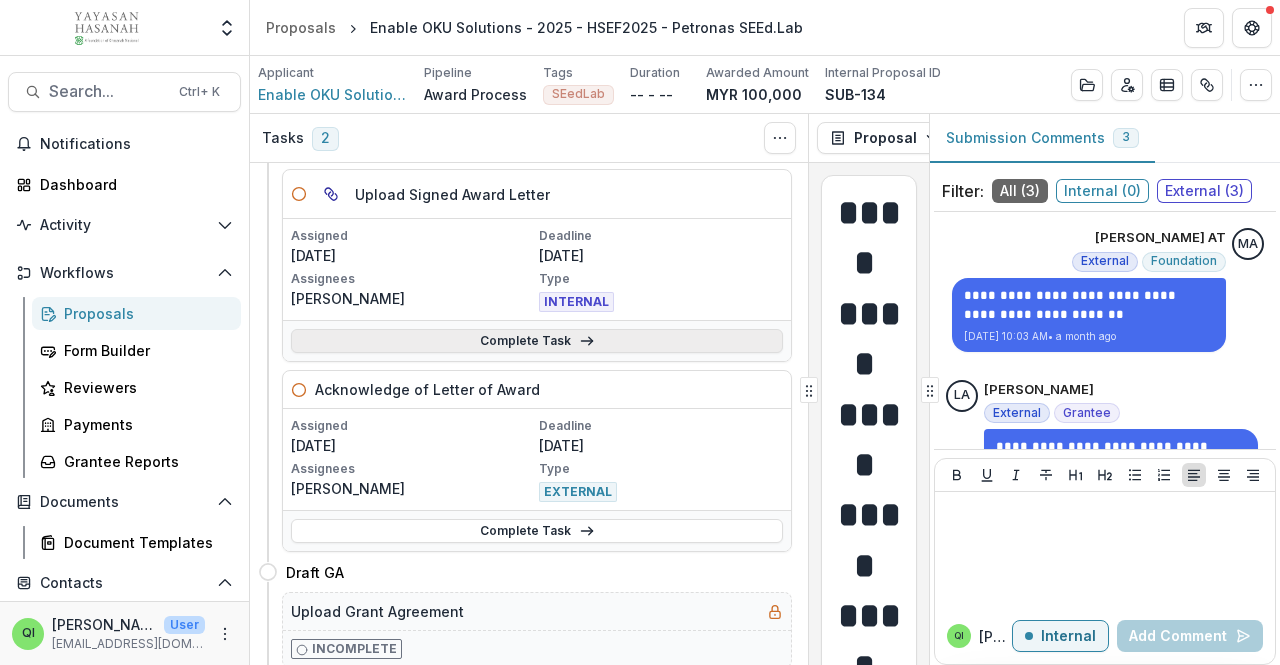 click on "Complete Task" at bounding box center (537, 341) 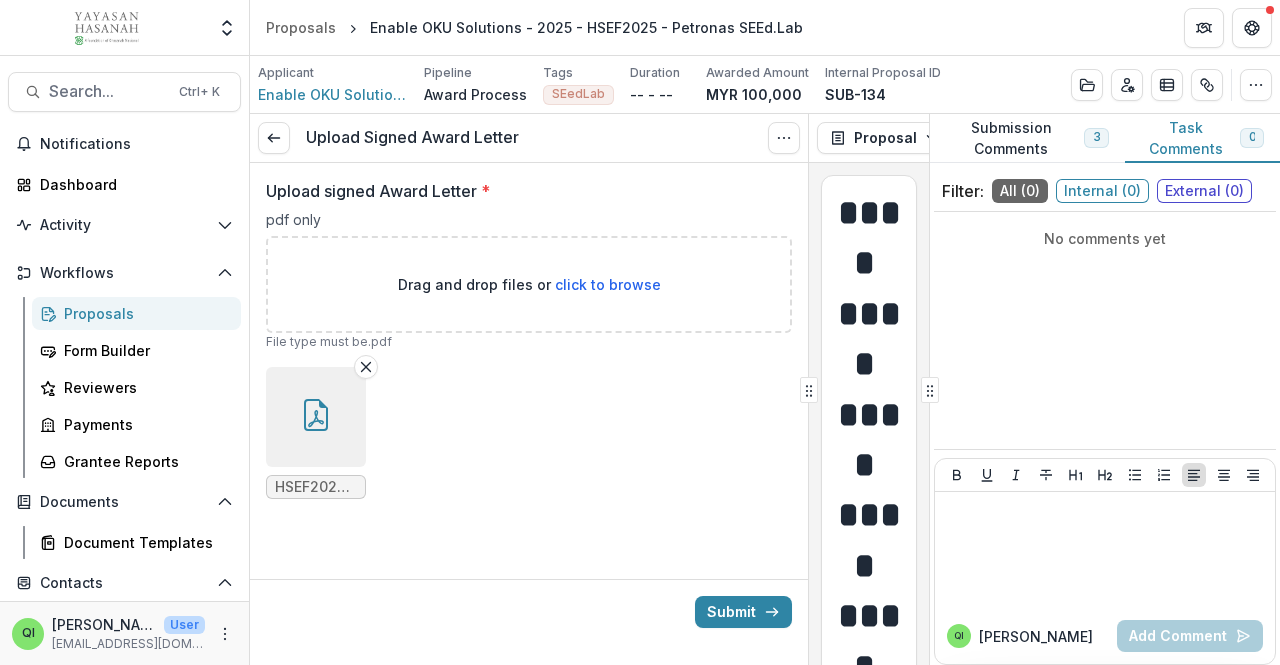 drag, startPoint x: 332, startPoint y: 399, endPoint x: 456, endPoint y: 305, distance: 155.60205 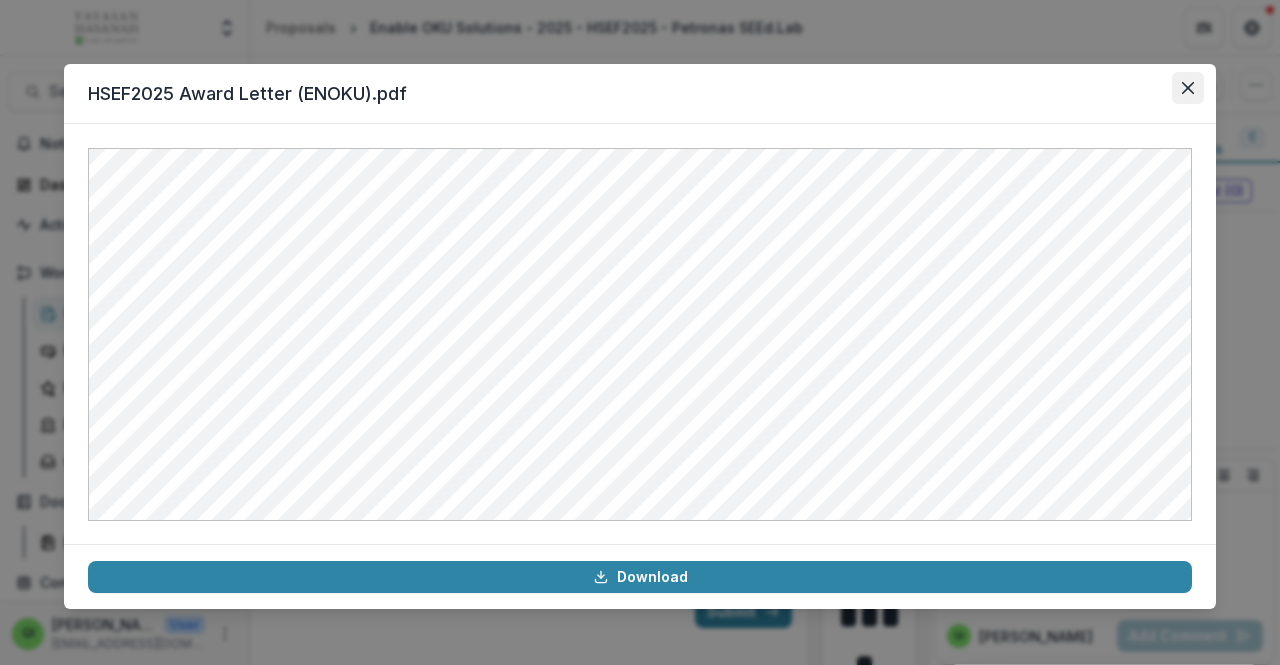 click 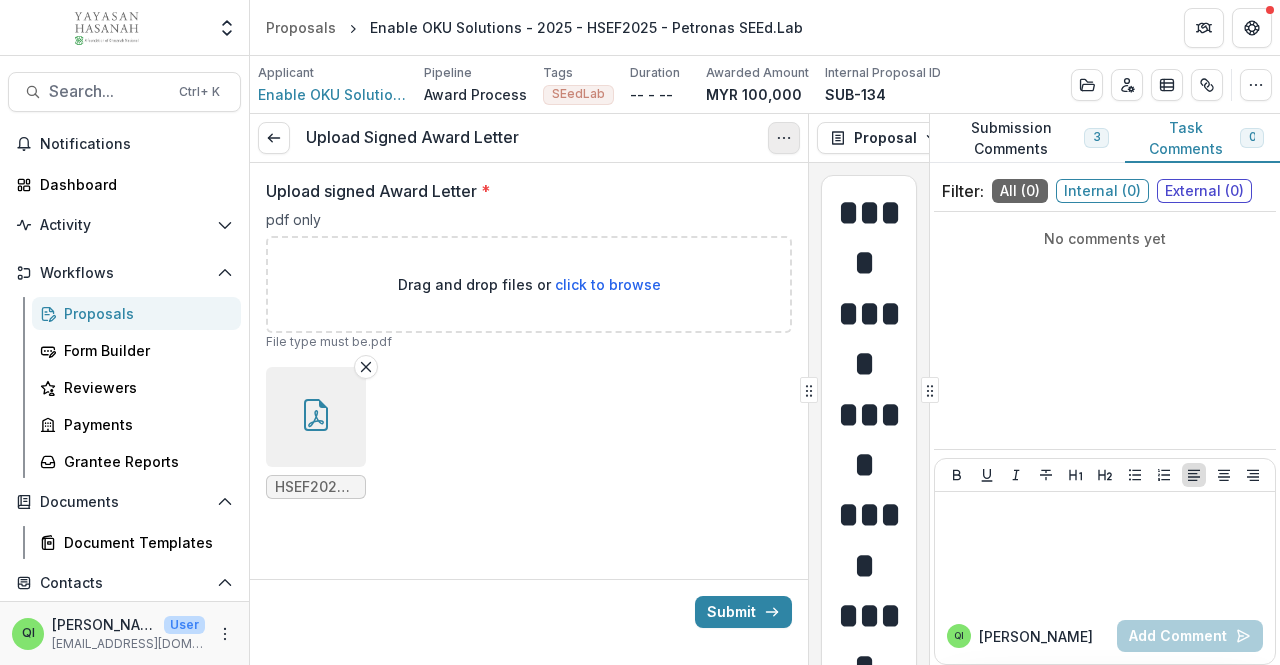 click 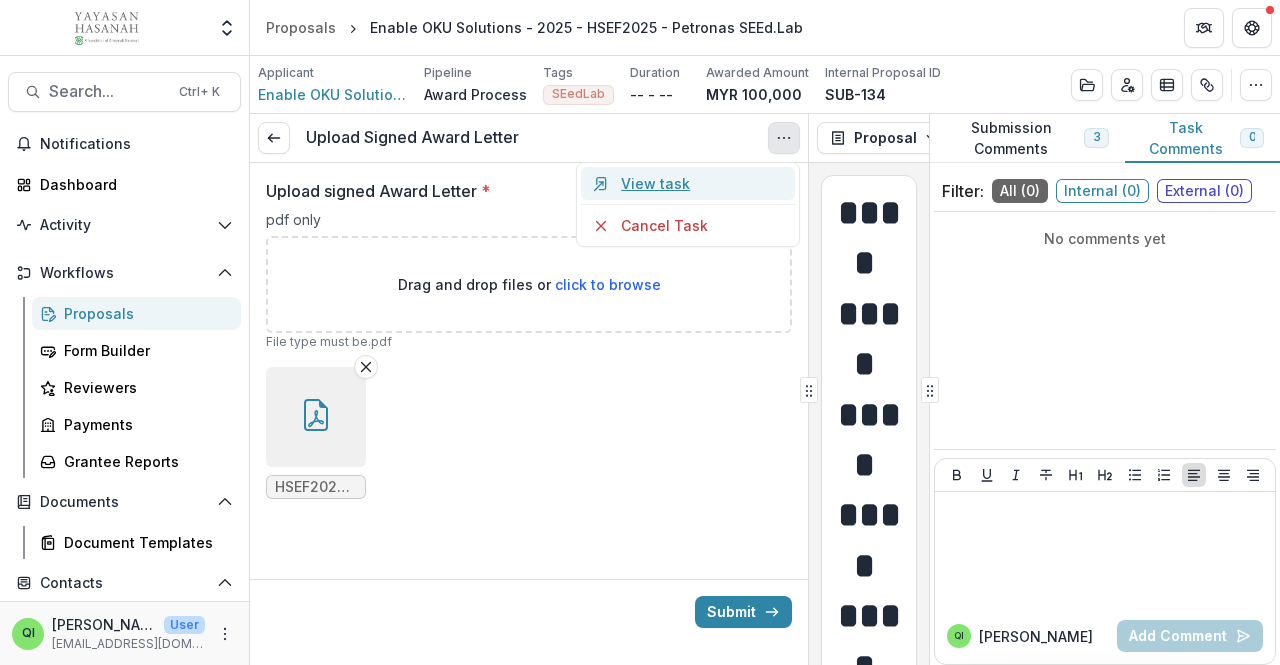 click on "View task" at bounding box center (688, 183) 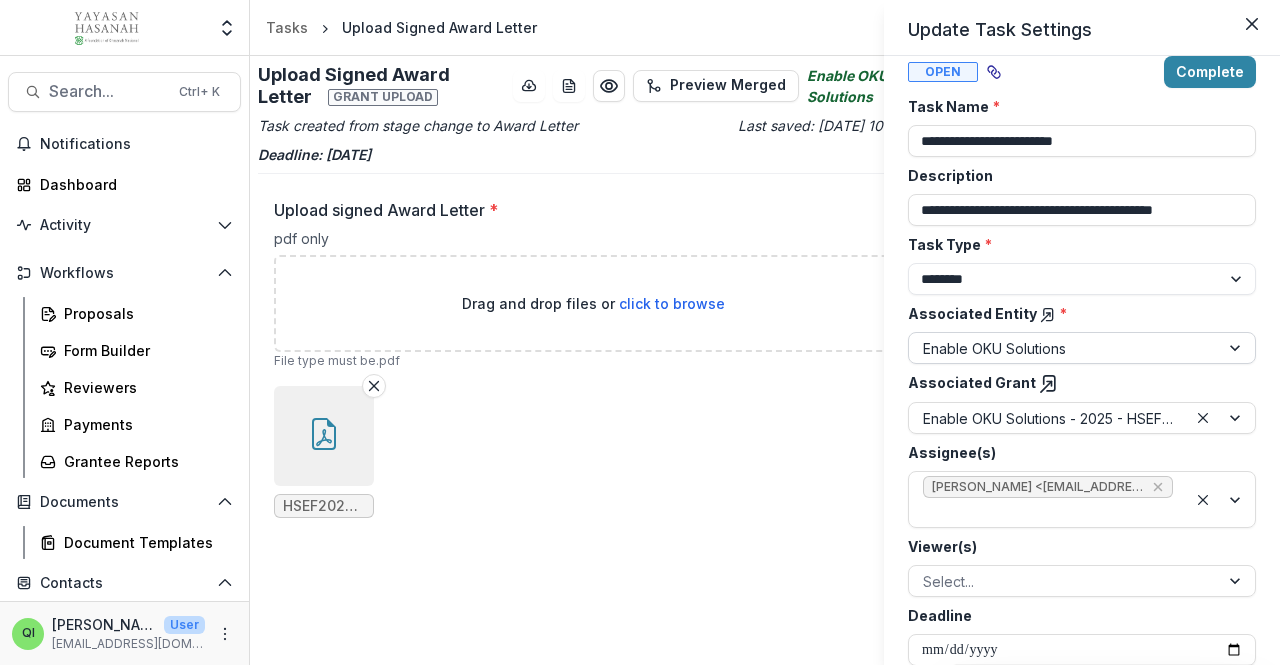scroll, scrollTop: 0, scrollLeft: 0, axis: both 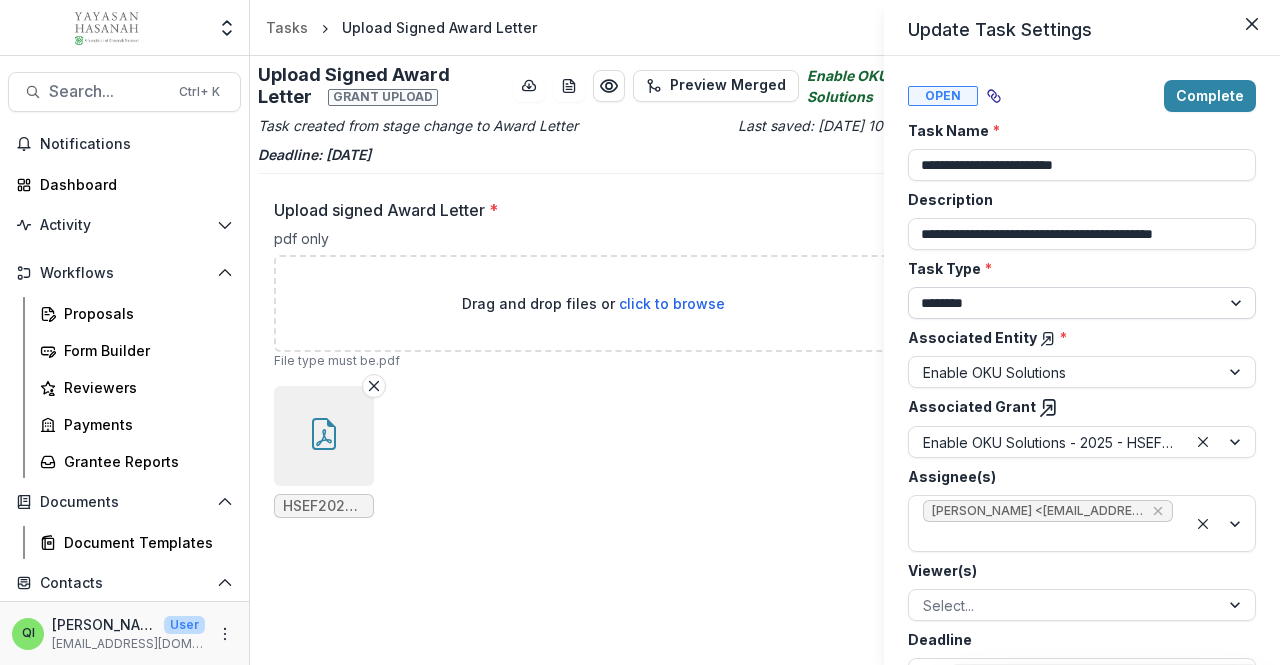 click on "******** ********" at bounding box center (1082, 303) 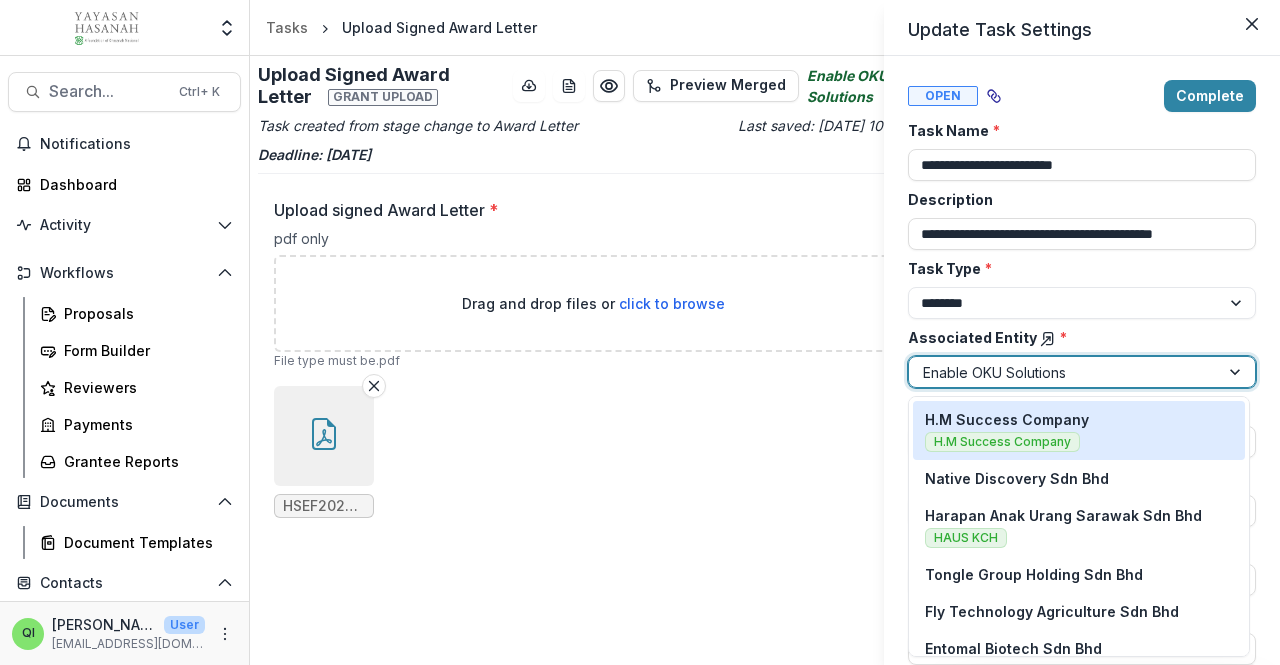 click at bounding box center [1064, 372] 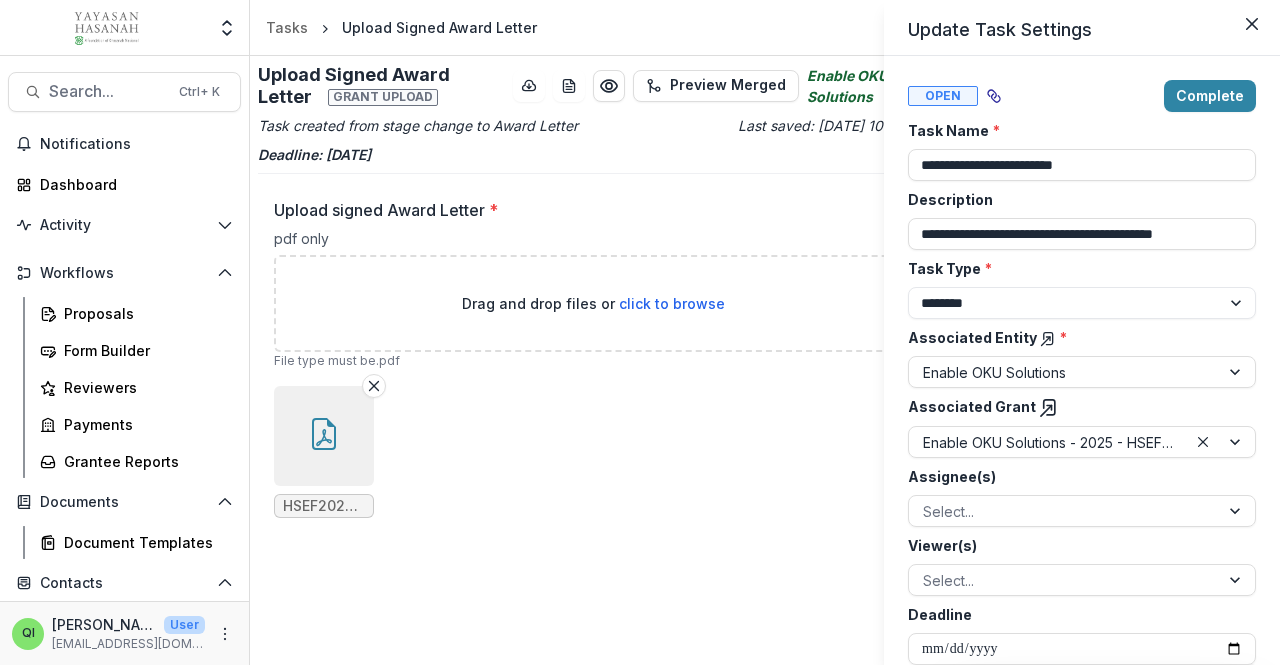 click on "**********" at bounding box center [1082, 392] 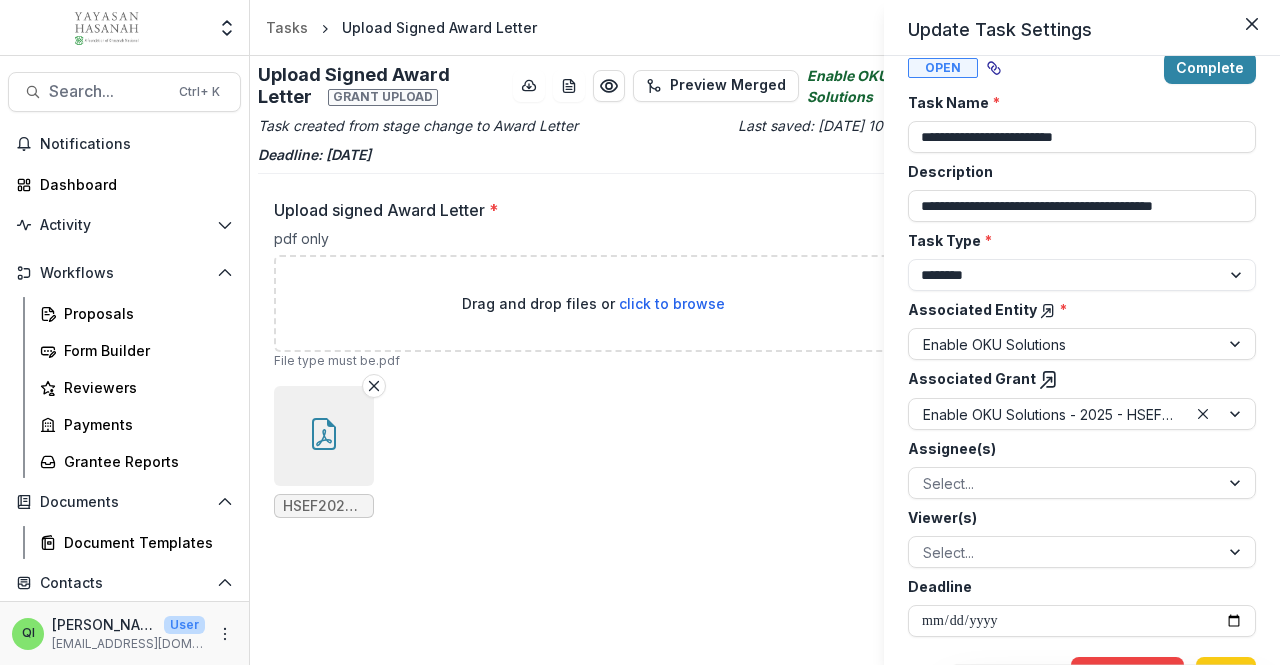 scroll, scrollTop: 51, scrollLeft: 0, axis: vertical 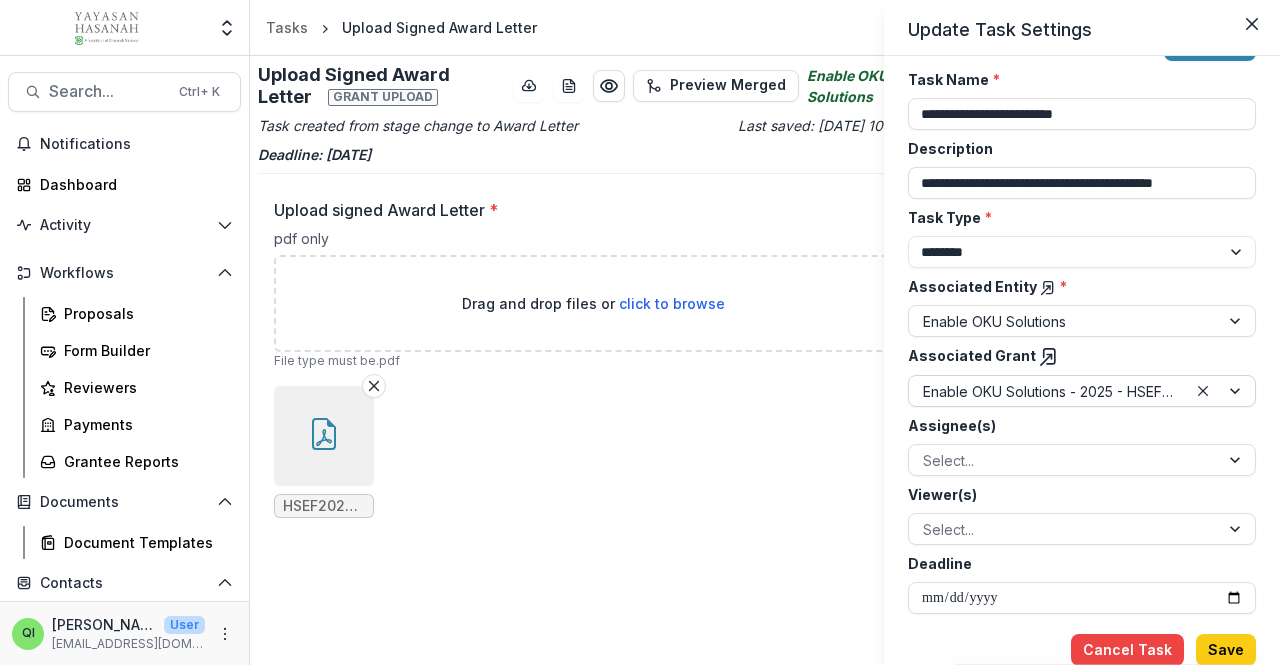 click at bounding box center (1048, 391) 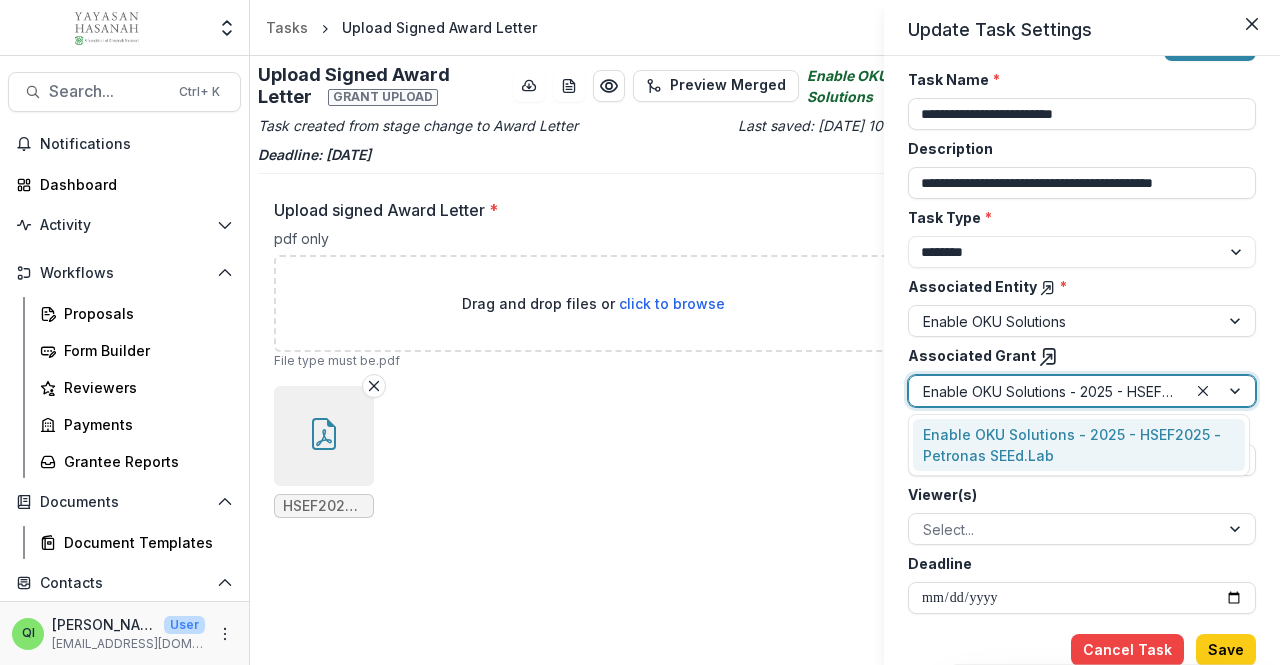 click at bounding box center [1048, 391] 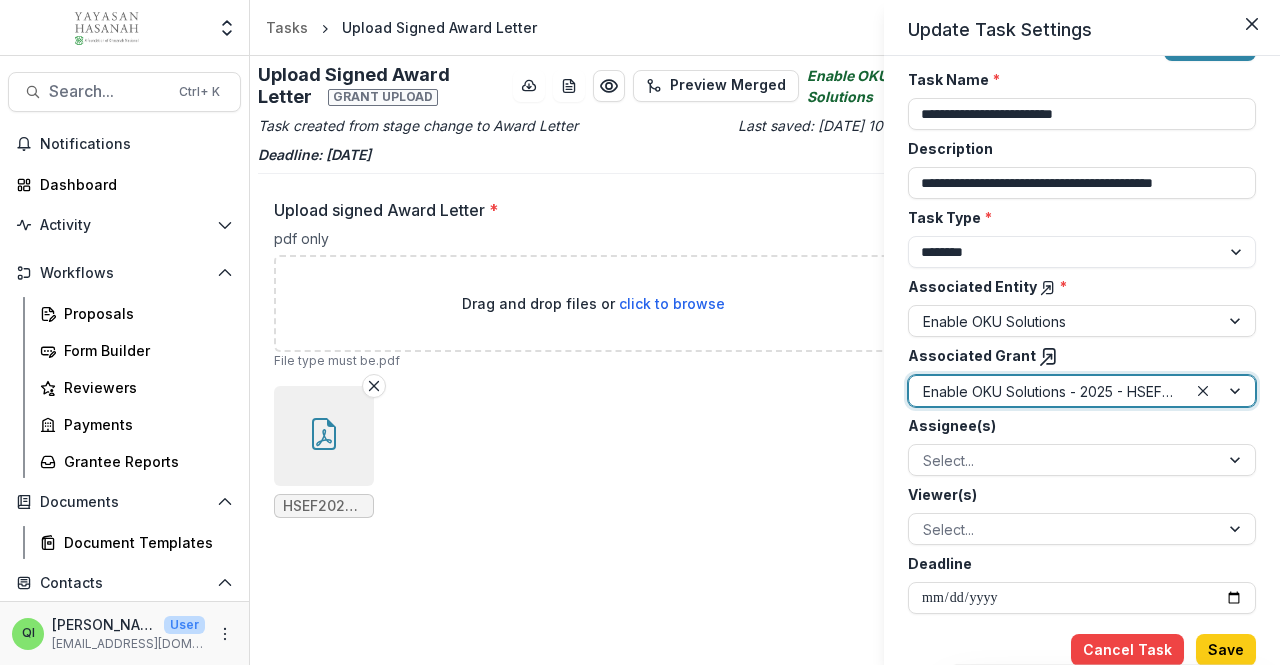 click on "Assignee(s) Select..." at bounding box center [1082, 445] 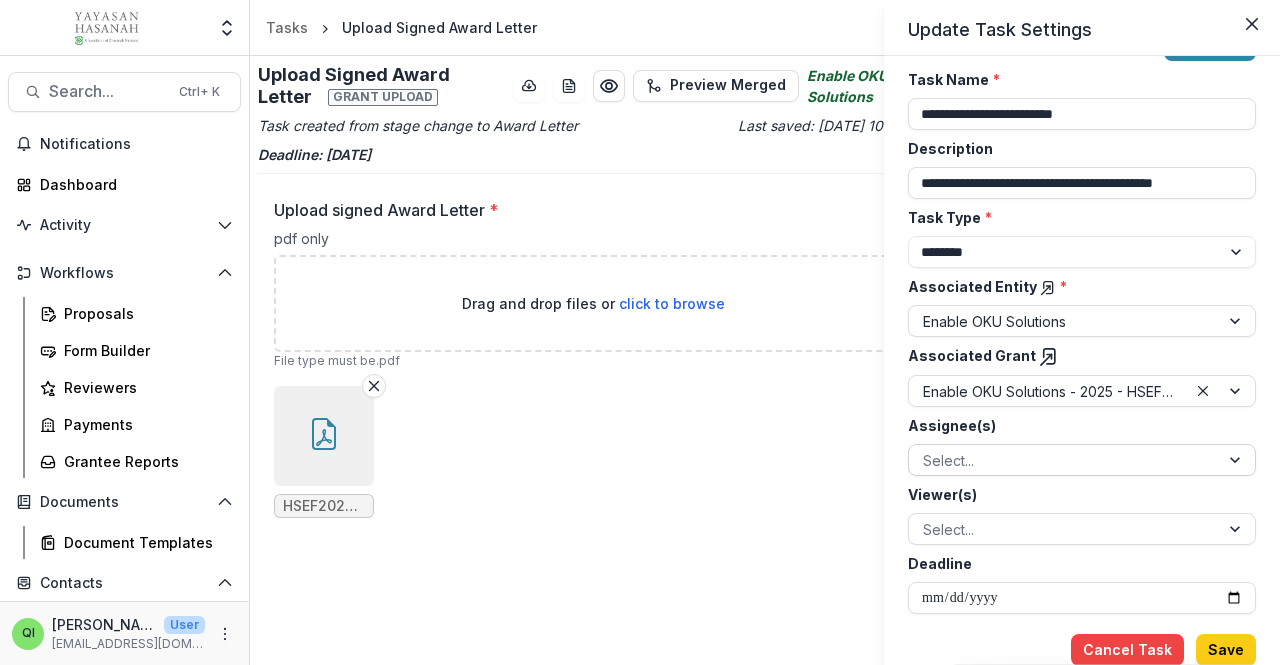 click at bounding box center (1064, 460) 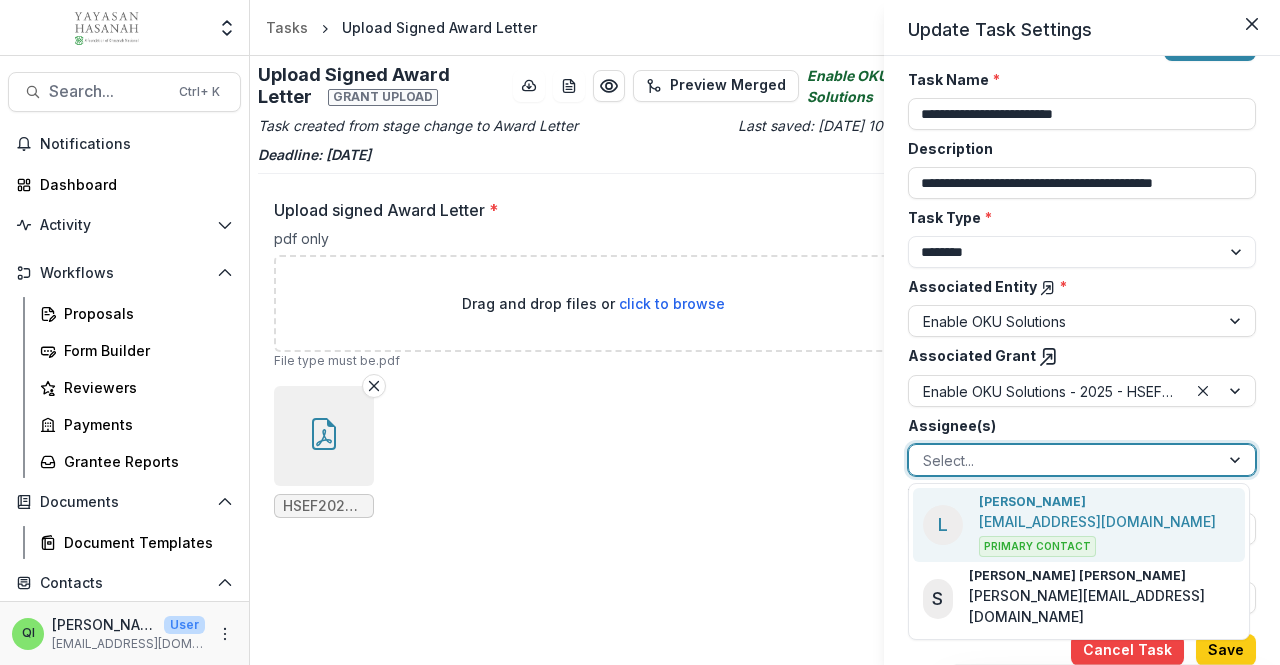 click on "**********" at bounding box center (1082, 341) 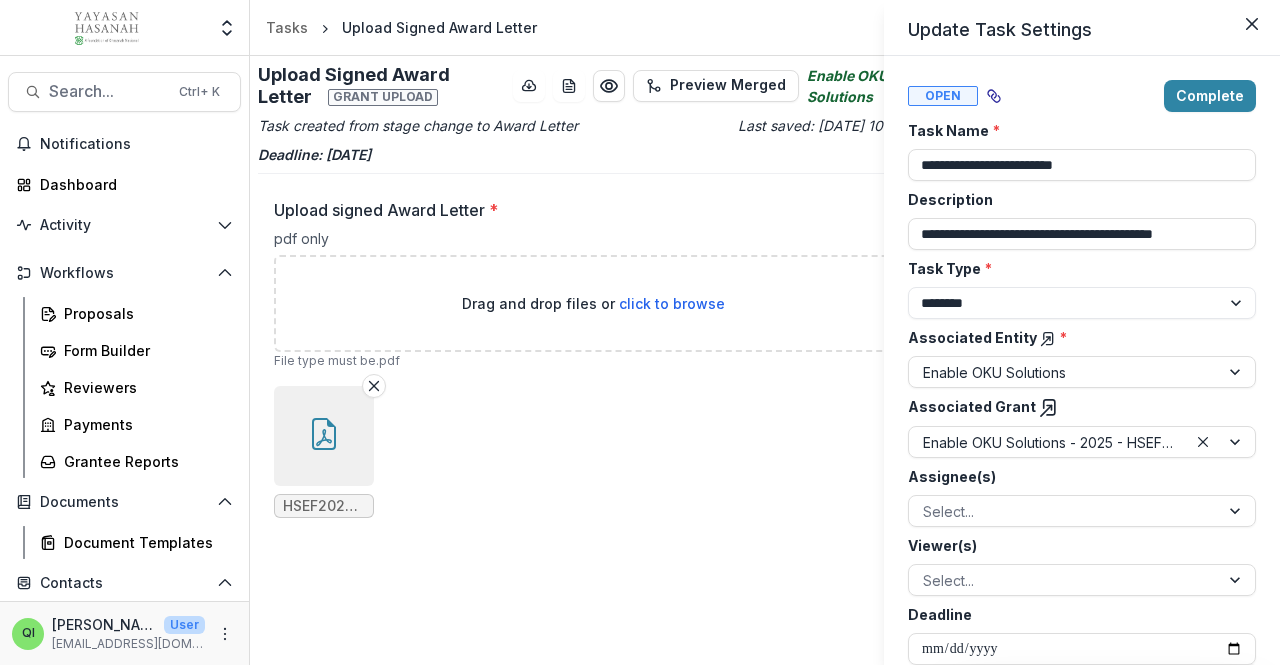 scroll, scrollTop: 51, scrollLeft: 0, axis: vertical 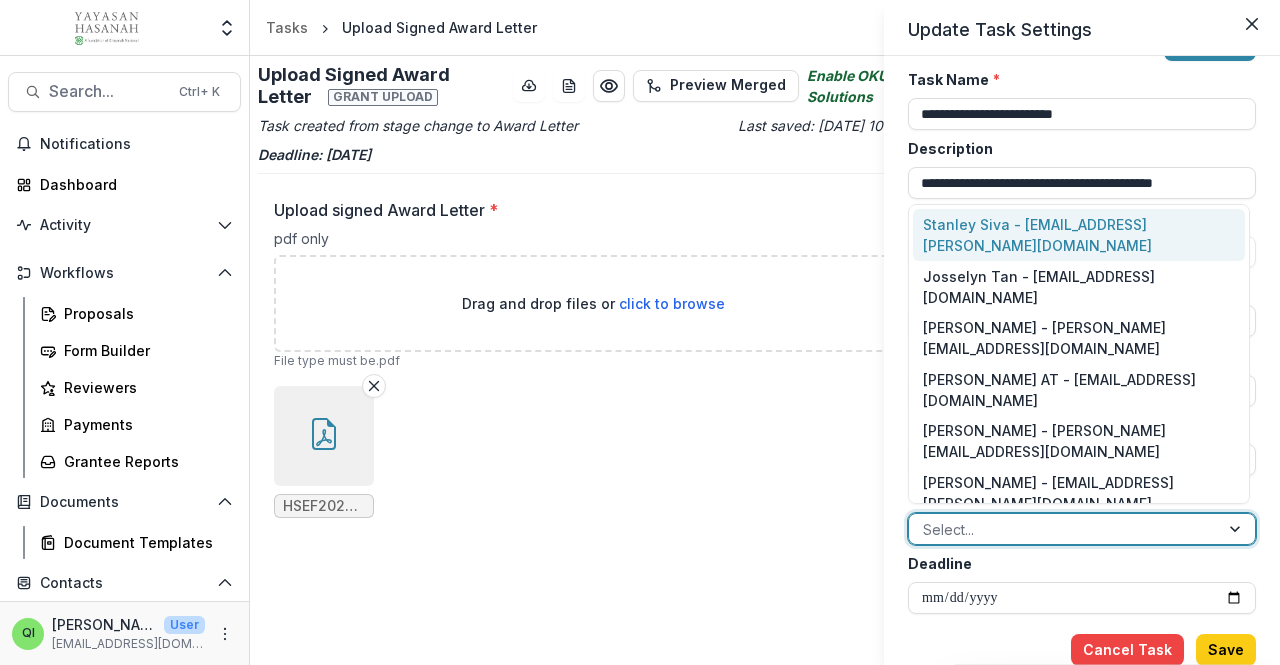 click on "Select..." at bounding box center [1064, 529] 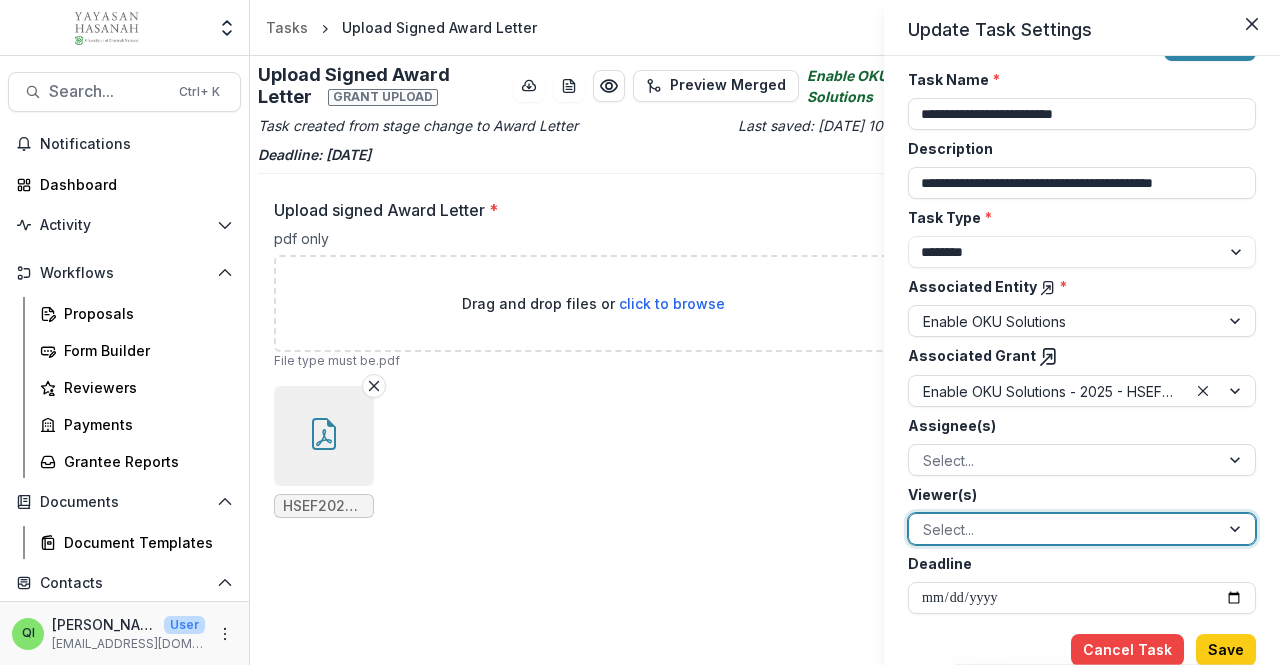 click at bounding box center (1064, 529) 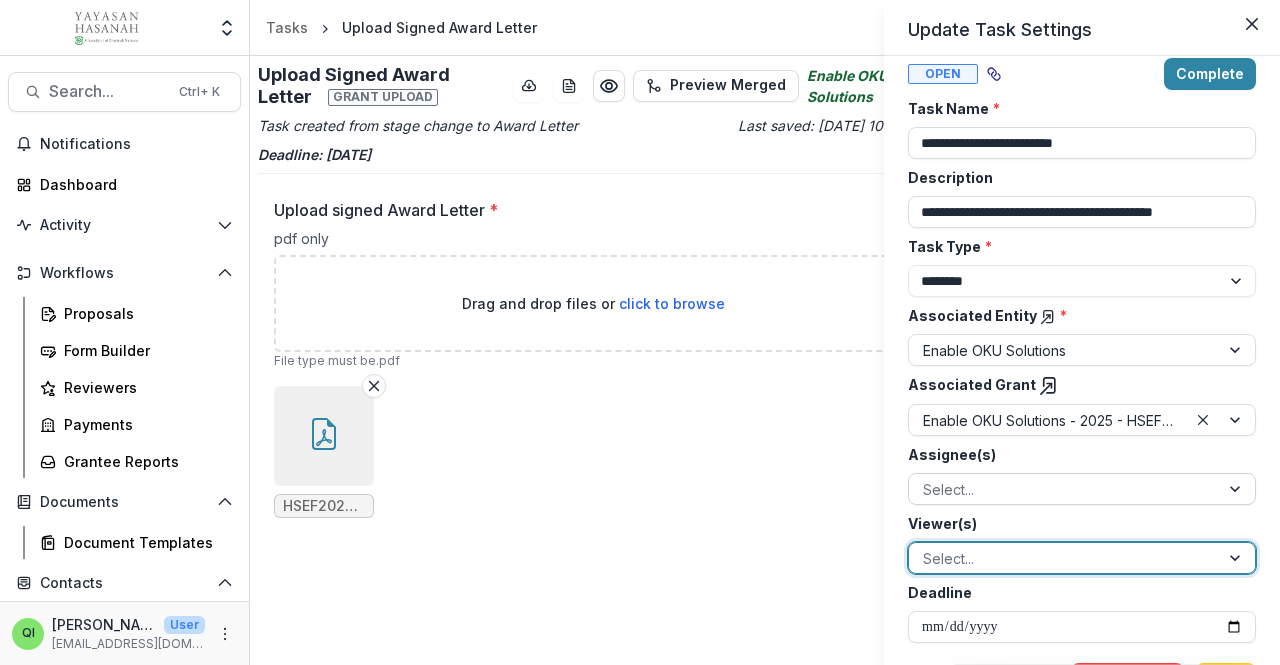 scroll, scrollTop: 0, scrollLeft: 0, axis: both 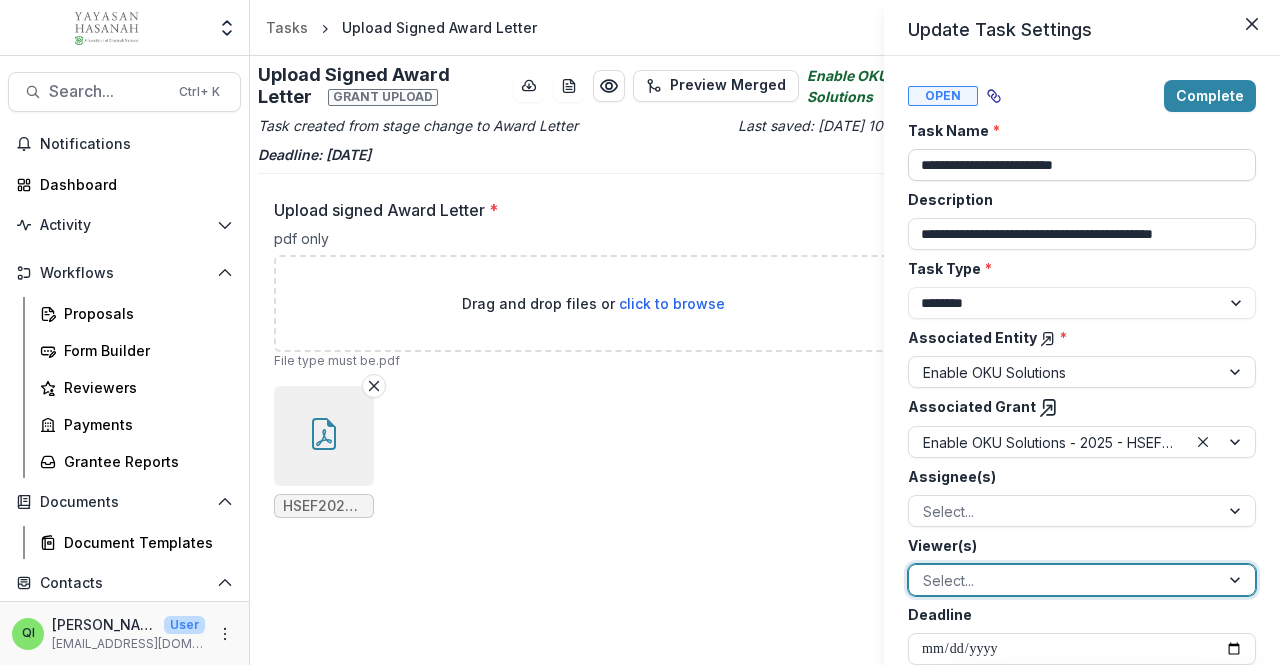 click on "**********" at bounding box center [1082, 165] 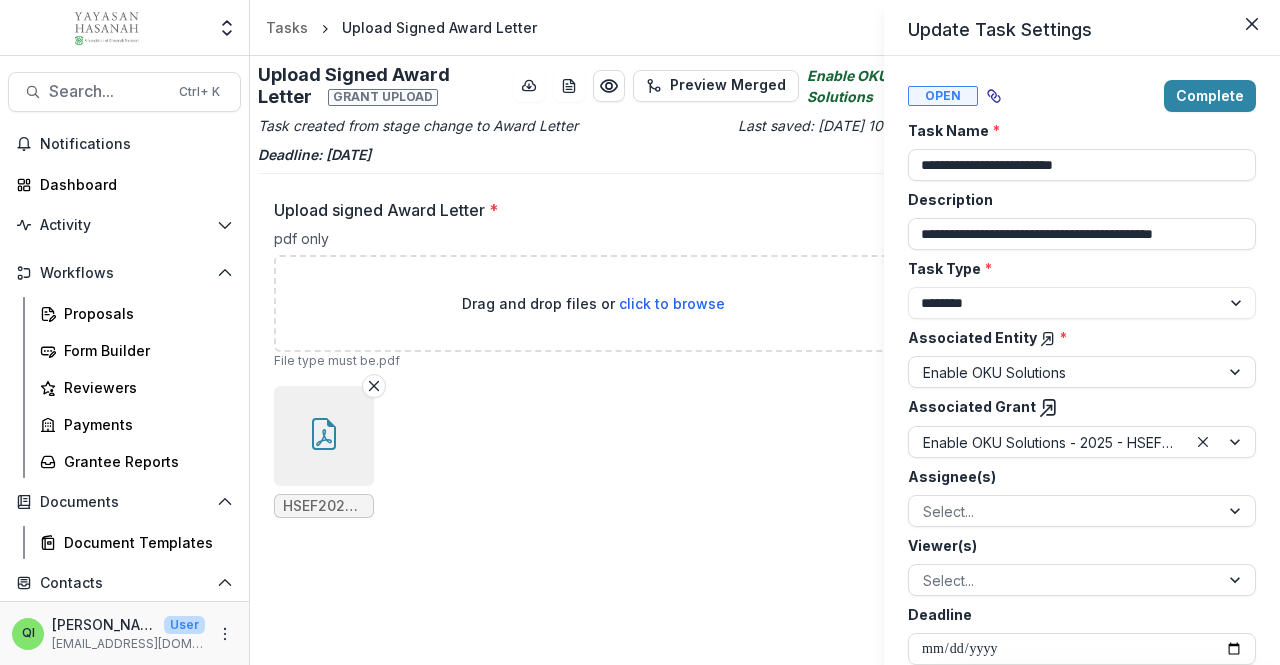 click on "**********" at bounding box center (640, 332) 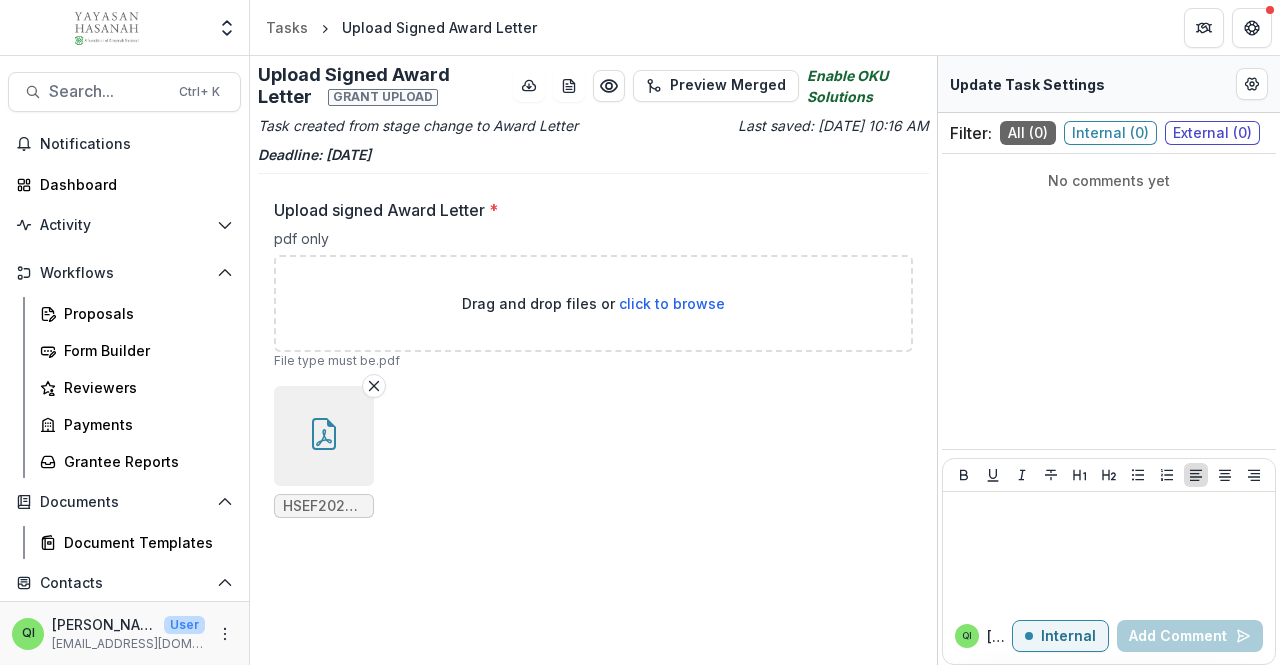 click on "Upload signed Award Letter *" at bounding box center (587, 210) 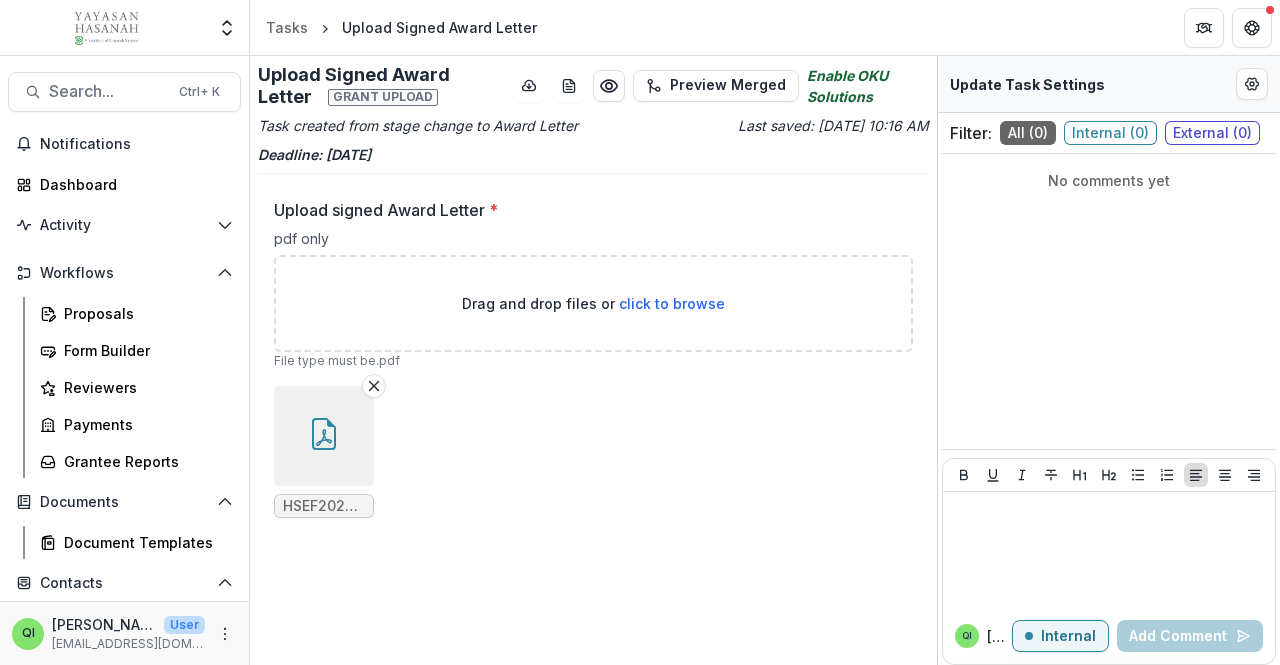 click on "Drag and drop files or   click to browse" at bounding box center (593, 303) 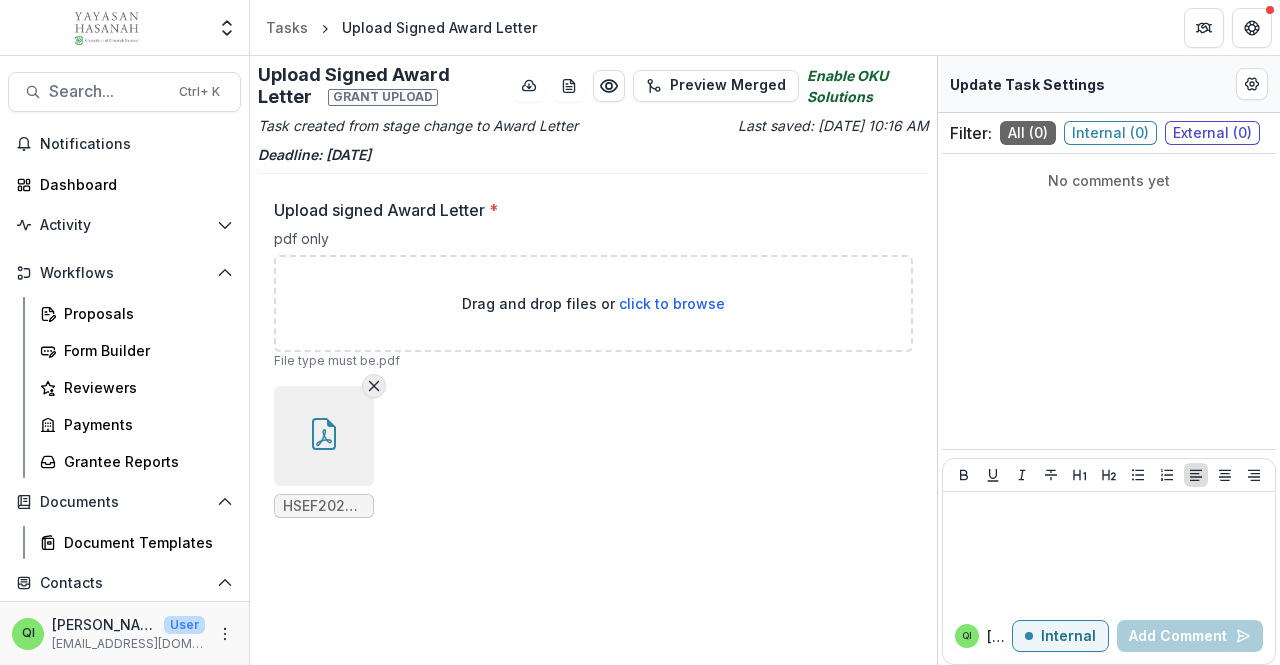 click 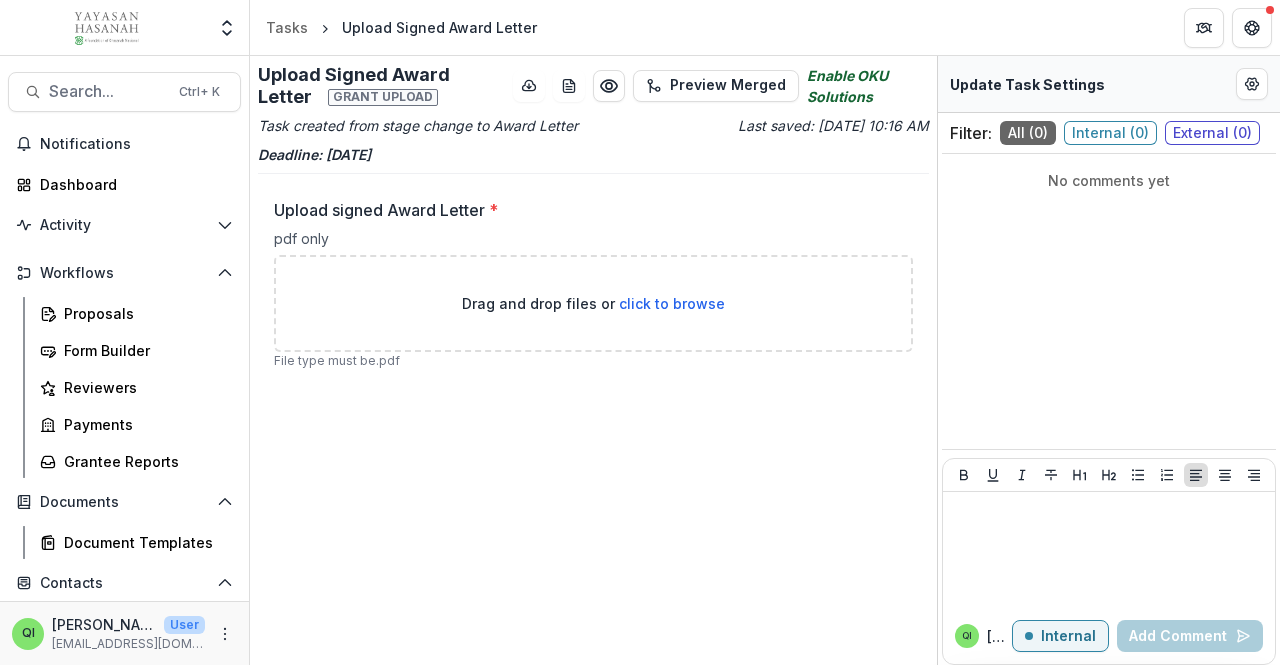 click on "click to browse" at bounding box center (672, 303) 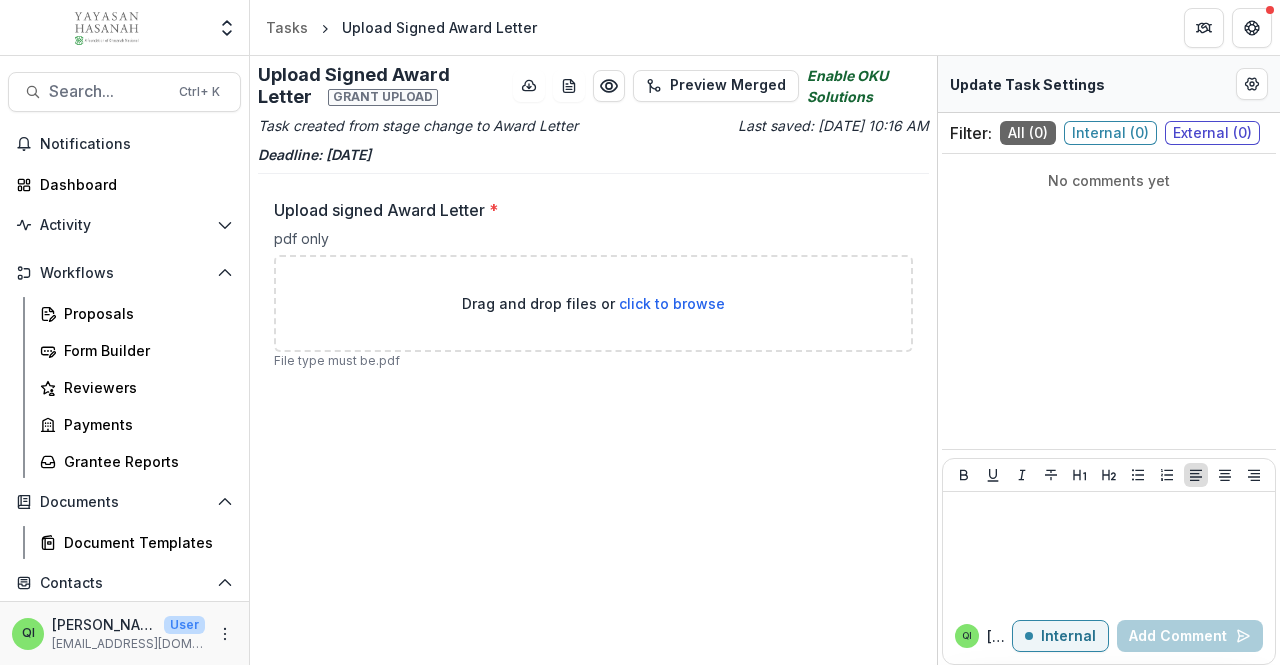 type on "**********" 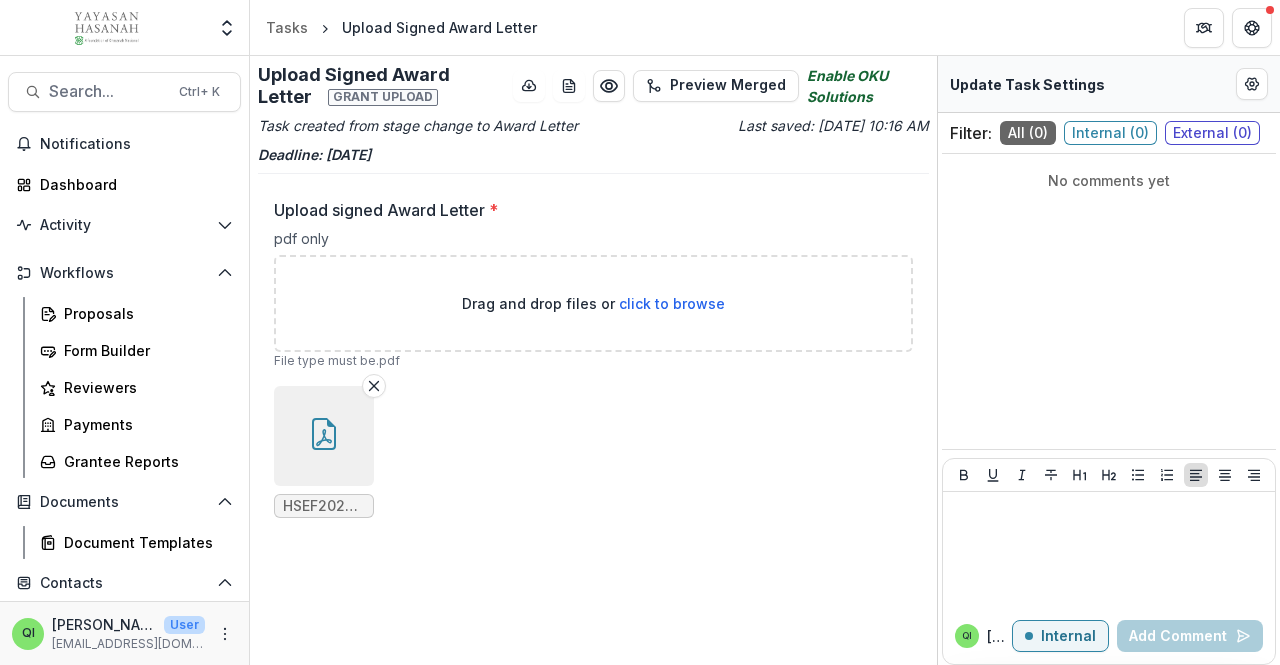 click on "Upload signed Award Letter * pdf only Drag and drop files or   click to browse File type must be  .pdf HSEF2025 Award Letter (ENOKU).pdf" at bounding box center [593, 374] 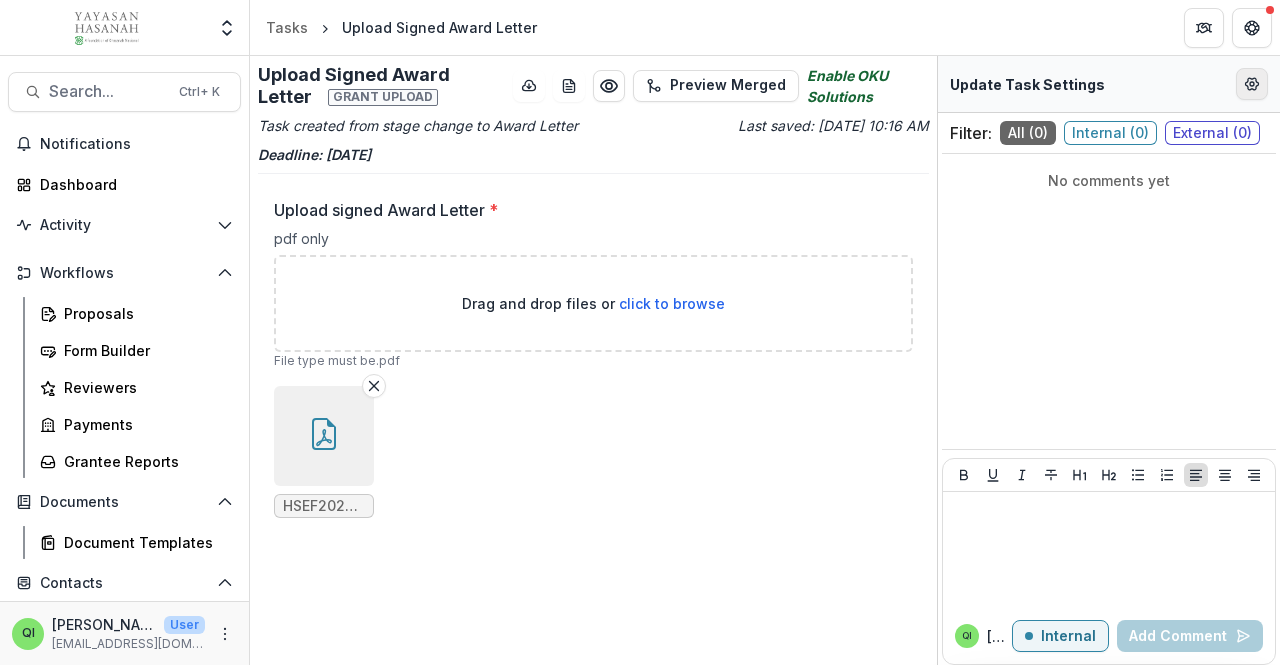click at bounding box center [1252, 84] 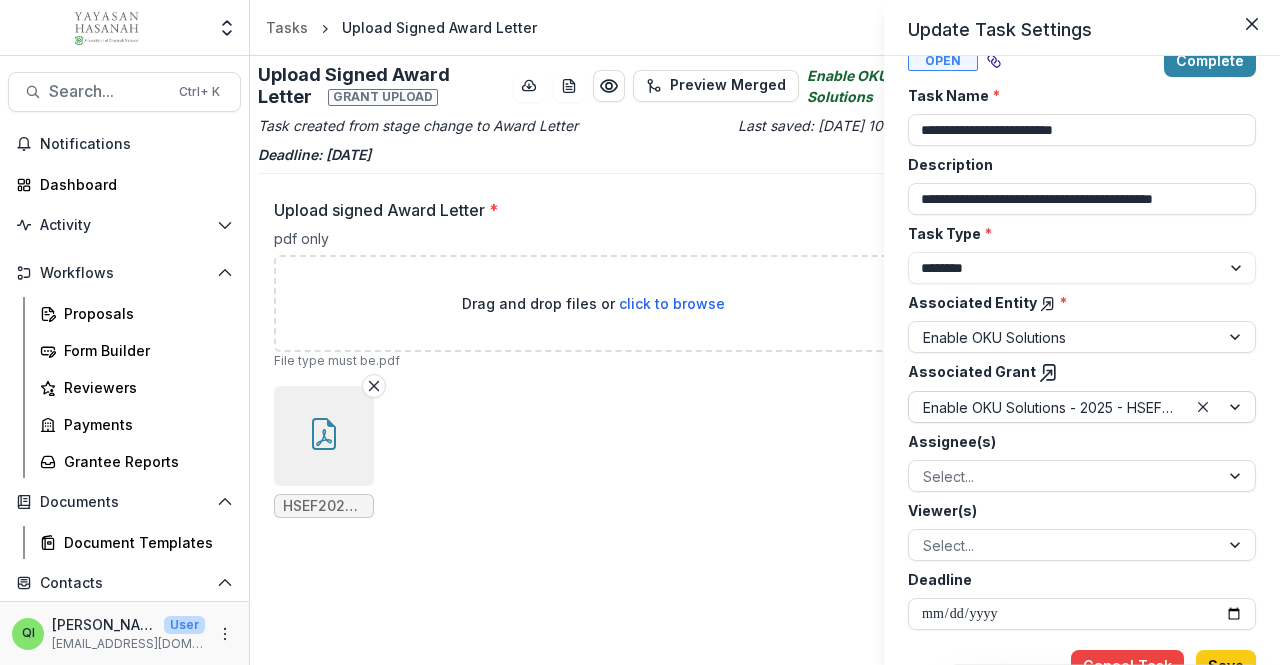 scroll, scrollTop: 51, scrollLeft: 0, axis: vertical 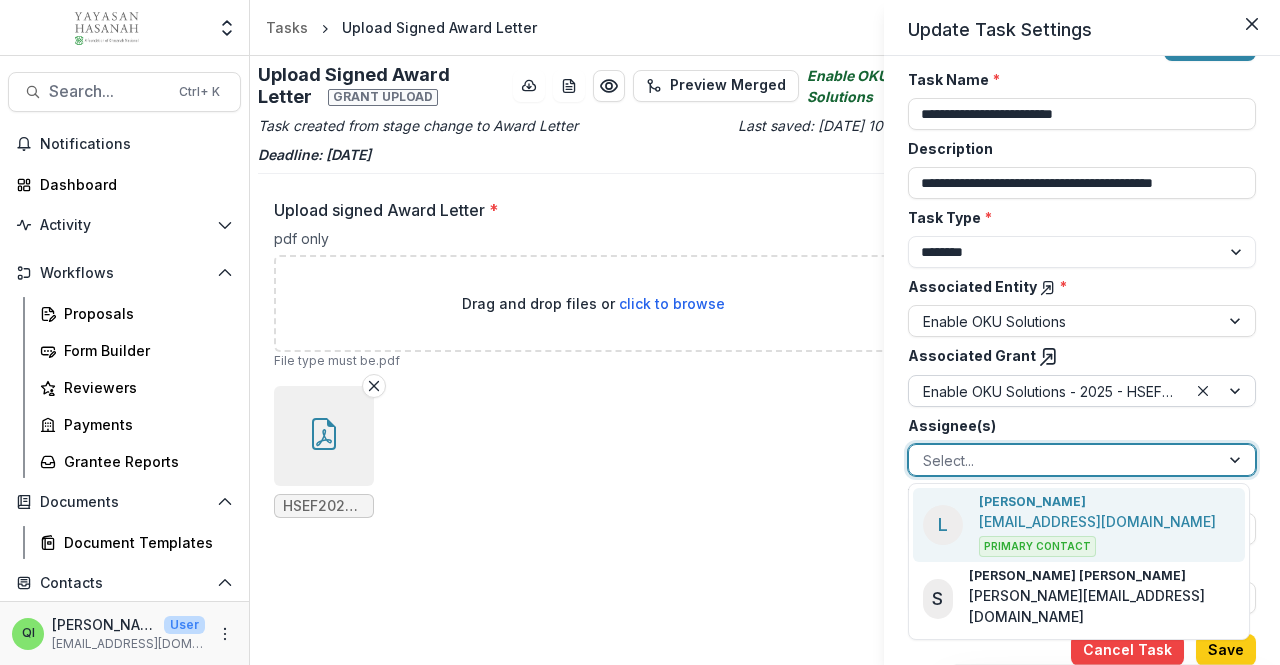click at bounding box center [1064, 460] 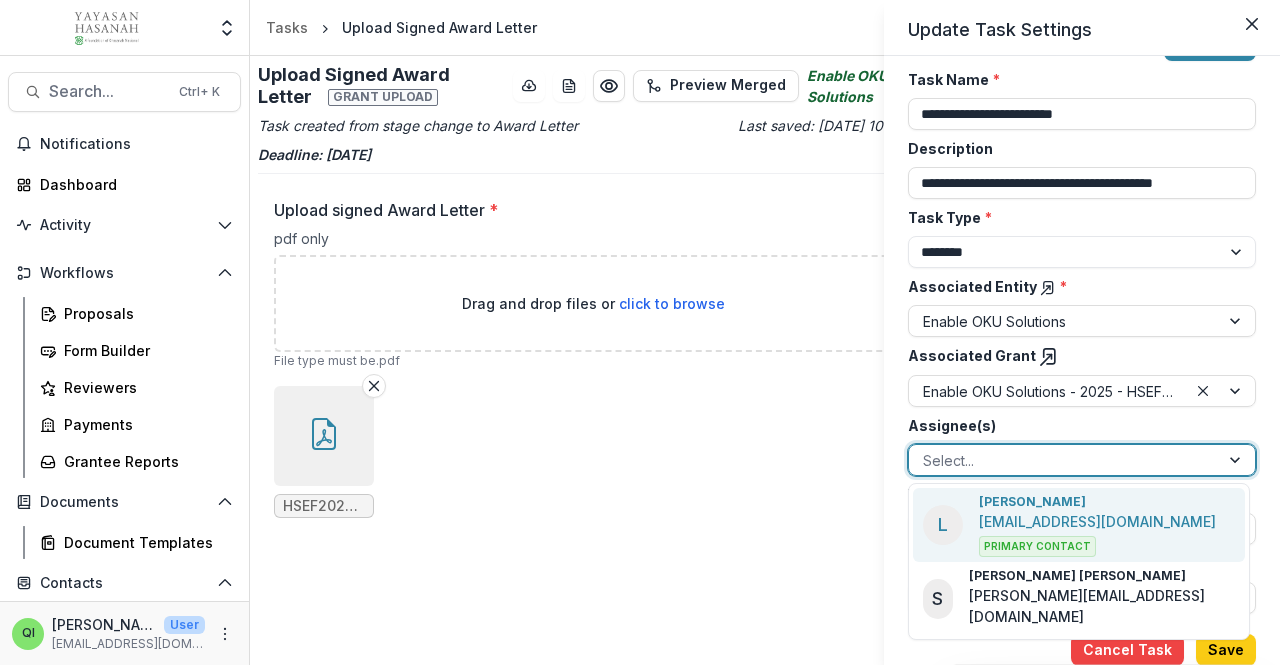 click at bounding box center (1064, 460) 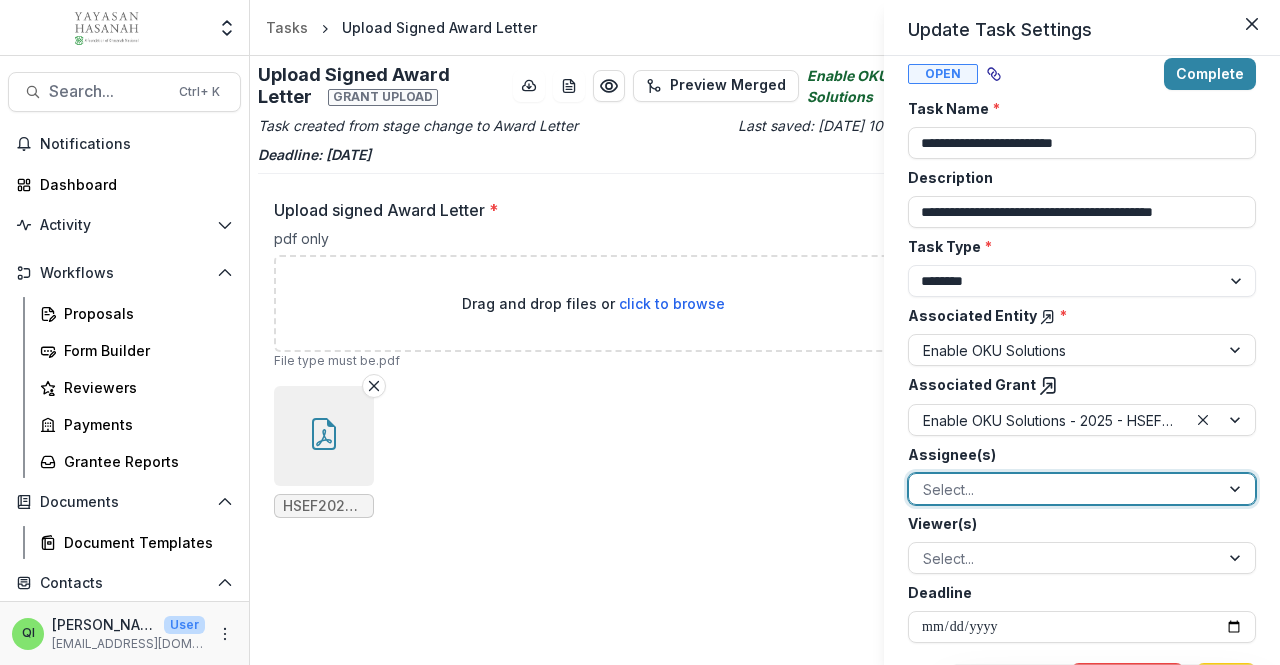 scroll, scrollTop: 0, scrollLeft: 0, axis: both 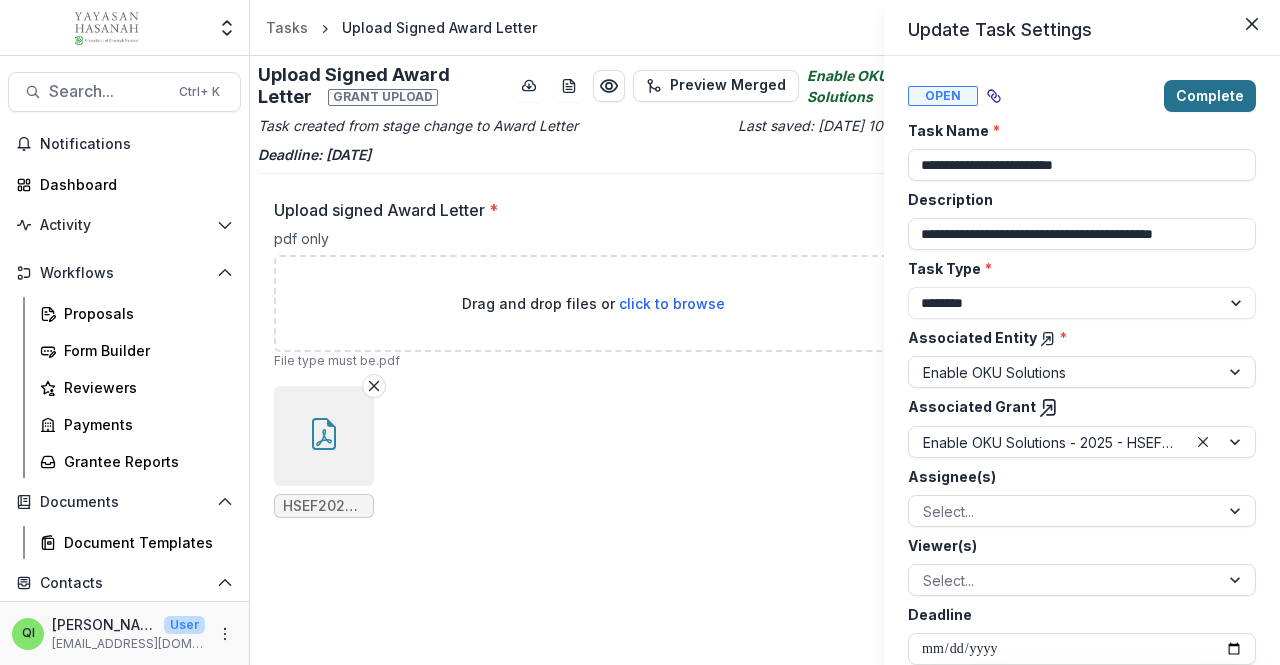 click on "Complete" at bounding box center (1210, 96) 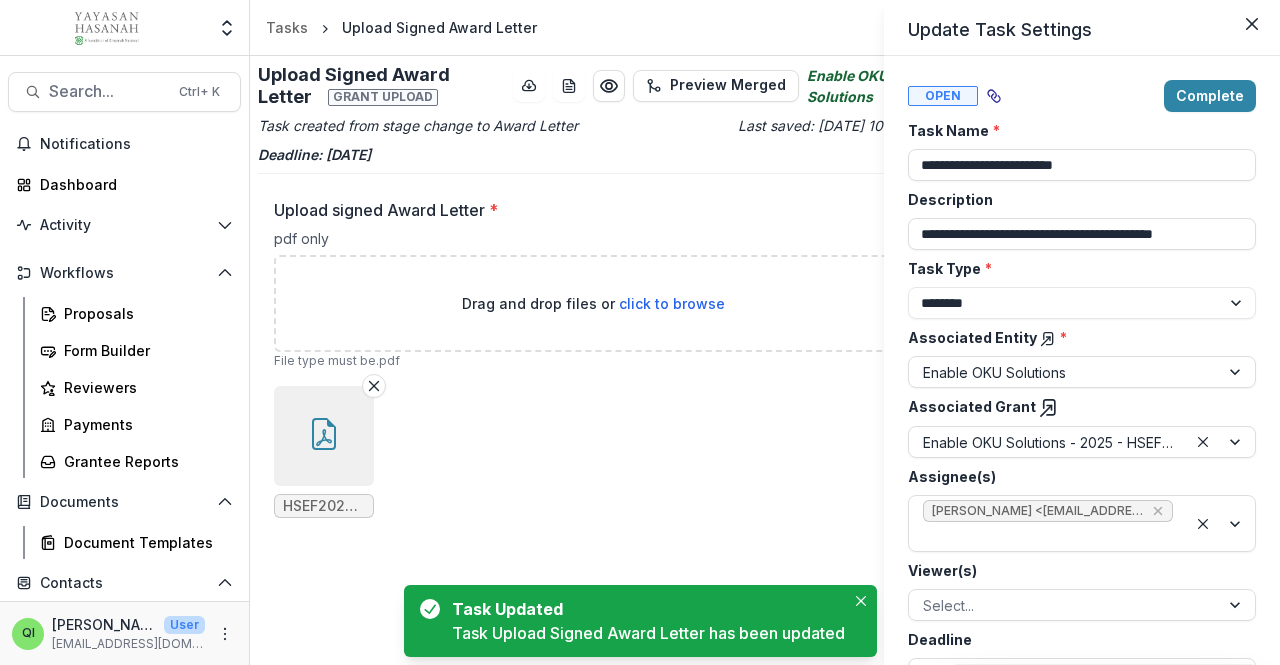 select on "********" 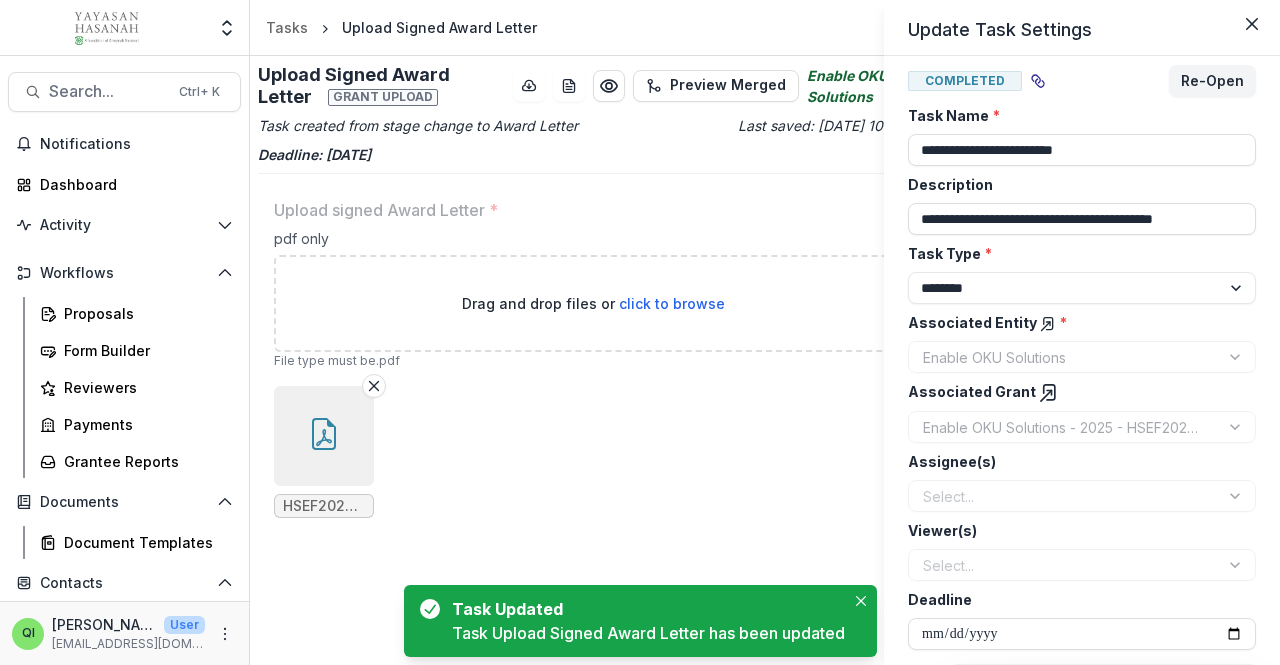 scroll, scrollTop: 19, scrollLeft: 0, axis: vertical 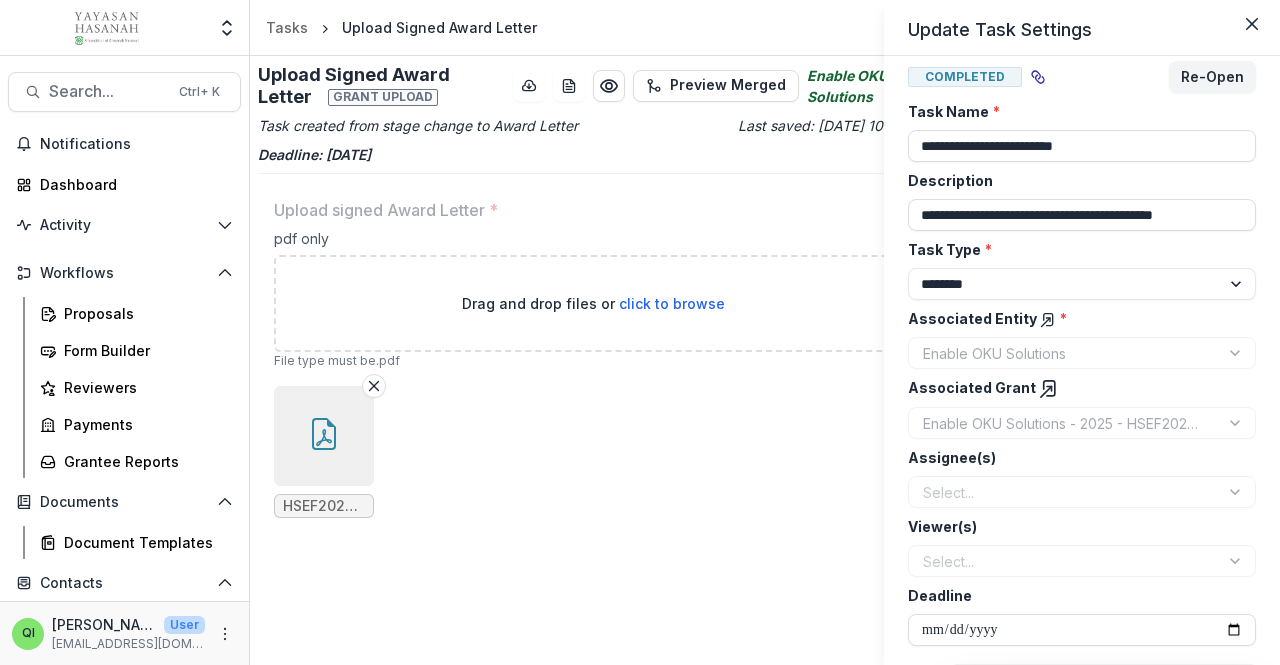 click on "**********" at bounding box center [640, 332] 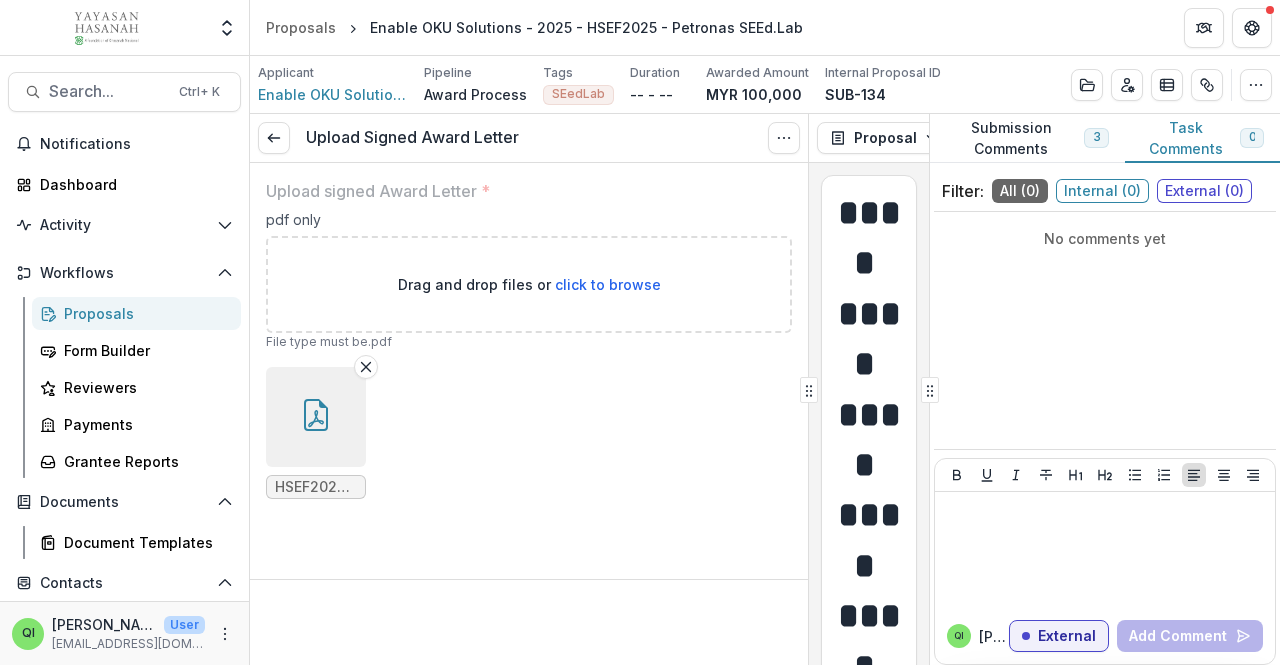 click on "Award Process" at bounding box center (475, 94) 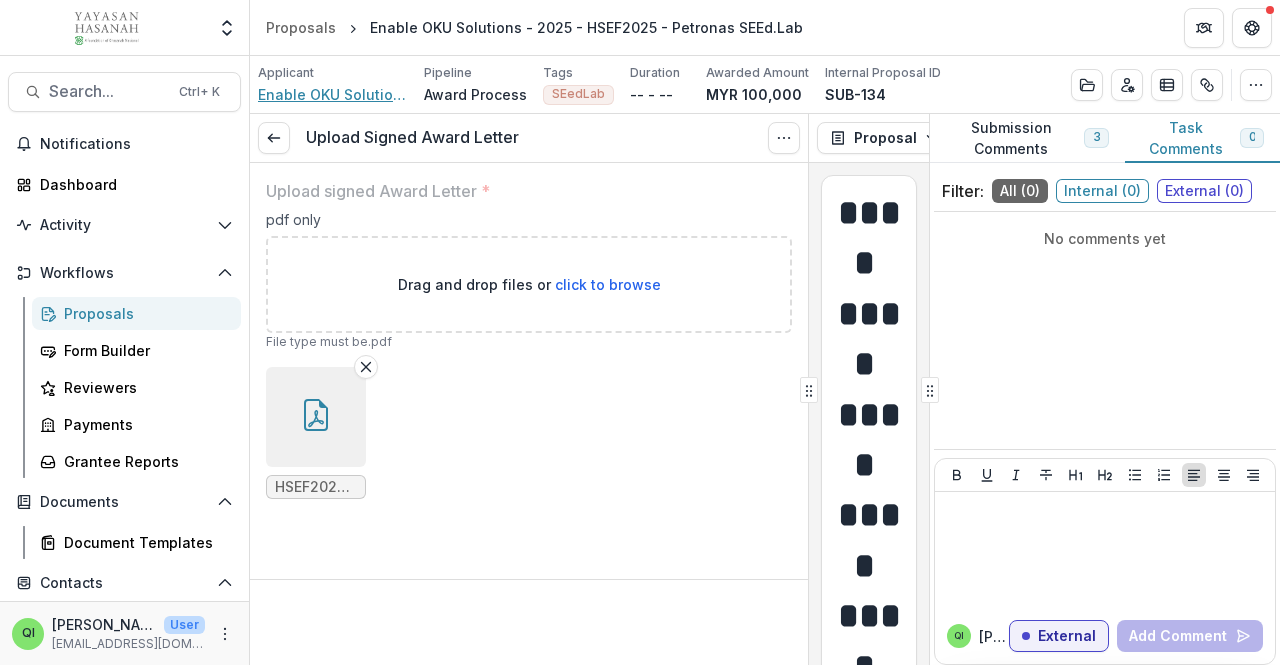 click on "Enable OKU Solutions" at bounding box center (333, 94) 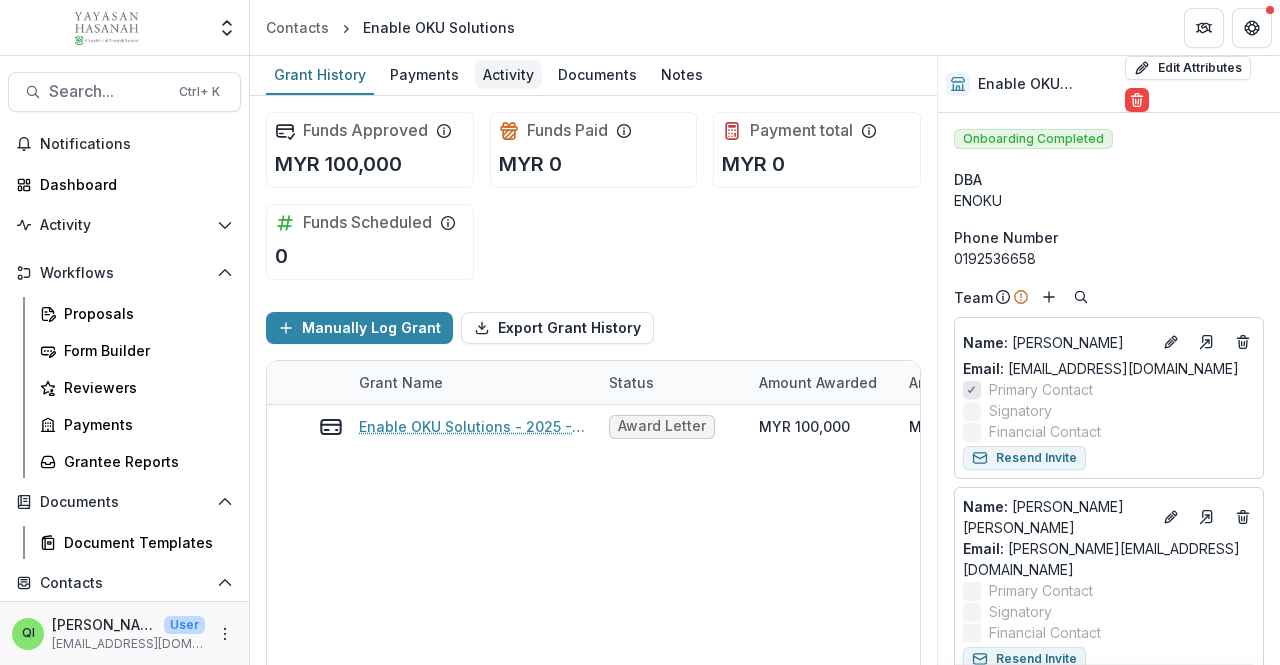 click on "Activity" at bounding box center [508, 74] 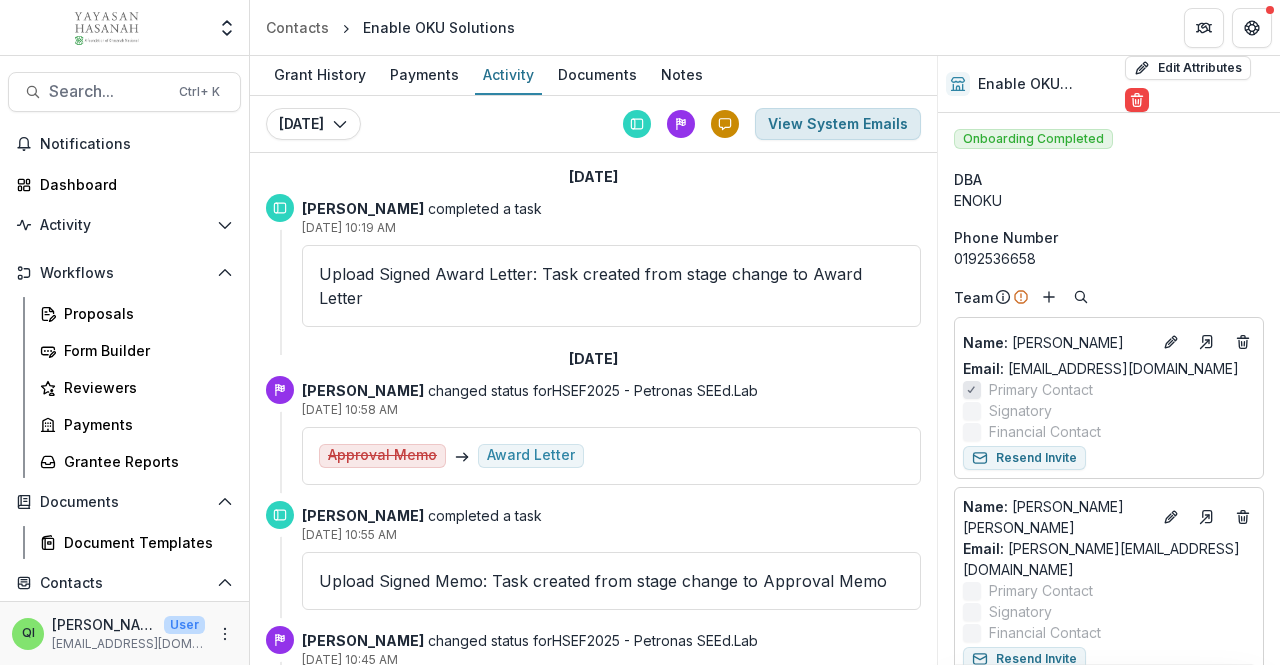 click on "View System Emails" at bounding box center (838, 124) 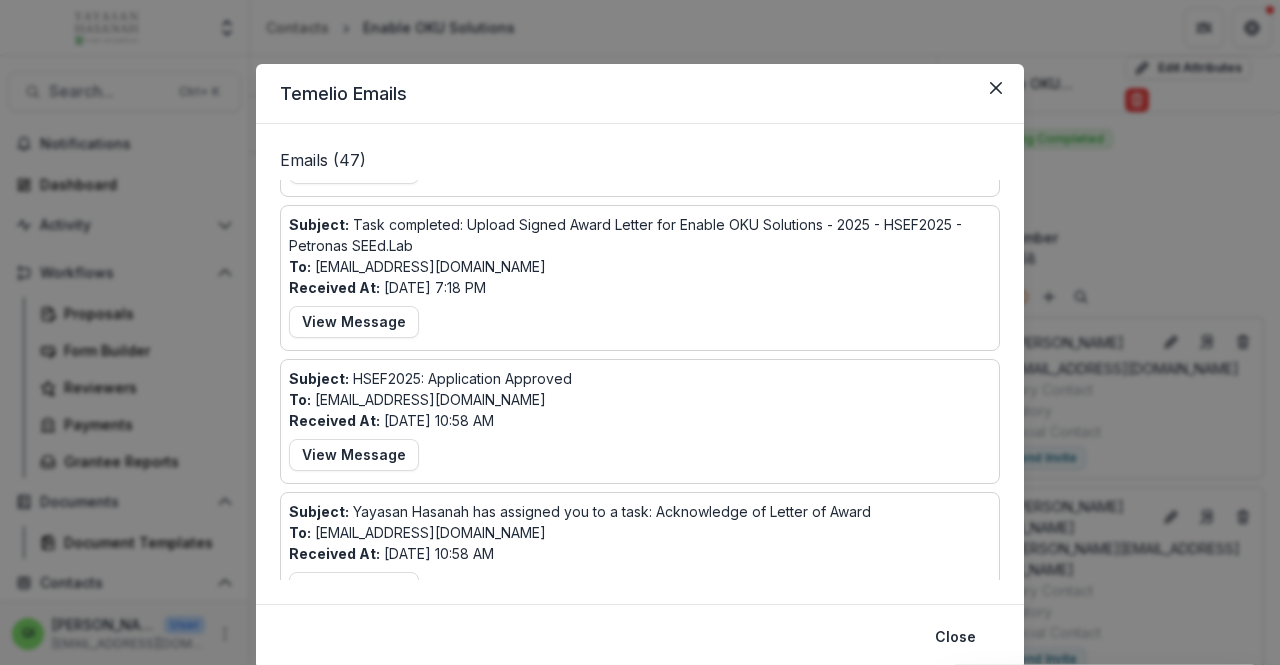 scroll, scrollTop: 300, scrollLeft: 0, axis: vertical 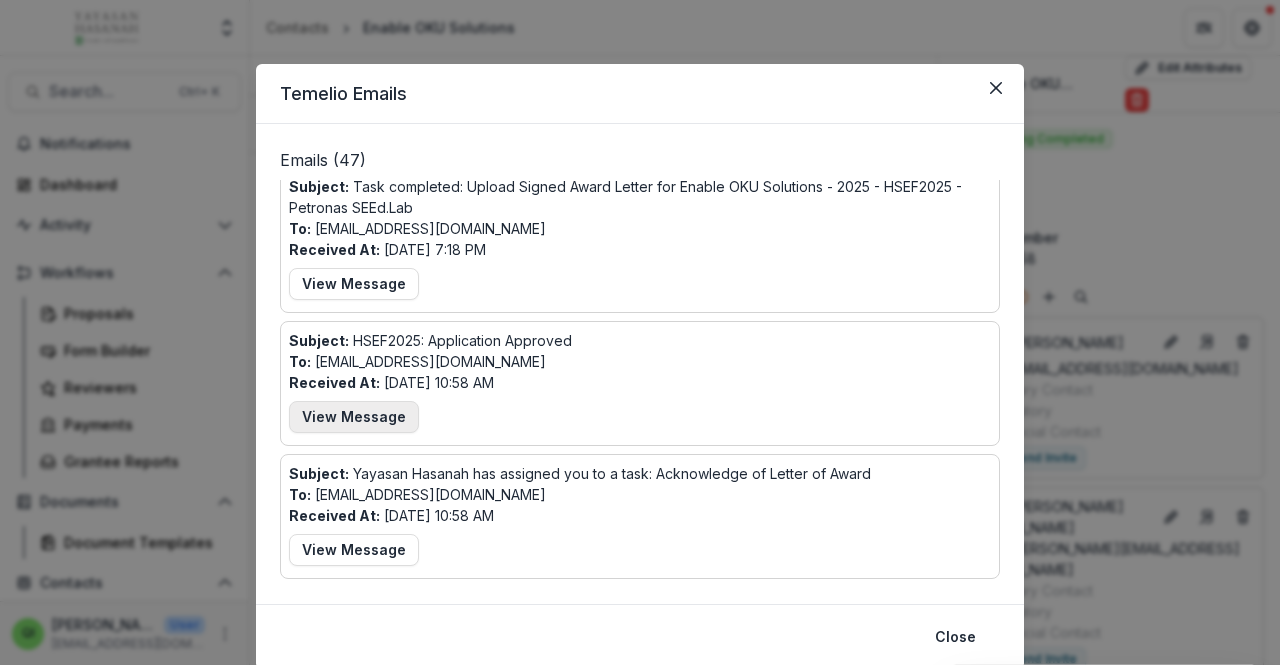 click on "View Message" at bounding box center (354, 417) 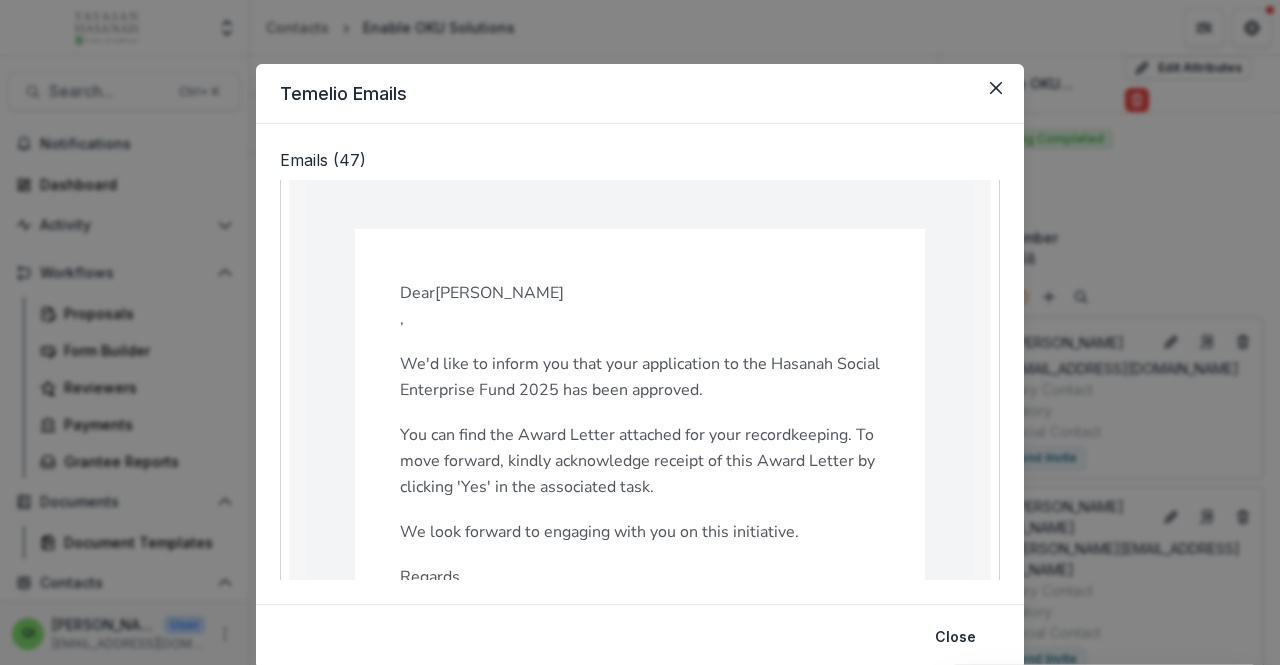 scroll, scrollTop: 500, scrollLeft: 0, axis: vertical 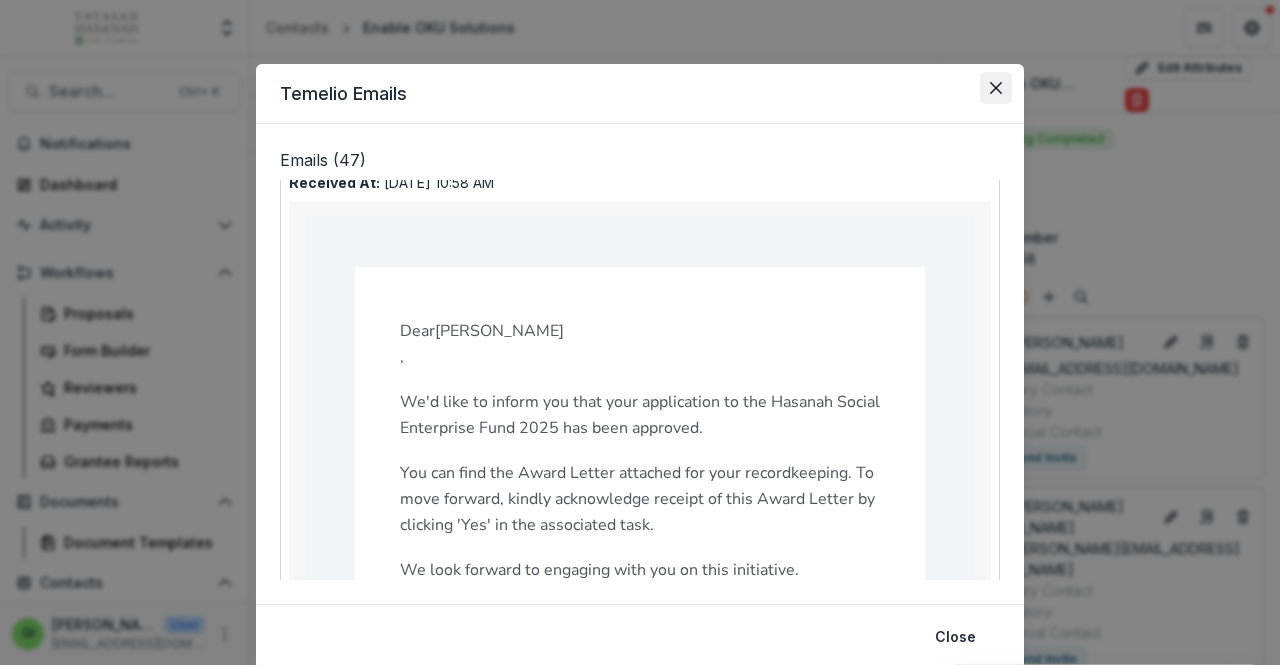 click at bounding box center [996, 88] 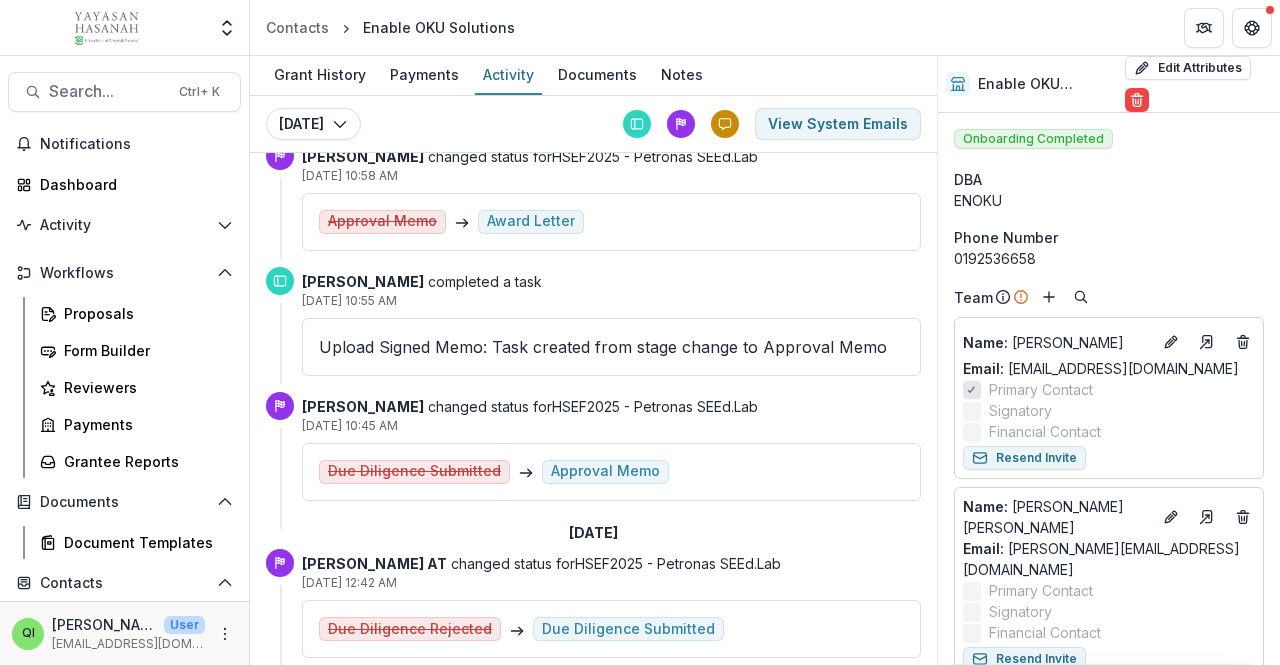 scroll, scrollTop: 200, scrollLeft: 0, axis: vertical 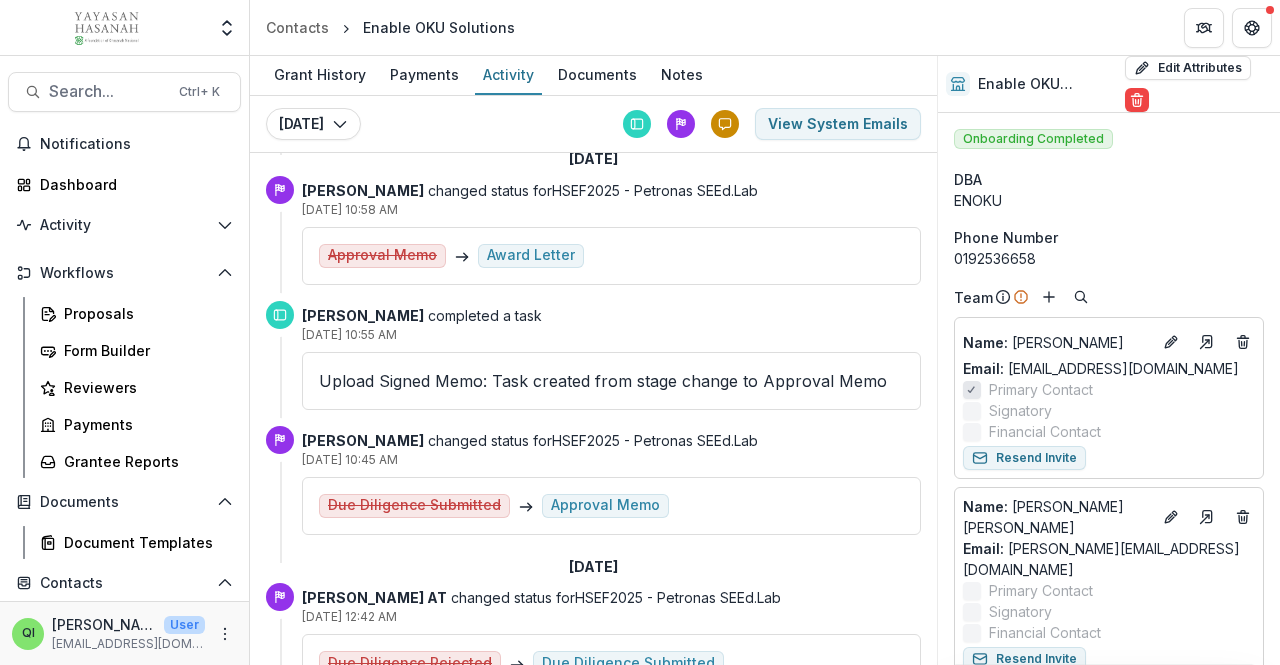 click on "Upload Signed Memo: Task created from stage change to Approval Memo" at bounding box center (611, 381) 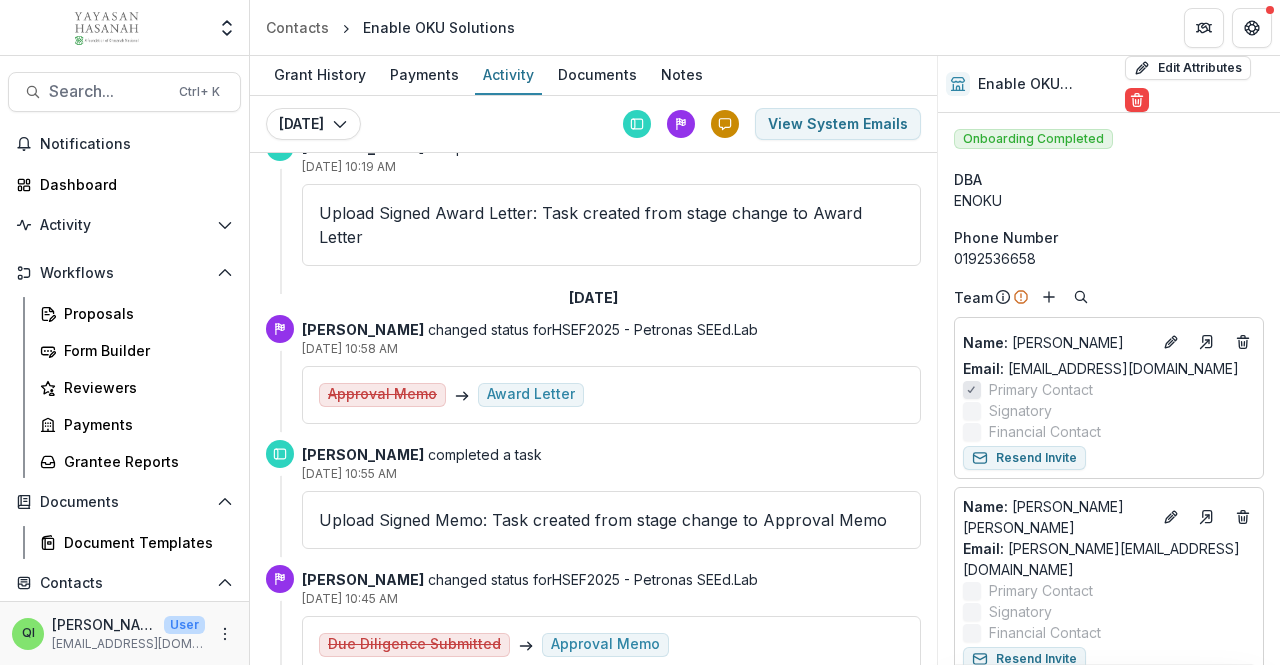 scroll, scrollTop: 0, scrollLeft: 0, axis: both 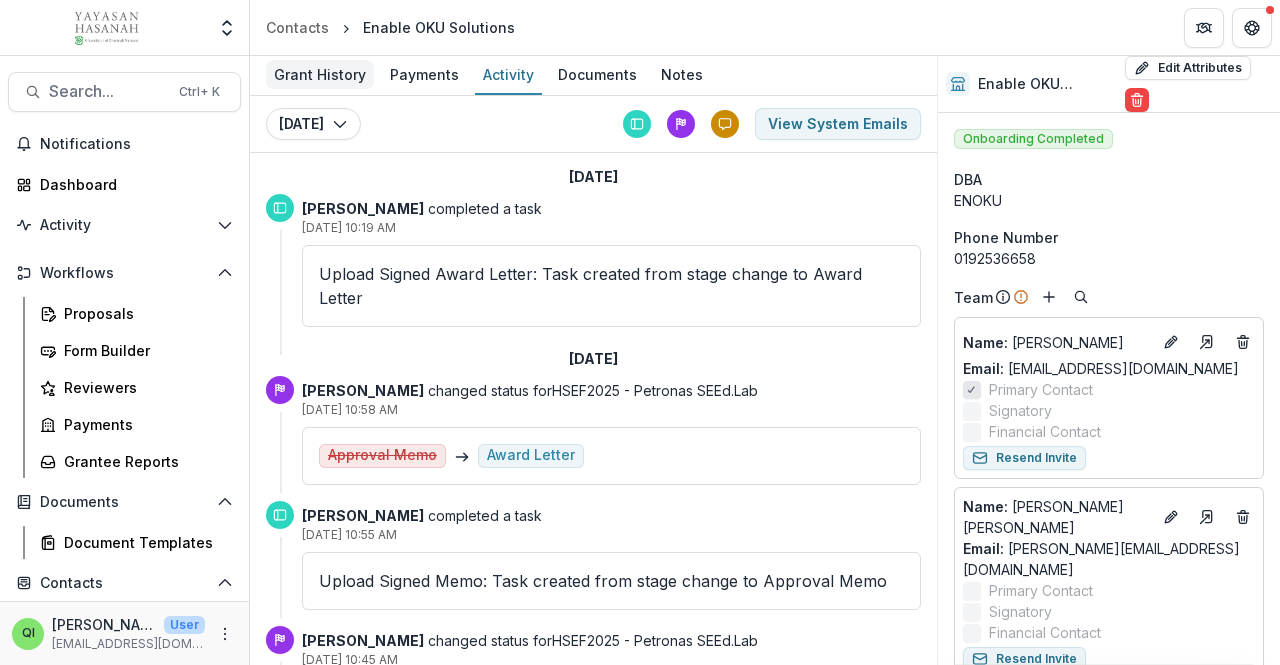 click on "Grant History" at bounding box center [320, 74] 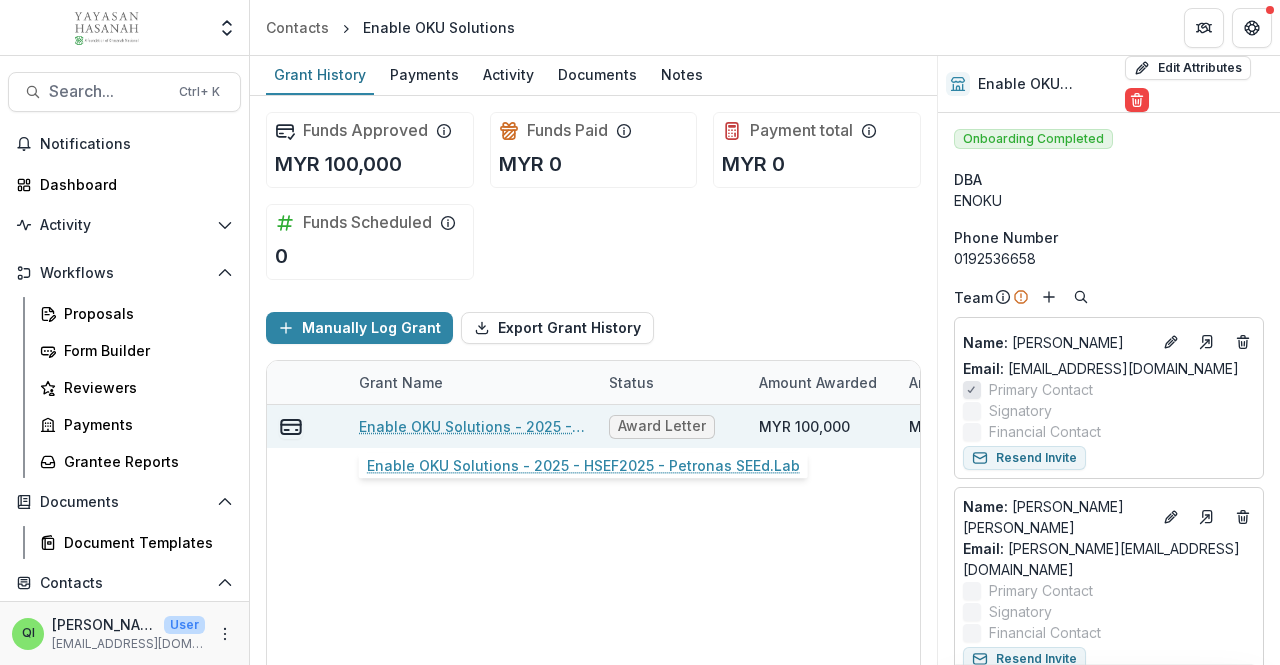 click on "Enable OKU Solutions - 2025 - HSEF2025 - Petronas SEEd.Lab" at bounding box center [472, 426] 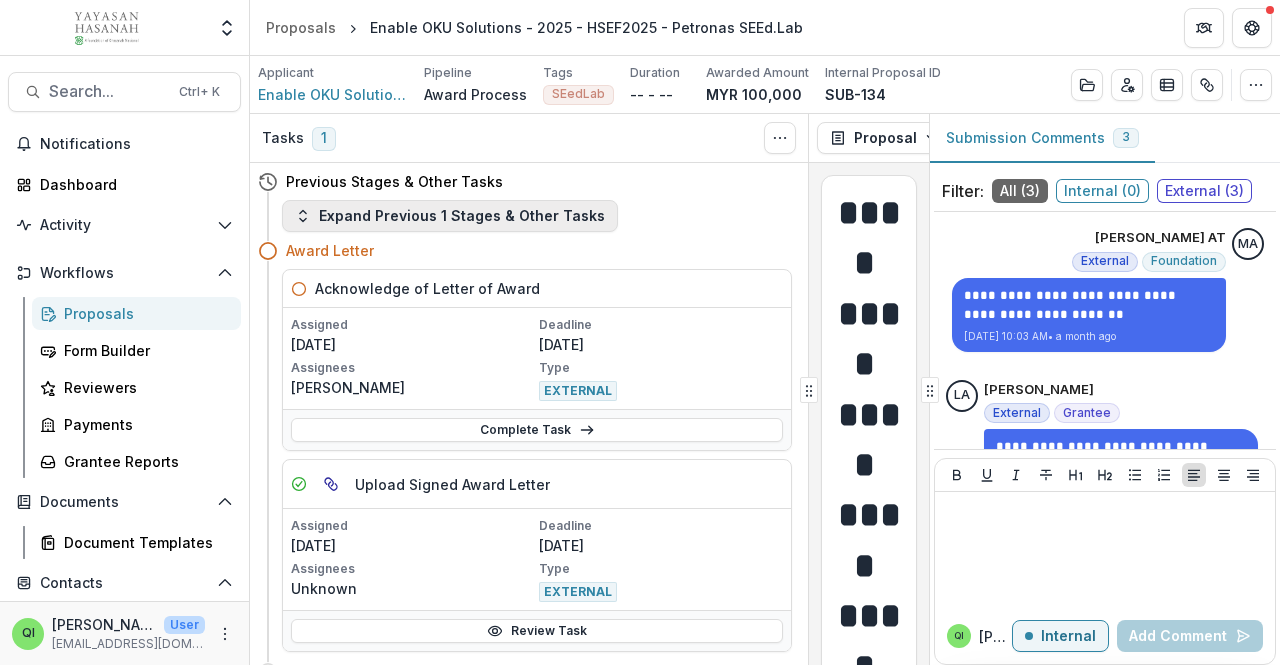 click on "Expand Previous 1 Stages & Other Tasks" at bounding box center [450, 216] 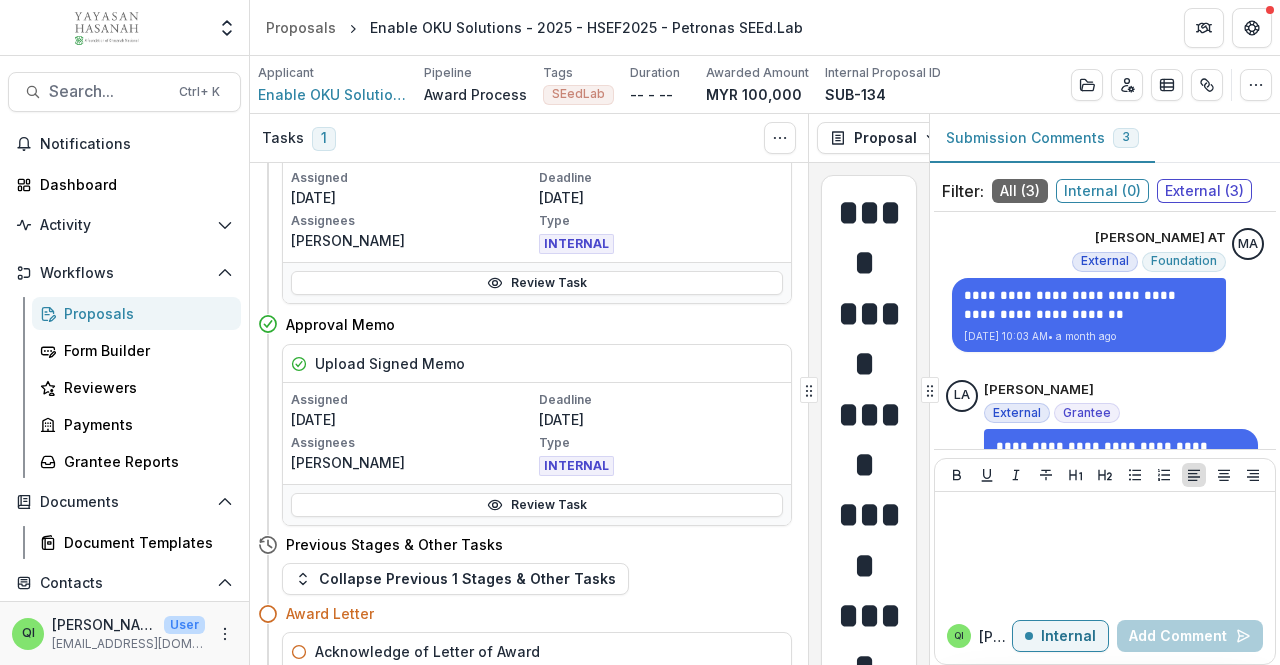 scroll, scrollTop: 300, scrollLeft: 0, axis: vertical 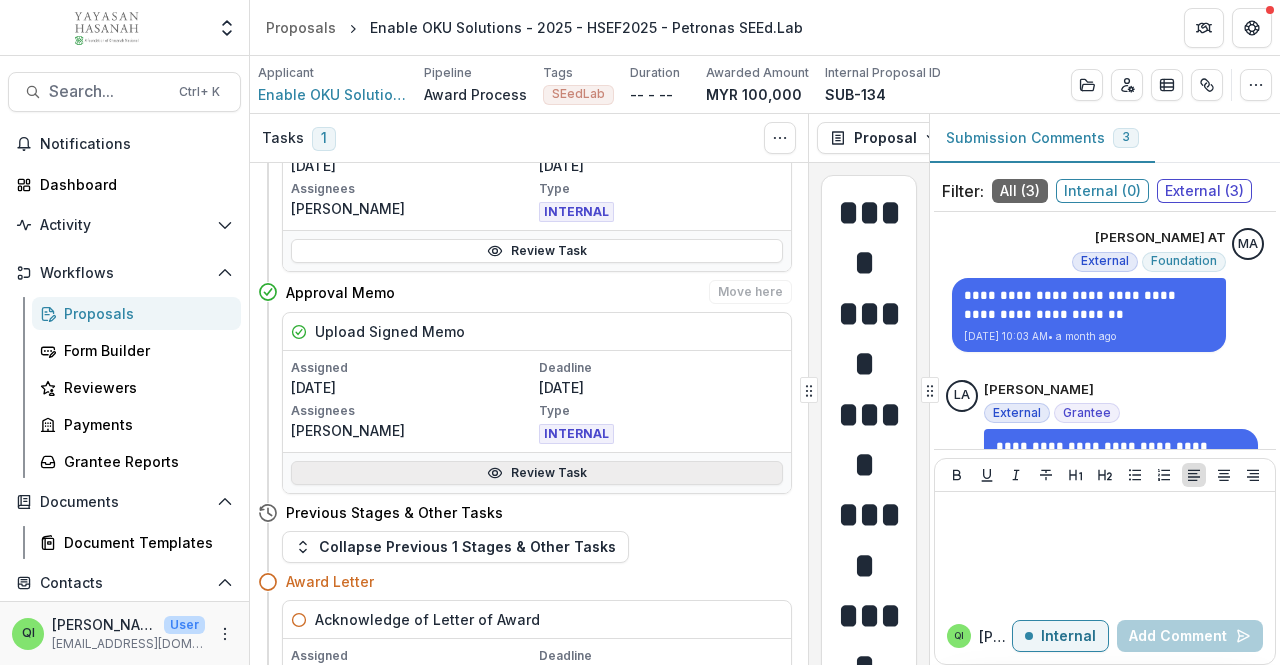 click on "Review Task" at bounding box center [537, 473] 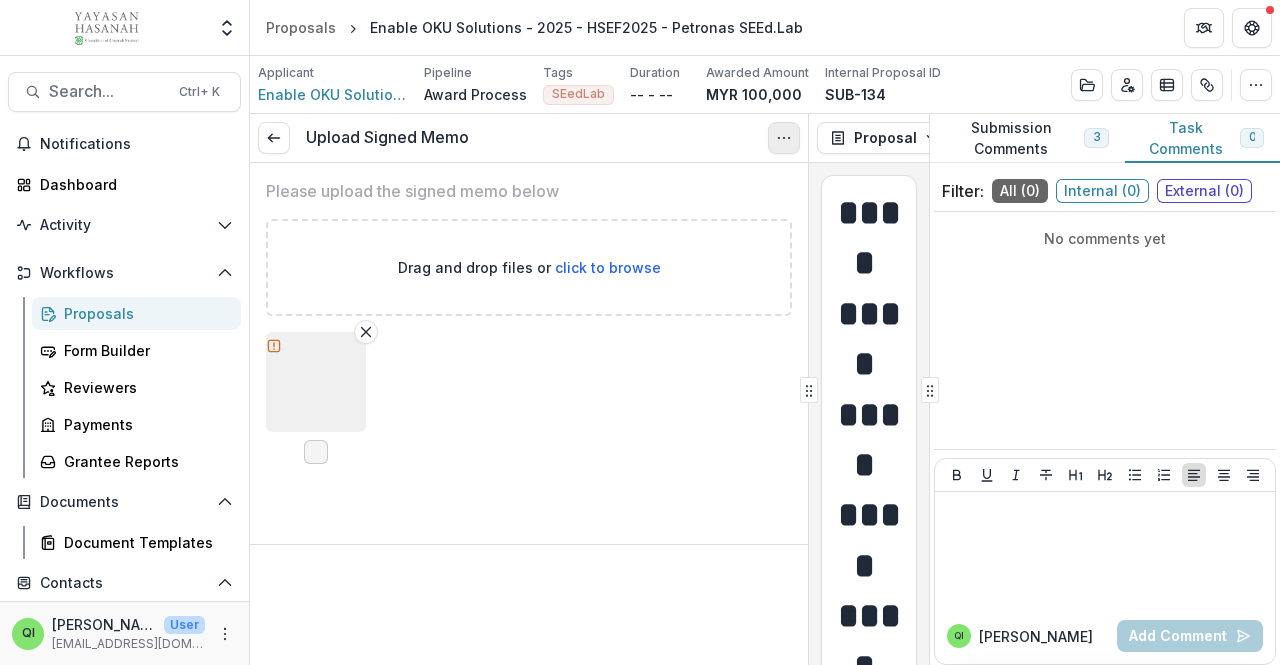 click at bounding box center (784, 138) 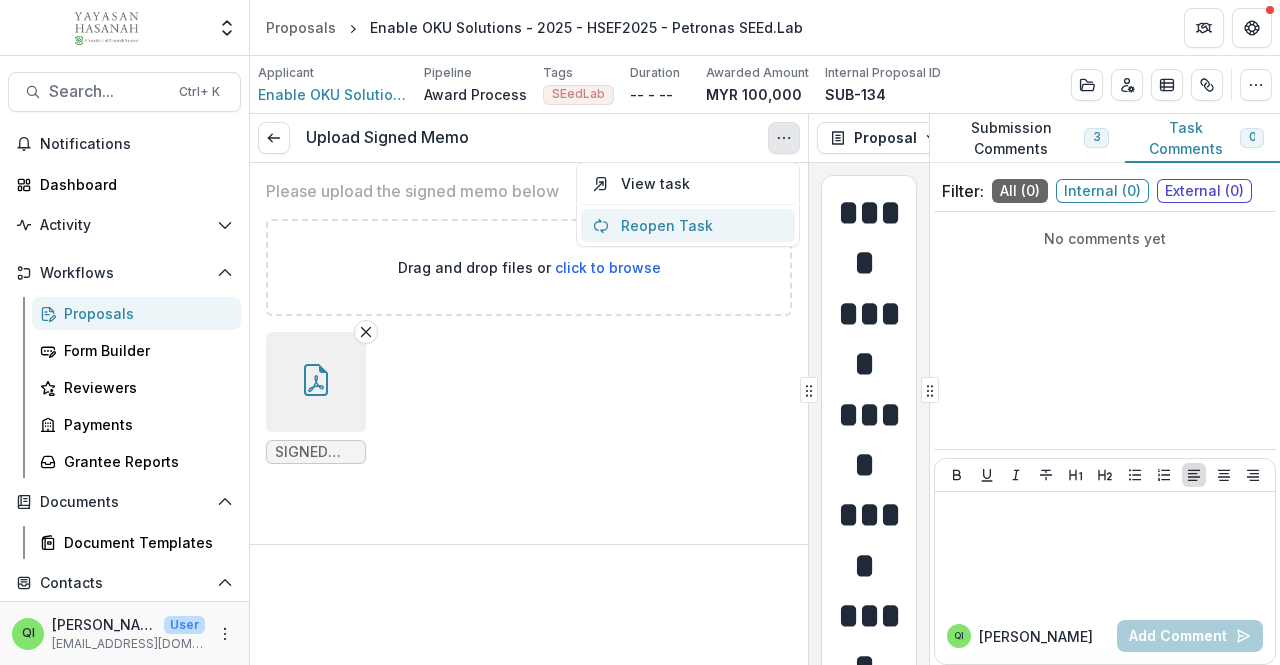 click on "Reopen Task" at bounding box center (688, 225) 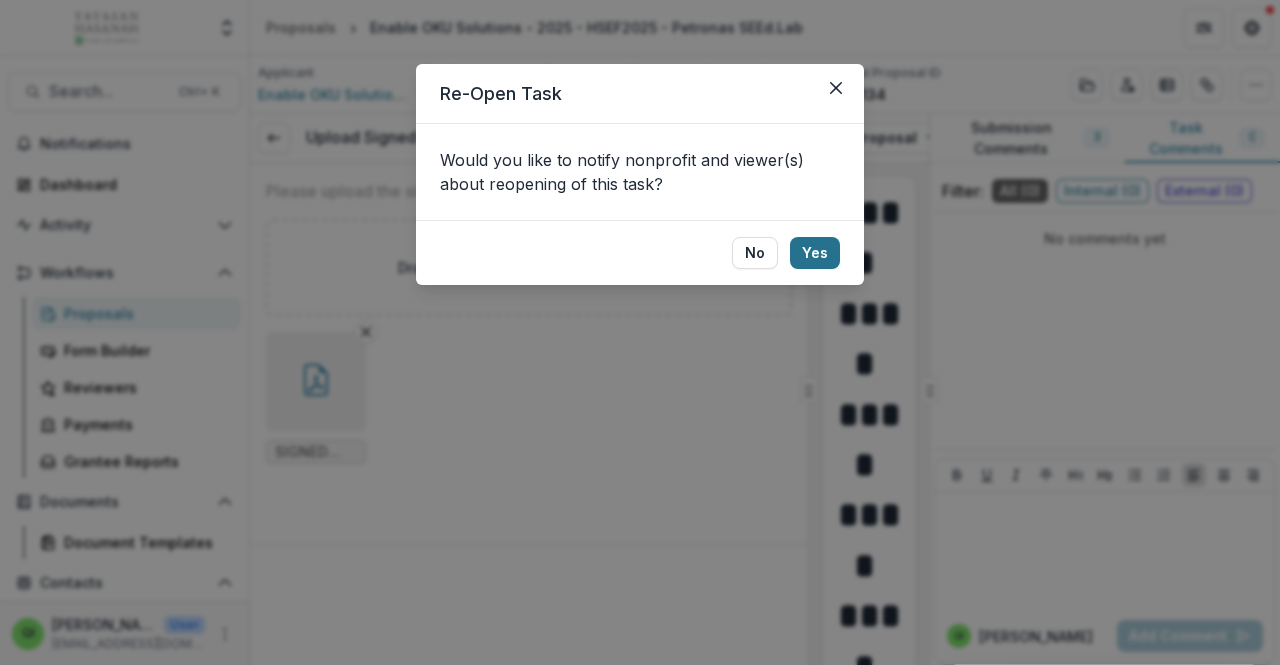click on "Yes" at bounding box center (815, 253) 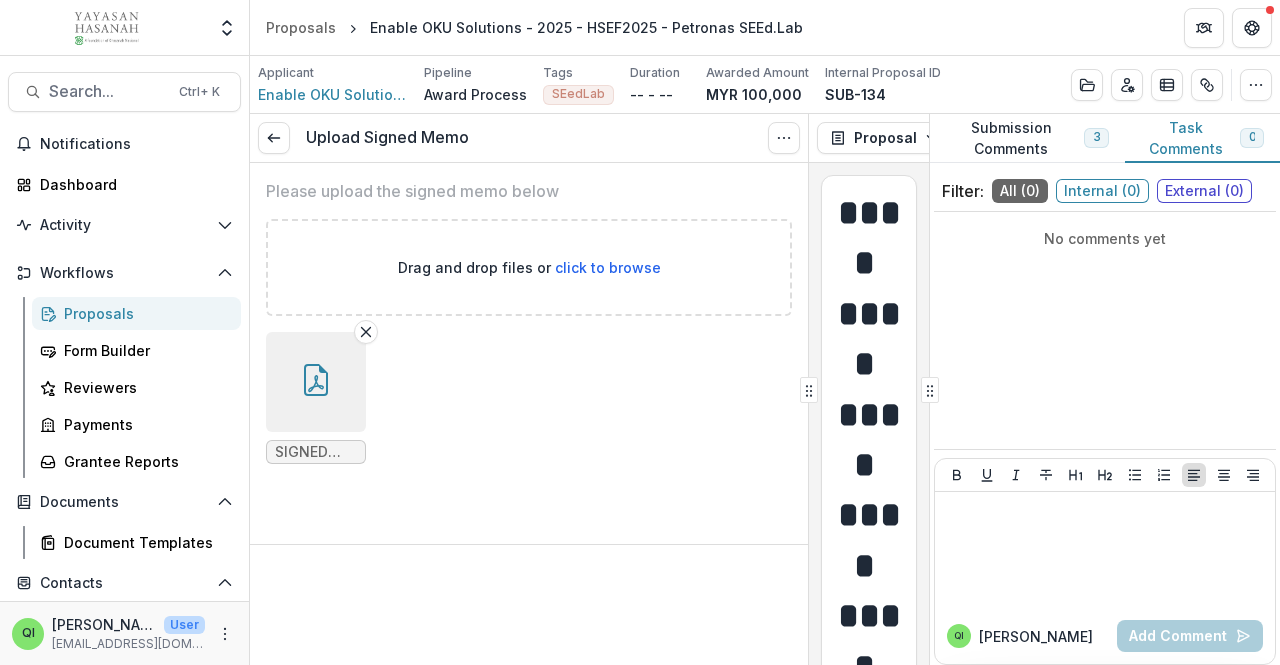 click on "No" at bounding box center (755, 253) 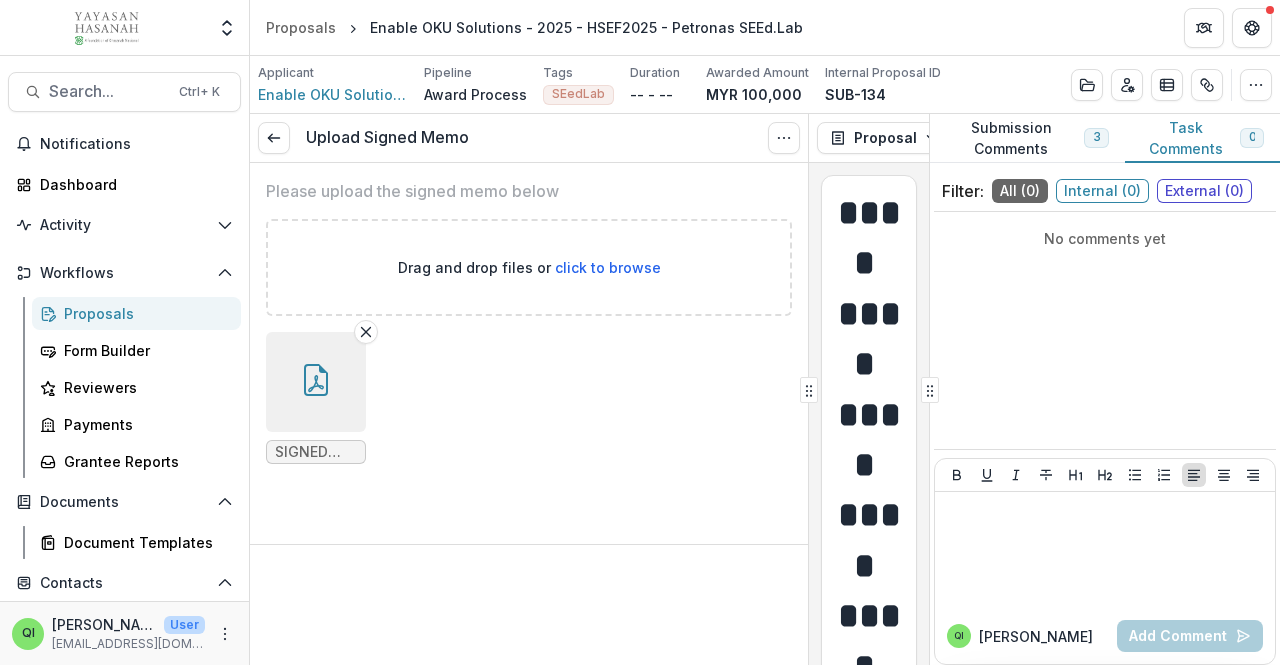click on "Drag and drop files or   click to browse" at bounding box center (529, 267) 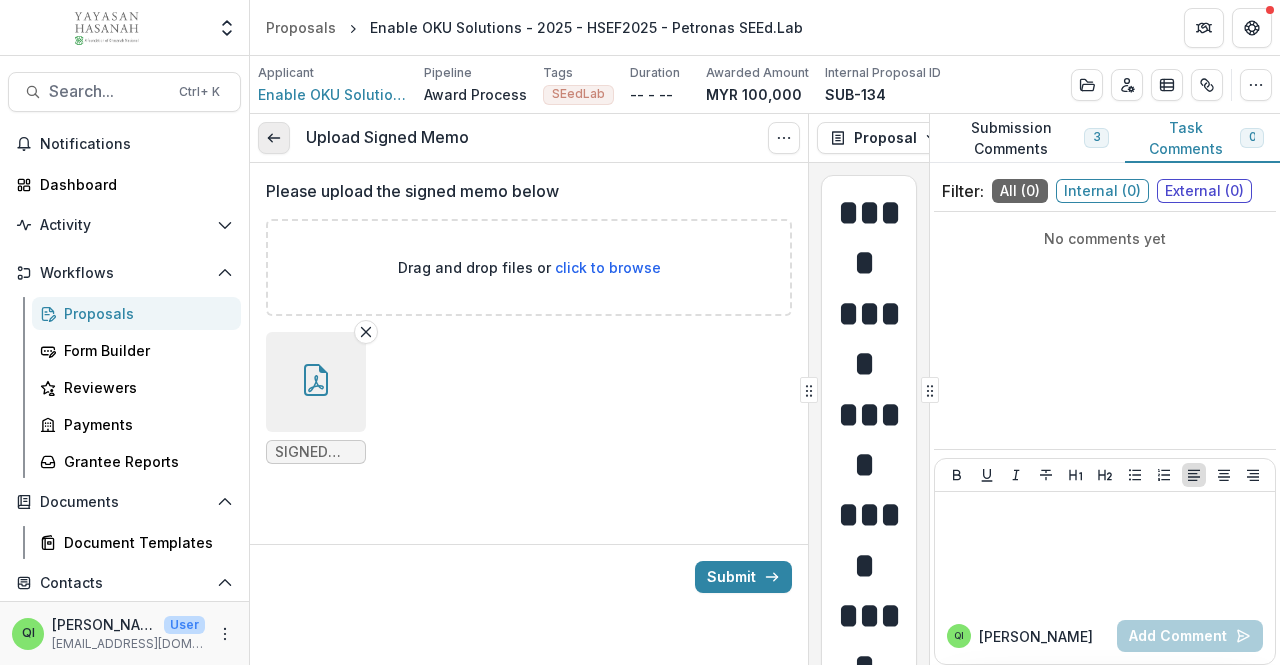 click 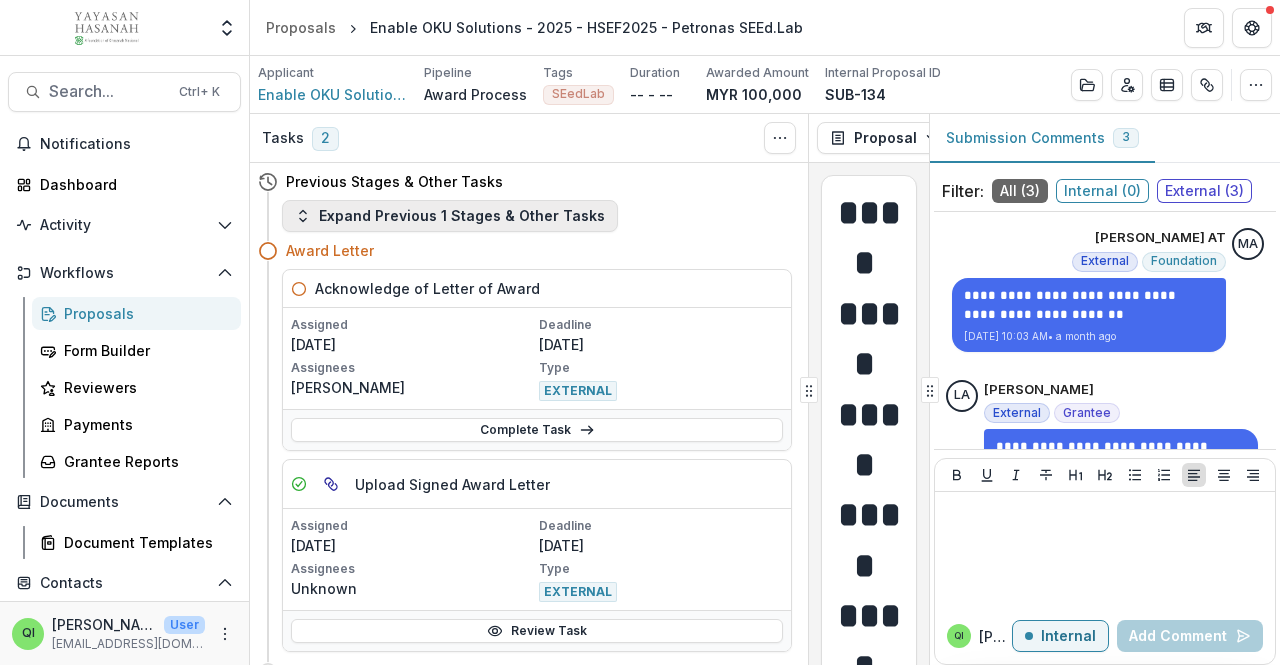 click on "Expand Previous 1 Stages & Other Tasks" at bounding box center (450, 216) 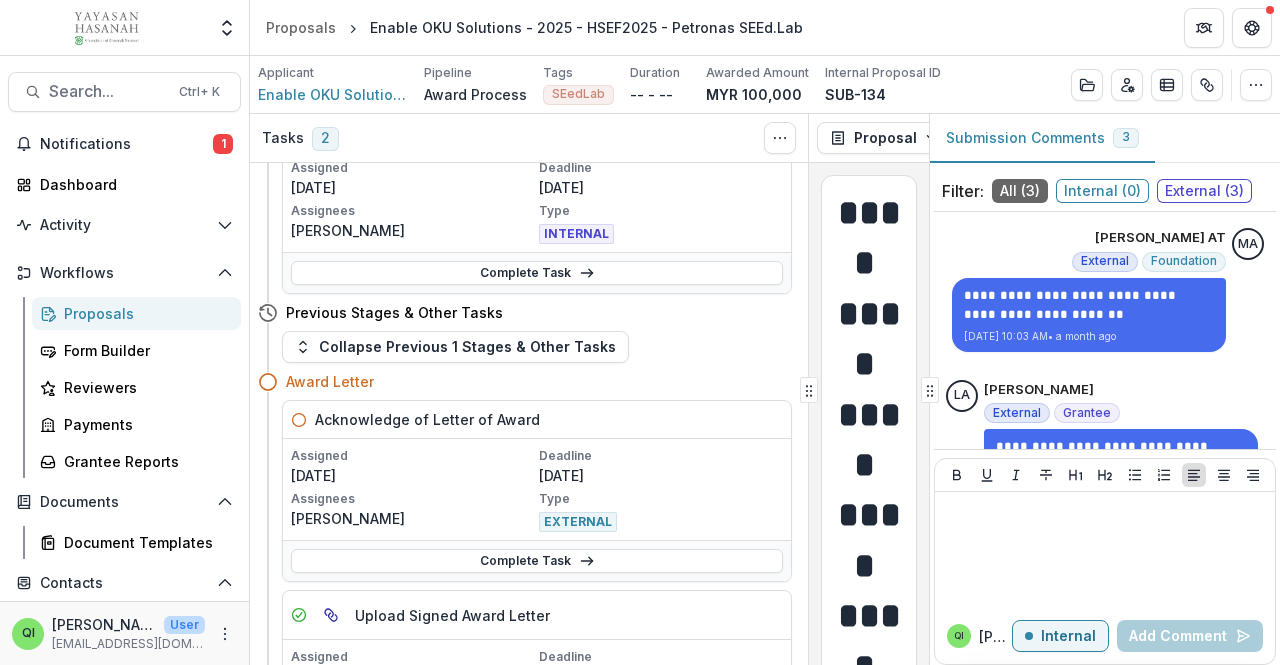 scroll, scrollTop: 400, scrollLeft: 0, axis: vertical 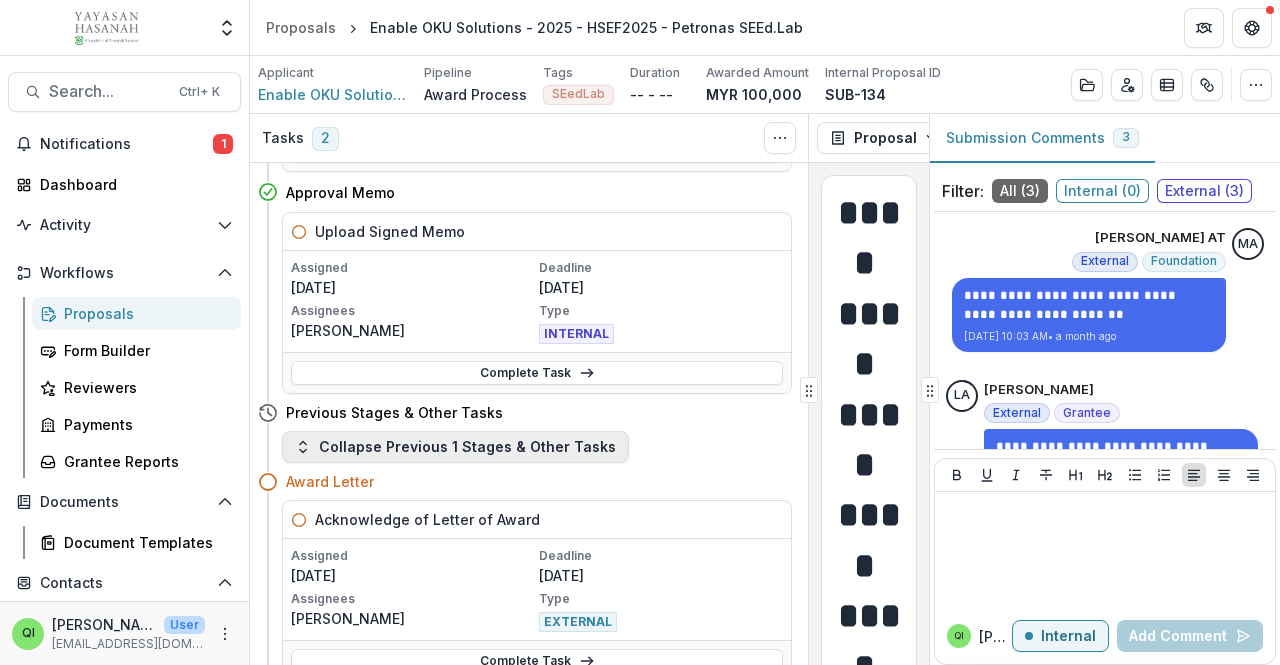 click on "Collapse Previous 1 Stages & Other Tasks" at bounding box center [455, 447] 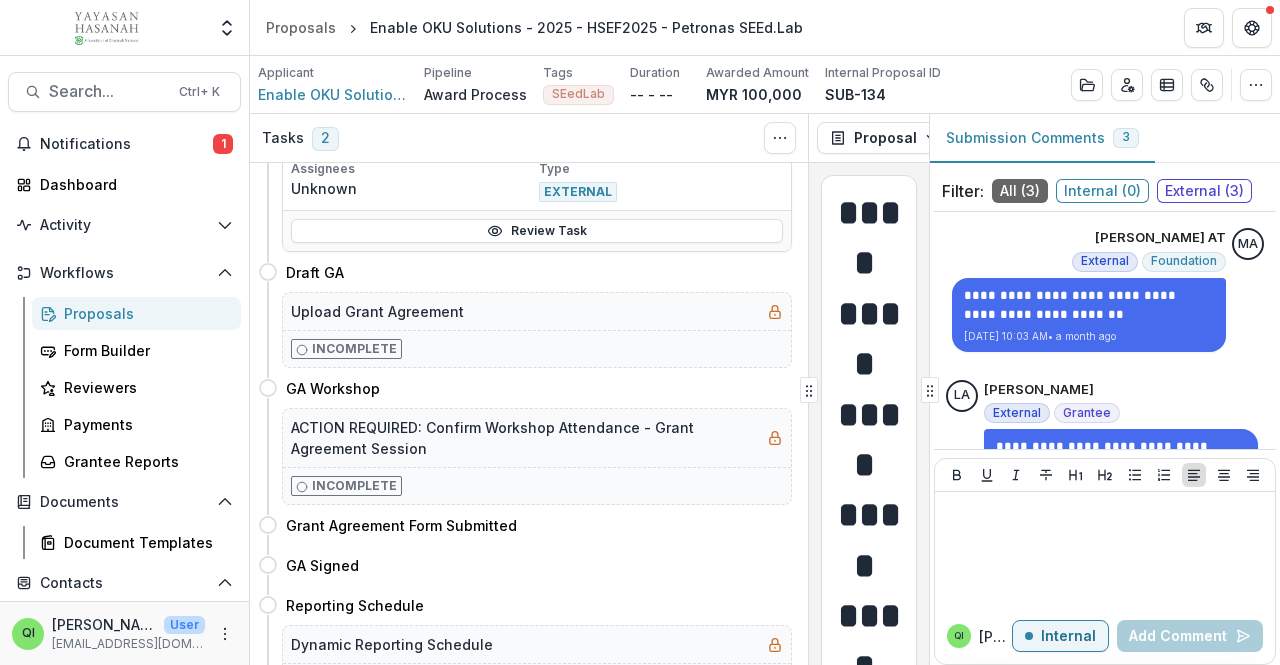 scroll, scrollTop: 0, scrollLeft: 0, axis: both 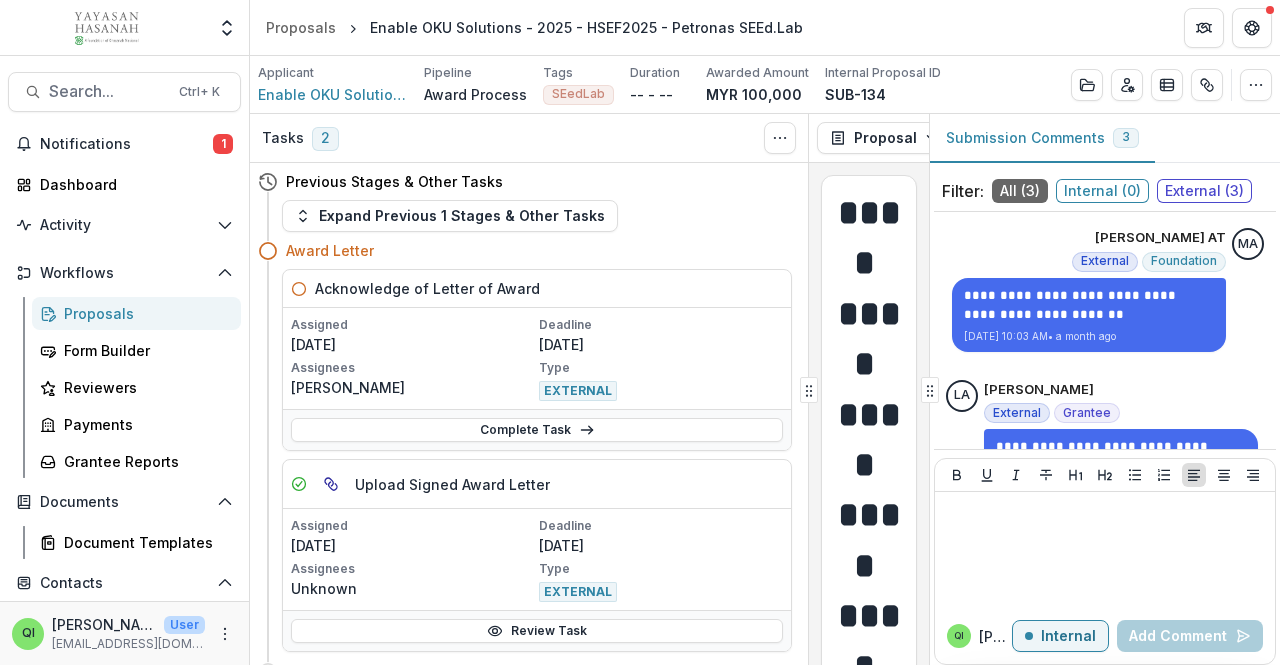 click on "Acknowledge of Letter of Award" at bounding box center [537, 289] 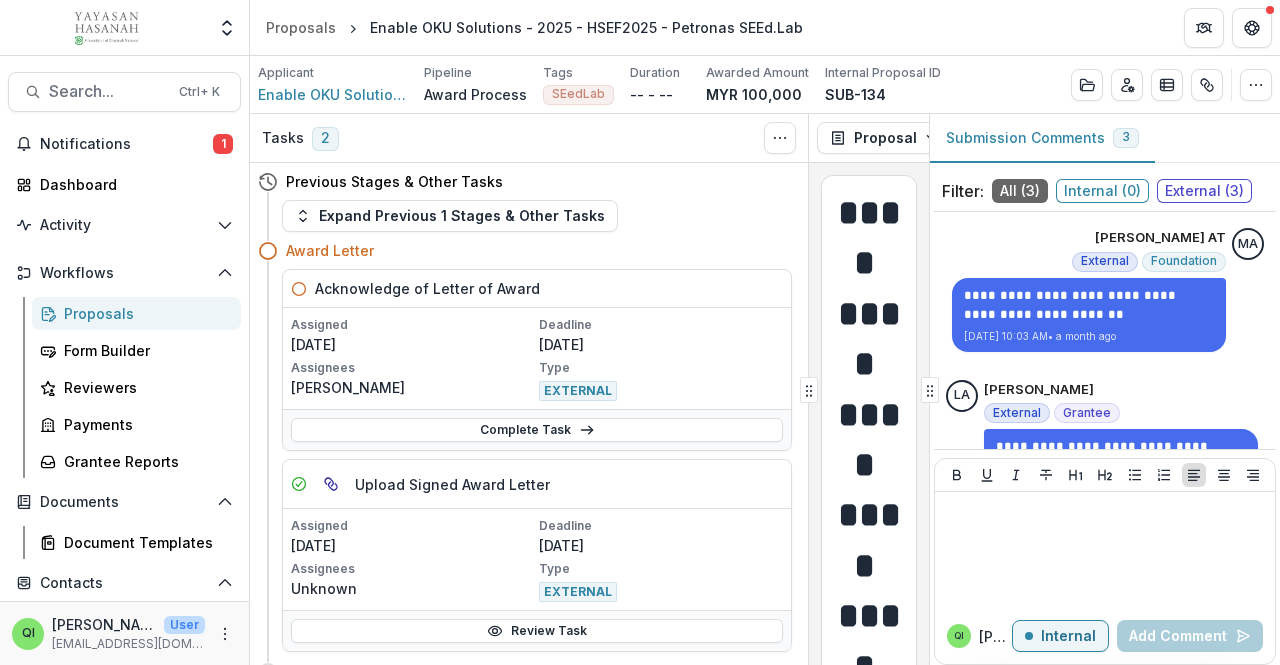 click on "Acknowledge of Letter of Award" at bounding box center [537, 289] 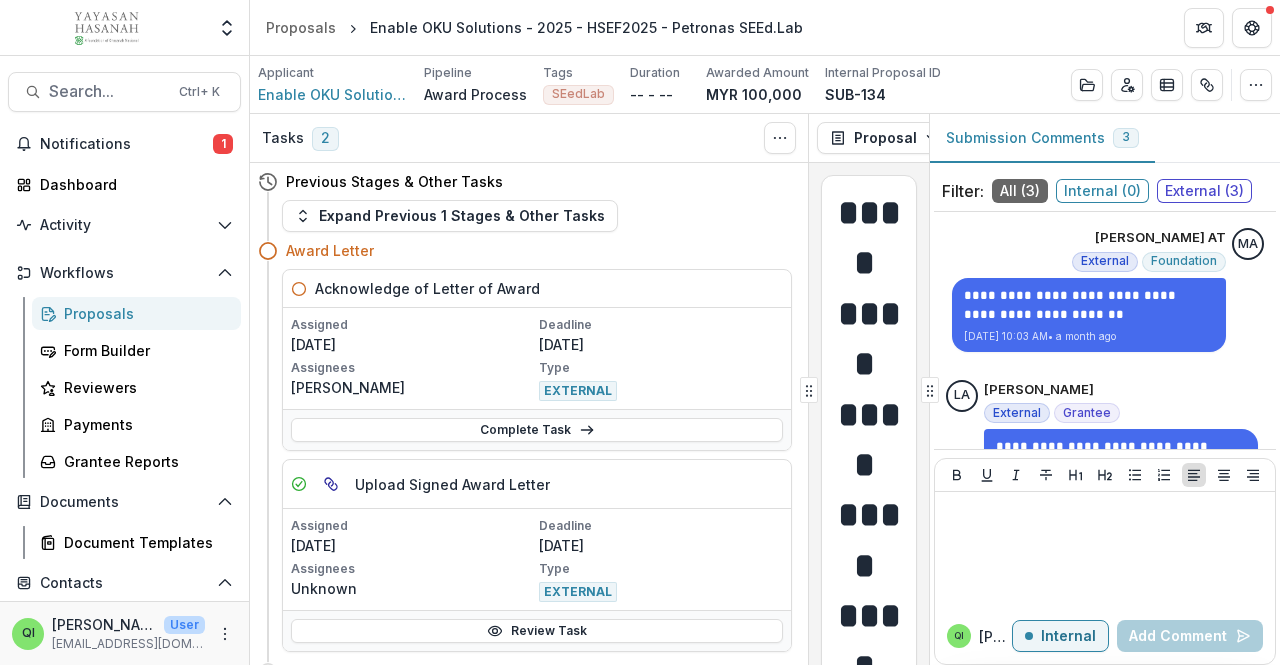 click on "Acknowledge of Letter of Award" at bounding box center [427, 288] 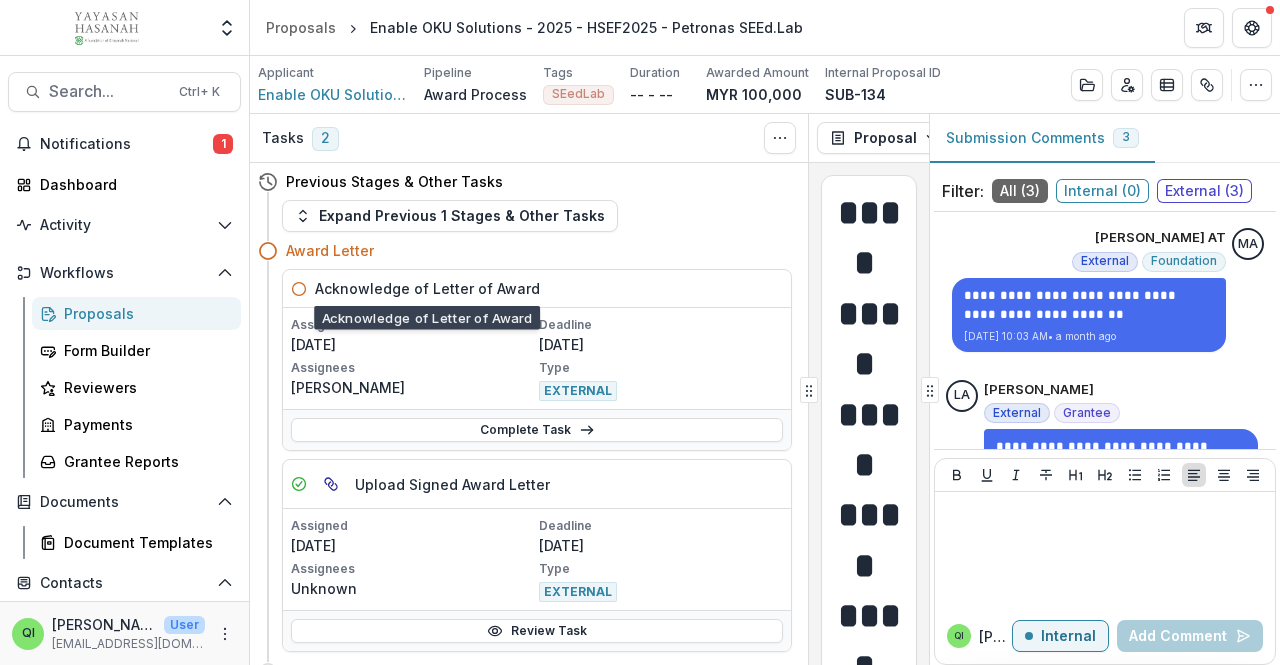 click on "Acknowledge of Letter of Award" at bounding box center [427, 288] 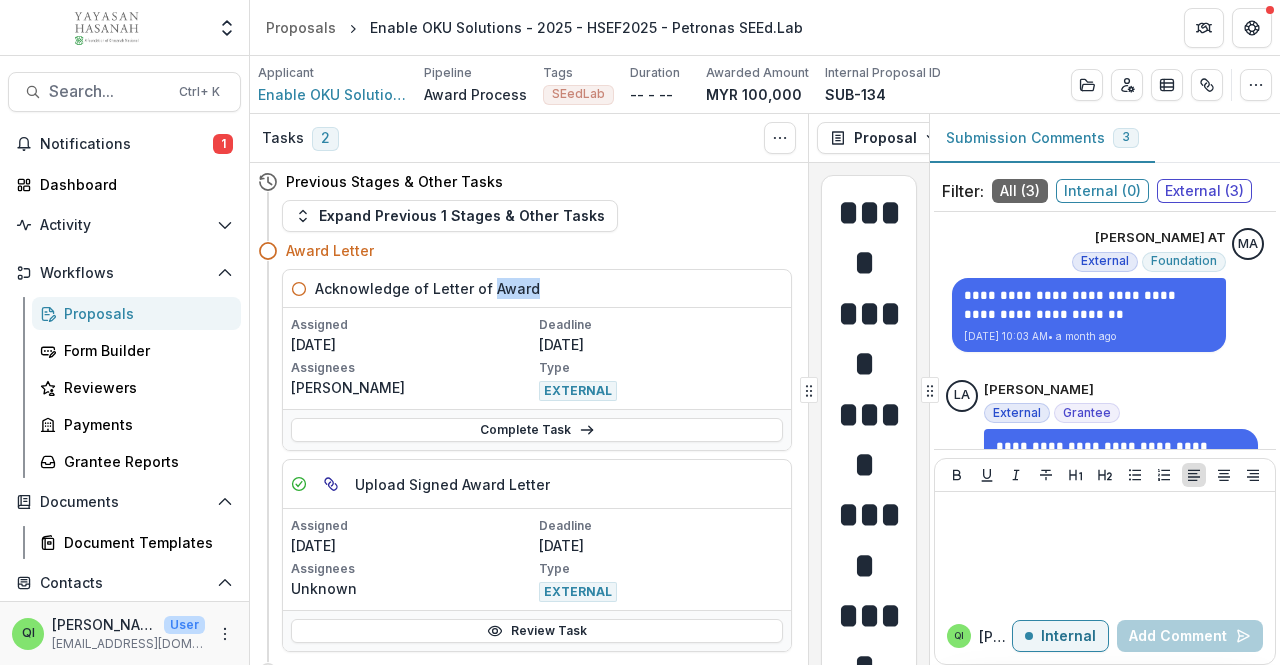 click on "Acknowledge of Letter of Award" at bounding box center [427, 288] 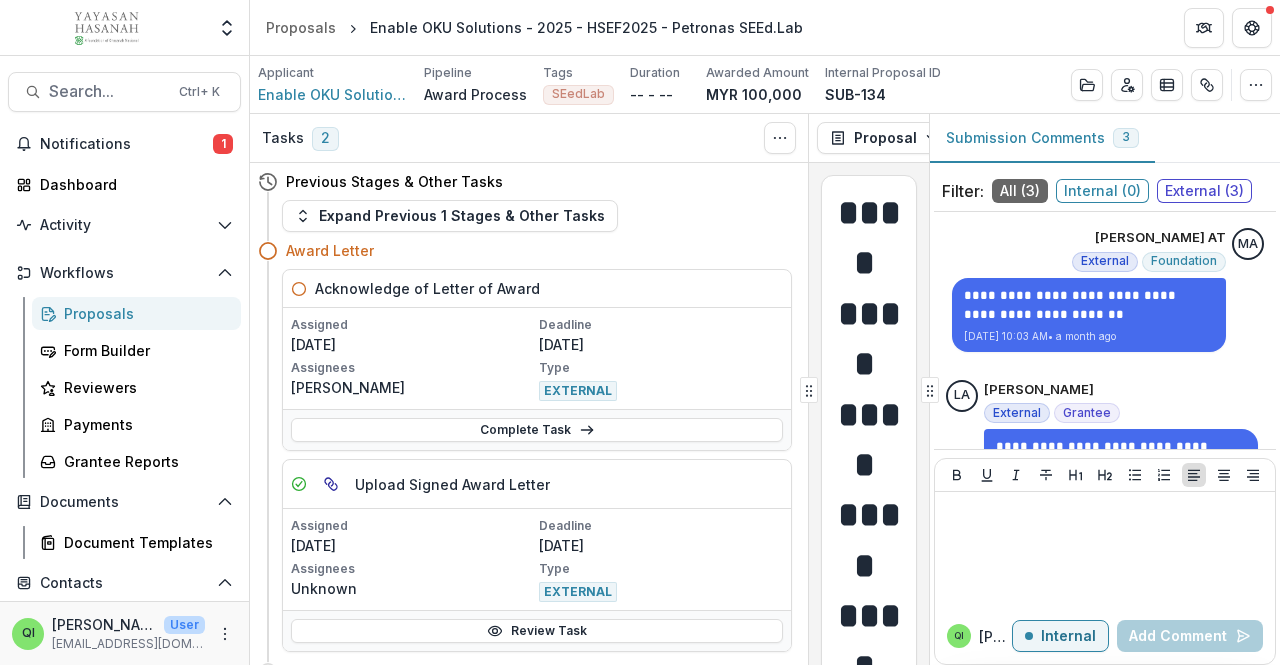 click on "EXTERNAL" at bounding box center (578, 391) 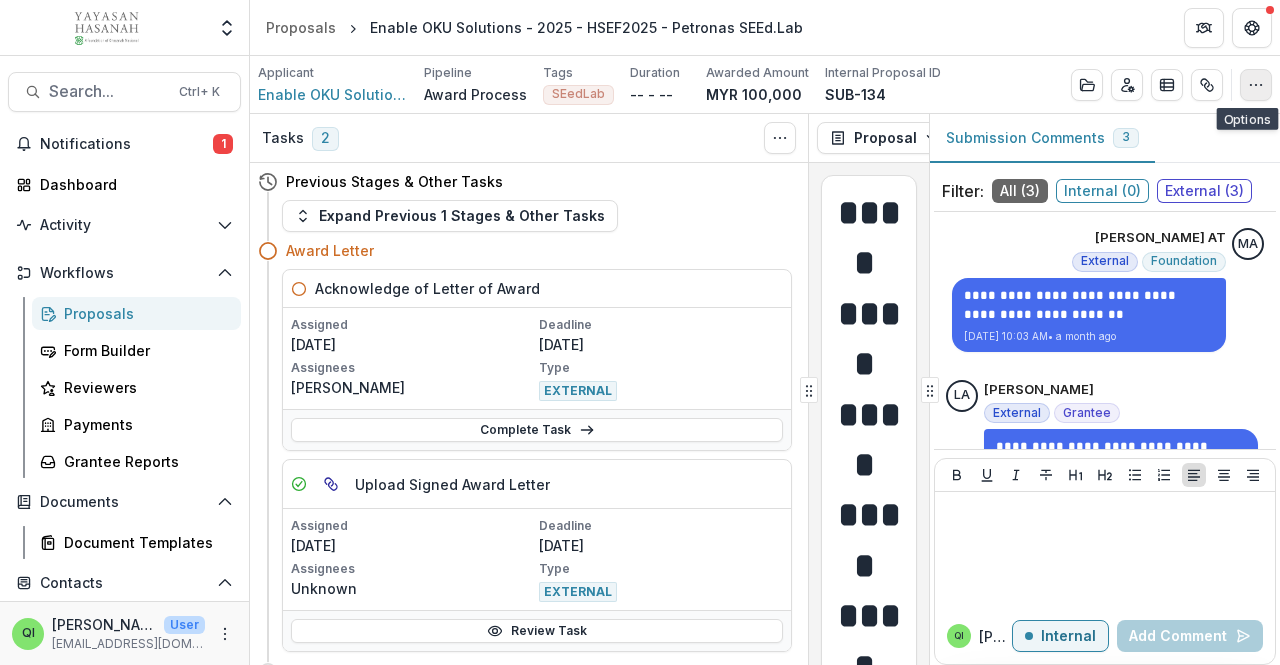 click at bounding box center [1256, 85] 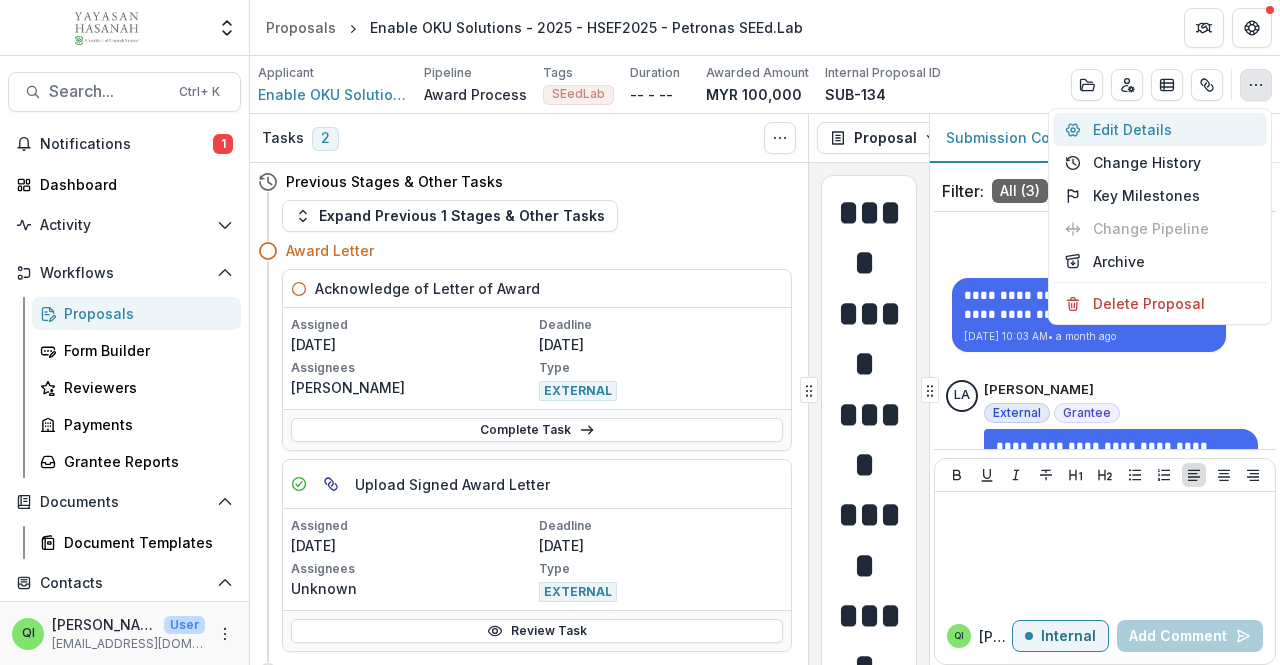 click on "Edit Details" at bounding box center [1160, 129] 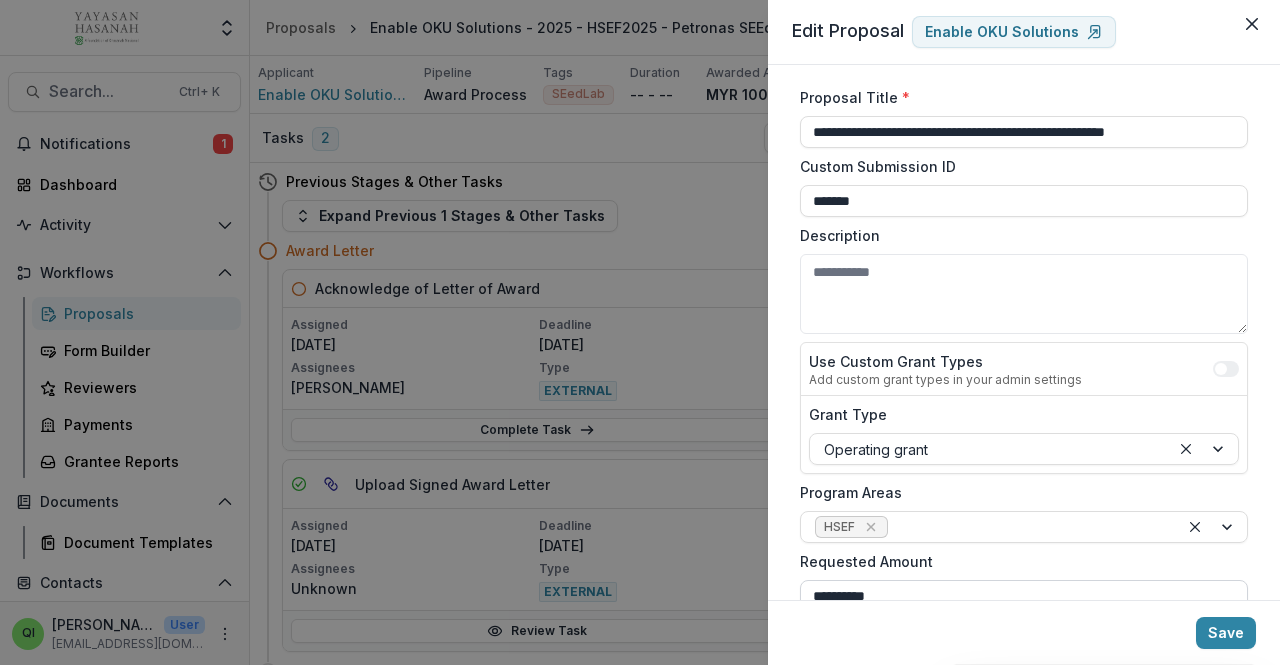 scroll, scrollTop: 0, scrollLeft: 0, axis: both 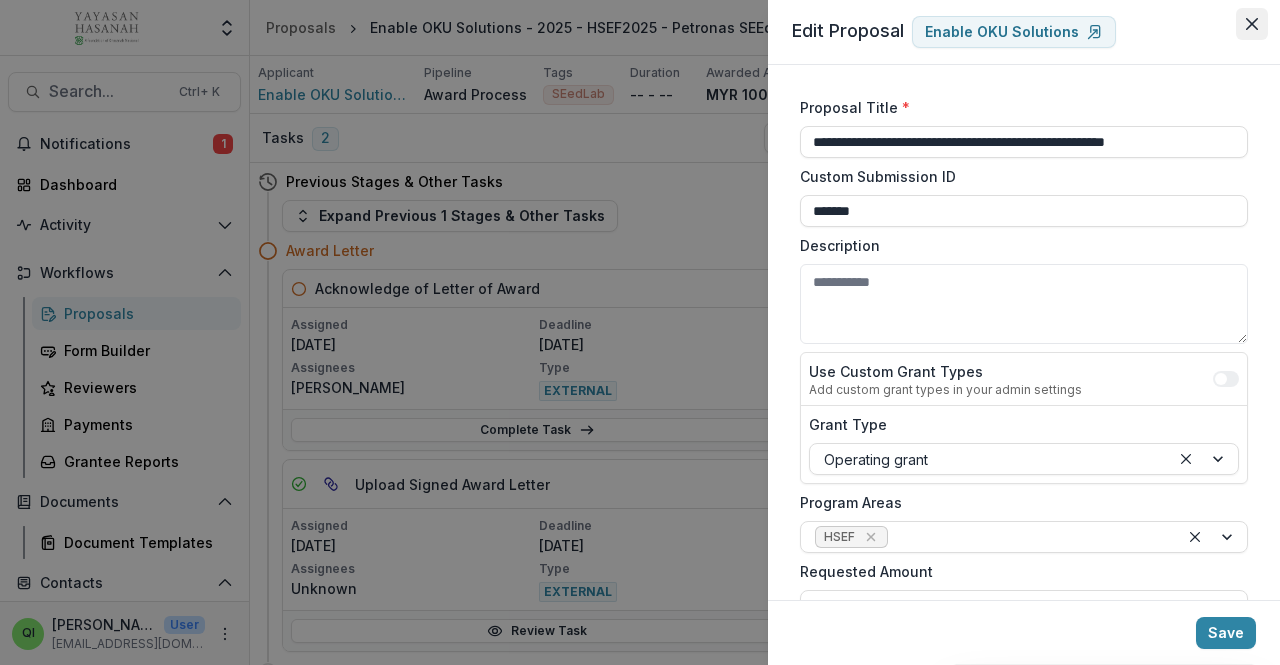 click 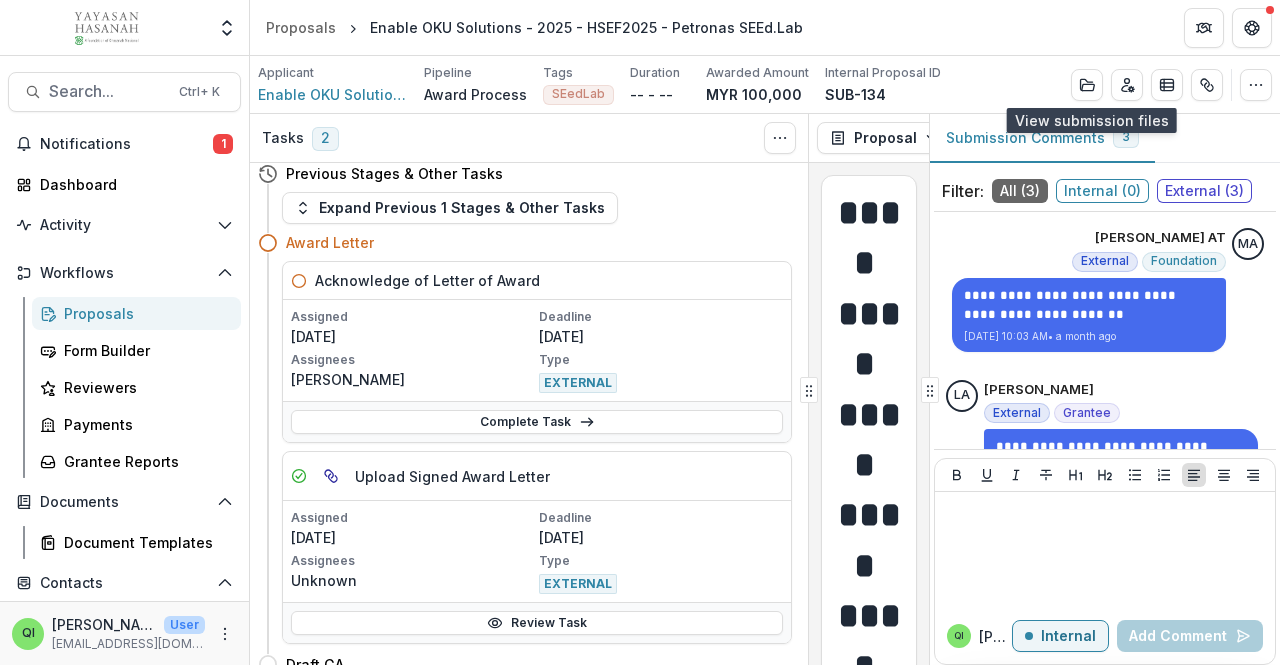 scroll, scrollTop: 0, scrollLeft: 0, axis: both 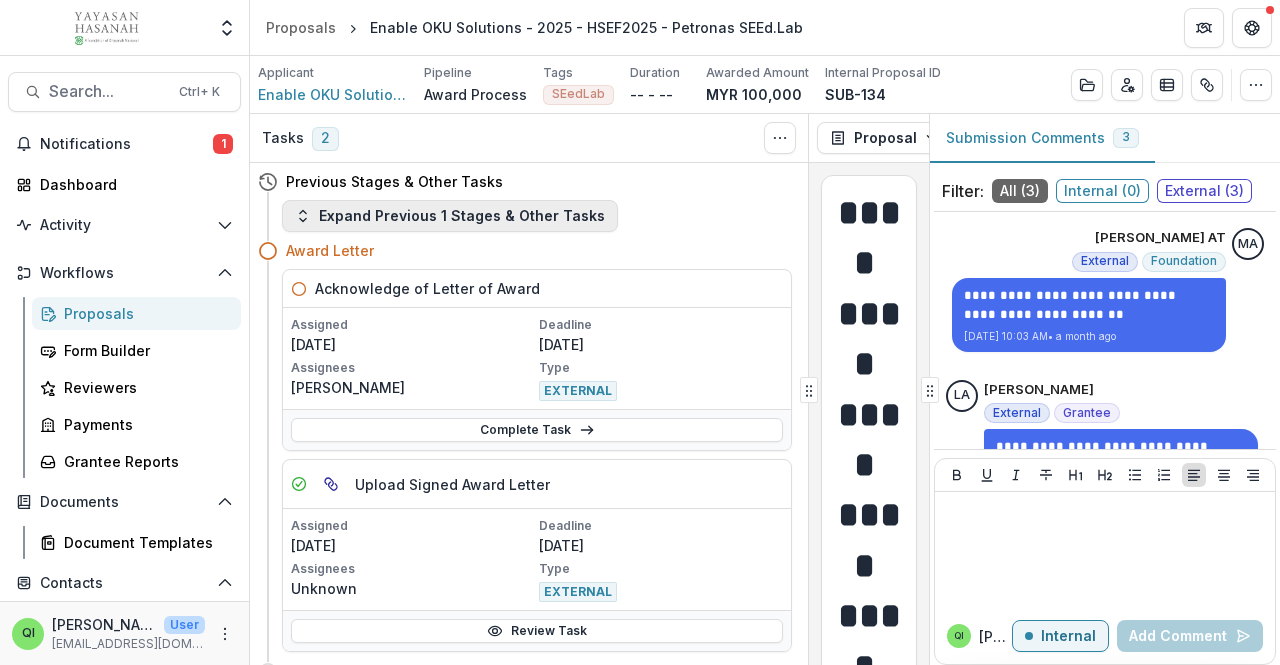 click on "Expand Previous 1 Stages & Other Tasks" at bounding box center [450, 216] 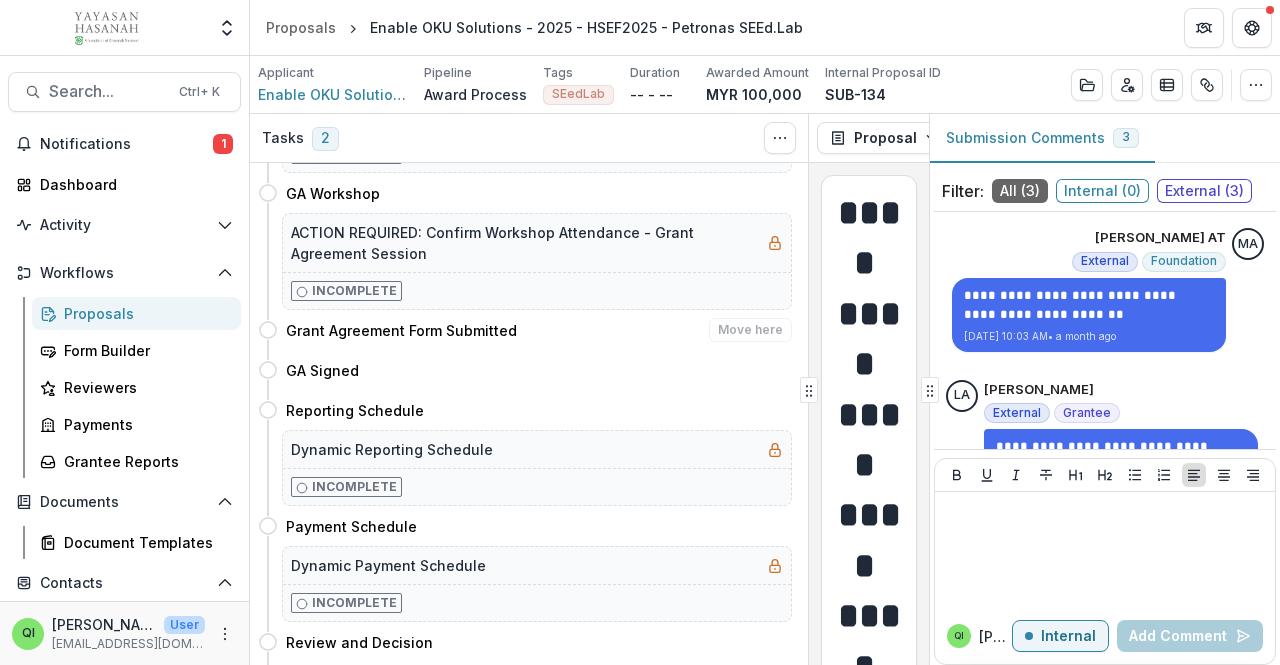 scroll, scrollTop: 1322, scrollLeft: 0, axis: vertical 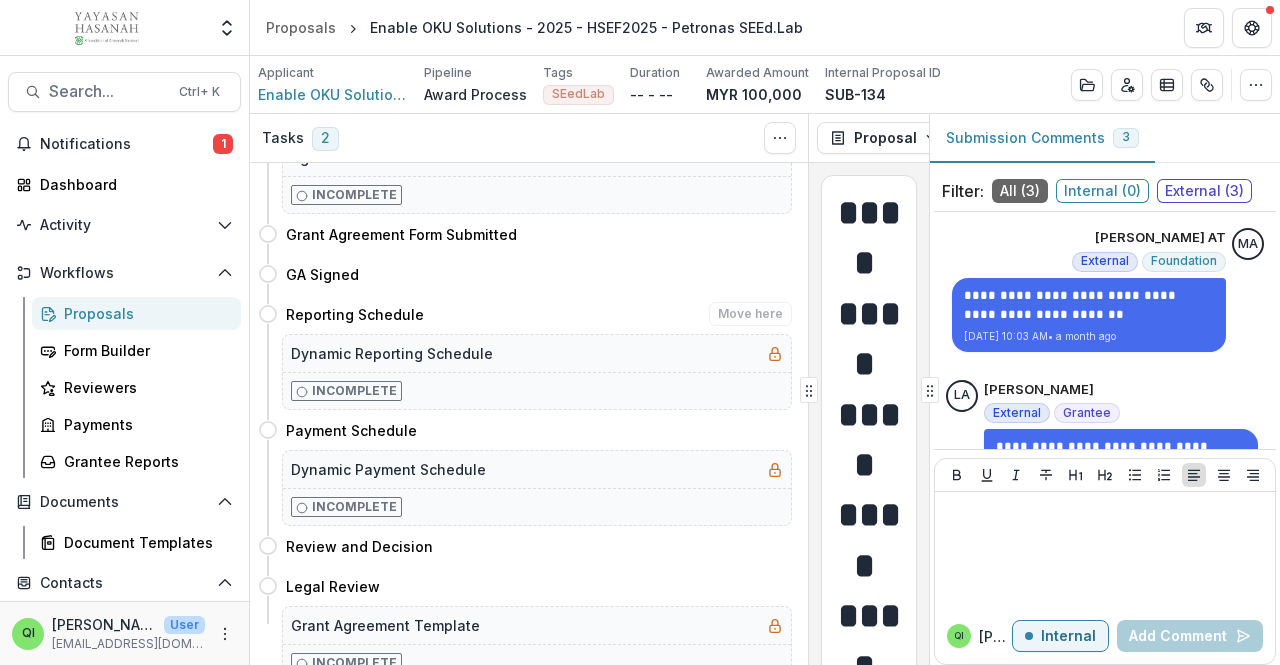 drag, startPoint x: 628, startPoint y: 366, endPoint x: 610, endPoint y: 363, distance: 18.248287 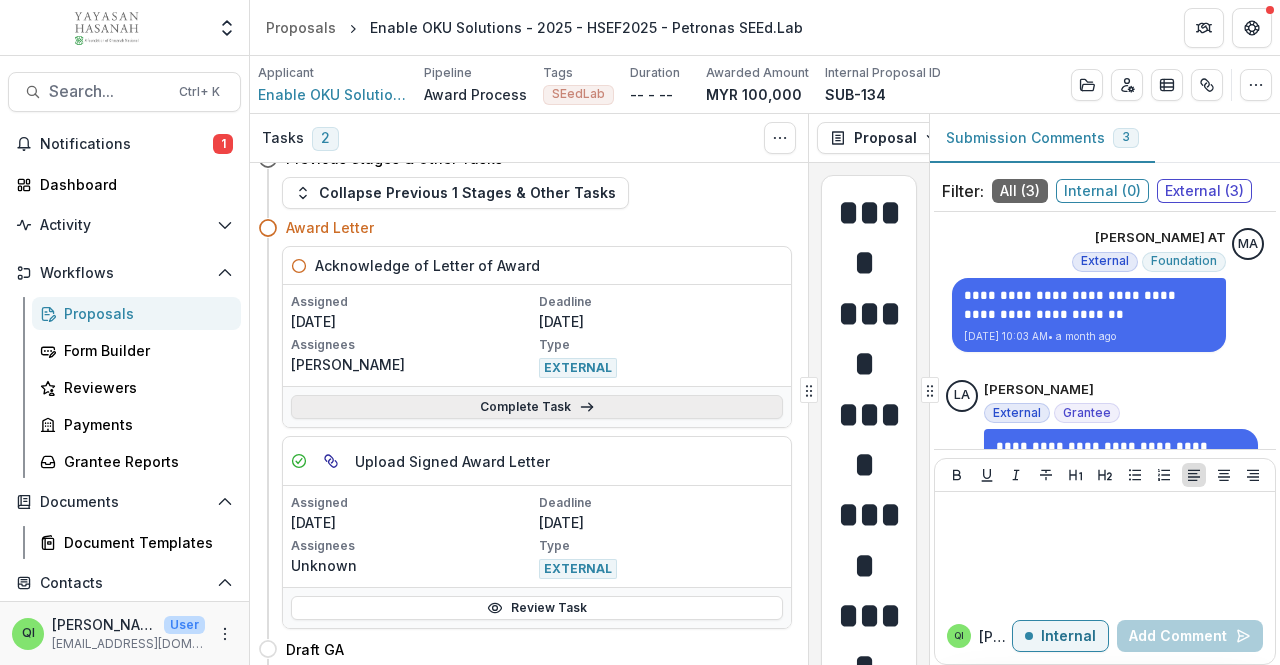 scroll, scrollTop: 622, scrollLeft: 0, axis: vertical 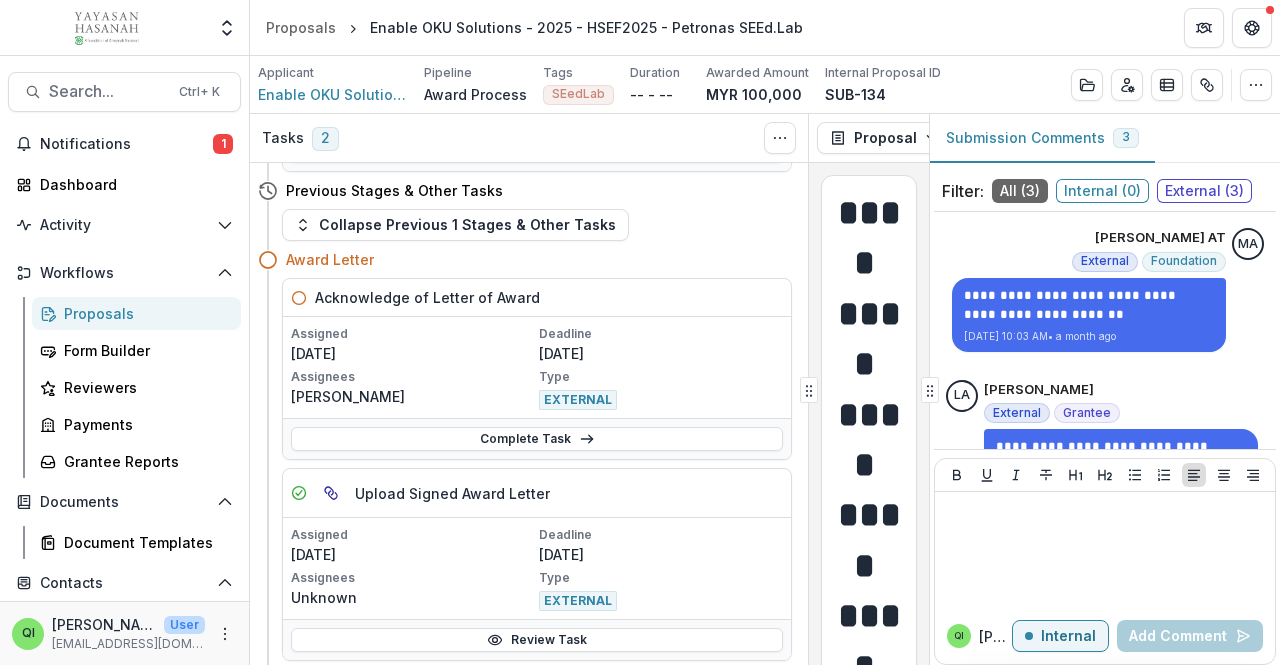 click on "Award Letter" at bounding box center (525, 259) 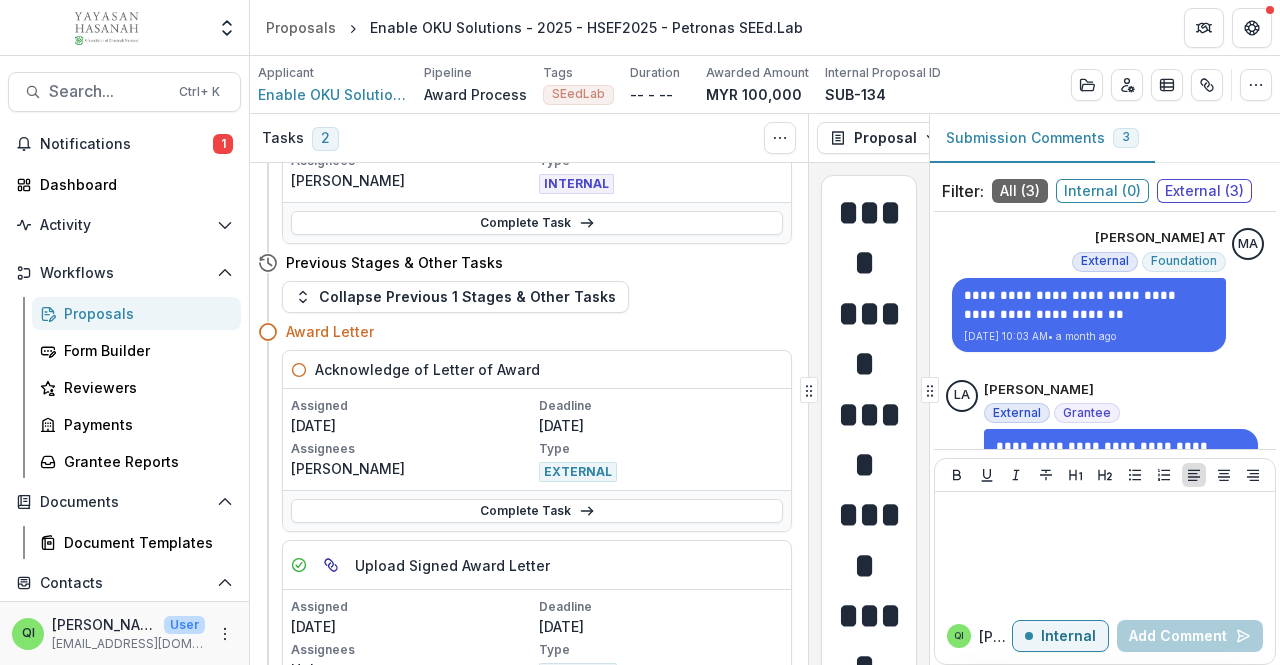 scroll, scrollTop: 522, scrollLeft: 0, axis: vertical 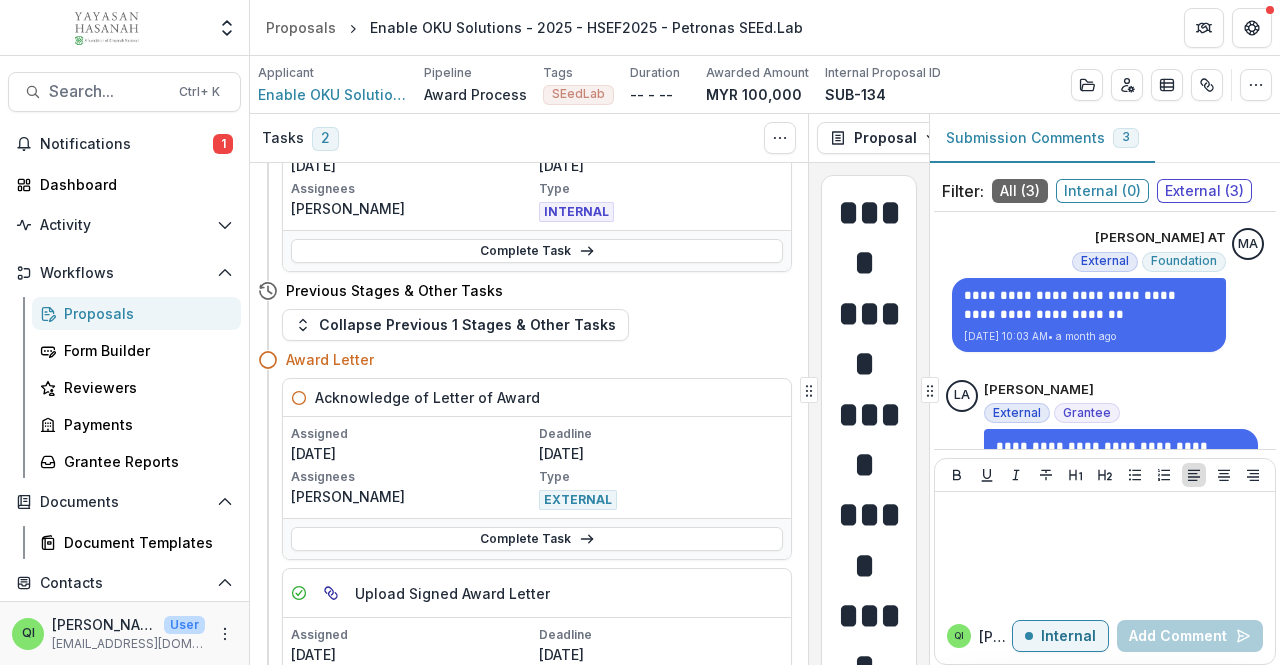 click on "Acknowledge of Letter of Award" at bounding box center (427, 397) 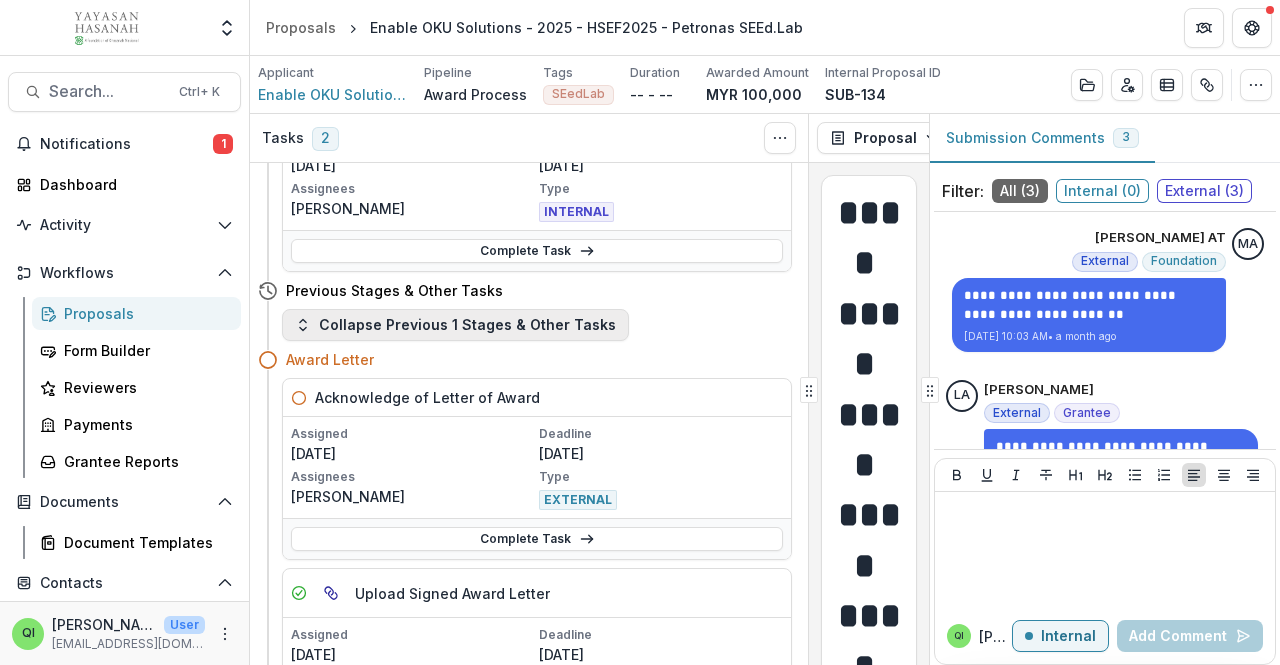 click on "Collapse Previous 1 Stages & Other Tasks" at bounding box center (455, 325) 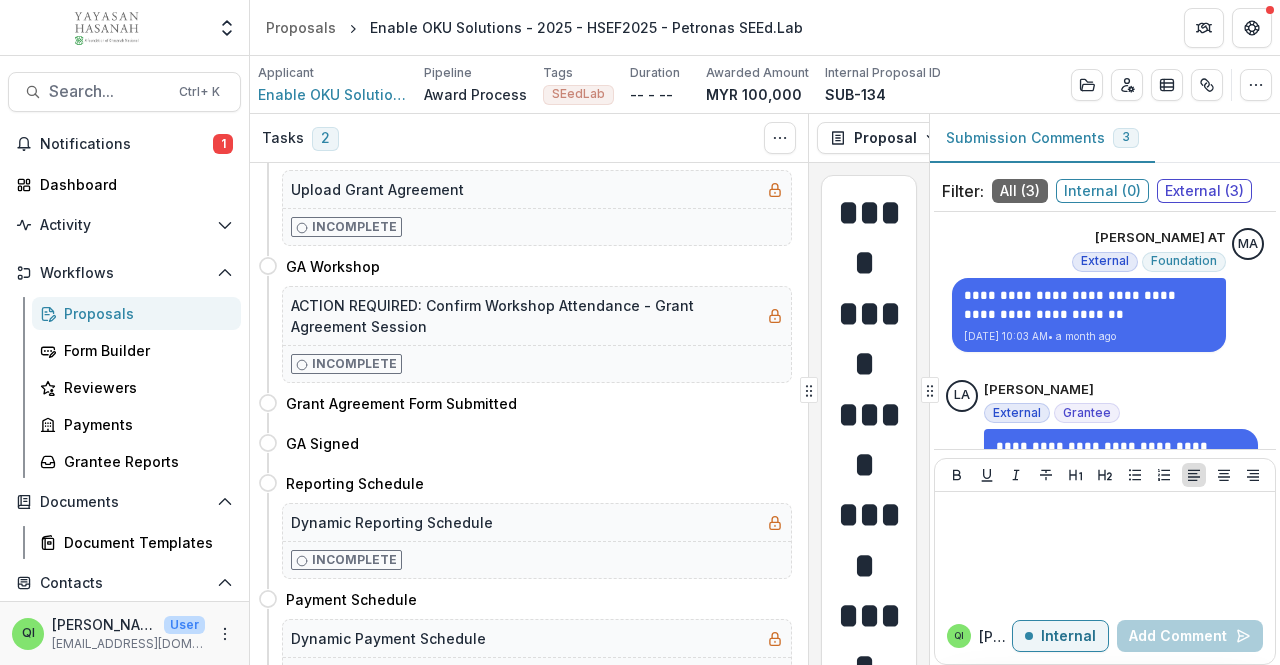 scroll, scrollTop: 0, scrollLeft: 0, axis: both 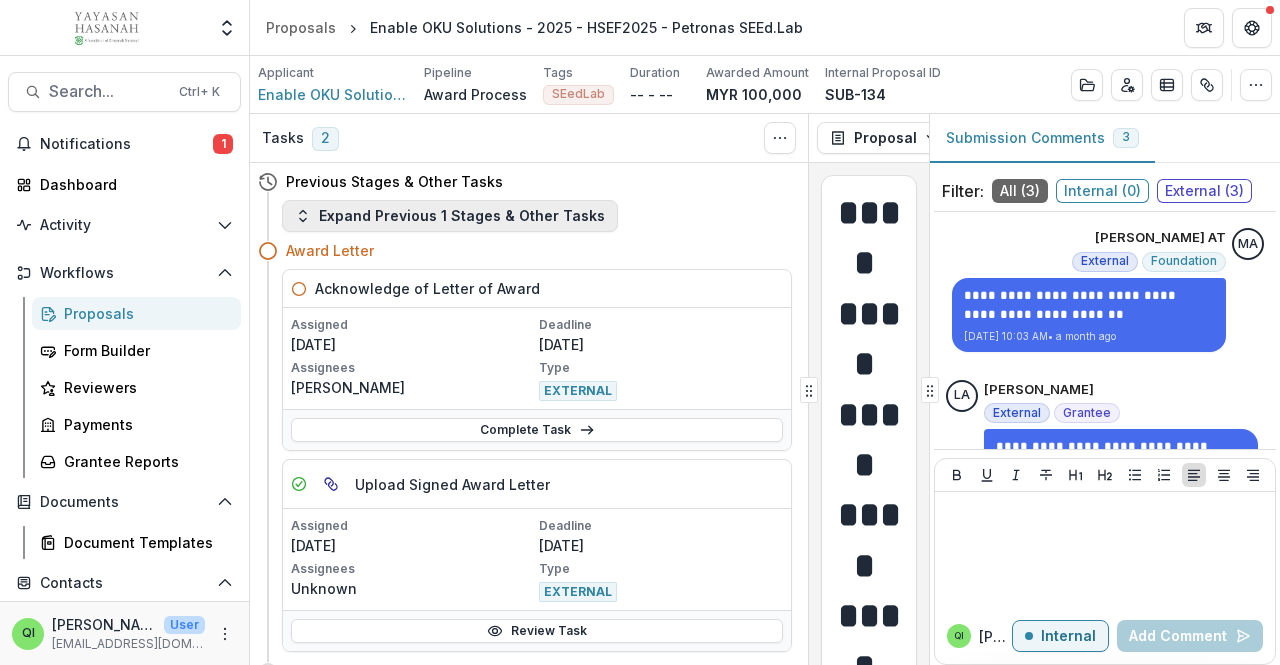 click on "Expand Previous 1 Stages & Other Tasks" at bounding box center [450, 216] 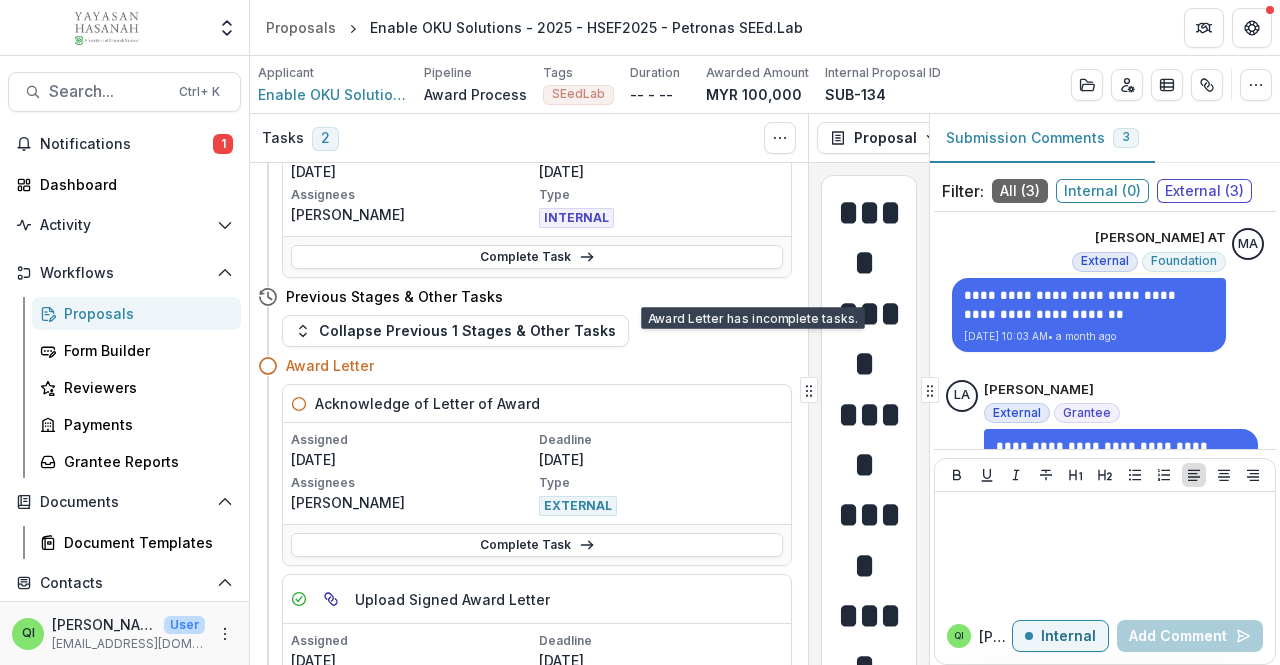scroll, scrollTop: 700, scrollLeft: 0, axis: vertical 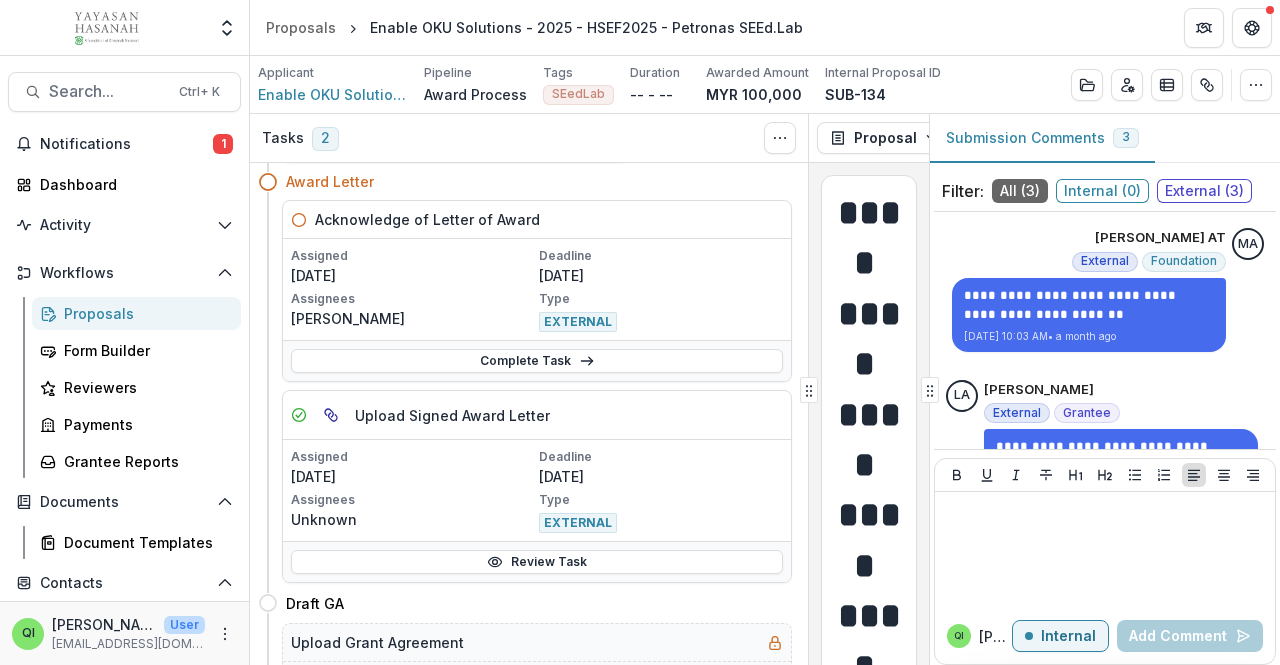 click on "Award Letter" at bounding box center (330, 181) 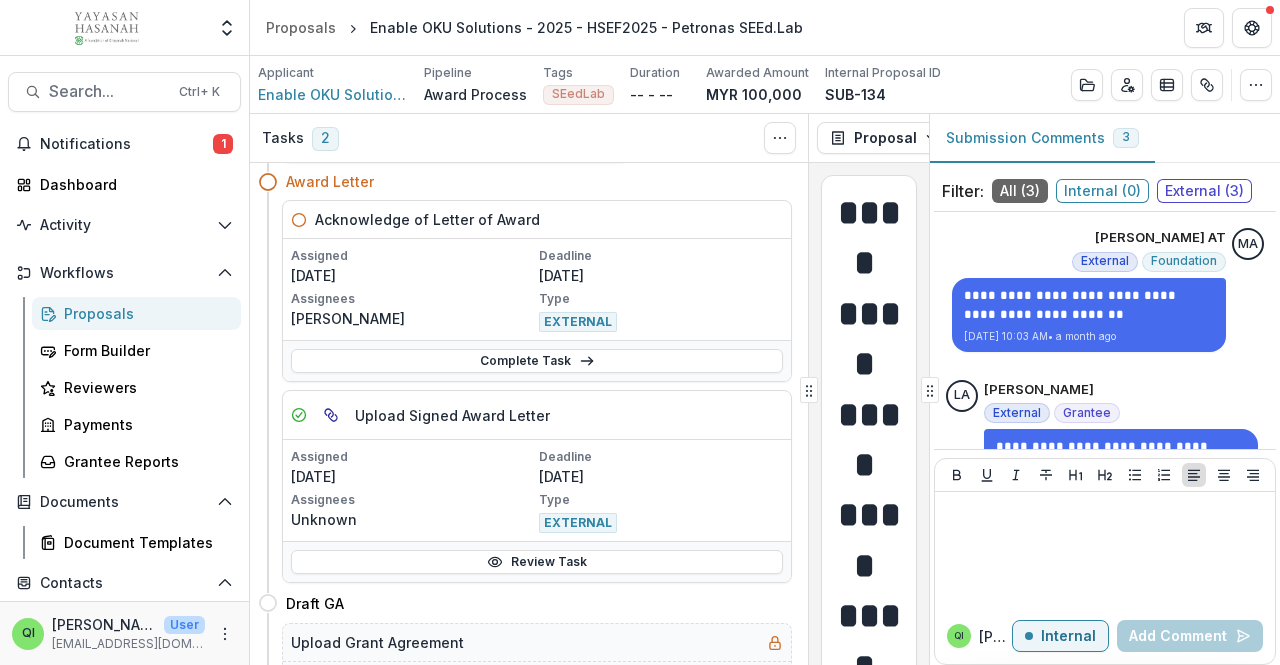 click on "Acknowledge of Letter of Award" at bounding box center [427, 219] 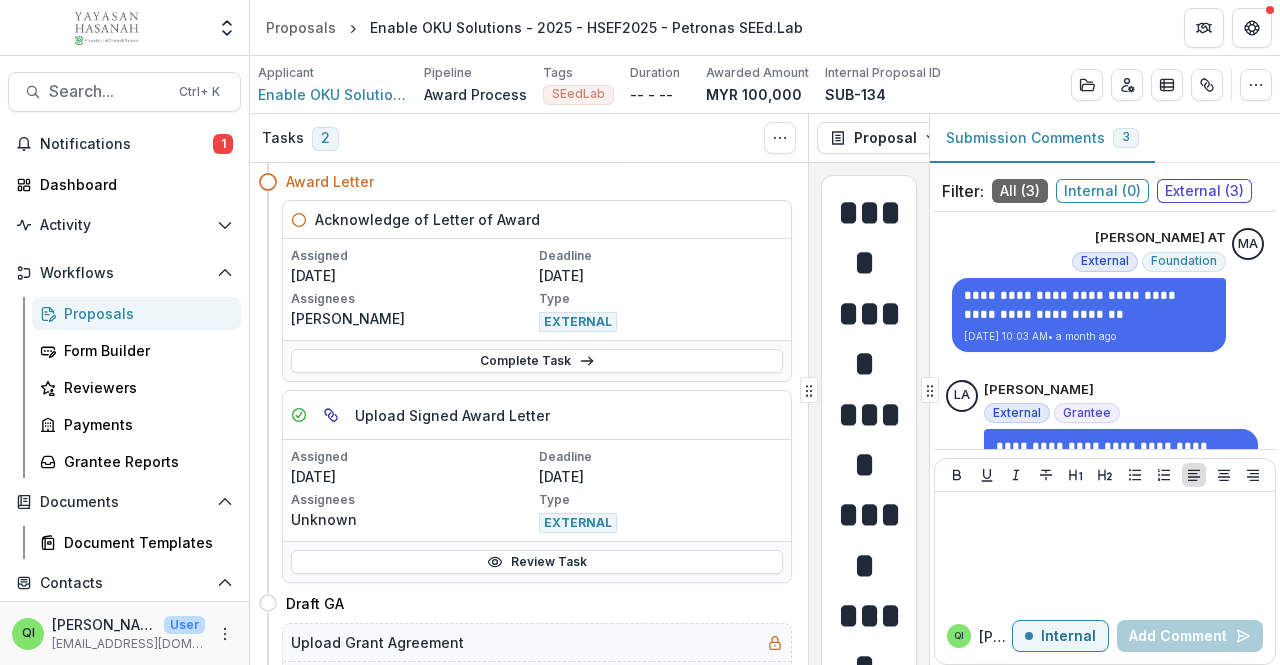 click on "Acknowledge of Letter of Award" at bounding box center [427, 219] 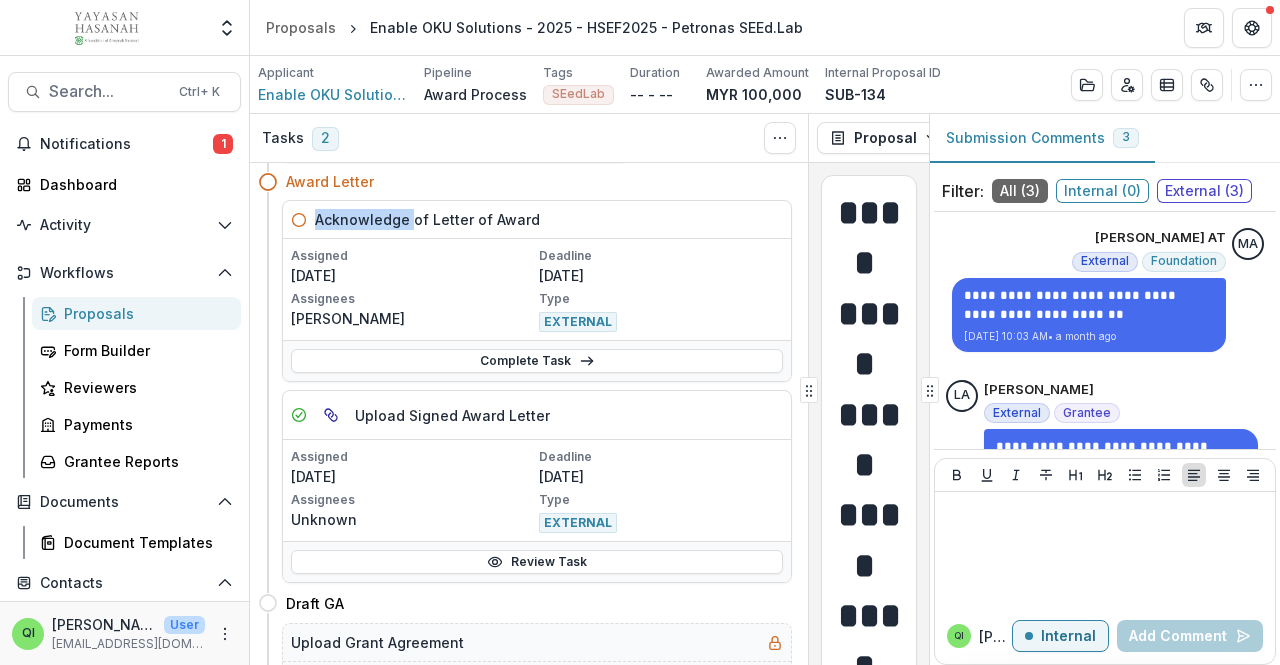 click on "Acknowledge of Letter of Award" at bounding box center (427, 219) 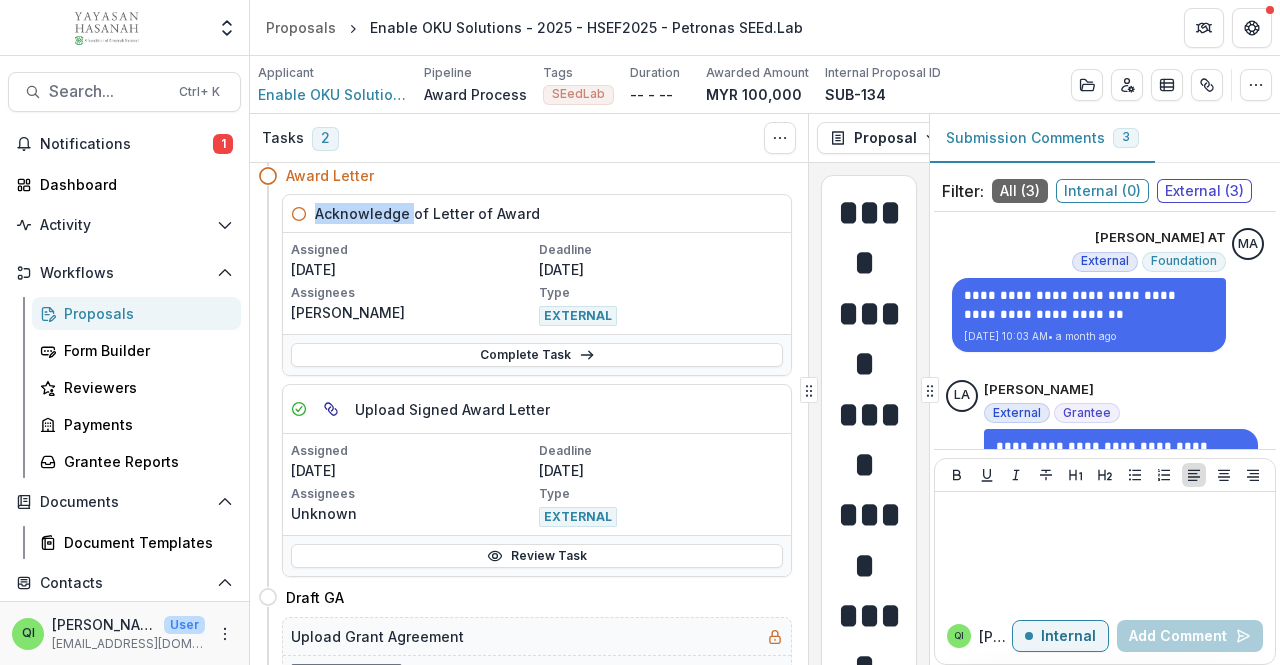 scroll, scrollTop: 700, scrollLeft: 0, axis: vertical 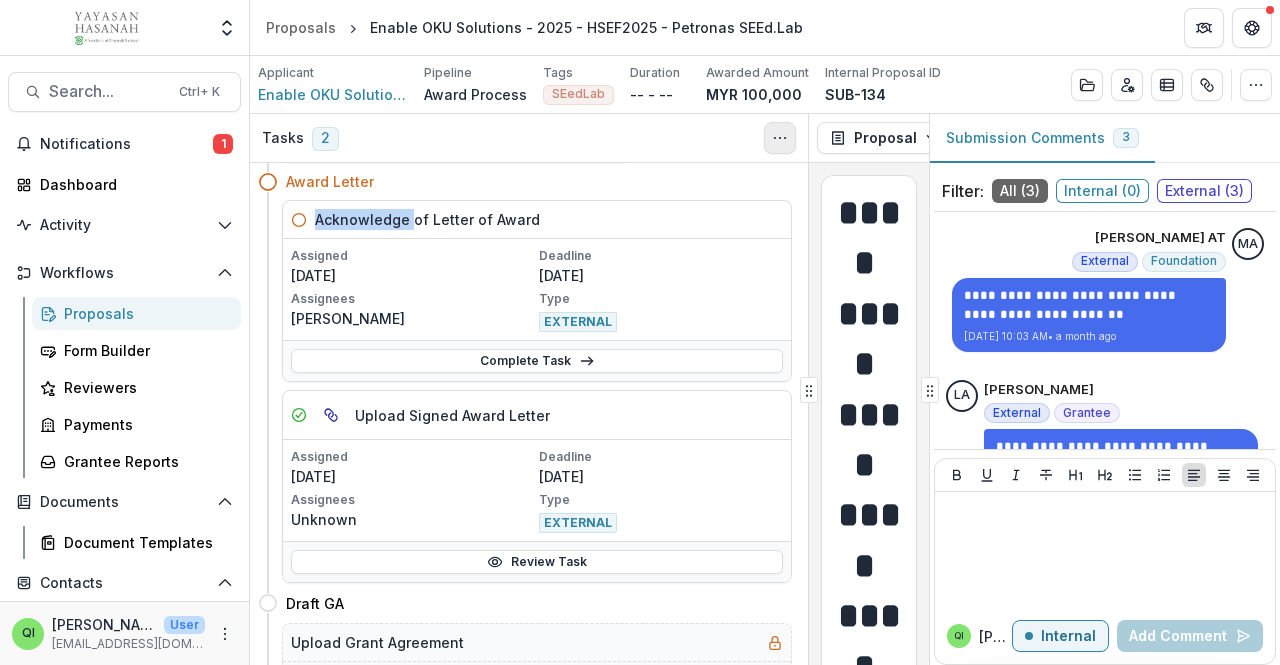 click at bounding box center [780, 138] 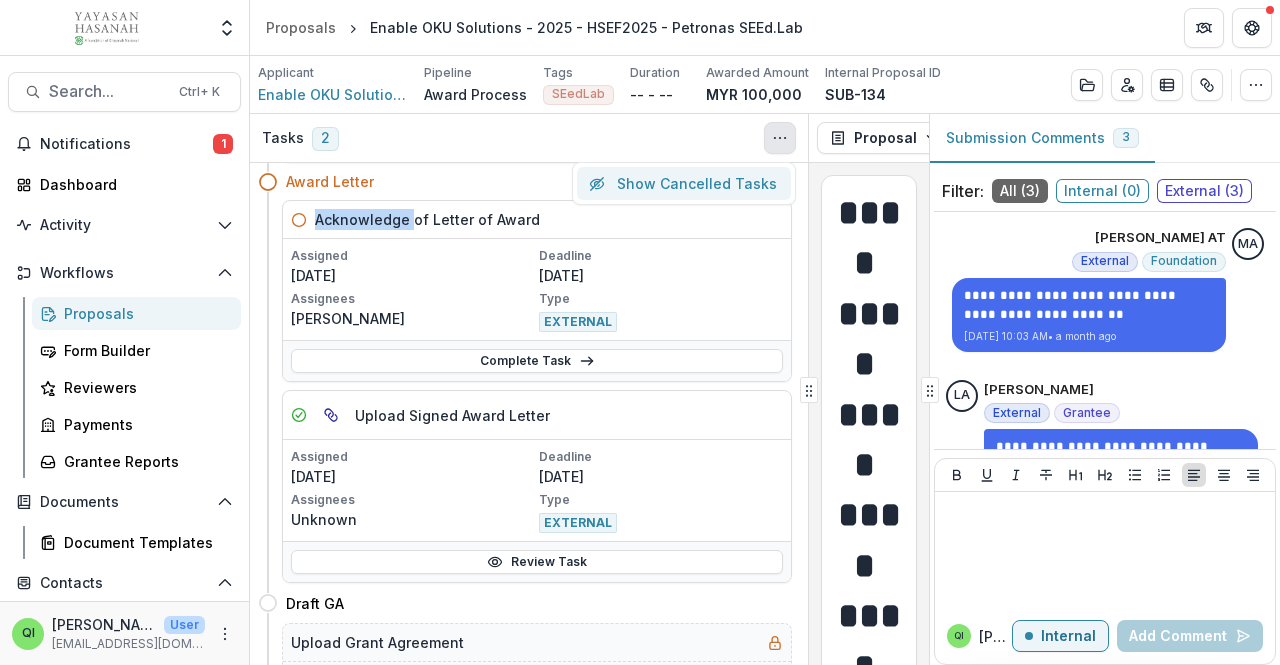 click on "Show Cancelled Tasks" at bounding box center (684, 183) 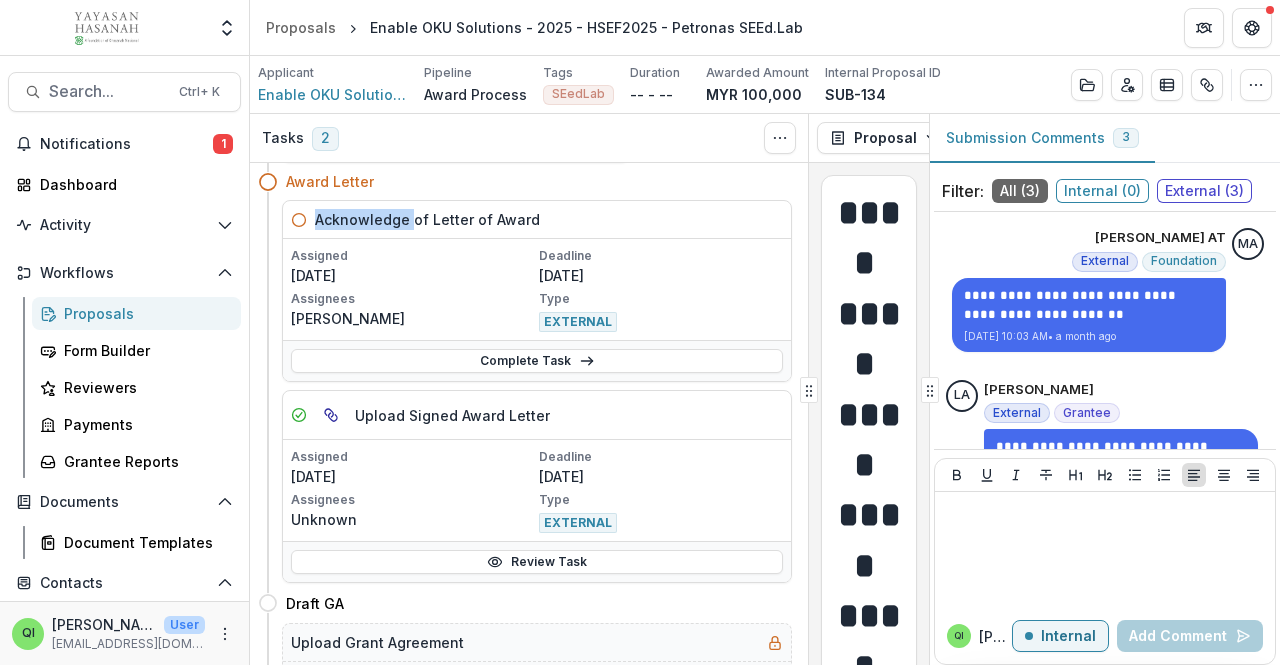 click on "Tasks 2 Hide Cancelled Tasks" at bounding box center [529, 138] 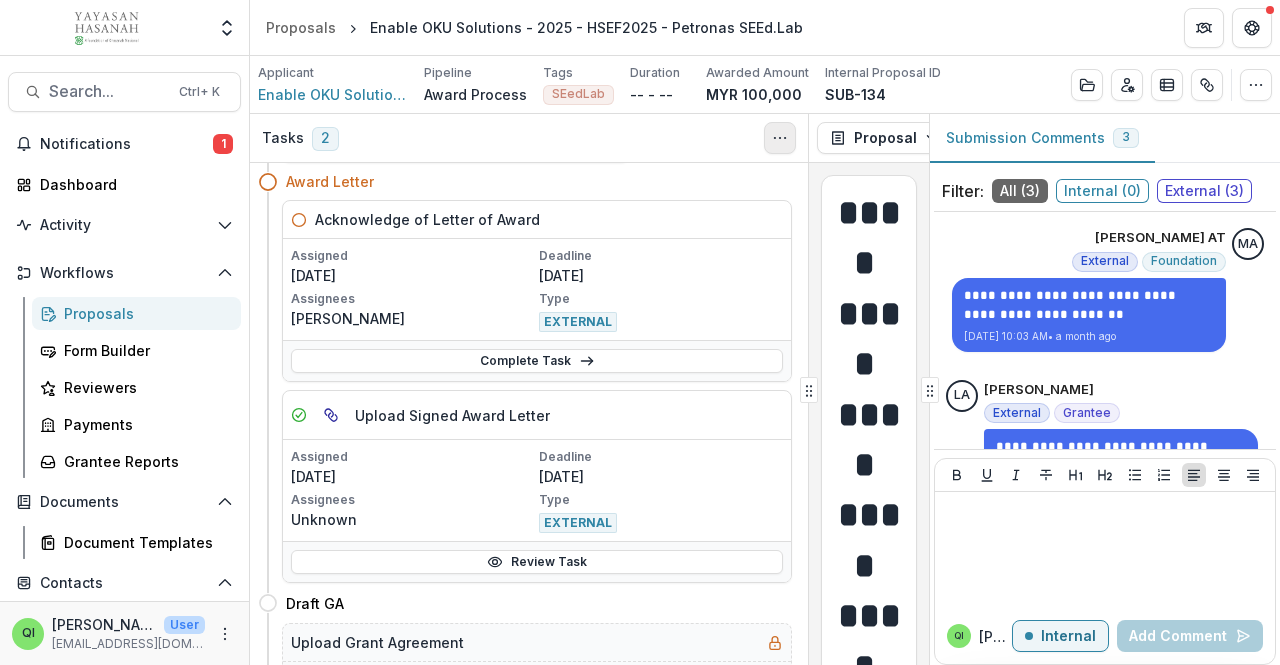 click 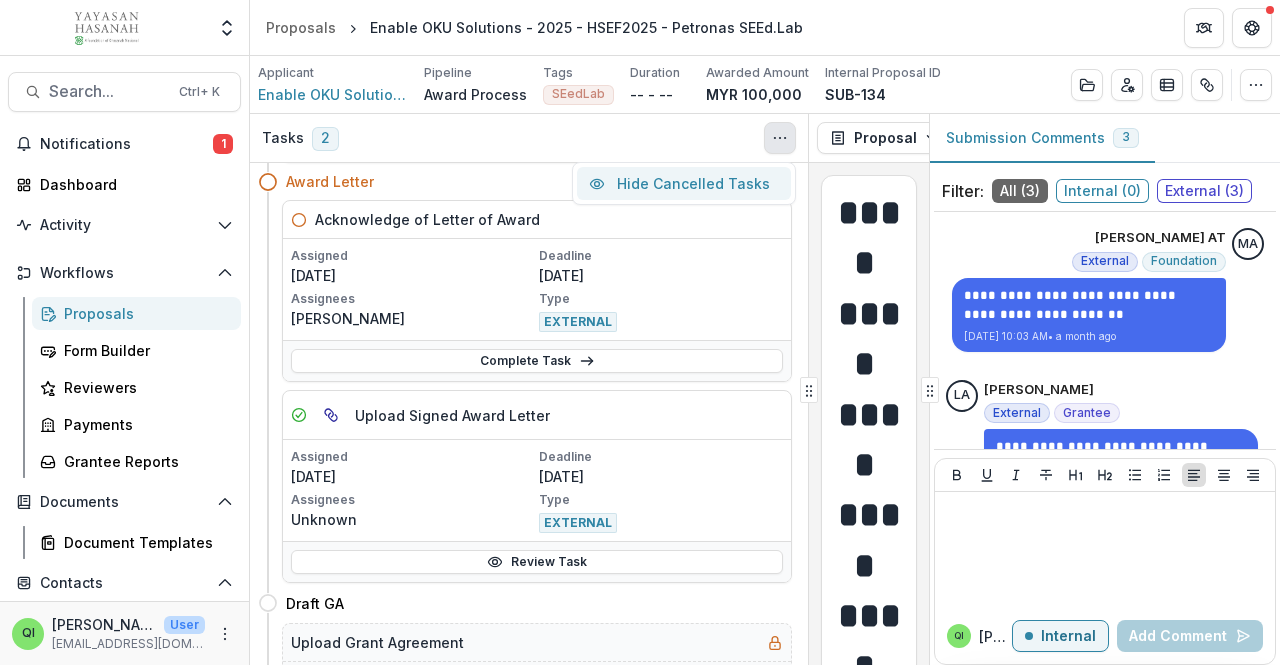 click on "Hide Cancelled Tasks" at bounding box center (684, 183) 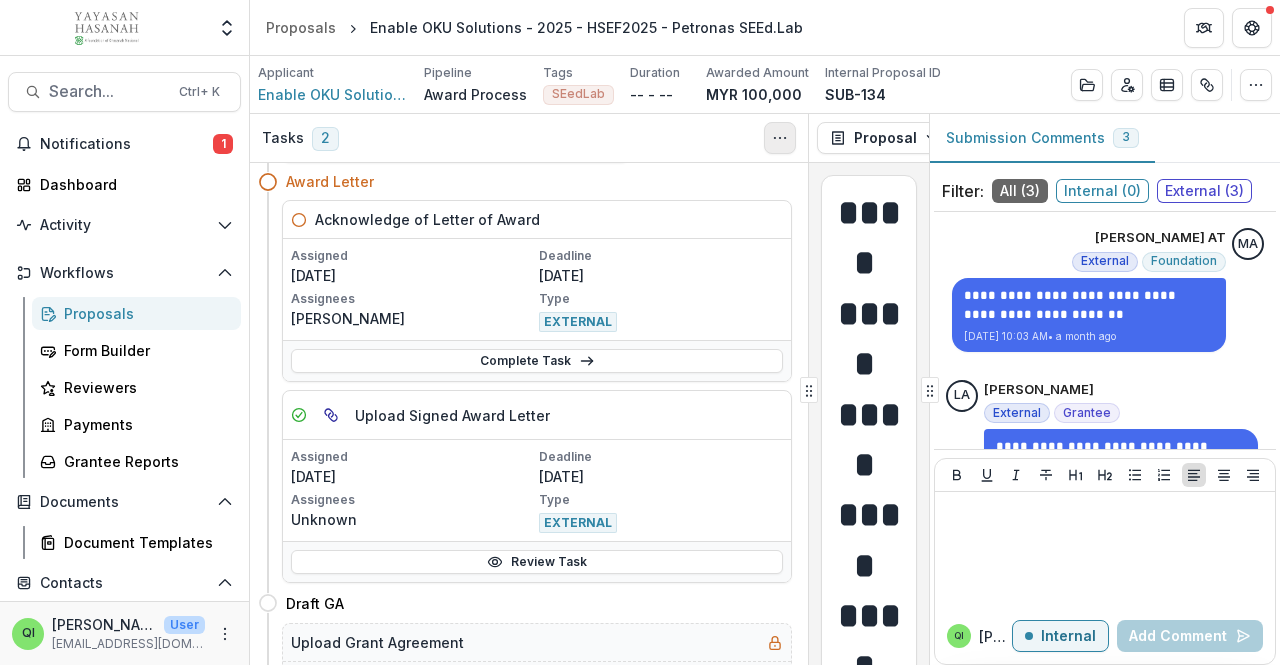 click at bounding box center (780, 138) 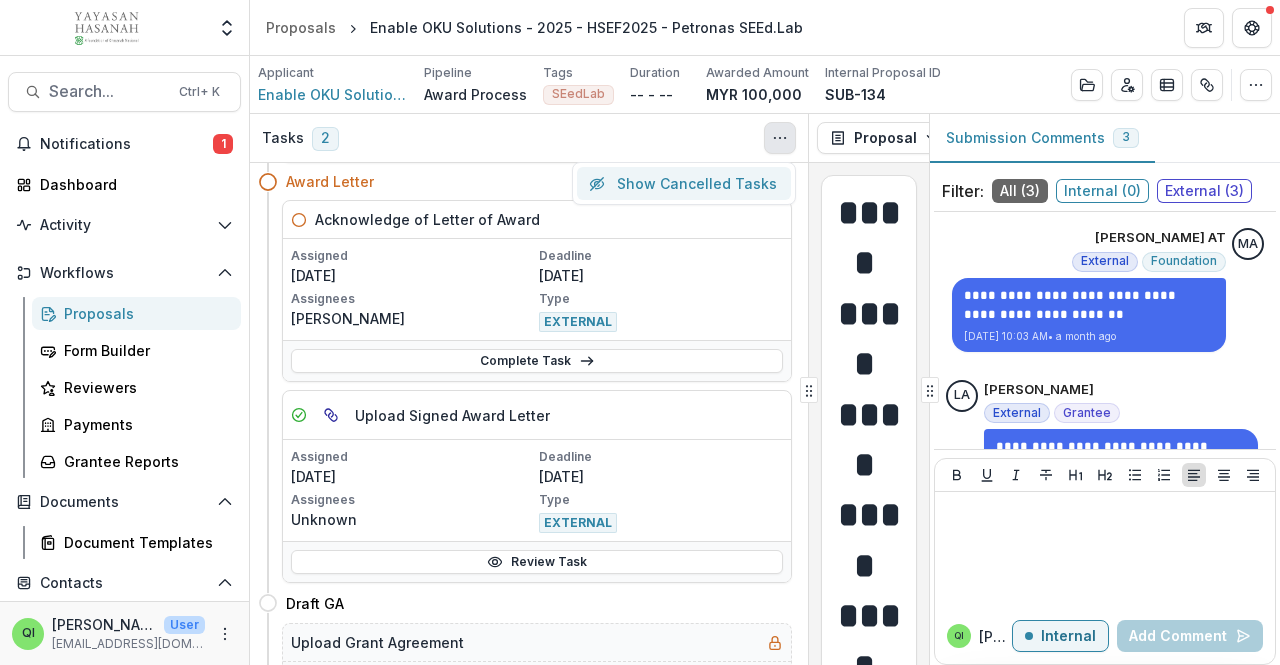 click on "Show Cancelled Tasks" at bounding box center (684, 183) 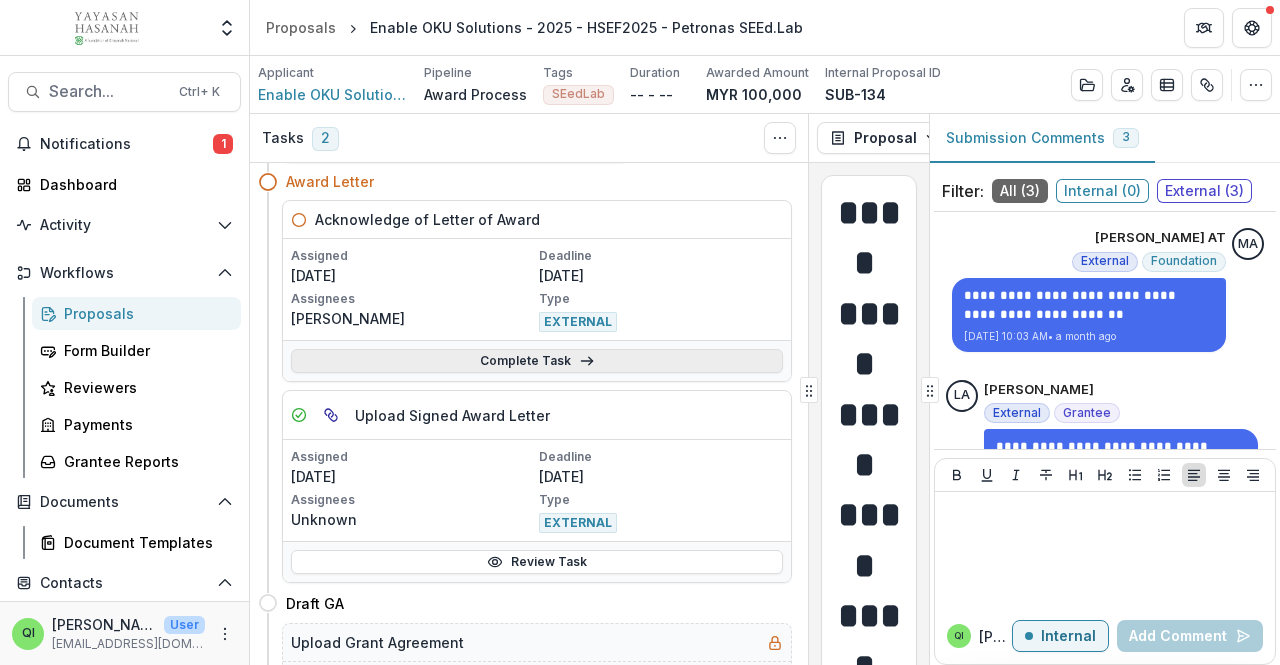 click on "Complete Task" at bounding box center [537, 361] 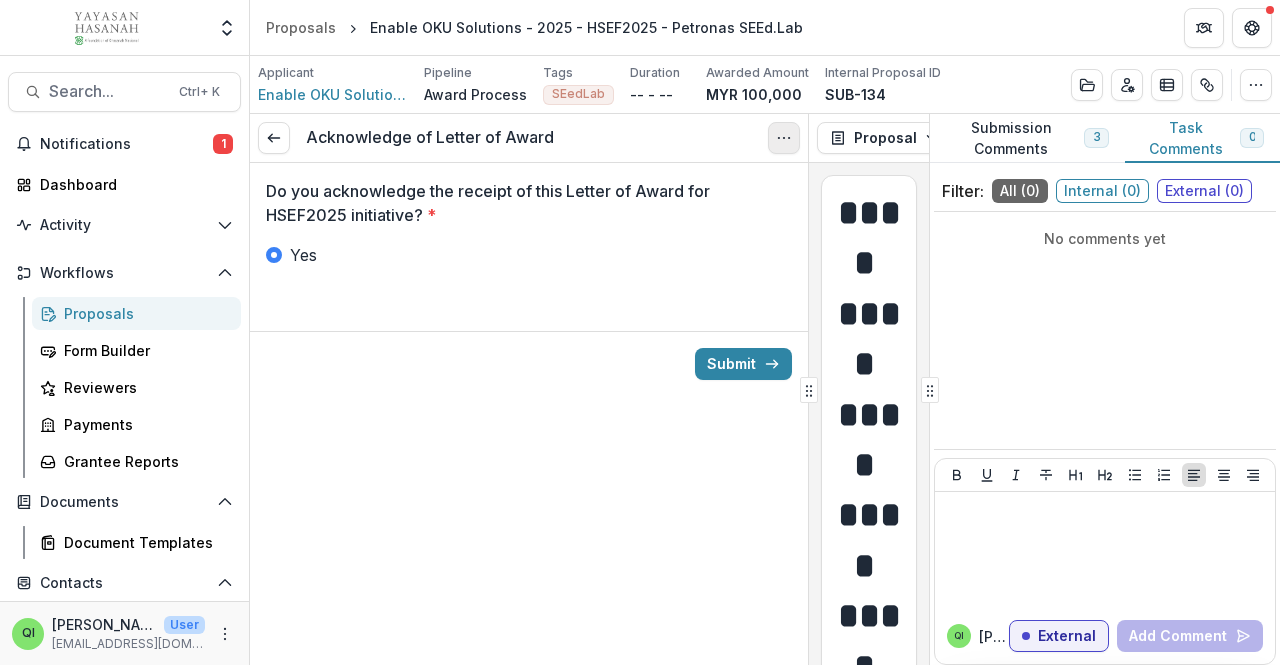 click at bounding box center (784, 138) 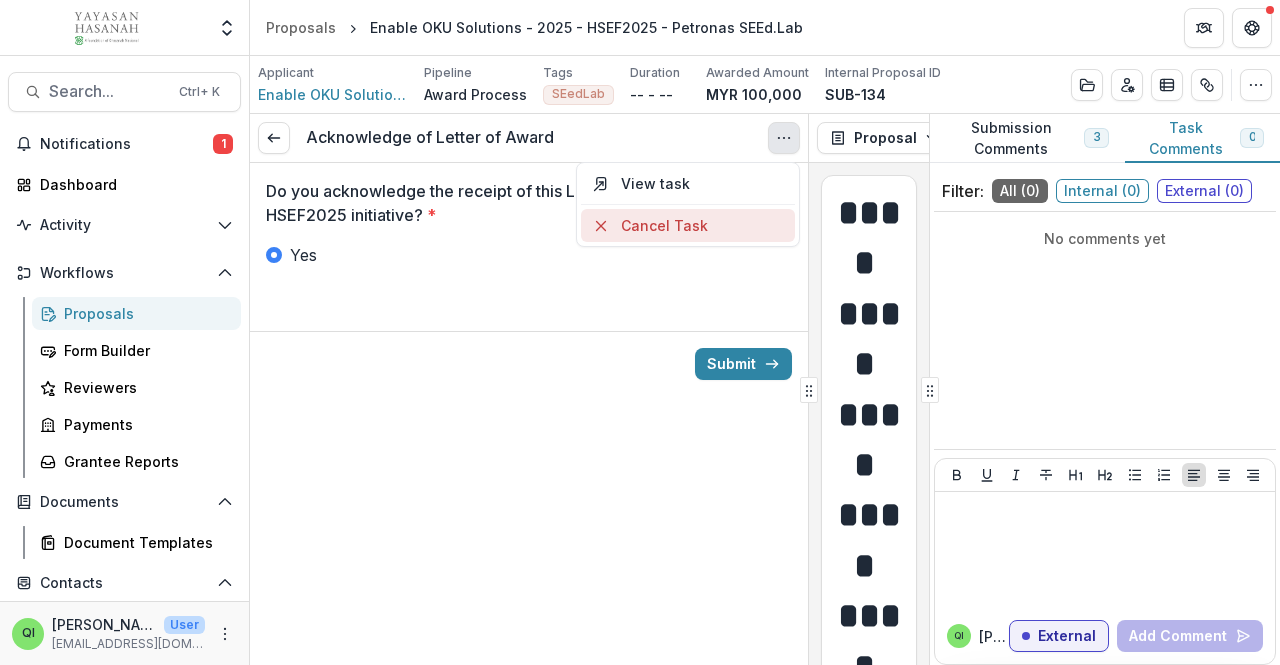 click on "Cancel Task" at bounding box center [688, 225] 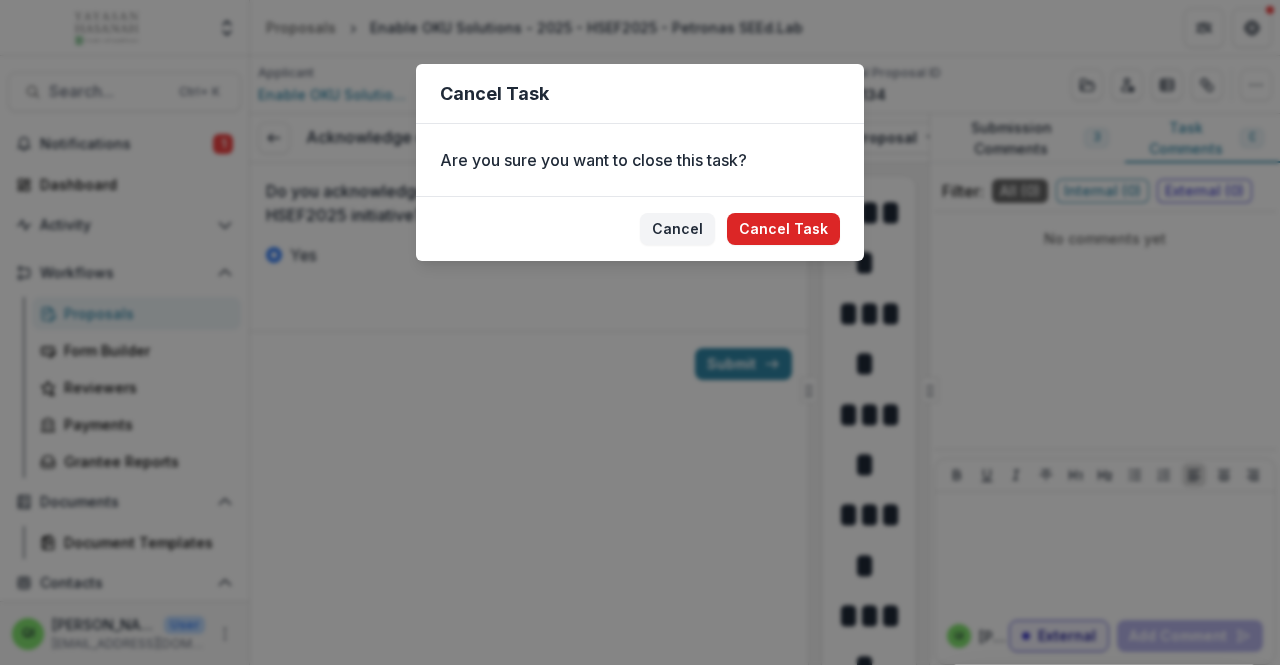 click on "Cancel Task" at bounding box center [783, 229] 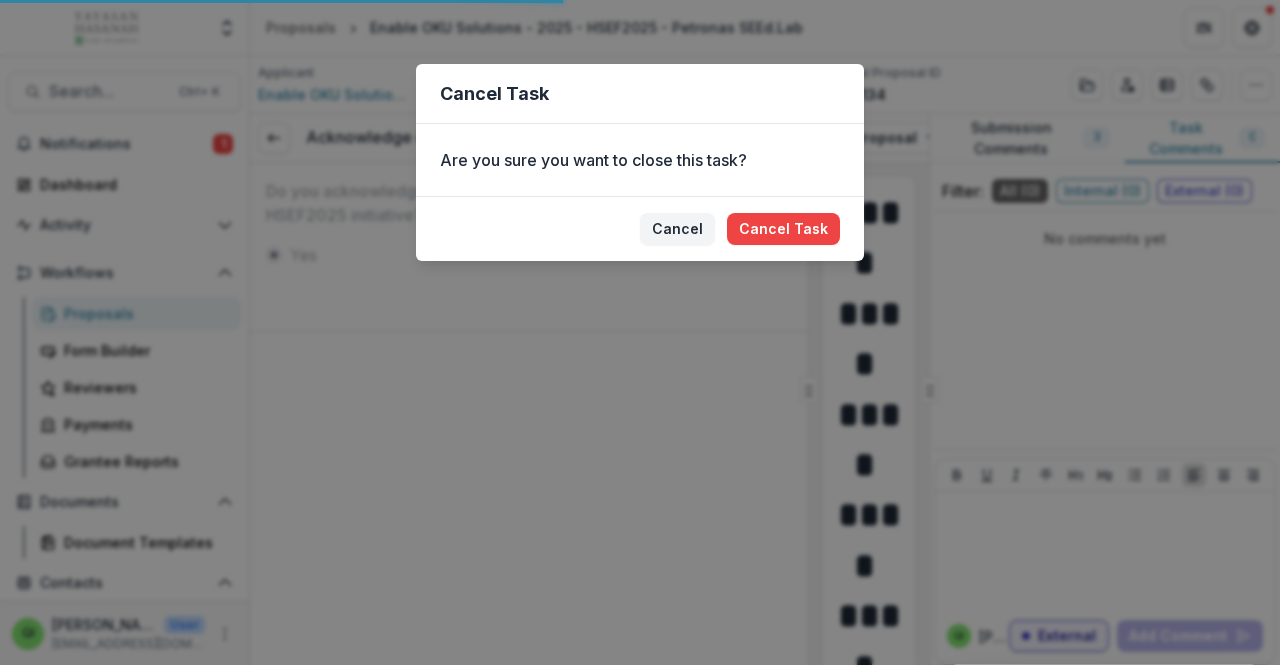 click on "Cancel Task Are you sure you want to close this task? [PERSON_NAME] Task" at bounding box center [640, 332] 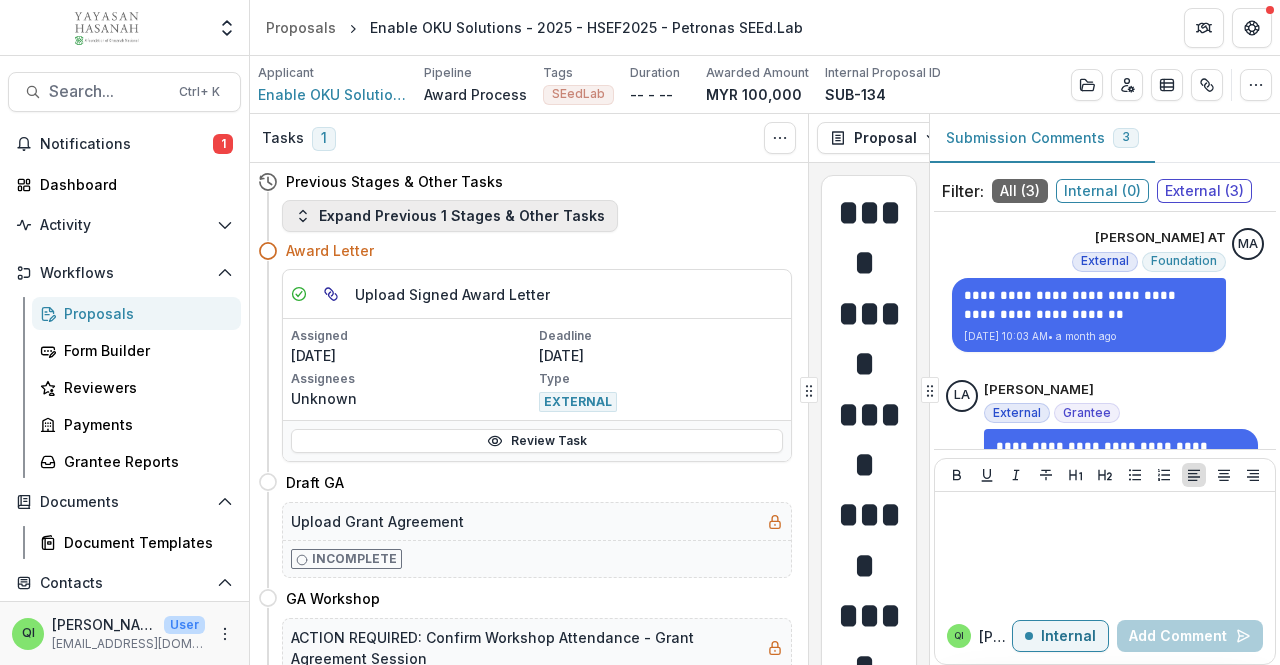 click on "Expand Previous 1 Stages & Other Tasks" at bounding box center [450, 216] 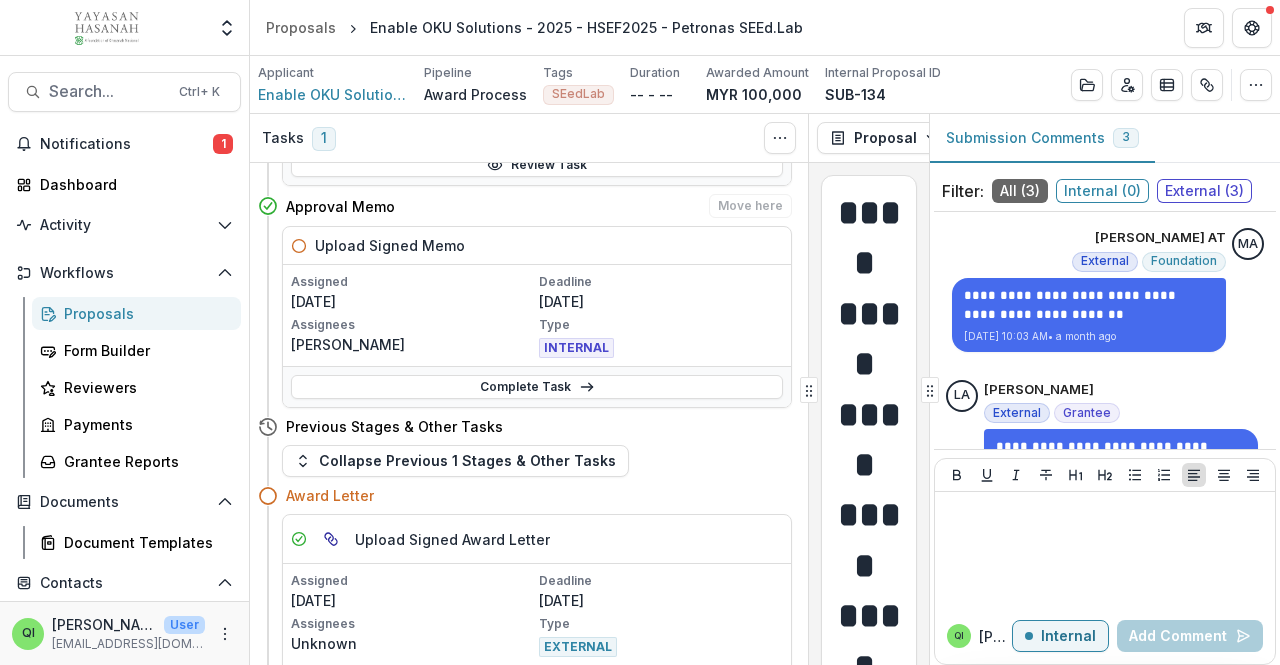 scroll, scrollTop: 500, scrollLeft: 0, axis: vertical 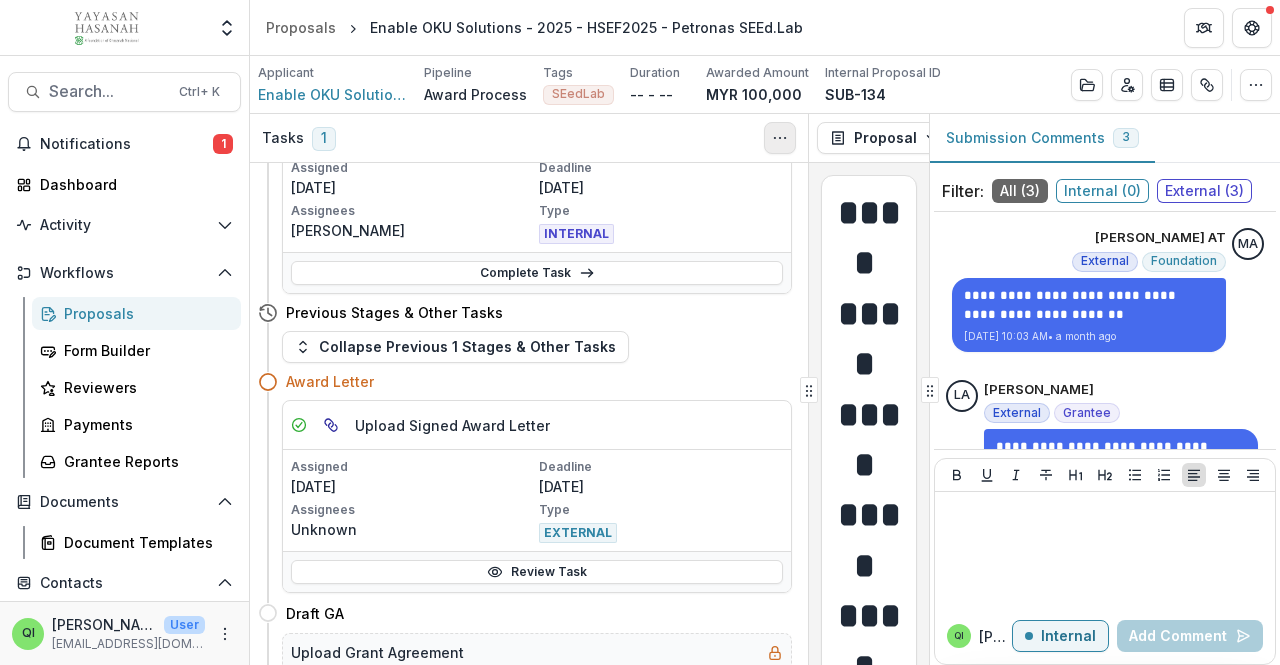 click 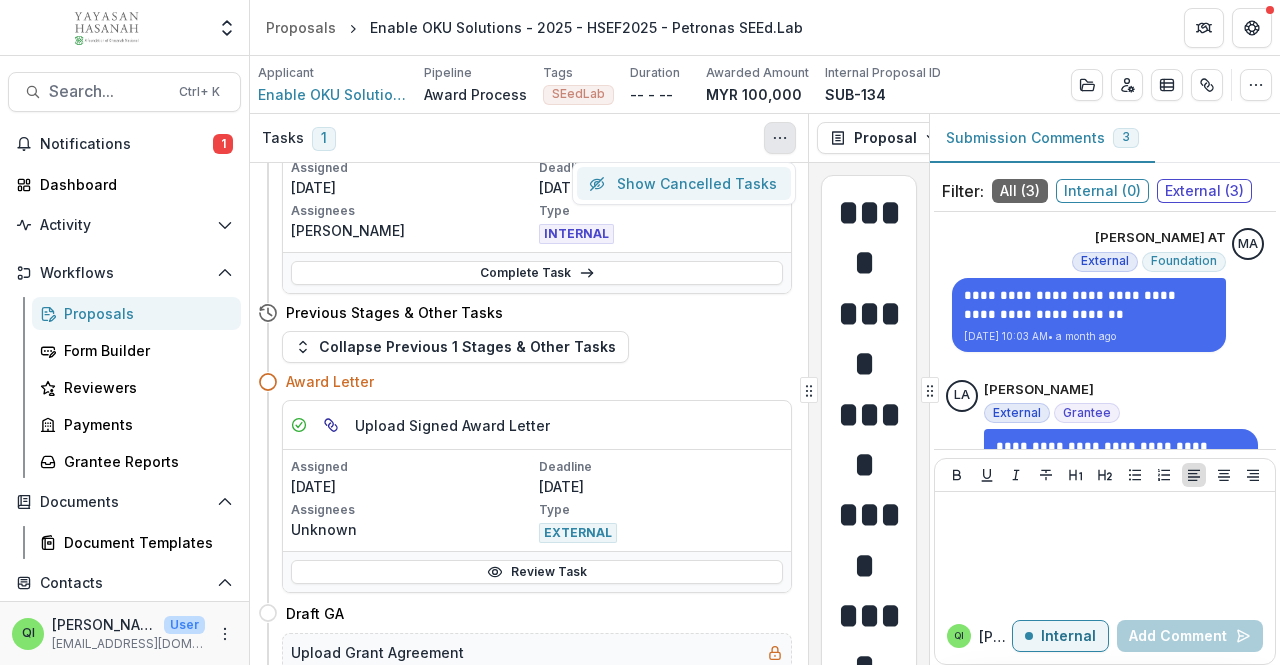 click on "Show Cancelled Tasks" at bounding box center [684, 183] 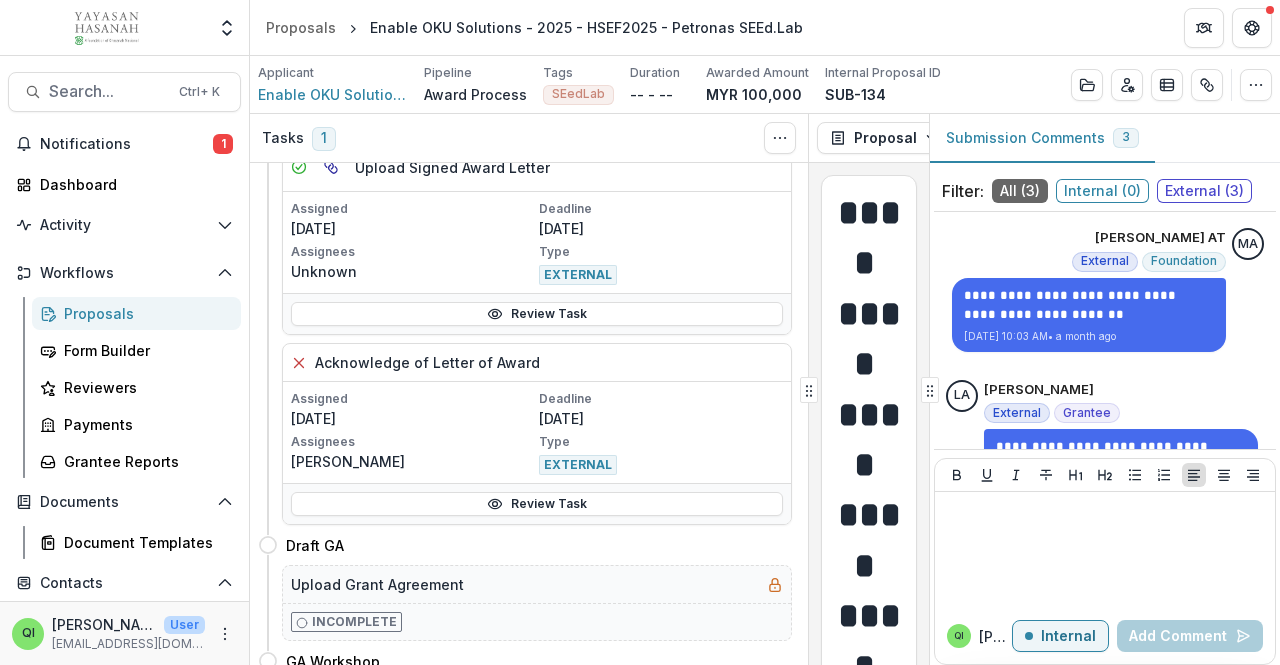 scroll, scrollTop: 700, scrollLeft: 0, axis: vertical 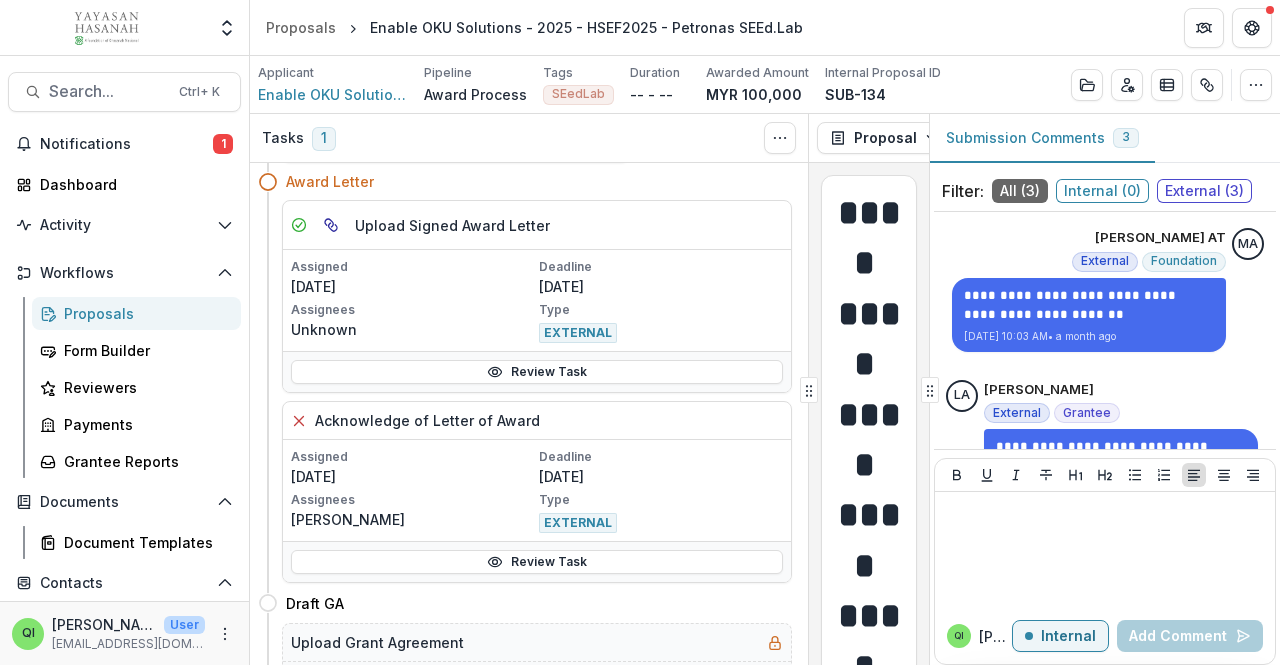click on "Upload Signed Award Letter" at bounding box center (537, 225) 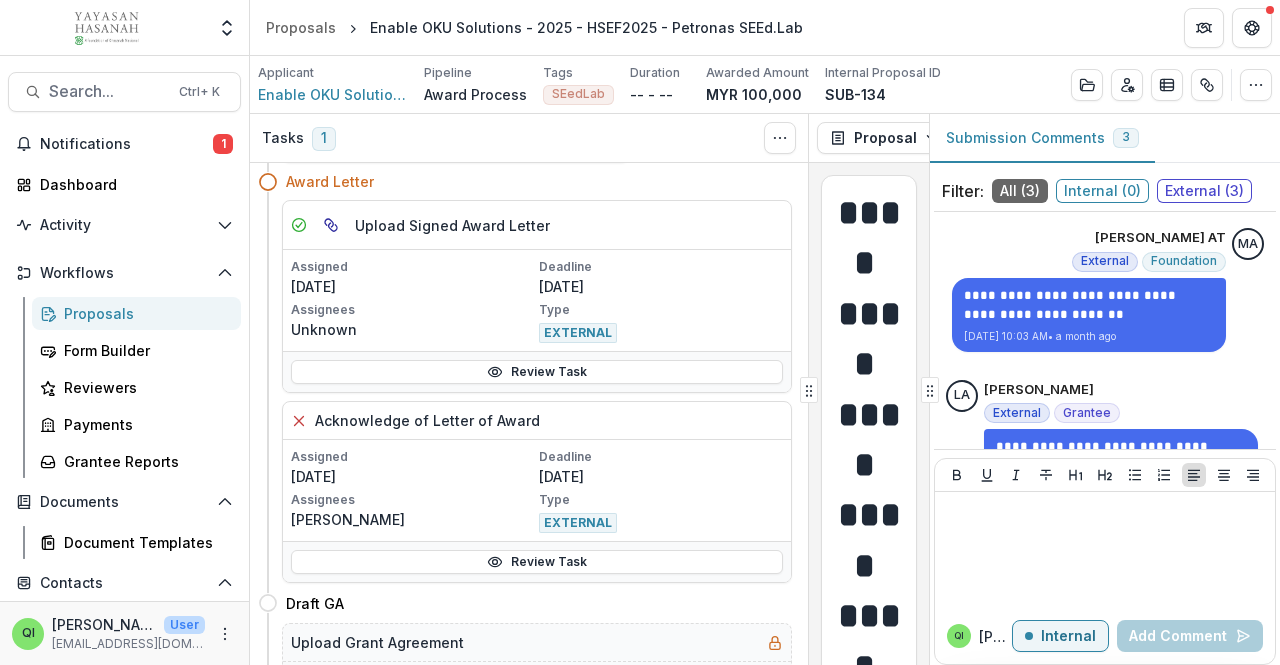 click on "Upload Signed Award Letter" at bounding box center [537, 225] 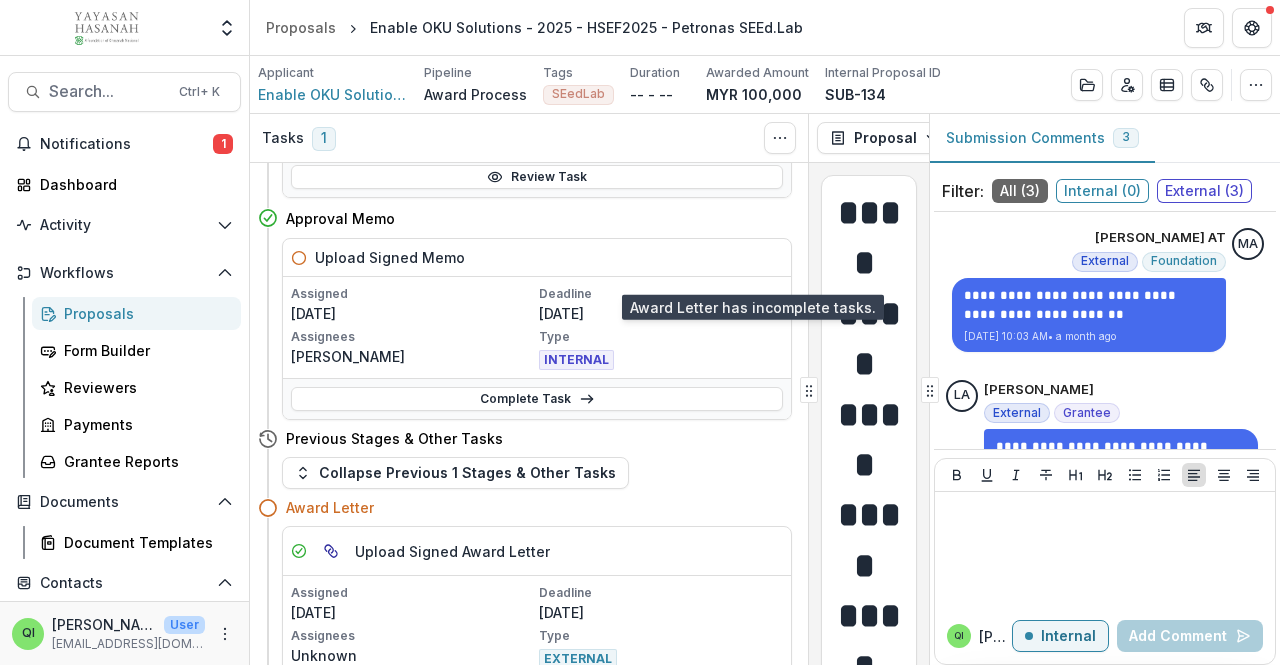 scroll, scrollTop: 600, scrollLeft: 0, axis: vertical 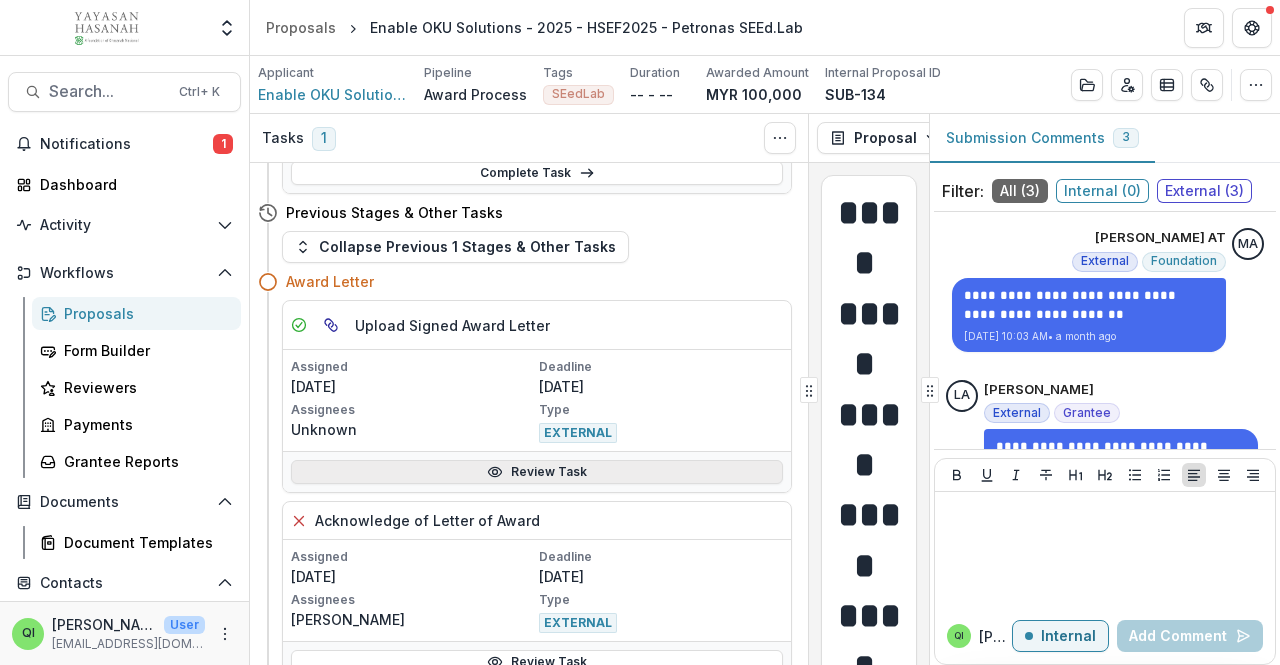 click 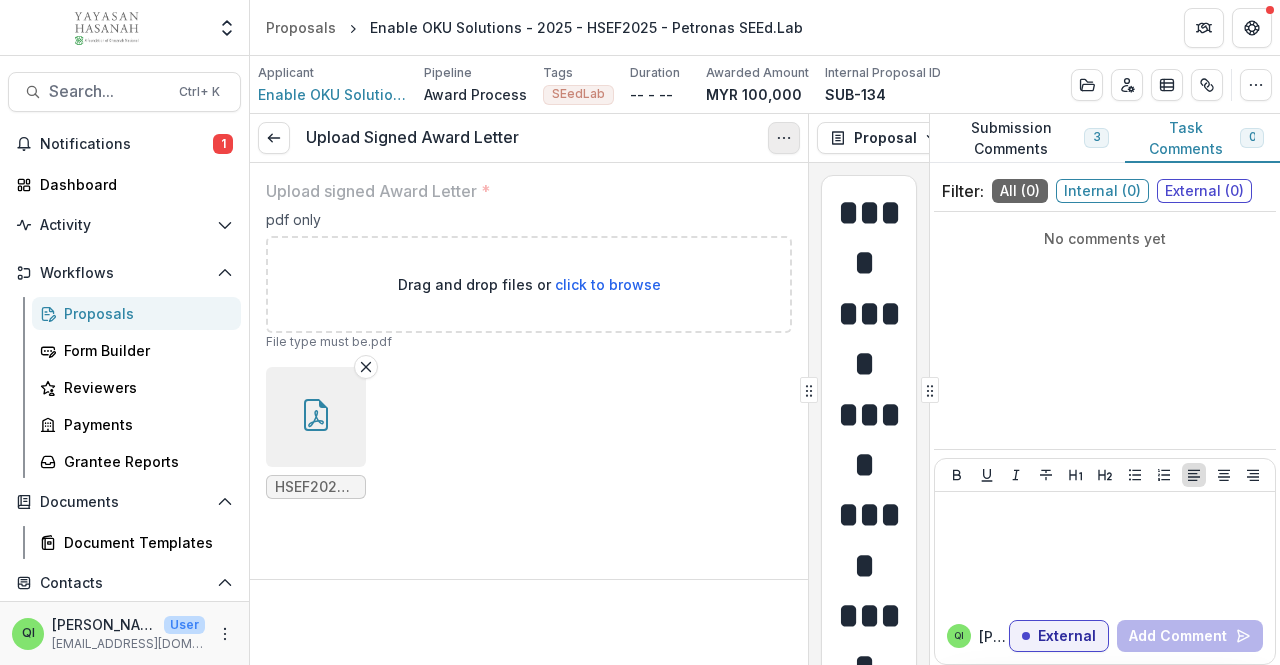 click at bounding box center [784, 138] 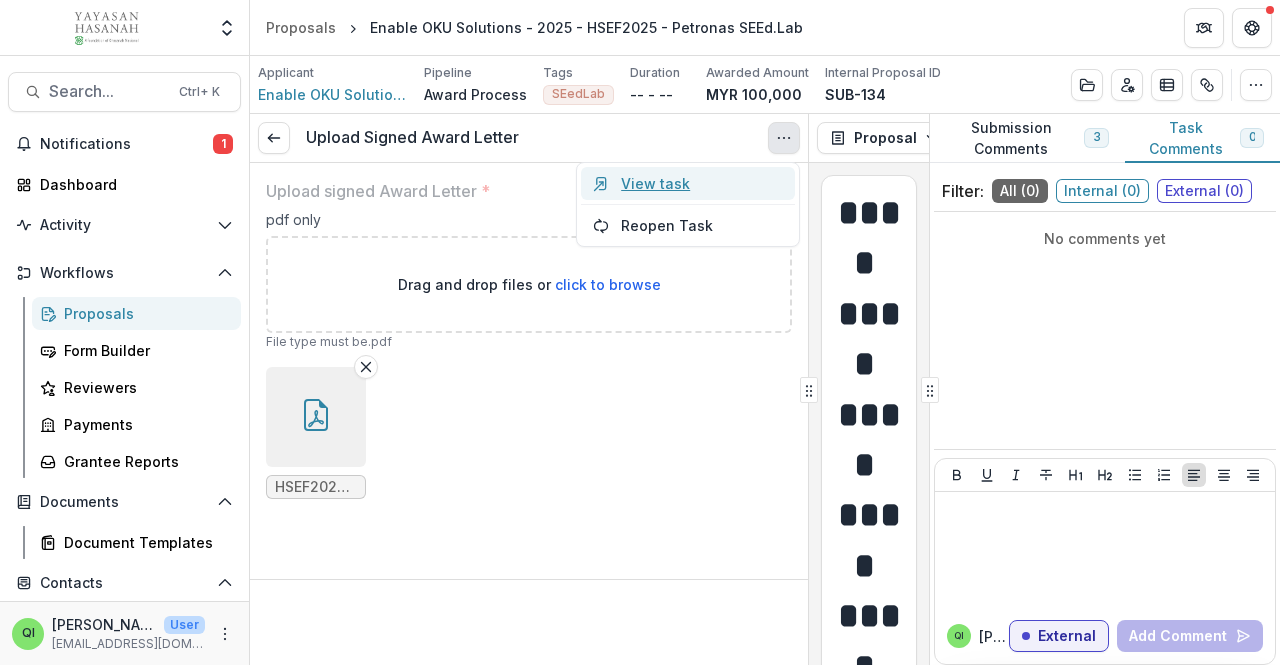 click on "View task" at bounding box center (688, 183) 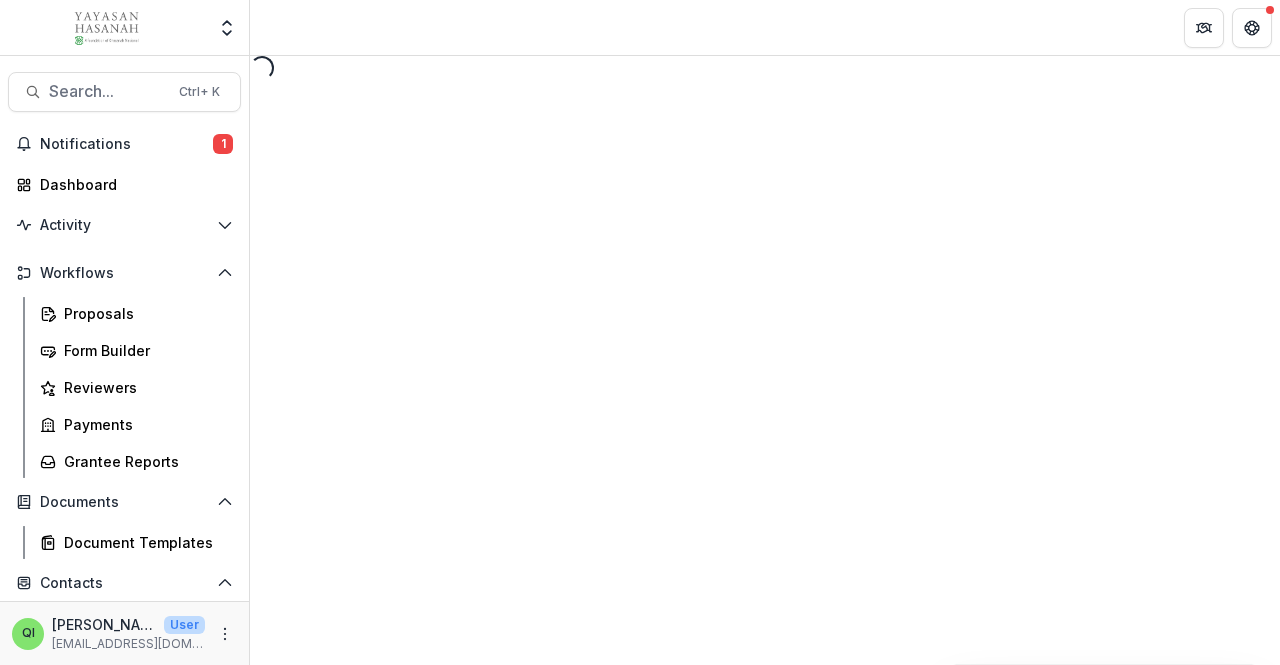 select on "********" 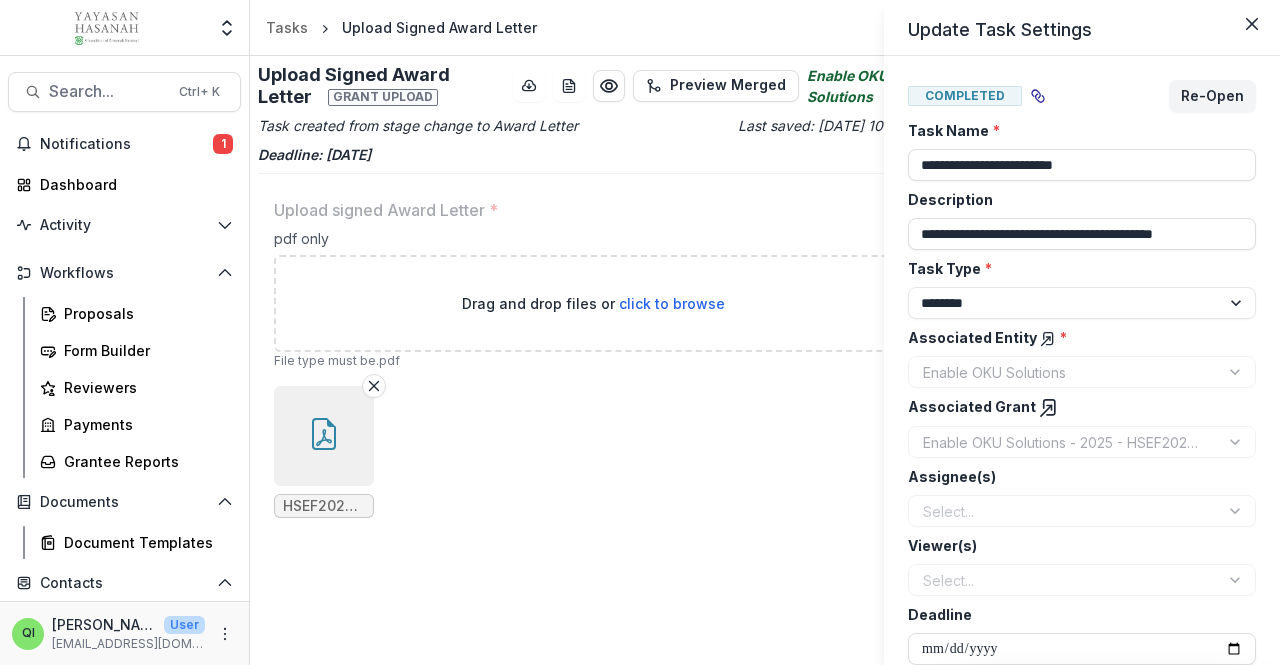 click on "**********" at bounding box center (640, 332) 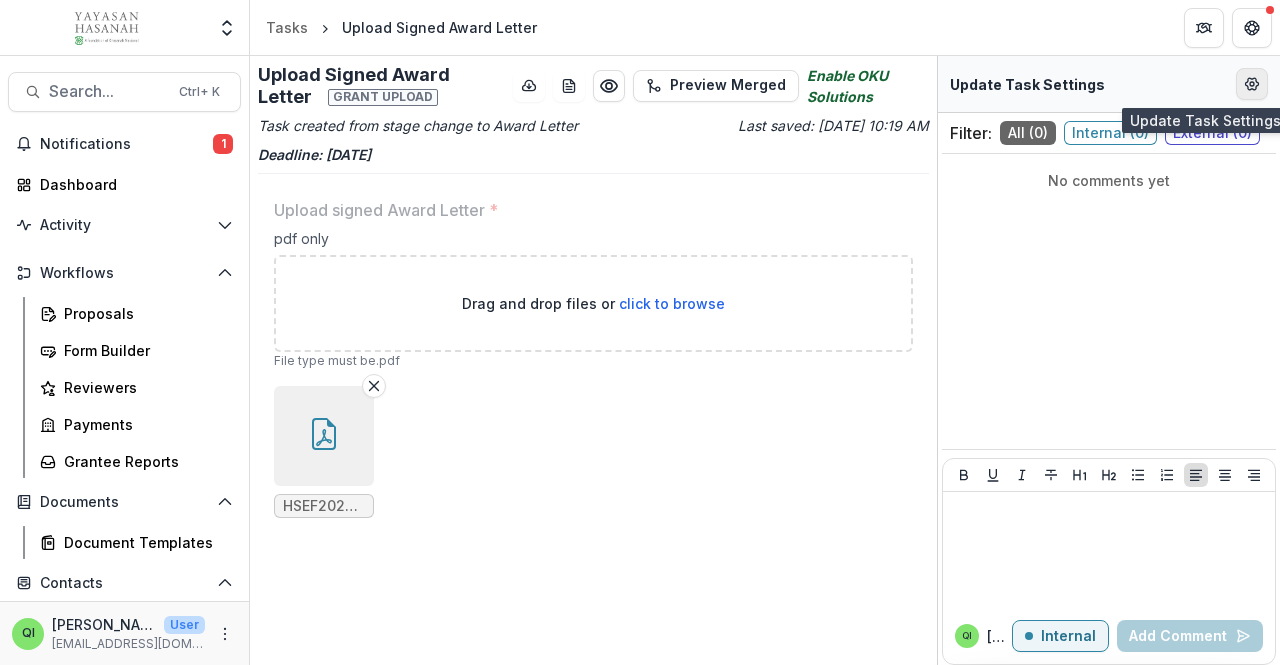 click at bounding box center [1252, 84] 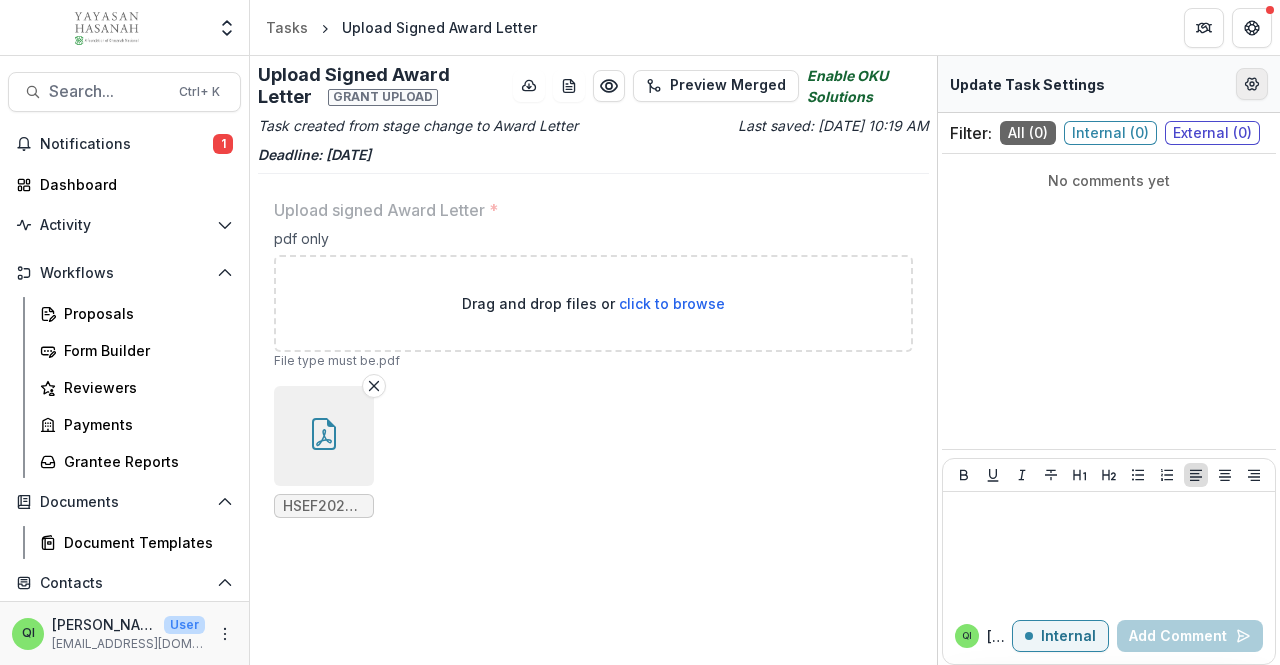 select on "********" 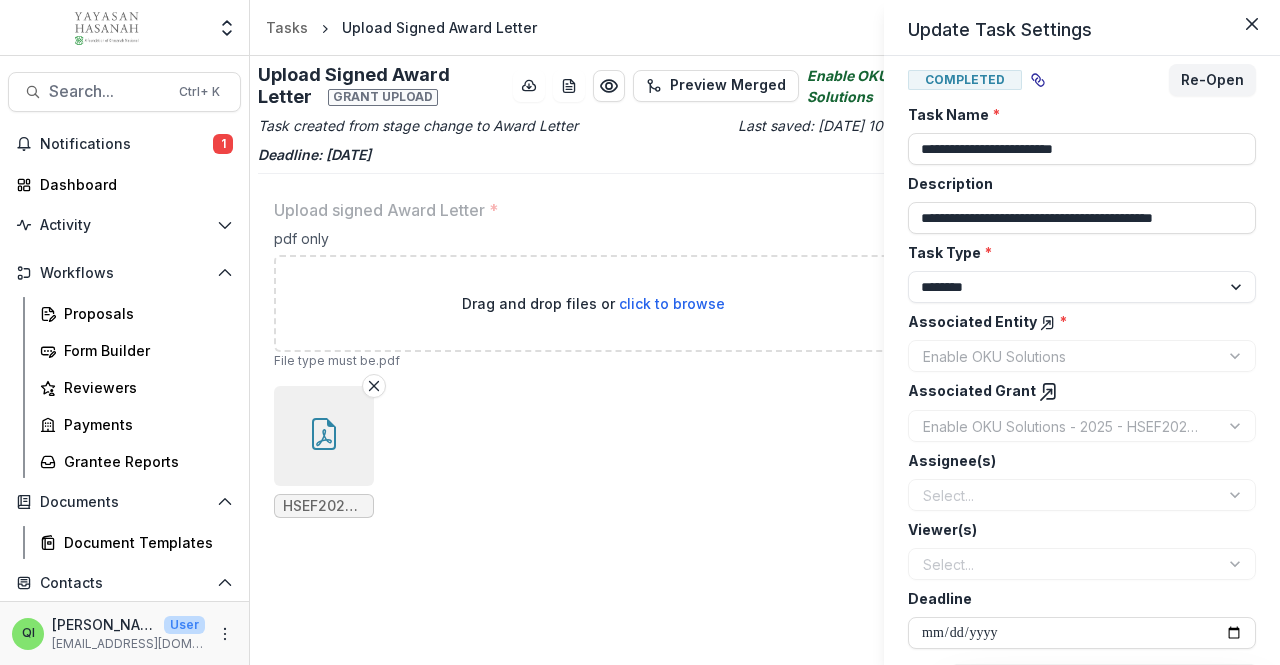 scroll, scrollTop: 19, scrollLeft: 0, axis: vertical 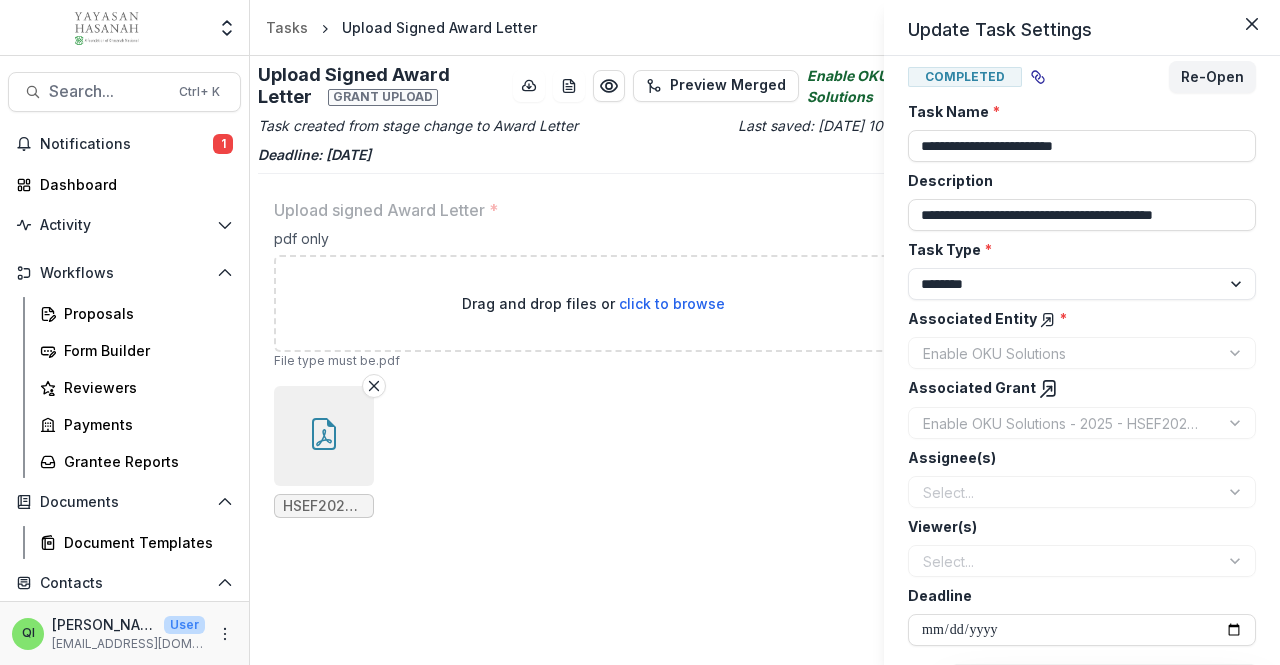 click on "**********" at bounding box center (640, 332) 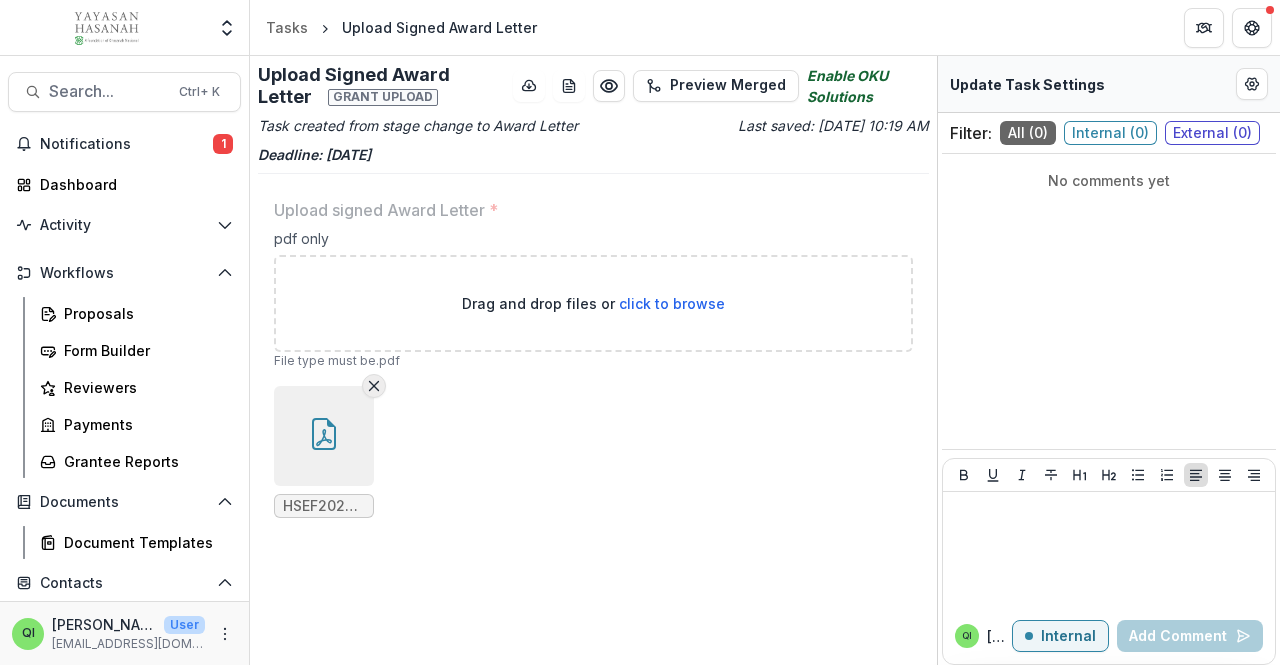 click 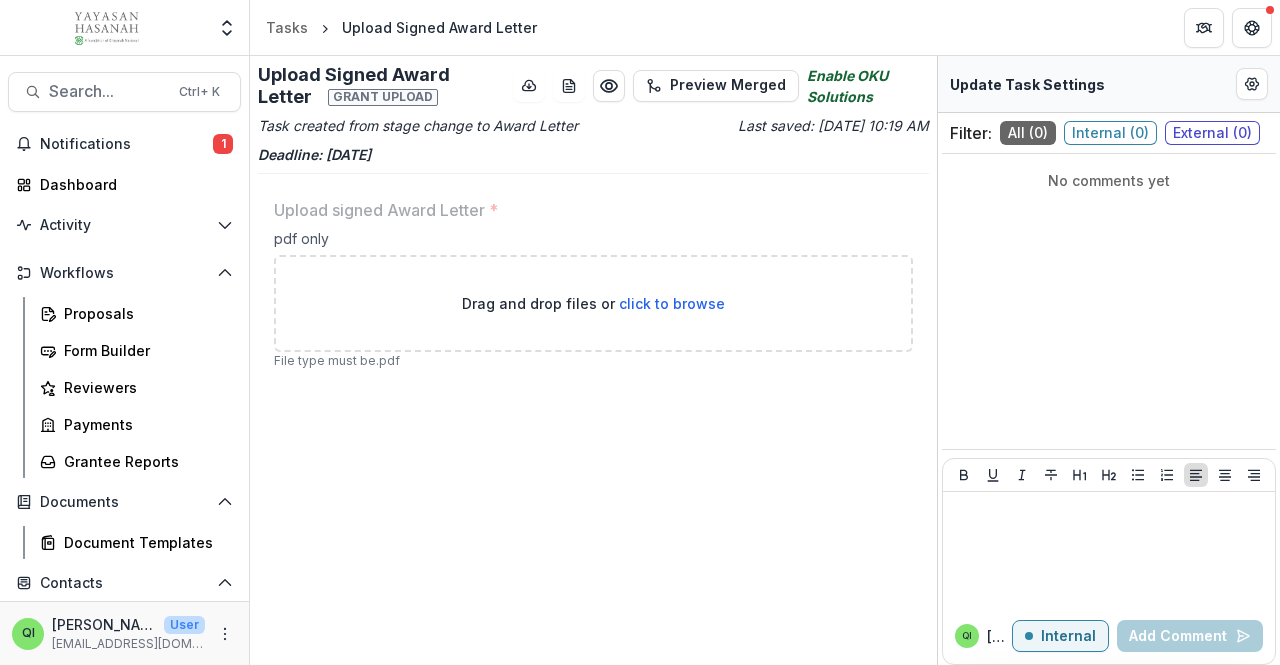 click on "Upload signed Award Letter *" at bounding box center [587, 210] 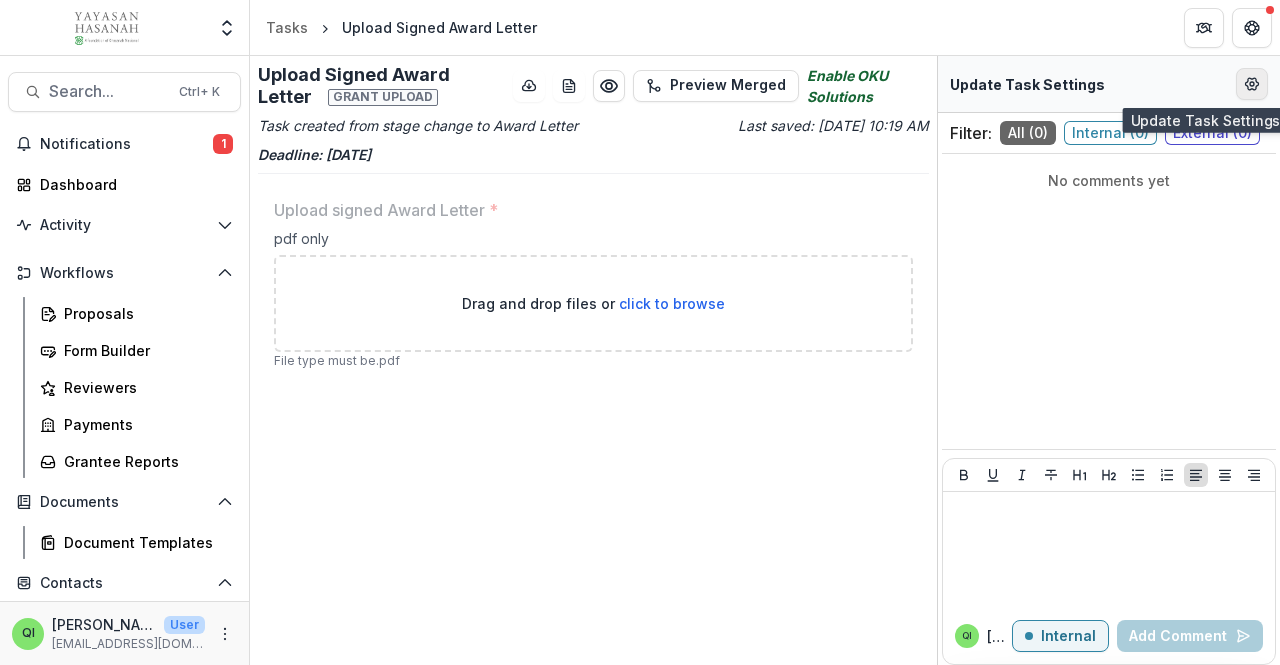 click 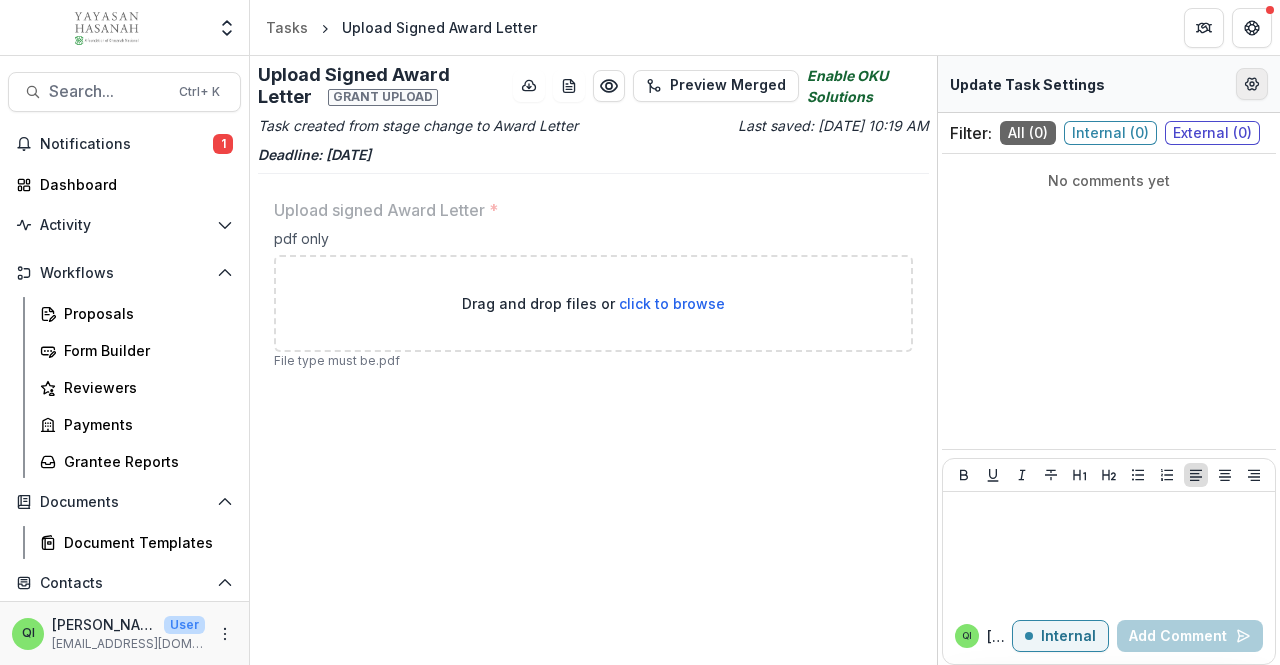 select on "********" 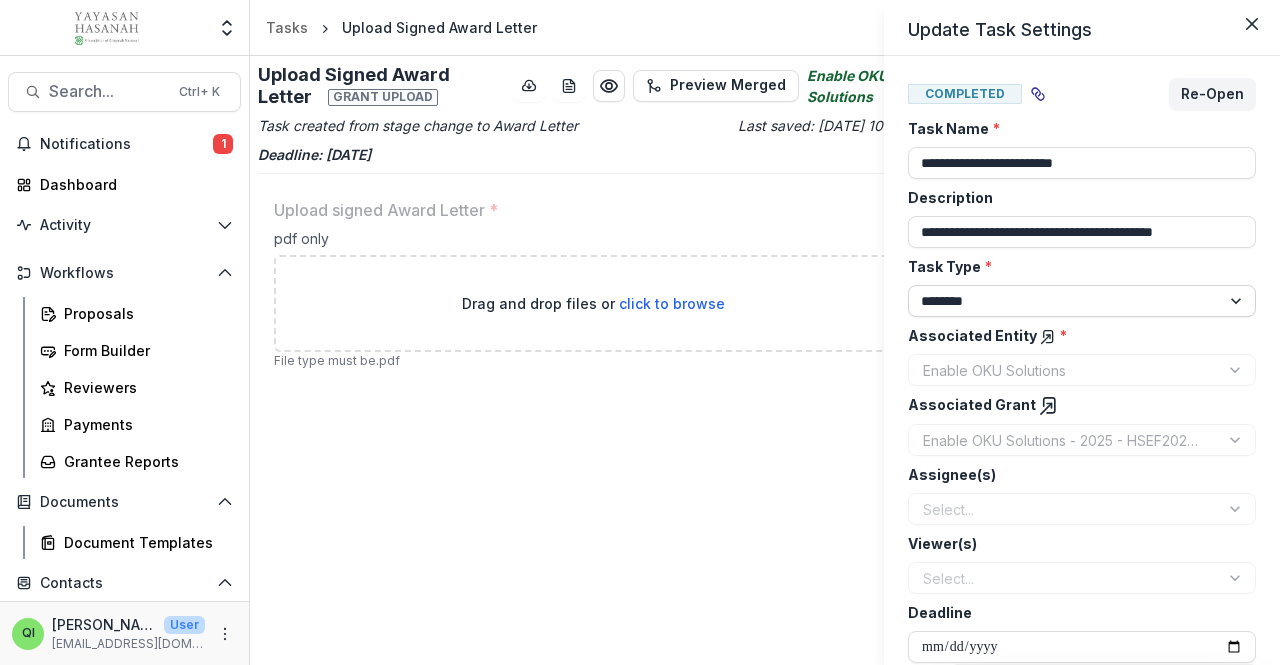 scroll, scrollTop: 0, scrollLeft: 0, axis: both 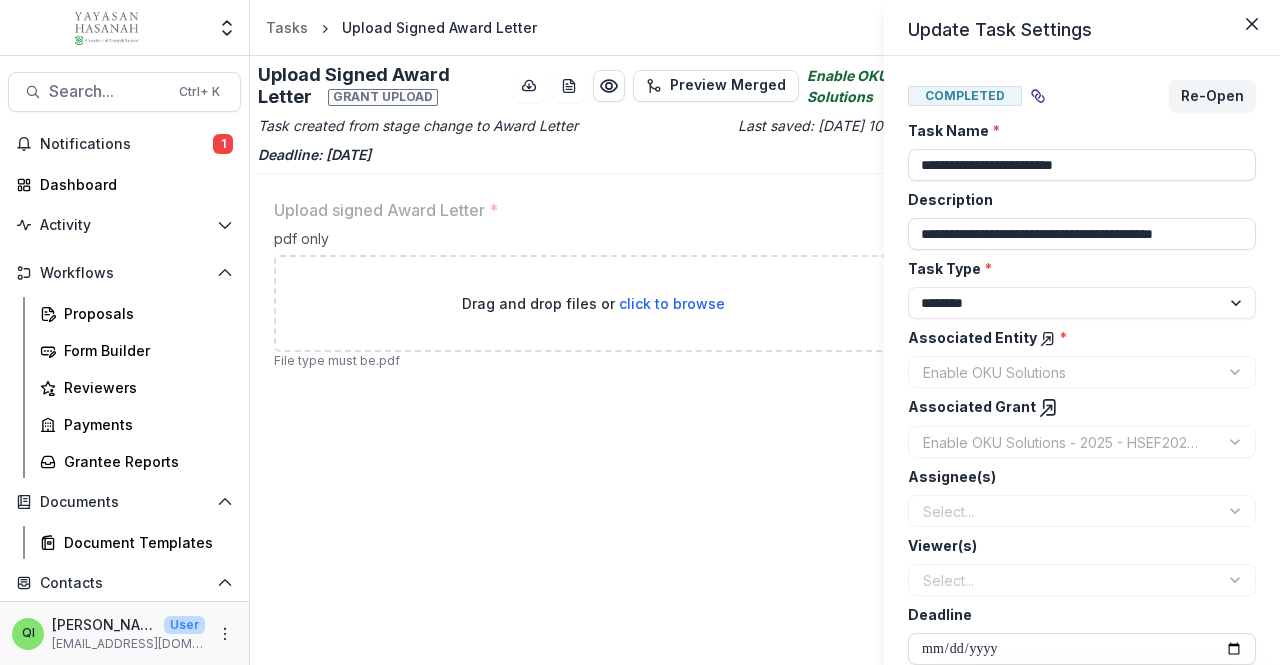 click on "Completed" at bounding box center (965, 96) 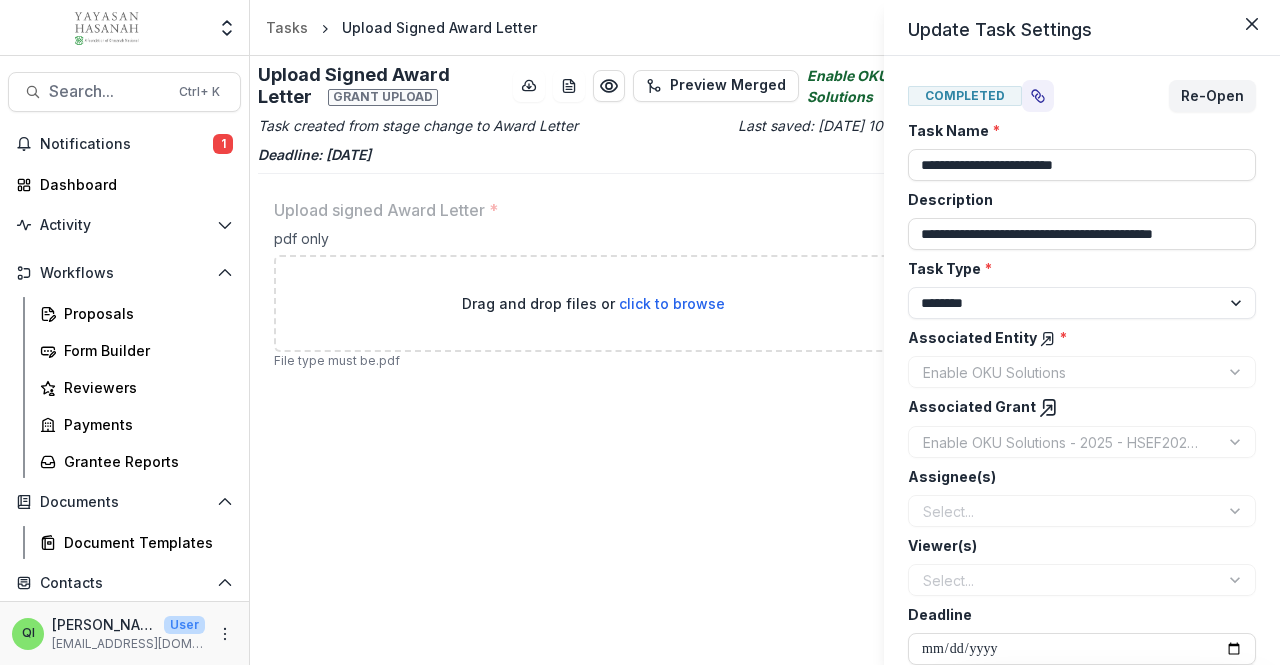 click at bounding box center [1038, 96] 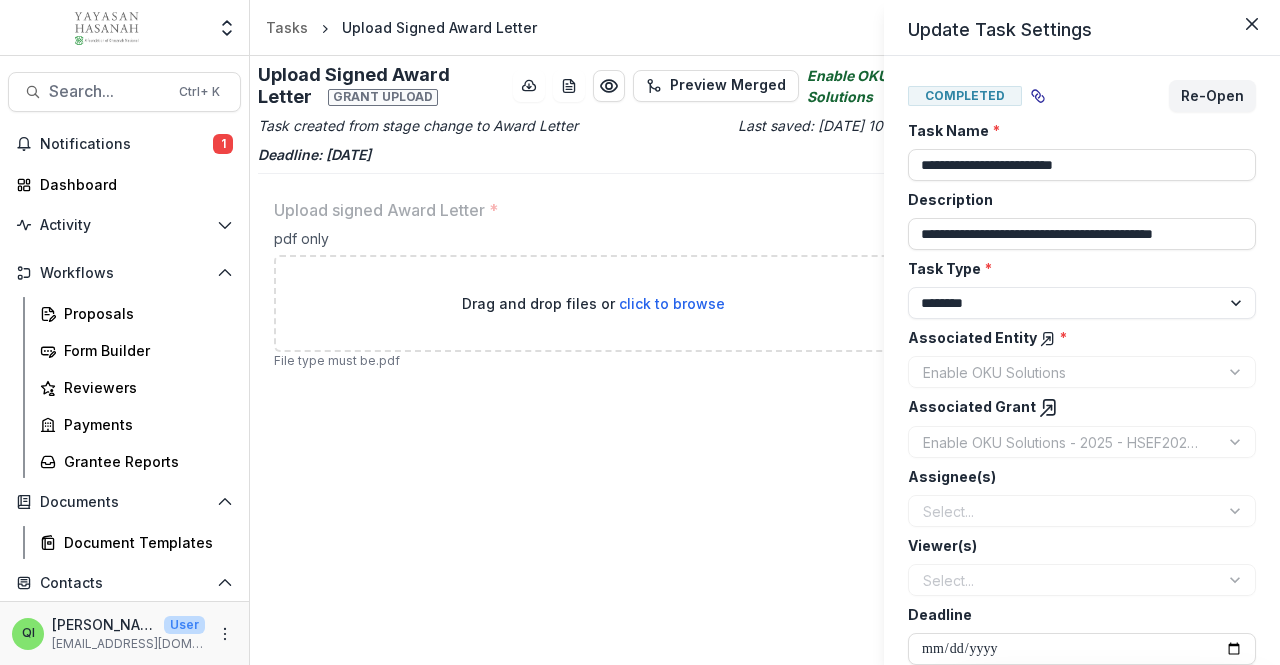 click on "Re-Open" at bounding box center [1171, 96] 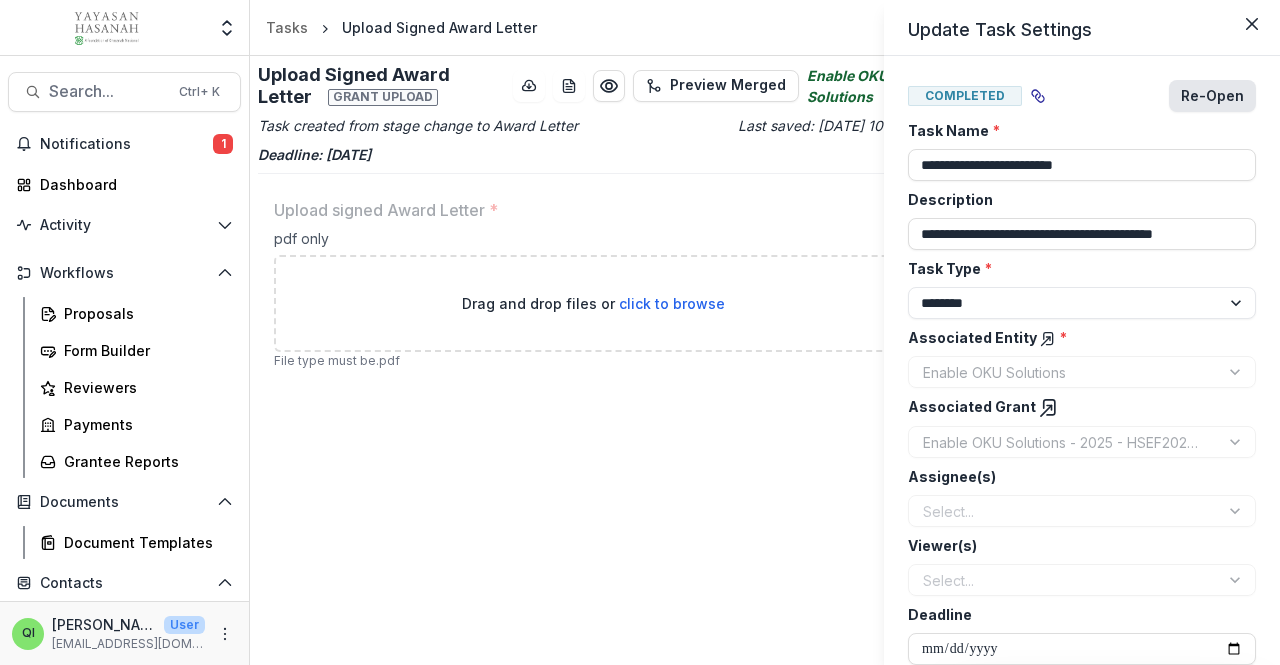 click on "Re-Open" at bounding box center (1212, 96) 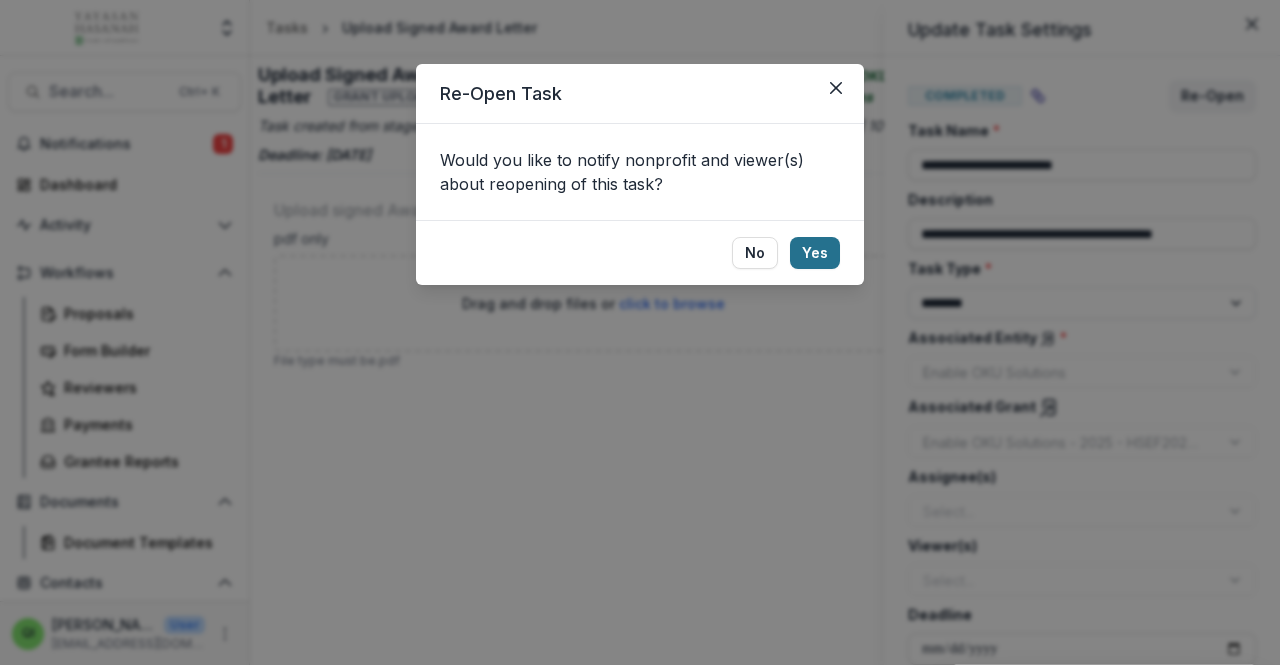 click on "Yes" at bounding box center (815, 253) 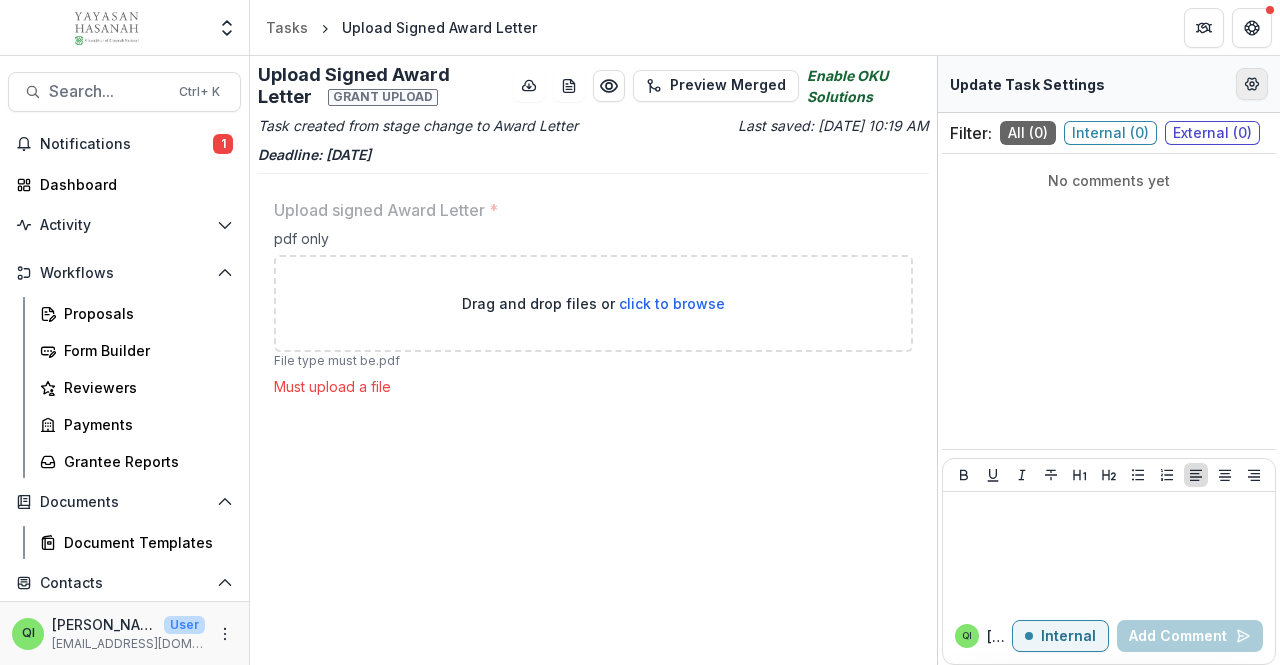 click 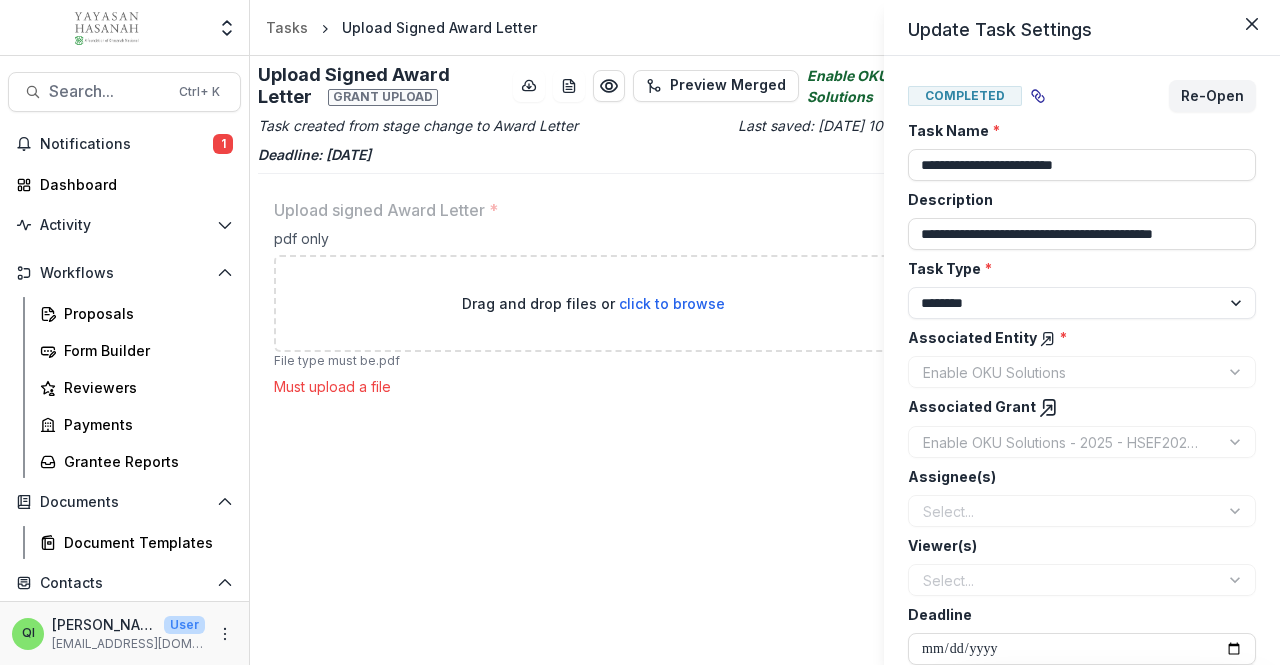 click on "**********" at bounding box center [640, 332] 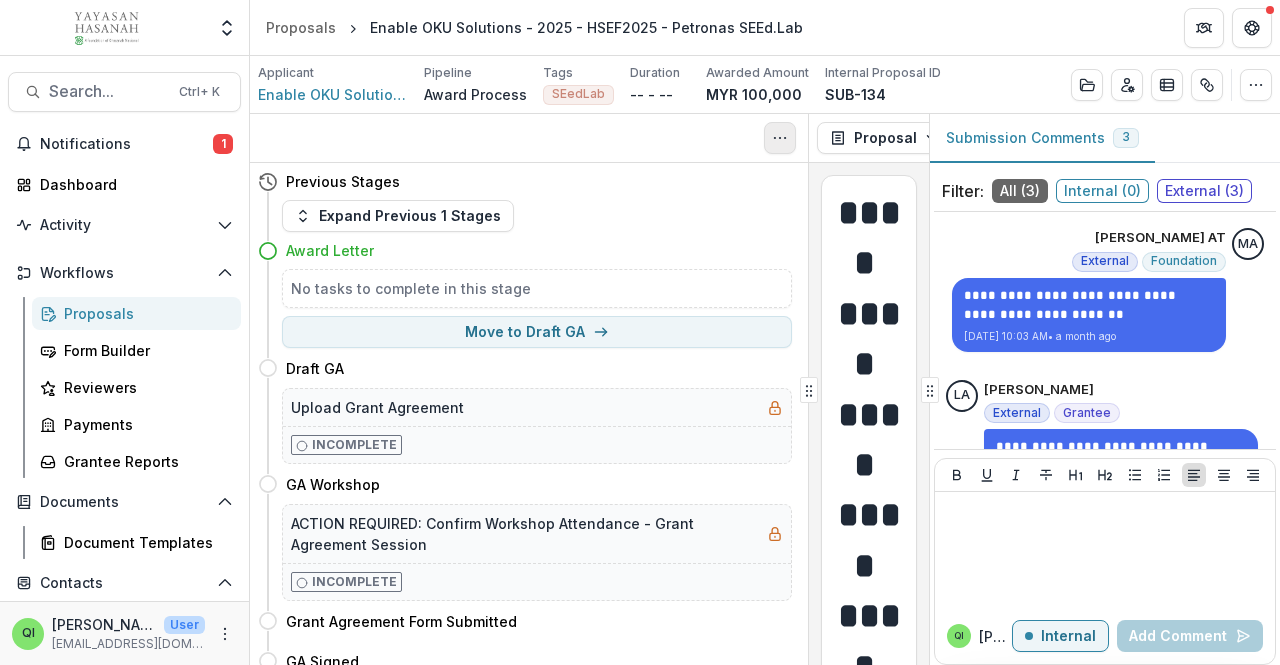 click 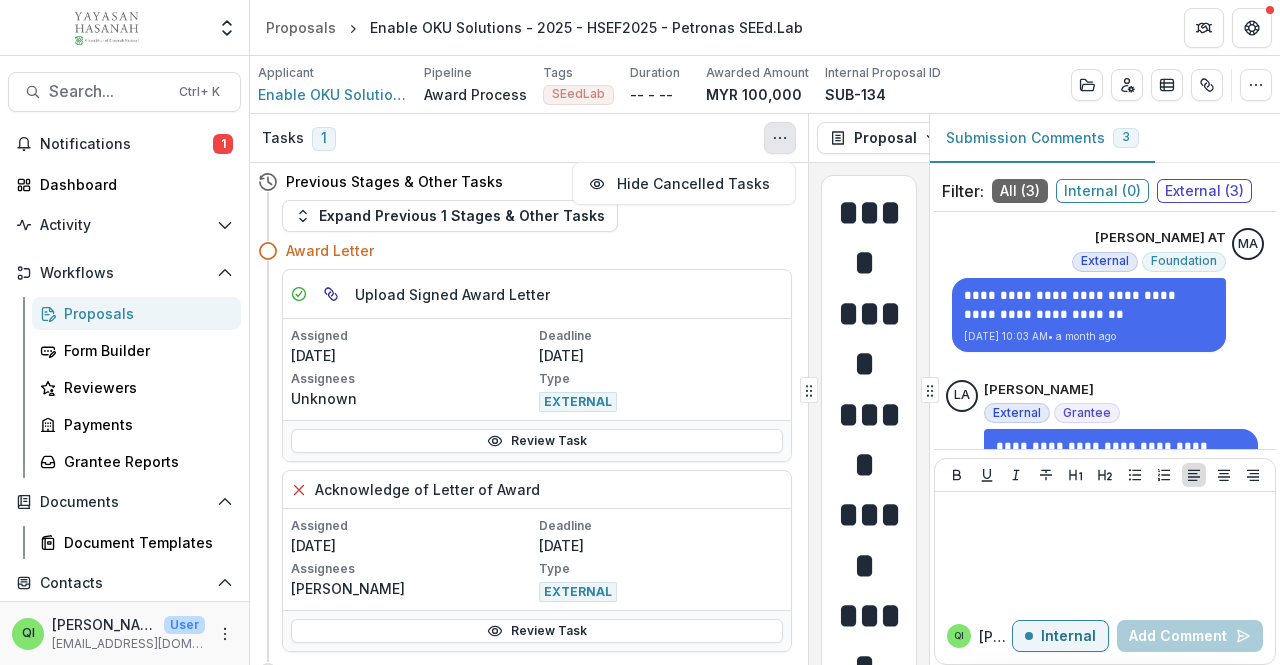 click on "Expand Previous 1 Stages & Other Tasks" at bounding box center (537, 216) 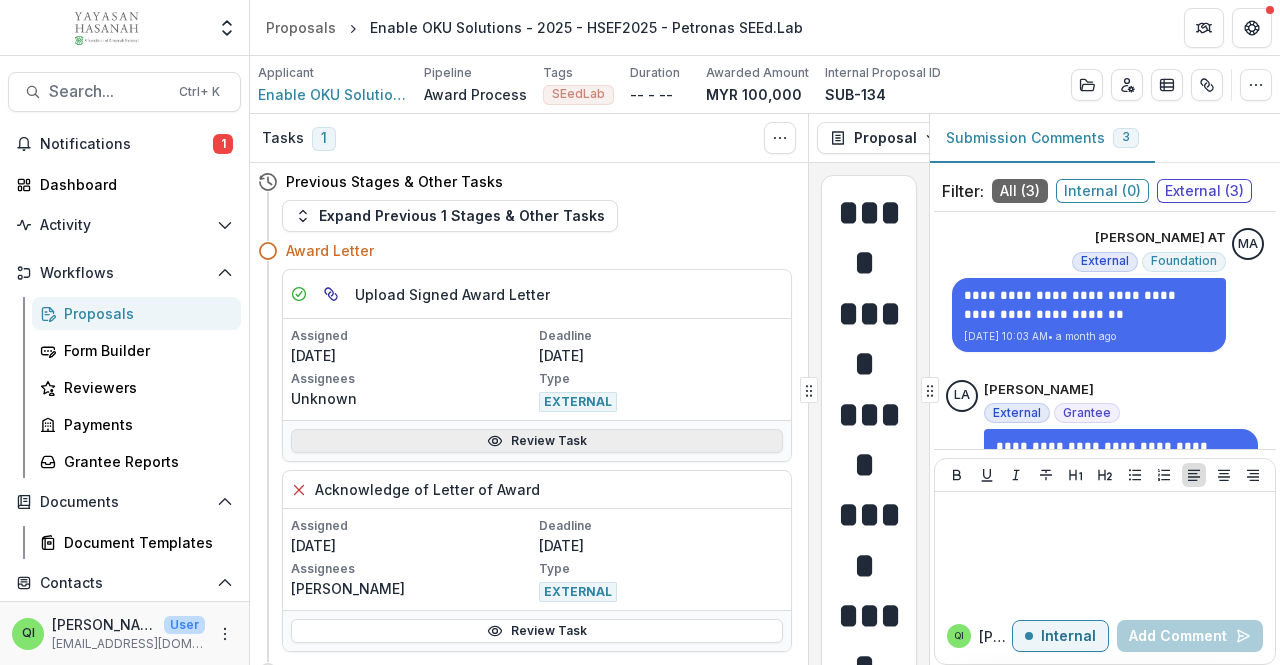click on "Review Task" at bounding box center (537, 441) 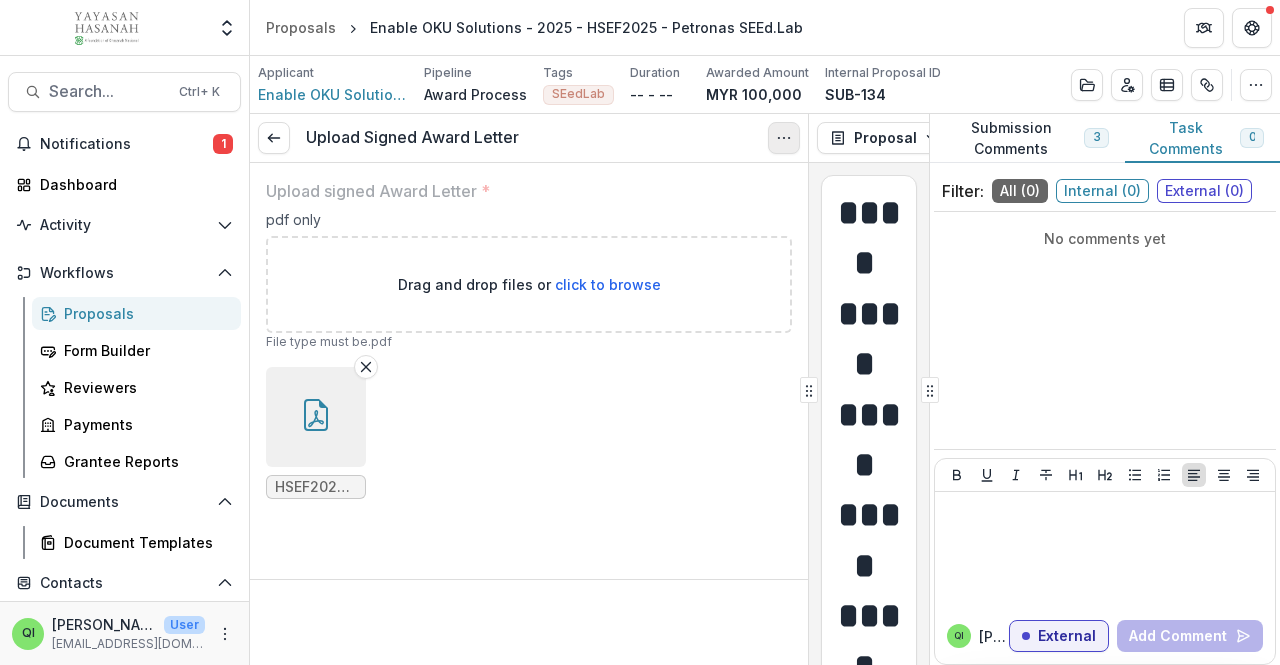 click 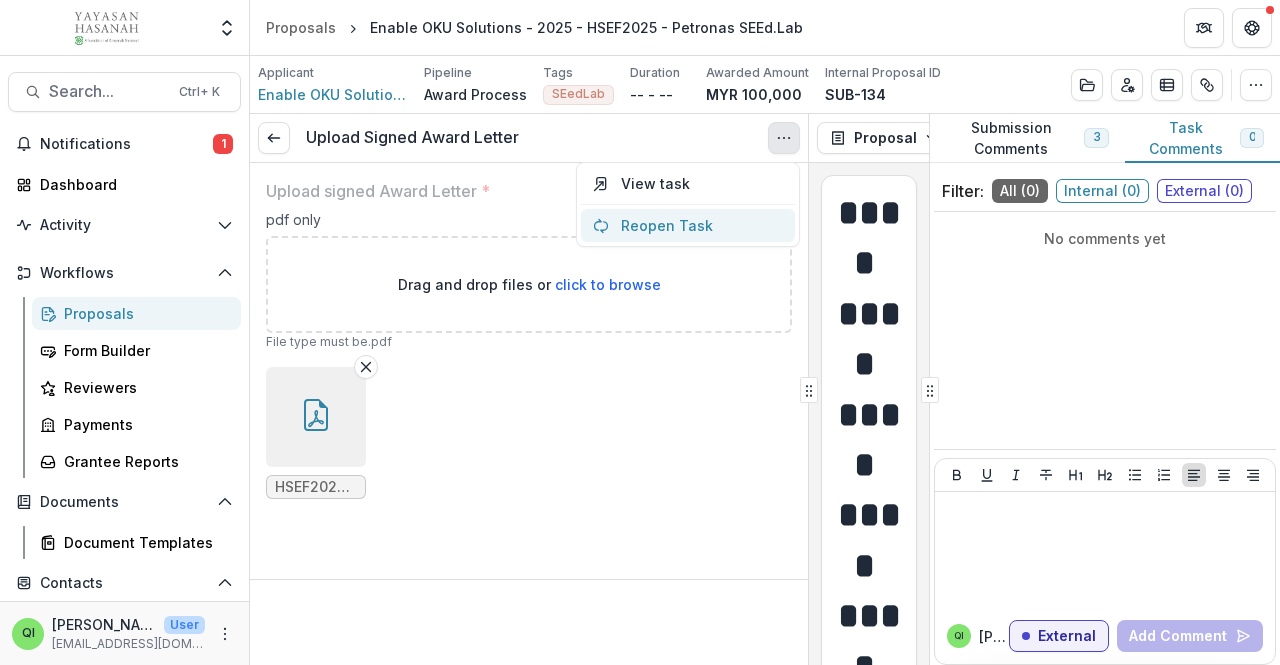 click on "Reopen Task" at bounding box center [688, 225] 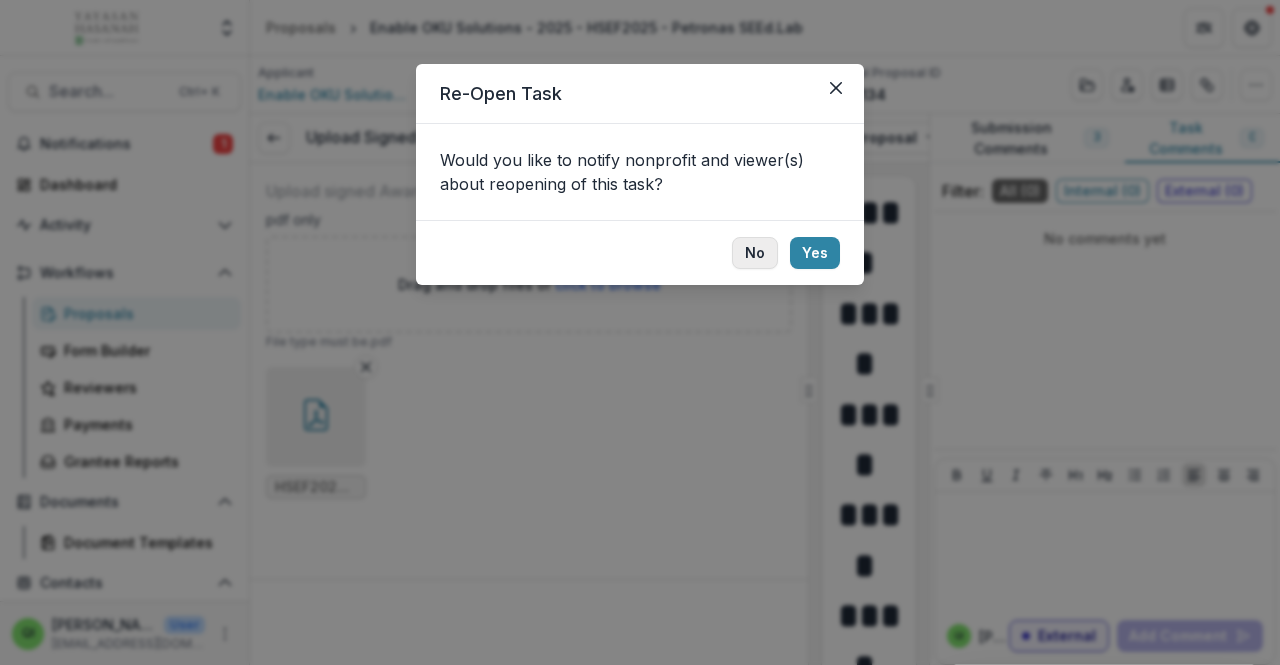 click on "No" at bounding box center [755, 253] 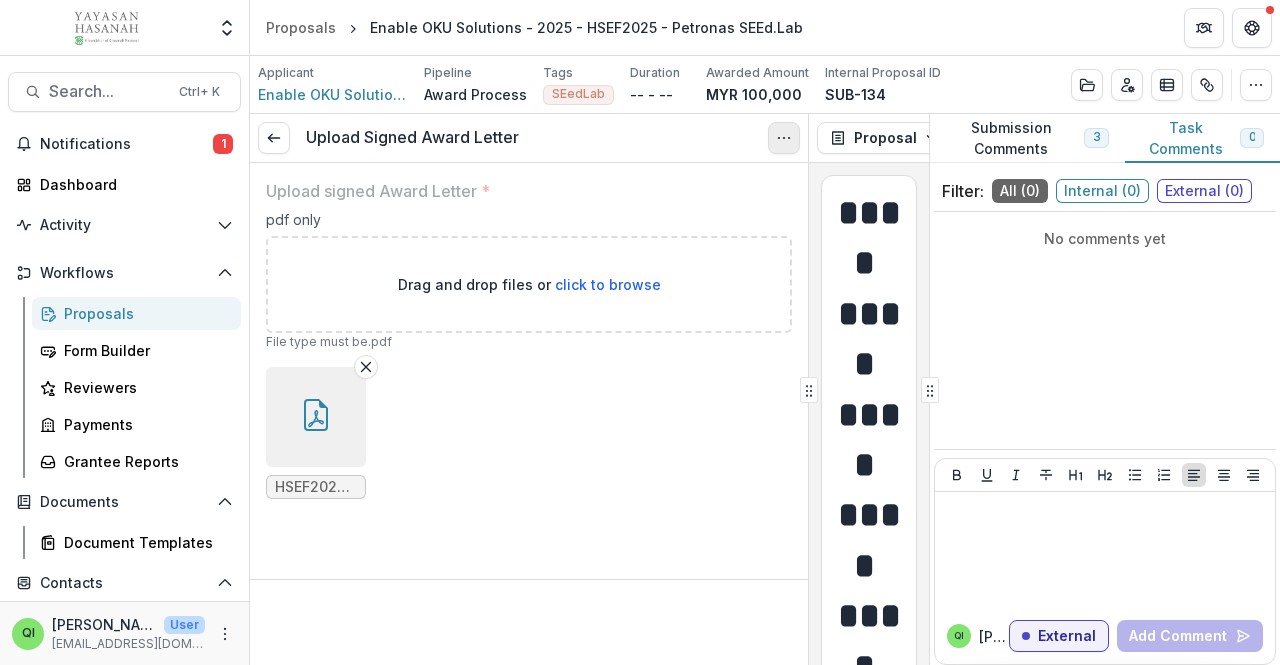 click at bounding box center [784, 138] 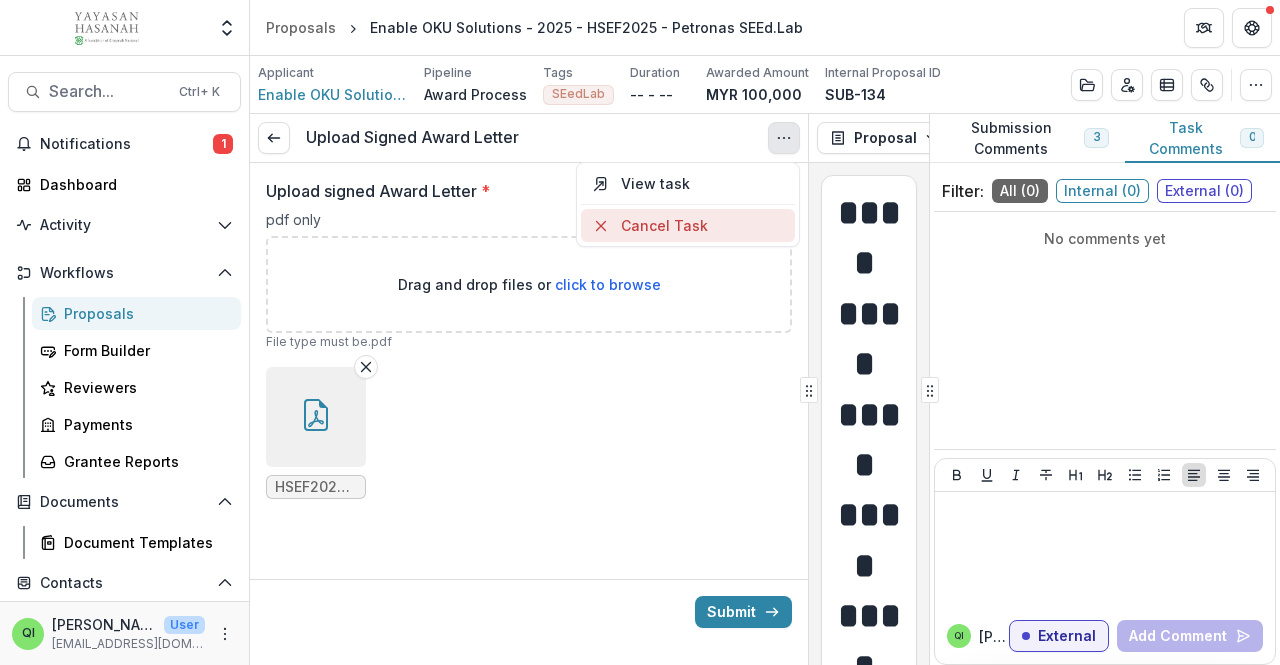 click on "Cancel Task" at bounding box center (688, 225) 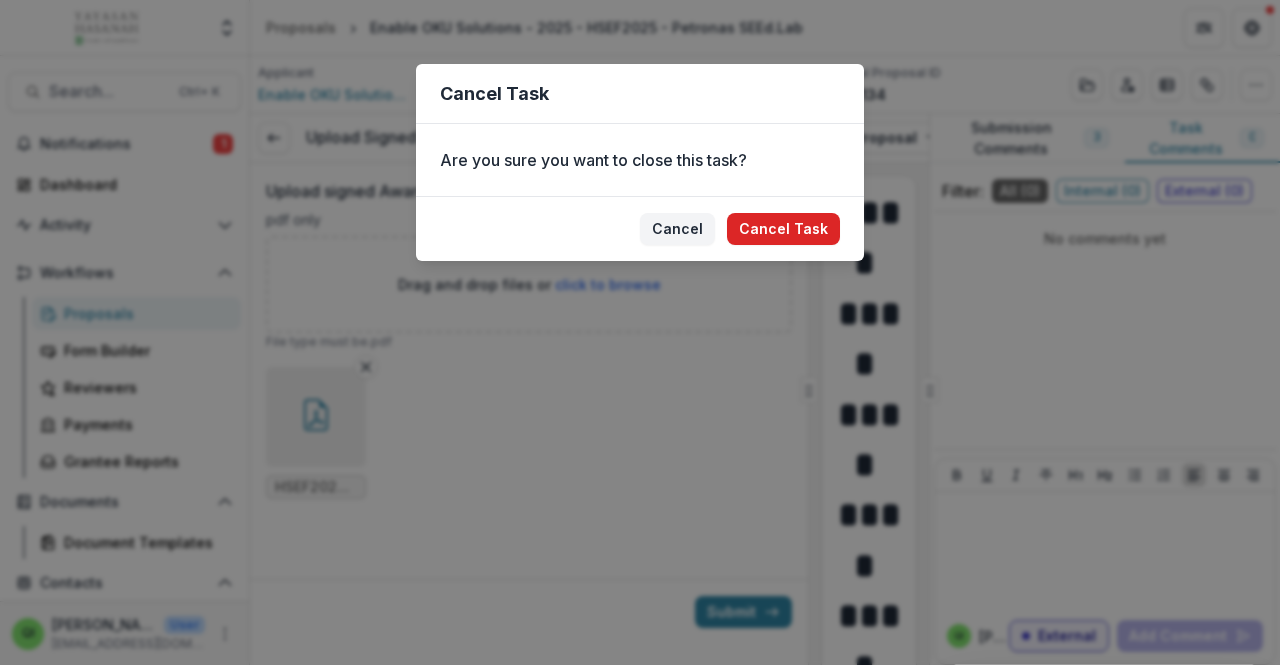 click on "Cancel Task" at bounding box center [783, 229] 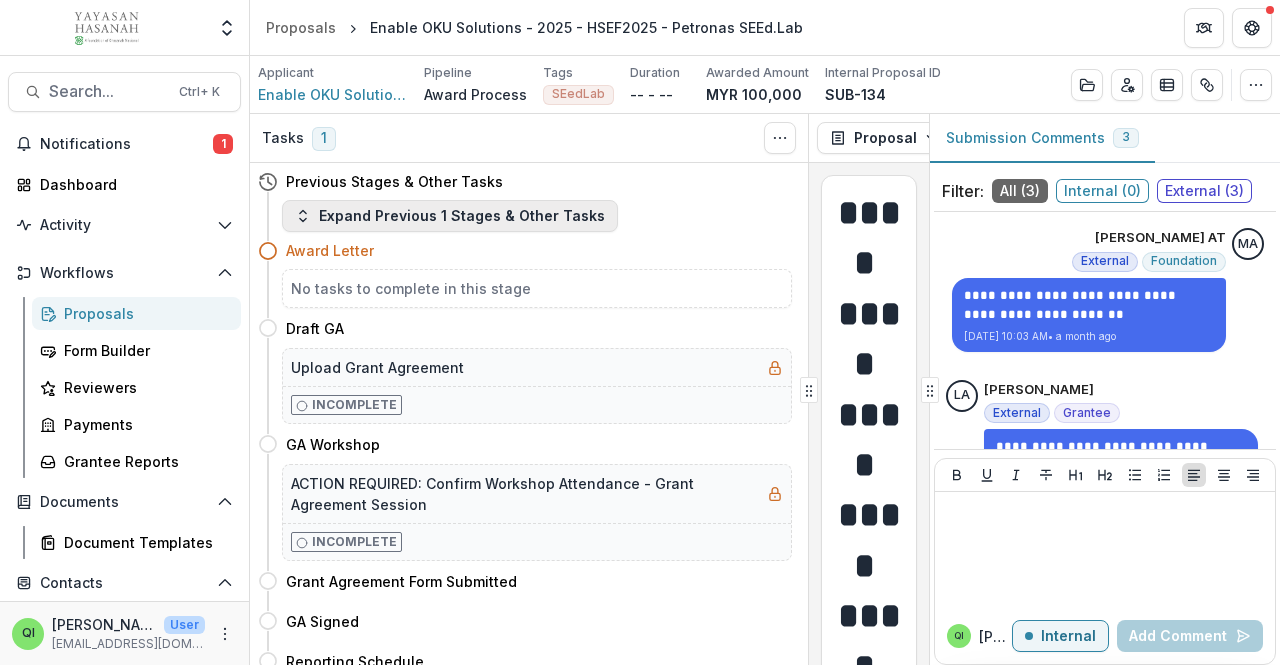 click on "Expand Previous 1 Stages & Other Tasks" at bounding box center [450, 216] 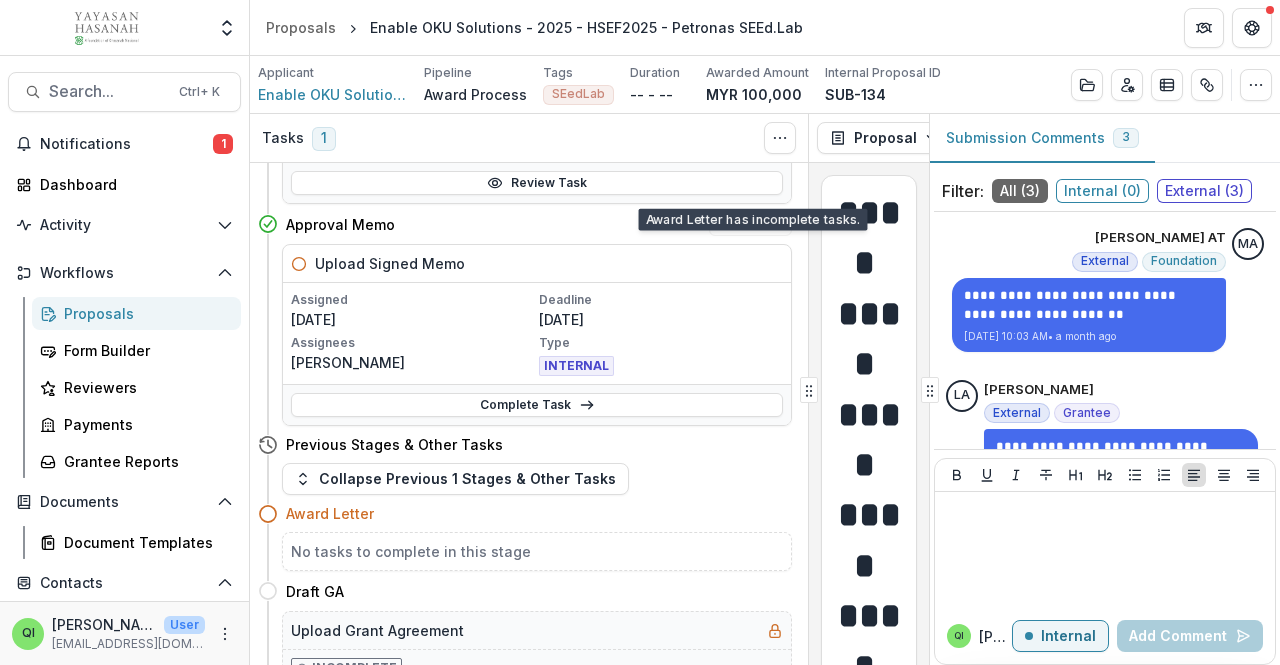 scroll, scrollTop: 400, scrollLeft: 0, axis: vertical 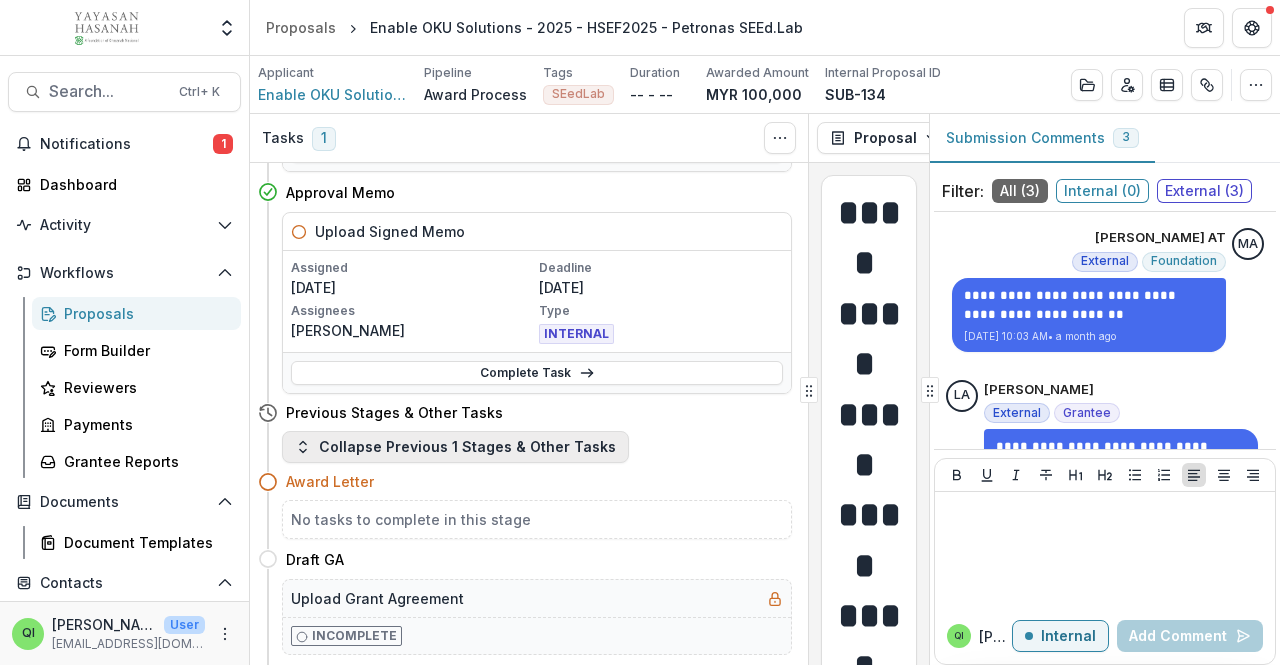 click on "Collapse Previous 1 Stages & Other Tasks" at bounding box center (455, 447) 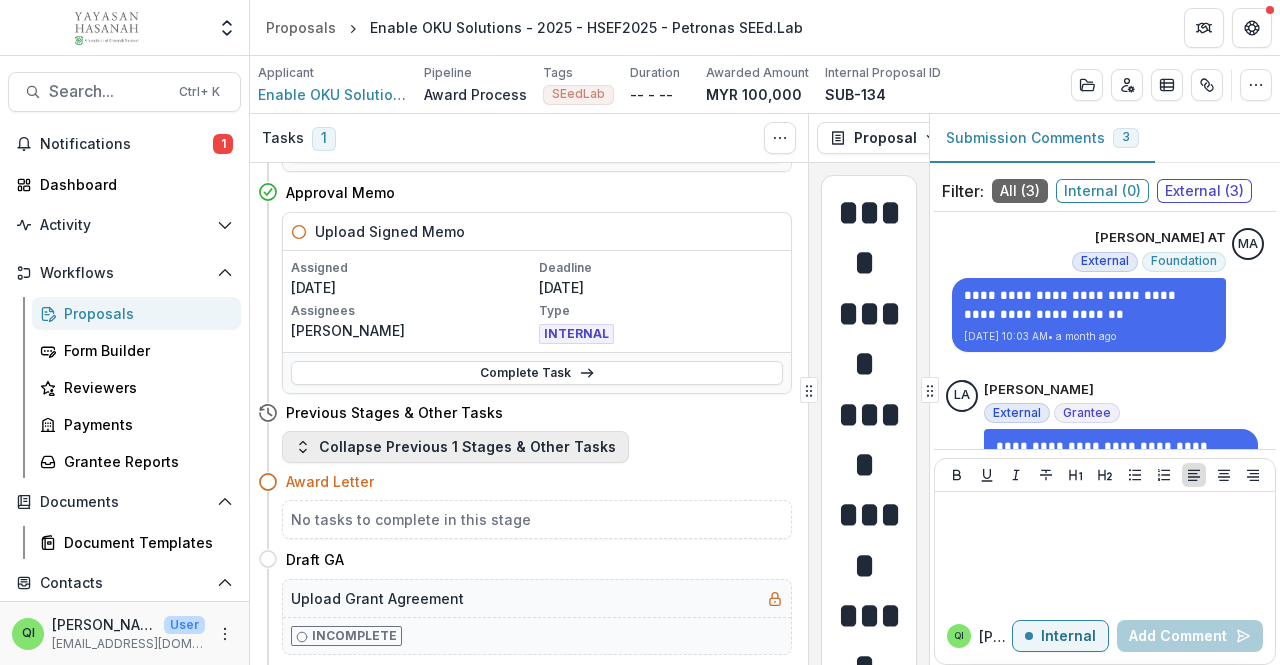scroll, scrollTop: 0, scrollLeft: 0, axis: both 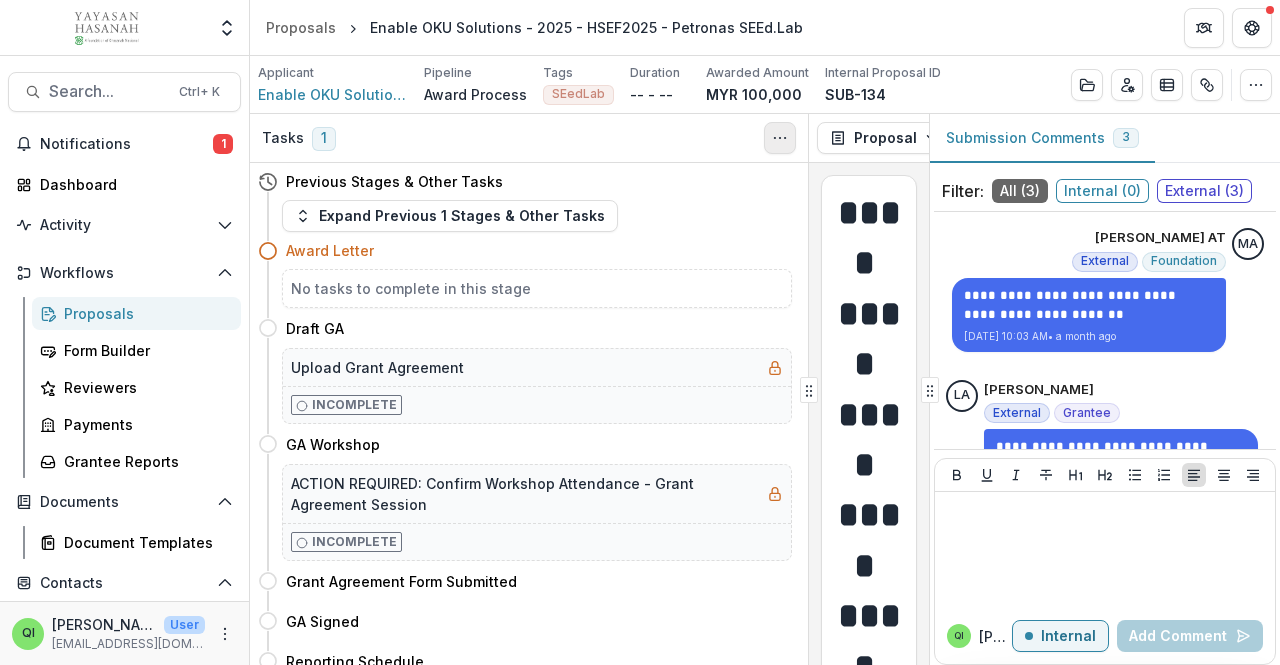 click at bounding box center (780, 138) 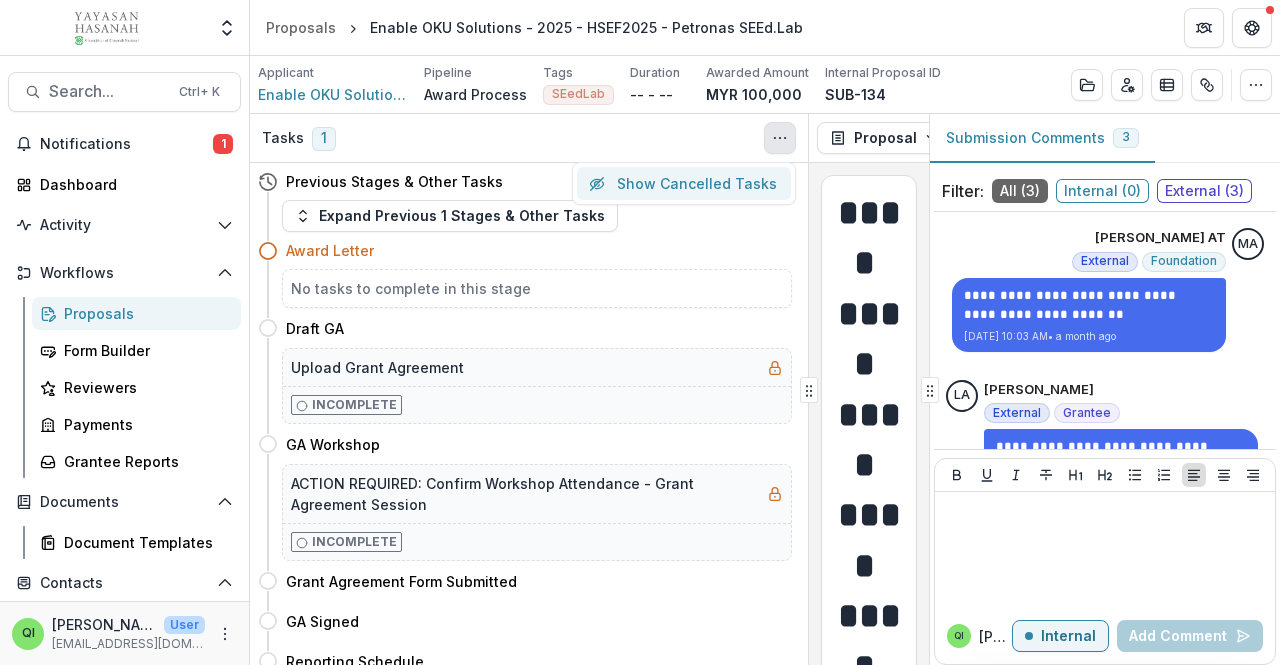 click on "Show Cancelled Tasks" at bounding box center [684, 183] 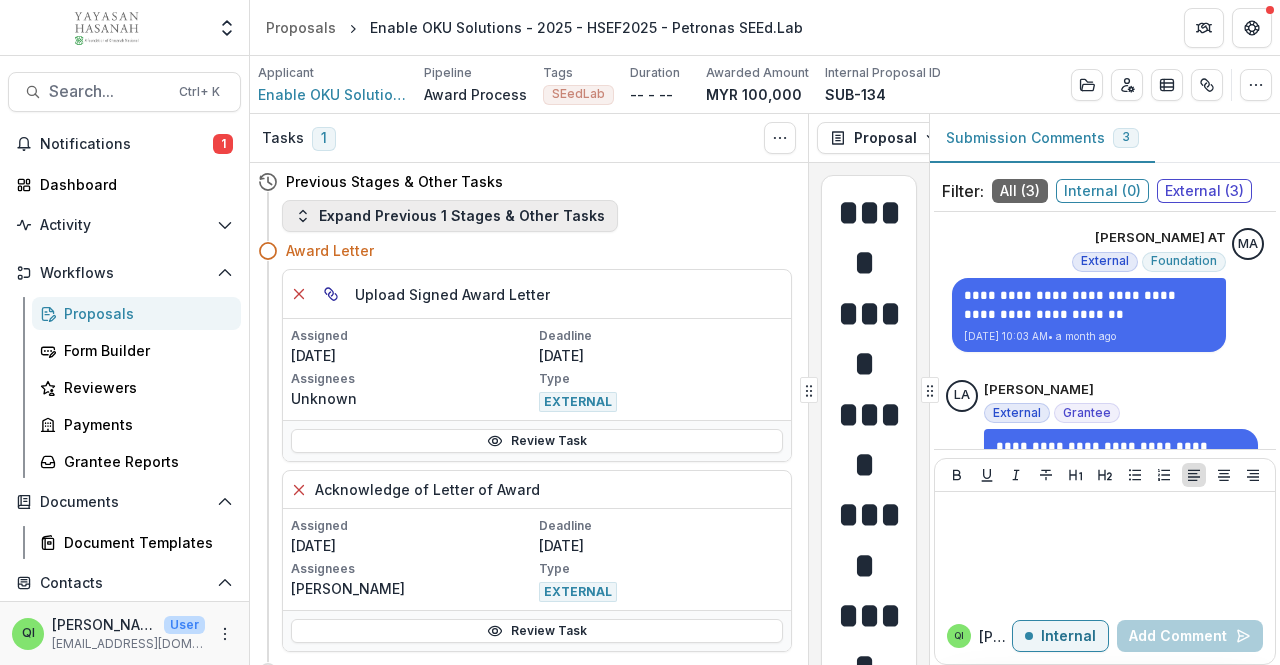 click on "Expand Previous 1 Stages & Other Tasks" at bounding box center [450, 216] 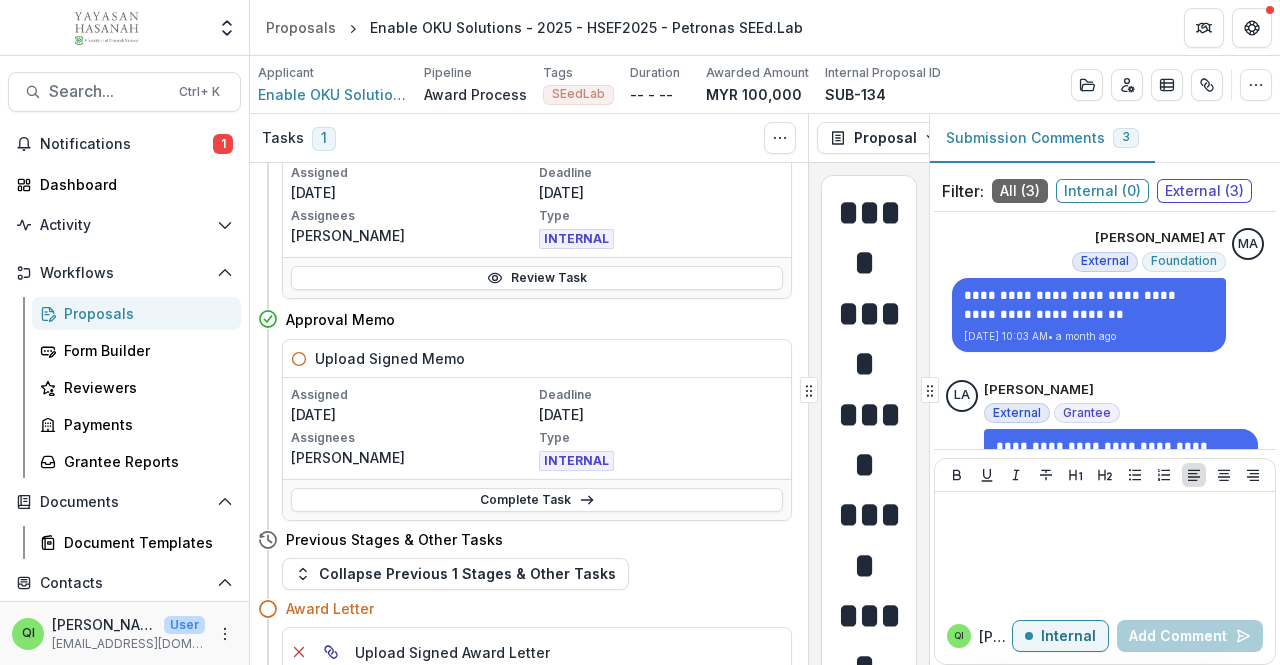 scroll, scrollTop: 400, scrollLeft: 0, axis: vertical 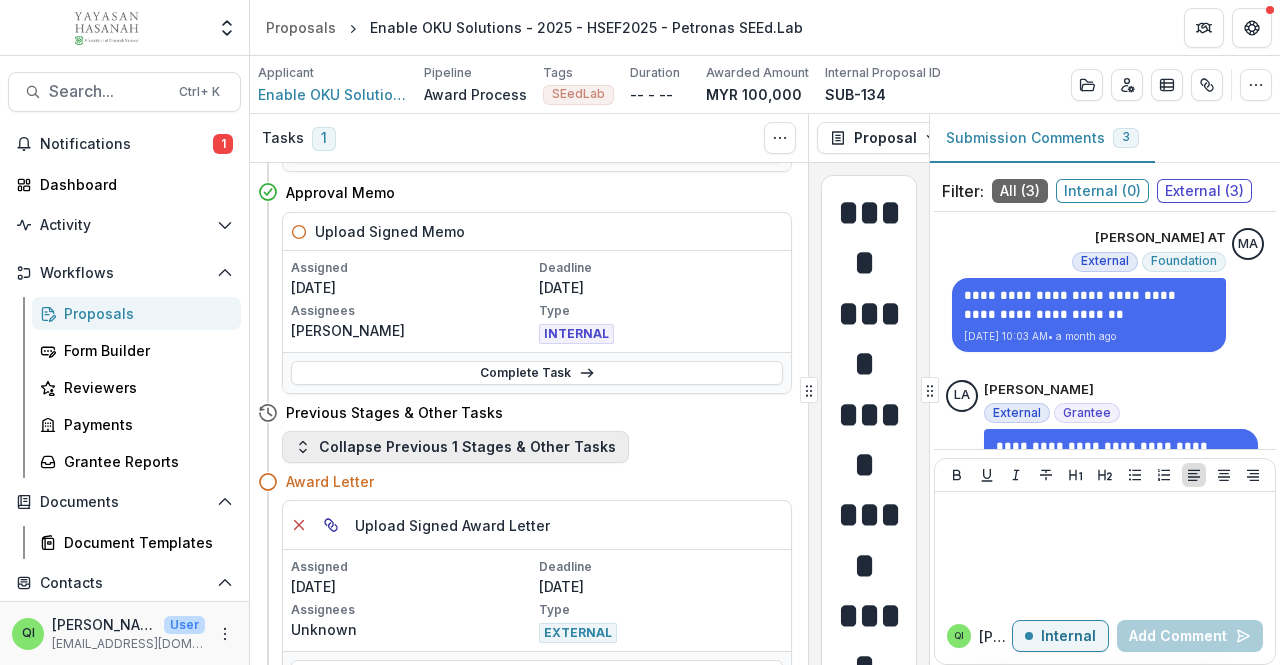 click on "Collapse Previous 1 Stages & Other Tasks" at bounding box center [455, 447] 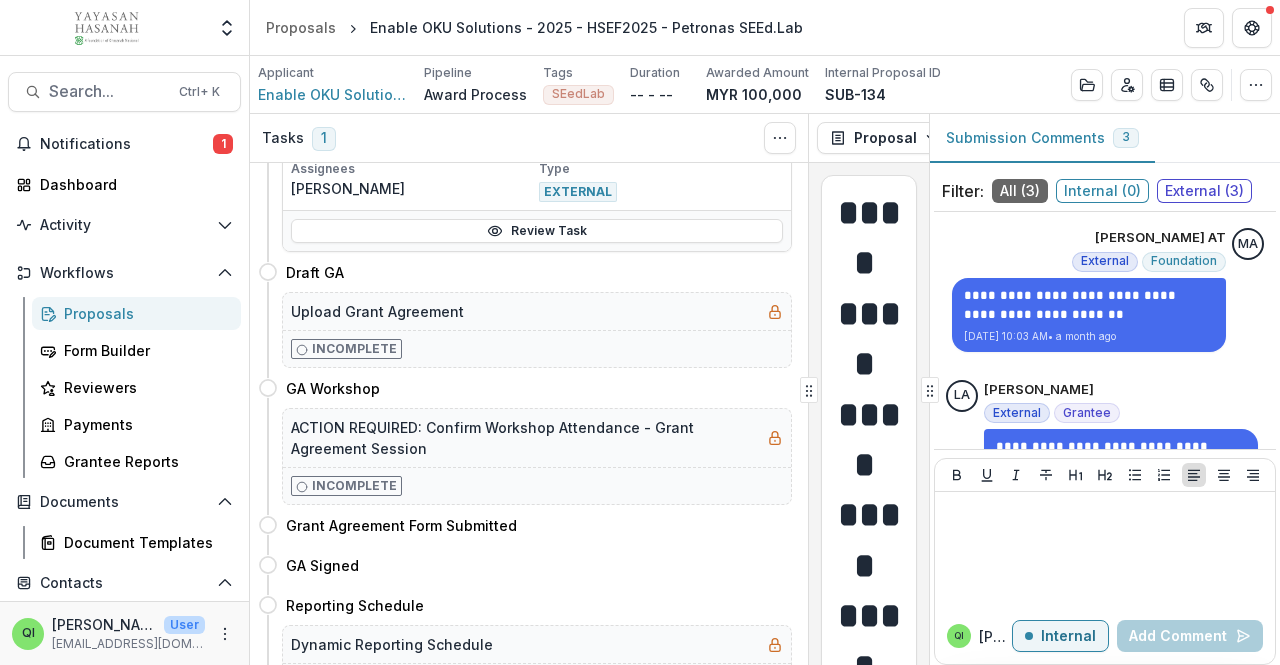 scroll, scrollTop: 0, scrollLeft: 0, axis: both 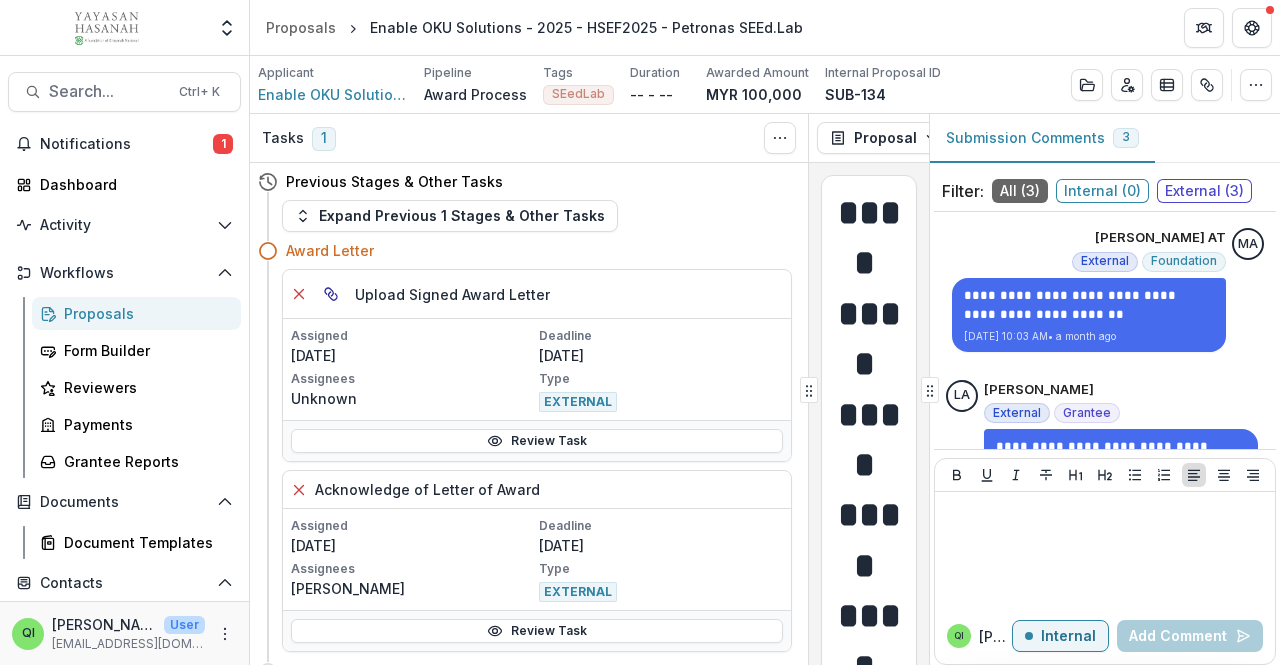 click on "Award Letter" at bounding box center [539, 250] 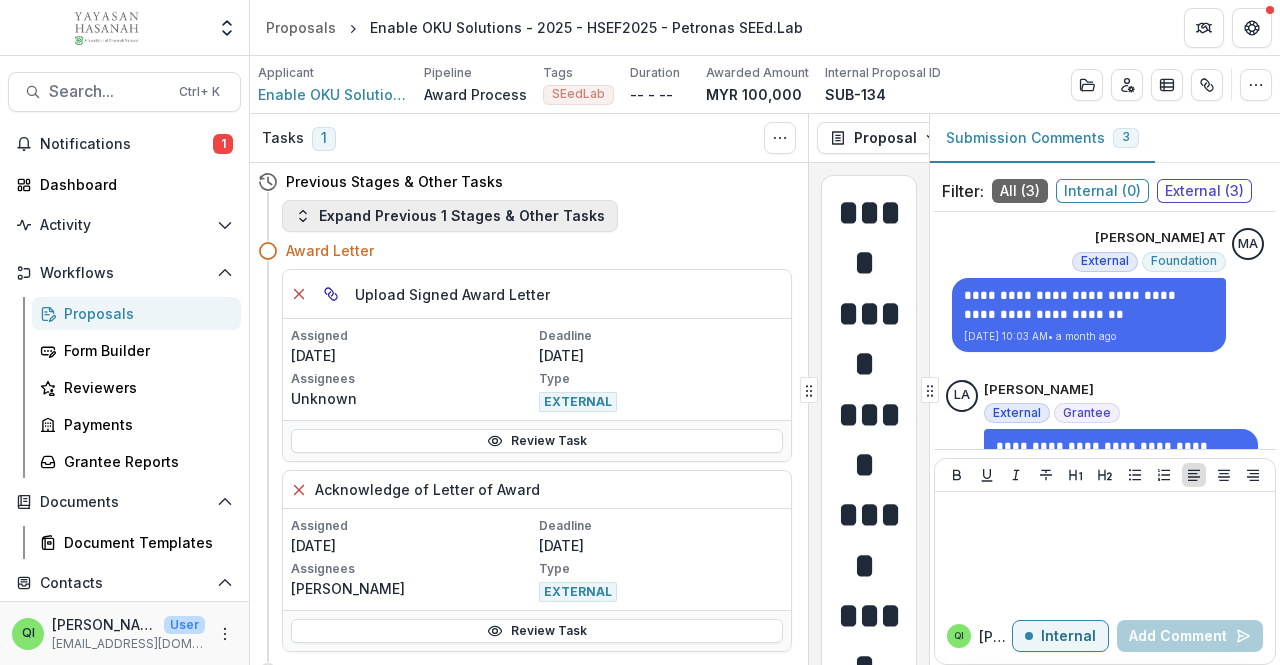 click on "Expand Previous 1 Stages & Other Tasks" at bounding box center (450, 216) 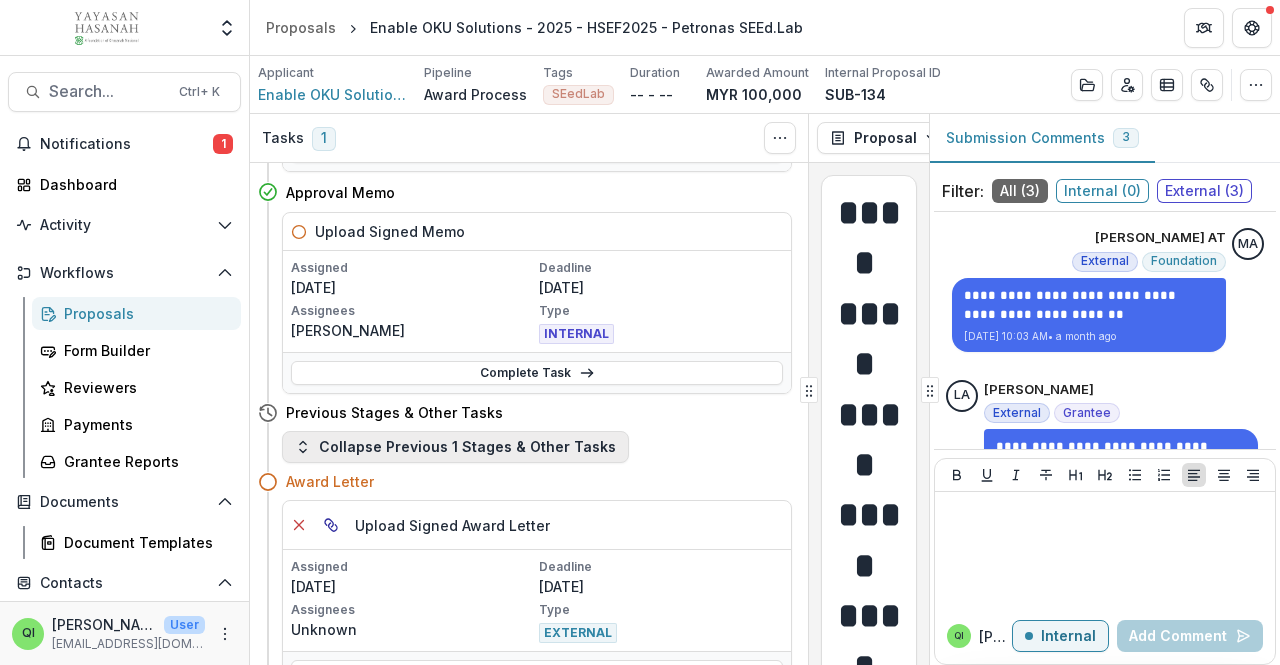 scroll, scrollTop: 500, scrollLeft: 0, axis: vertical 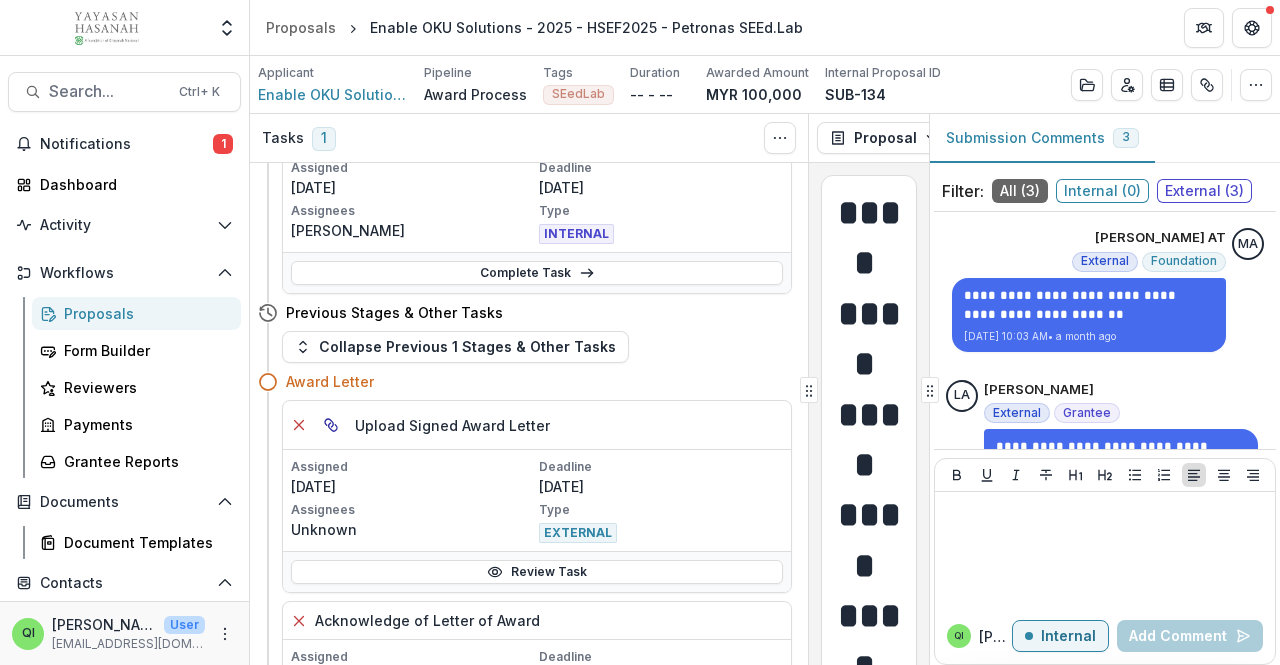 click on "Collapse Previous 1 Stages & Other Tasks" at bounding box center (455, 347) 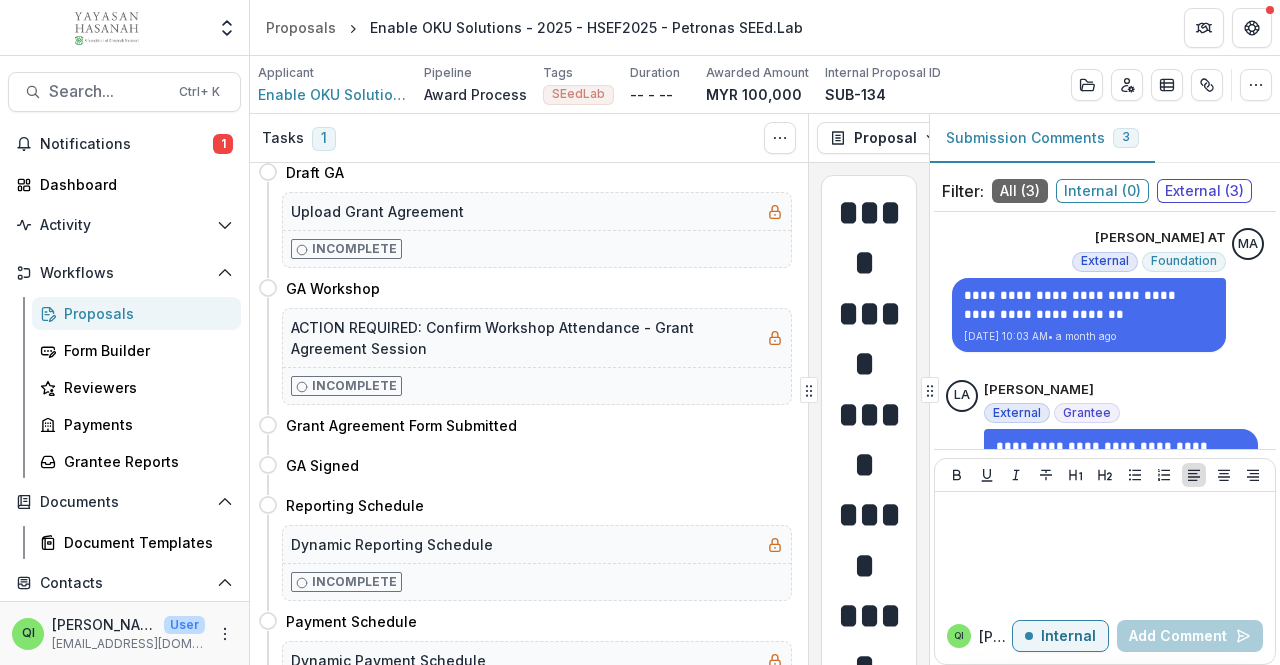 scroll, scrollTop: 0, scrollLeft: 0, axis: both 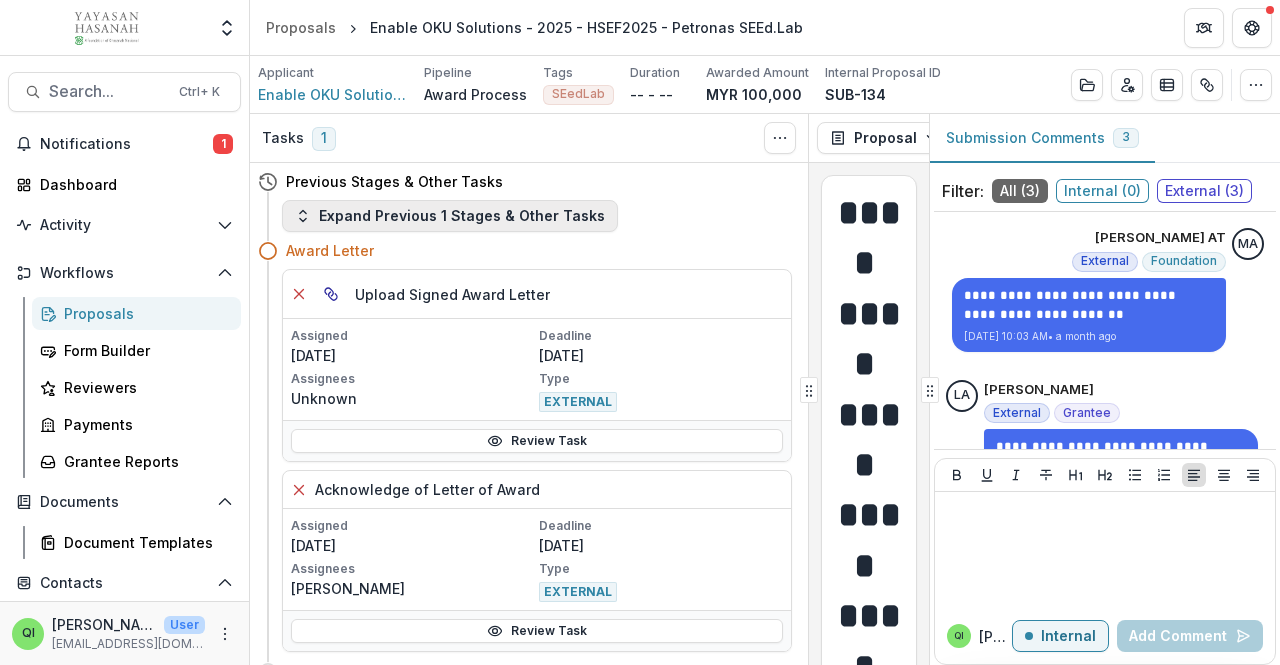 click on "Expand Previous 1 Stages & Other Tasks" at bounding box center [450, 216] 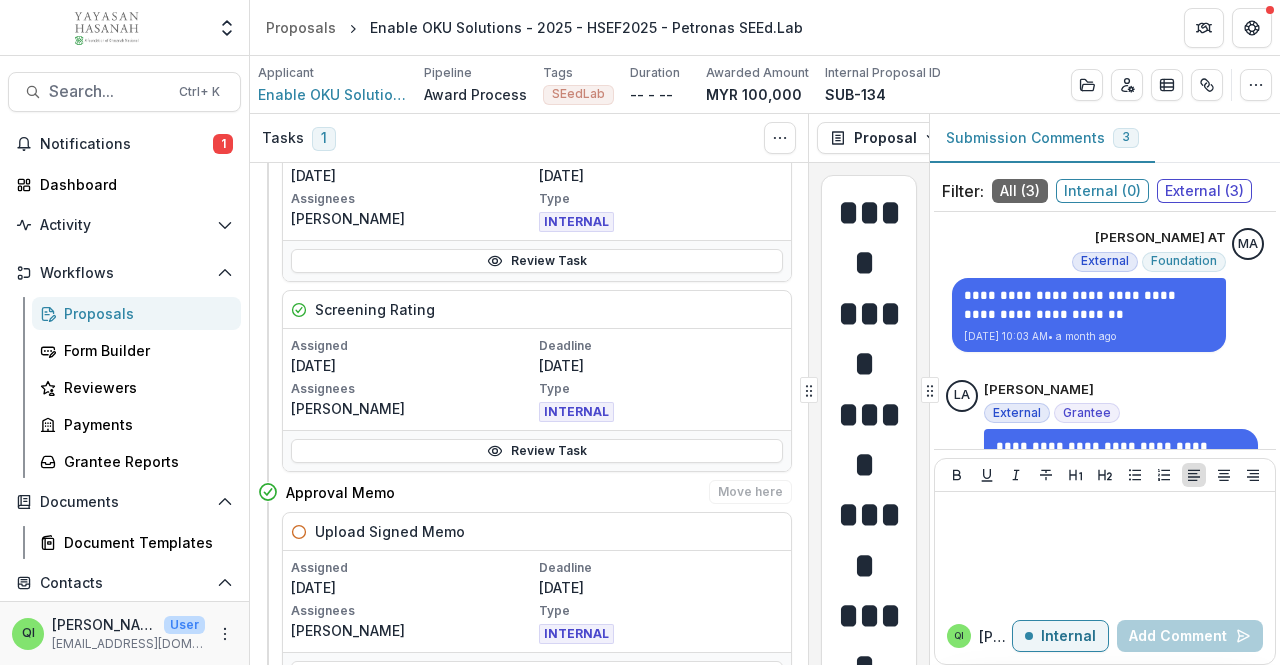 scroll, scrollTop: 300, scrollLeft: 0, axis: vertical 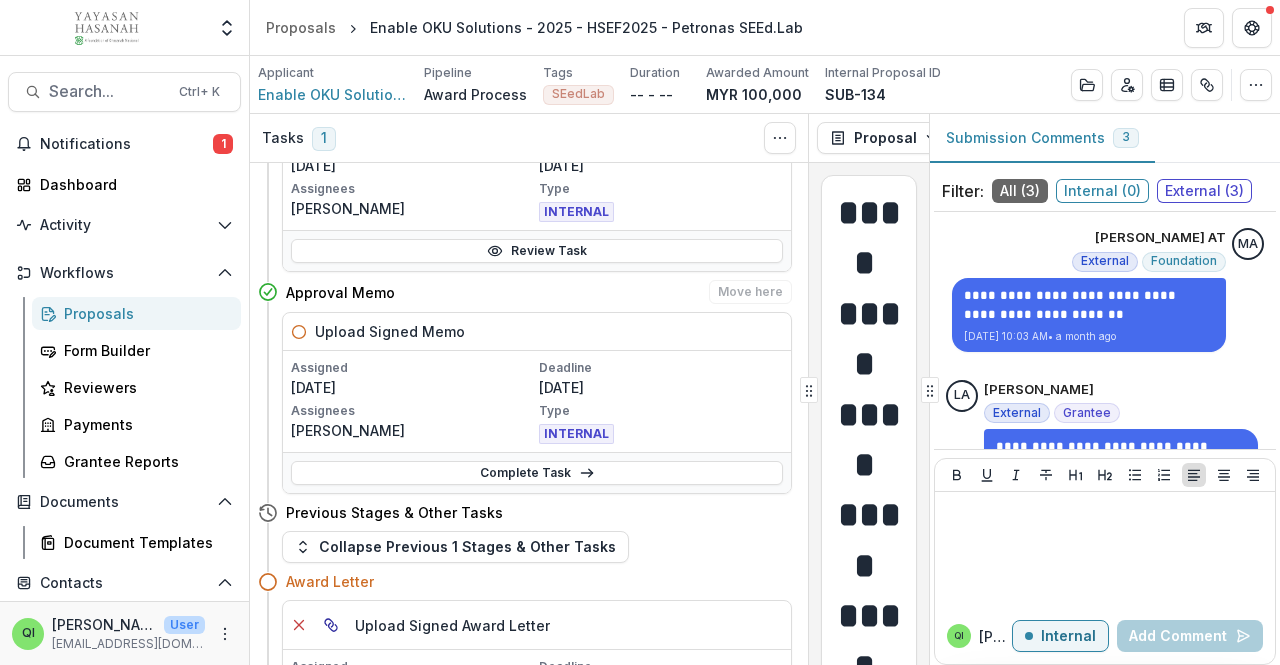 click on "Deadline" at bounding box center (661, 368) 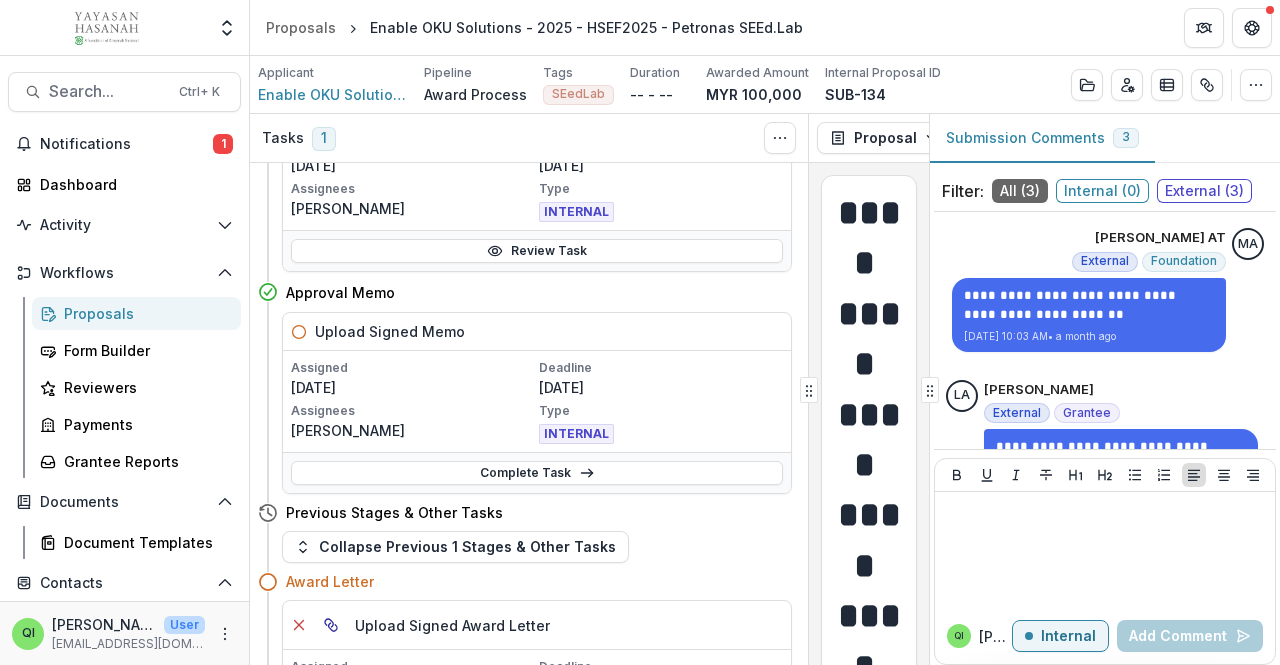 scroll, scrollTop: 400, scrollLeft: 0, axis: vertical 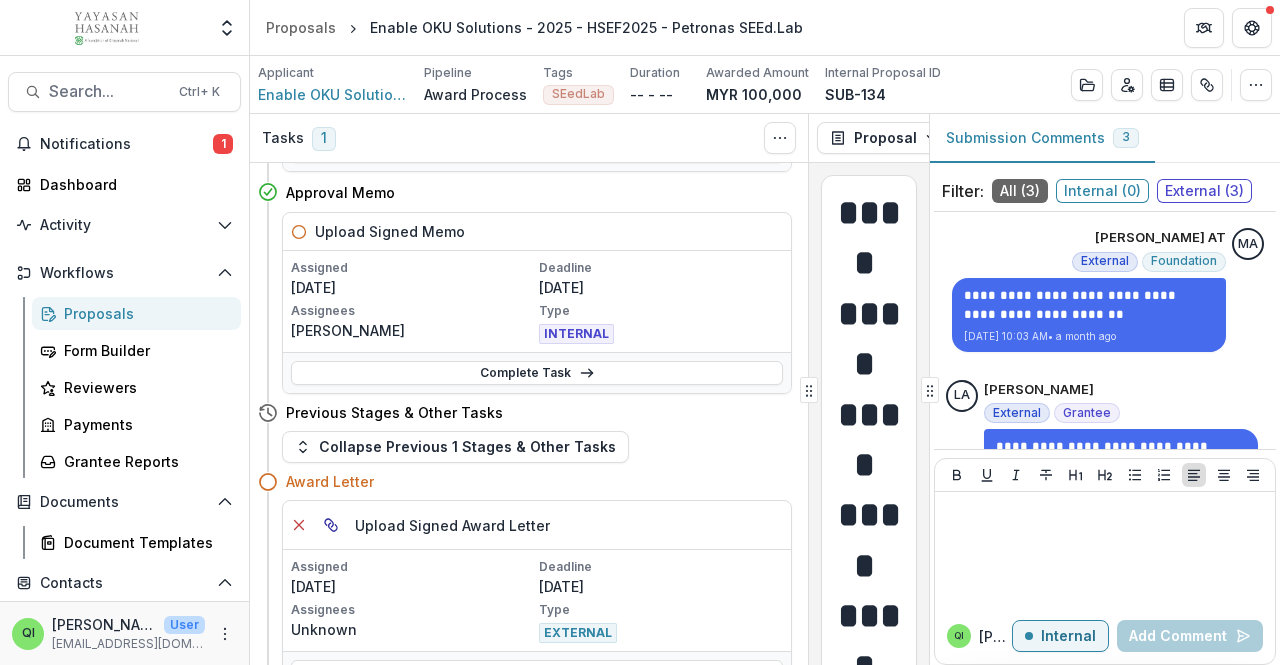 click on "Award Letter" at bounding box center [525, 481] 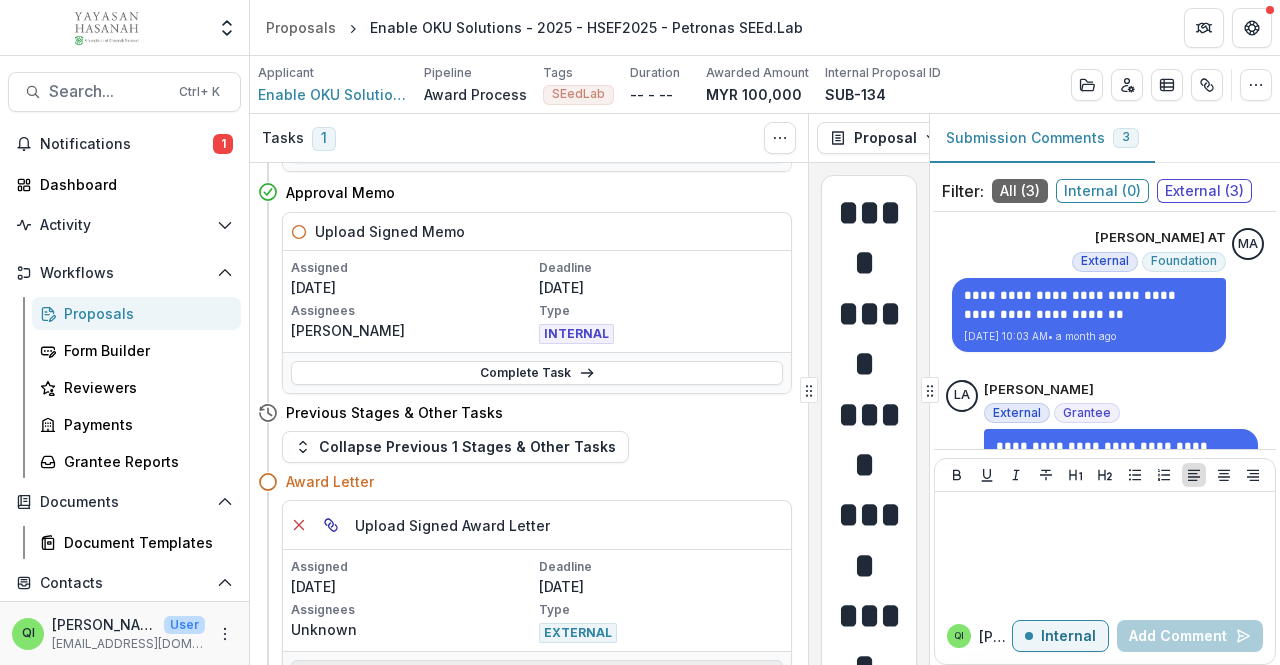 click on "Collapse Previous 1 Stages & Other Tasks" at bounding box center [455, 447] 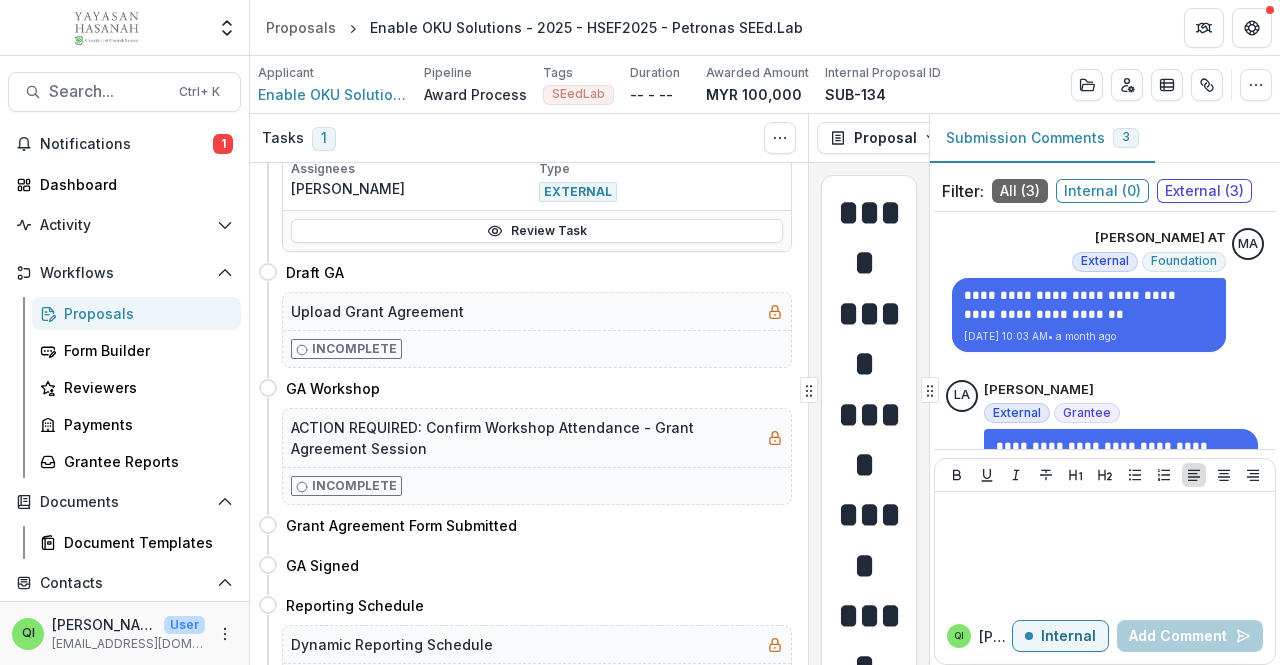 scroll, scrollTop: 0, scrollLeft: 0, axis: both 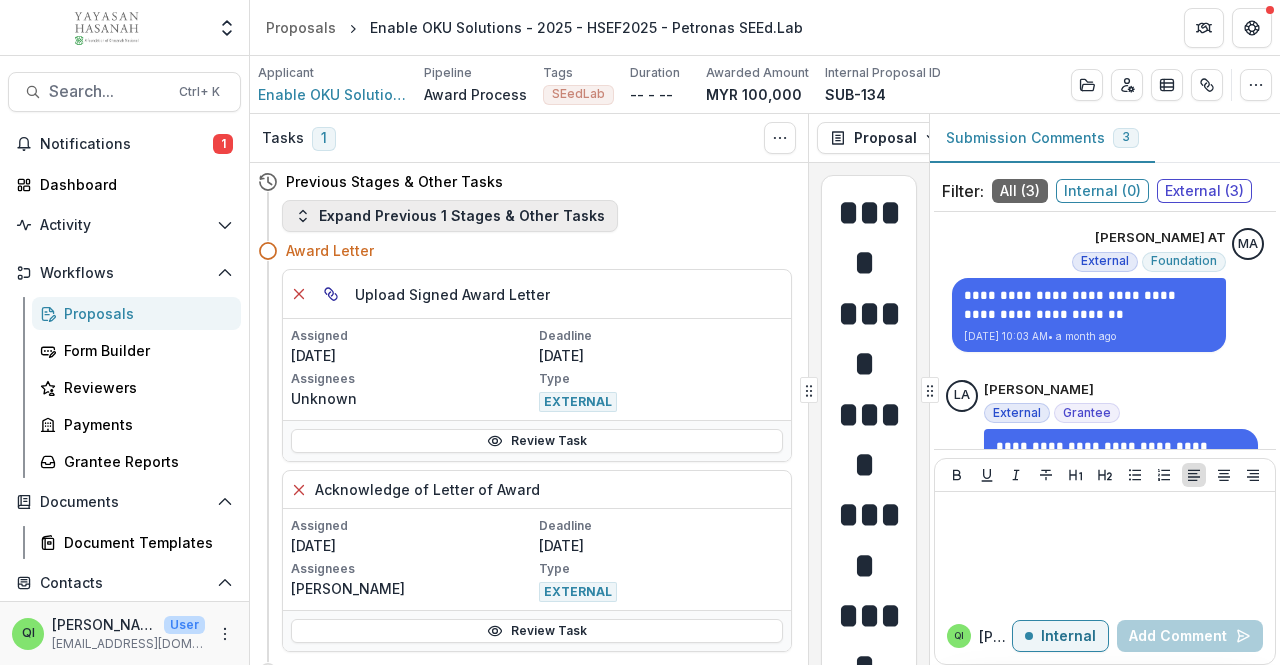 click on "Expand Previous 1 Stages & Other Tasks" at bounding box center [450, 216] 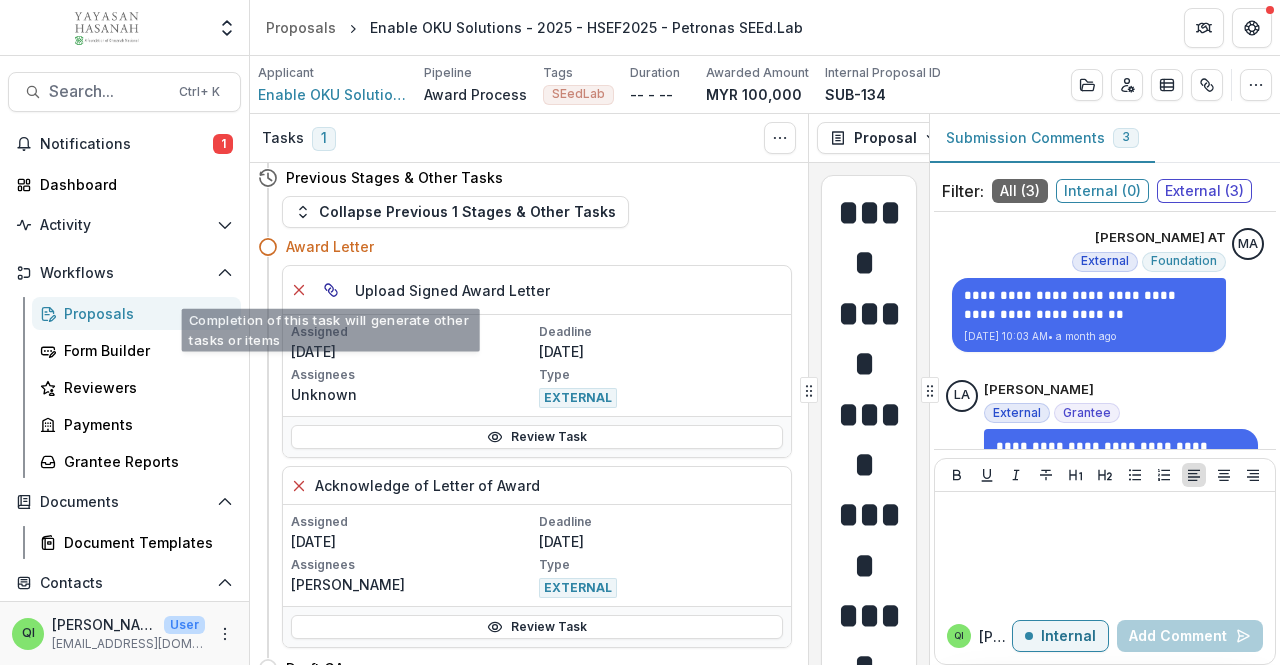 scroll, scrollTop: 700, scrollLeft: 0, axis: vertical 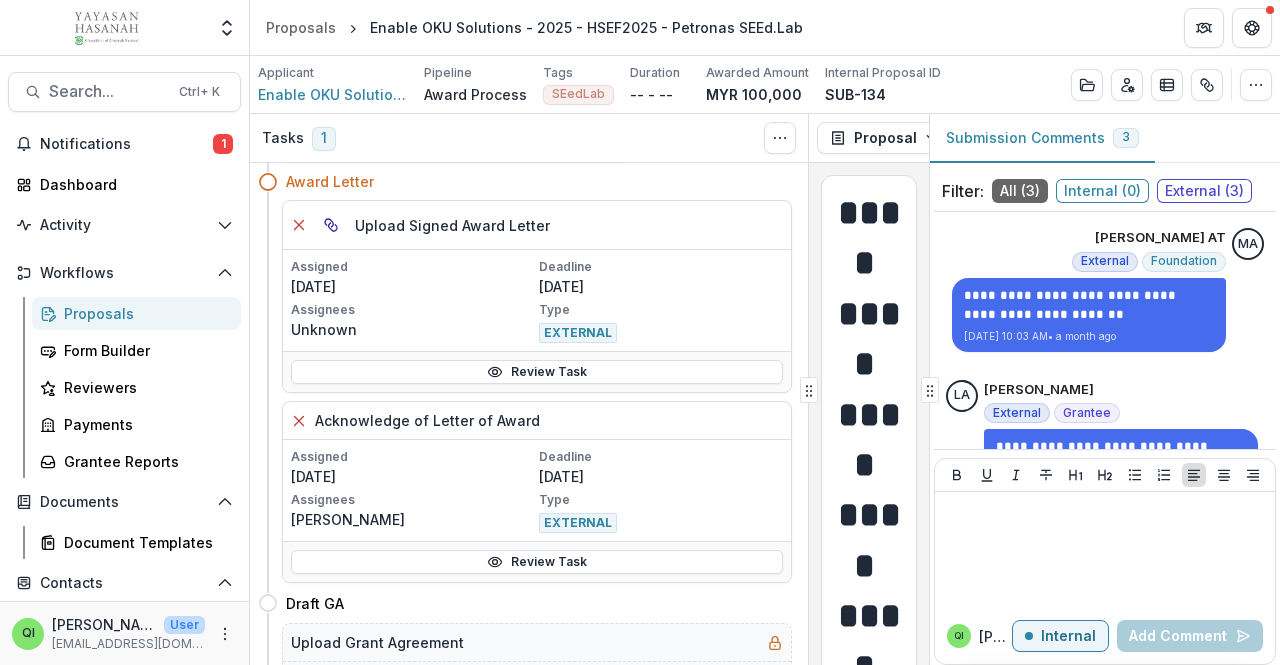 click on "Tasks 1 Hide Cancelled Tasks" at bounding box center (529, 138) 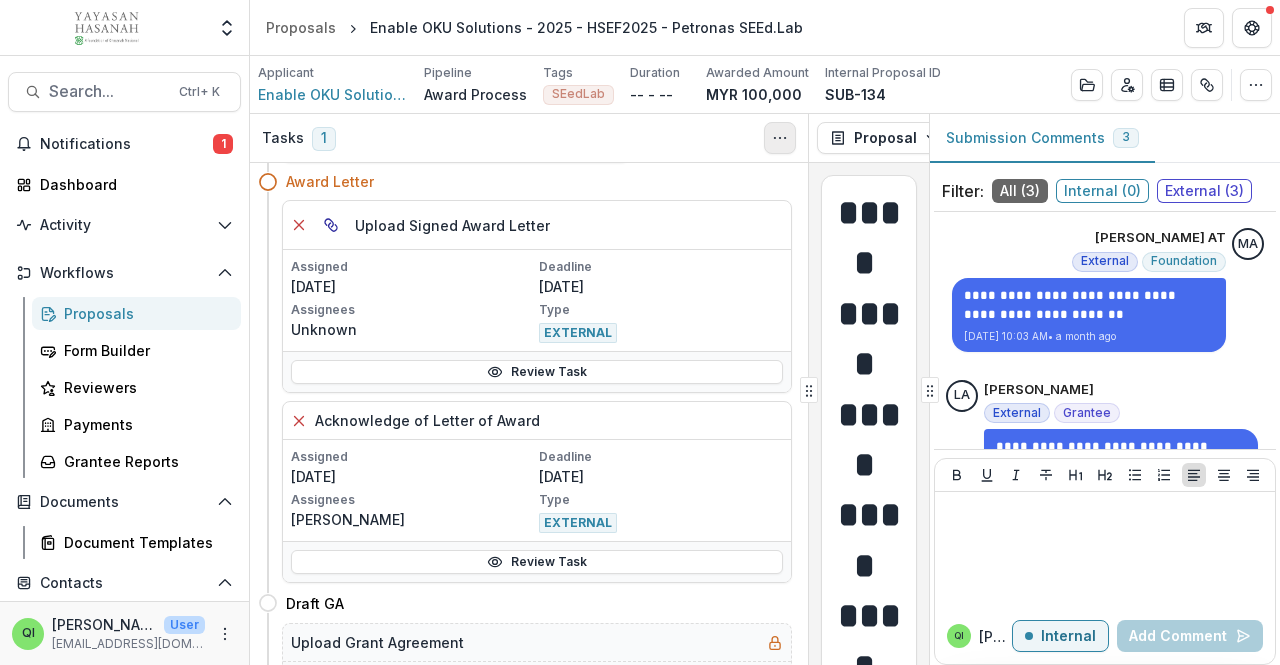 click 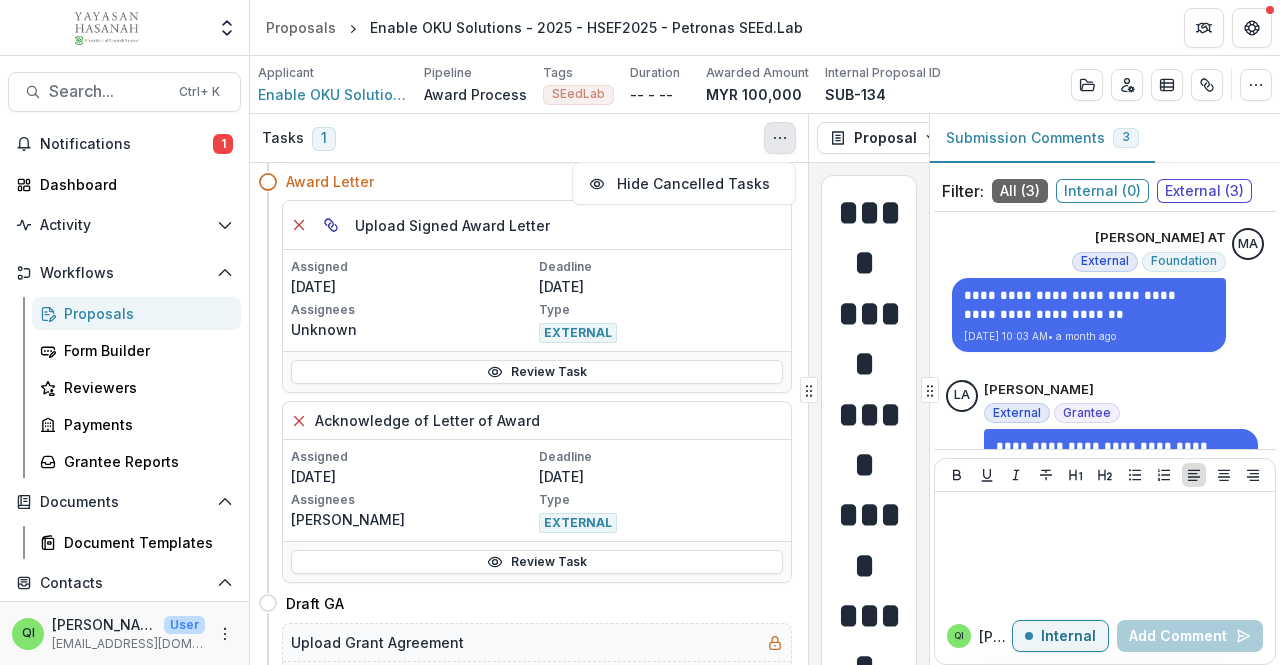 drag, startPoint x: 496, startPoint y: 129, endPoint x: 491, endPoint y: 141, distance: 13 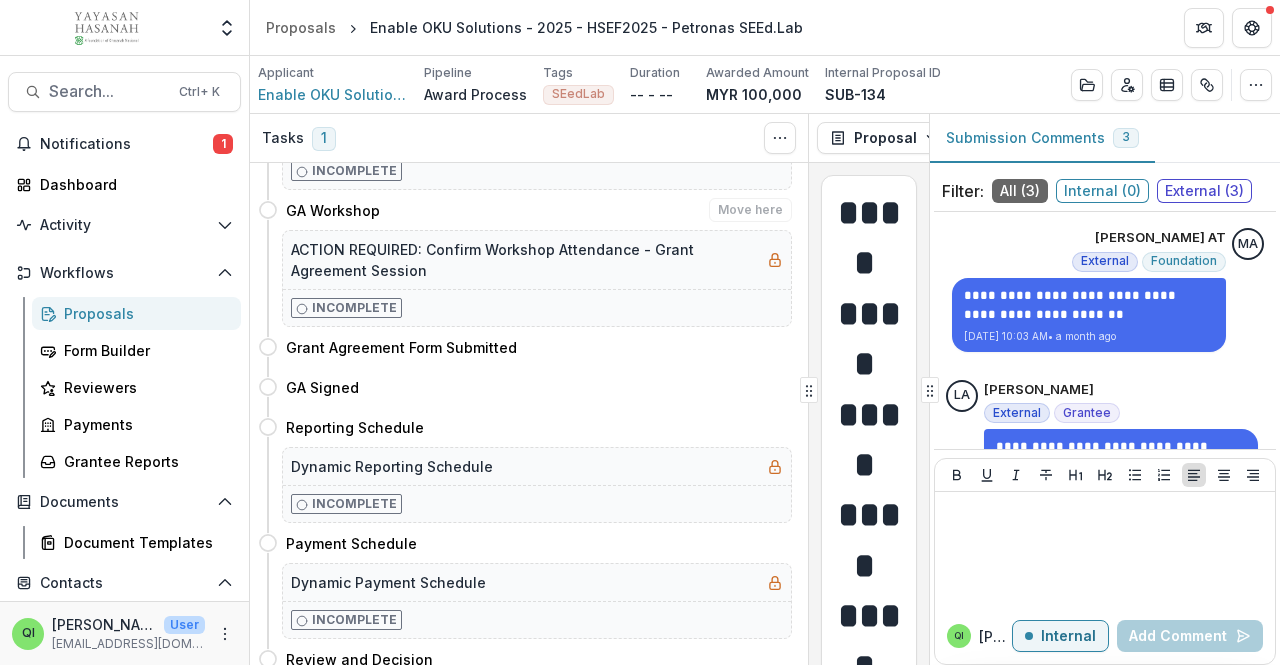 scroll, scrollTop: 1322, scrollLeft: 0, axis: vertical 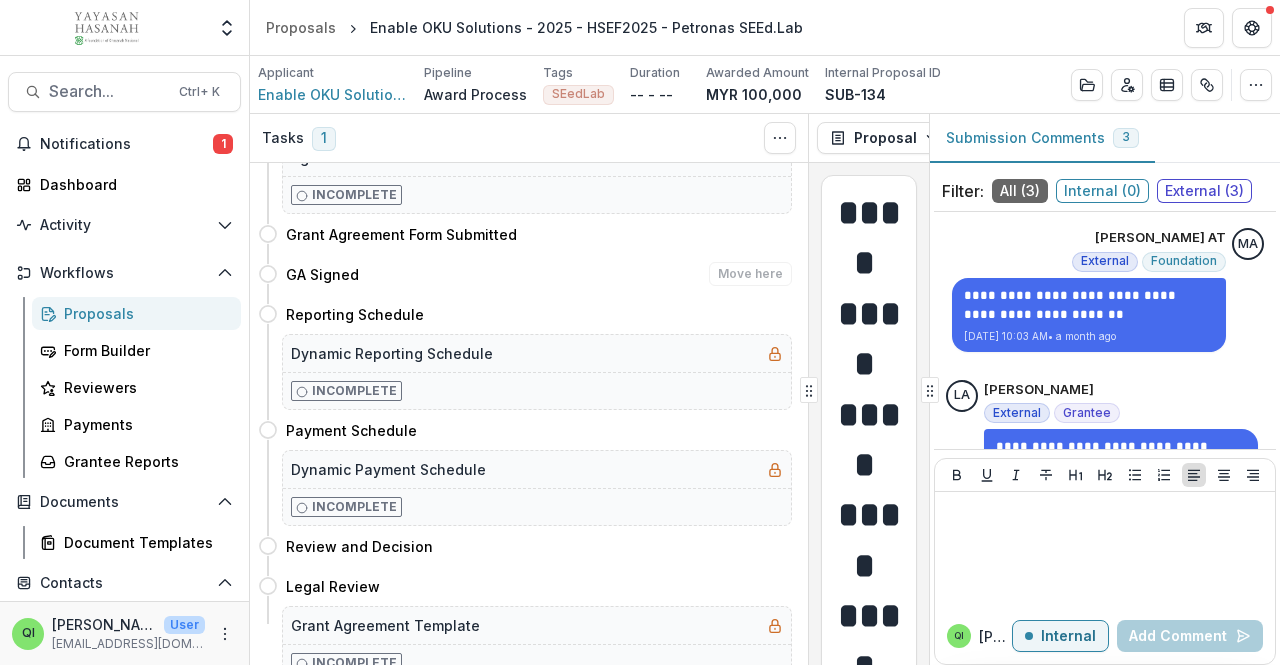 click on "GA Signed Move here" at bounding box center (539, 274) 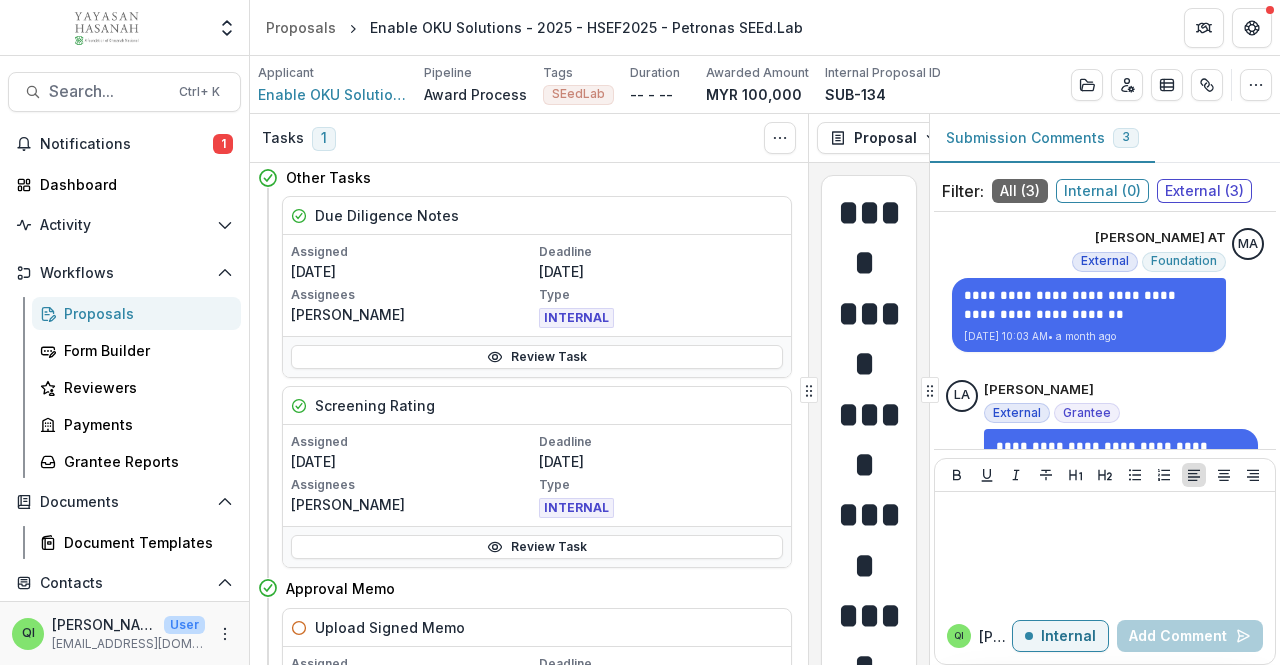 scroll, scrollTop: 0, scrollLeft: 0, axis: both 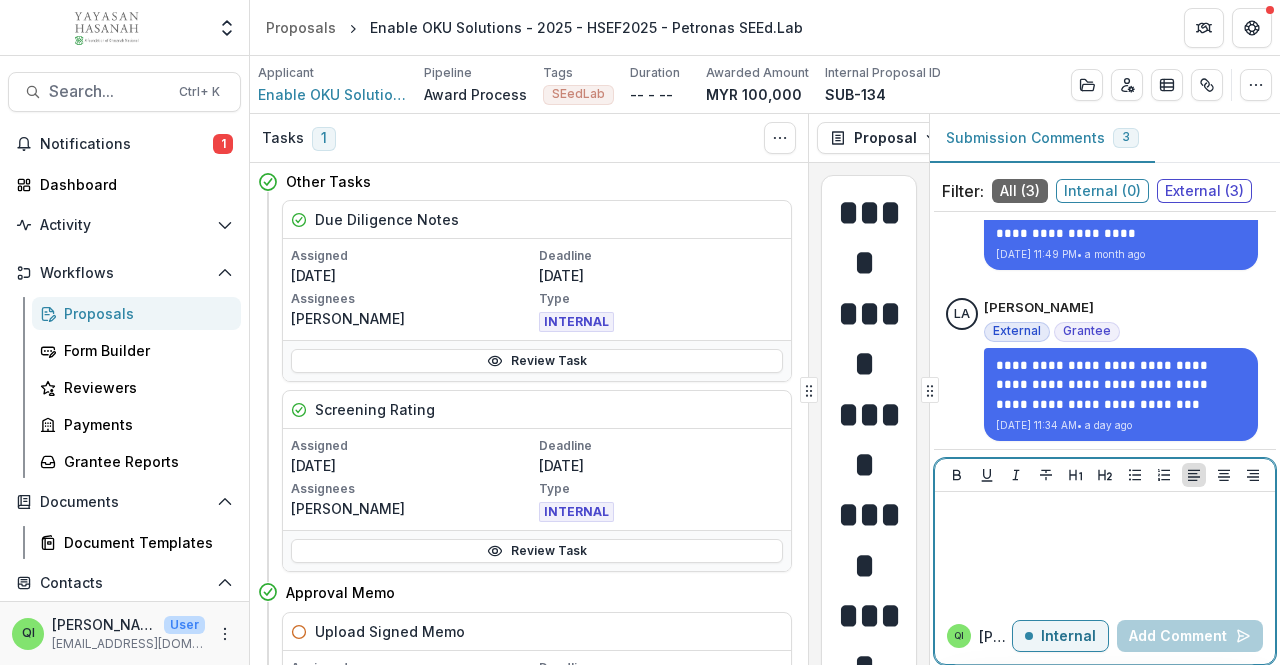 click at bounding box center (1105, 550) 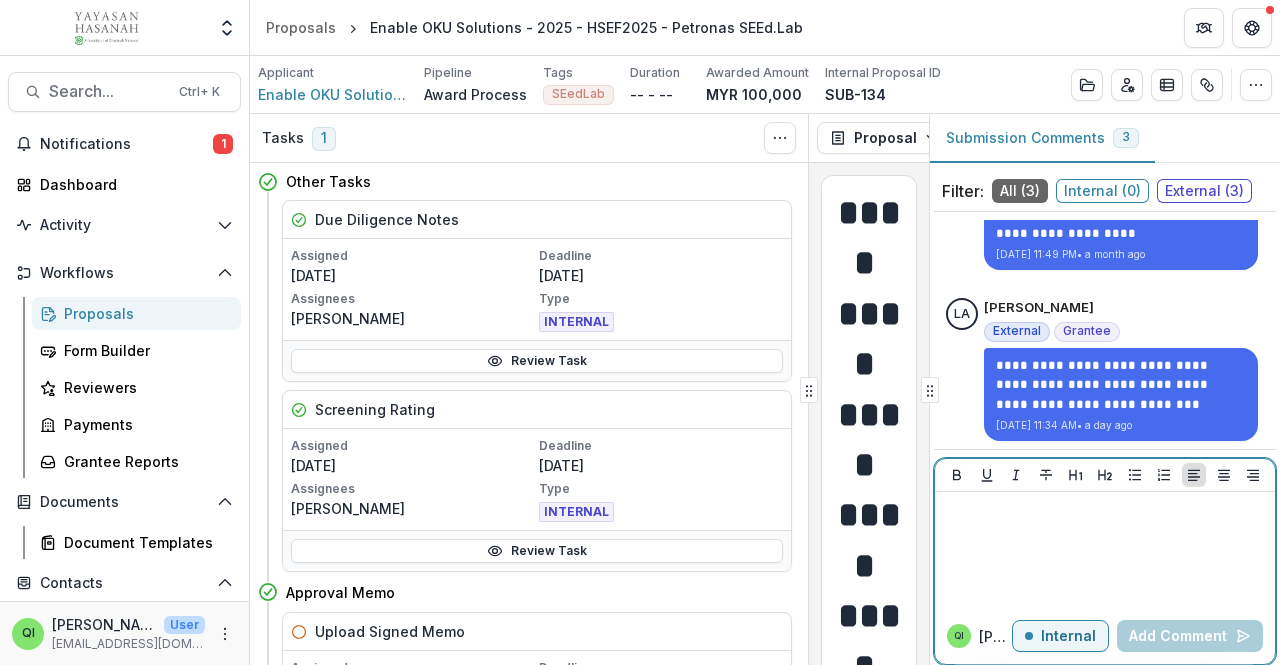 type 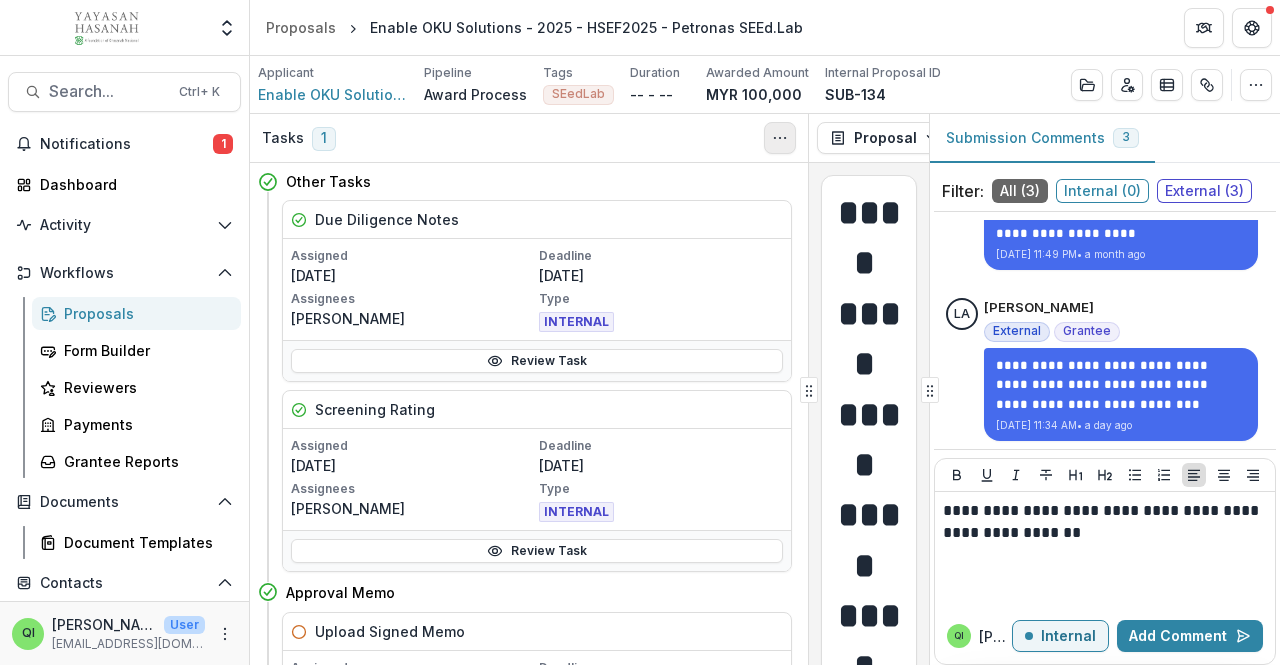 click at bounding box center (780, 138) 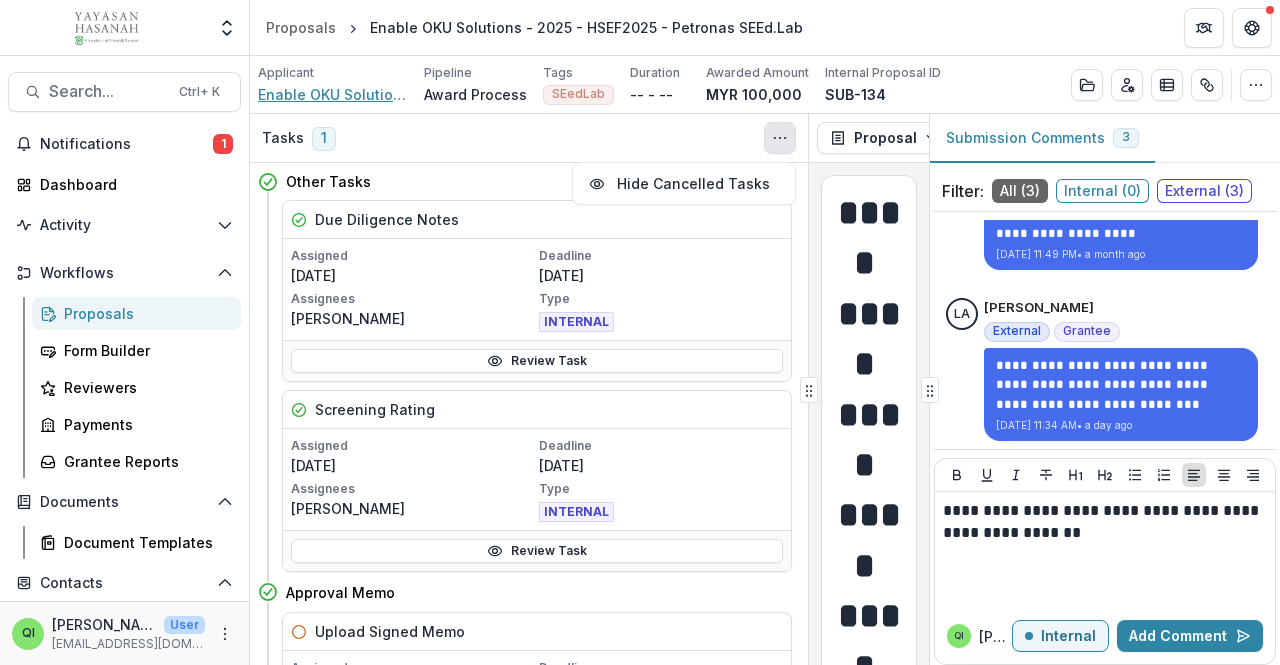 click on "Enable OKU Solutions" at bounding box center (333, 94) 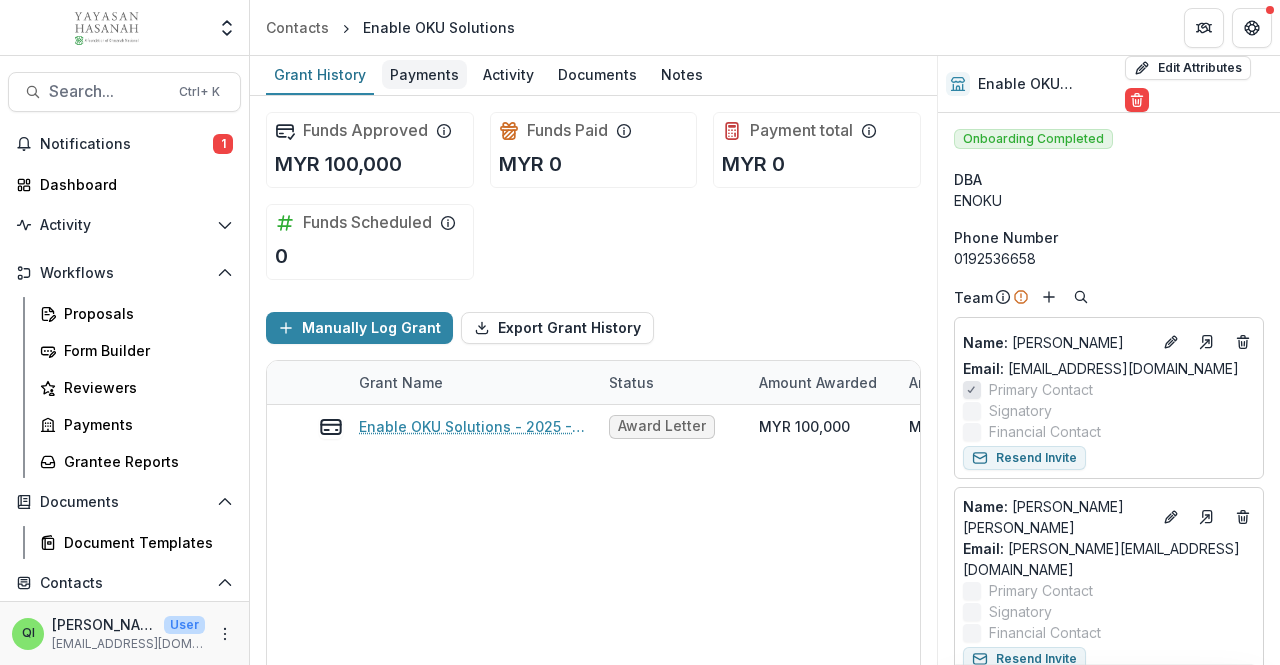 click on "Payments" at bounding box center (424, 74) 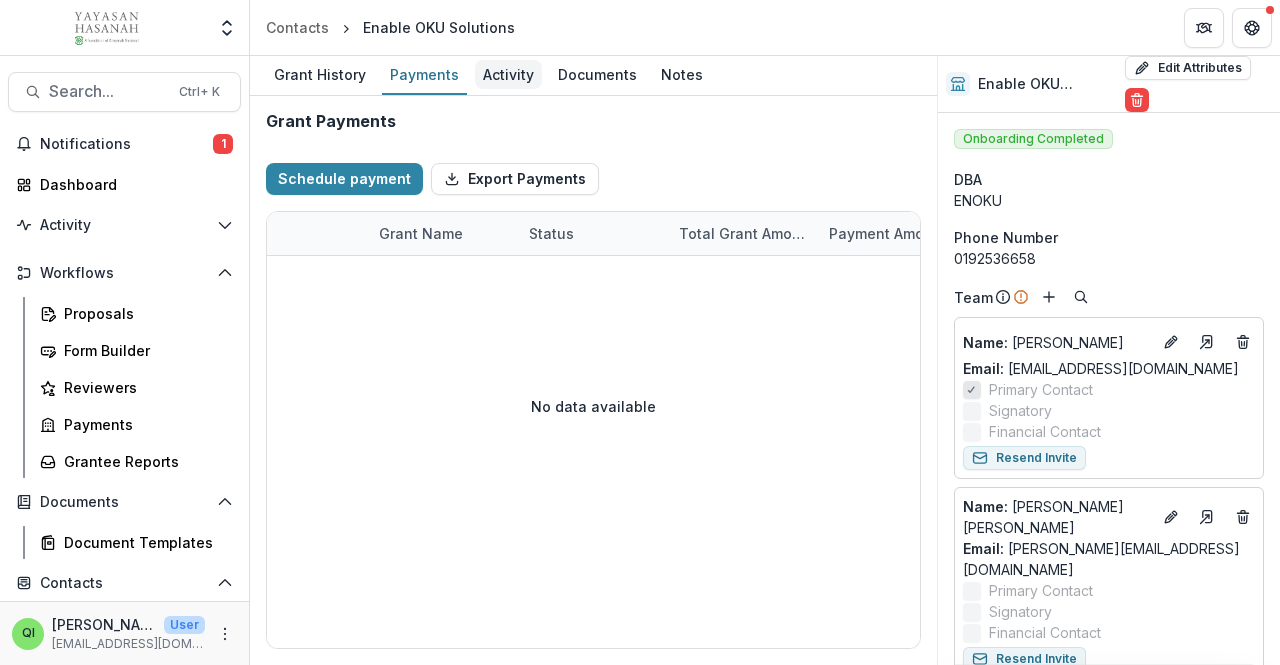click on "Activity" at bounding box center (508, 74) 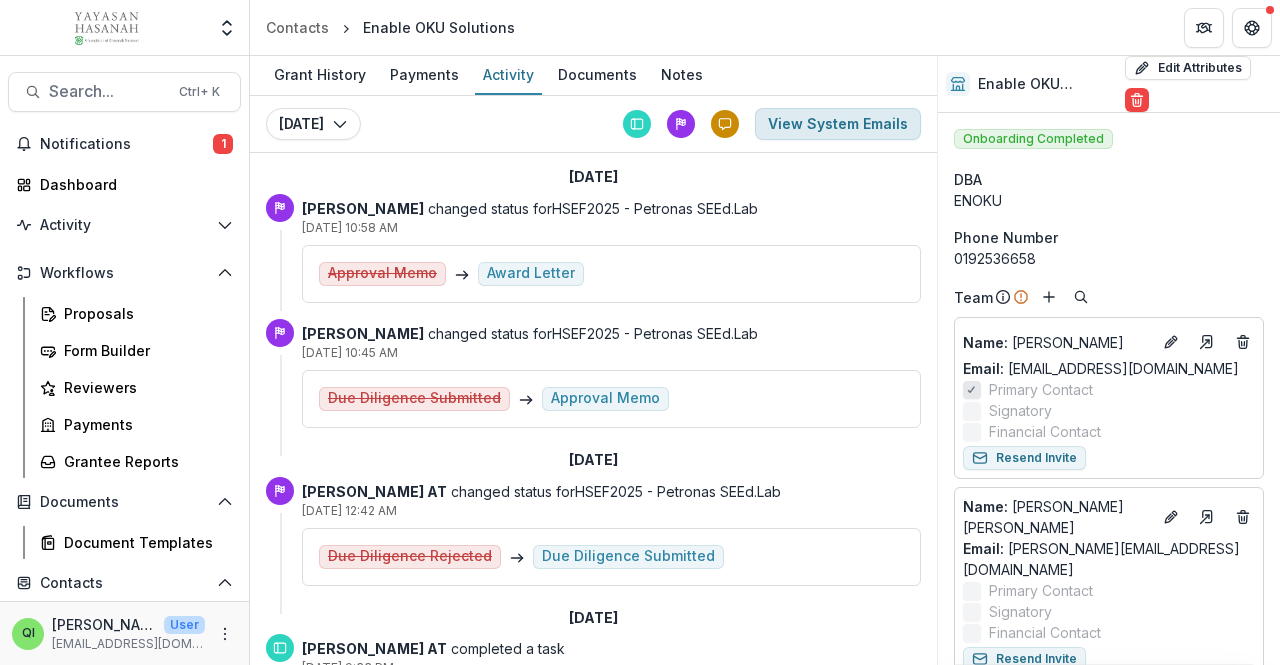 click on "View System Emails" at bounding box center [838, 124] 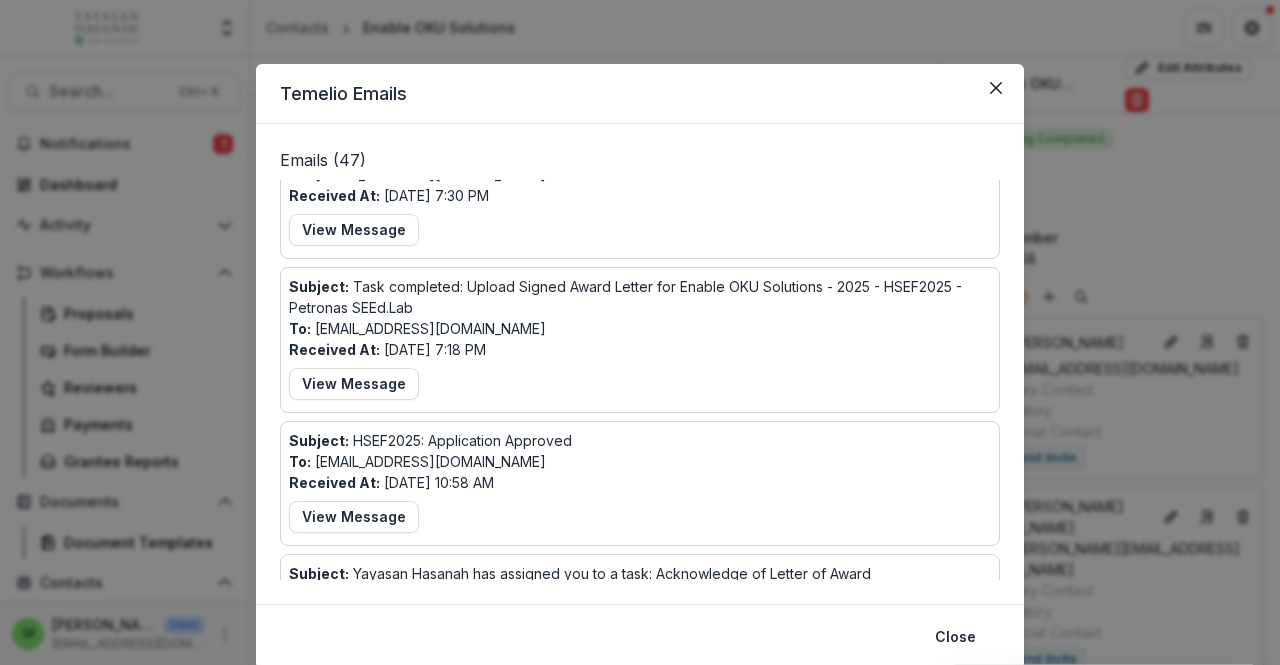 scroll, scrollTop: 500, scrollLeft: 0, axis: vertical 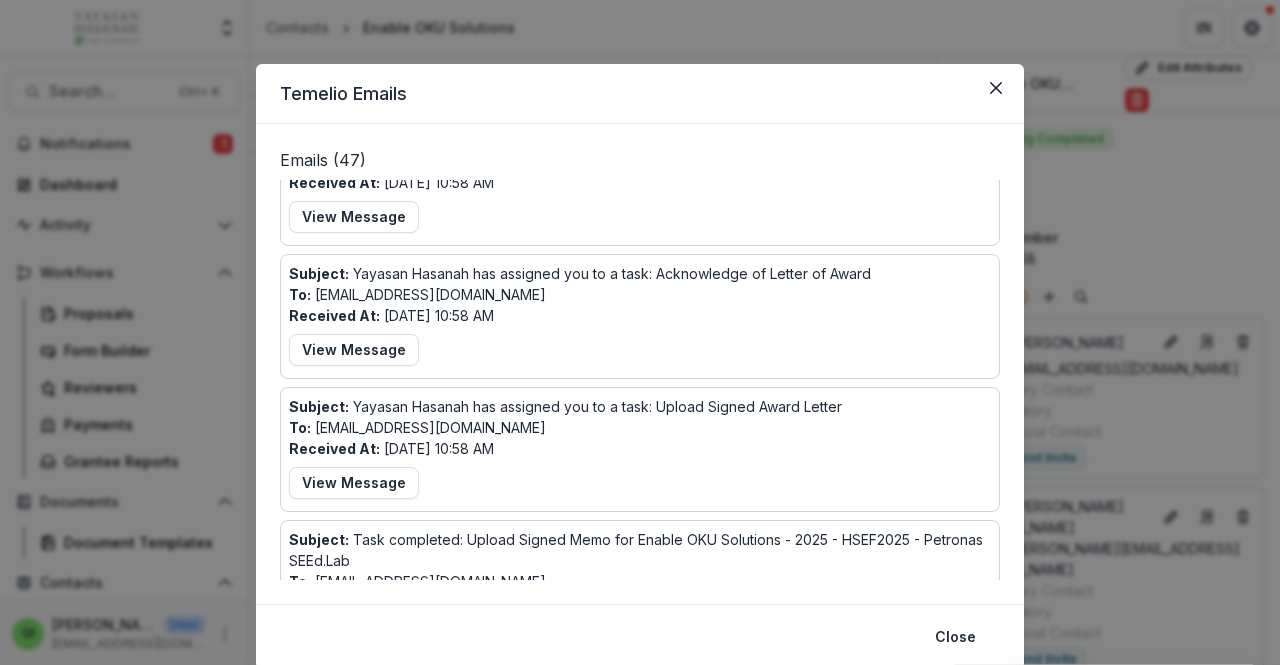click on "Subject:   HSEF2025: Application Approved To:   [EMAIL_ADDRESS][DOMAIN_NAME] Received At:   [DATE] 10:58 AM View Message" at bounding box center (640, 183) 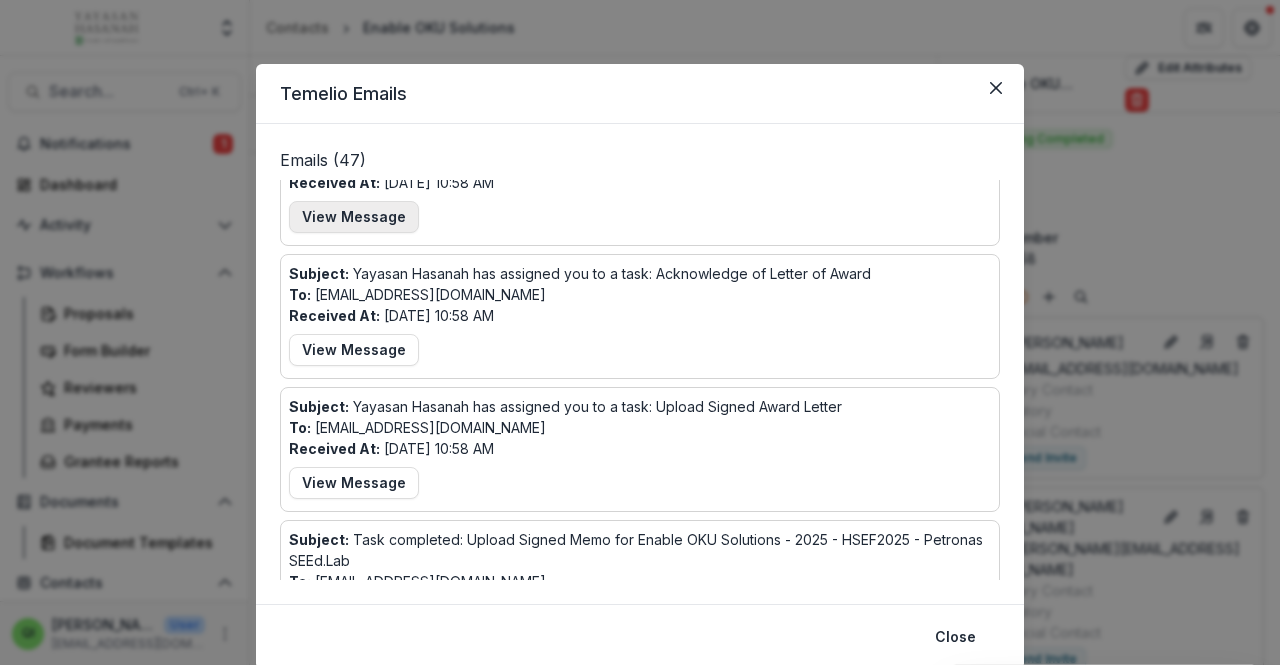click on "View Message" at bounding box center (354, 217) 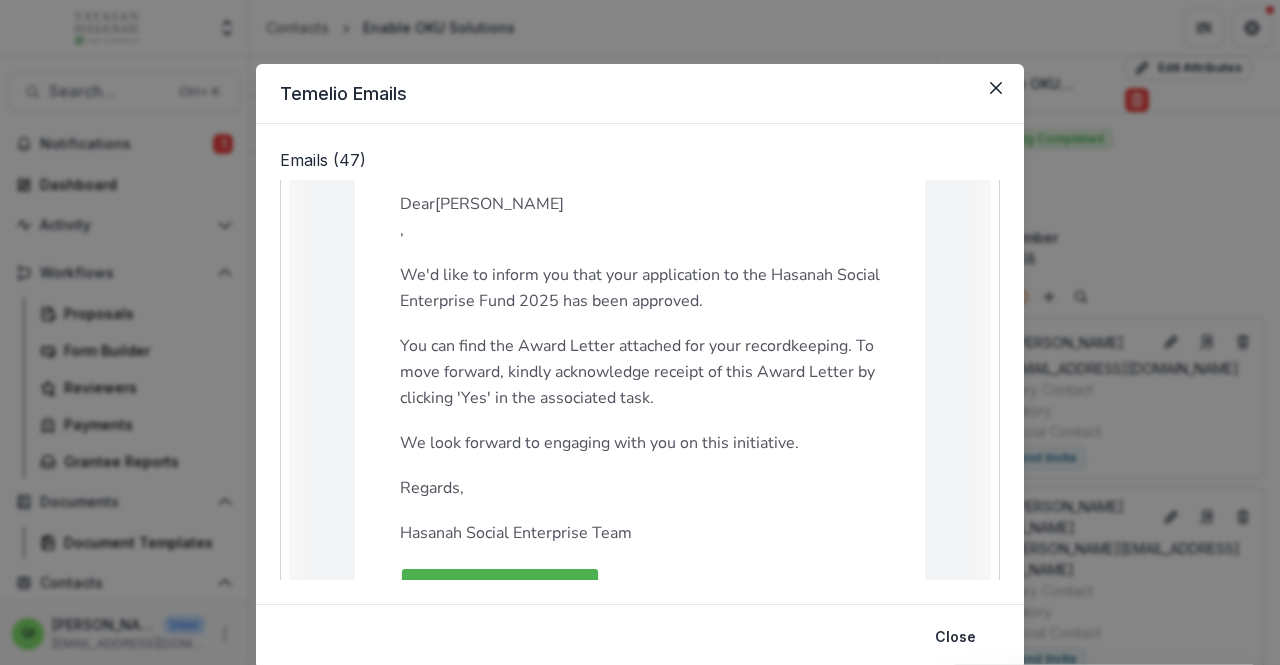 scroll, scrollTop: 600, scrollLeft: 0, axis: vertical 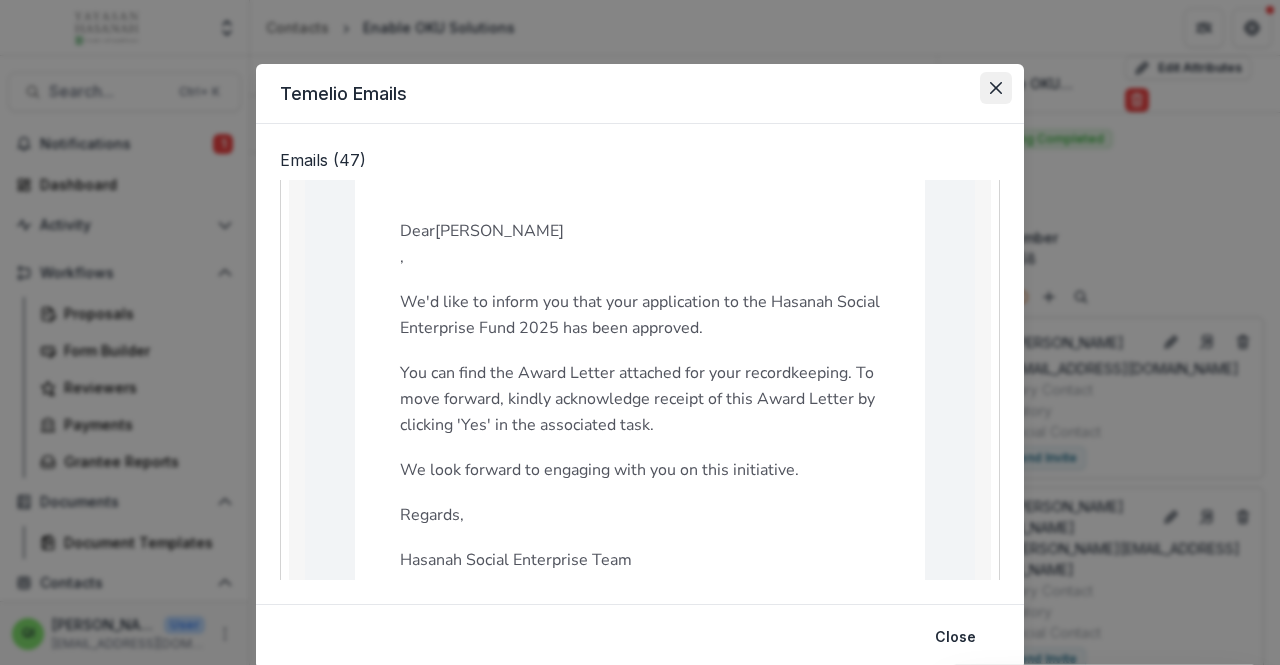 click at bounding box center [996, 88] 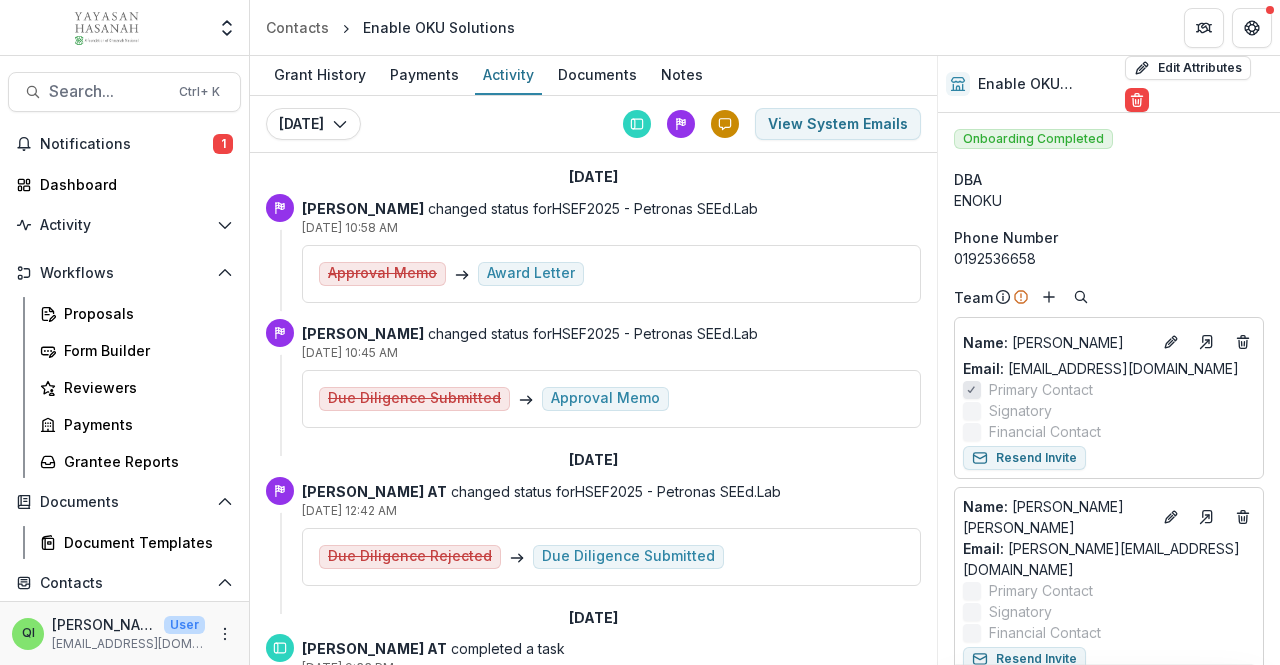 click on "Enable OKU Solutions" at bounding box center [439, 27] 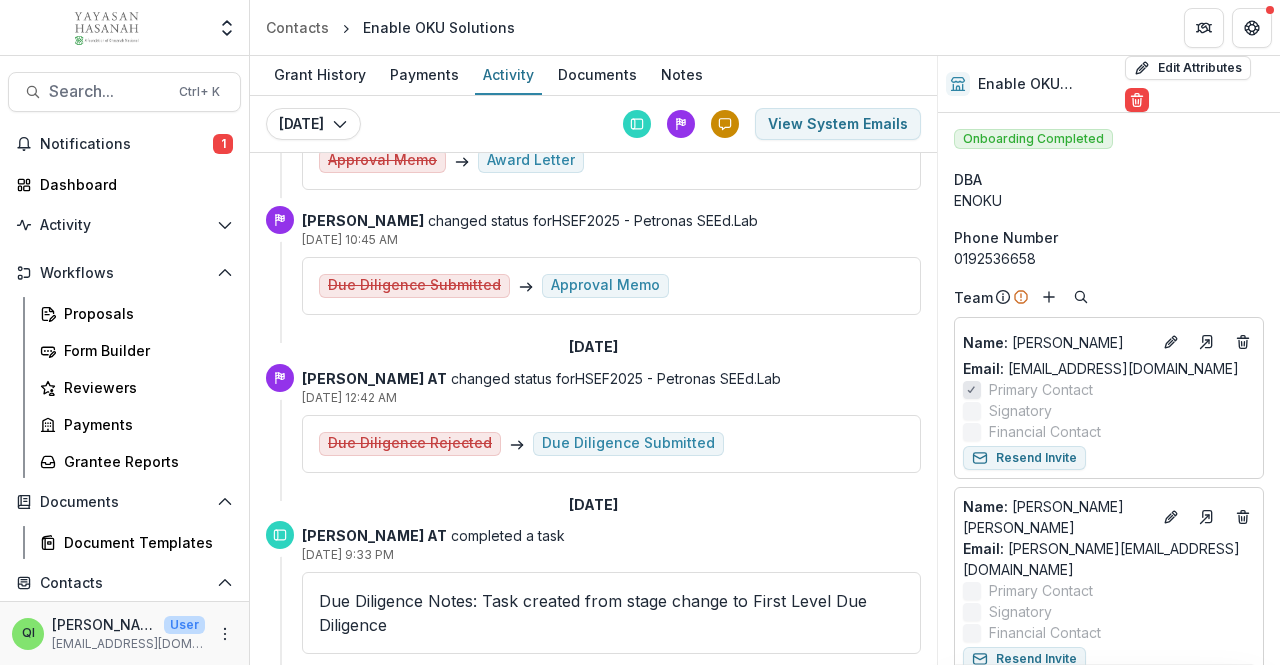 scroll, scrollTop: 0, scrollLeft: 0, axis: both 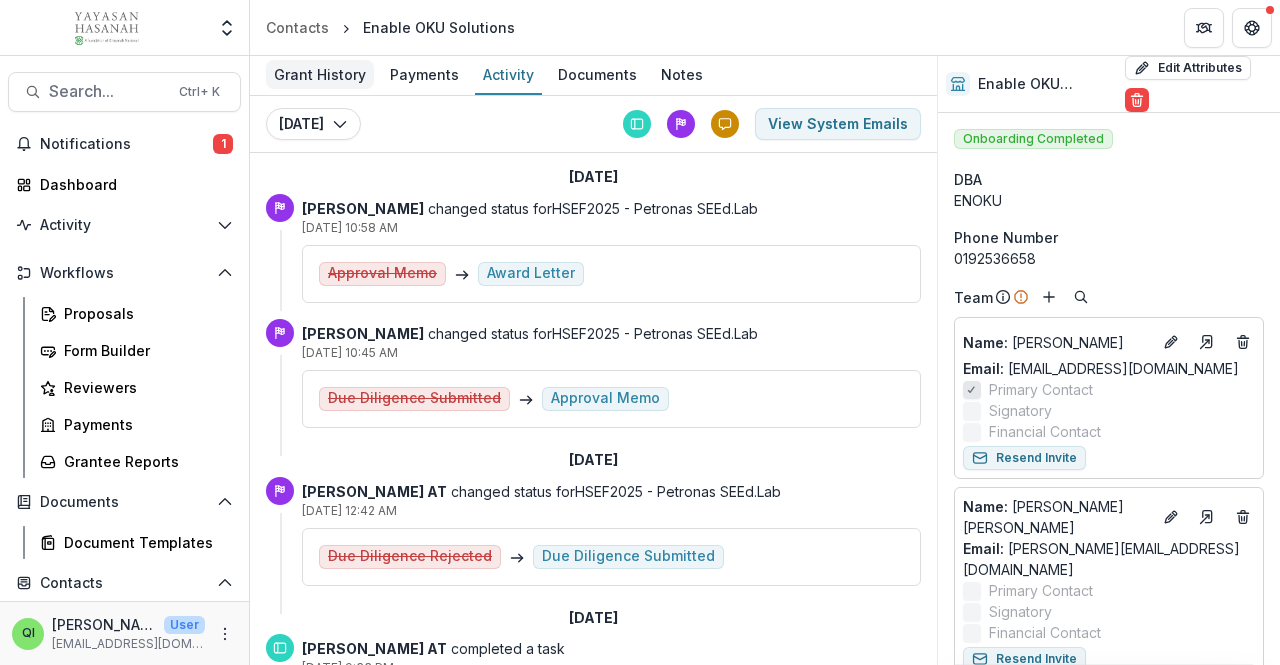 click on "Grant History" at bounding box center [320, 74] 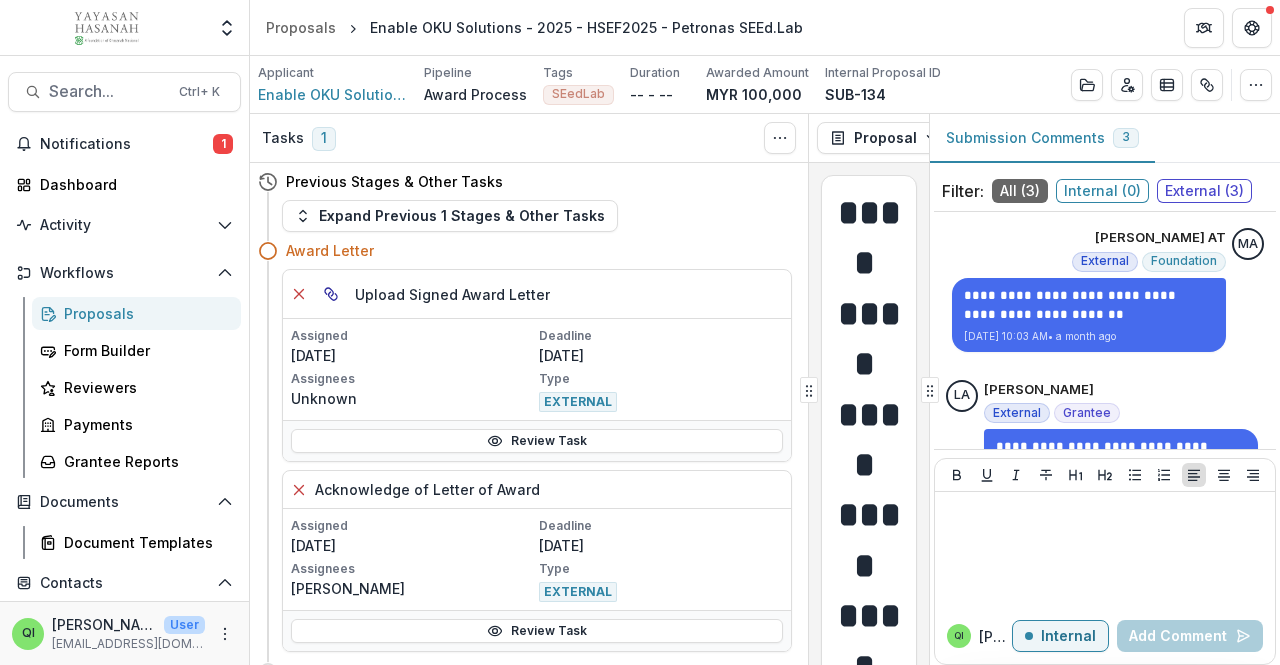 scroll, scrollTop: 233, scrollLeft: 0, axis: vertical 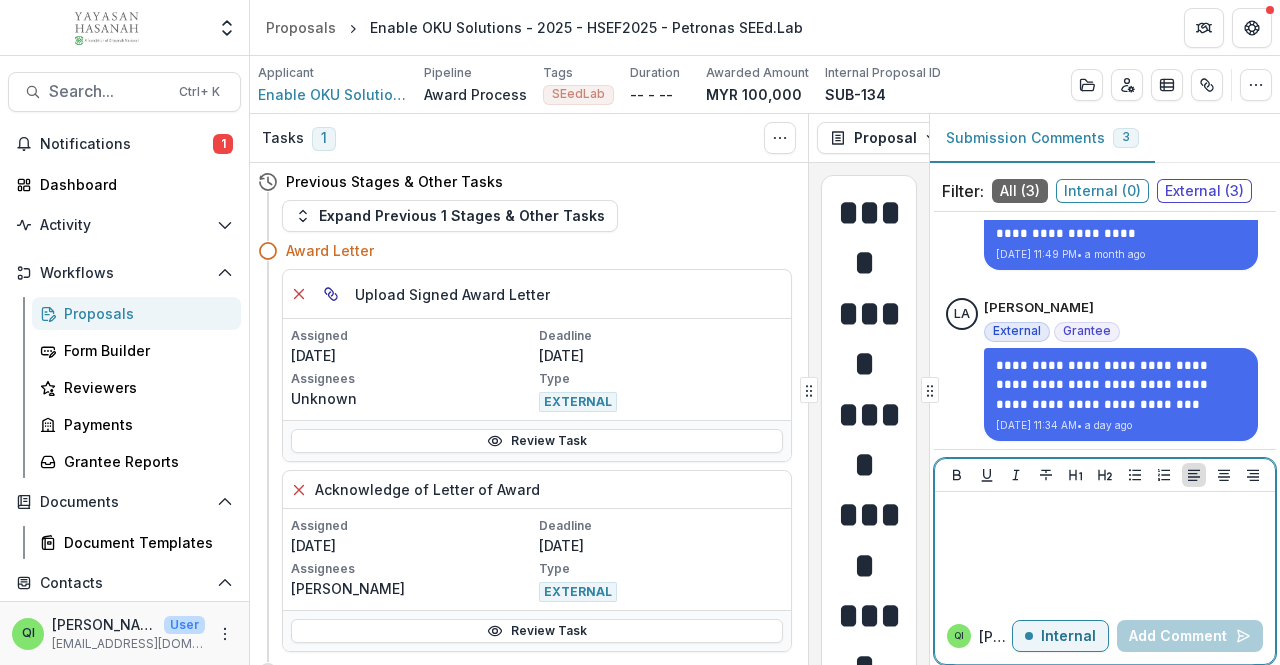 click at bounding box center [1105, 550] 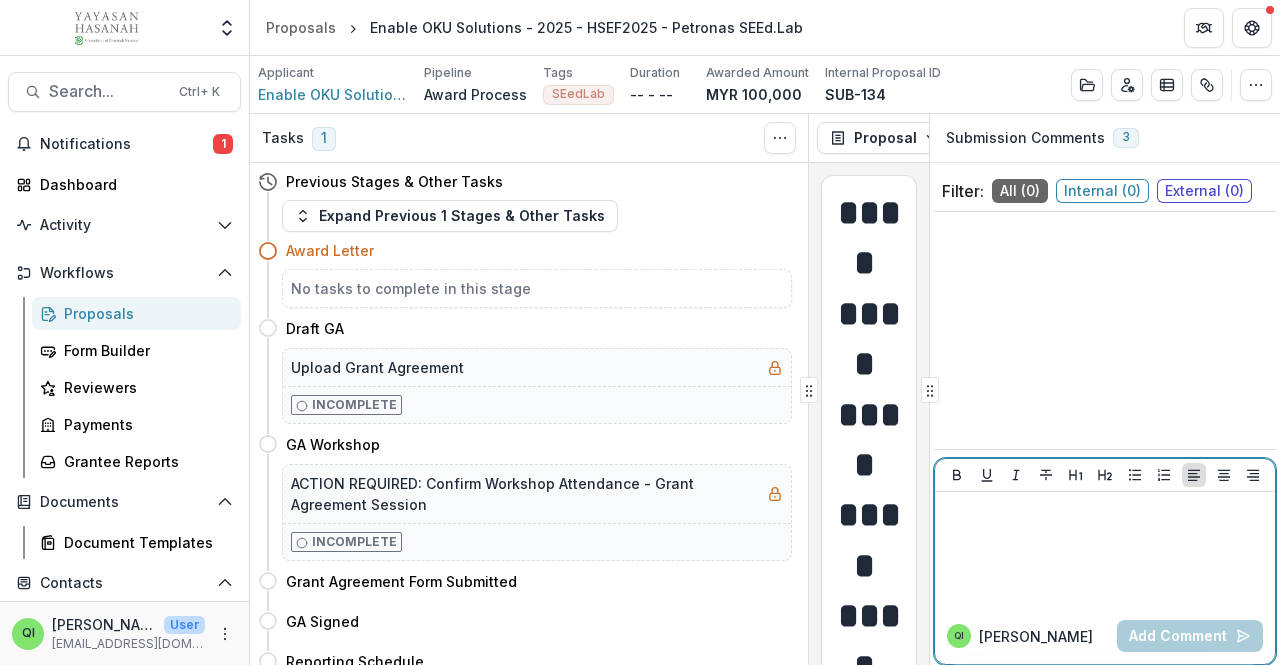 scroll, scrollTop: 0, scrollLeft: 0, axis: both 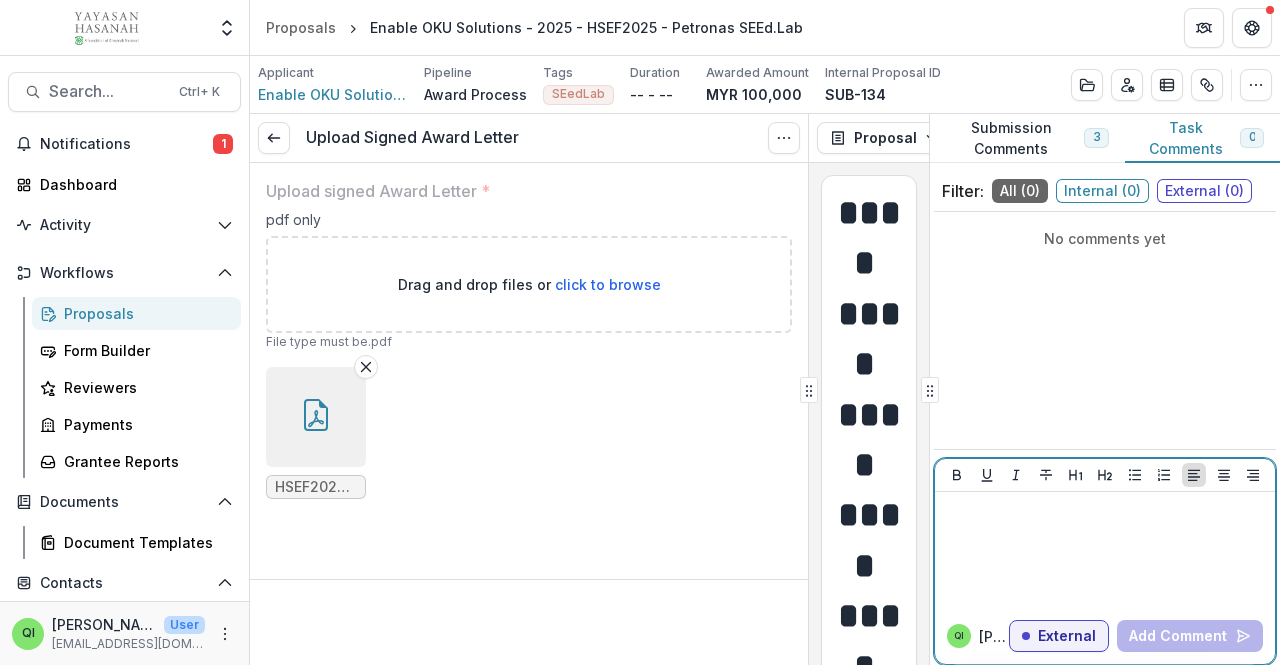click on "Submission Comments  3" at bounding box center [1027, 138] 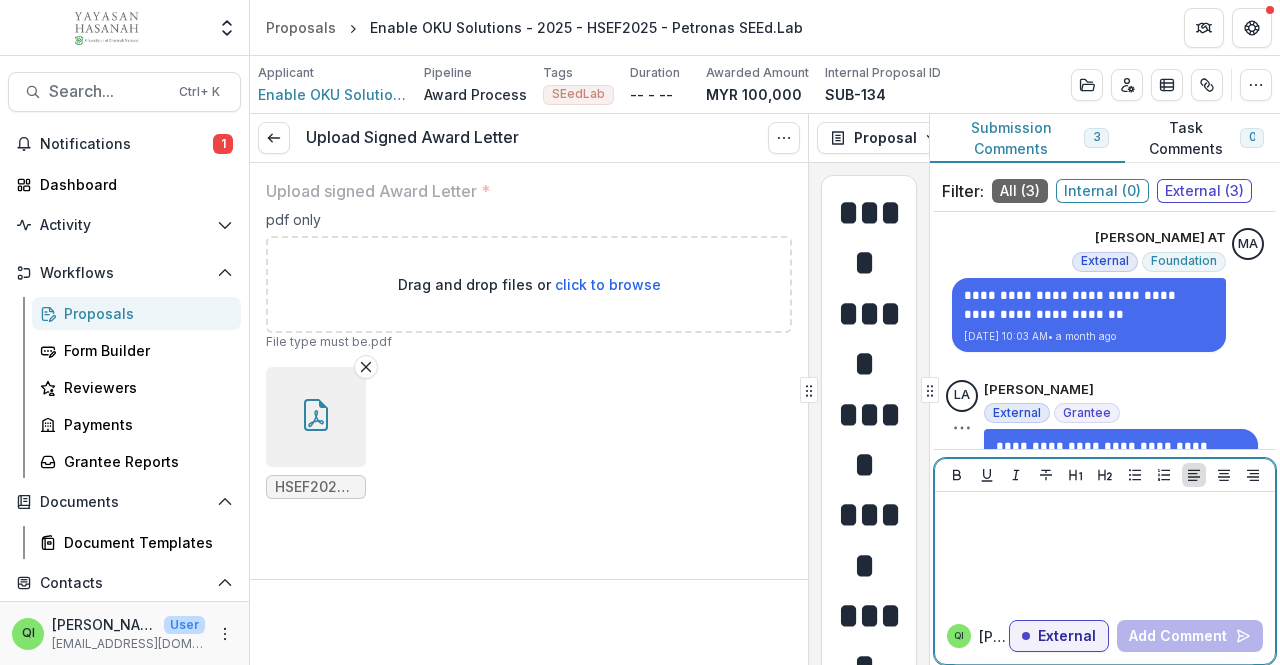 scroll, scrollTop: 233, scrollLeft: 0, axis: vertical 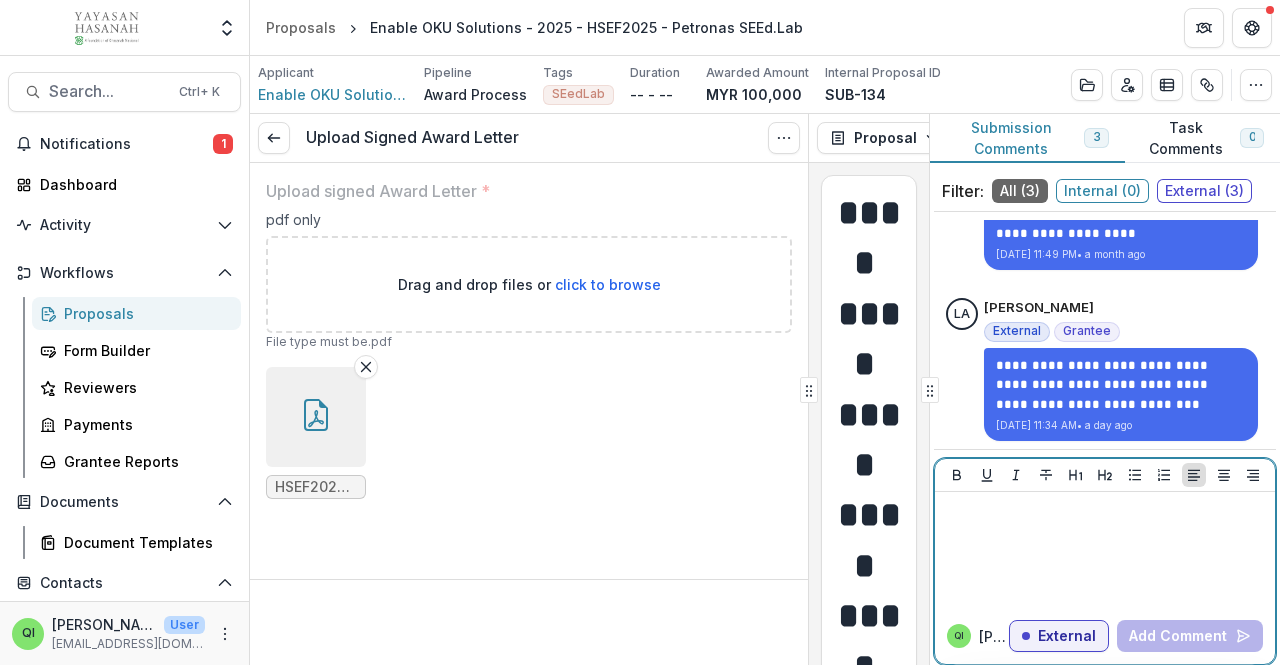 click at bounding box center (1105, 550) 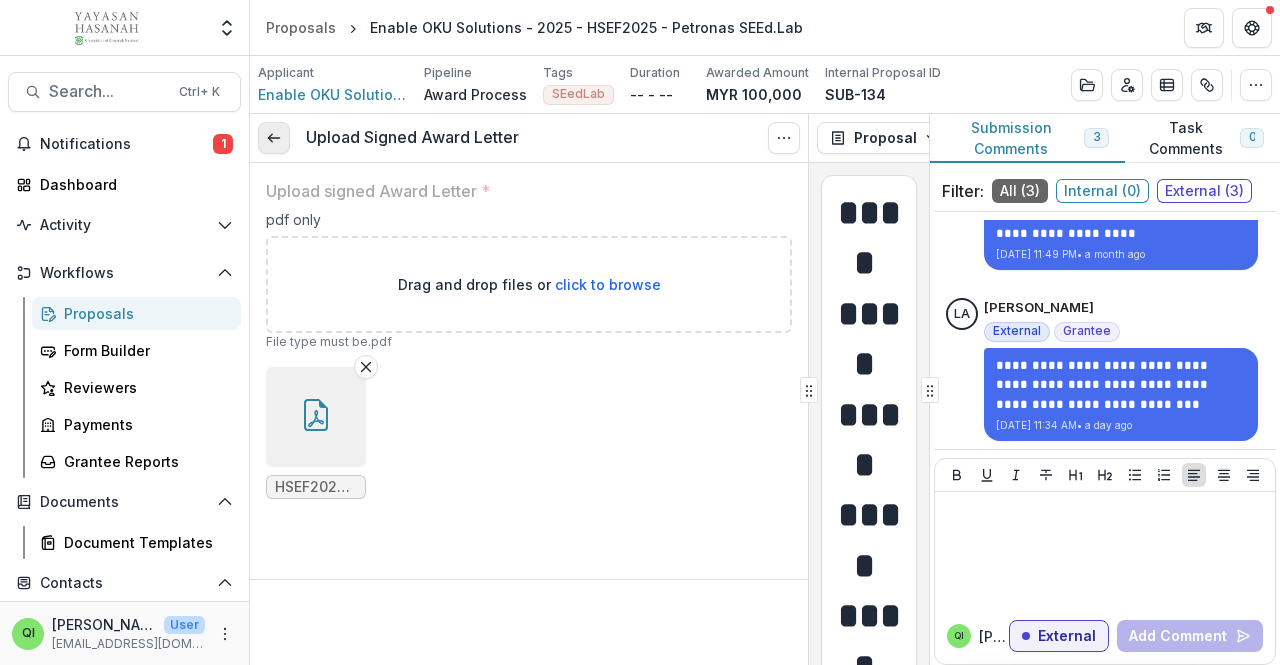 click at bounding box center (274, 138) 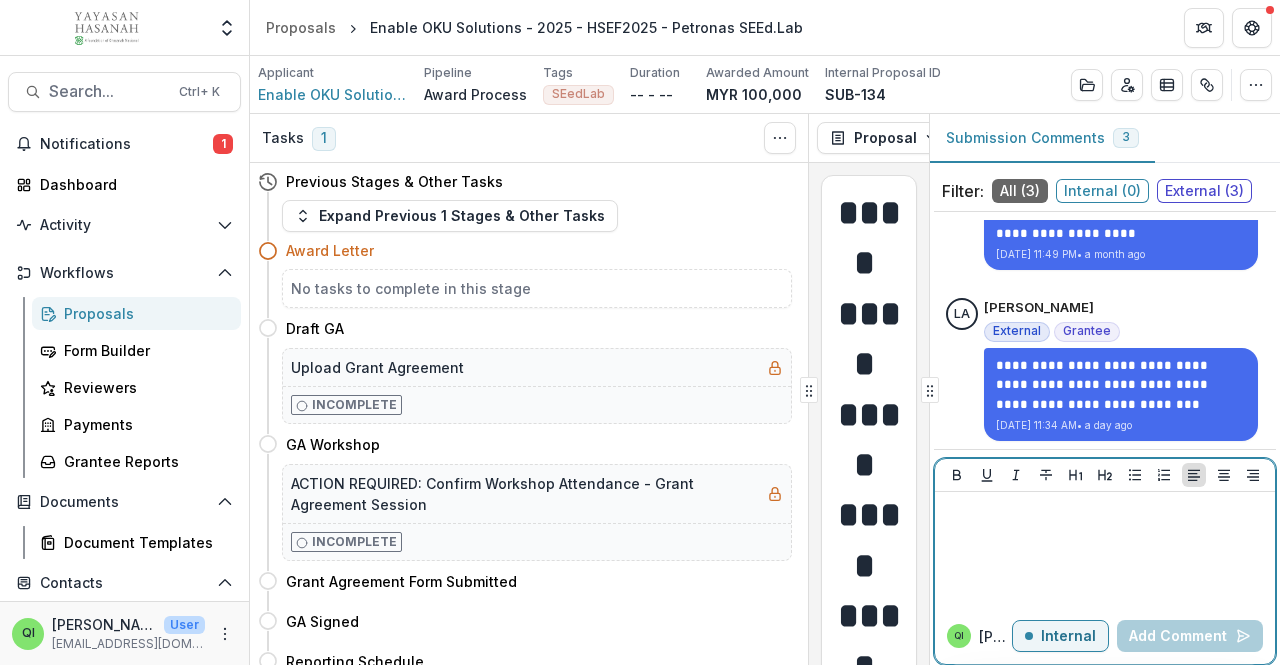 click at bounding box center (1105, 550) 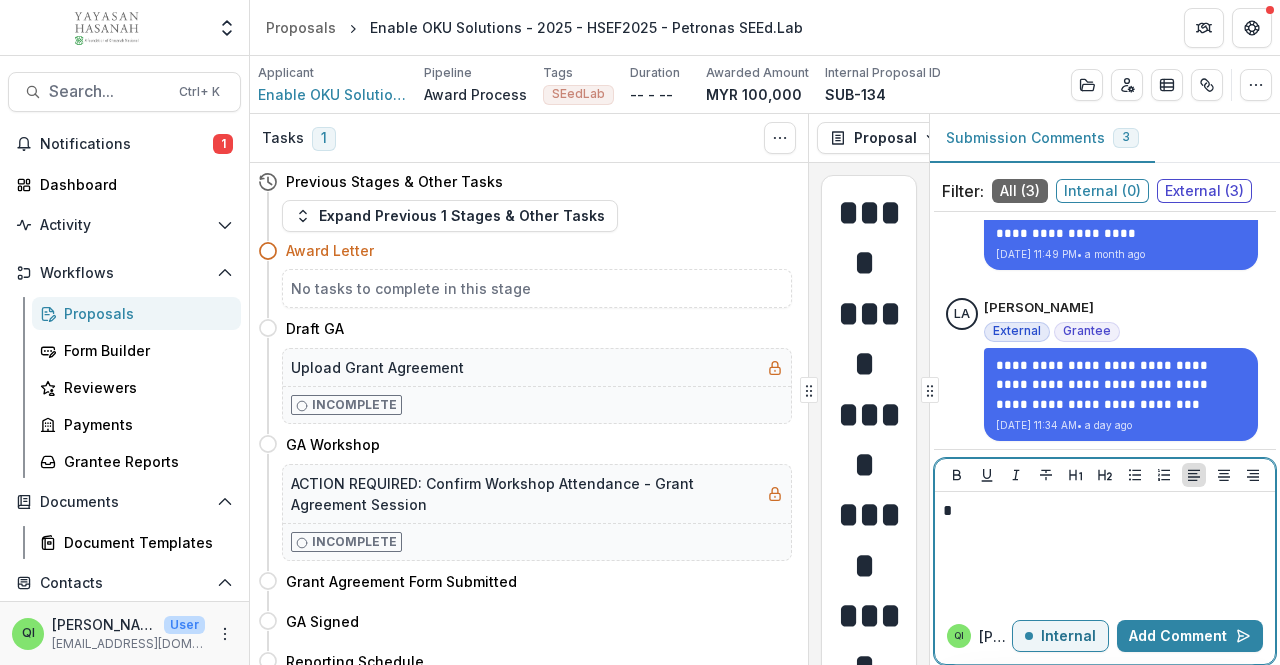 type 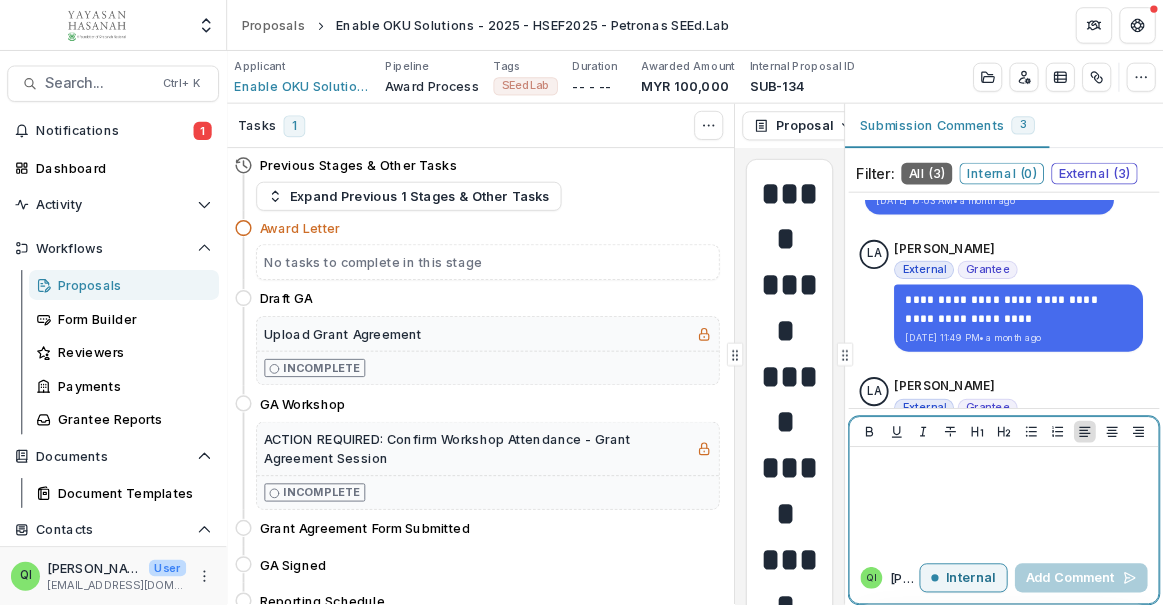 scroll, scrollTop: 233, scrollLeft: 0, axis: vertical 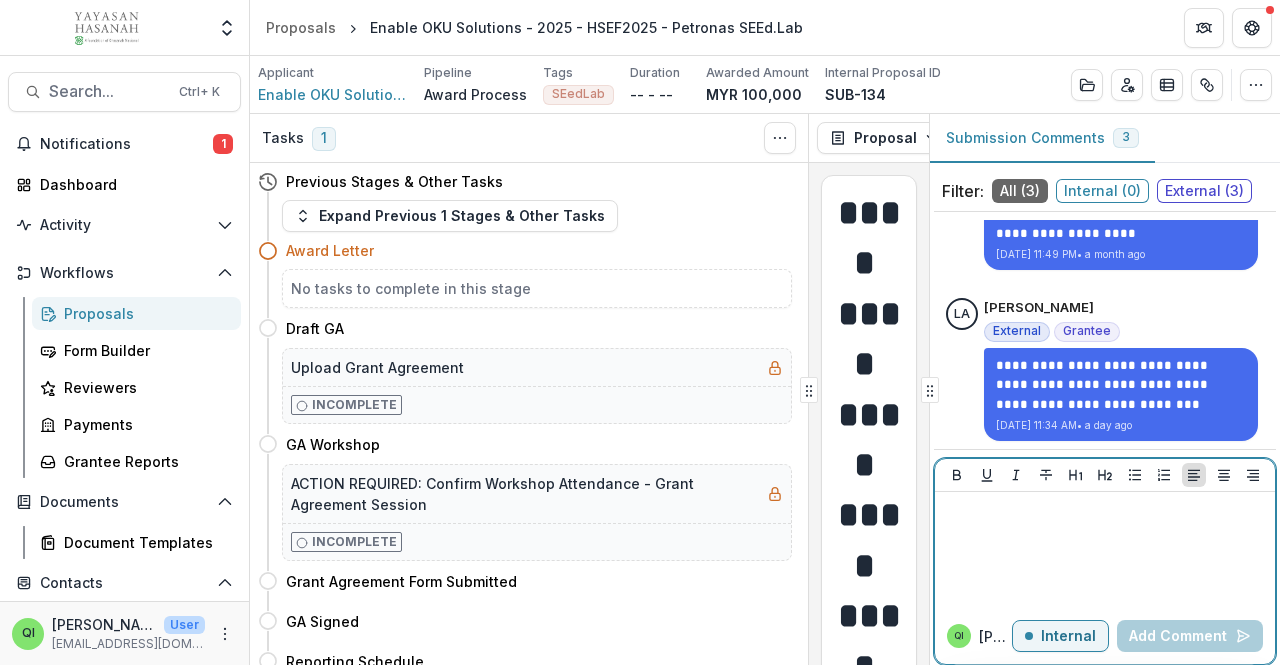 click at bounding box center (1105, 550) 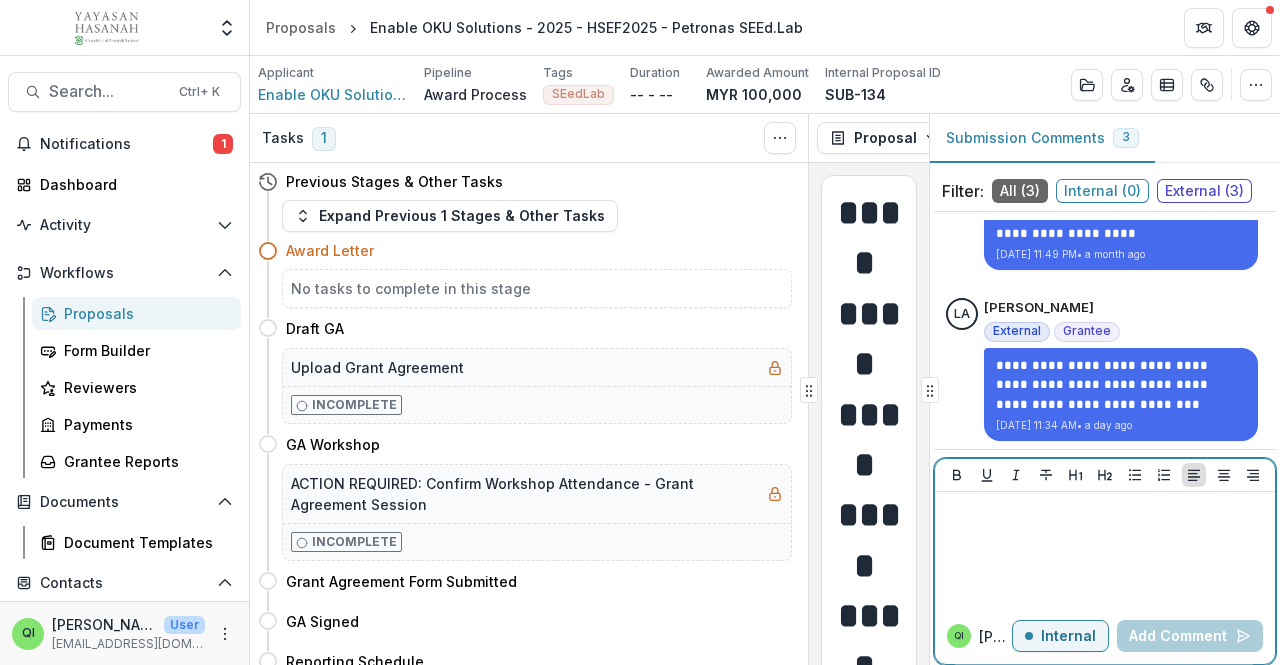 click at bounding box center (1105, 550) 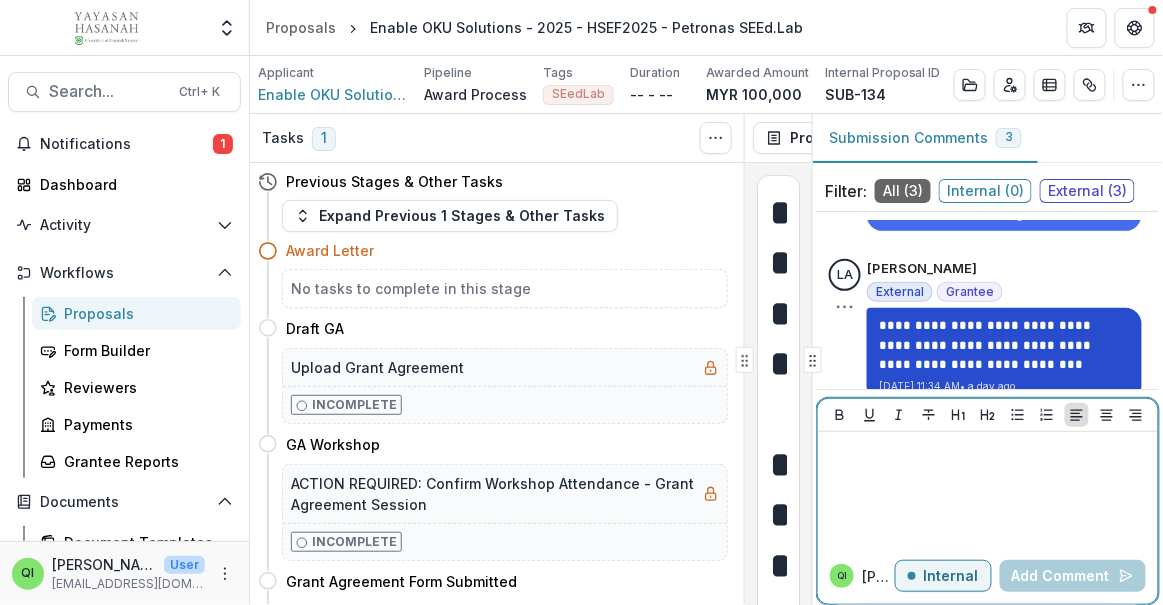 scroll, scrollTop: 293, scrollLeft: 0, axis: vertical 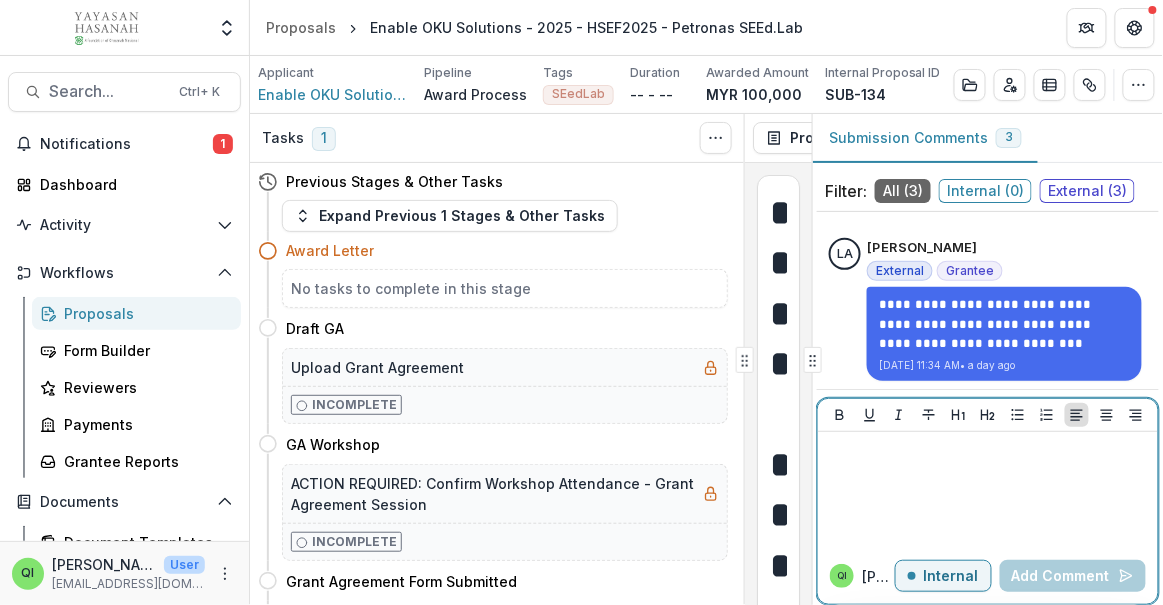 click on "Award Letter" at bounding box center [507, 250] 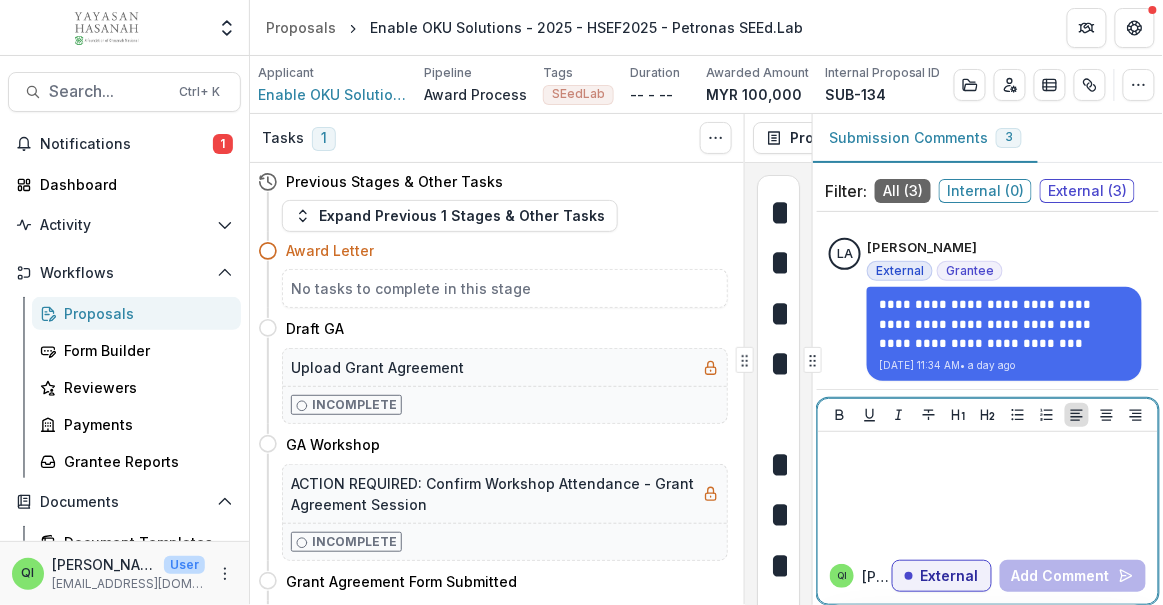 click on "External" at bounding box center (950, 576) 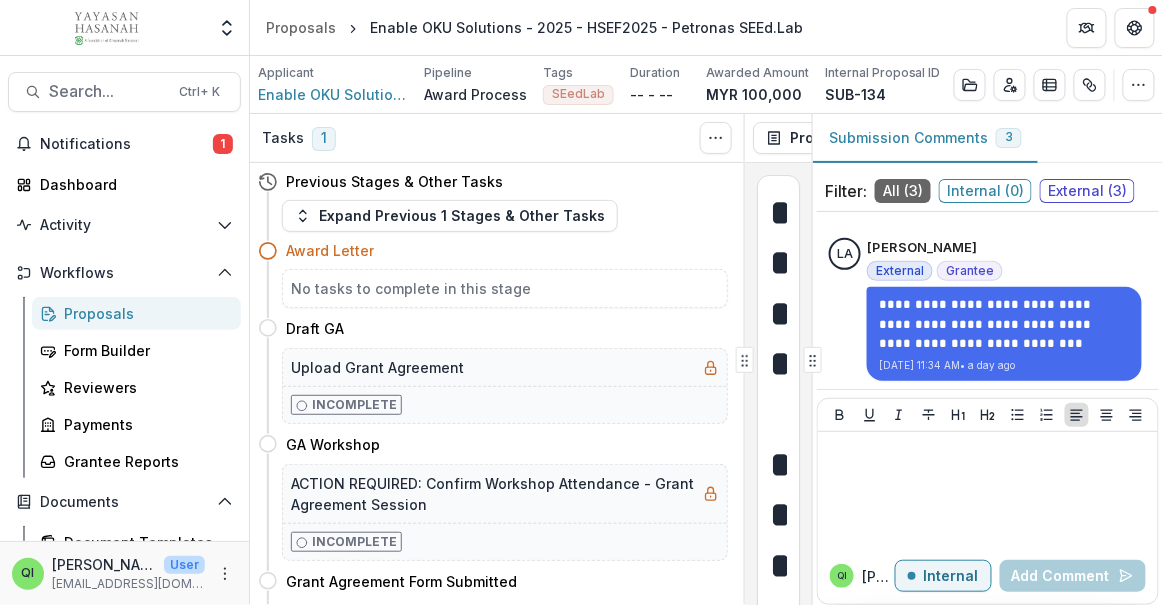 click on "External ( 3 )" at bounding box center (1087, 191) 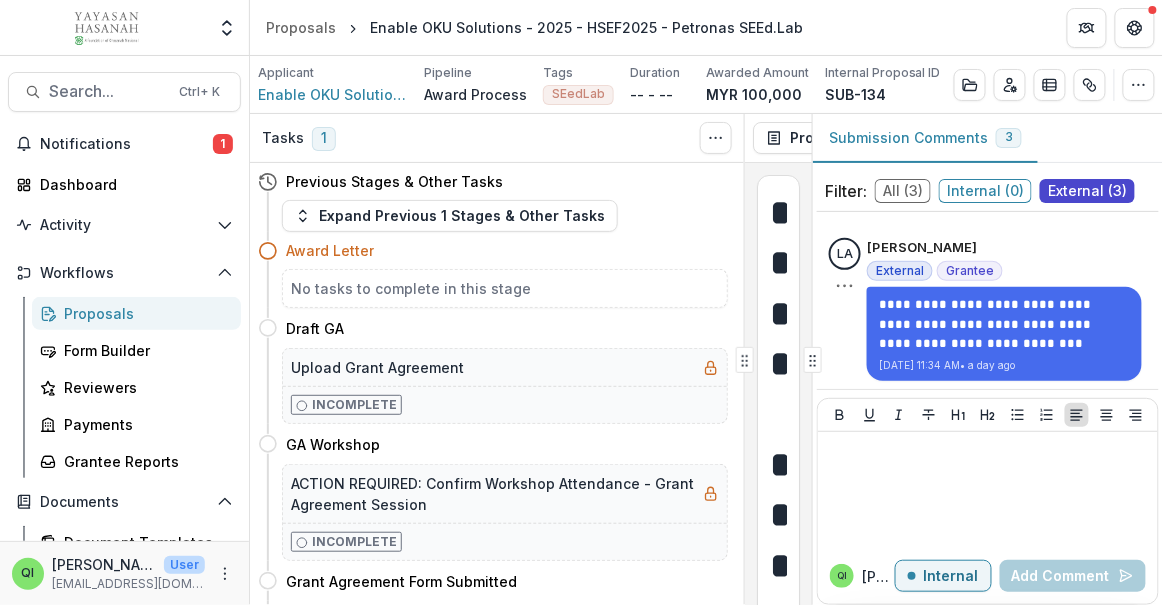 scroll, scrollTop: 0, scrollLeft: 0, axis: both 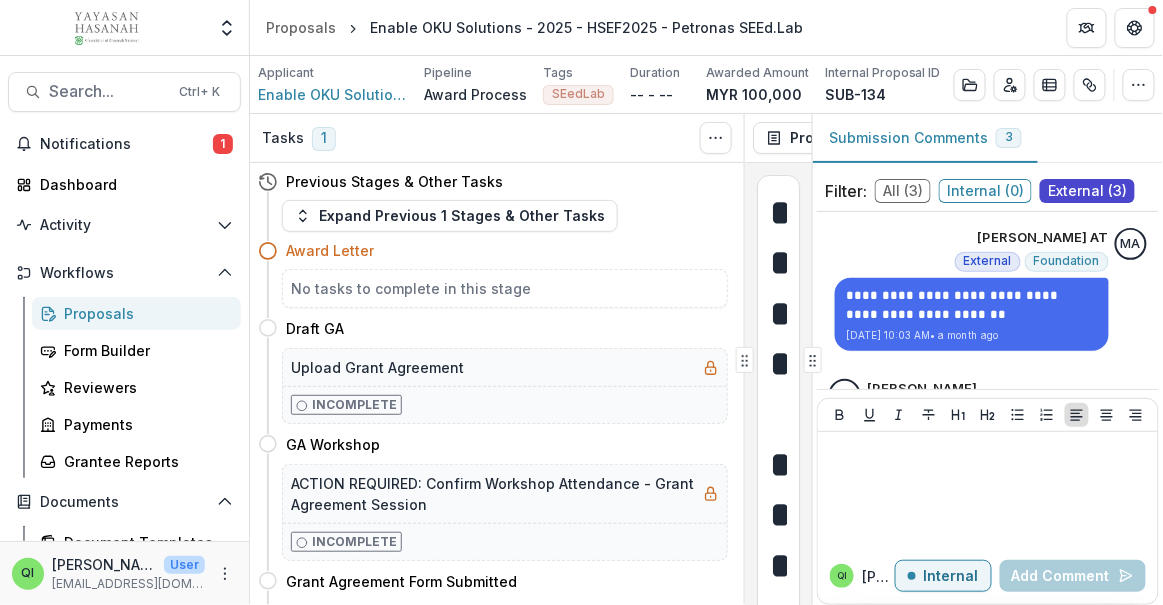 click on "All ( 3 )" at bounding box center [903, 191] 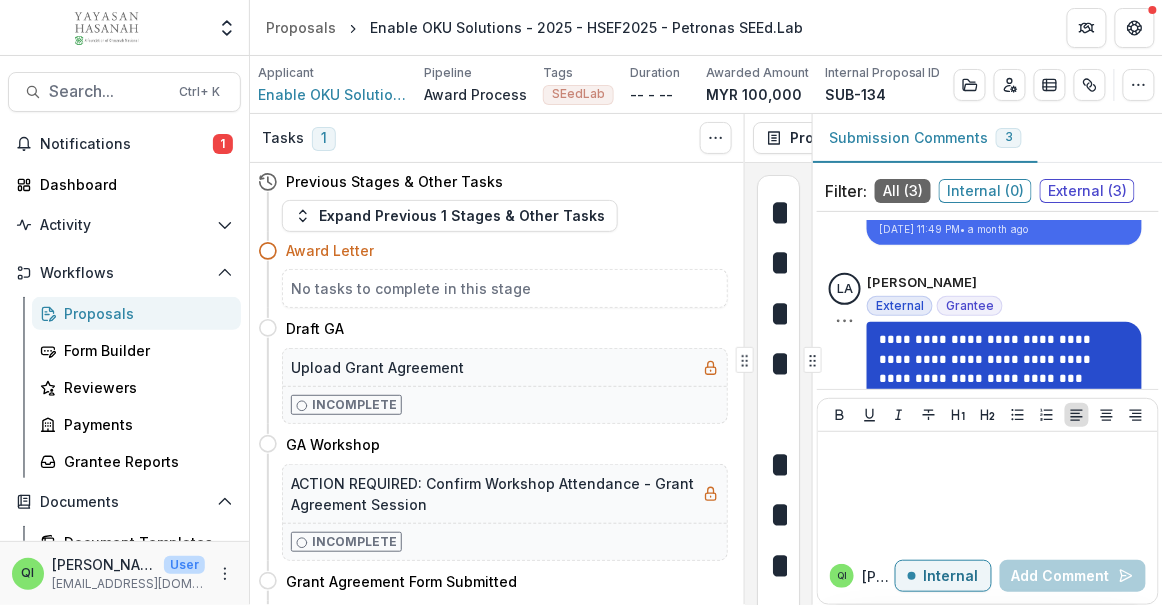 scroll, scrollTop: 293, scrollLeft: 0, axis: vertical 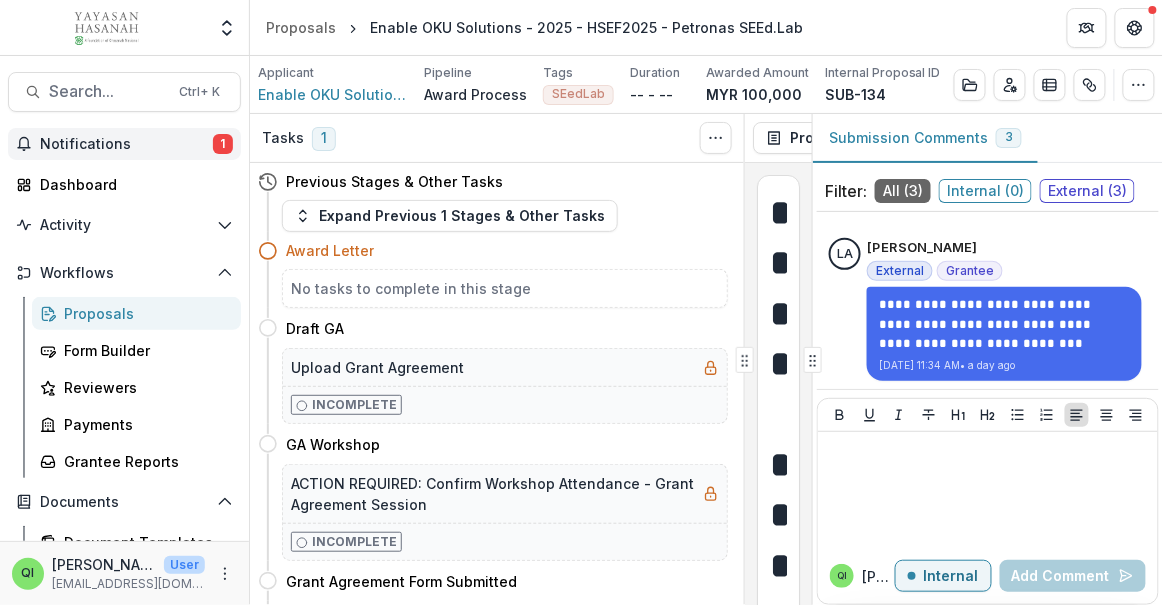 click on "Notifications" at bounding box center [126, 144] 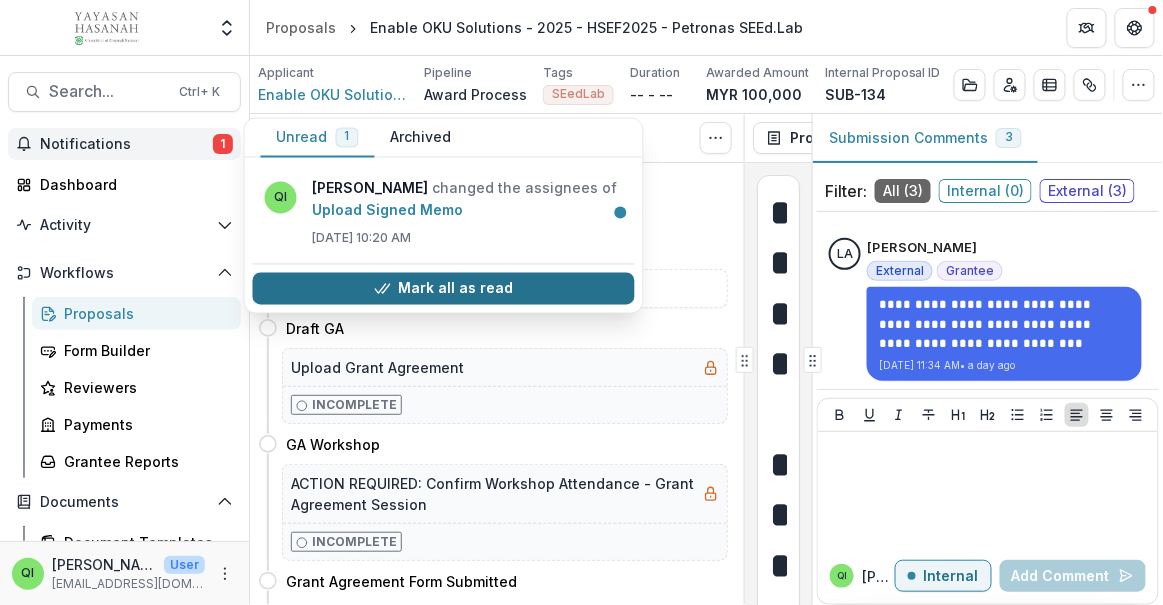 click on "Mark all as read" at bounding box center [444, 289] 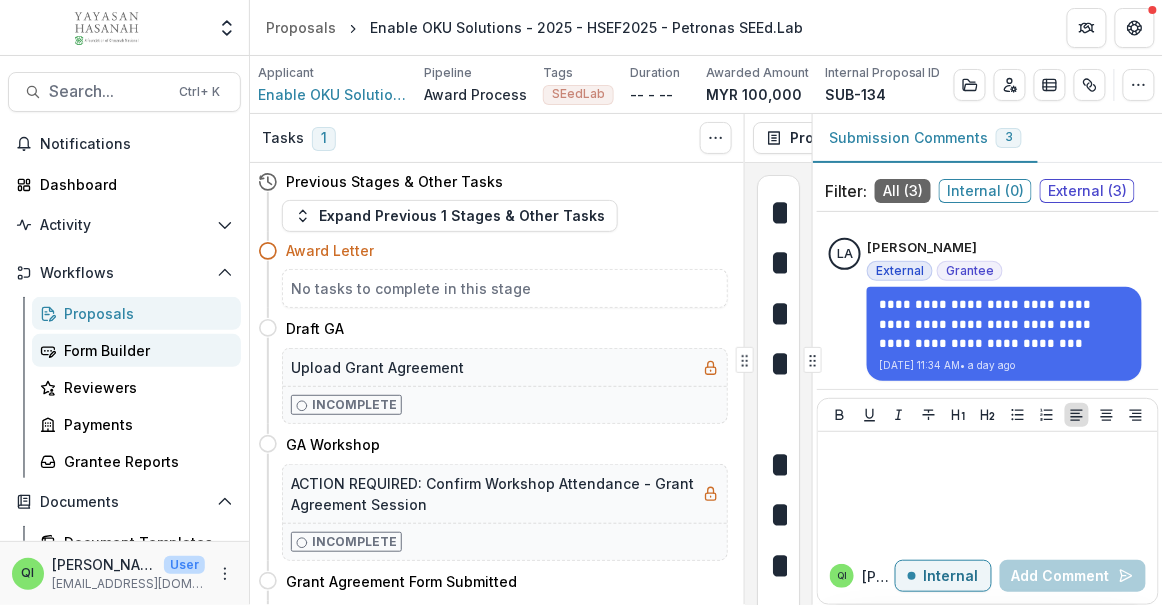 click on "Form Builder" at bounding box center (136, 350) 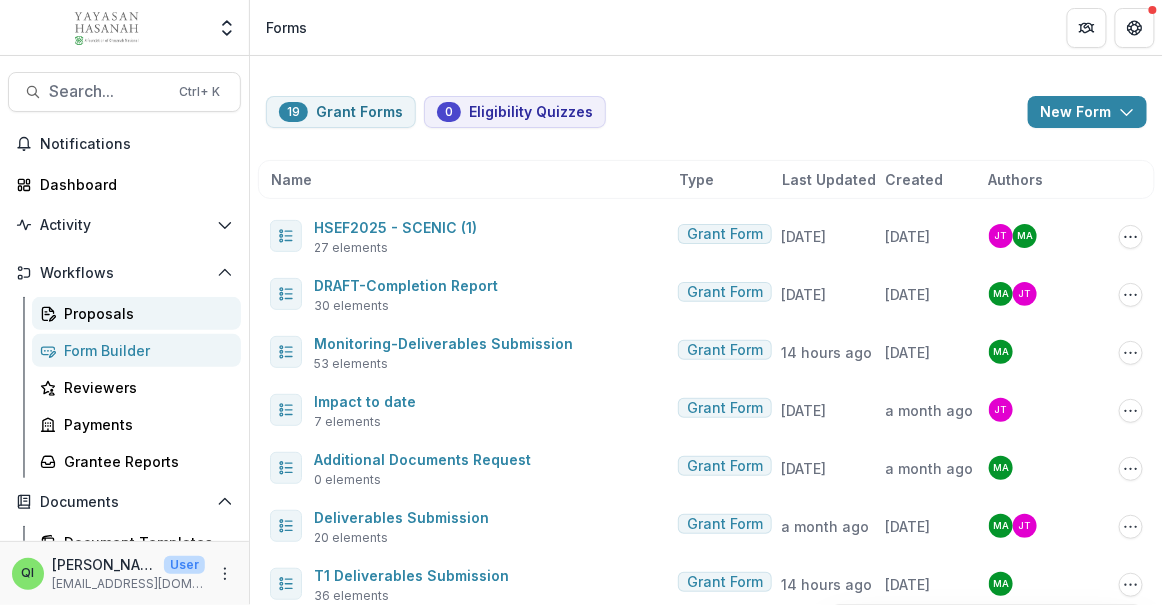 click on "Proposals" at bounding box center [144, 313] 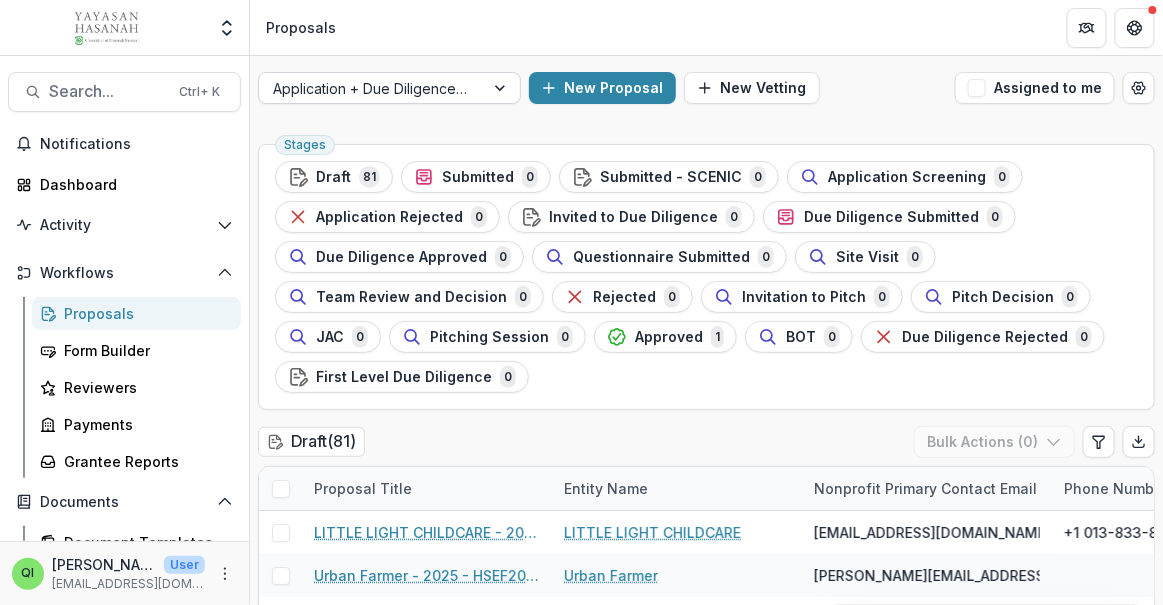 click at bounding box center (371, 88) 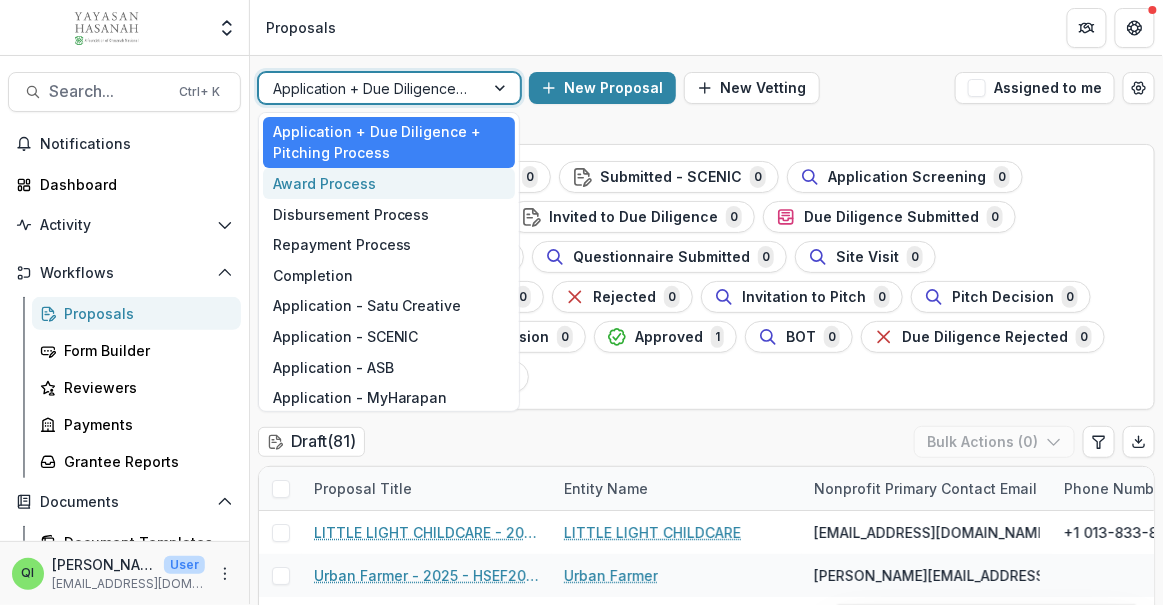 click on "Award Process" at bounding box center (389, 183) 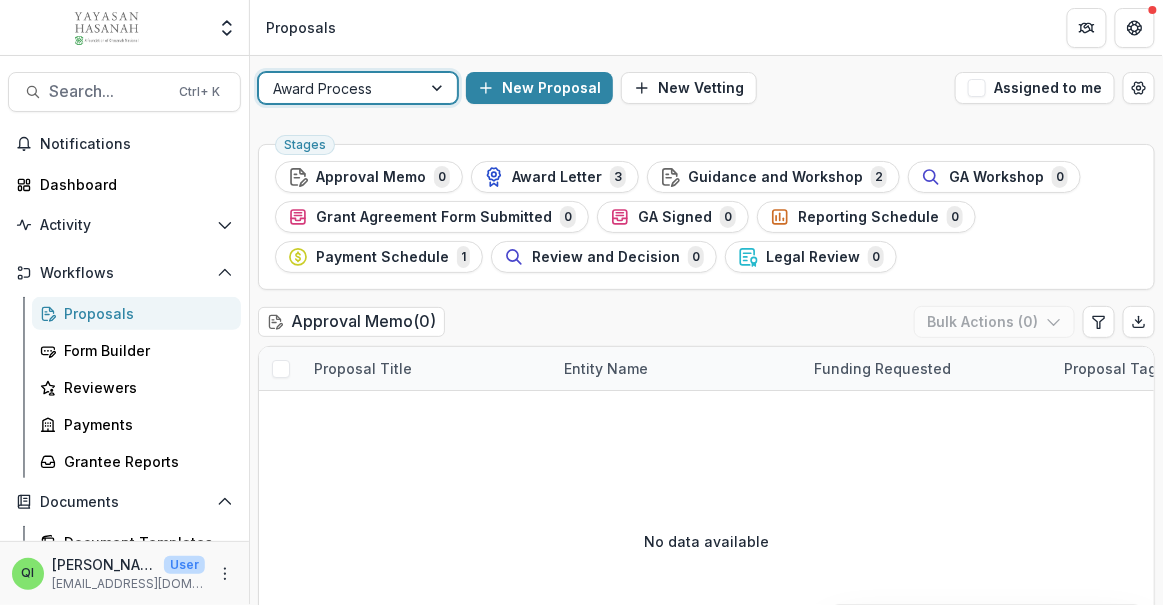 scroll, scrollTop: 636, scrollLeft: 0, axis: vertical 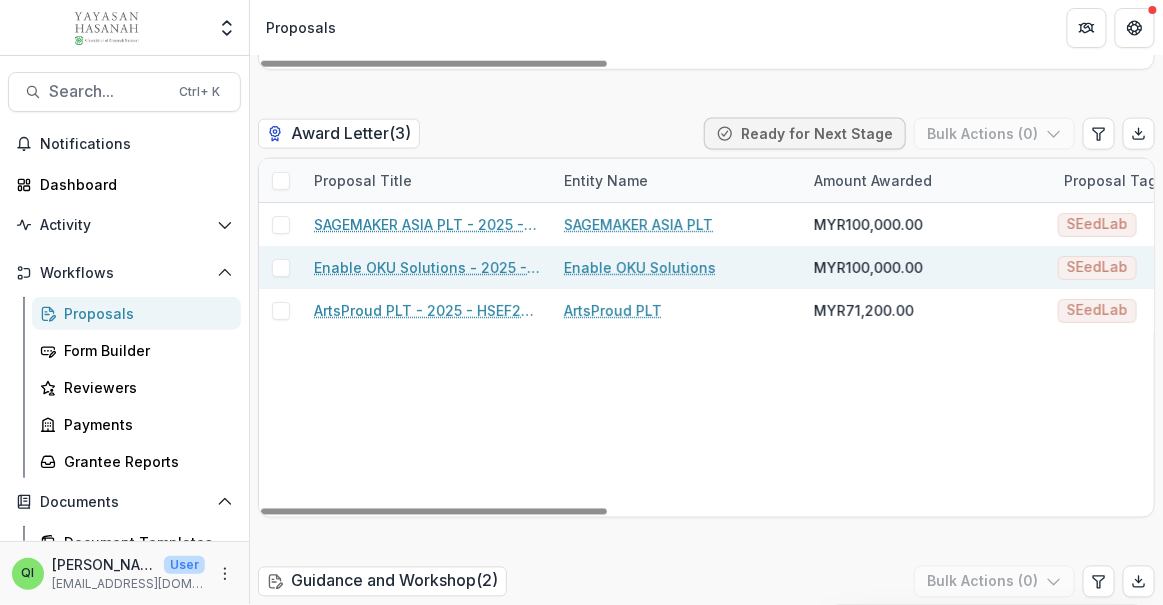 click on "Enable OKU Solutions - 2025 - HSEF2025 - Petronas SEEd.Lab" at bounding box center (427, 267) 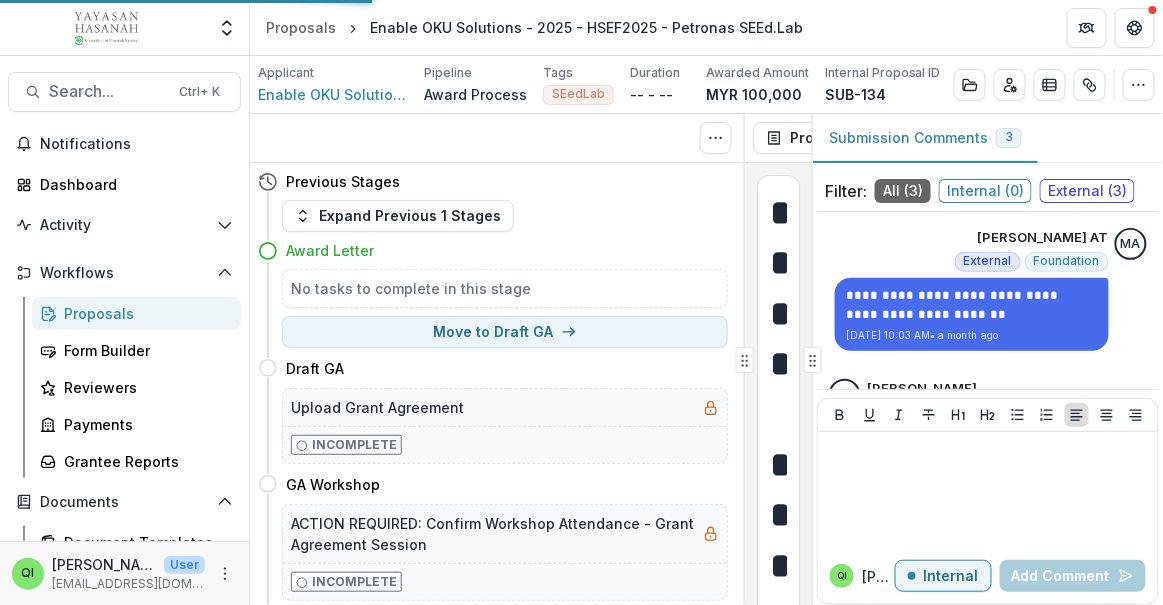 scroll, scrollTop: 0, scrollLeft: 0, axis: both 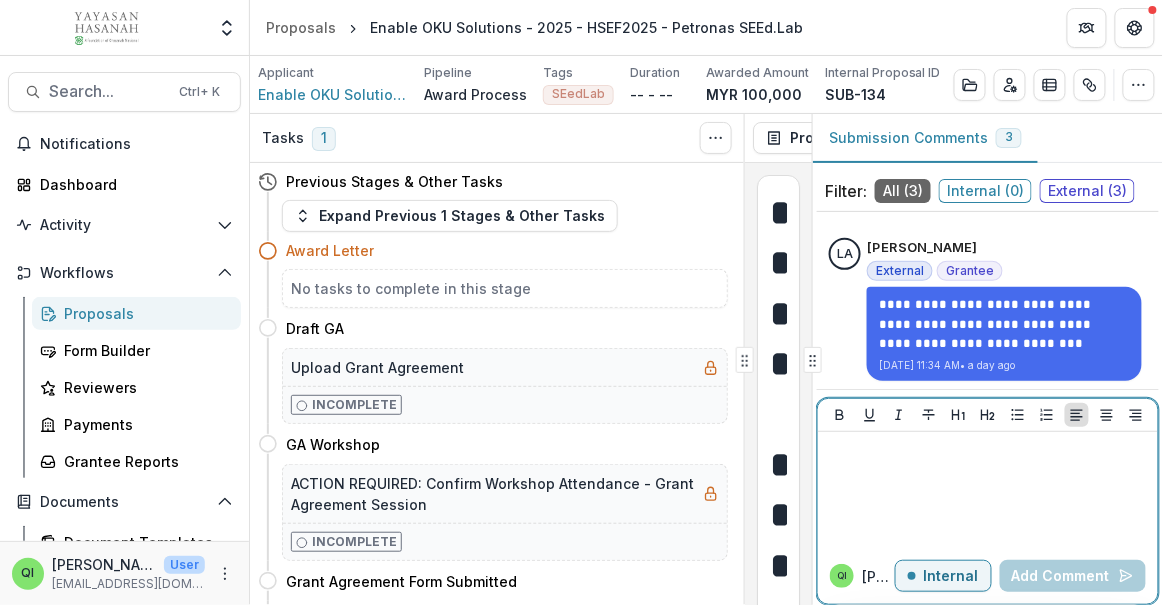 click at bounding box center (988, 490) 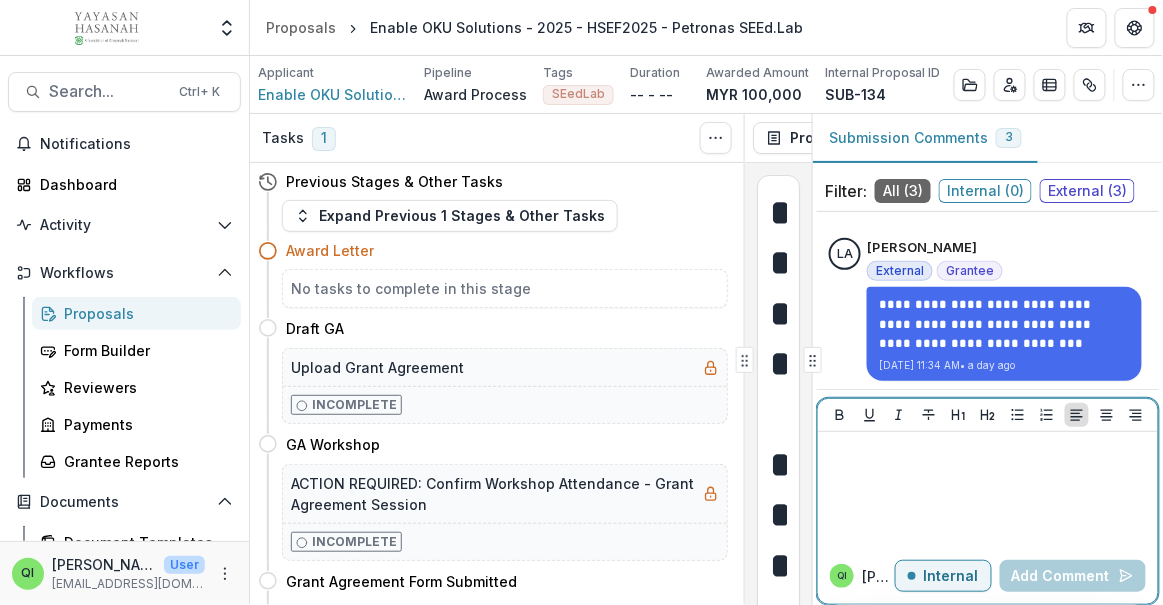 type 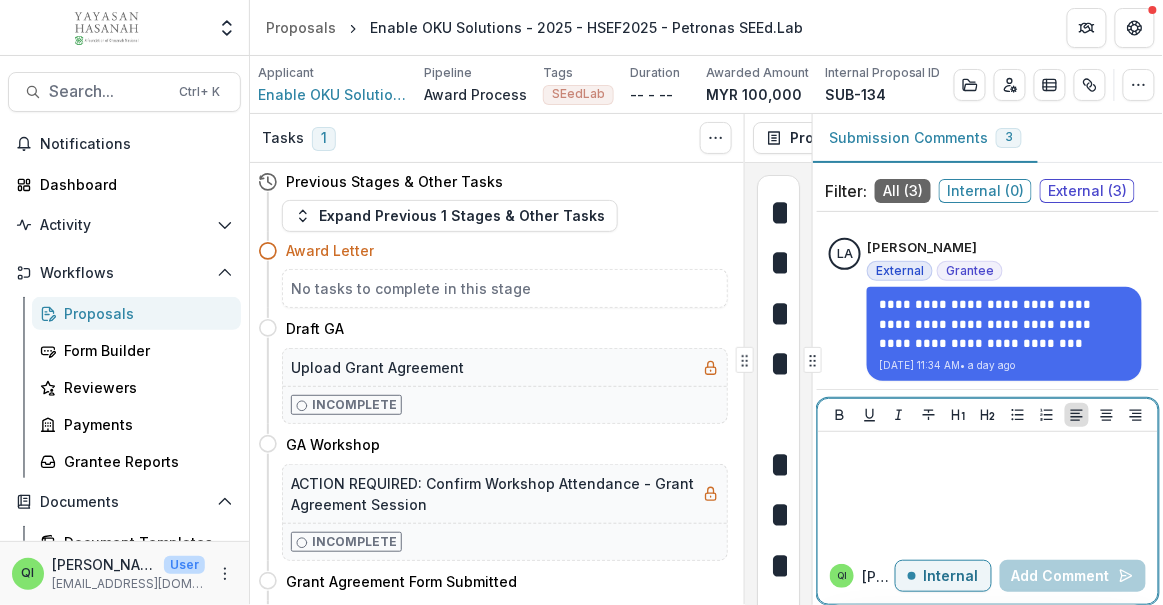 click at bounding box center (988, 490) 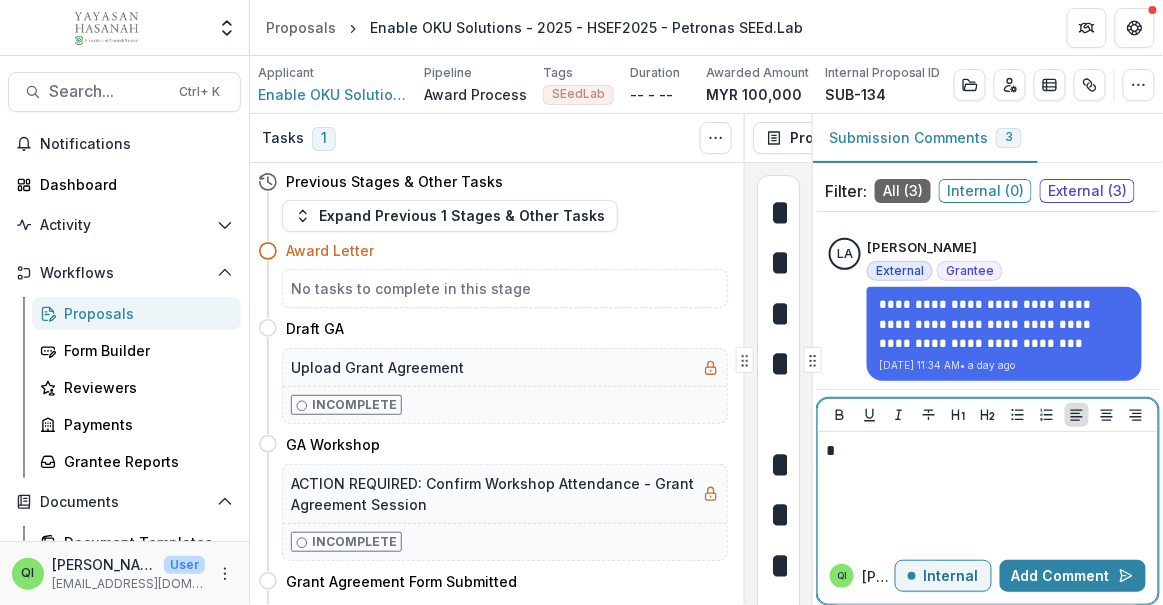 type 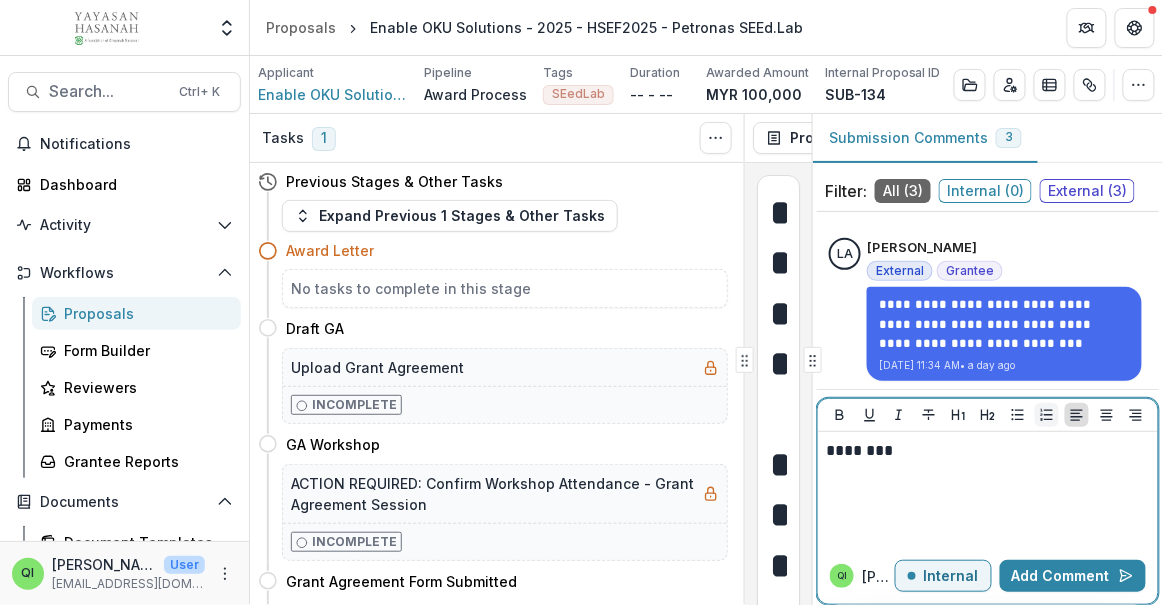 click 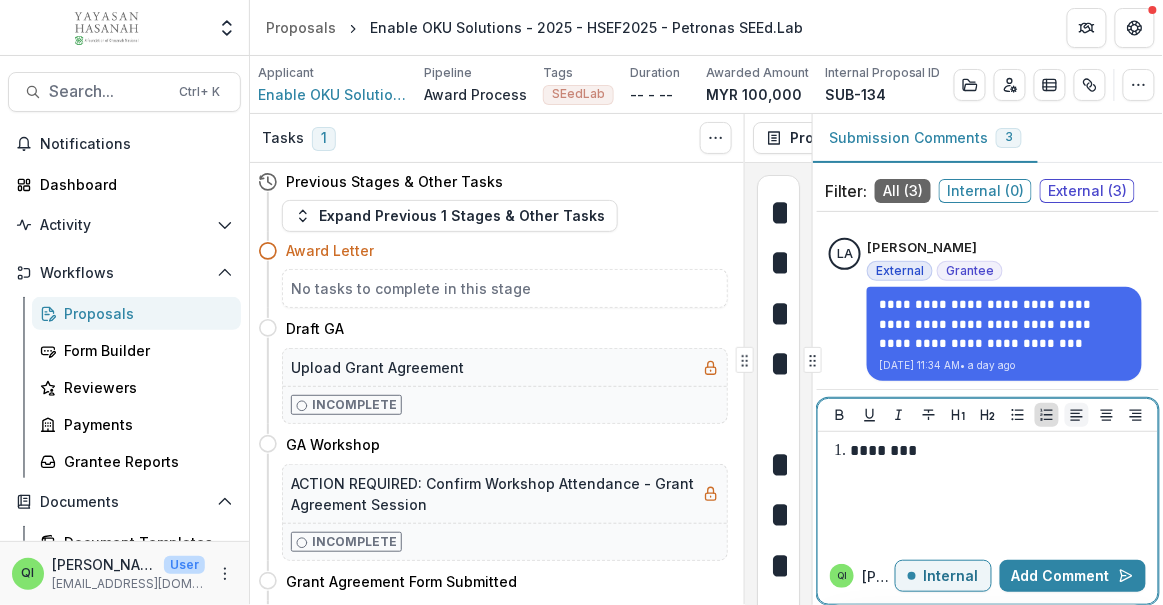 click 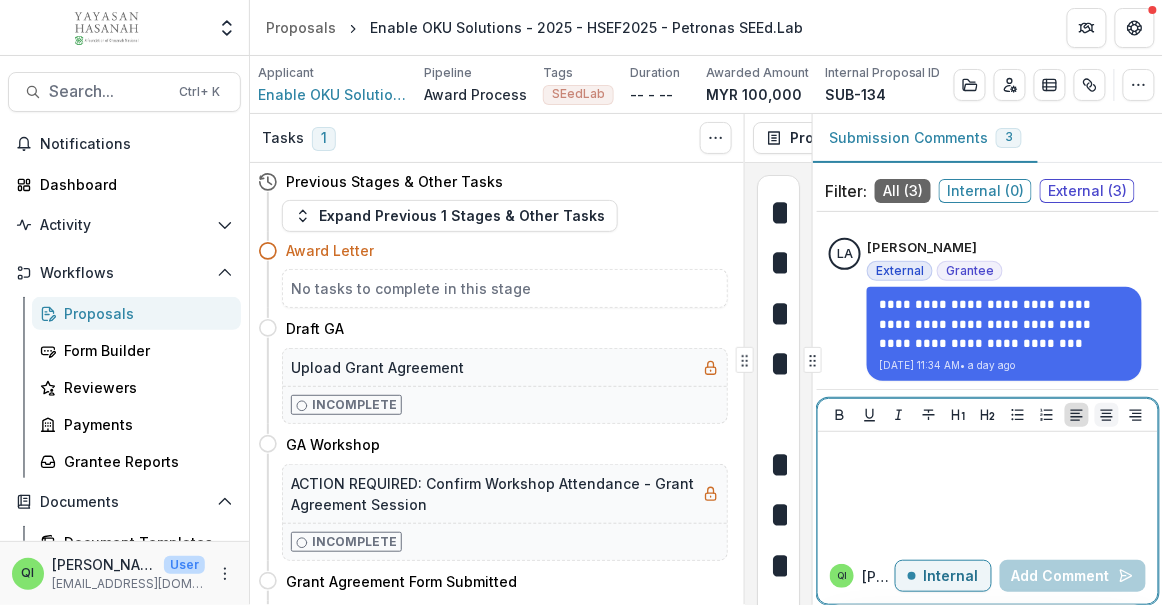 click 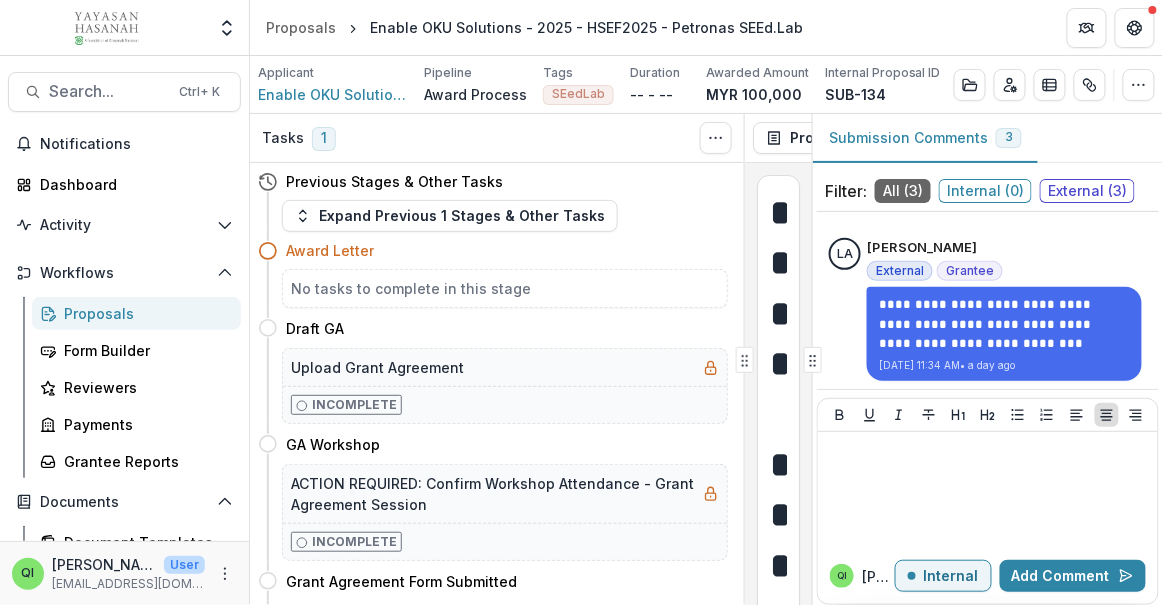 click at bounding box center (988, 415) 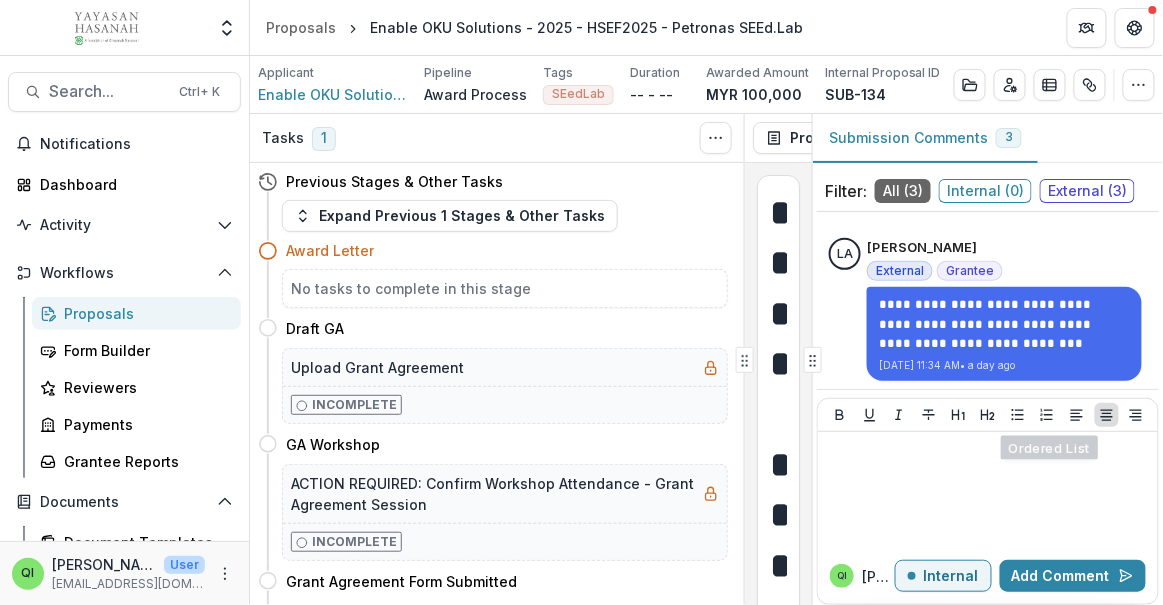click on "[PERSON_NAME] I Internal Add Comment" at bounding box center [988, 501] 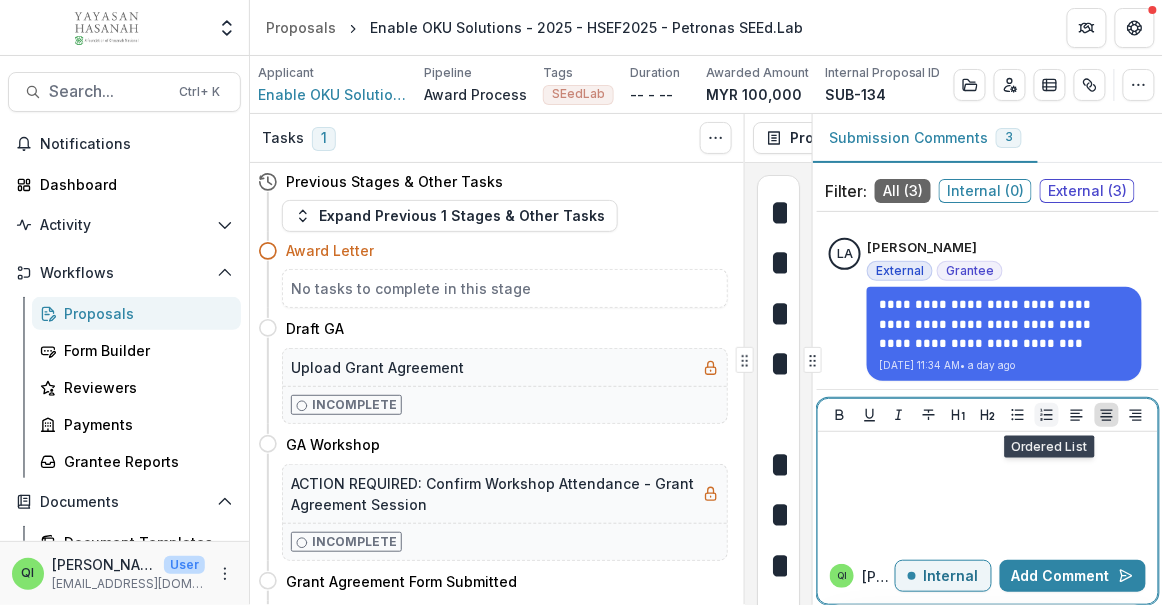click 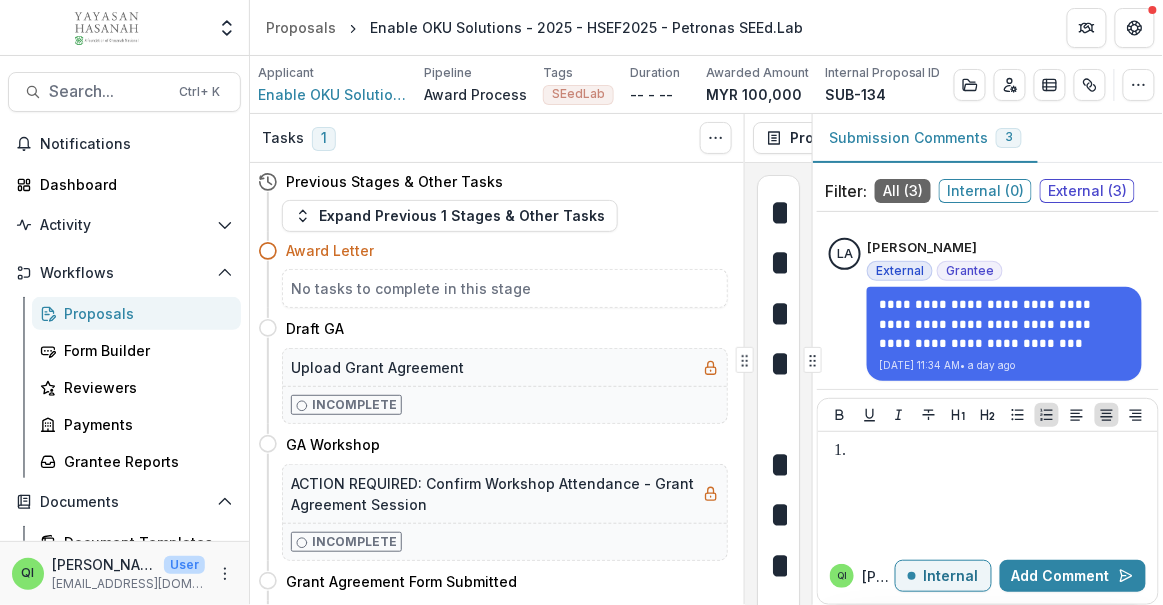 click at bounding box center (988, 415) 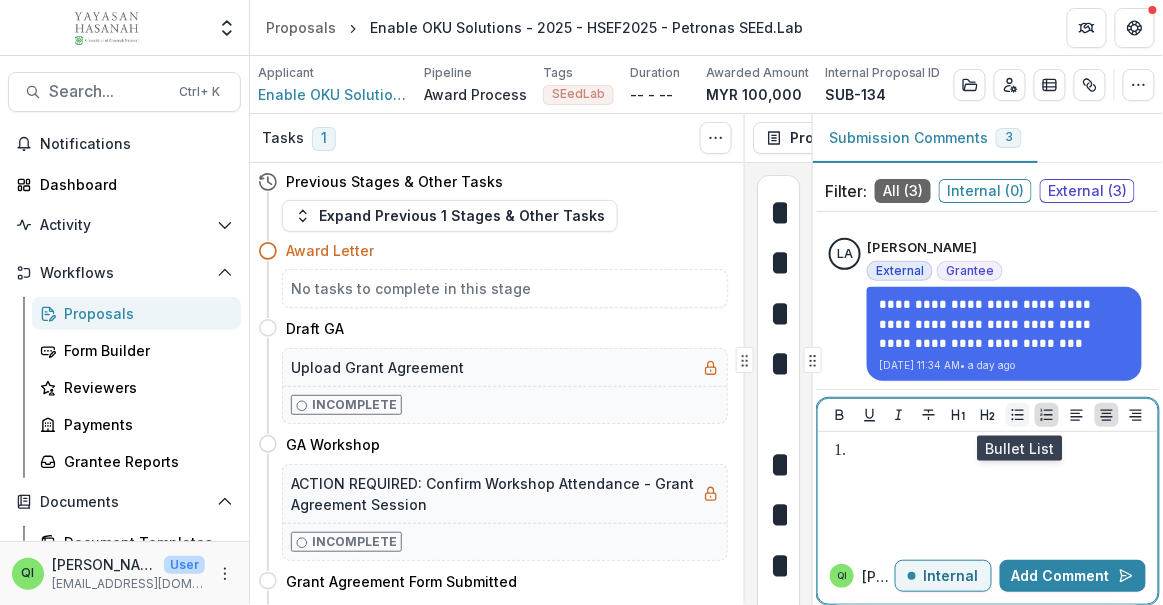 click 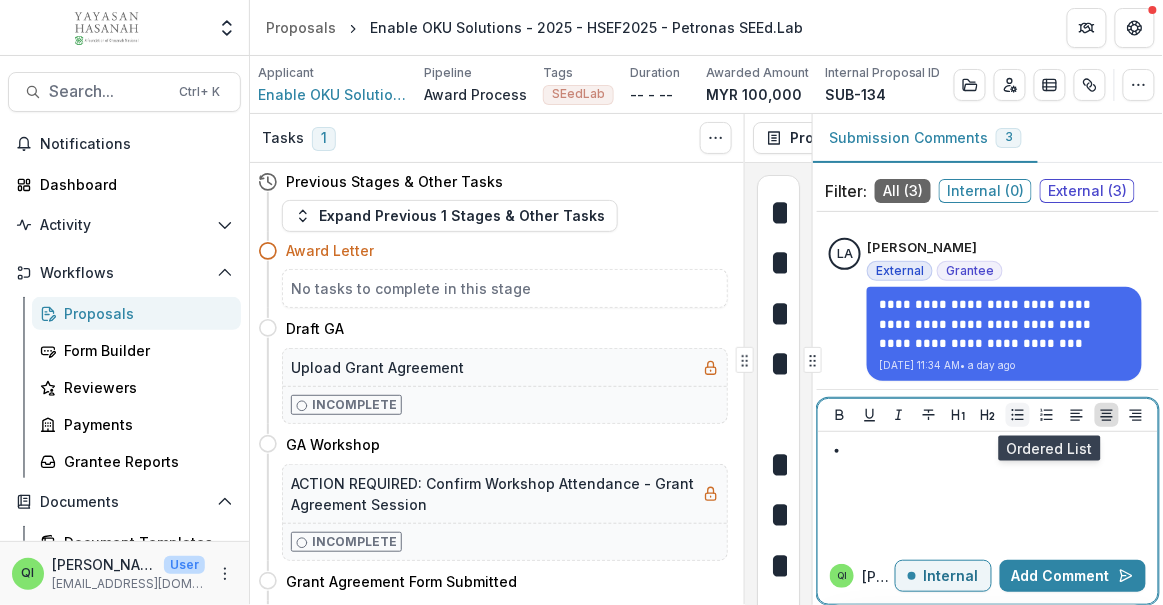 click 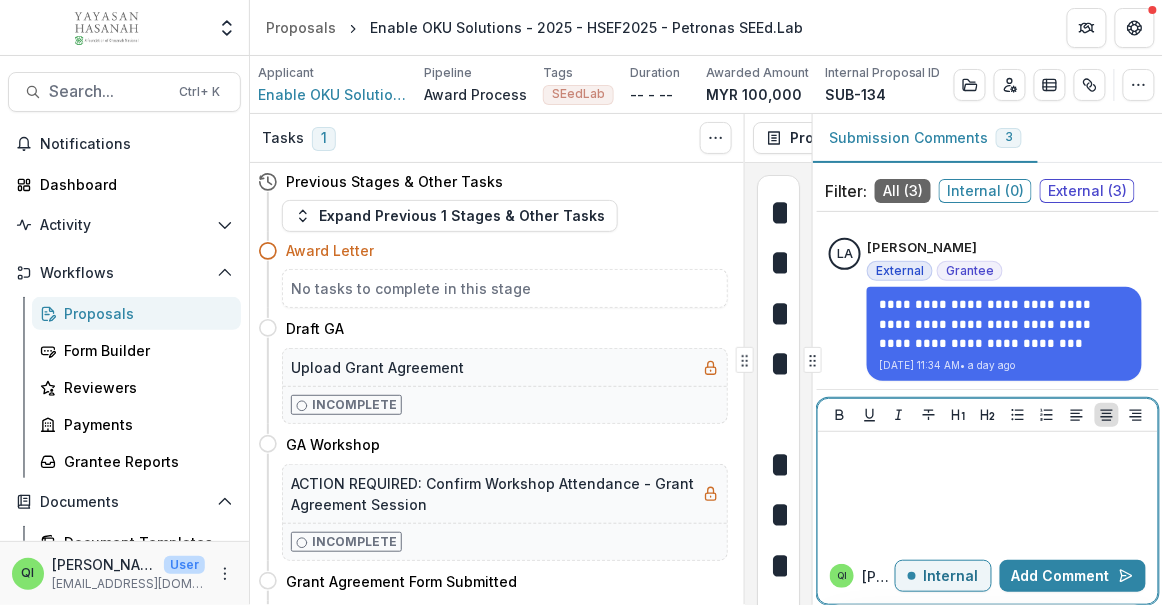 click at bounding box center (988, 451) 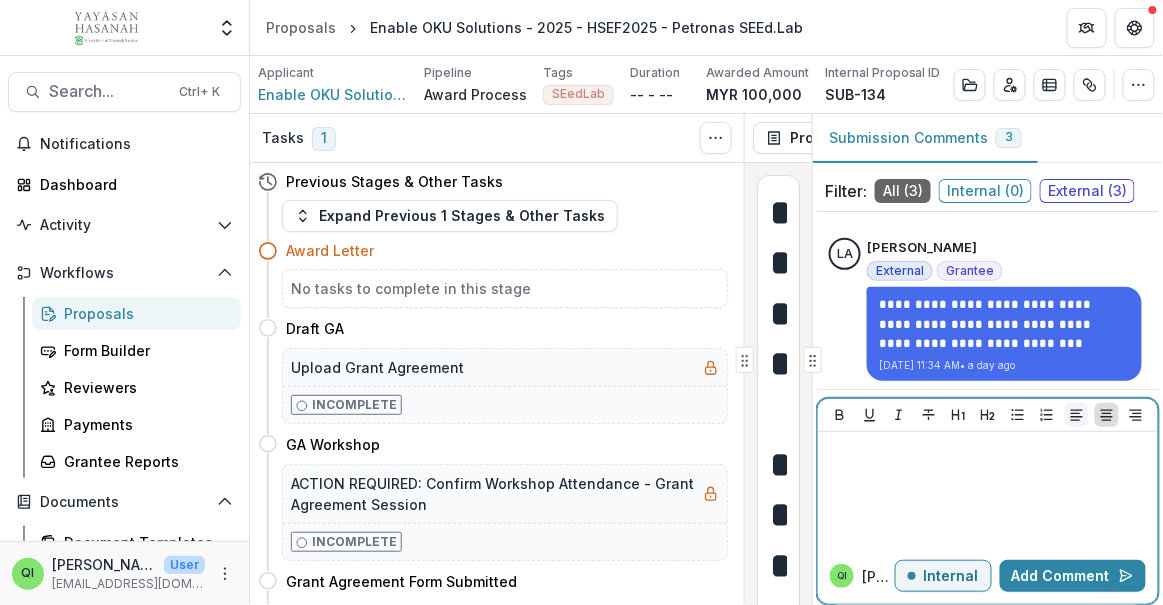 click 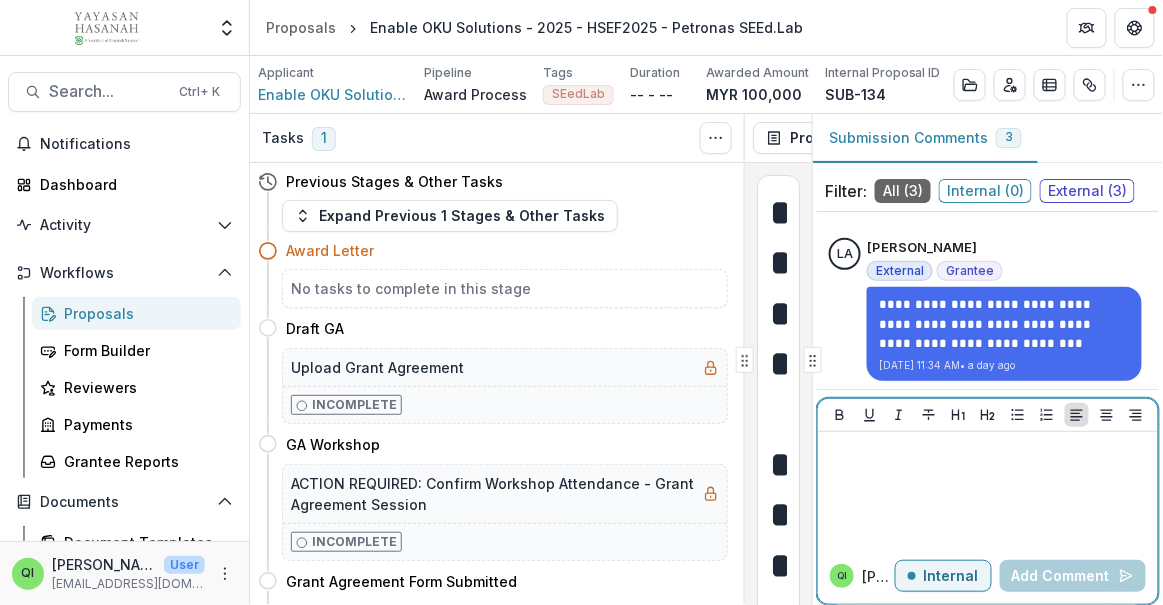 click on "Internal" at bounding box center (943, 576) 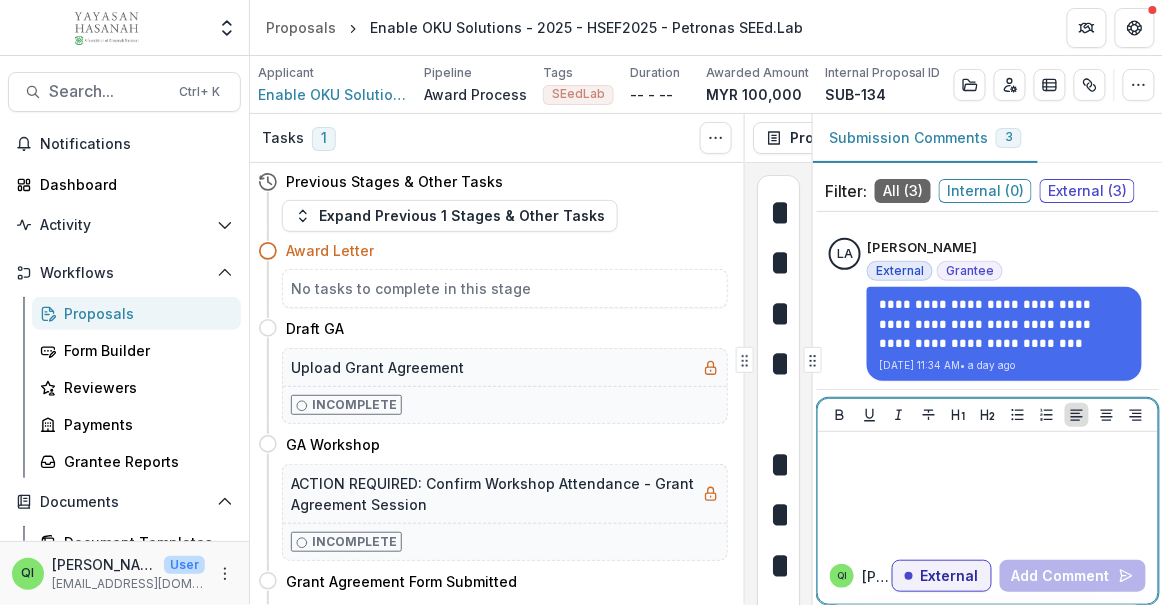click on "External" at bounding box center [950, 576] 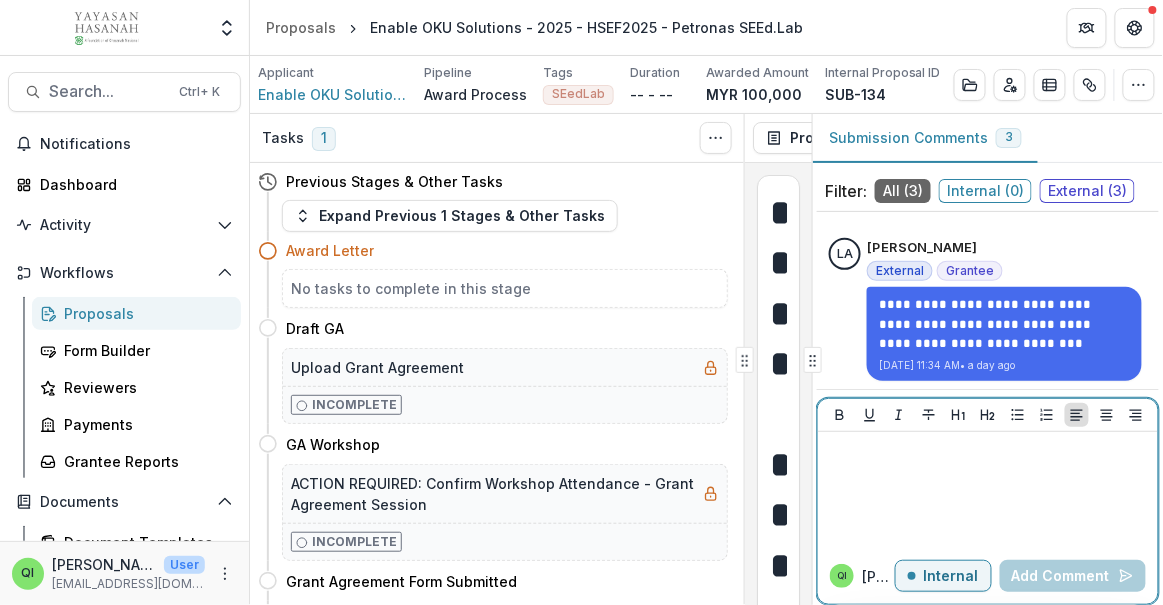 click on "Internal" at bounding box center [951, 576] 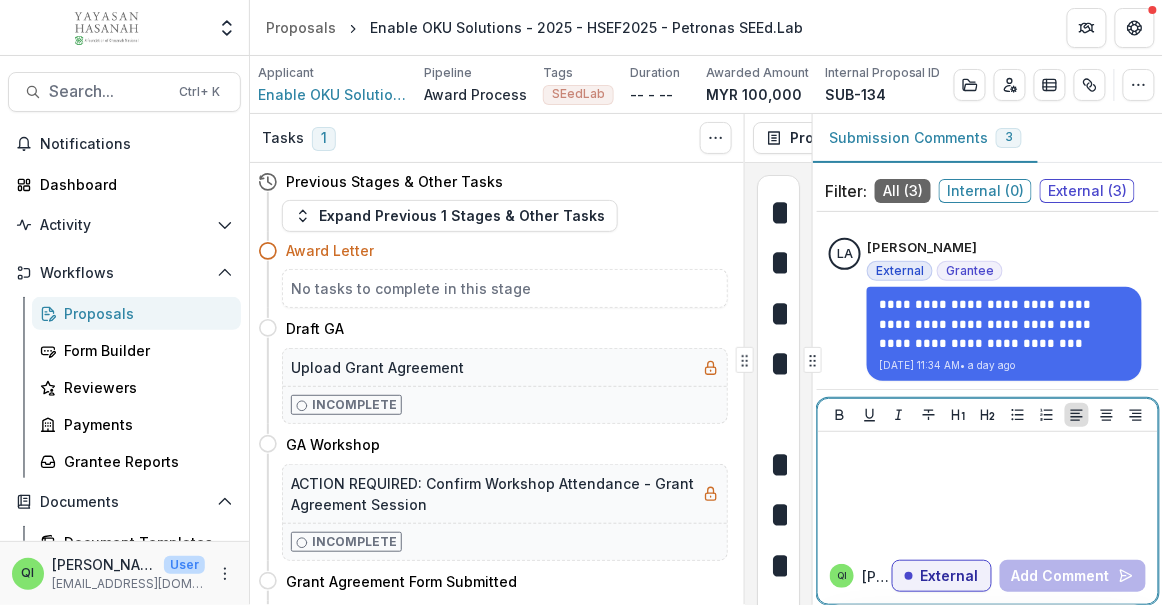 click at bounding box center [988, 490] 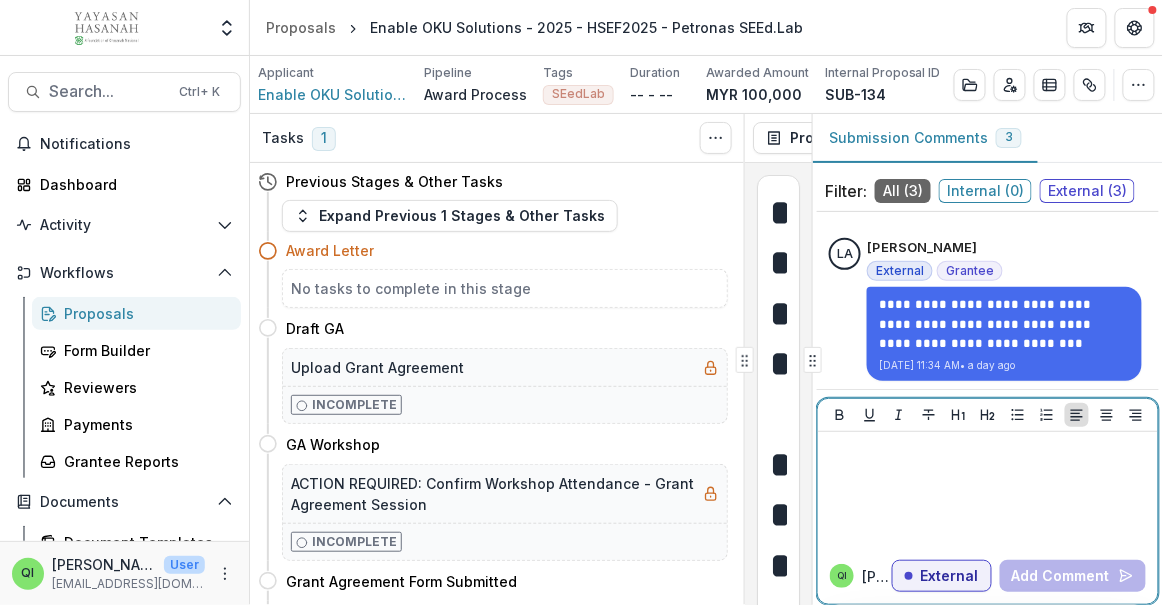 type 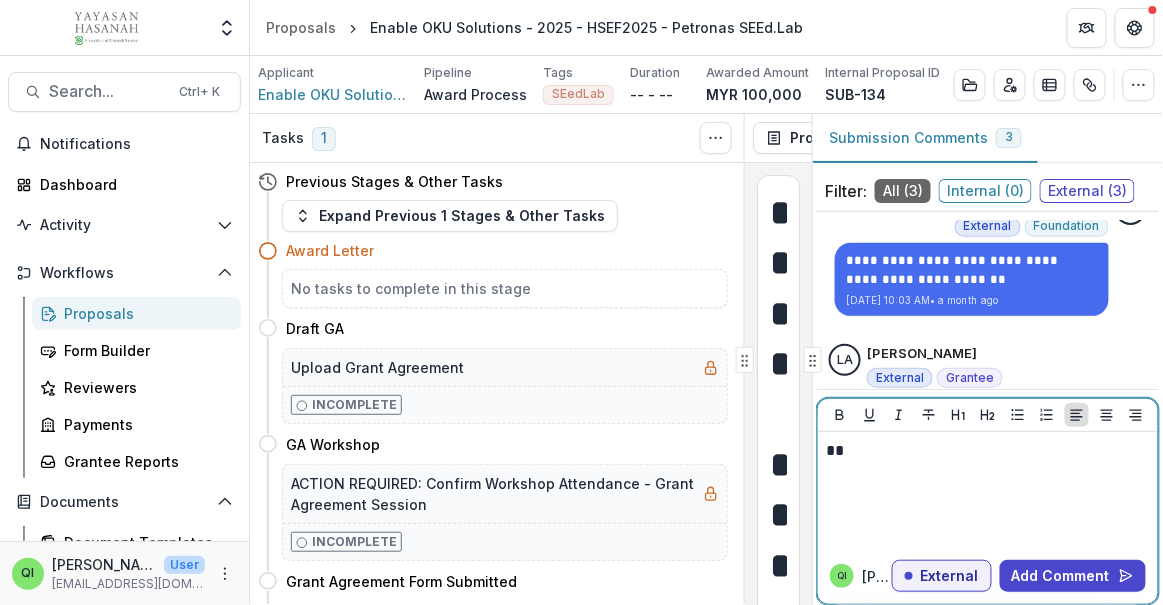 scroll, scrollTop: 20, scrollLeft: 0, axis: vertical 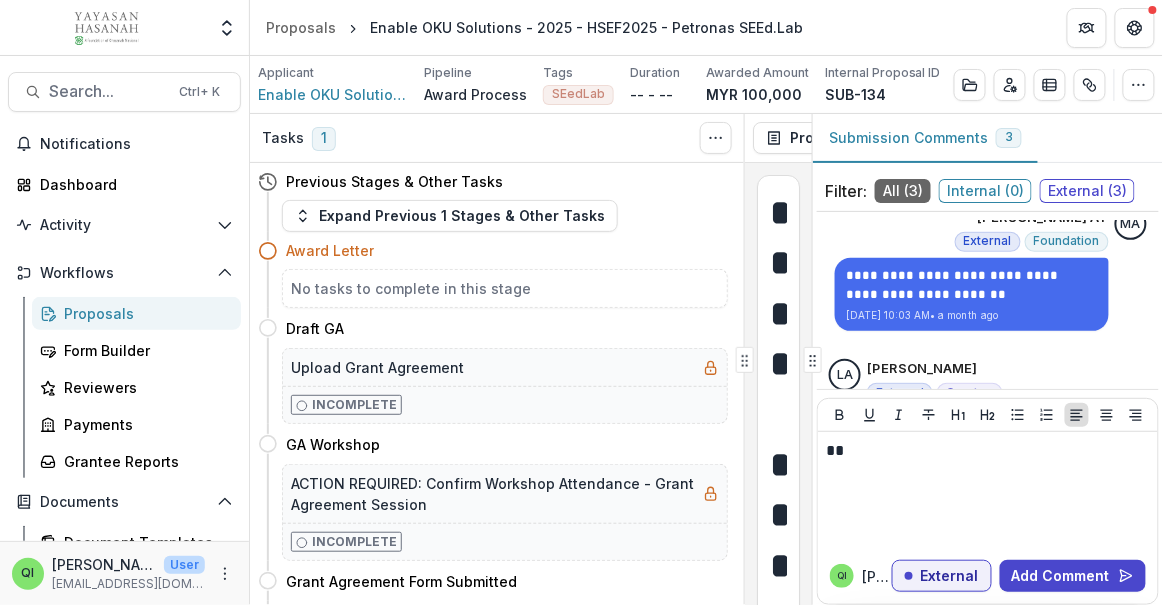 click on "[PERSON_NAME]" at bounding box center (877, 576) 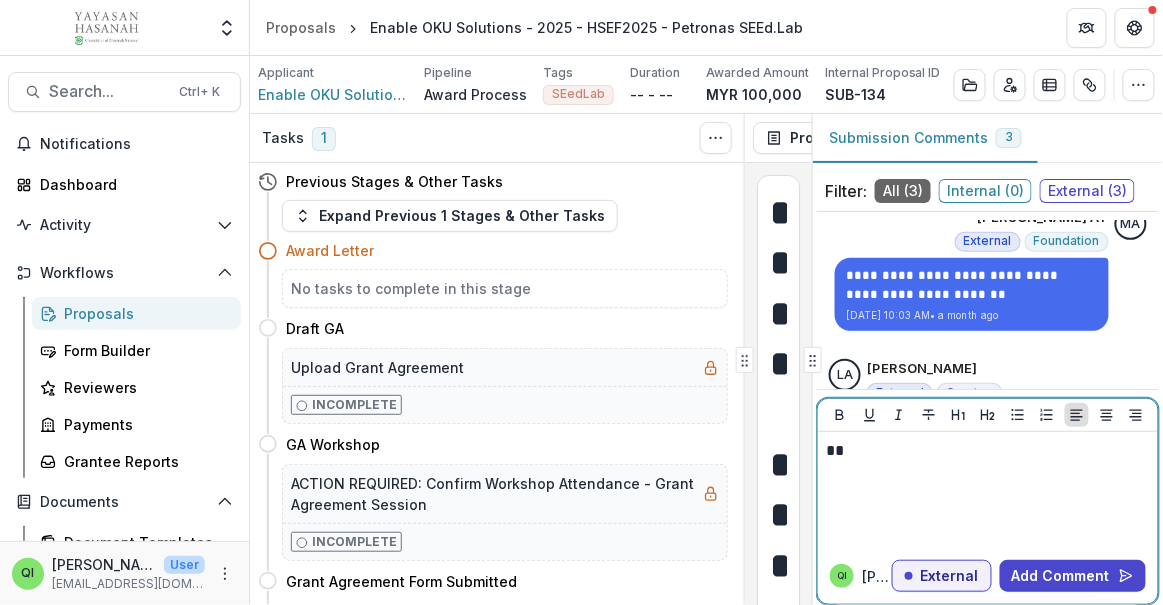 click on "**" at bounding box center [988, 451] 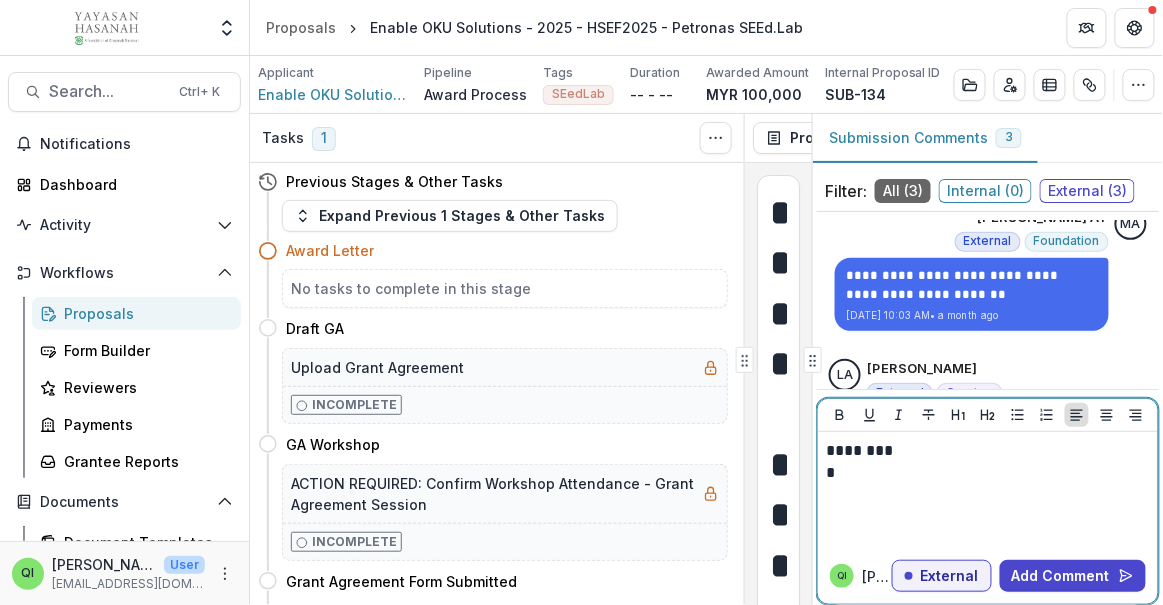 click on "******** *" at bounding box center [988, 490] 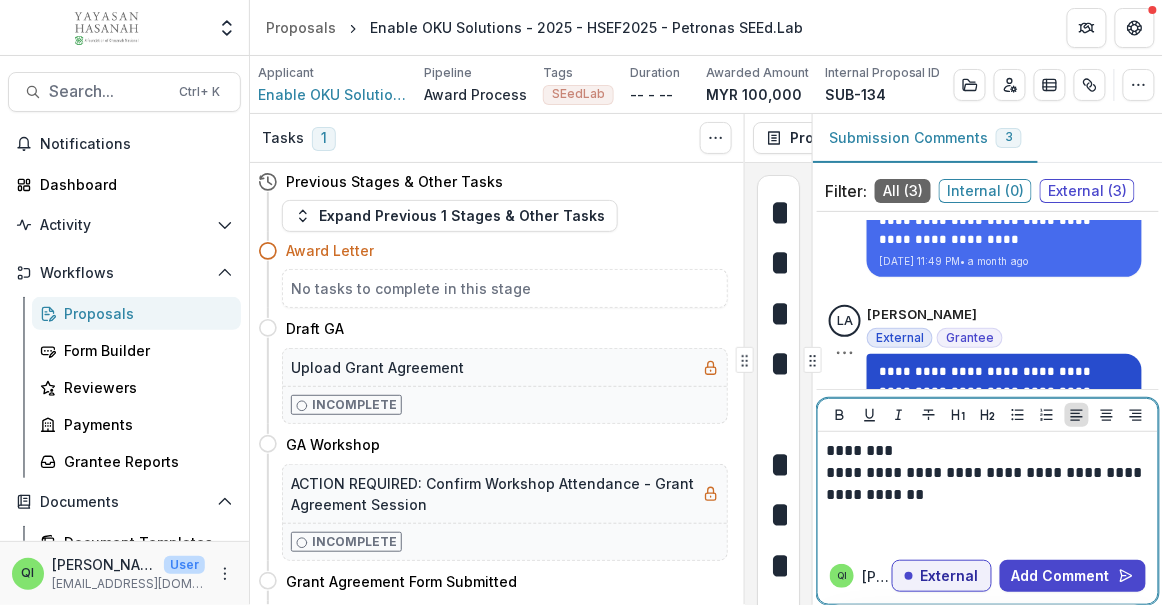 scroll, scrollTop: 293, scrollLeft: 0, axis: vertical 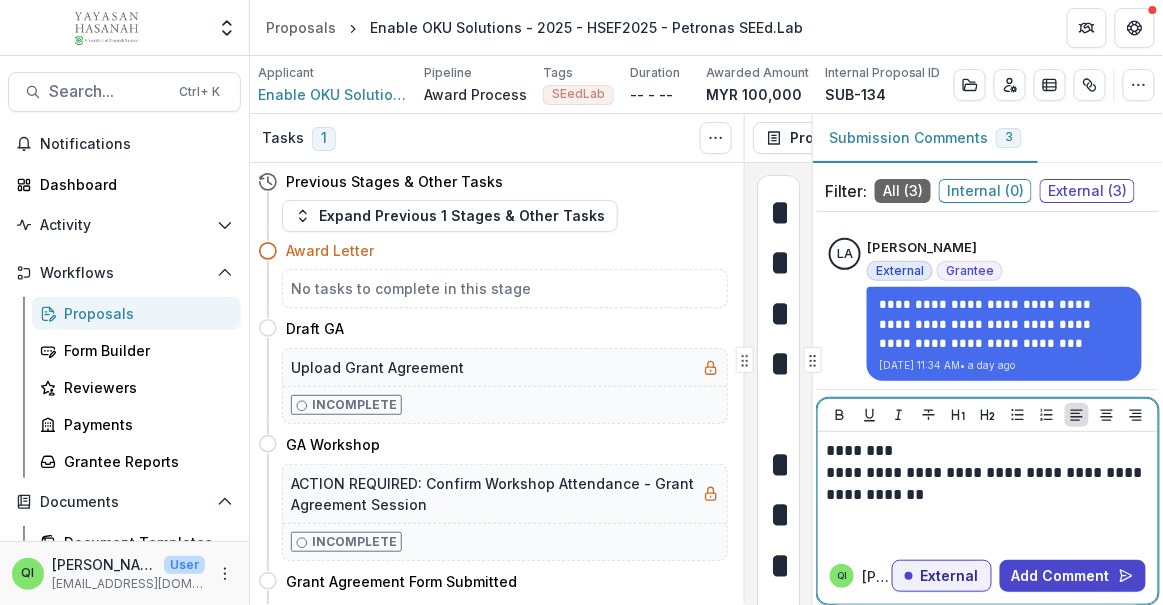 click on "**********" at bounding box center (988, 473) 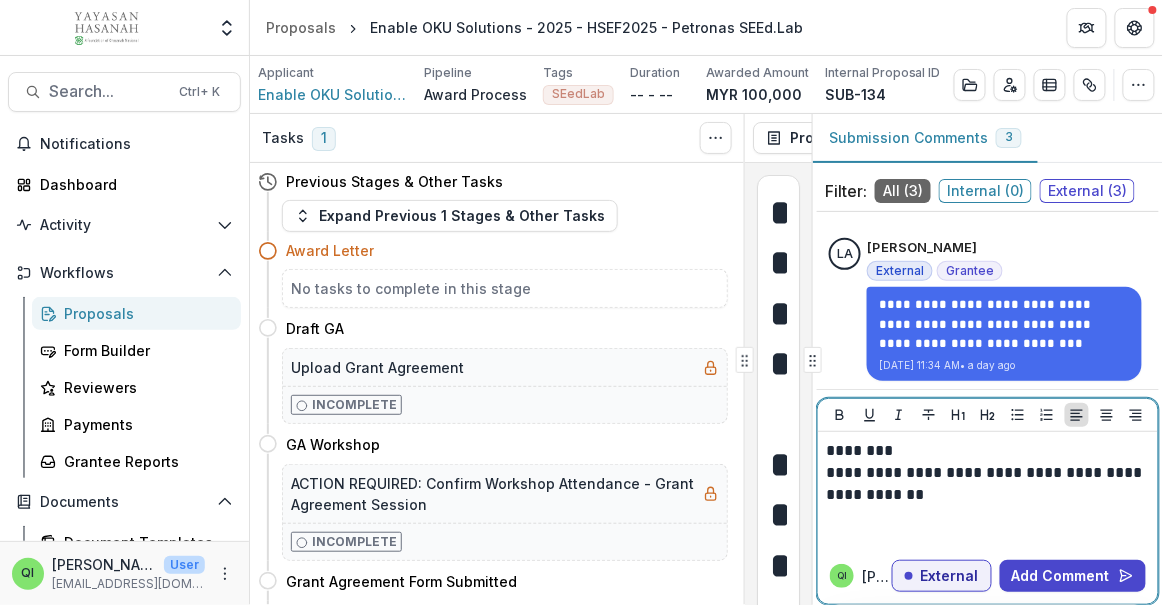 click on "**********" at bounding box center (988, 473) 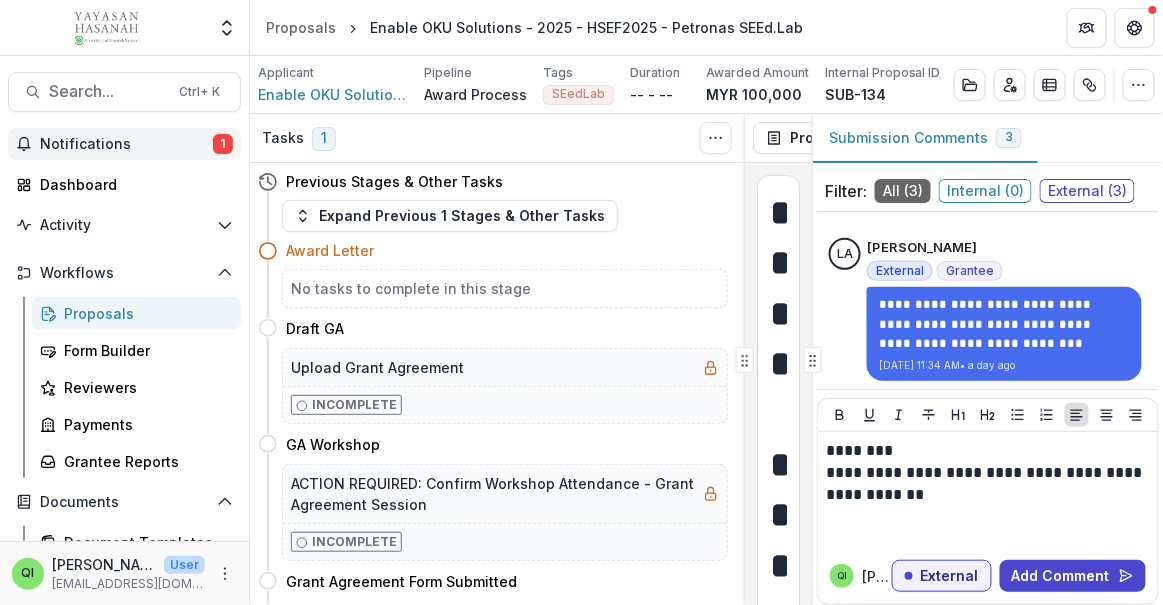 click on "Notifications" at bounding box center [126, 144] 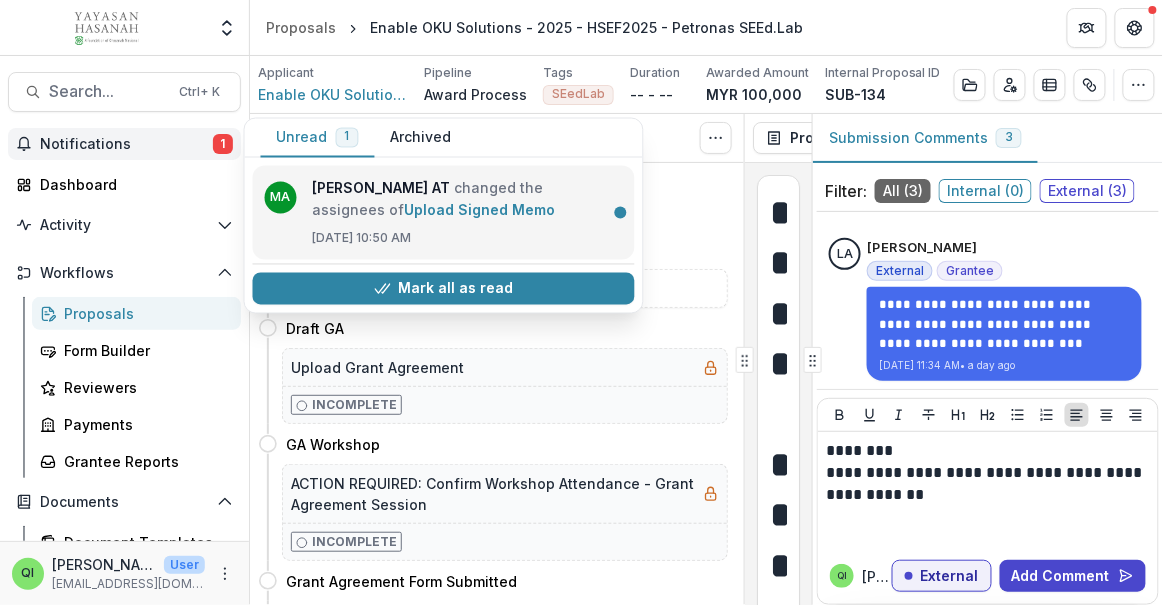 click on "Upload Signed Memo" at bounding box center (480, 210) 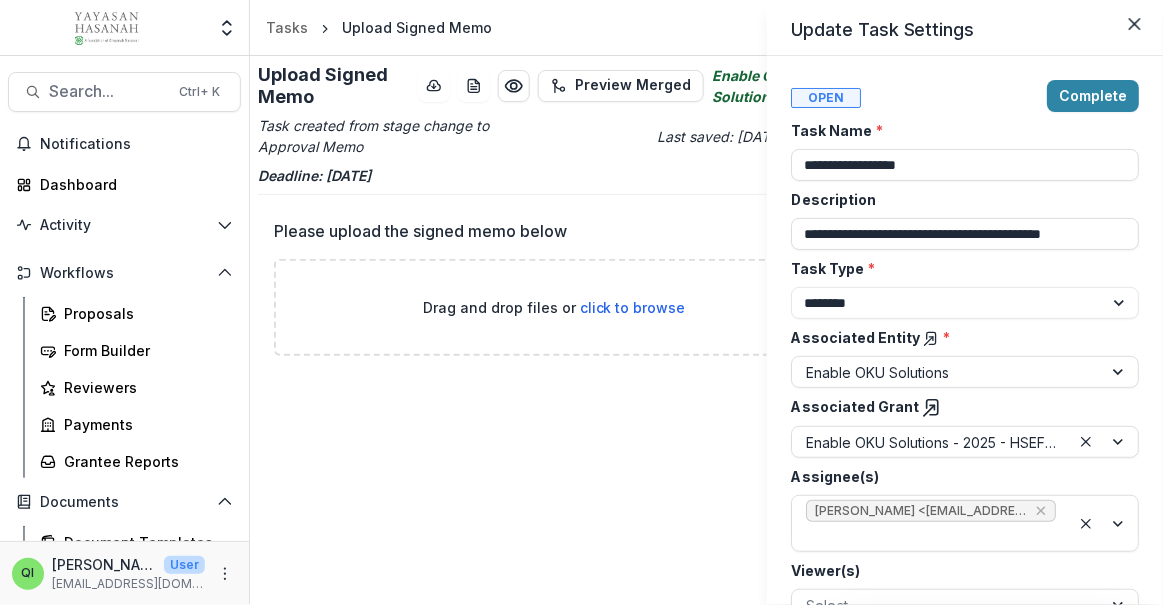 click on "**********" at bounding box center (581, 302) 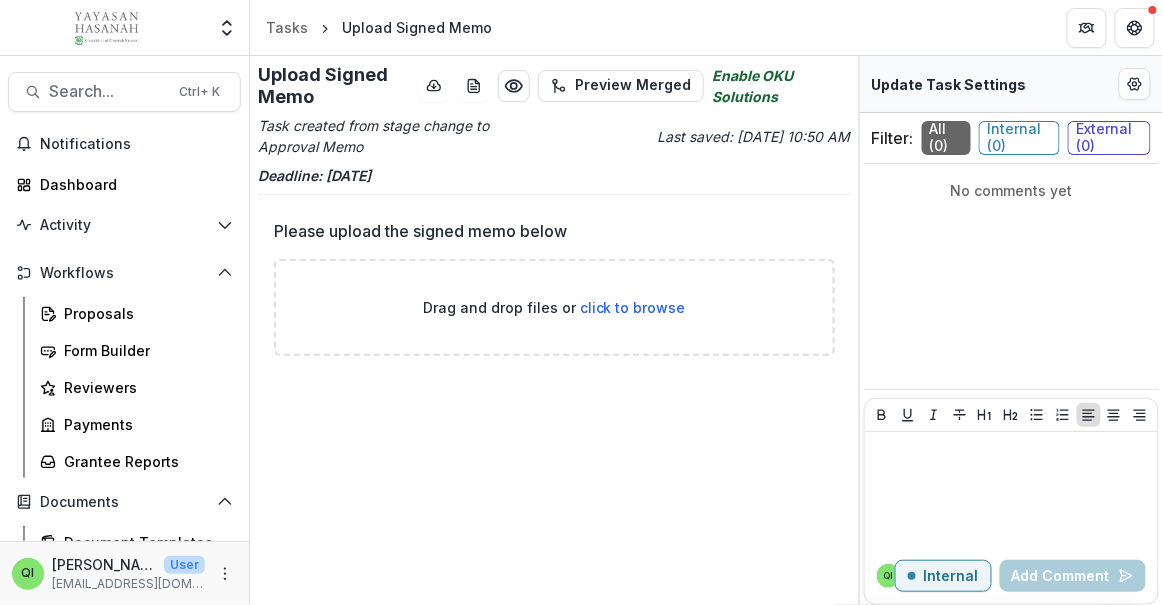 click on "click to browse" at bounding box center (633, 307) 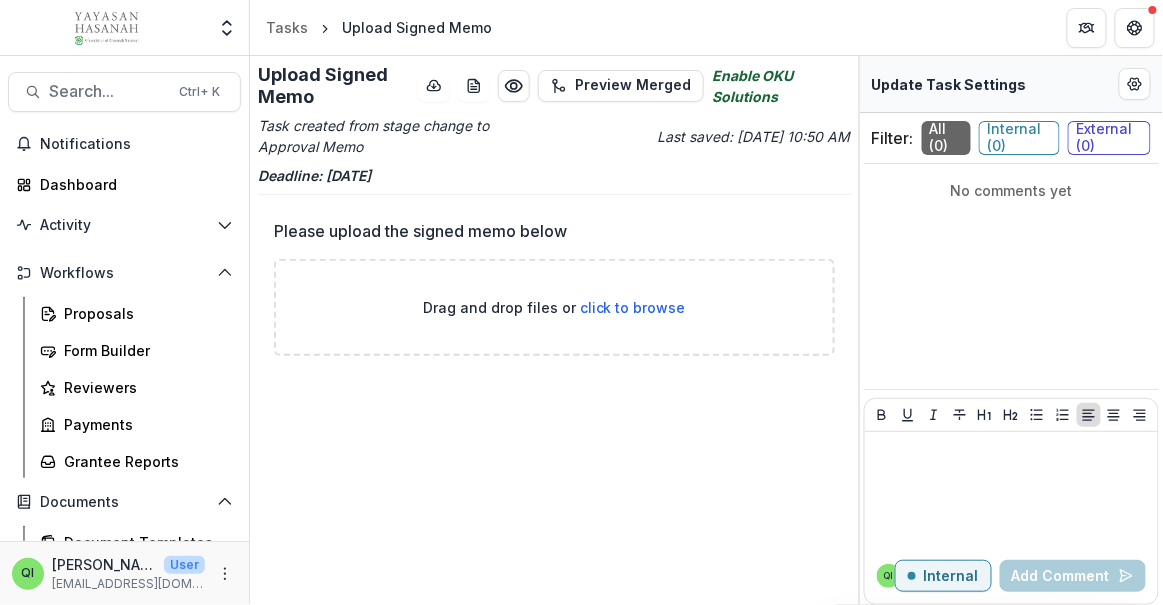type on "**********" 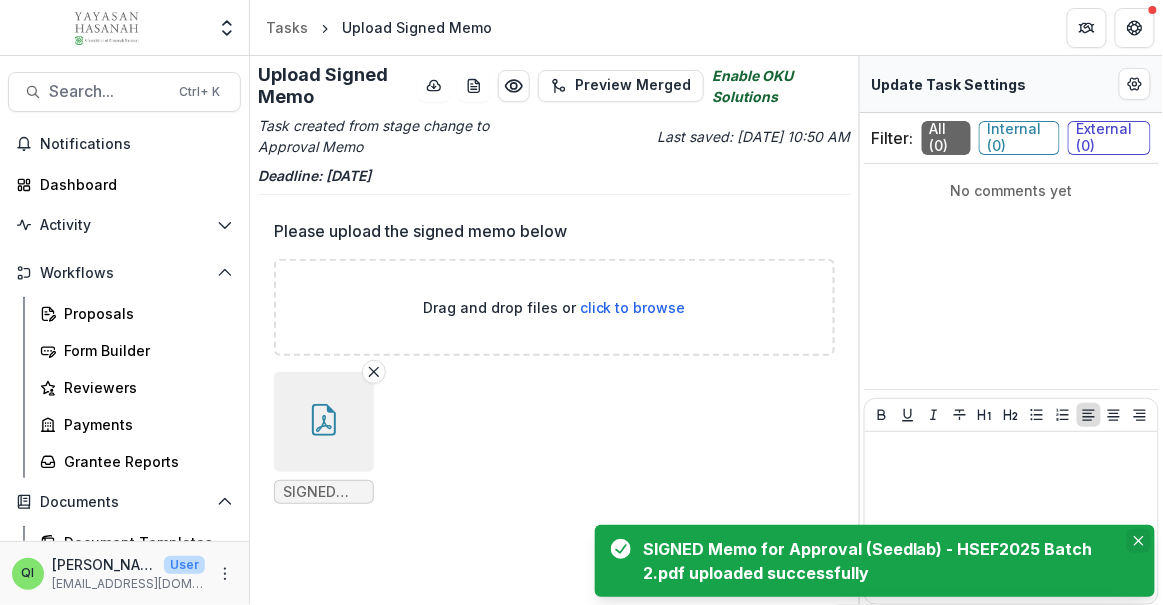 click 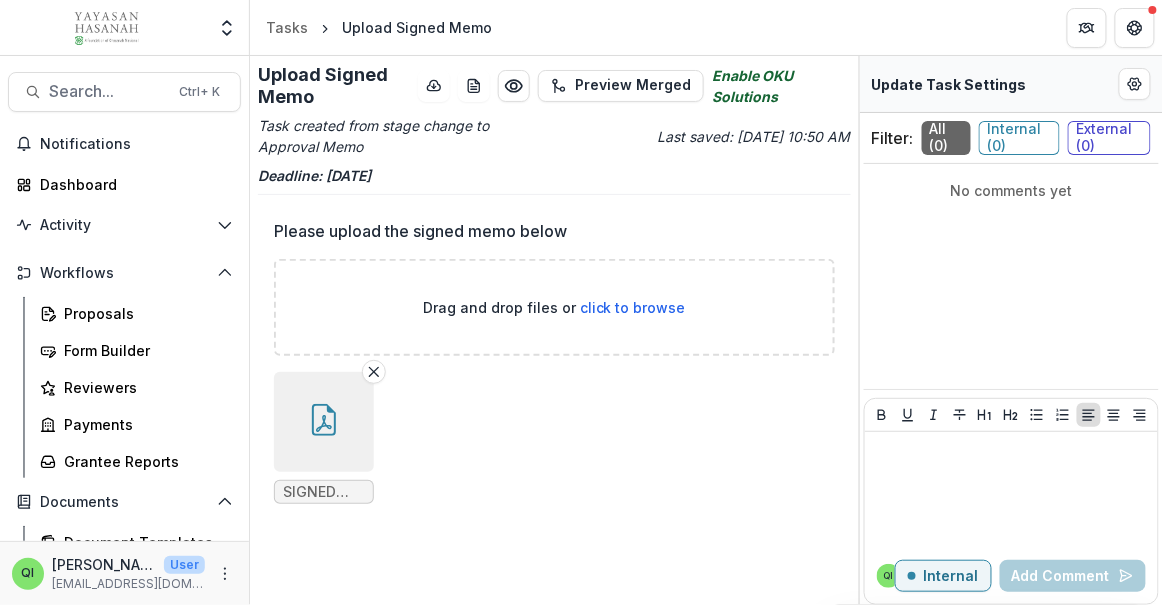 click on "SIGNED Memo for Approval (Seedlab) - HSEF2025 Batch 2.pdf" at bounding box center [554, 438] 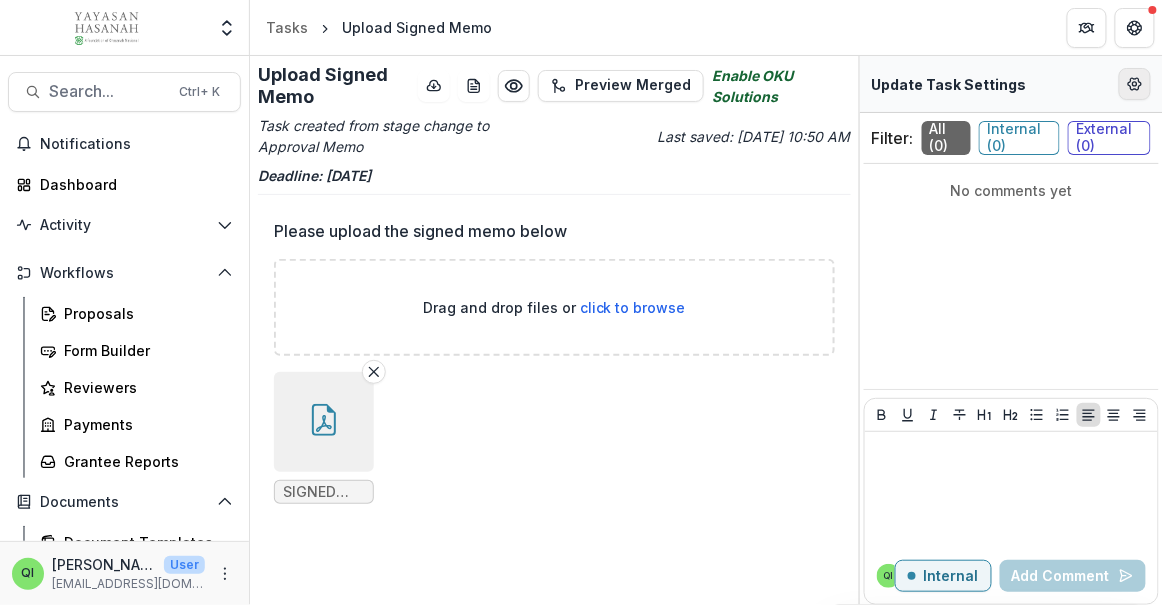 click at bounding box center [1135, 84] 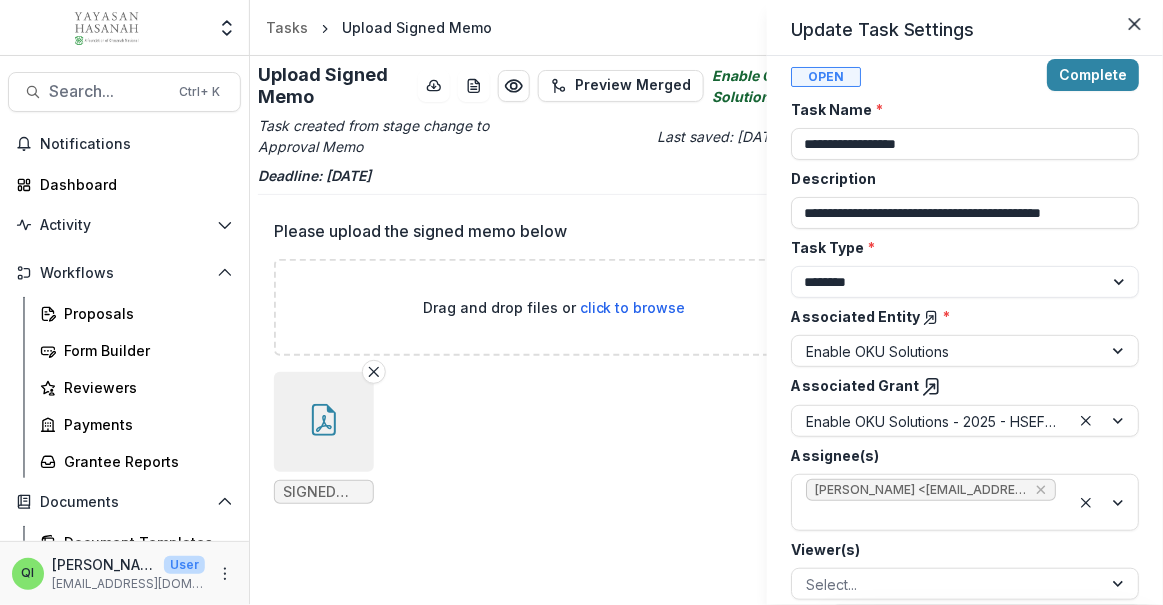 scroll, scrollTop: 0, scrollLeft: 0, axis: both 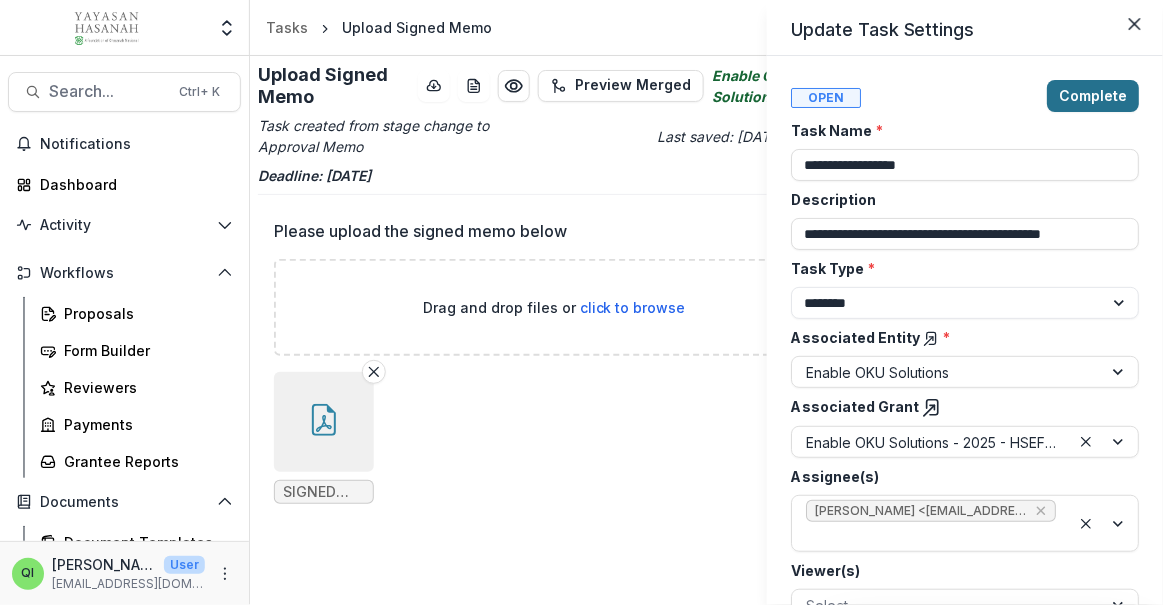 click on "Complete" at bounding box center [1093, 96] 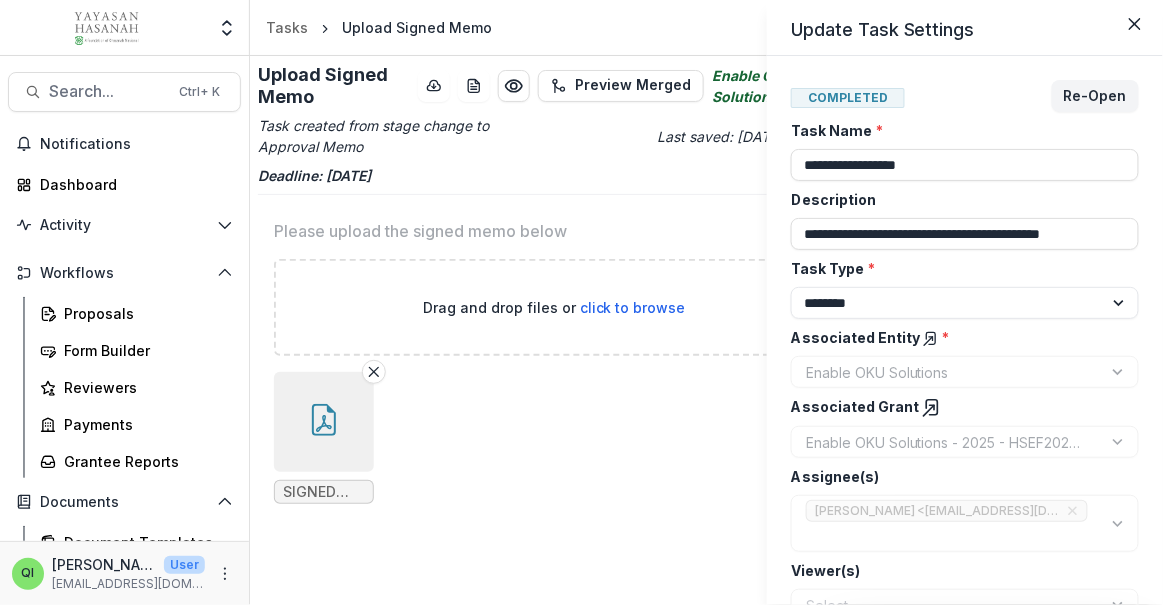 click on "**********" at bounding box center (581, 302) 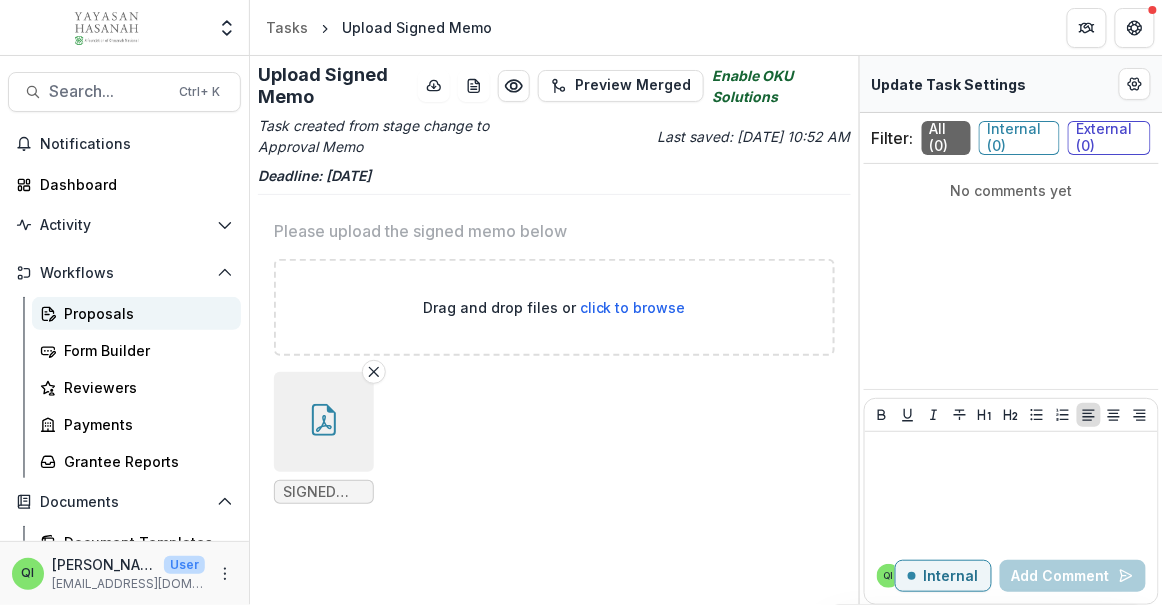 click on "Proposals" at bounding box center (136, 313) 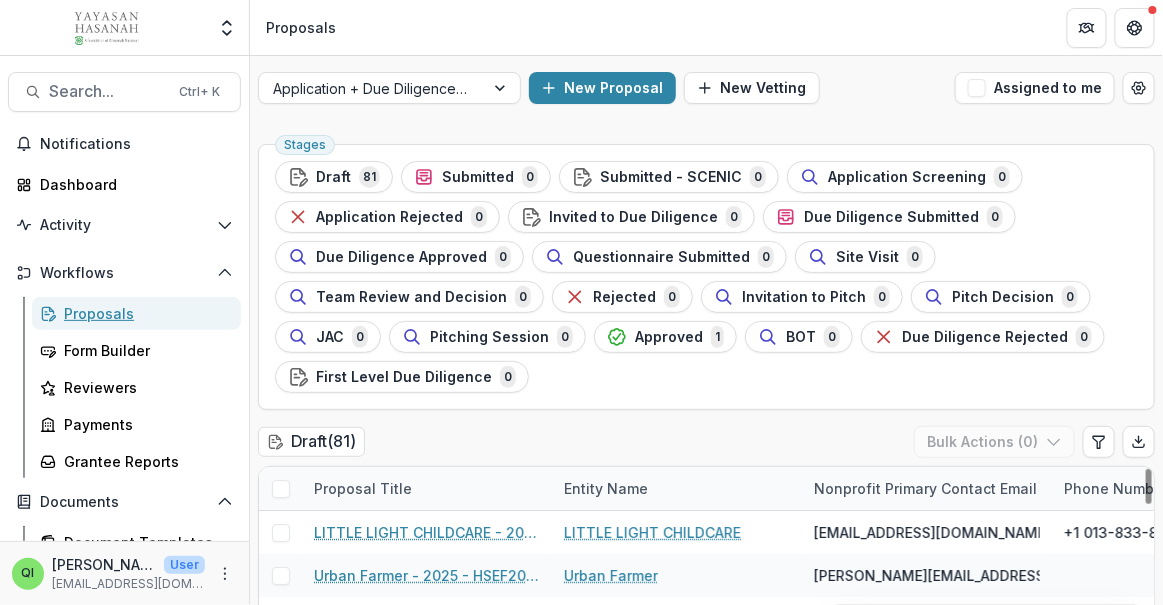 scroll, scrollTop: 545, scrollLeft: 0, axis: vertical 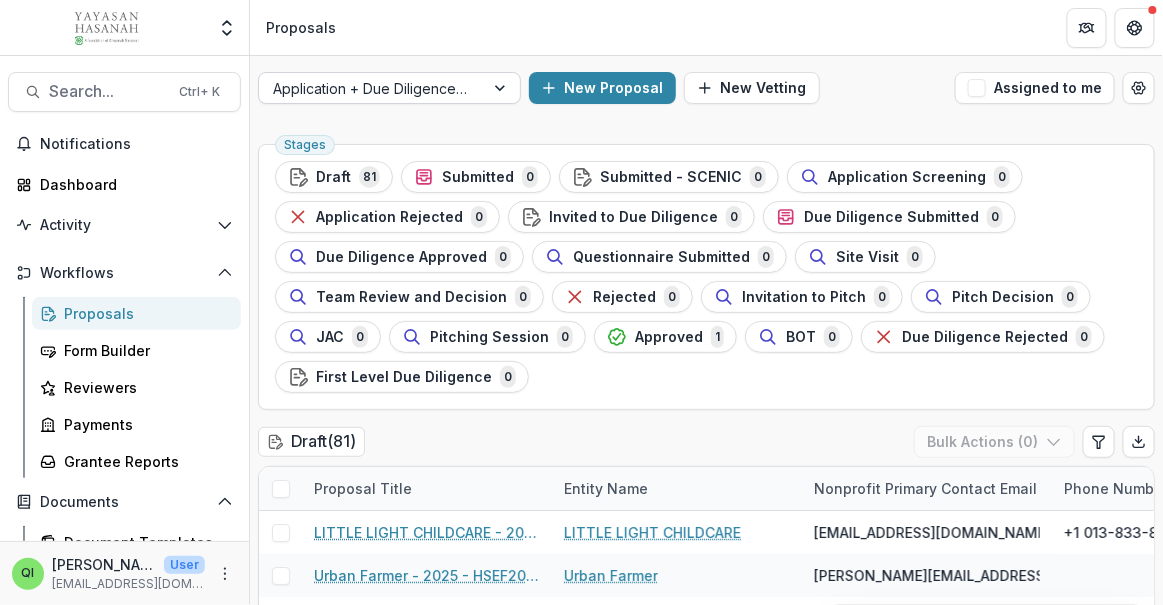 click at bounding box center [371, 88] 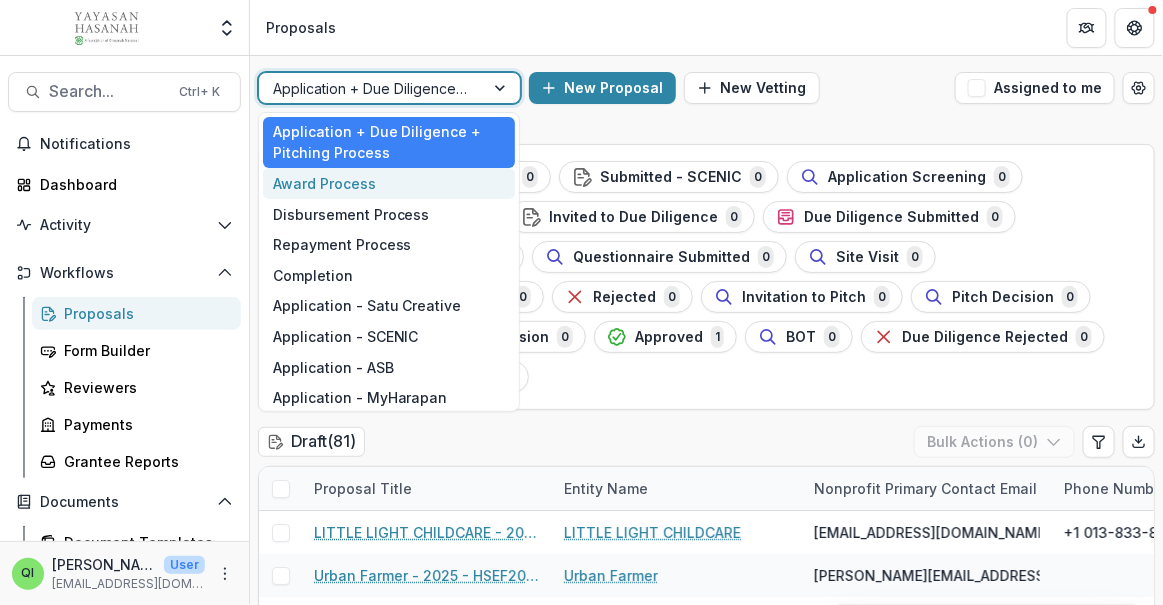 click on "Award Process" at bounding box center (389, 183) 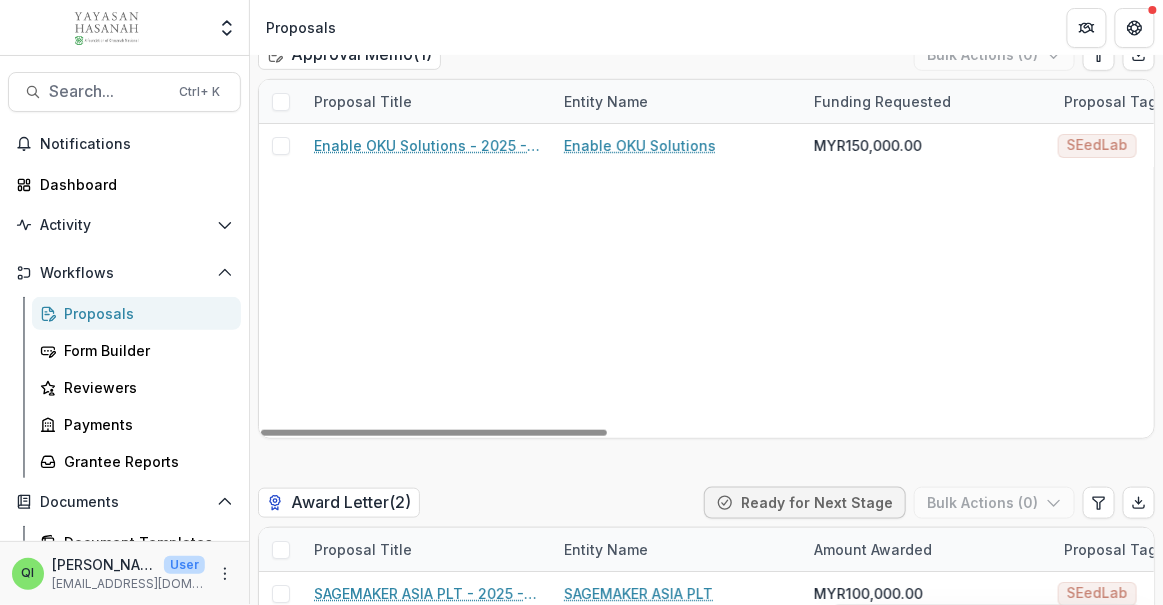 scroll, scrollTop: 181, scrollLeft: 0, axis: vertical 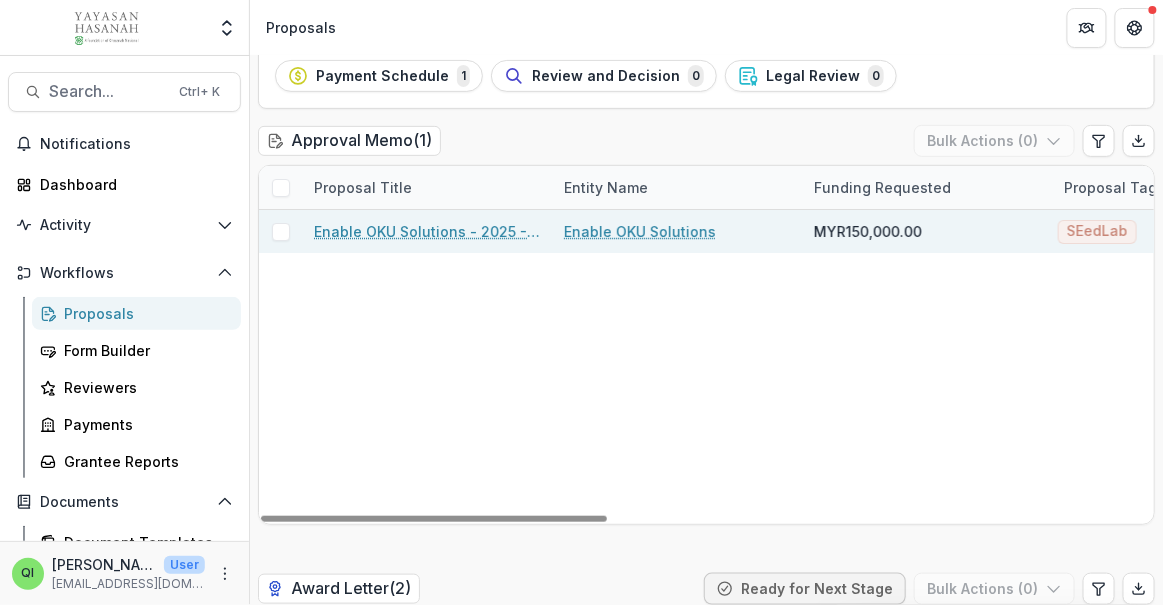click on "Enable OKU Solutions - 2025 - HSEF2025 - Petronas SEEd.Lab" at bounding box center (427, 231) 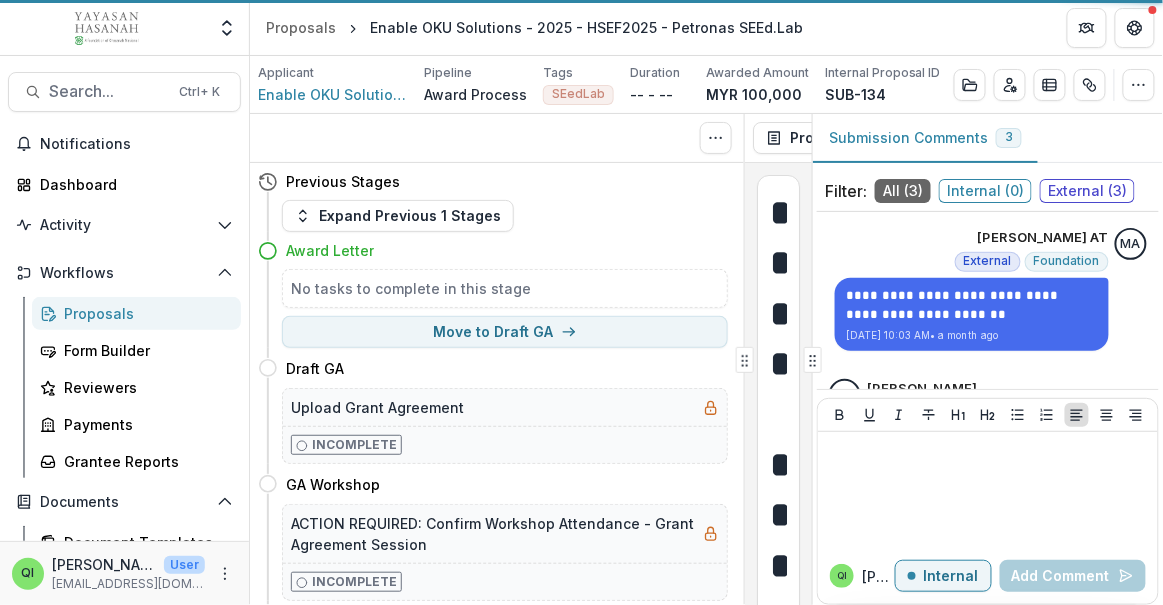 scroll, scrollTop: 0, scrollLeft: 0, axis: both 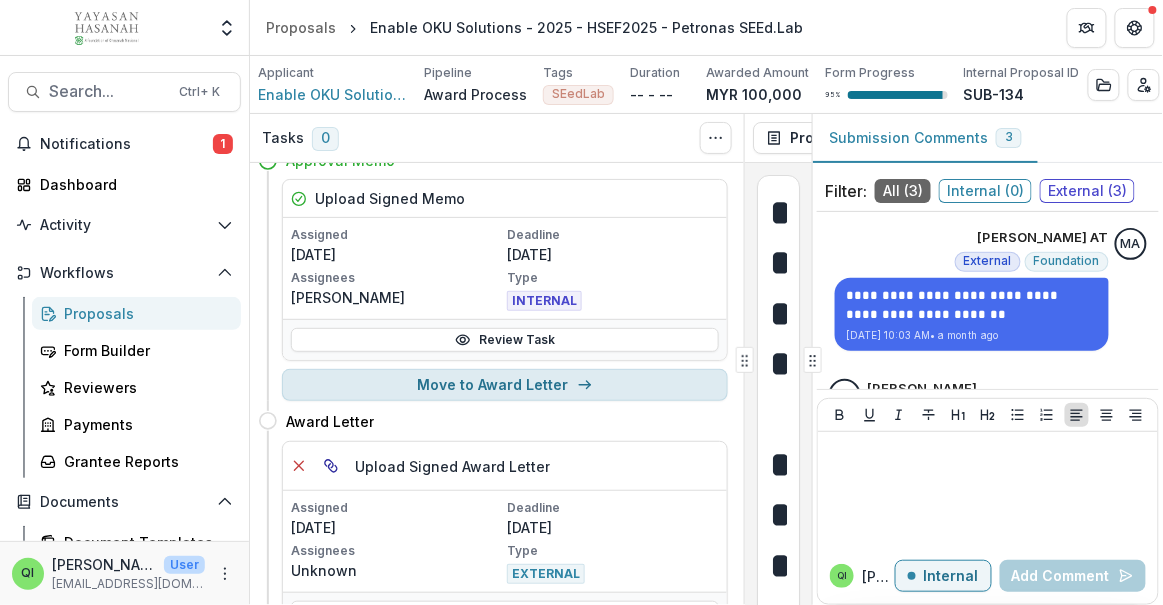click on "Move to Award Letter" at bounding box center [505, 385] 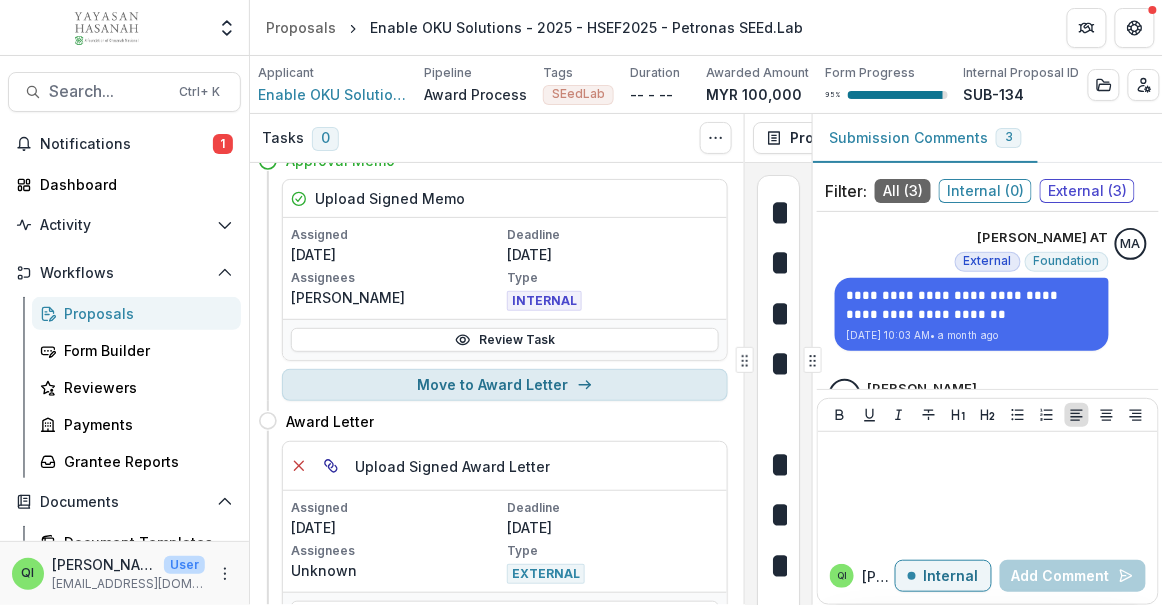 select on "**********" 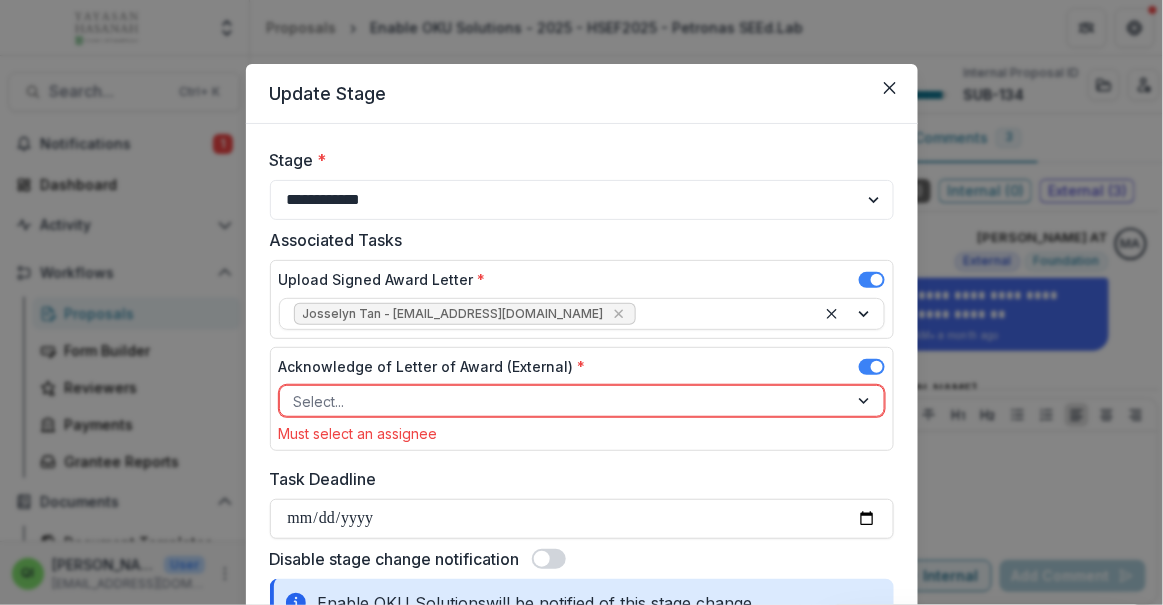 click at bounding box center (564, 401) 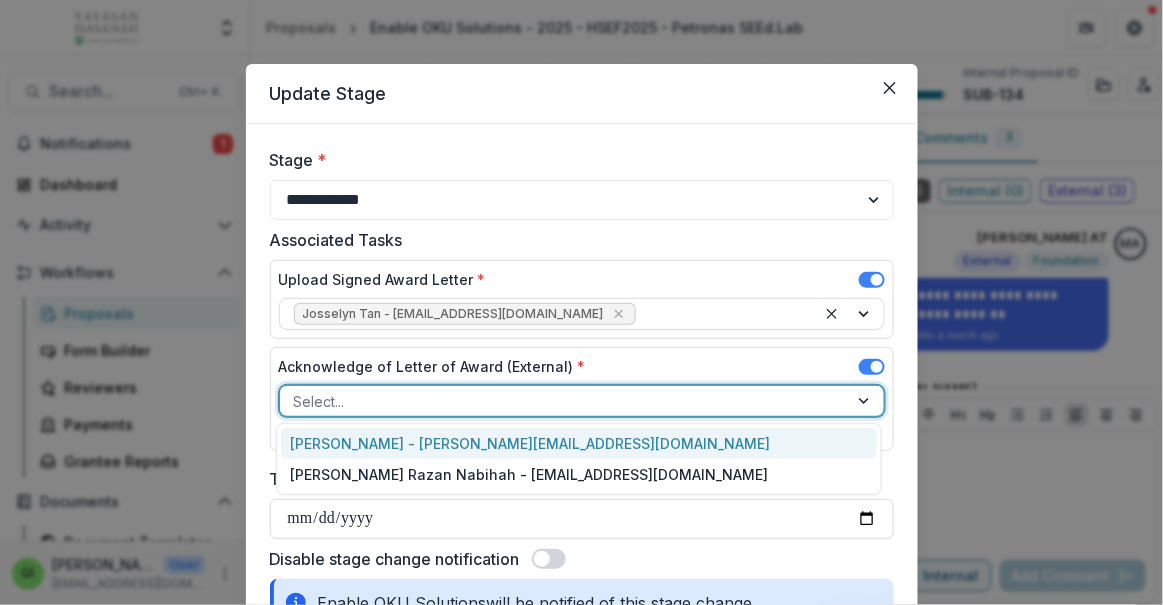 click on "[PERSON_NAME] - [PERSON_NAME][EMAIL_ADDRESS][DOMAIN_NAME]" at bounding box center [579, 443] 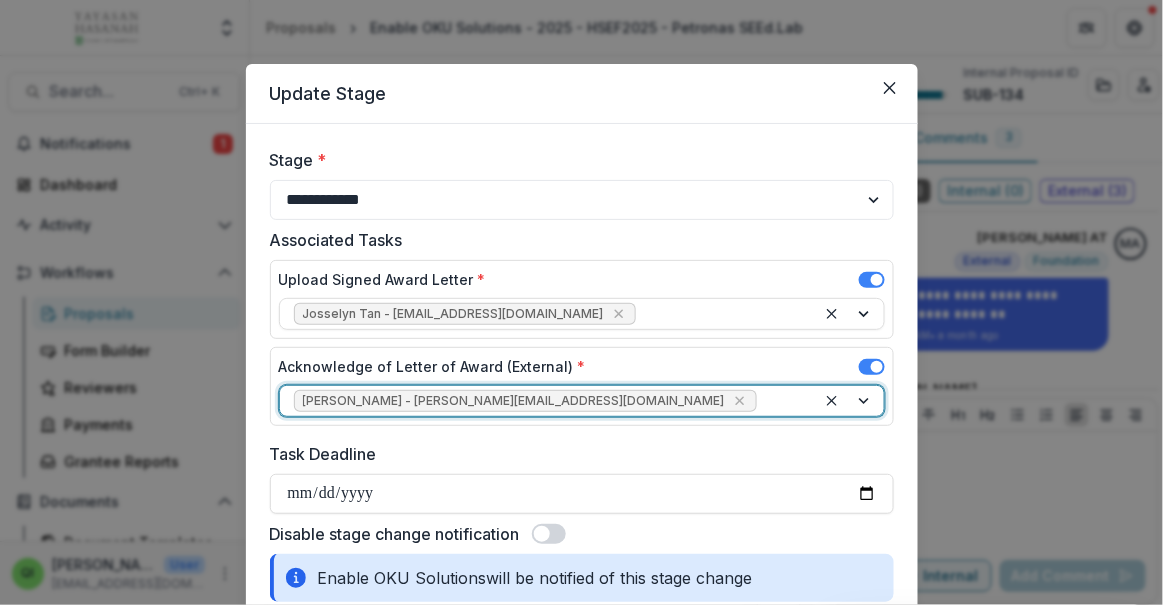 click at bounding box center (781, 401) 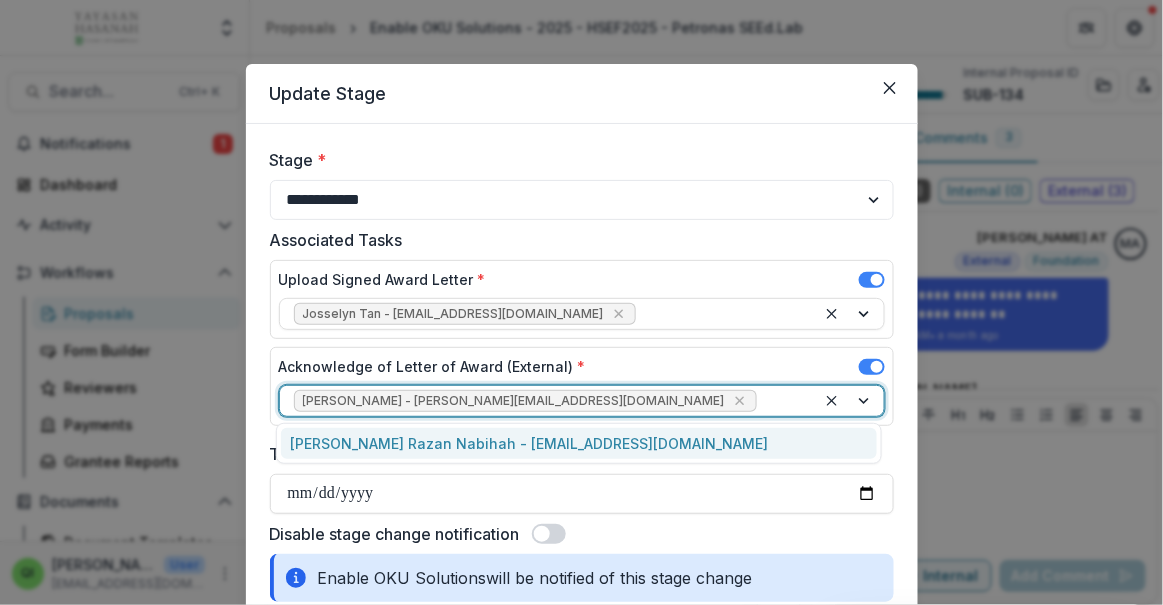 click on "[PERSON_NAME] Razan Nabihah - [EMAIL_ADDRESS][DOMAIN_NAME]" at bounding box center [579, 443] 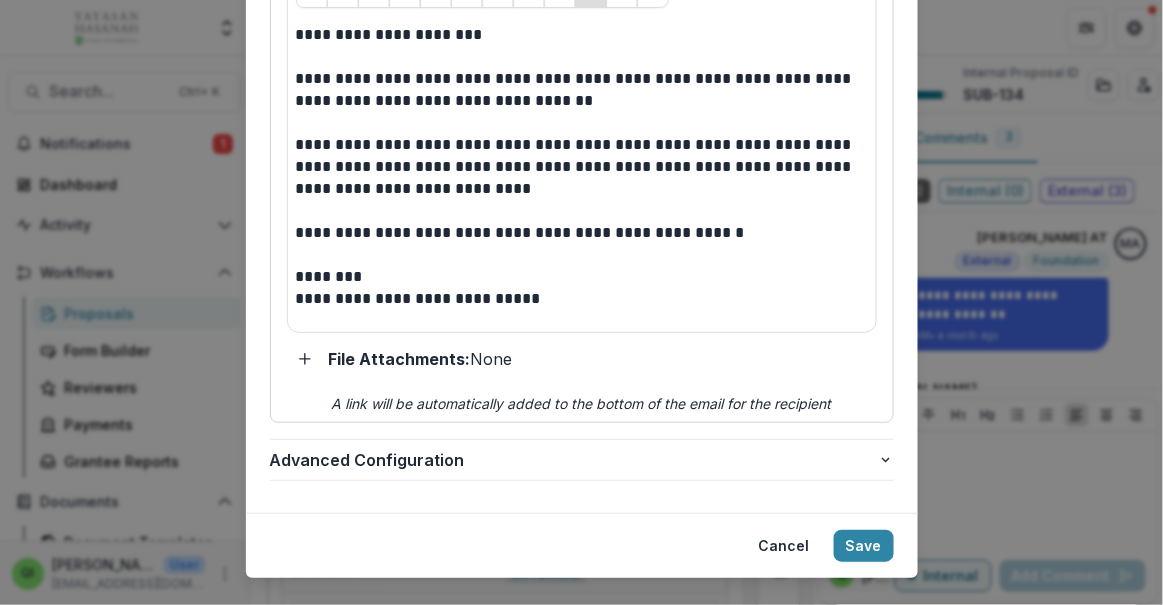 scroll, scrollTop: 845, scrollLeft: 0, axis: vertical 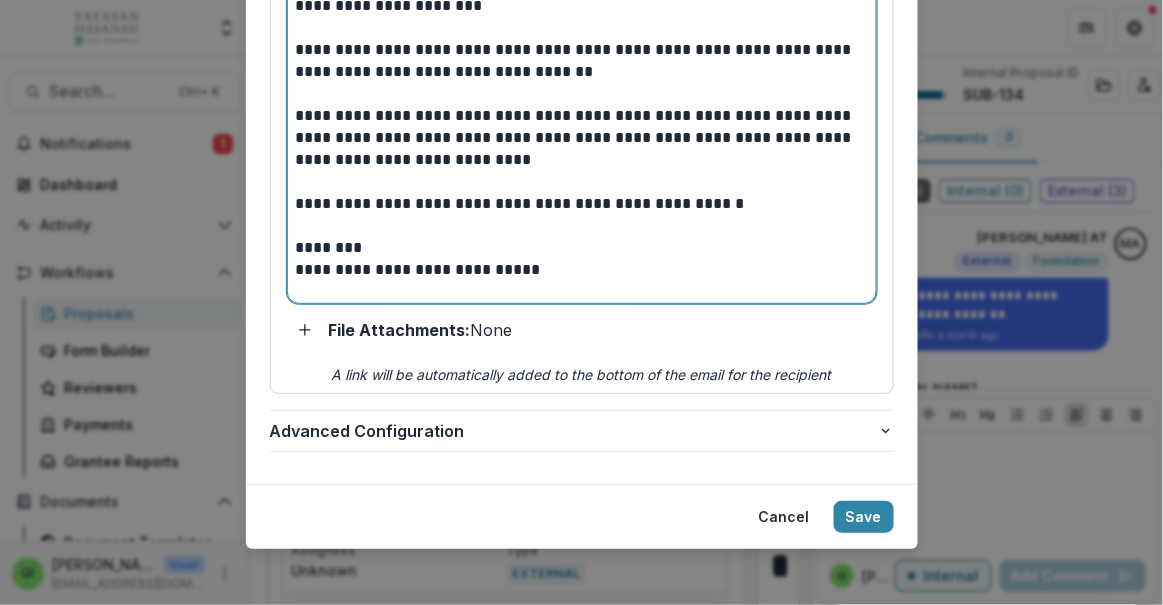 click on "**********" at bounding box center [583, 270] 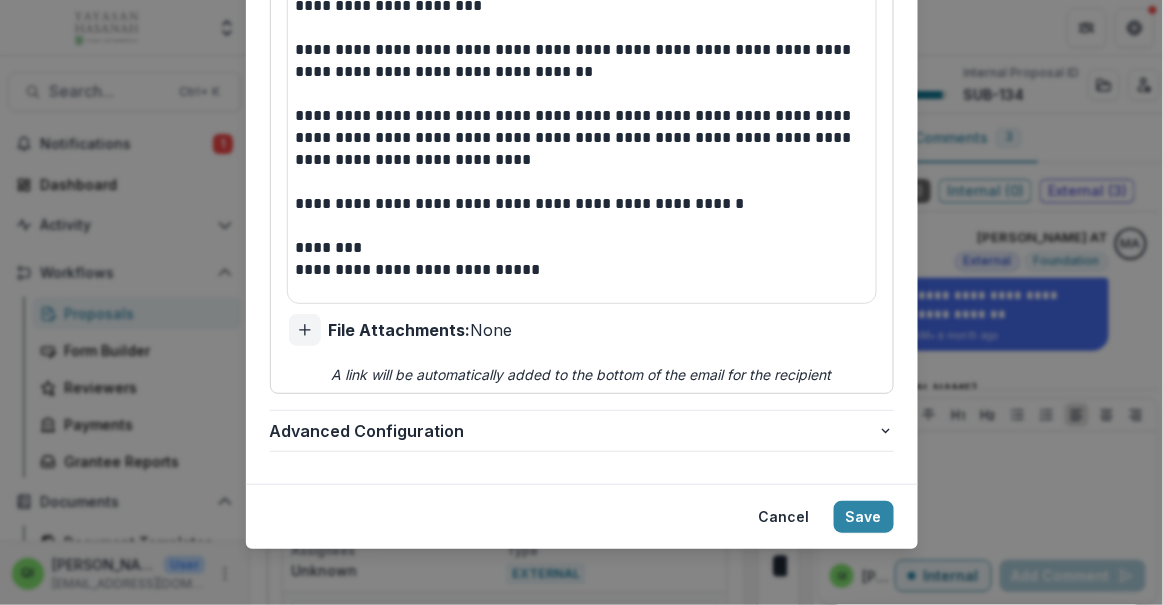 click 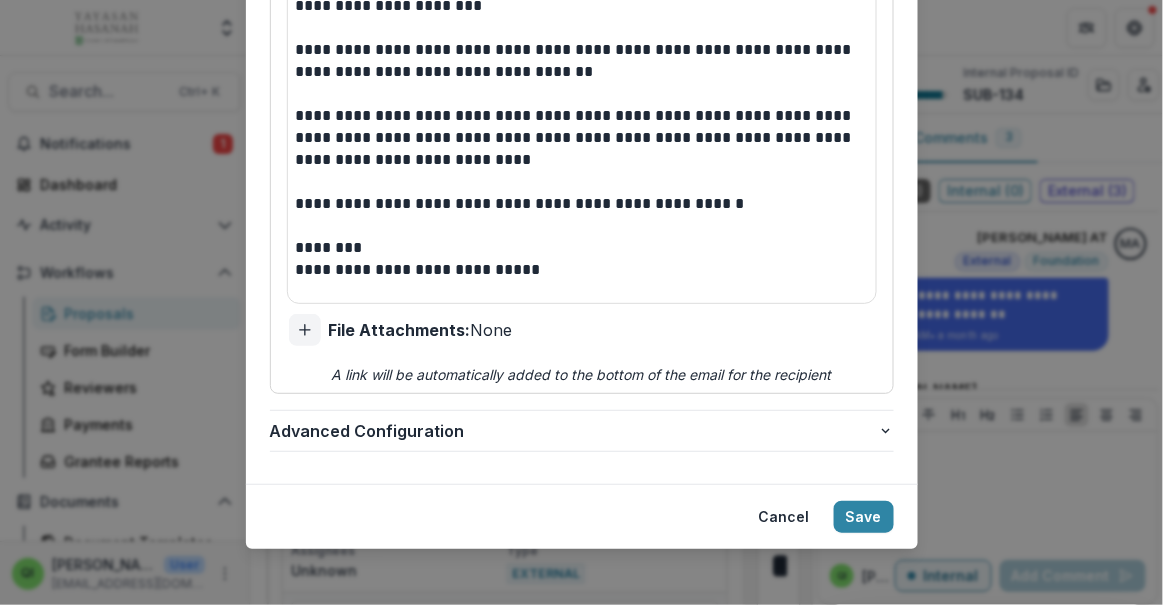 type on "**********" 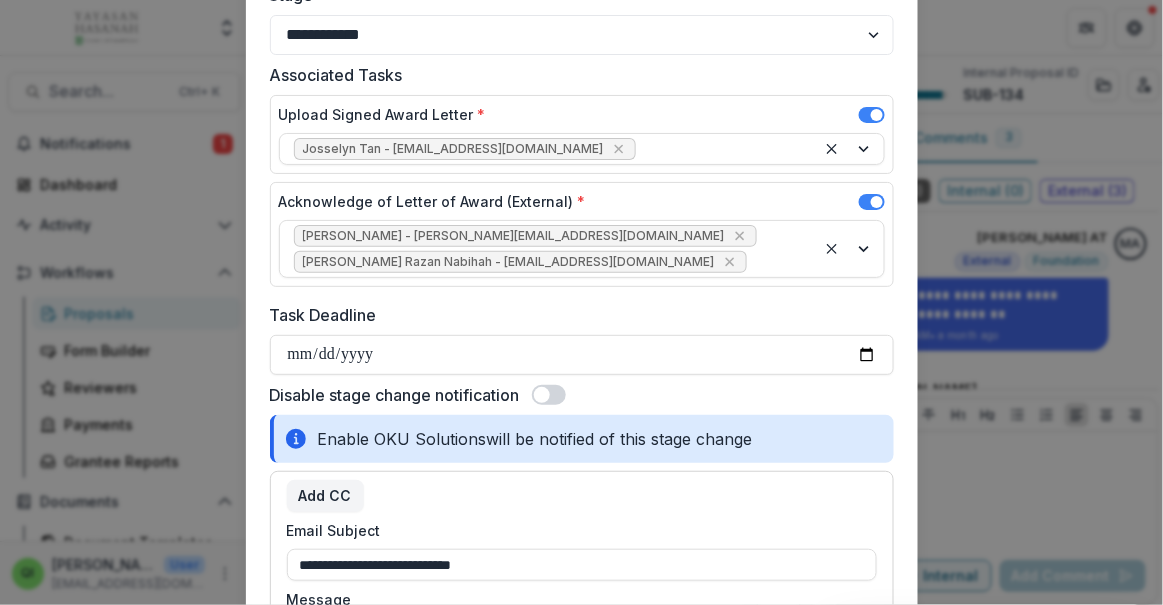 scroll, scrollTop: 27, scrollLeft: 0, axis: vertical 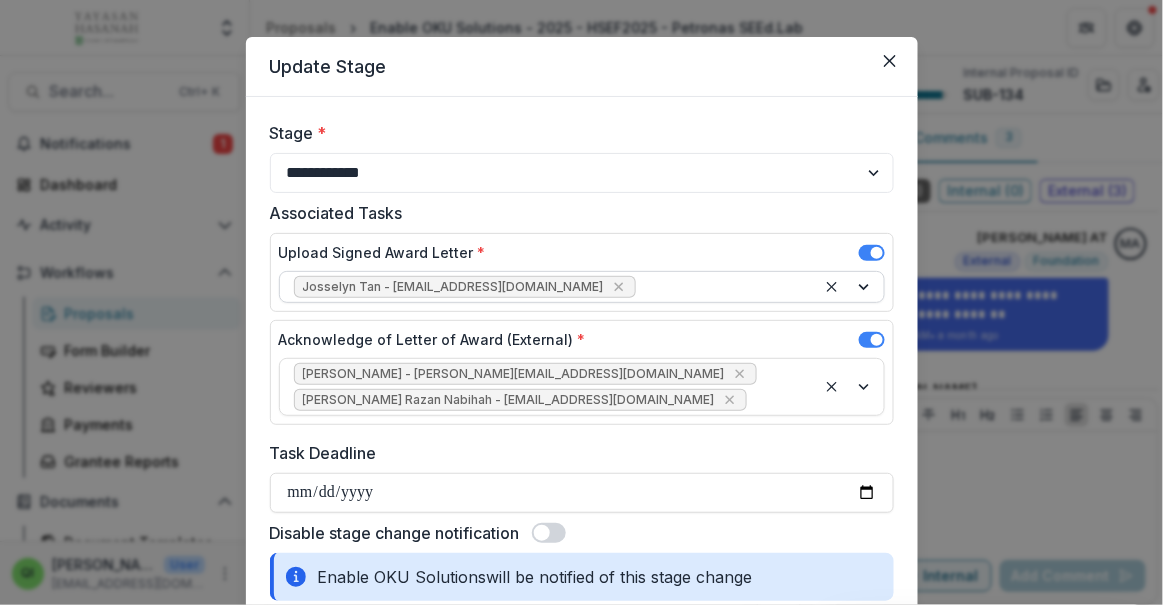 click at bounding box center (850, 287) 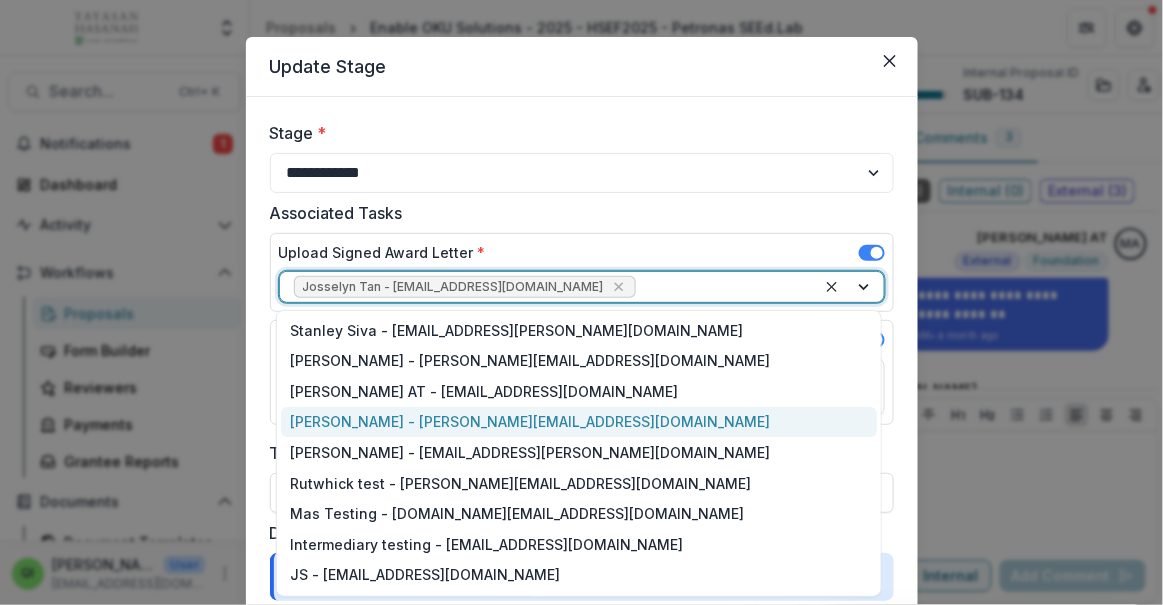 click on "[PERSON_NAME] - [PERSON_NAME][EMAIL_ADDRESS][DOMAIN_NAME]" at bounding box center [579, 422] 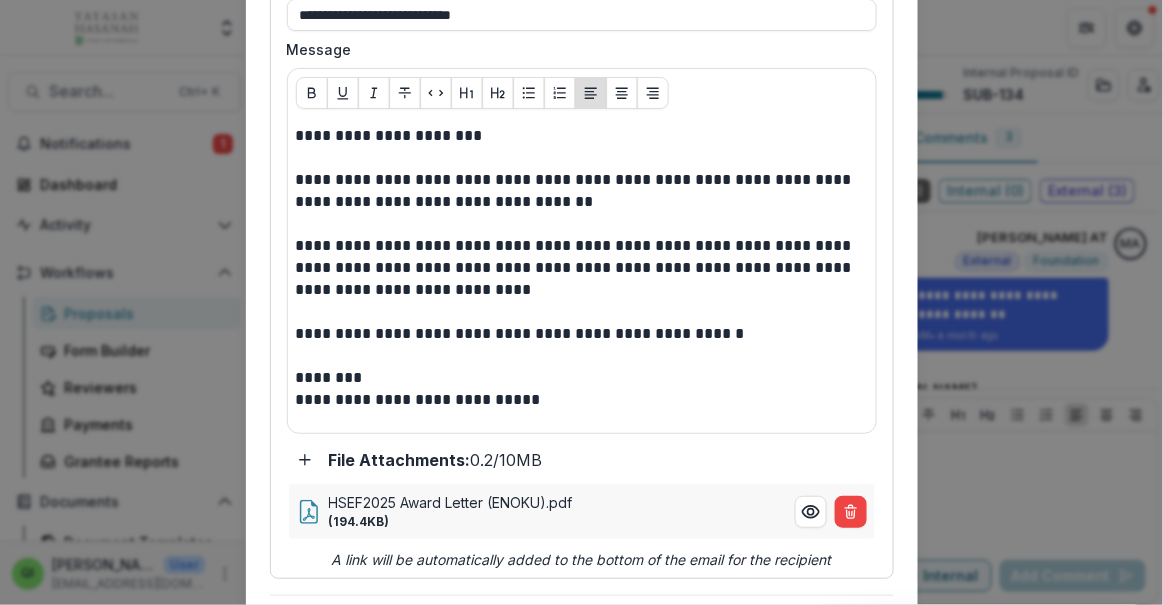 scroll, scrollTop: 923, scrollLeft: 0, axis: vertical 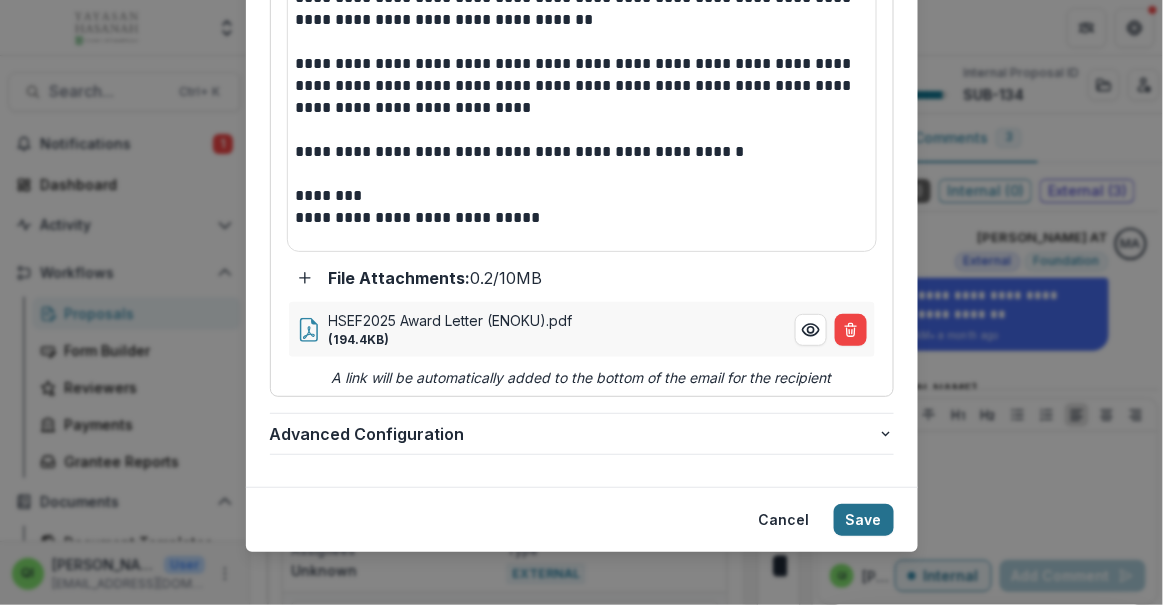 click on "Save" at bounding box center (864, 520) 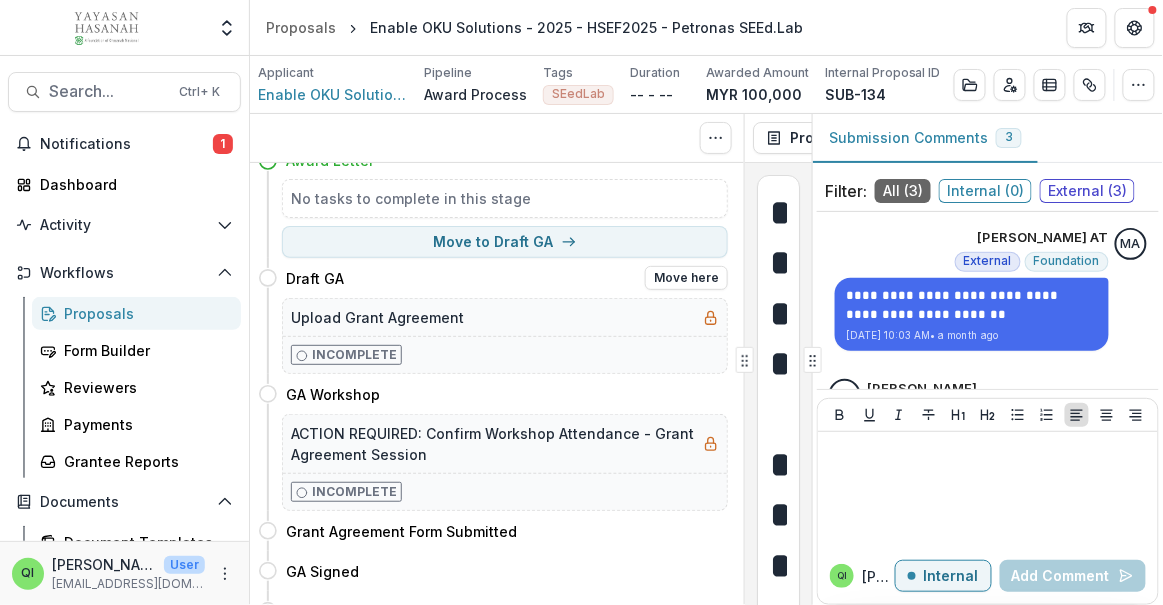 scroll, scrollTop: 0, scrollLeft: 0, axis: both 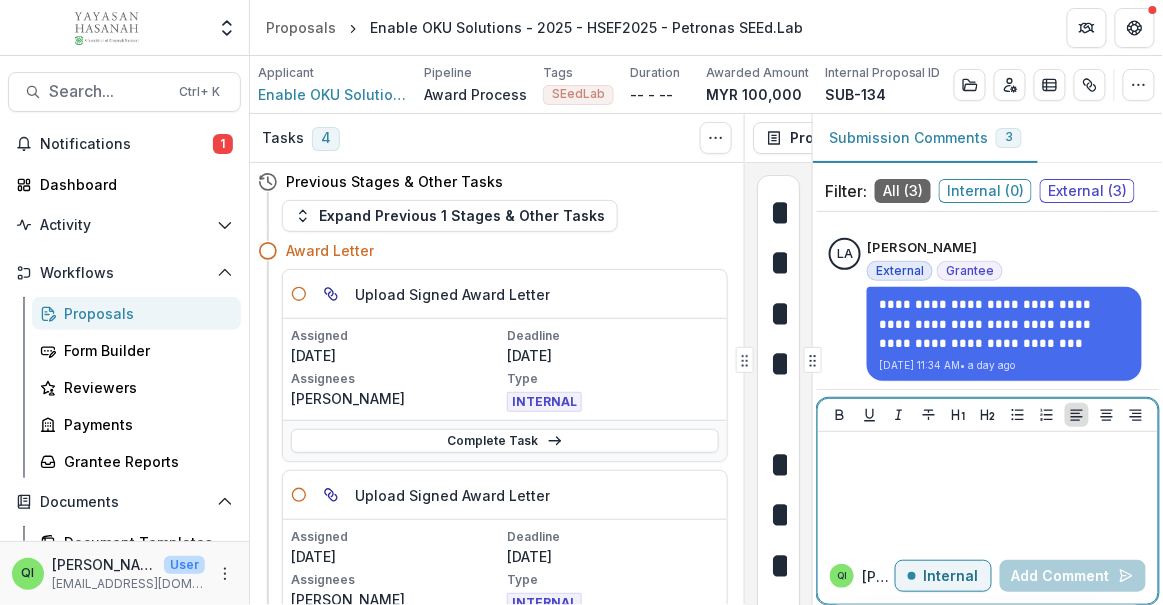 click at bounding box center [988, 490] 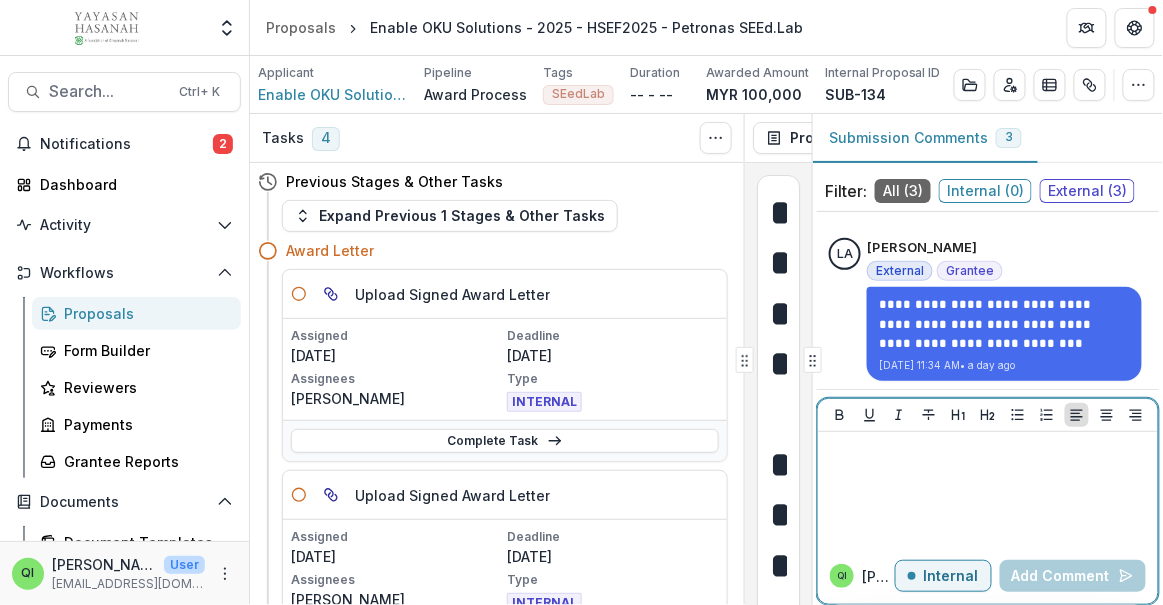 click at bounding box center (988, 490) 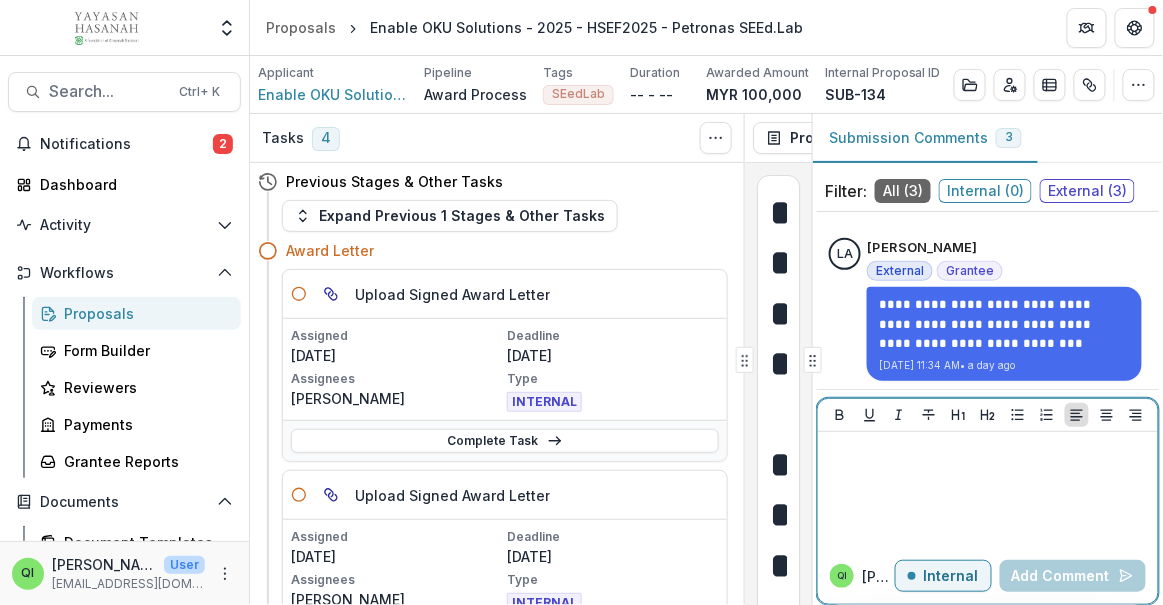 click at bounding box center [988, 490] 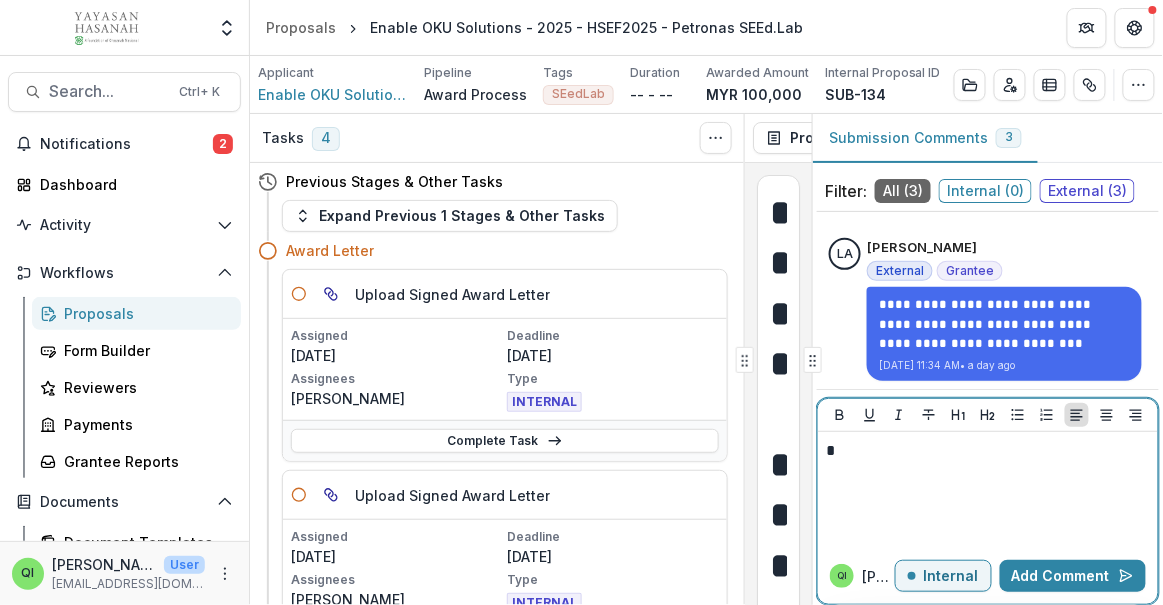 type 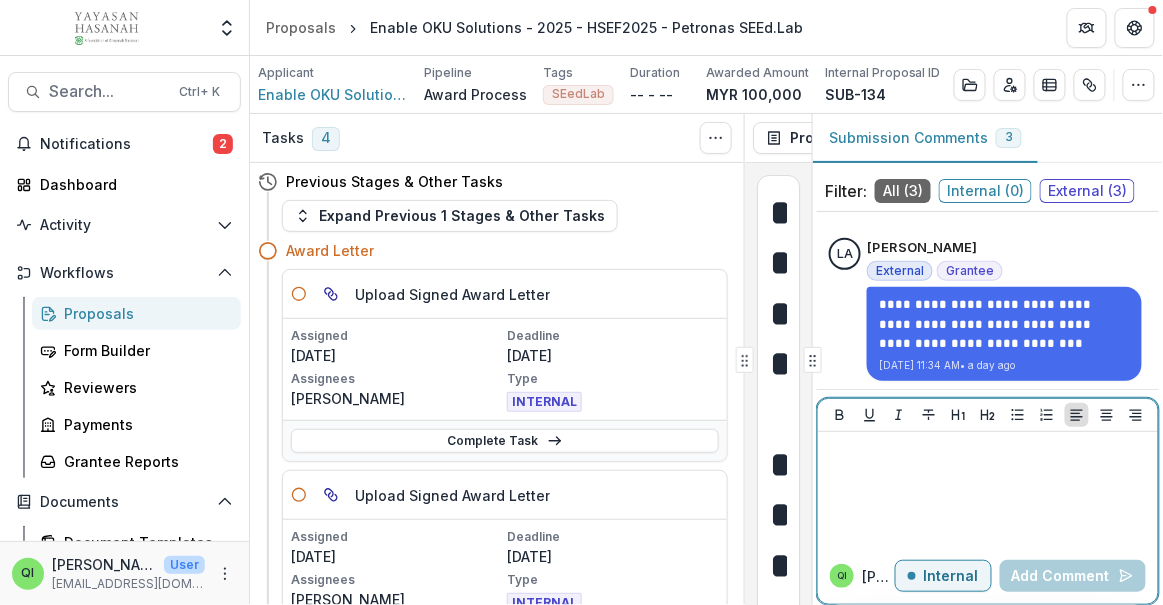 click on "Internal" at bounding box center (951, 576) 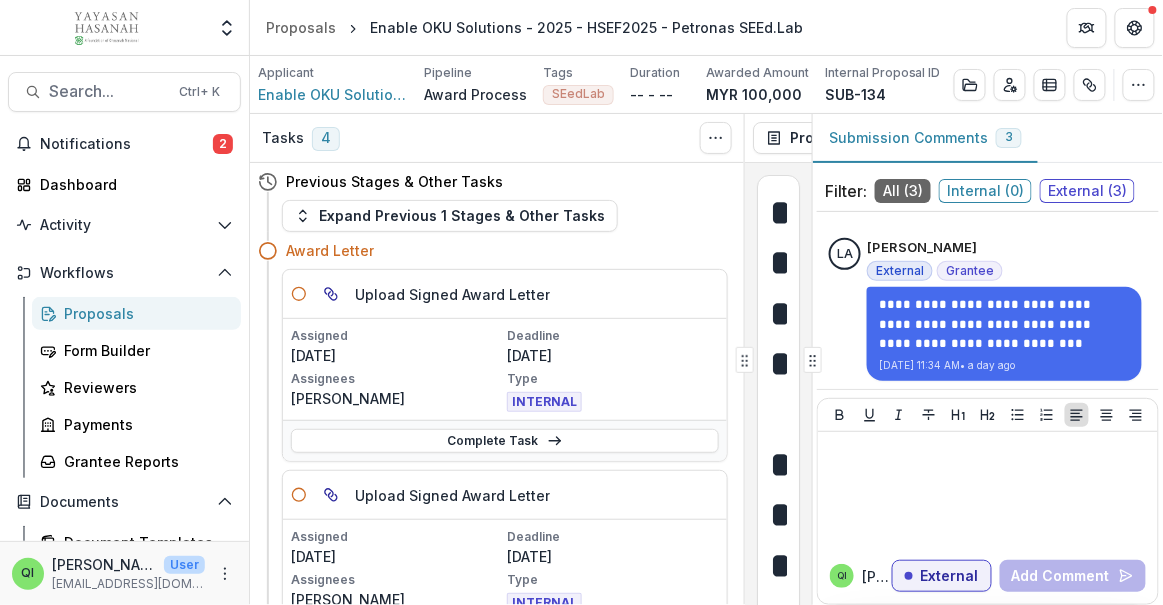 click on "External ( 3 )" at bounding box center [1087, 191] 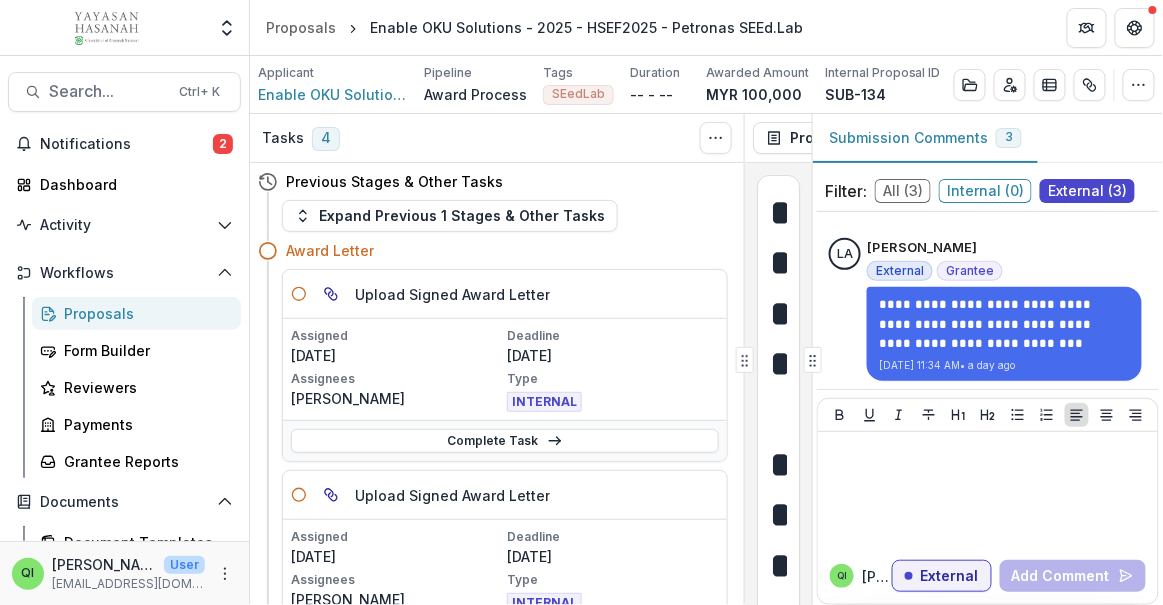 click on "Filter: All ( 3 ) Internal ( 0 ) External ( 3 )" at bounding box center [988, 191] 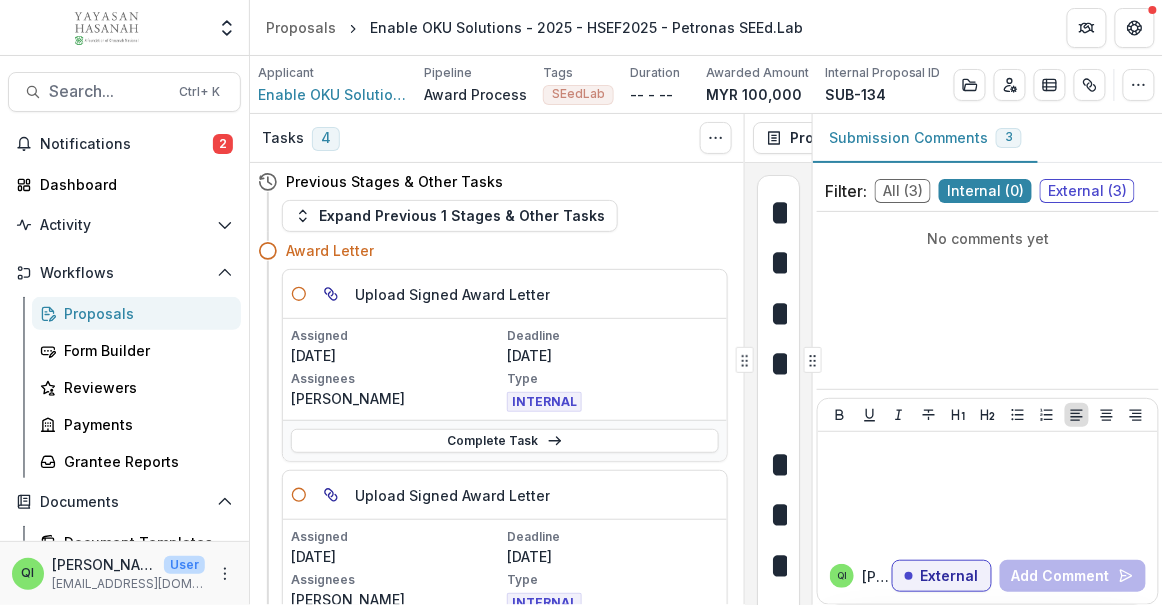 scroll, scrollTop: 0, scrollLeft: 0, axis: both 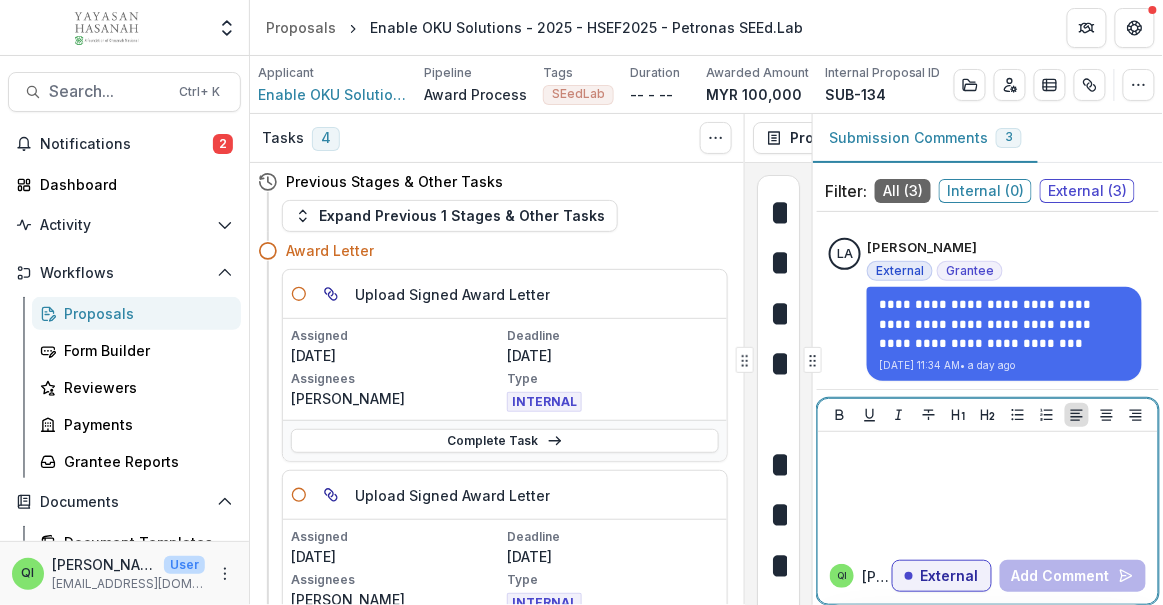 click at bounding box center [988, 490] 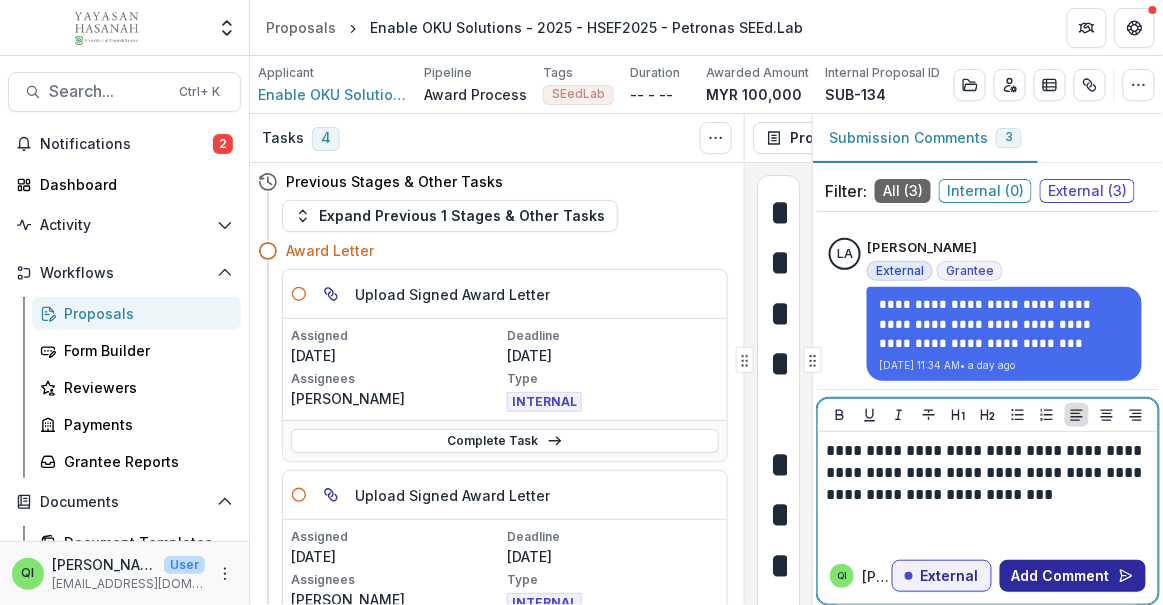 click on "Add Comment" at bounding box center [1073, 576] 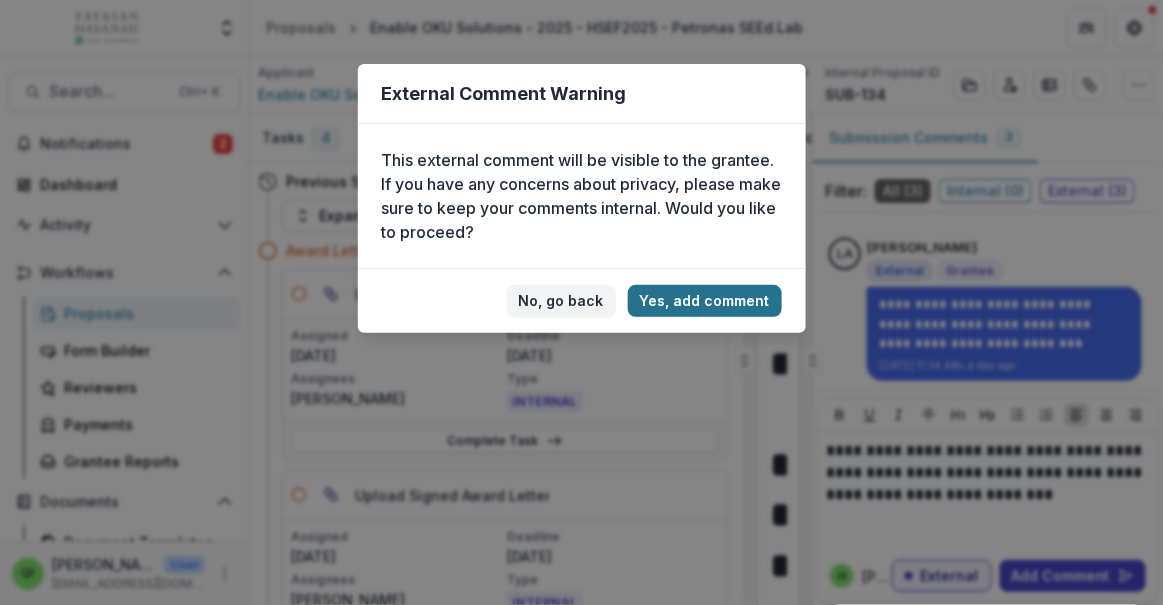 click on "Yes, add comment" at bounding box center (705, 301) 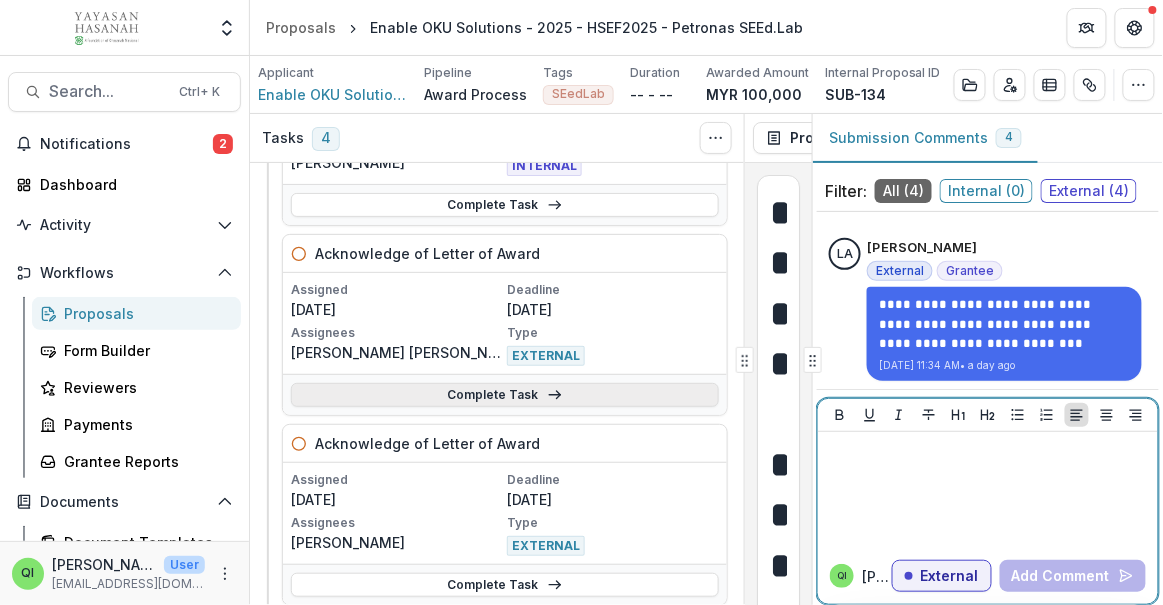 scroll, scrollTop: 454, scrollLeft: 0, axis: vertical 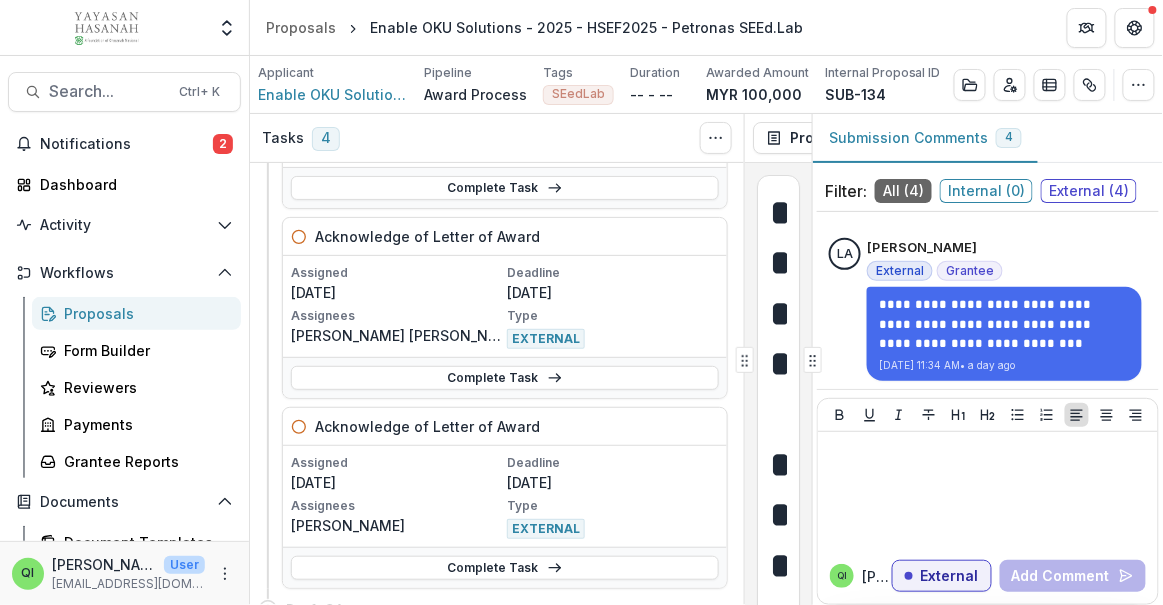 click on "[PERSON_NAME] [PERSON_NAME]" at bounding box center [397, 335] 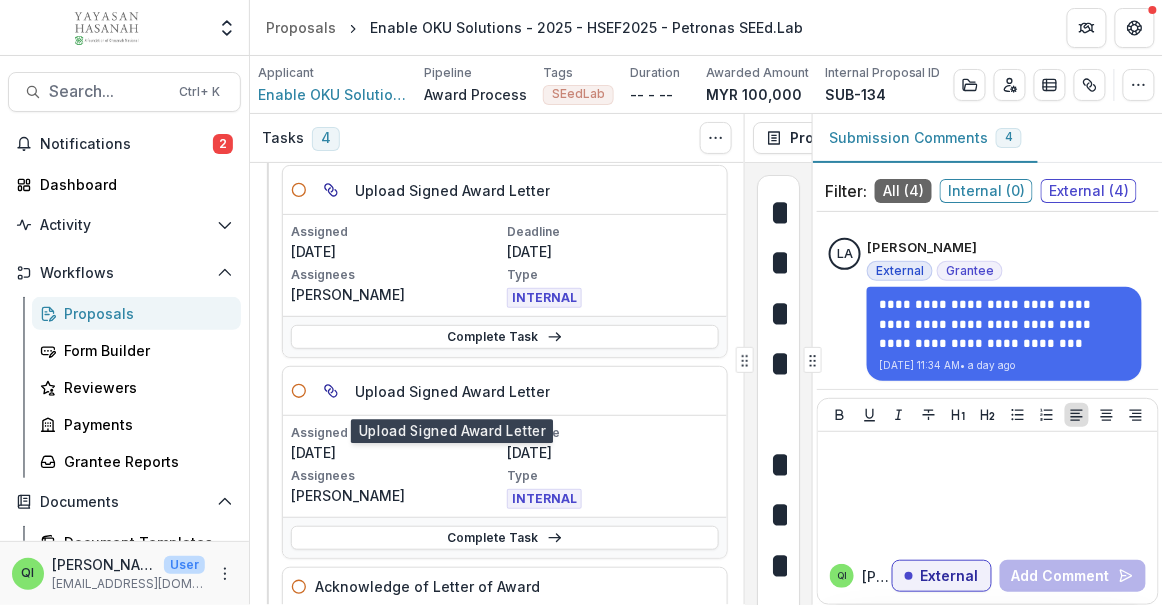scroll, scrollTop: 90, scrollLeft: 0, axis: vertical 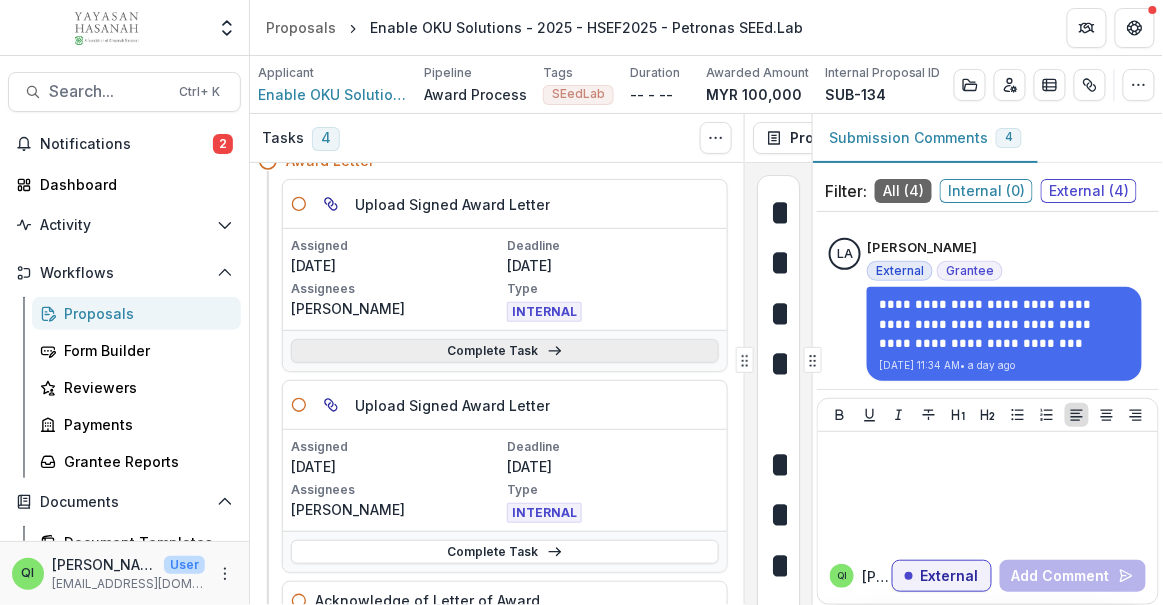 click on "Complete Task" at bounding box center (505, 351) 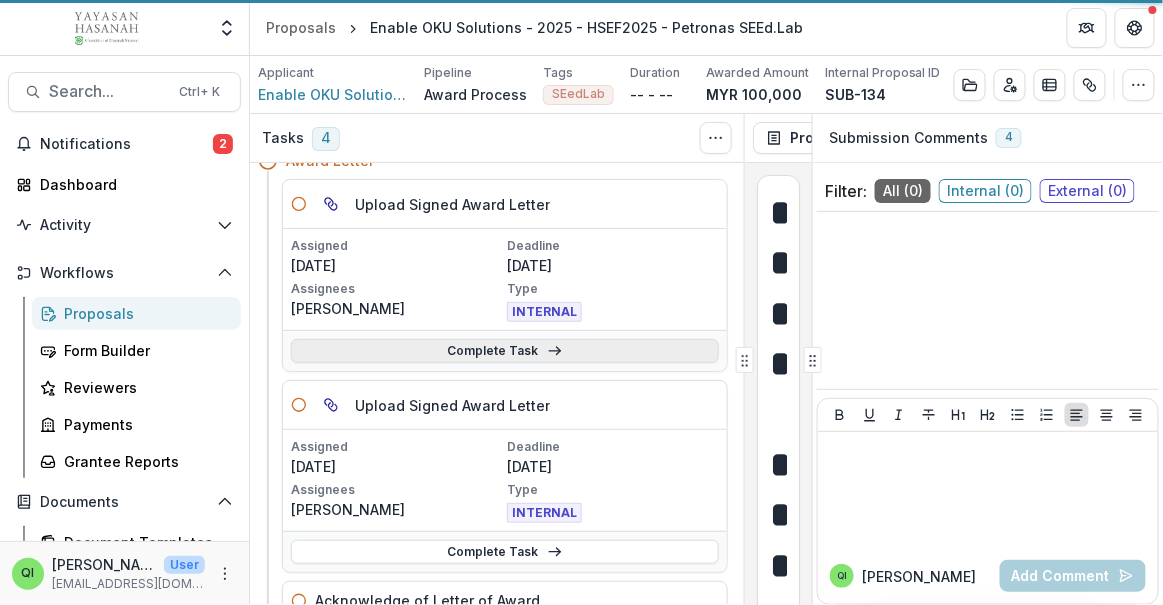 scroll, scrollTop: 0, scrollLeft: 0, axis: both 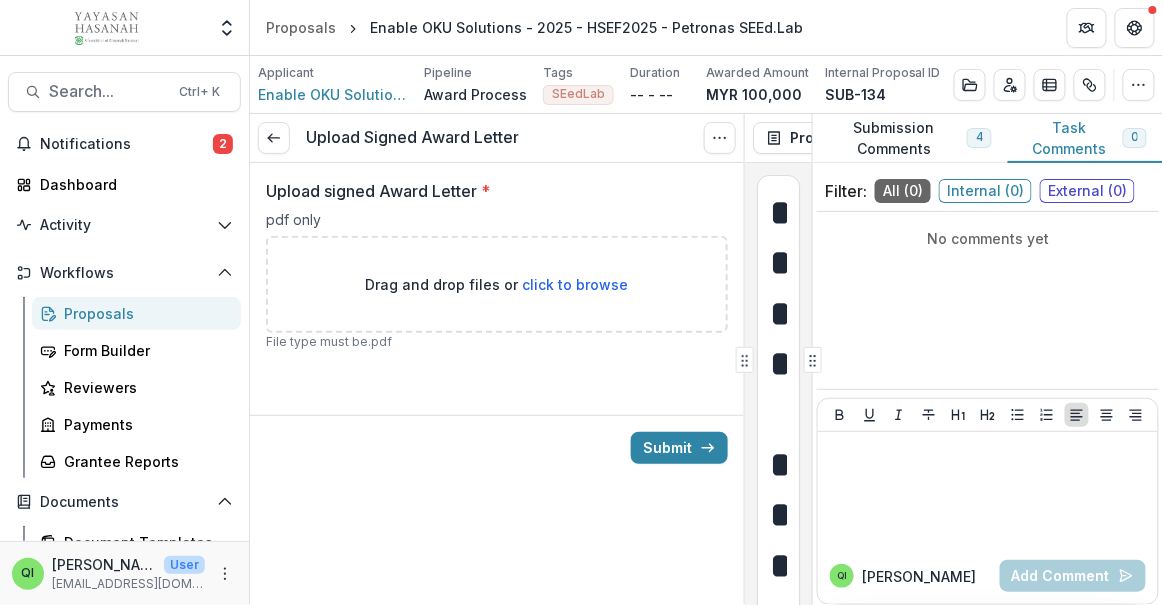 click on "click to browse" at bounding box center (576, 284) 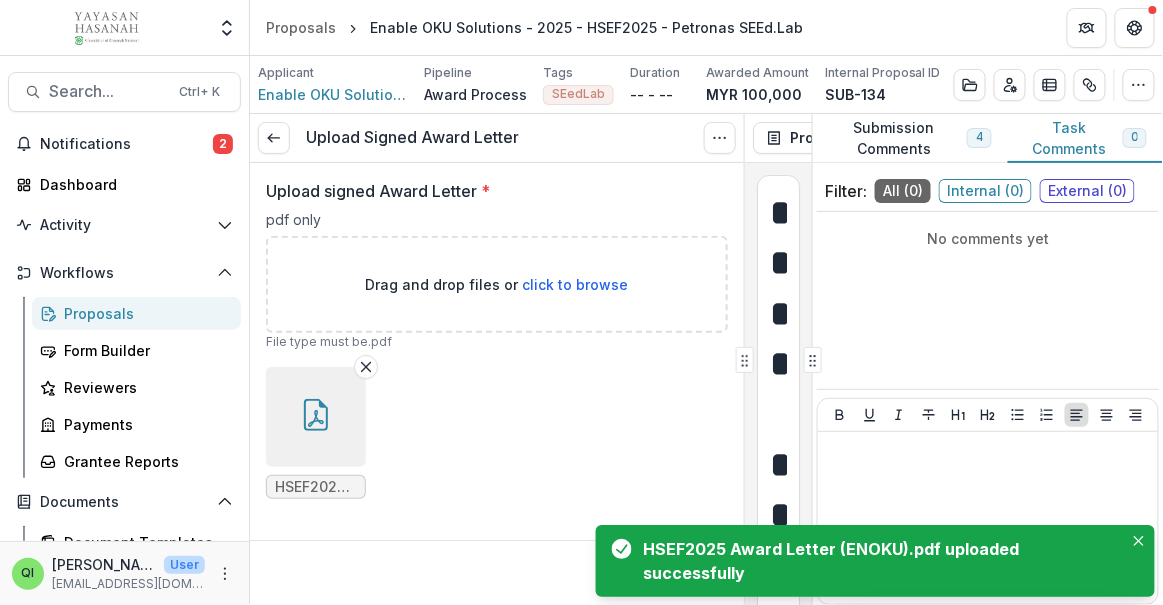 click on "HSEF2025 Award Letter (ENOKU).pdf" at bounding box center [497, 433] 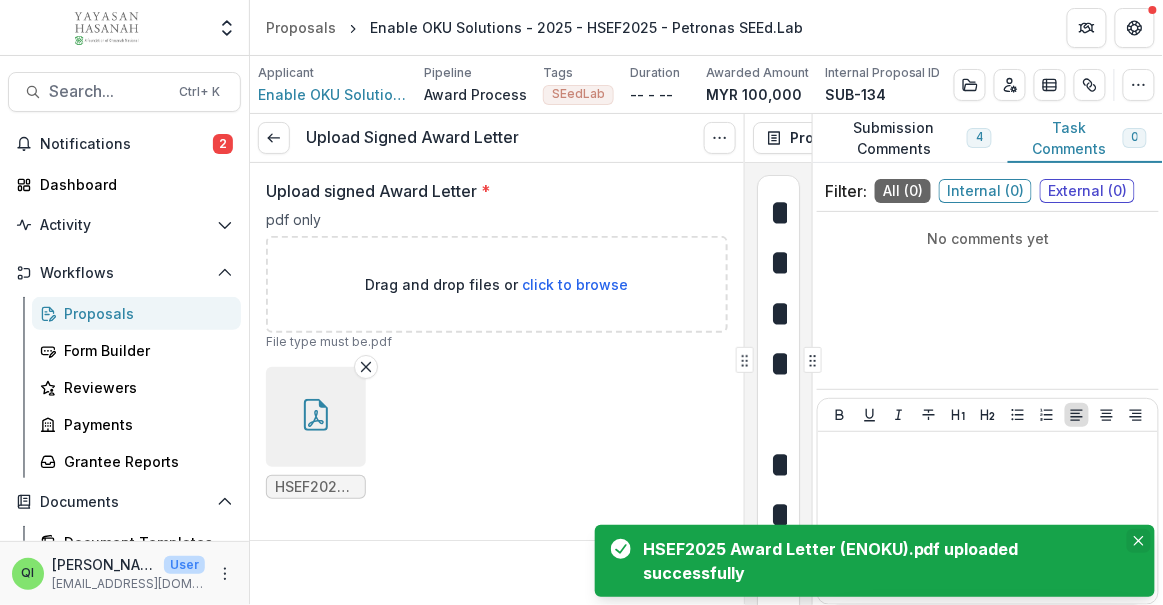 click 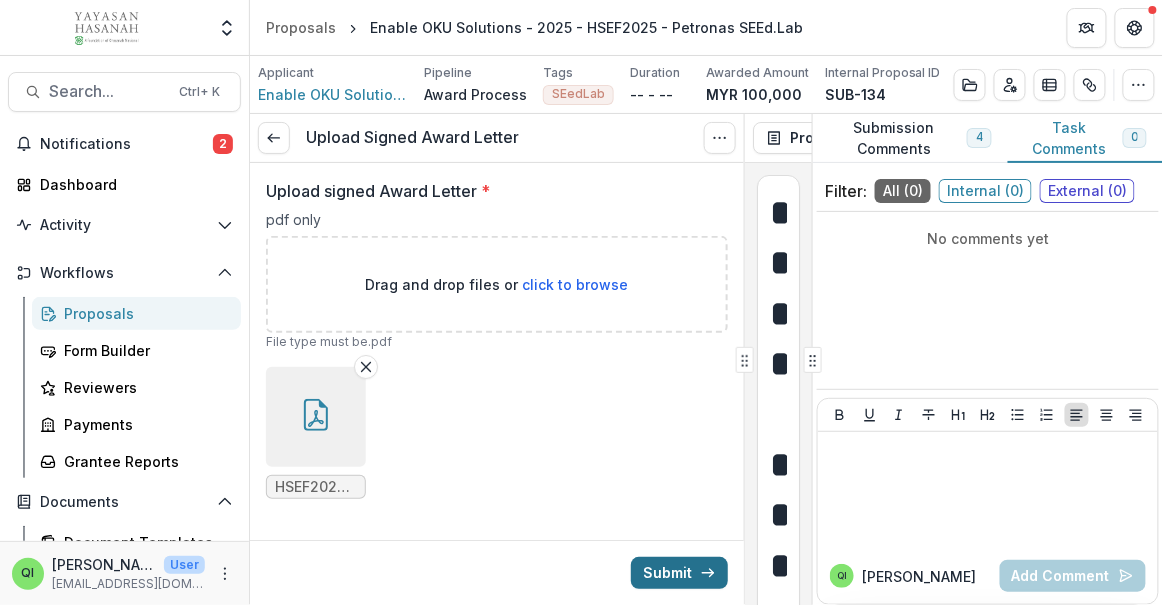 click on "Submit" at bounding box center [679, 573] 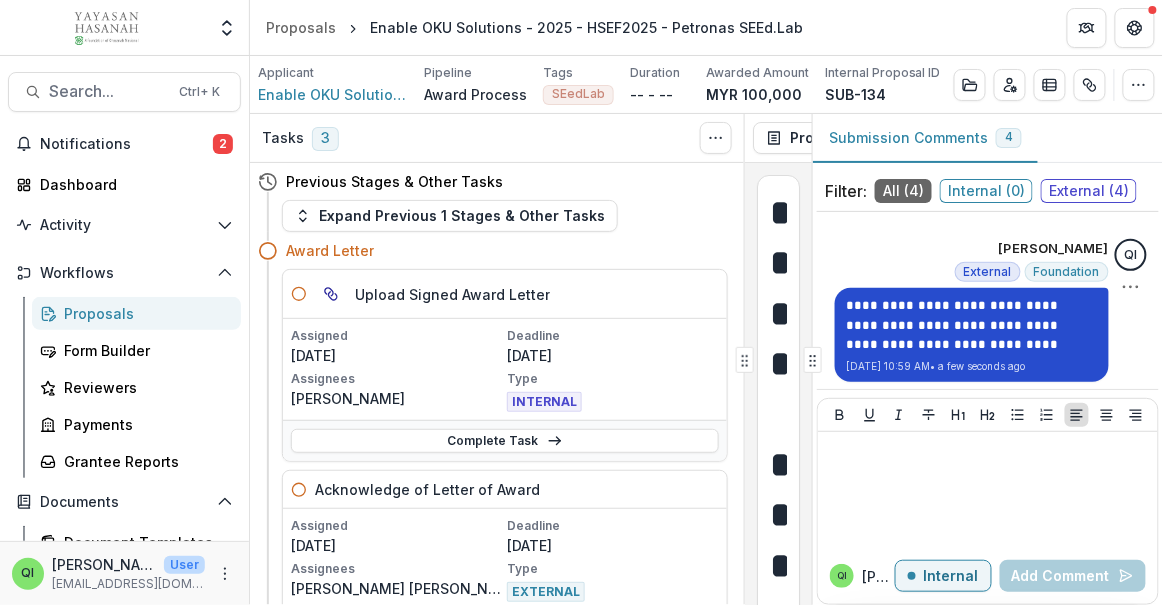 scroll, scrollTop: 464, scrollLeft: 0, axis: vertical 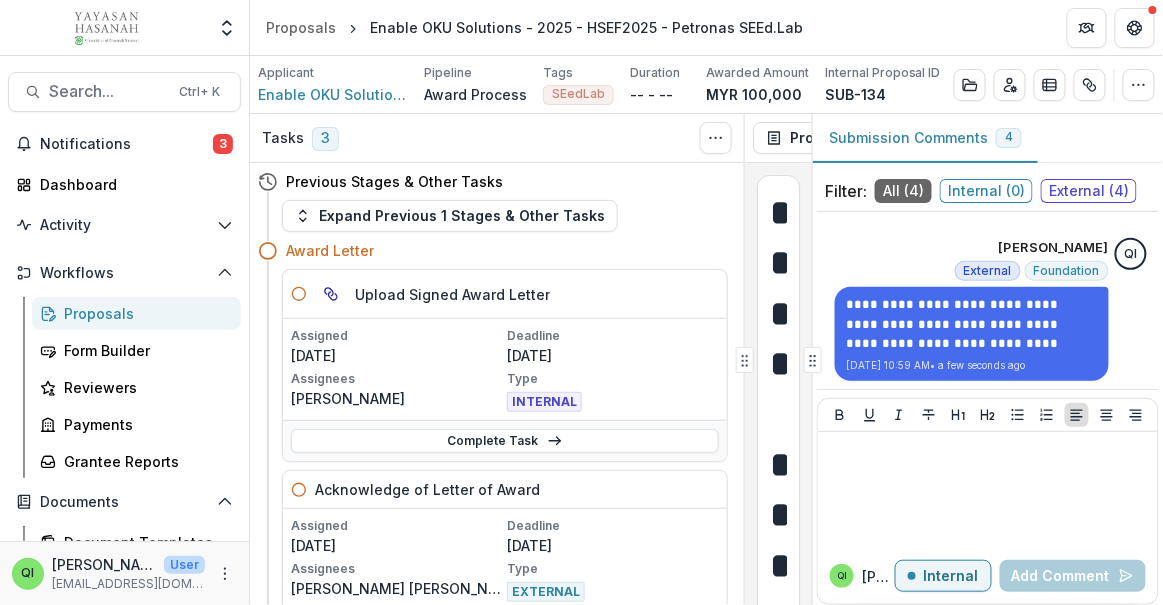 click on "Deadline" at bounding box center [613, 336] 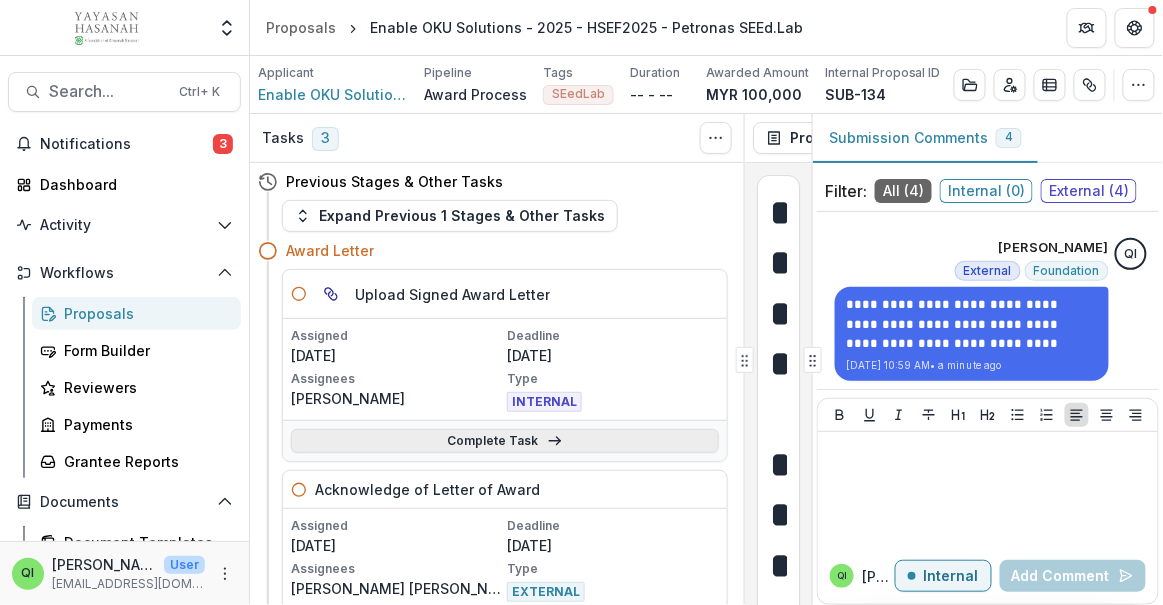 click on "Complete Task" at bounding box center (505, 441) 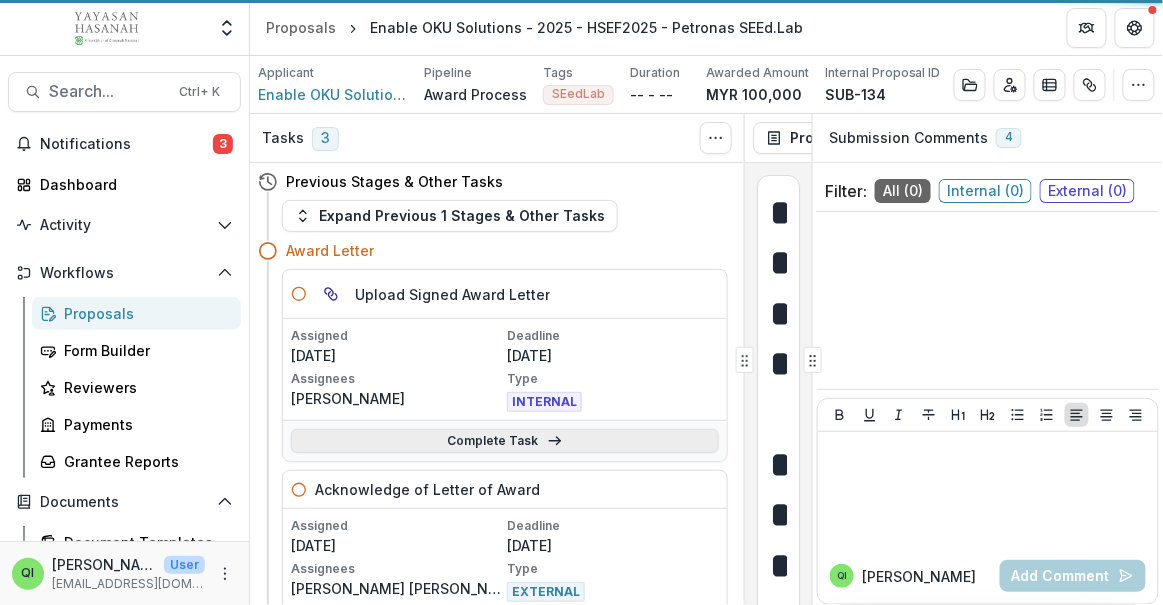 scroll, scrollTop: 0, scrollLeft: 0, axis: both 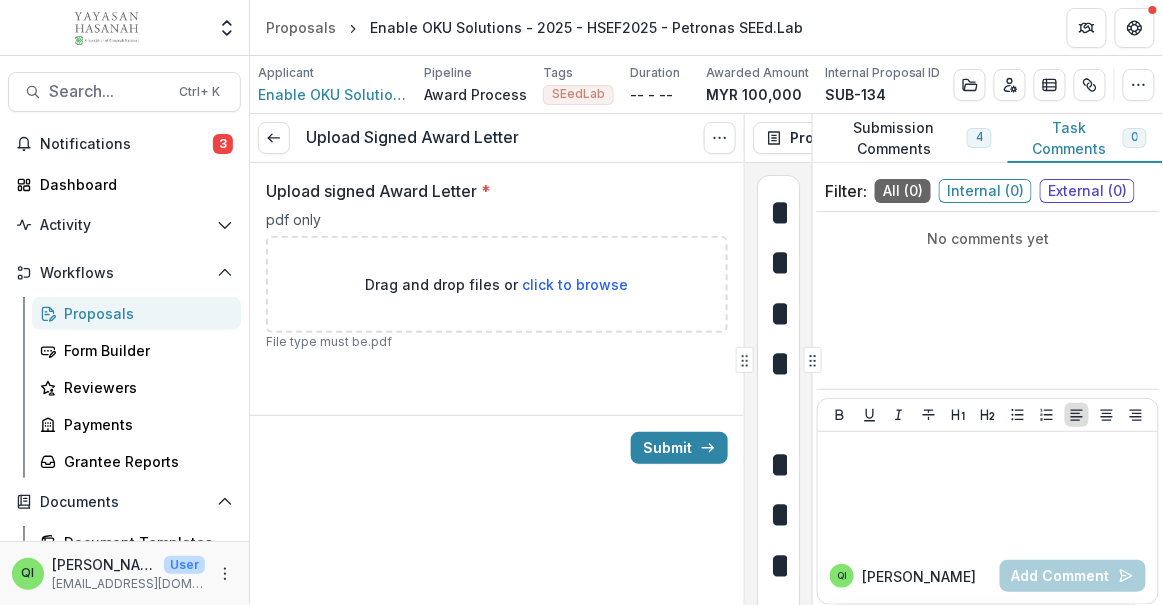 click on "click to browse" at bounding box center (576, 284) 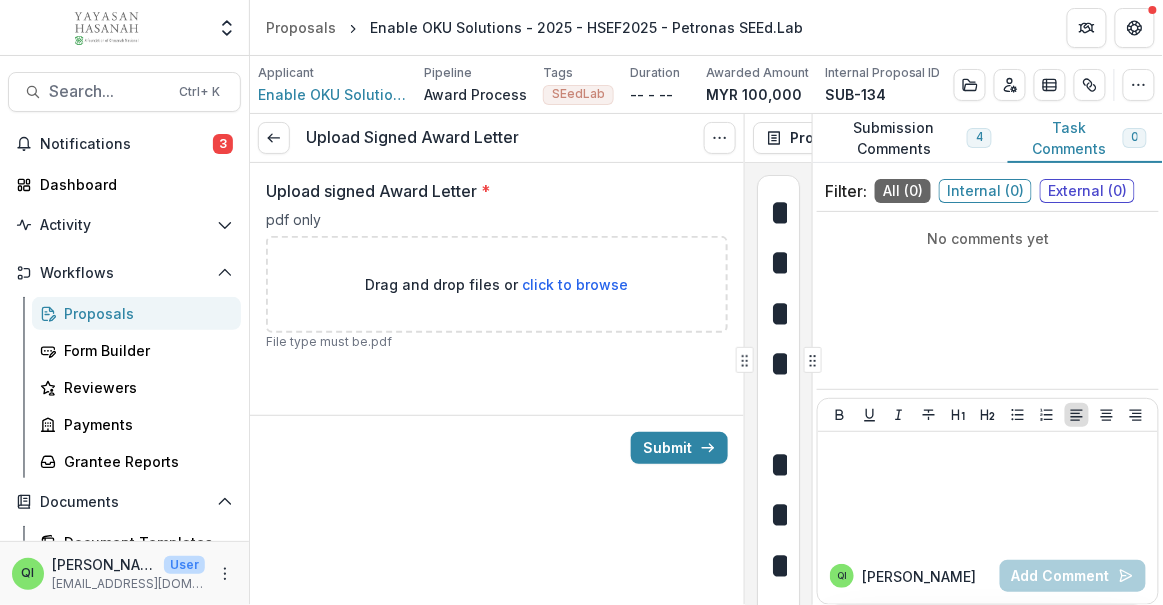 type on "**********" 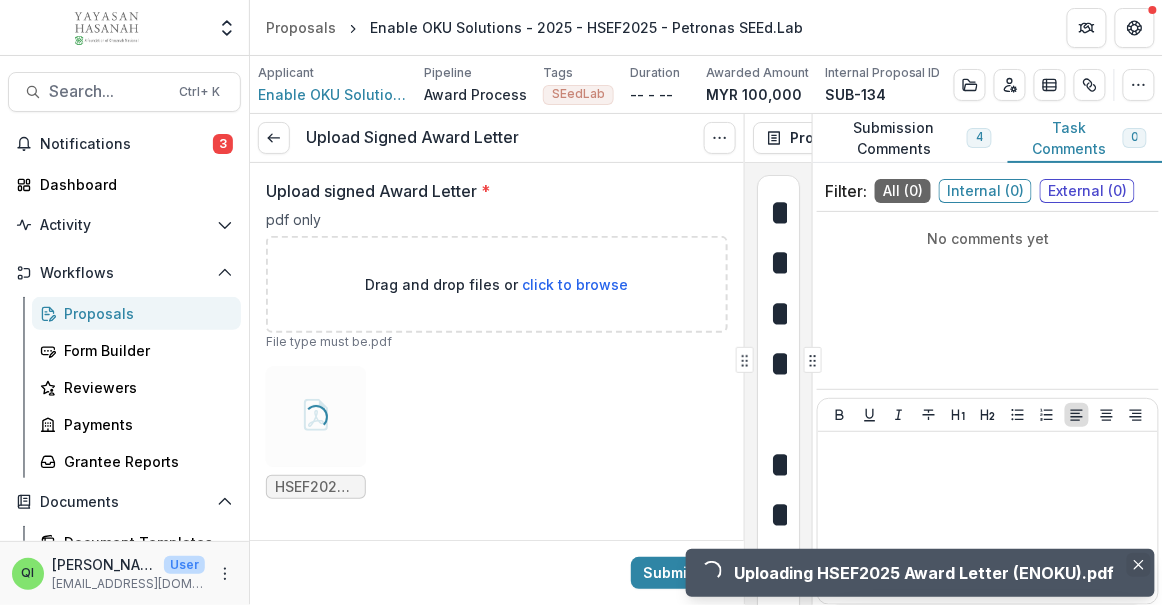 click at bounding box center [1139, 565] 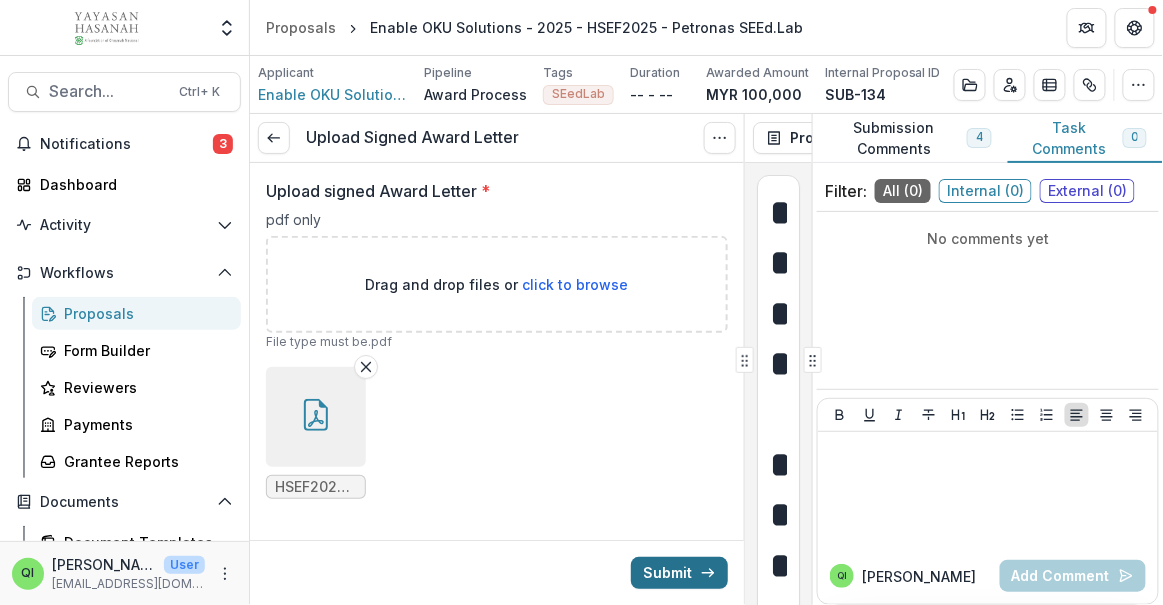 click on "Submit" at bounding box center [679, 573] 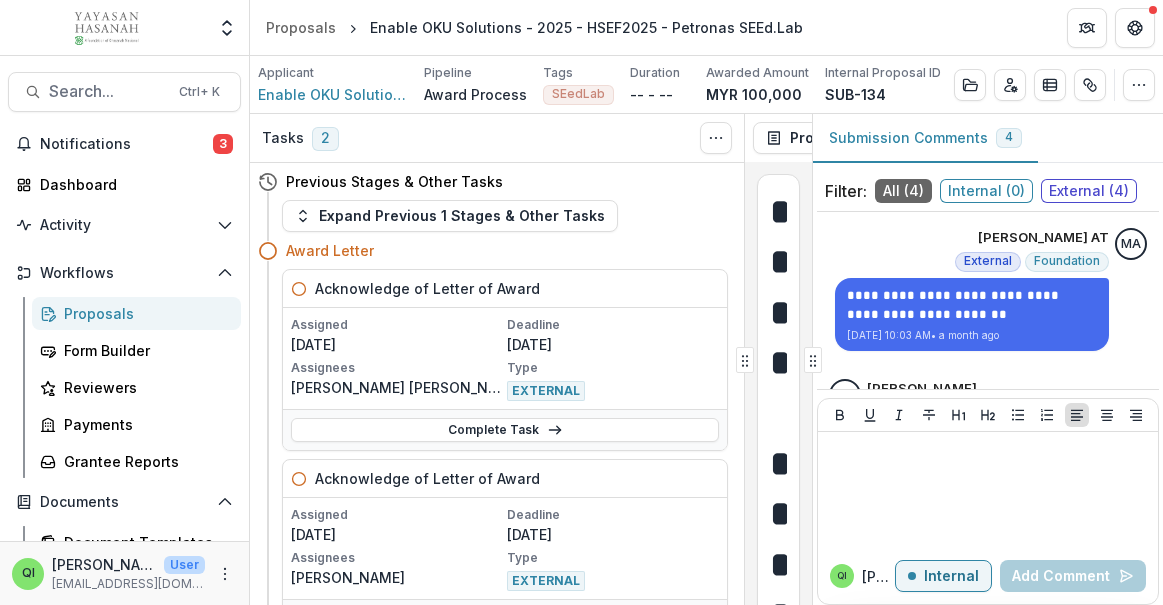 scroll, scrollTop: 0, scrollLeft: 0, axis: both 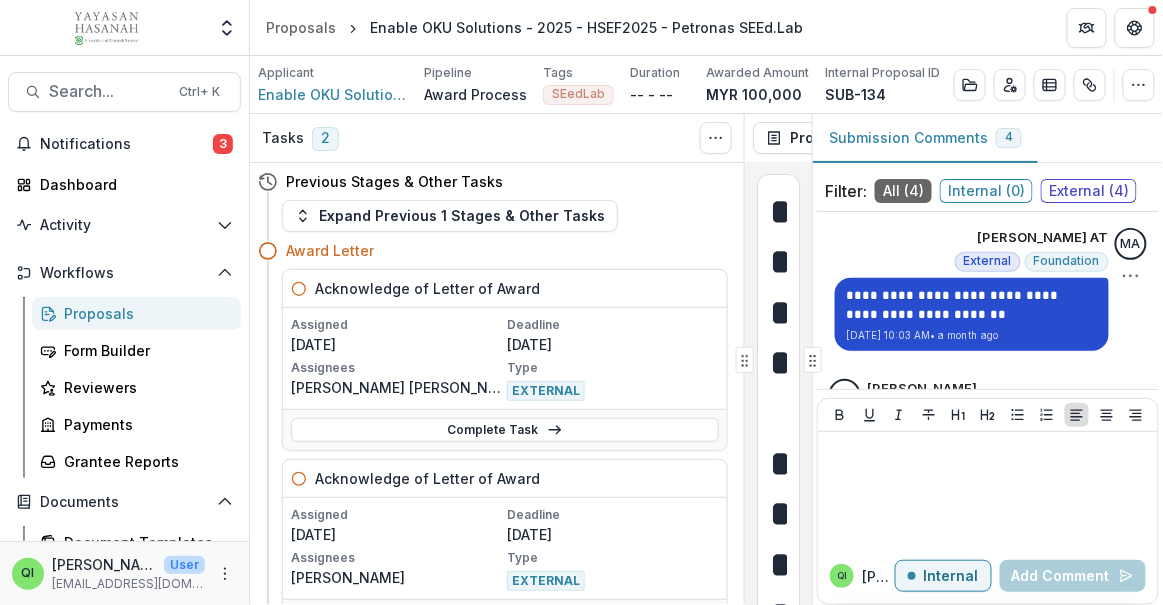 drag, startPoint x: 710, startPoint y: 314, endPoint x: 927, endPoint y: 339, distance: 218.43535 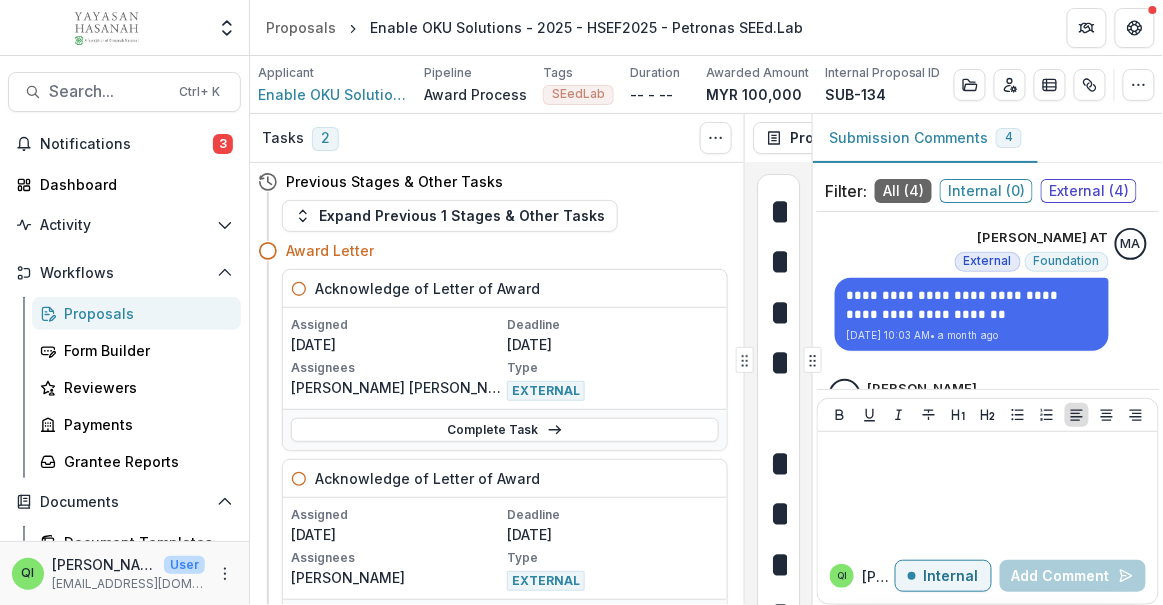 scroll, scrollTop: 464, scrollLeft: 0, axis: vertical 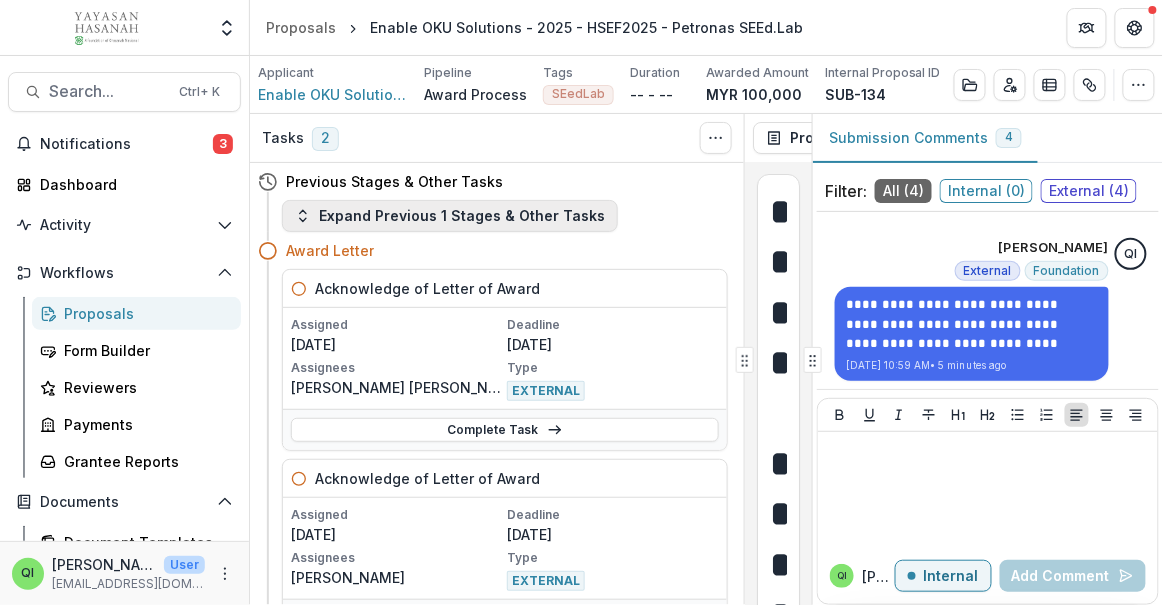 click on "Expand Previous 1 Stages & Other Tasks" at bounding box center [450, 216] 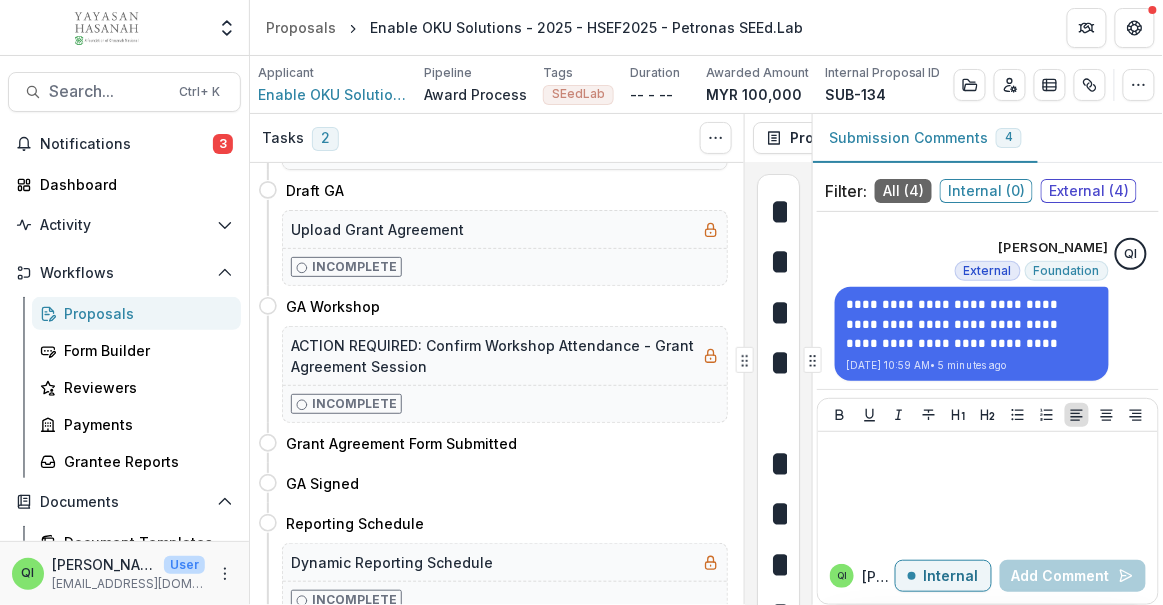 scroll, scrollTop: 1727, scrollLeft: 0, axis: vertical 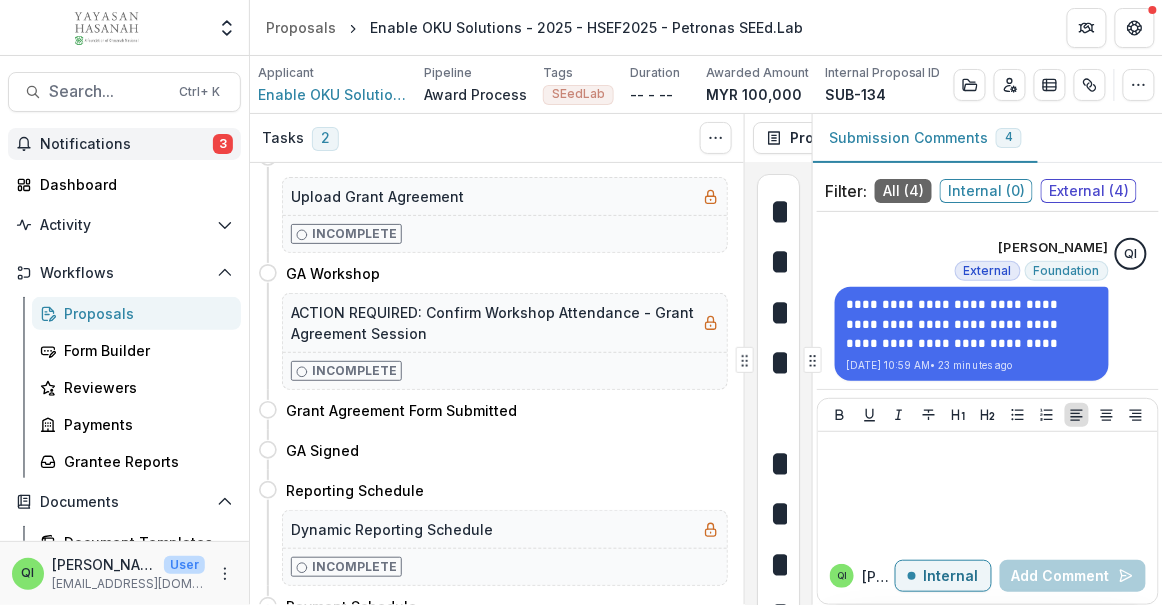click on "Notifications" at bounding box center (126, 144) 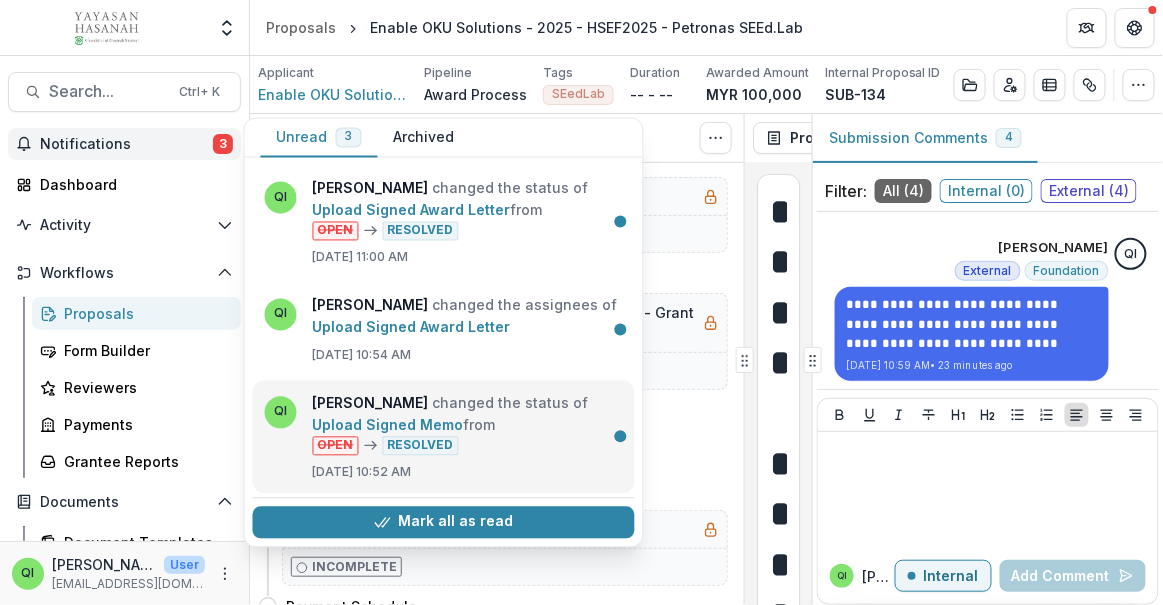 click on "Upload Signed Memo" at bounding box center [388, 424] 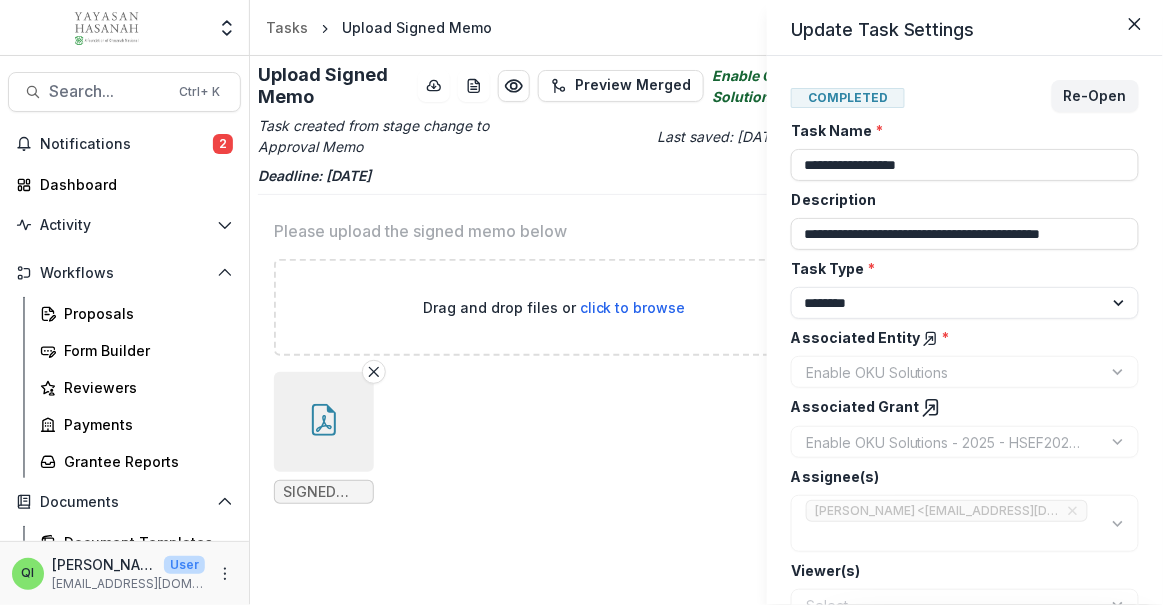 click on "**********" at bounding box center (581, 302) 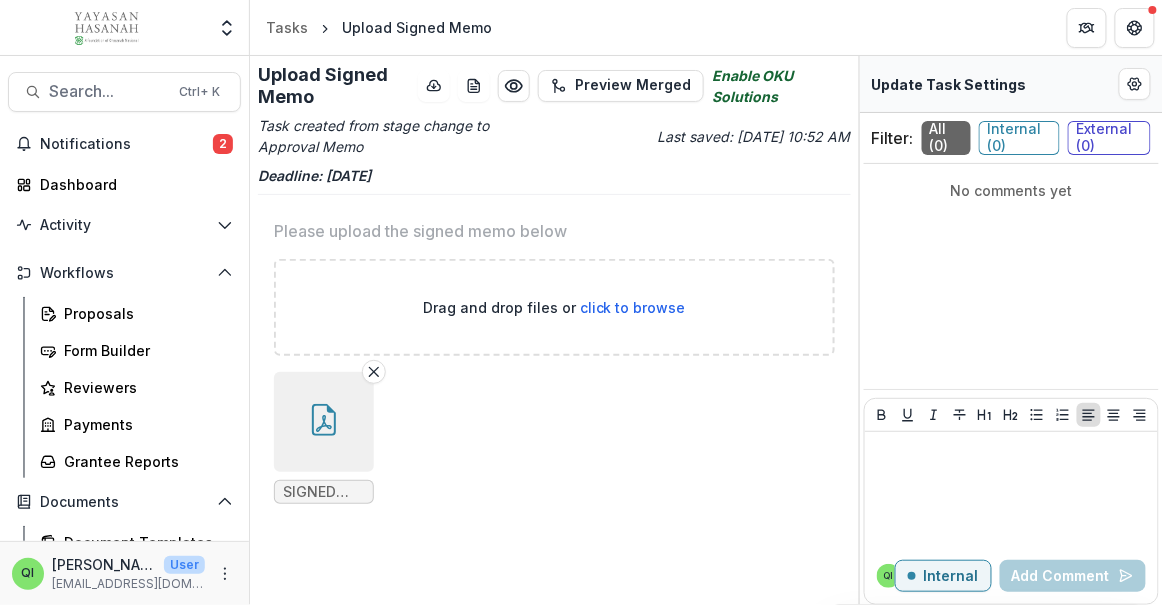 click on "Search... Ctrl  + K Notifications 2 Dashboard Activity Tasks Workflows Proposals Form Builder Reviewers Payments Grantee Reports Documents Document Templates Contacts Grantees Communications Data & Reporting Dashboard Advanced Analytics Data Report QI Qistina Izahan User wan.qistina@hasanah.org.my" at bounding box center [125, 330] 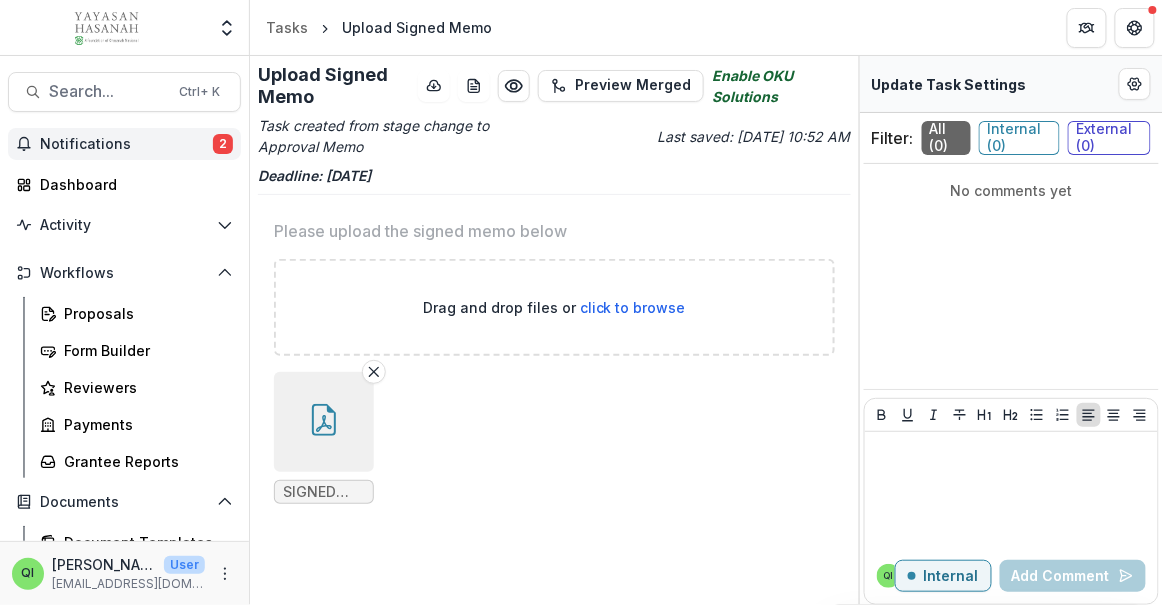 click on "Notifications" at bounding box center (126, 144) 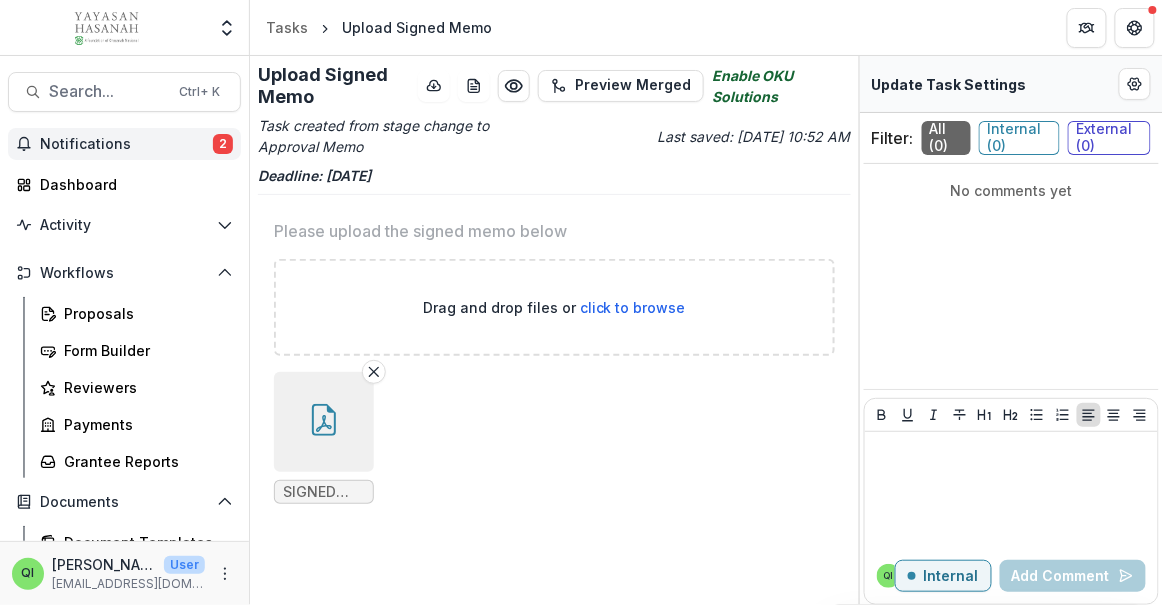 click on "SIGNED Memo for Approval (Seedlab) - HSEF2025 Batch 2.pdf" at bounding box center (554, 438) 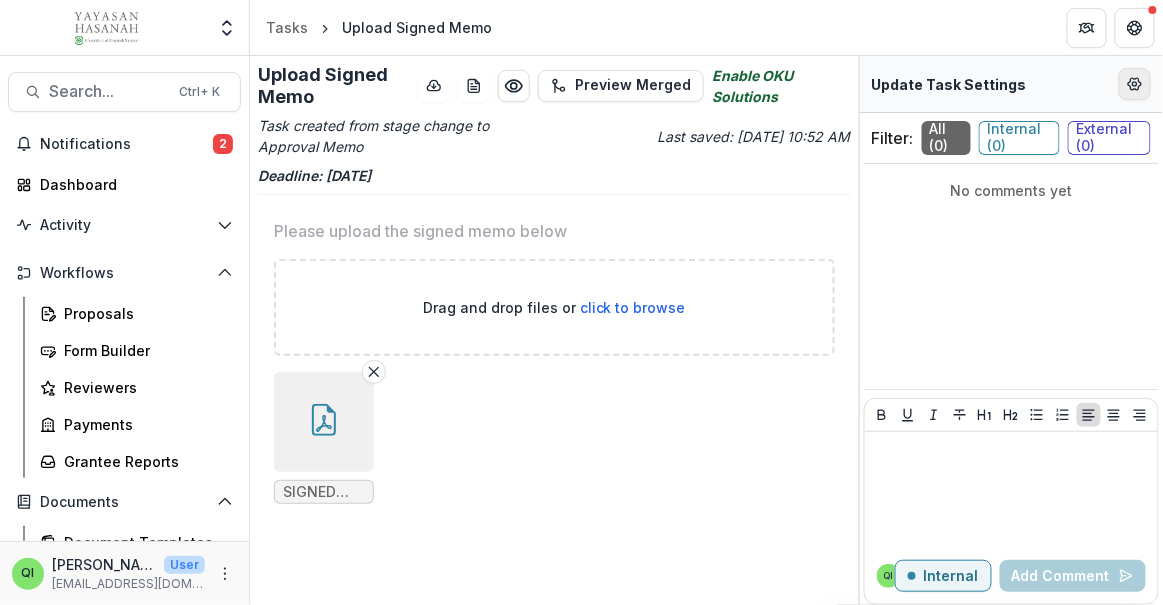 click 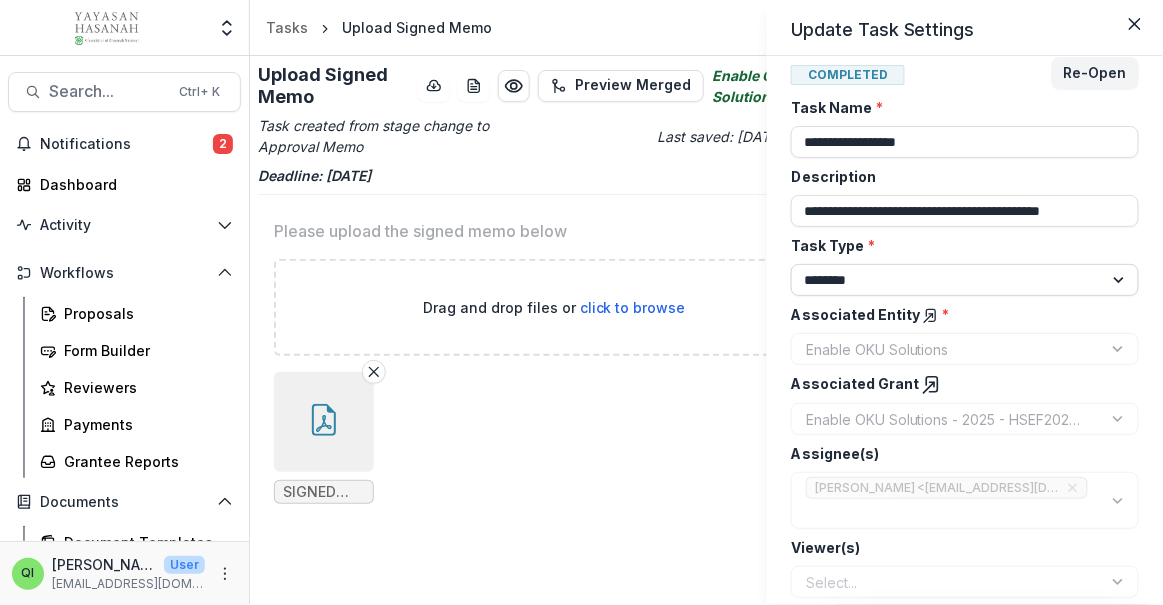 scroll, scrollTop: 0, scrollLeft: 0, axis: both 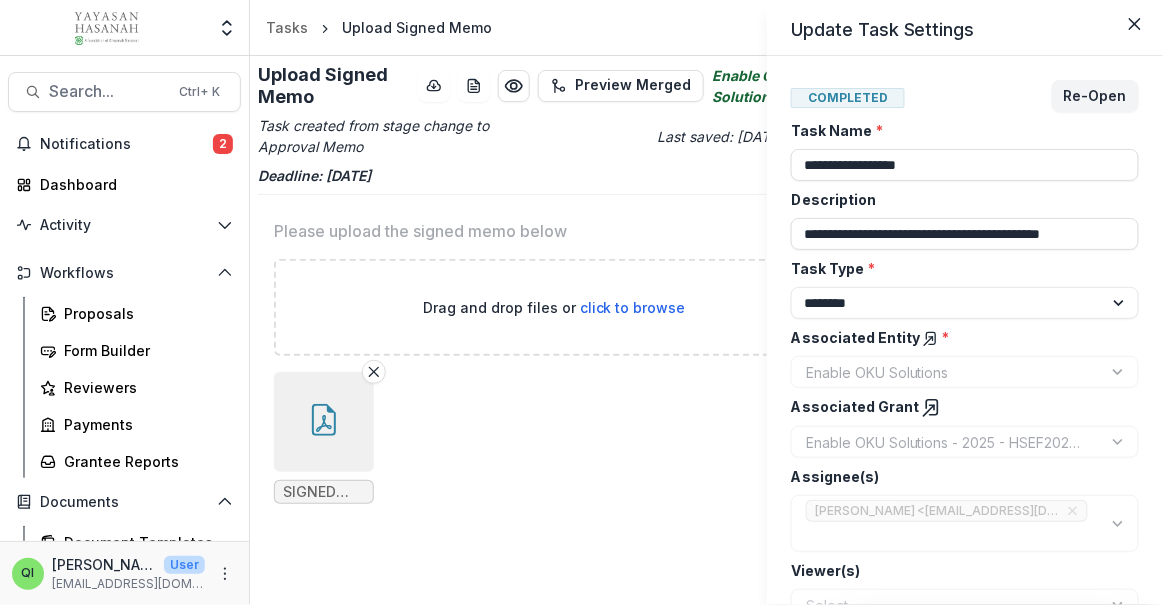 click on "**********" at bounding box center (581, 302) 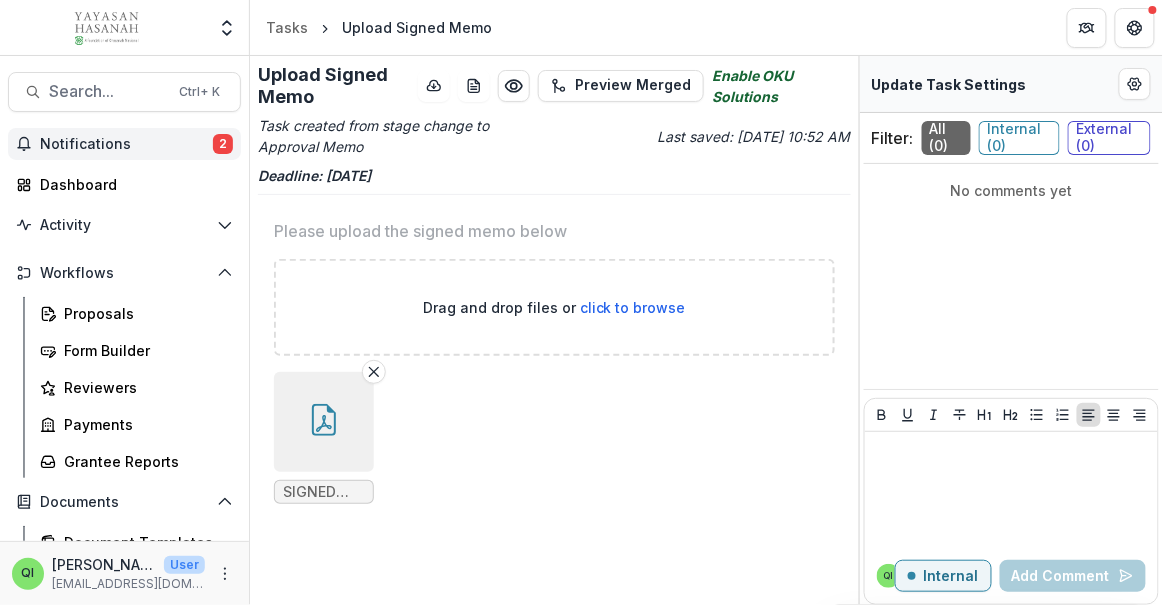 click on "Notifications" at bounding box center [126, 144] 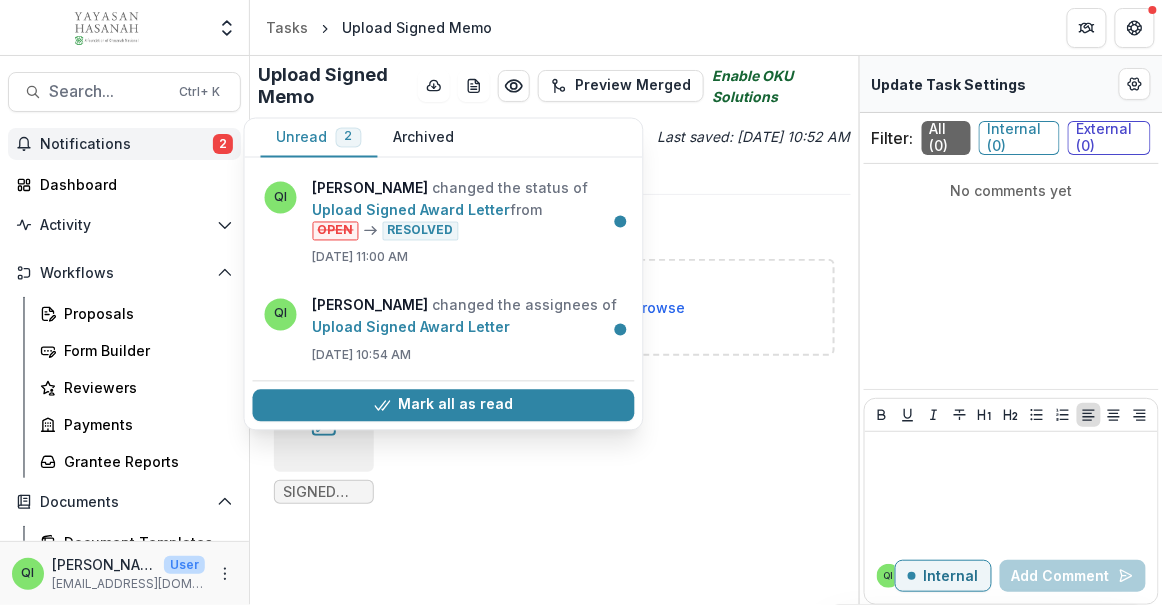 click on "Notifications" at bounding box center (126, 144) 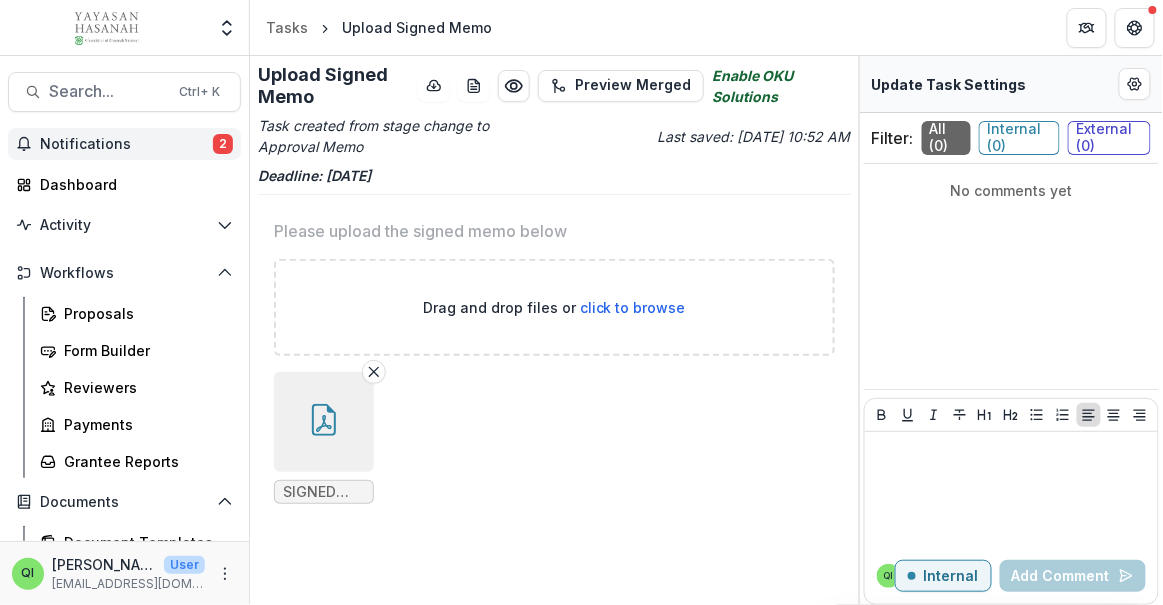 click on "Notifications" at bounding box center [126, 144] 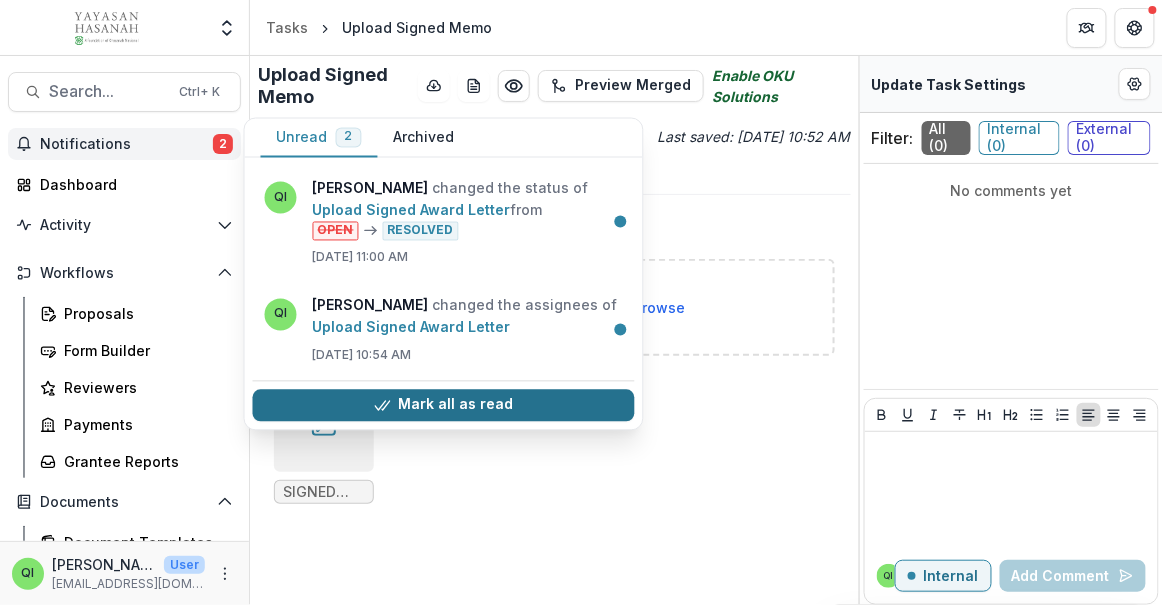 click on "Mark all as read" at bounding box center [444, 405] 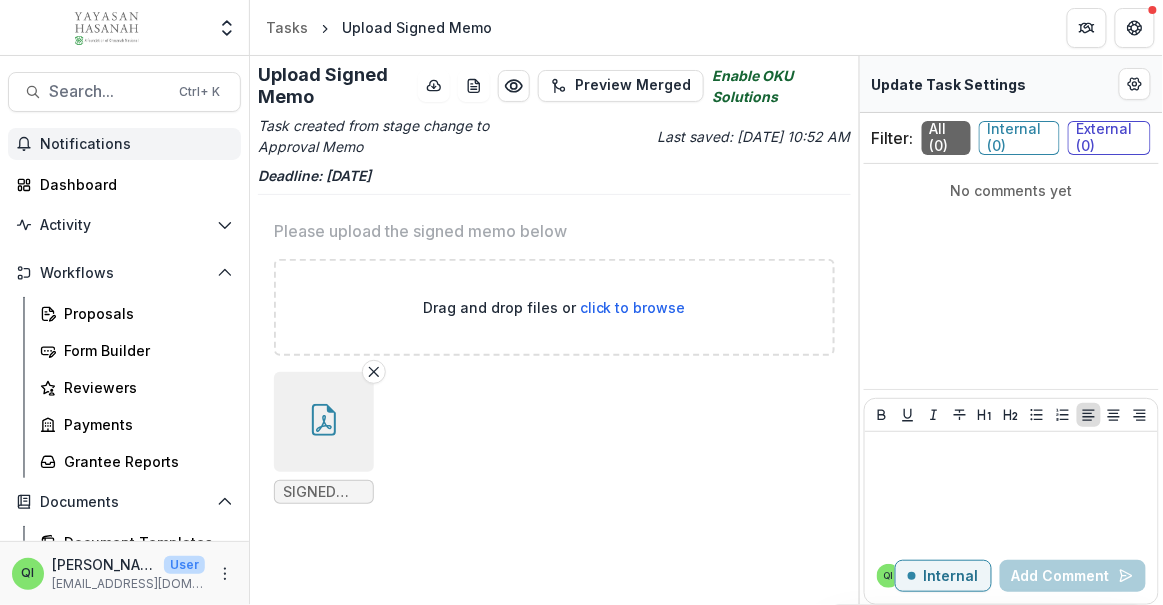 drag, startPoint x: 539, startPoint y: 465, endPoint x: 281, endPoint y: 316, distance: 297.93457 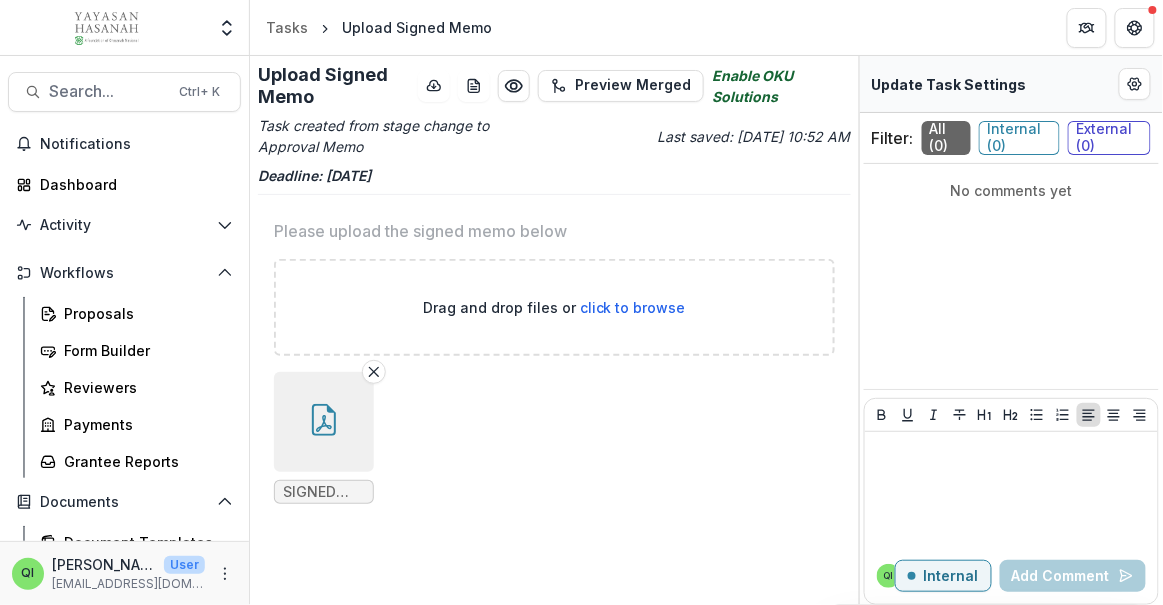 click on "Search... Ctrl  + K Notifications Dashboard Activity Tasks Workflows Proposals Form Builder Reviewers Payments Grantee Reports Documents Document Templates Contacts Grantees Communications Data & Reporting Dashboard Advanced Analytics Data Report QI Qistina Izahan User wan.qistina@hasanah.org.my" at bounding box center (125, 330) 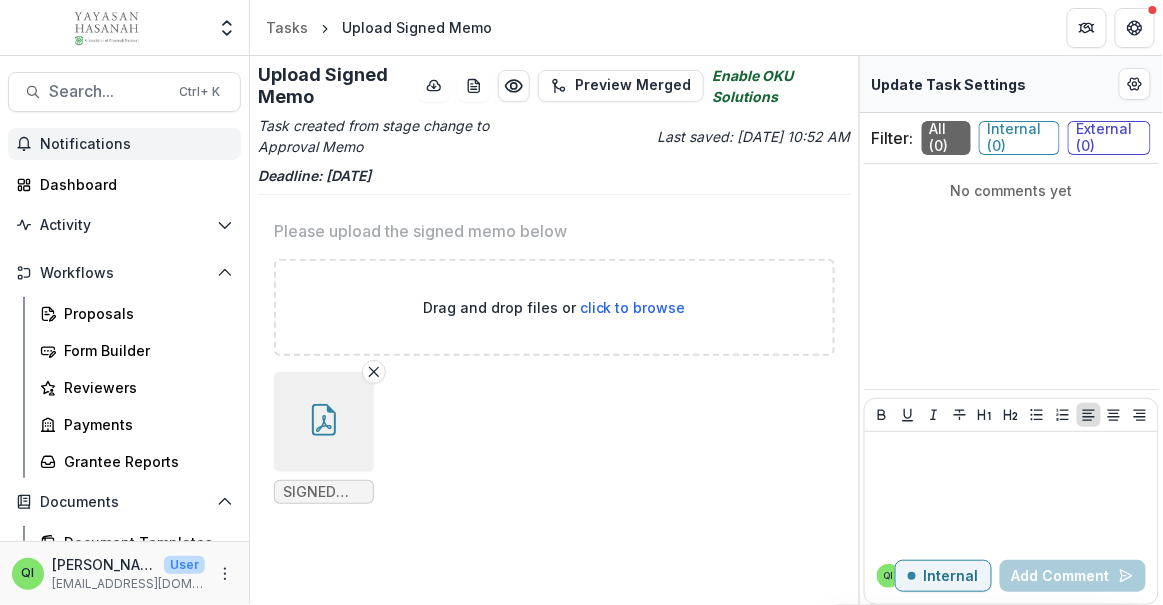 click on "Notifications" at bounding box center (124, 144) 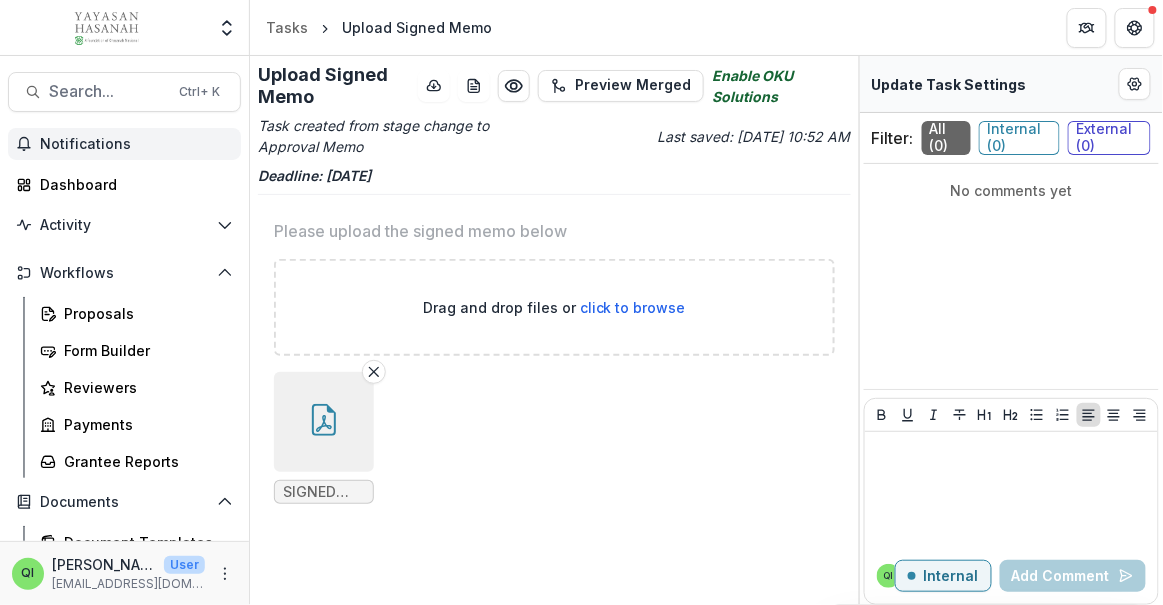 click on "SIGNED Memo for Approval (Seedlab) - HSEF2025 Batch 2.pdf" at bounding box center [554, 438] 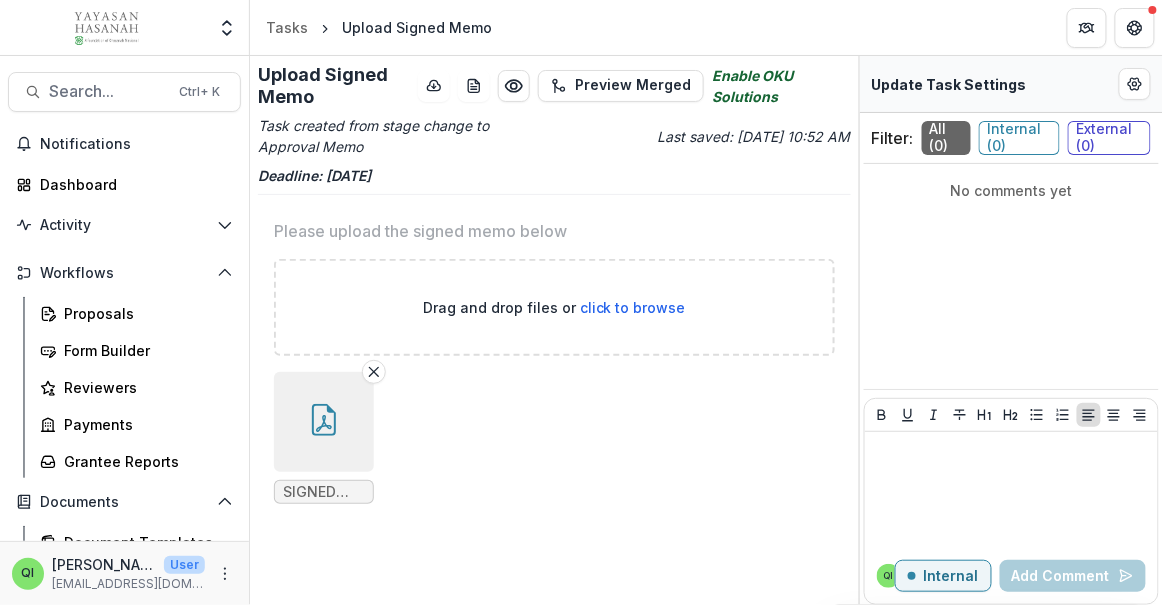 click on "SIGNED Memo for Approval (Seedlab) - HSEF2025 Batch 2.pdf" at bounding box center [554, 438] 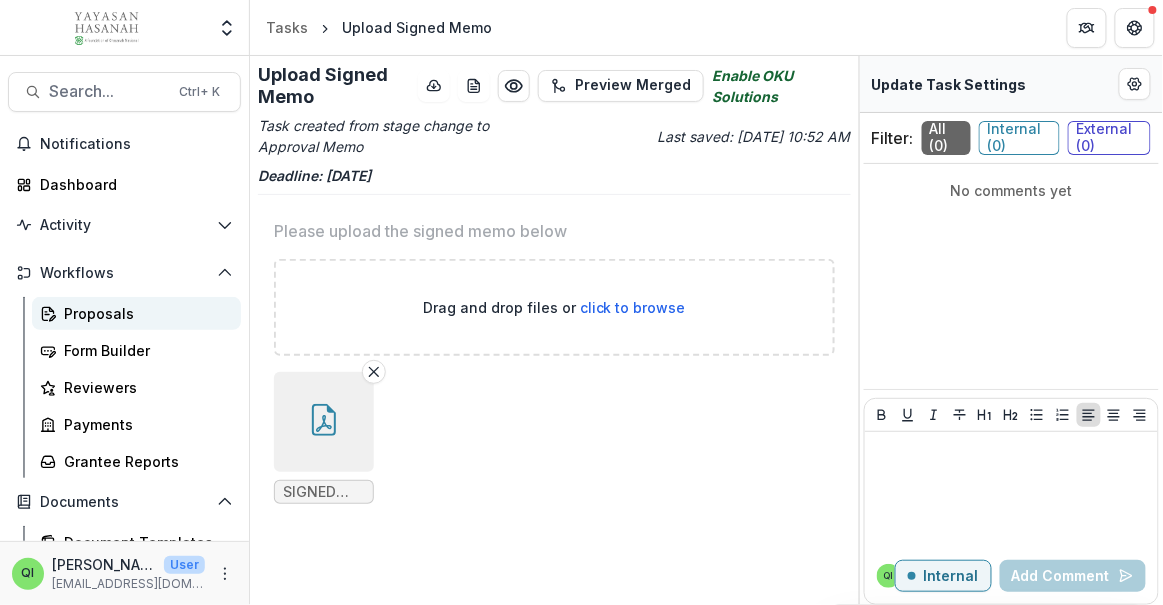 click on "Proposals" at bounding box center (144, 313) 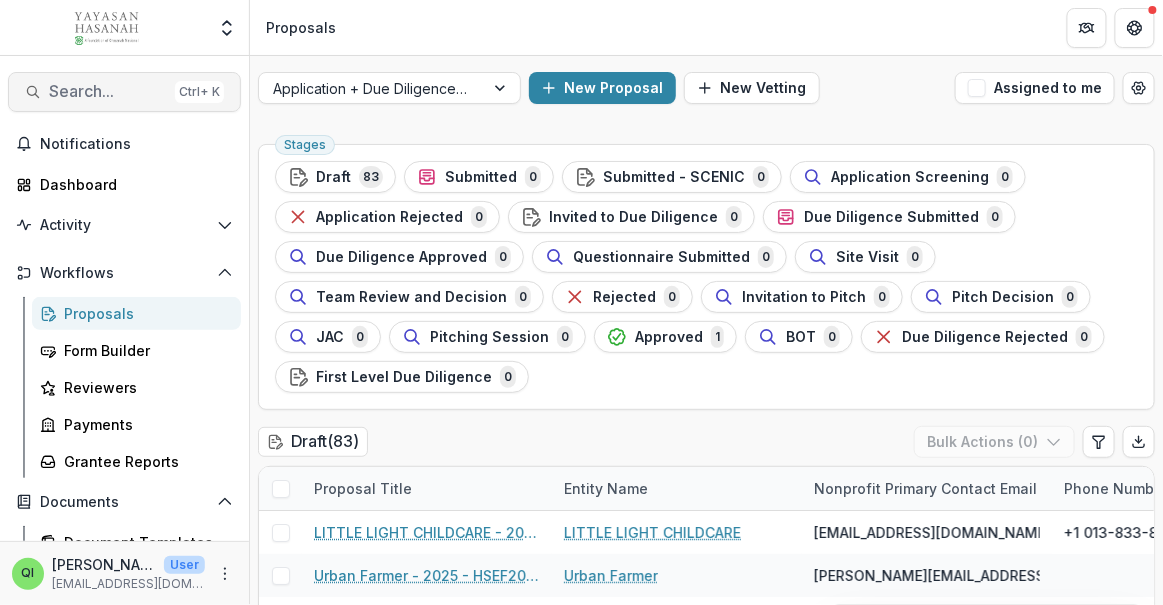 click on "Search..." at bounding box center [108, 91] 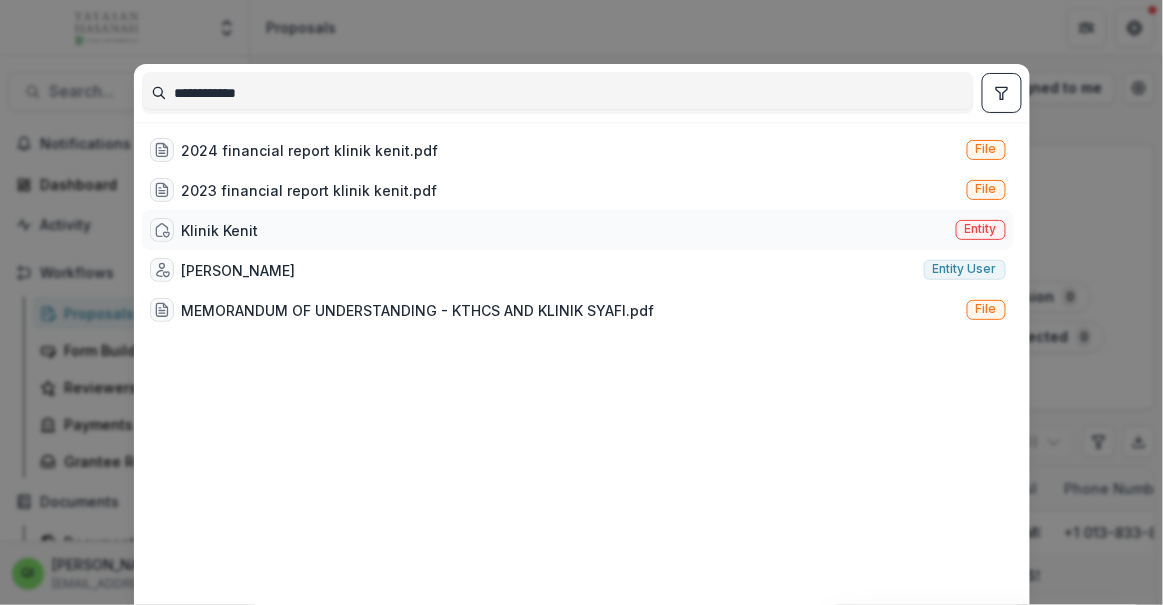 type on "**********" 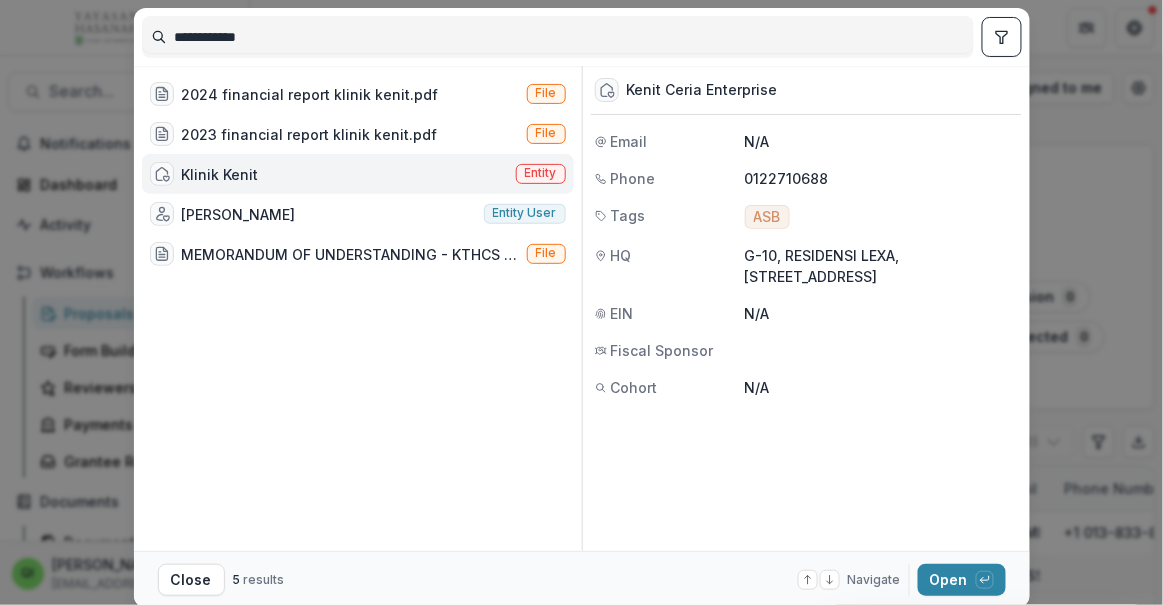 scroll, scrollTop: 0, scrollLeft: 0, axis: both 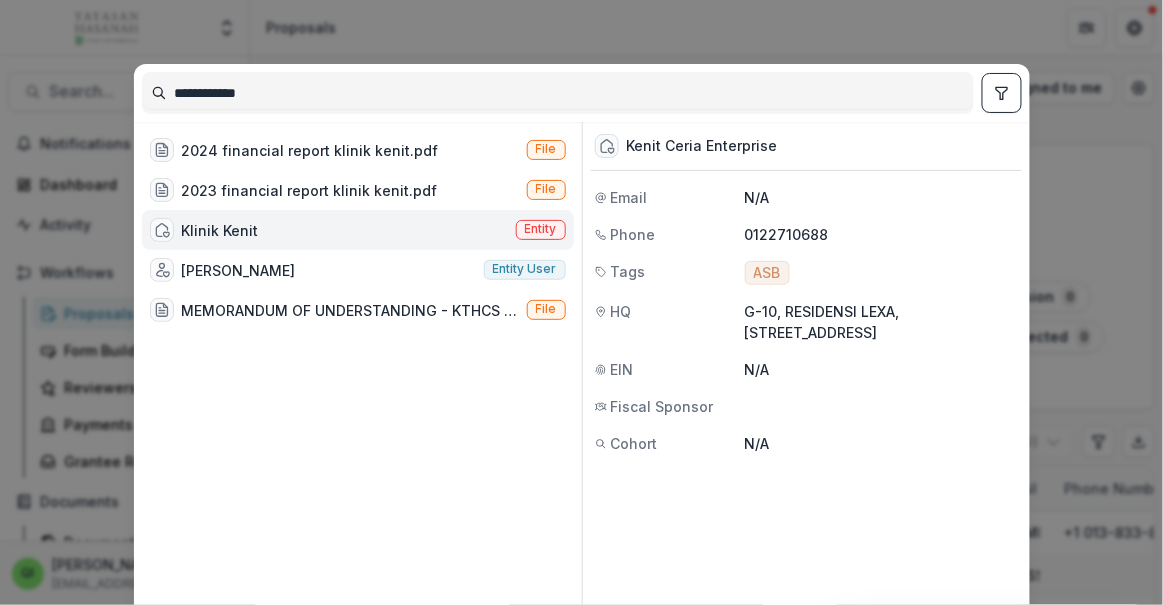 click on "**********" at bounding box center (581, 302) 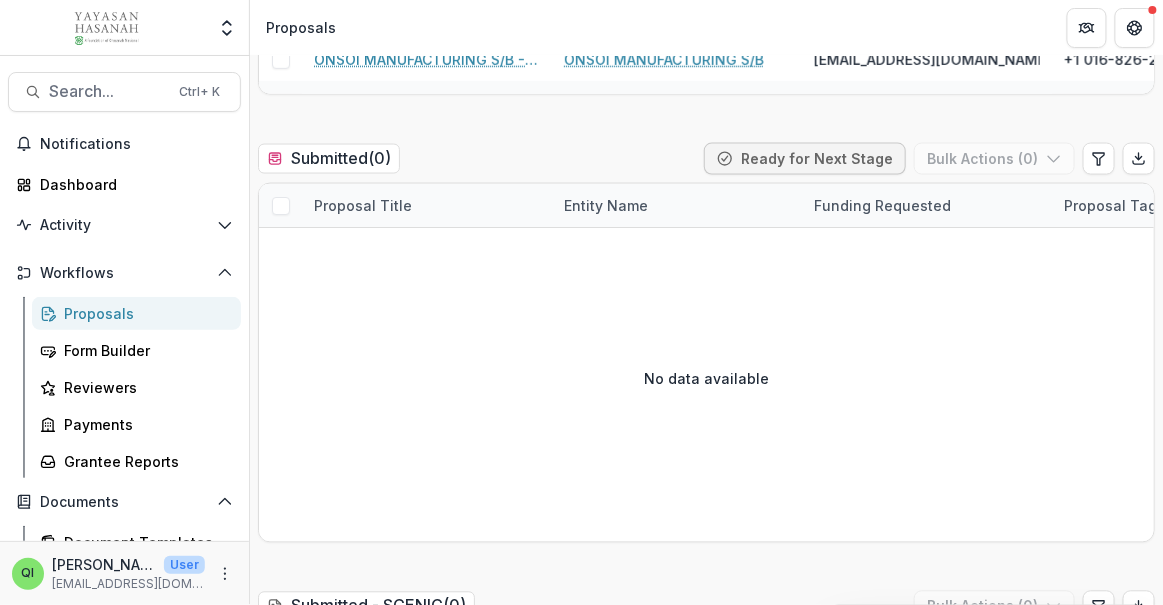 scroll, scrollTop: 909, scrollLeft: 0, axis: vertical 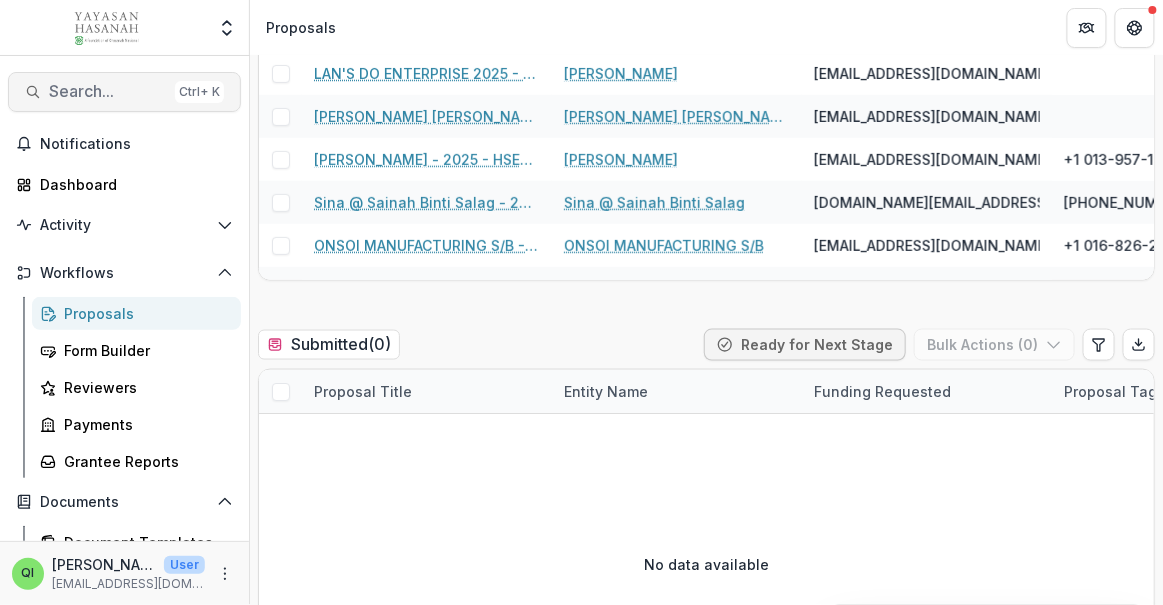 click on "Search..." at bounding box center [108, 91] 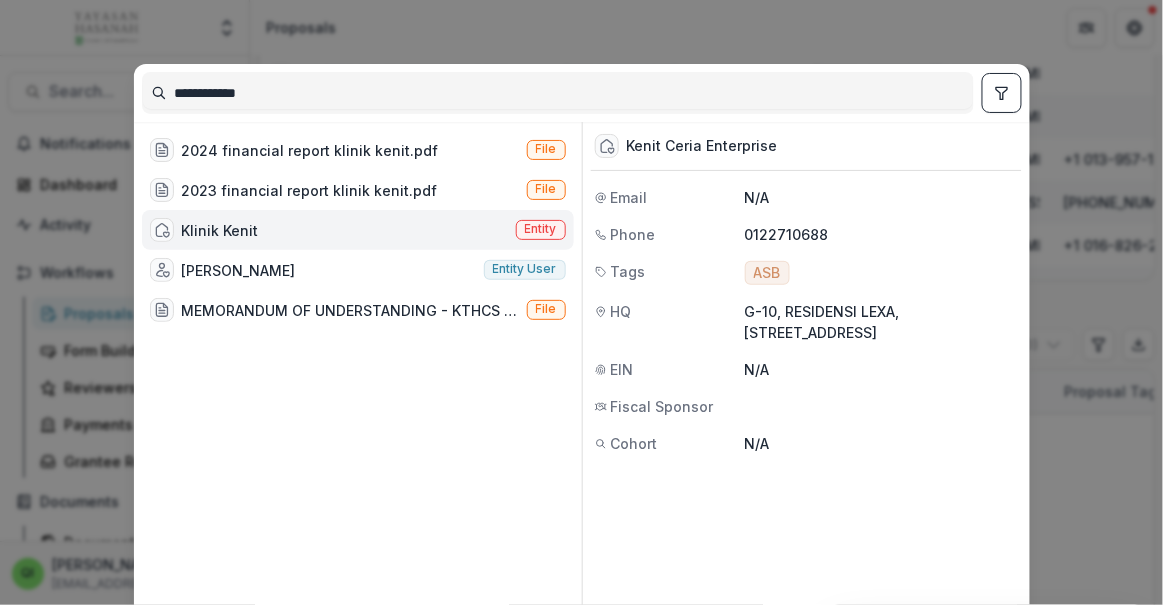 click on "**********" at bounding box center (558, 93) 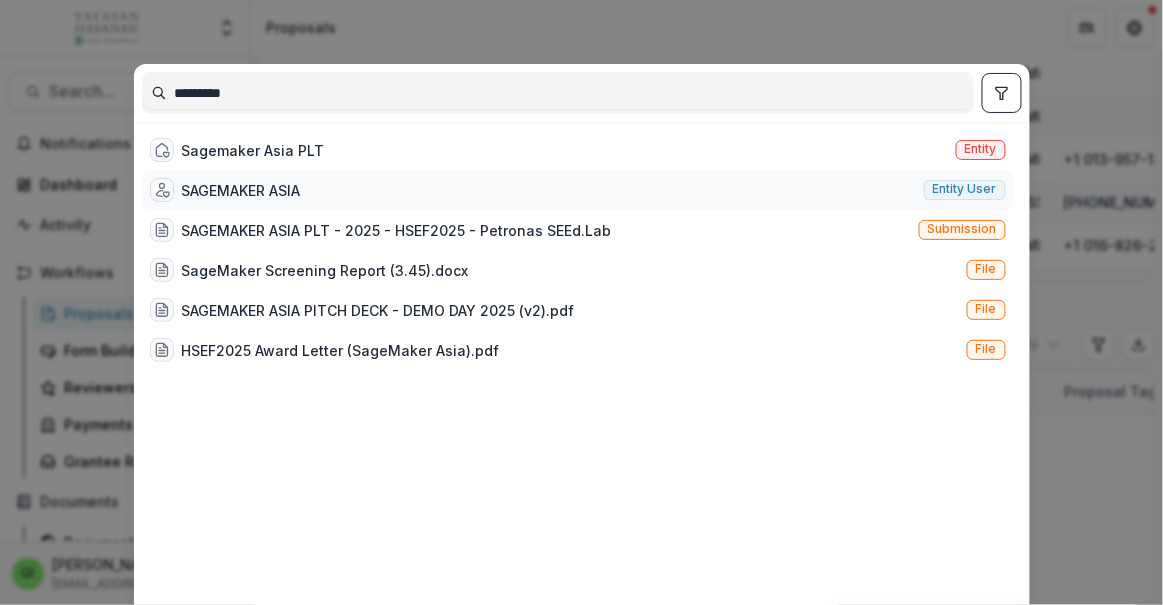 type on "*********" 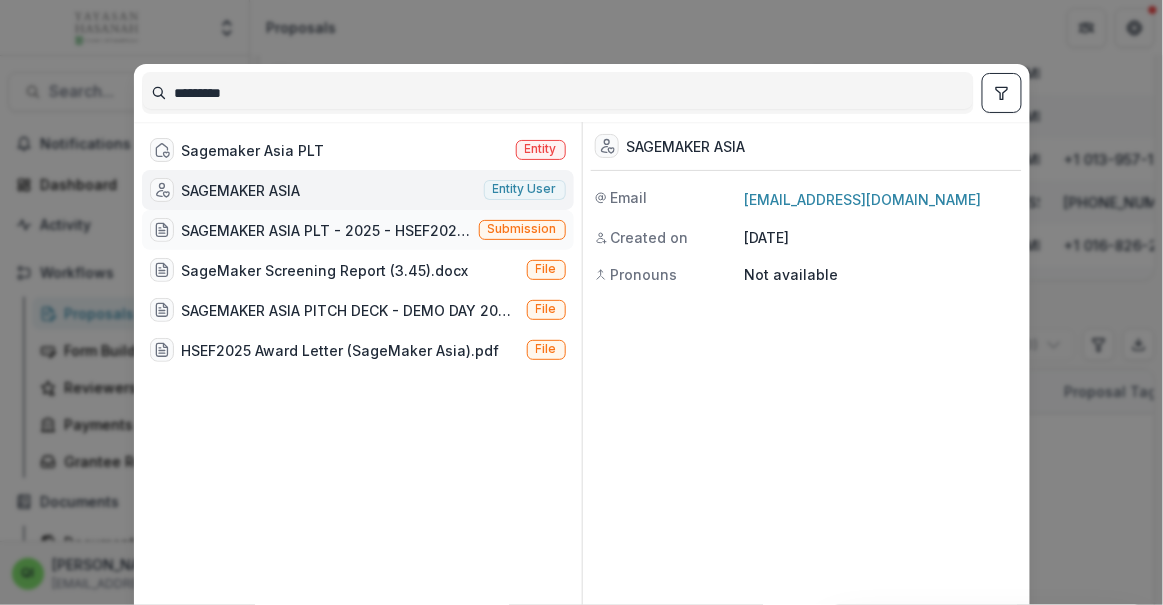 click on "SAGEMAKER ASIA PLT - 2025 - HSEF2025 - Petronas SEEd.Lab" at bounding box center [326, 230] 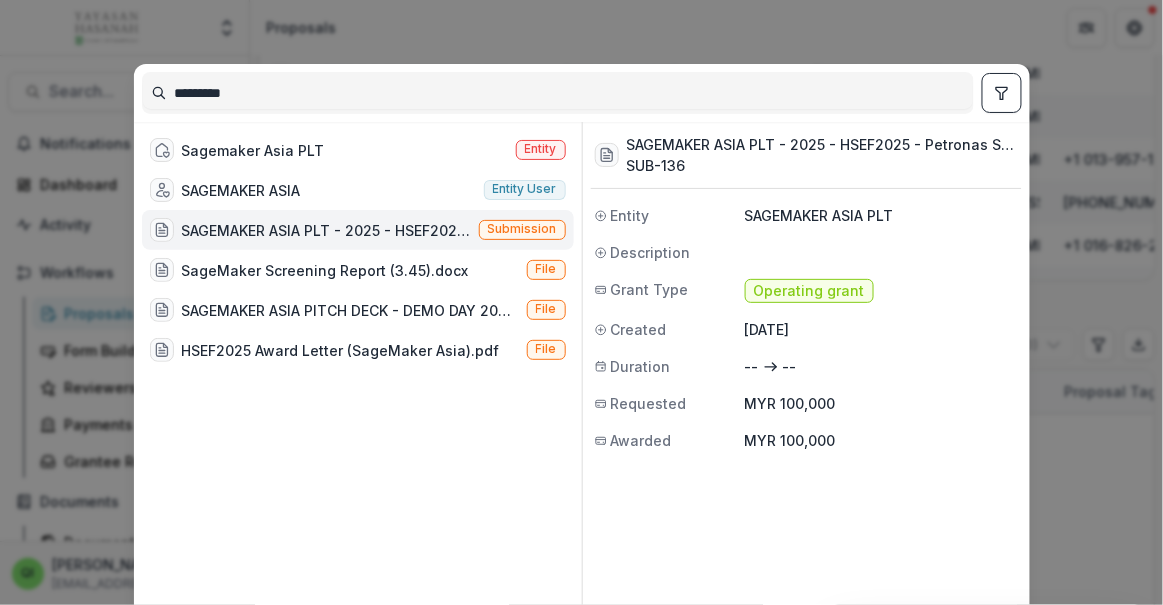 click on "********* Sagemaker Asia PLT Entity SAGEMAKER ASIA Entity user SAGEMAKER ASIA PLT - 2025 - HSEF2025 - Petronas SEEd.Lab Submission SageMaker Screening Report (3.45).docx File SAGEMAKER ASIA PITCH DECK - DEMO DAY 2025 (v2).pdf File HSEF2025 Award Letter (SageMaker Asia).pdf File SAGEMAKER ASIA PLT - 2025 - HSEF2025 - Petronas SEEd.Lab SUB-136 Entity SAGEMAKER ASIA PLT Description Grant Type Operating grant Created 05/12/2025 Duration -- -- Requested MYR 100,000 Awarded MYR 100,000 Close 6   results Navigate up and down with arrow keys Open with enter key" at bounding box center [581, 302] 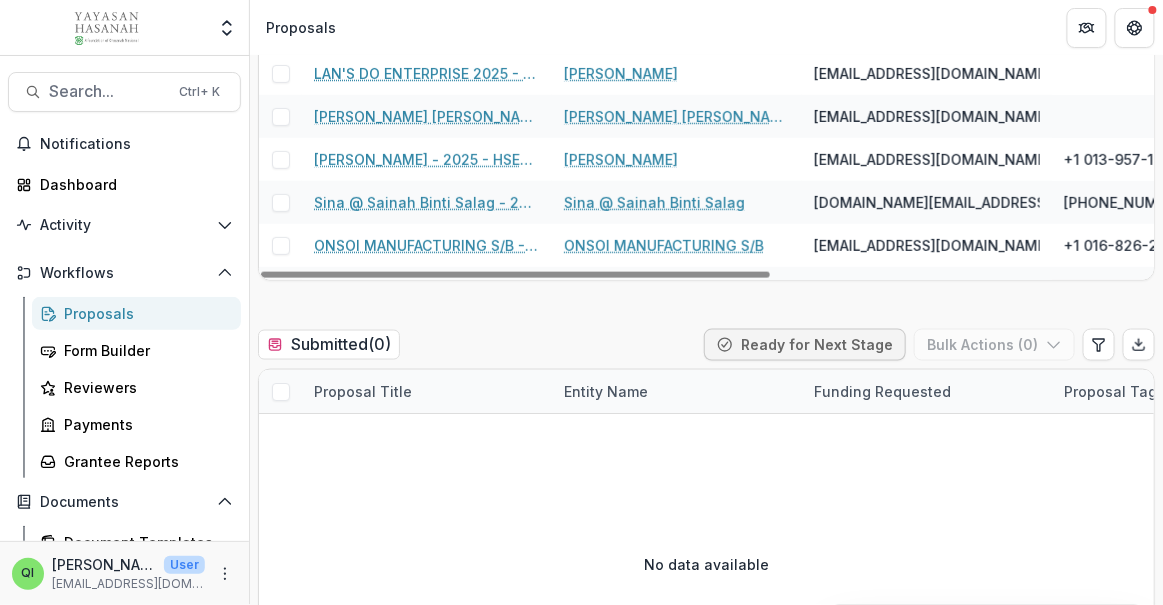 click on "Proposals" at bounding box center (144, 313) 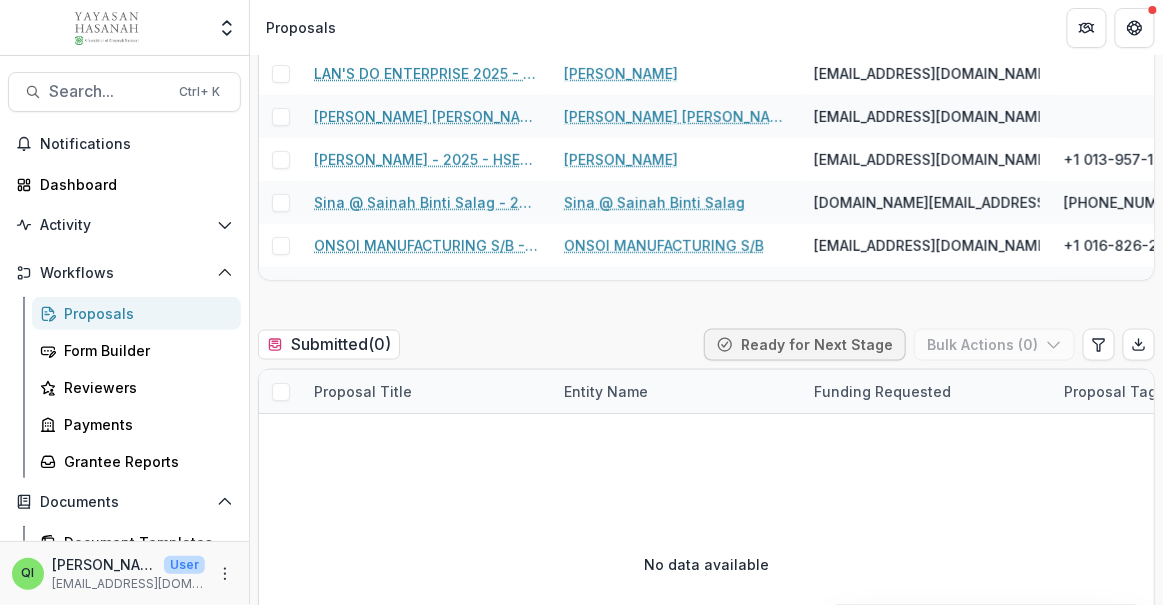 click on "Proposals" at bounding box center (144, 313) 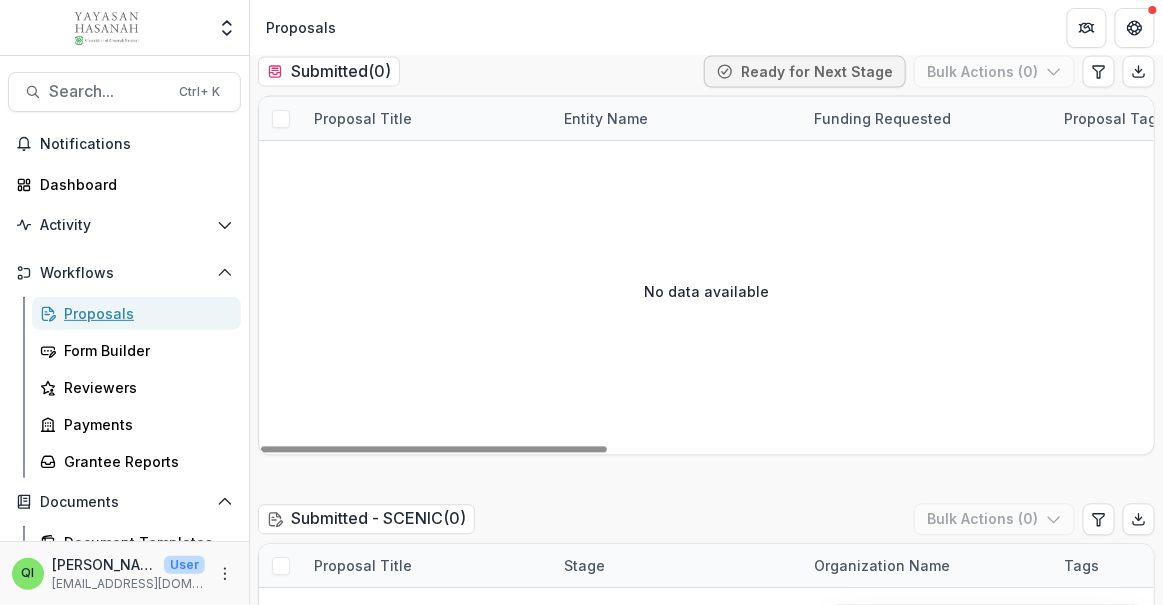 scroll, scrollTop: 909, scrollLeft: 0, axis: vertical 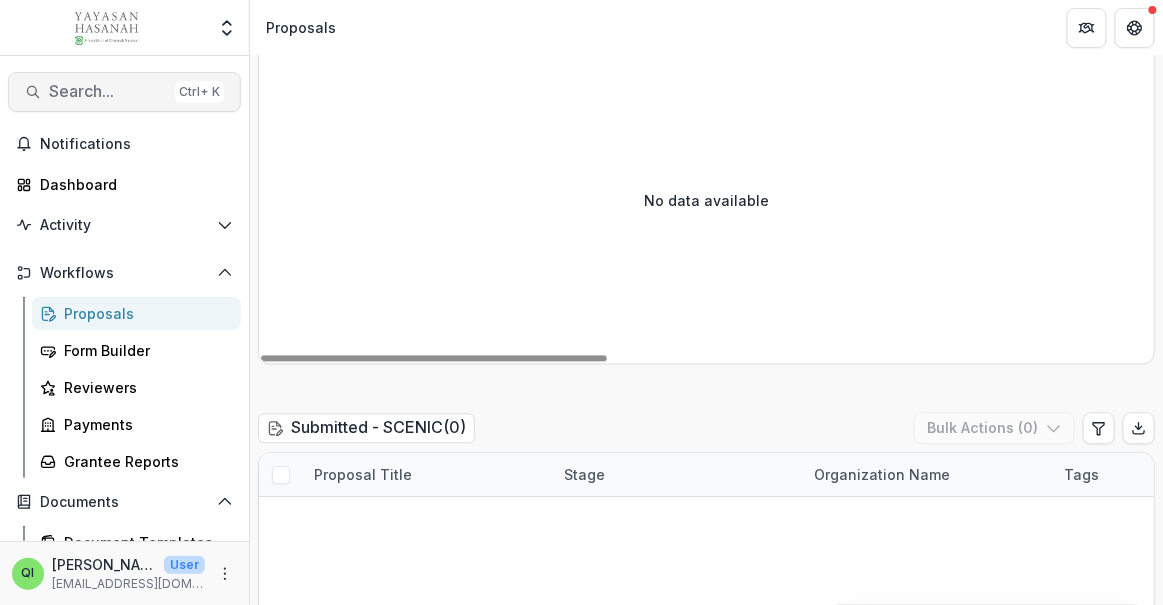 click on "Search..." at bounding box center [108, 91] 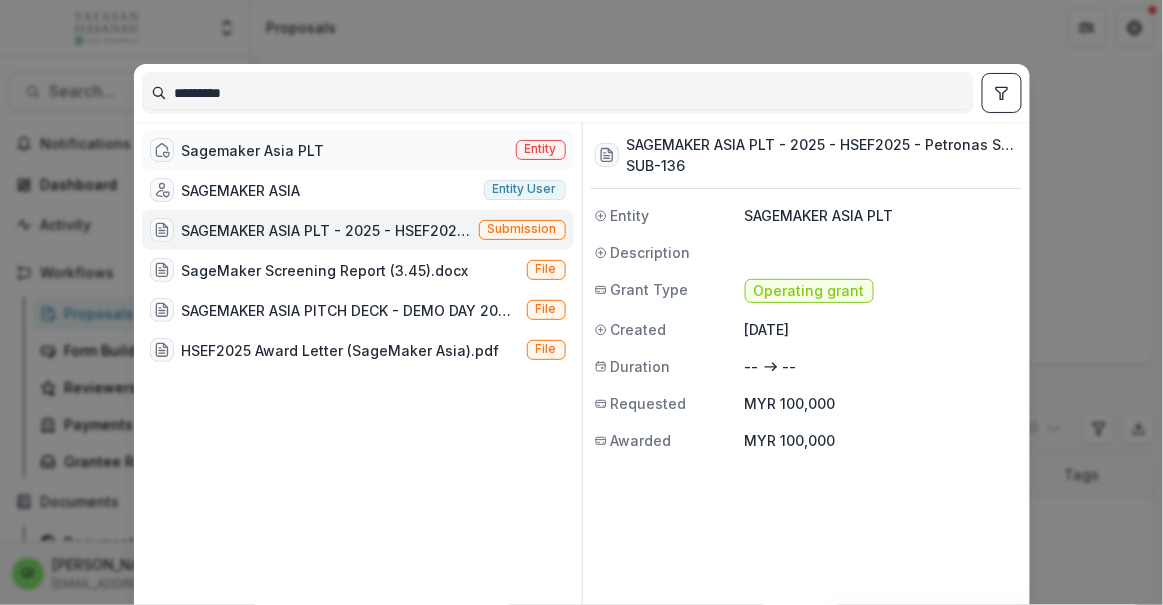 click on "Sagemaker Asia PLT Entity" at bounding box center [358, 150] 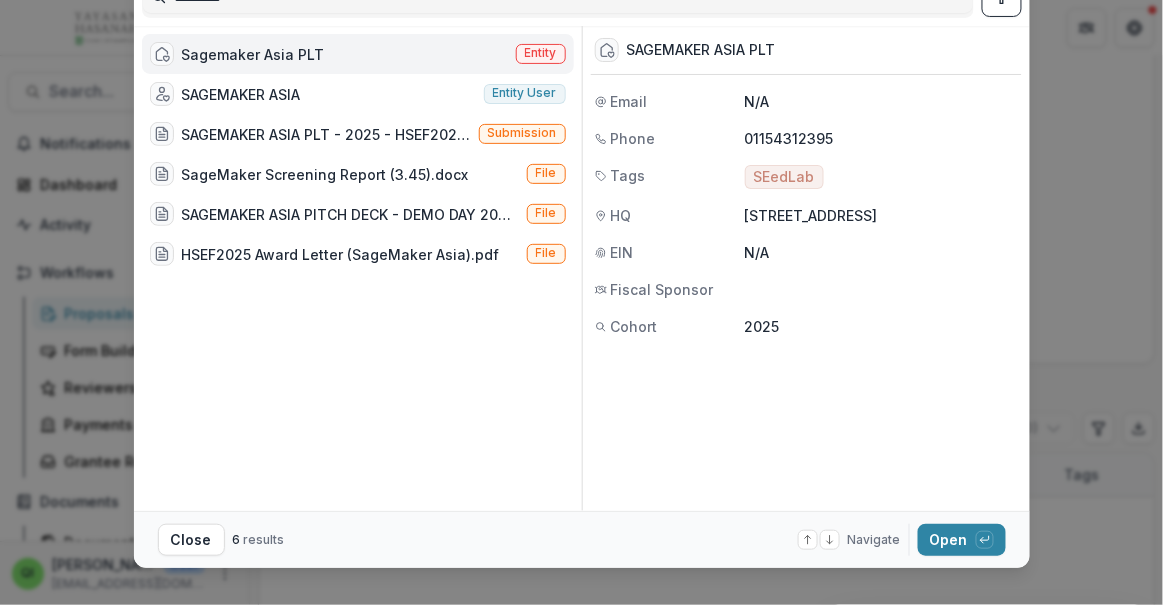 scroll, scrollTop: 123, scrollLeft: 0, axis: vertical 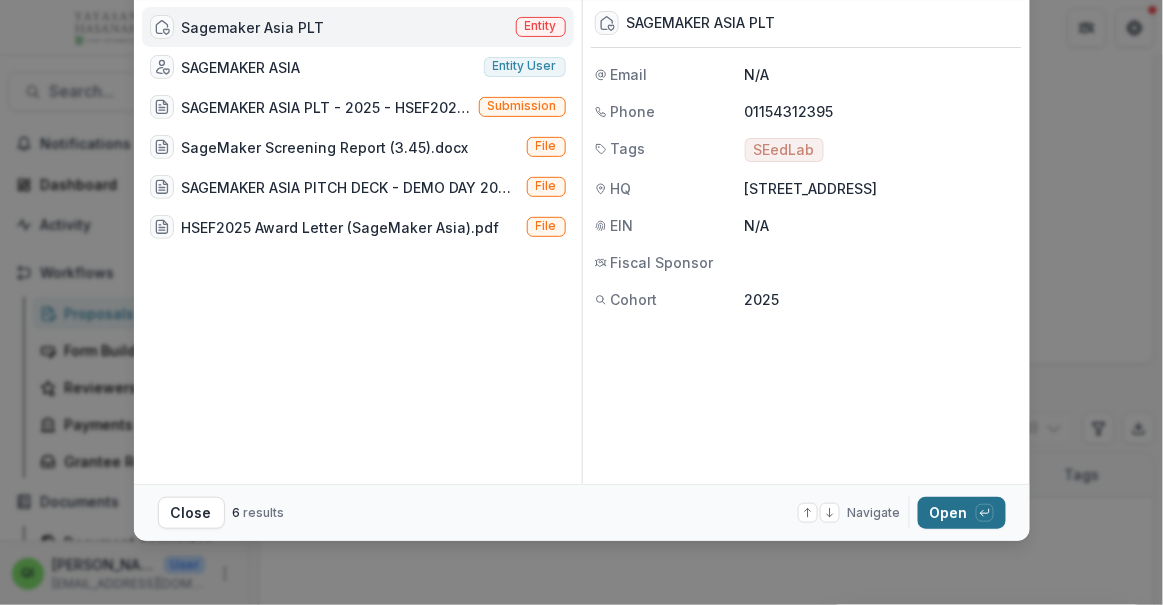 click at bounding box center (985, 513) 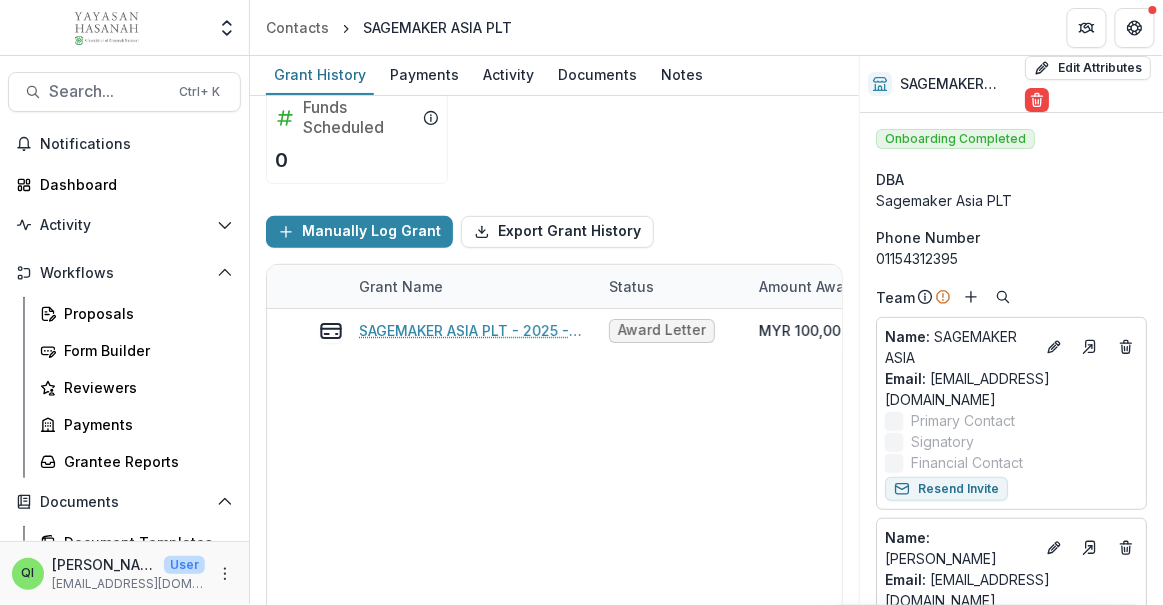 scroll, scrollTop: 233, scrollLeft: 0, axis: vertical 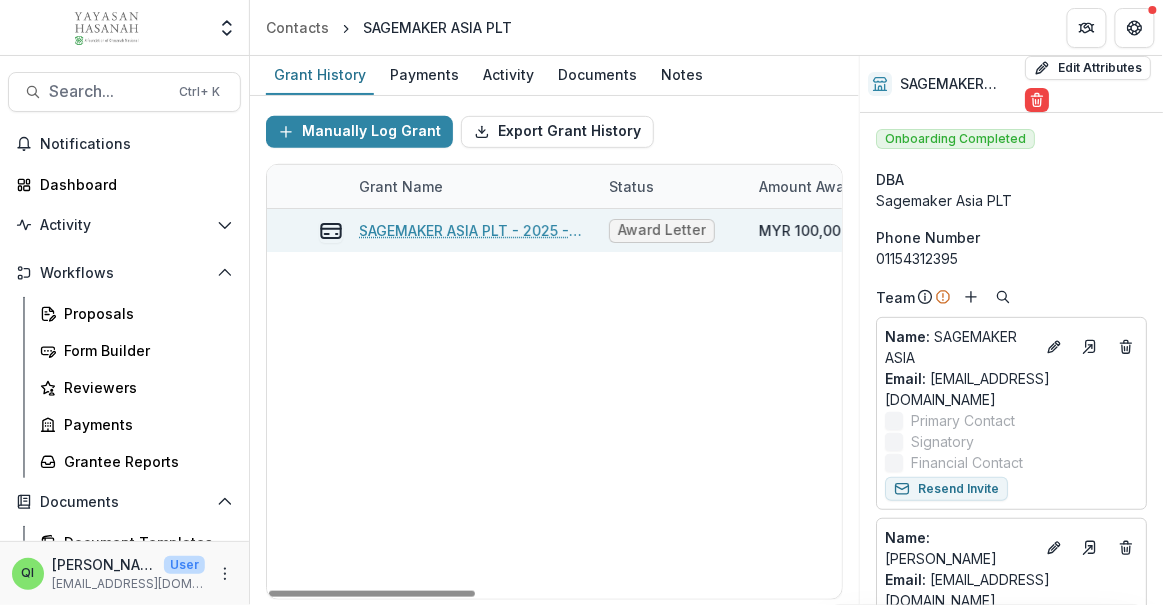 click on "SAGEMAKER ASIA PLT - 2025 - HSEF2025 - Petronas SEEd.Lab" at bounding box center [472, 230] 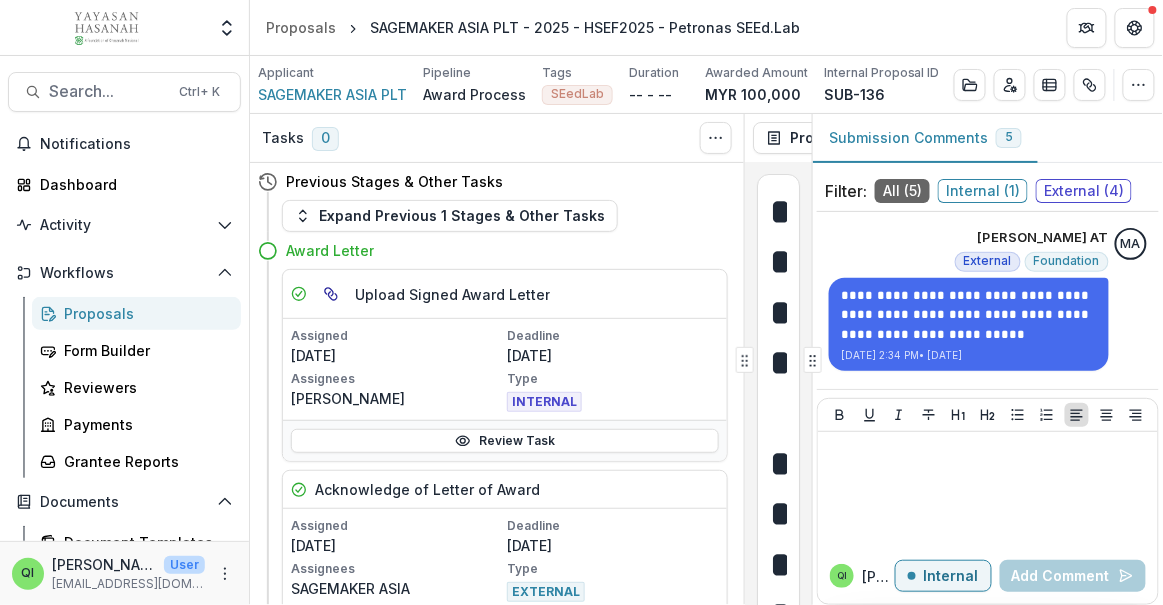 scroll, scrollTop: 341, scrollLeft: 0, axis: vertical 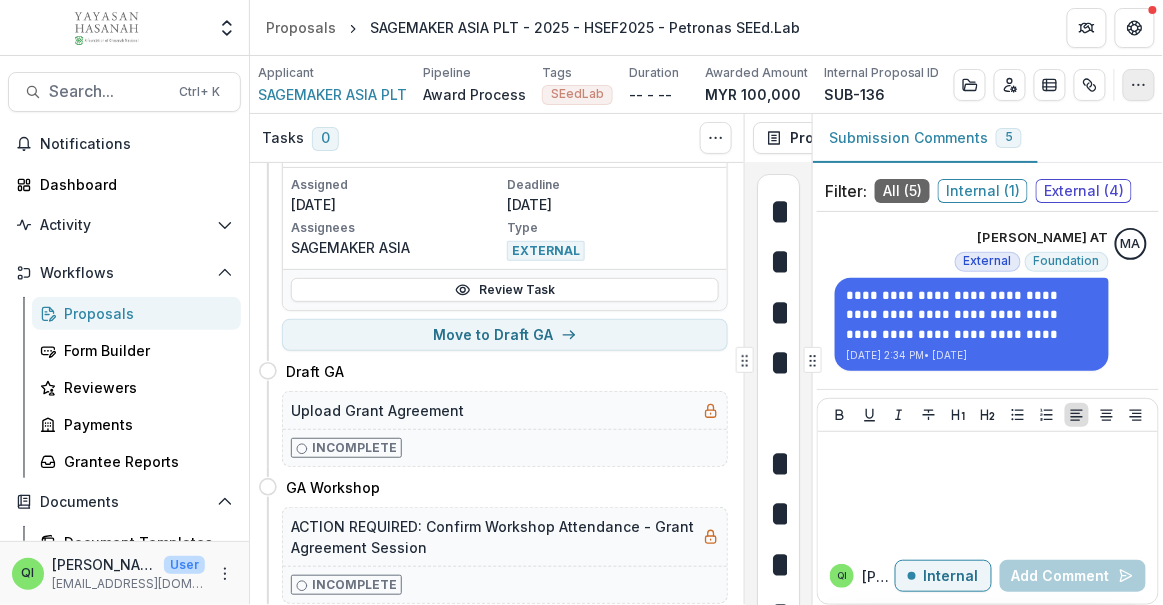 click at bounding box center [1139, 85] 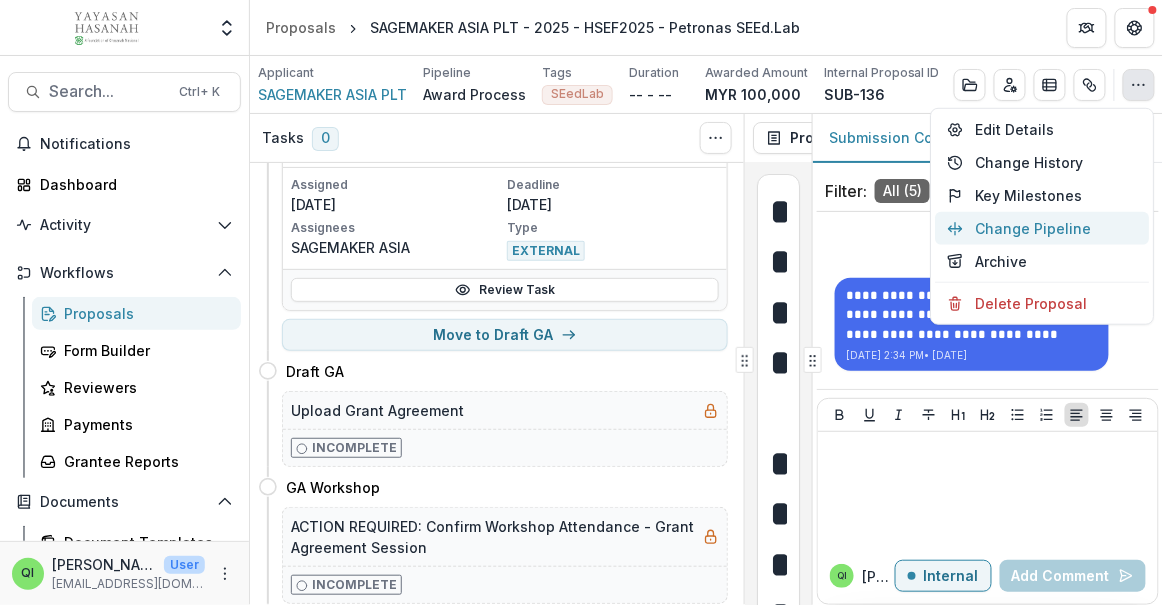 click on "Change Pipeline" at bounding box center [1043, 228] 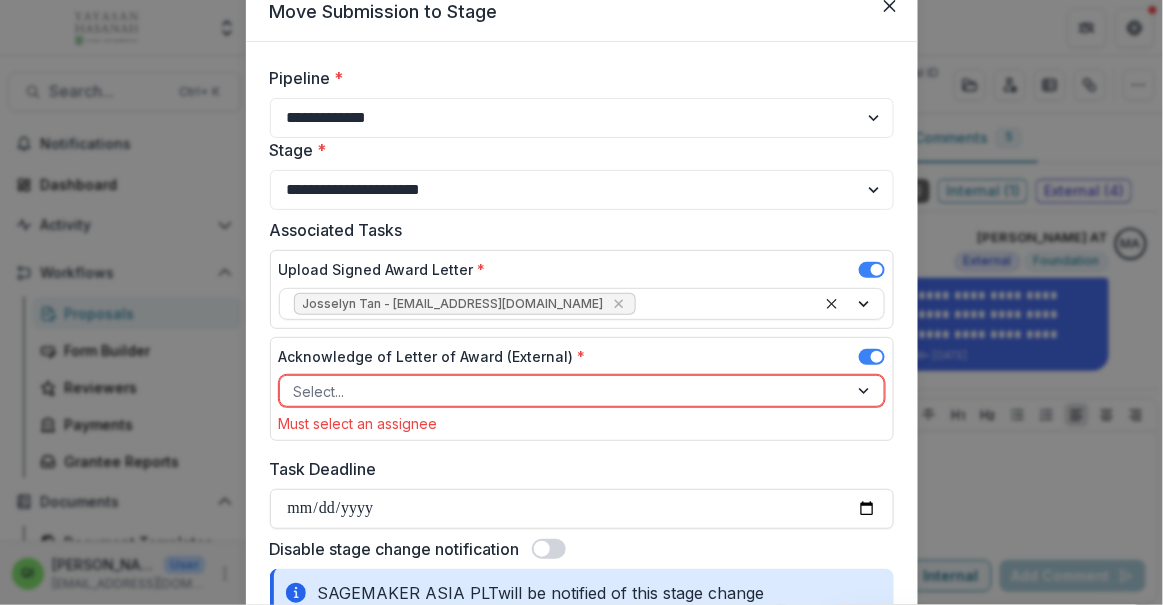 scroll, scrollTop: 0, scrollLeft: 0, axis: both 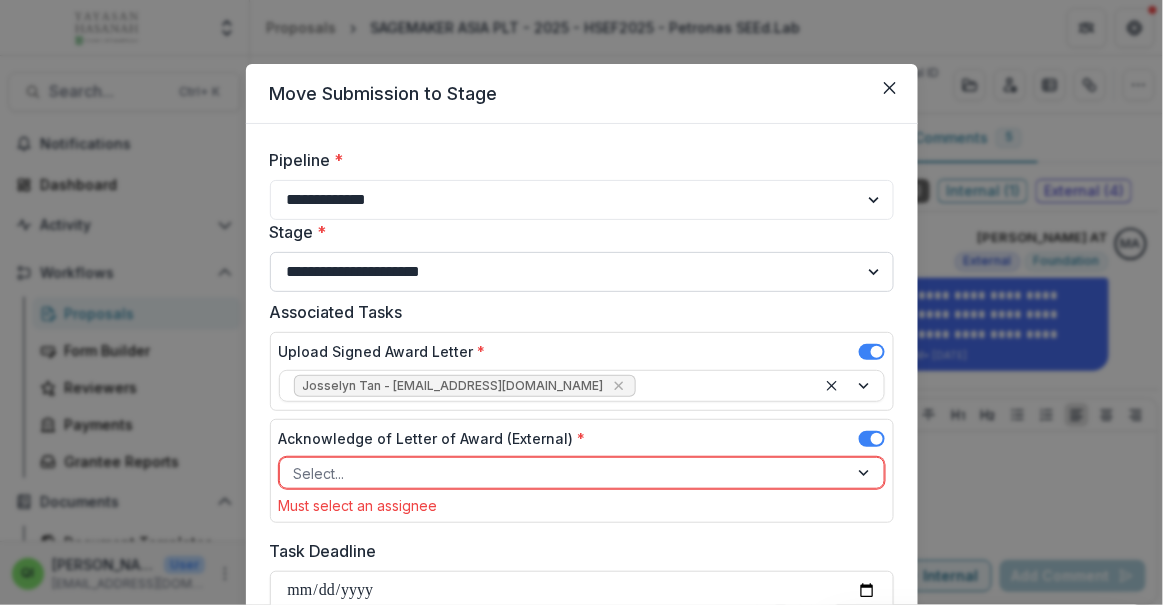 click on "**********" at bounding box center (582, 272) 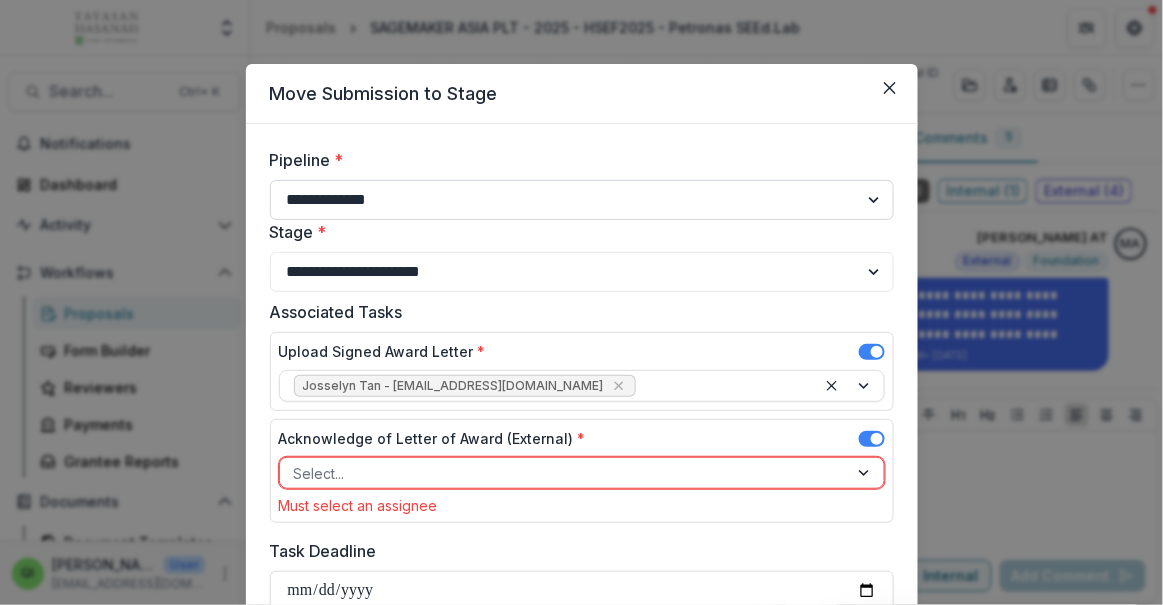 click on "**********" at bounding box center (582, 200) 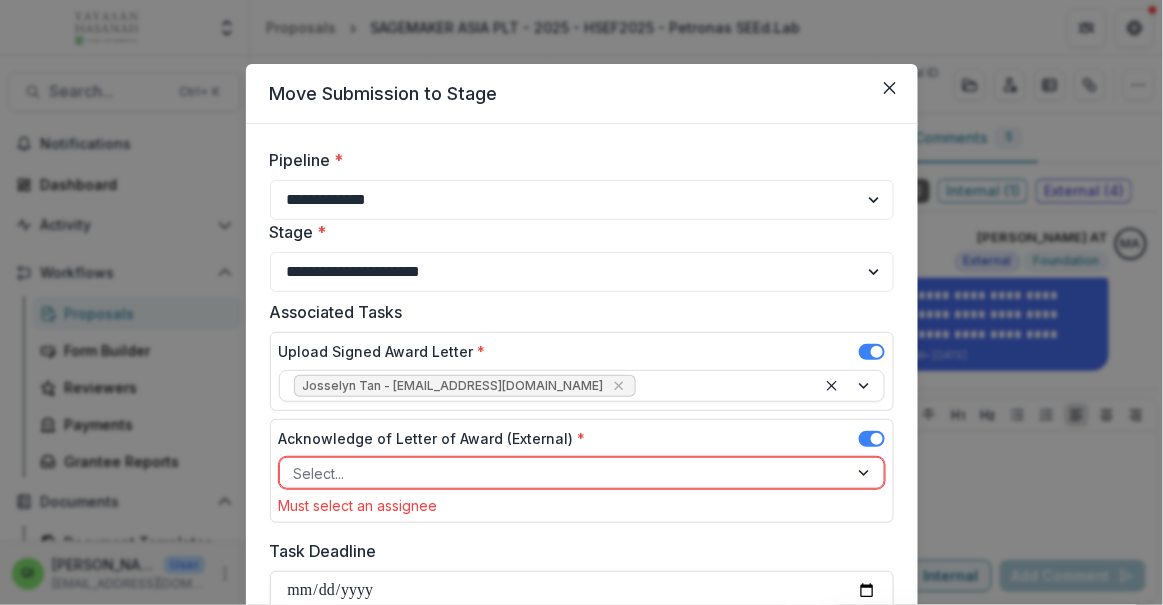 click on "**********" at bounding box center [582, 762] 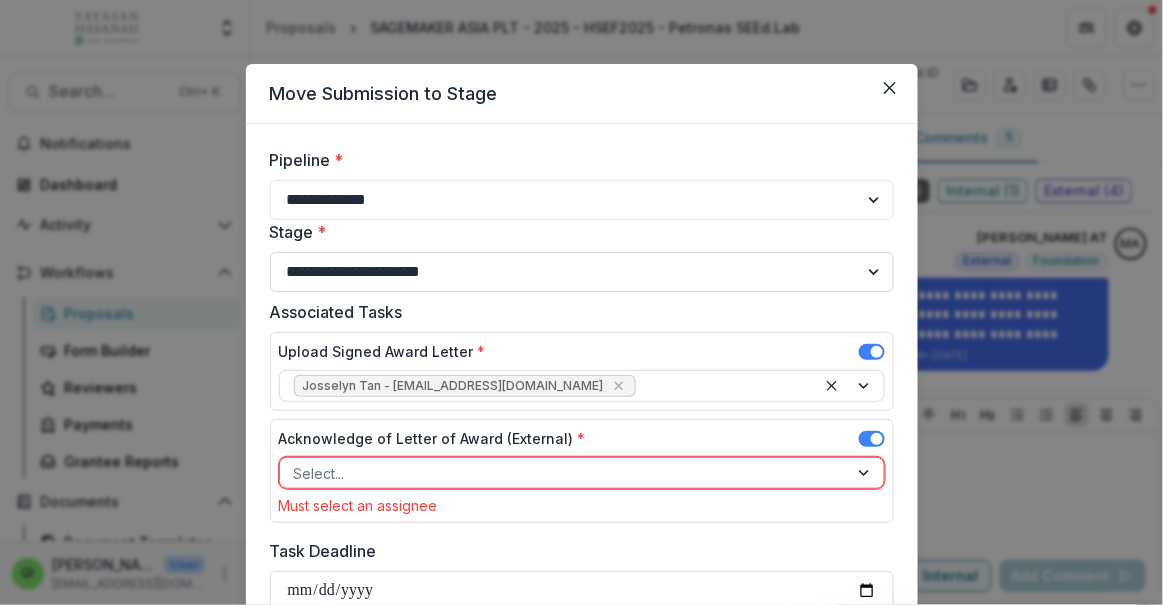click on "**********" at bounding box center [582, 272] 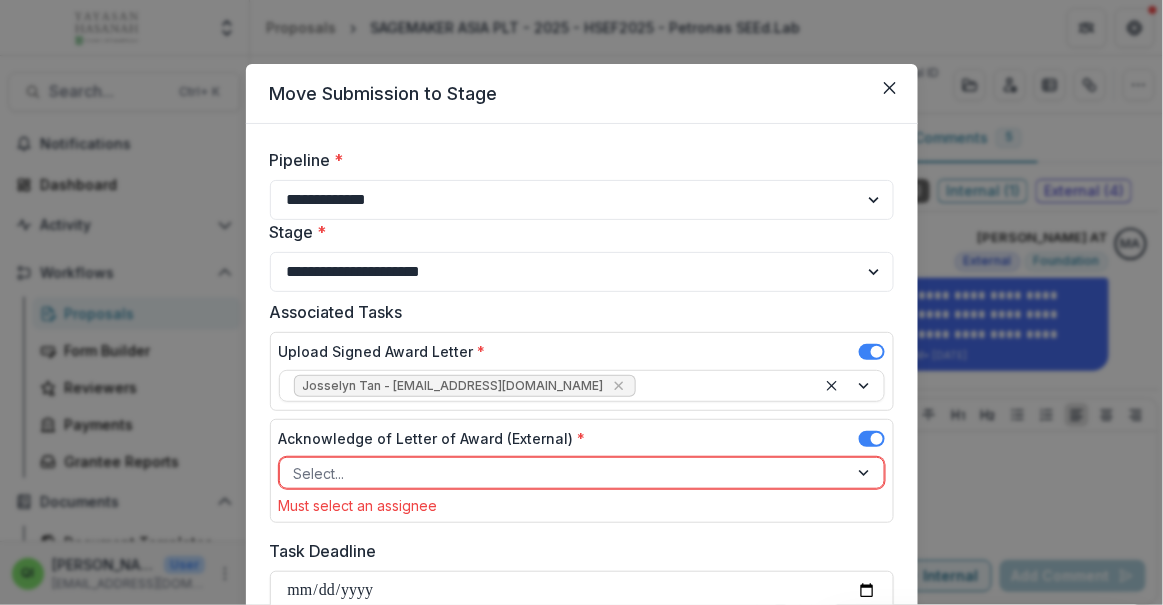 click on "Stage *" at bounding box center (576, 232) 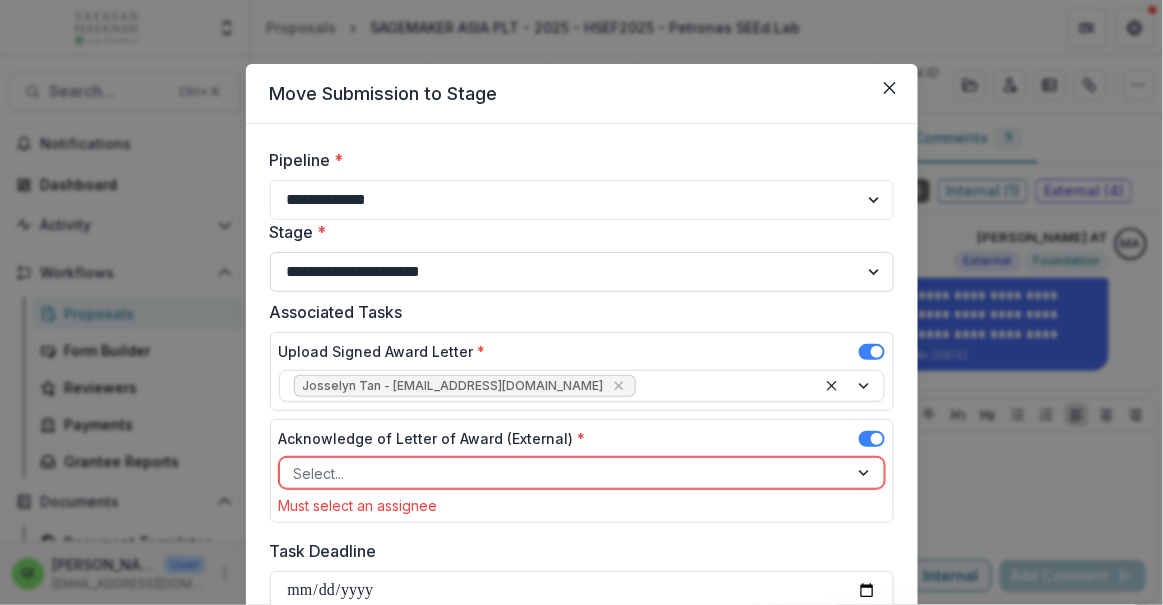click on "**********" at bounding box center (582, 272) 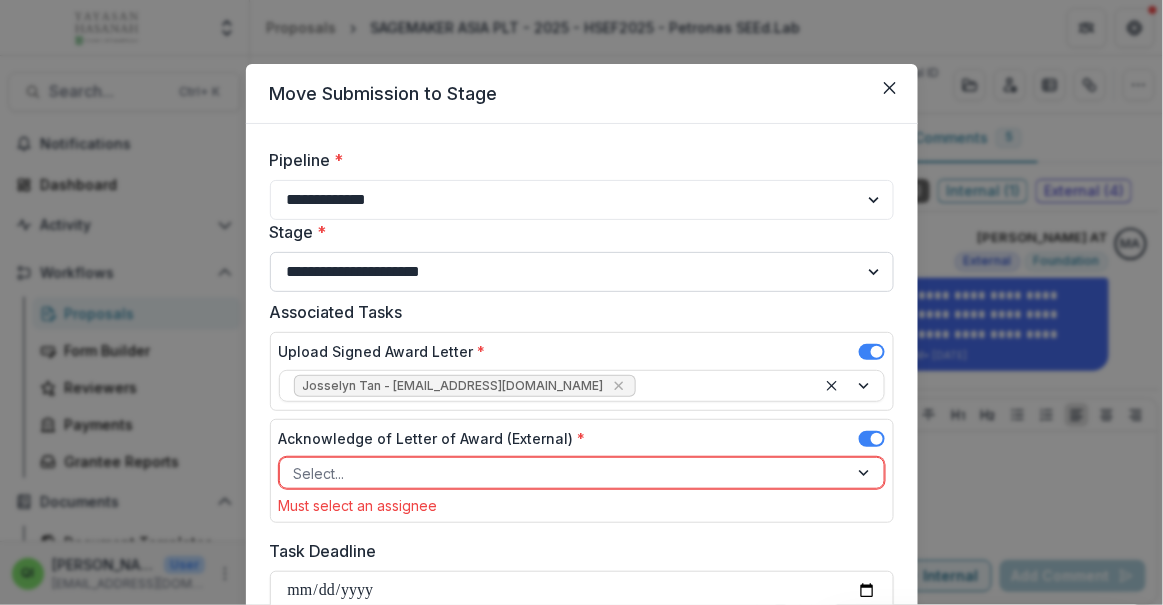 select on "**********" 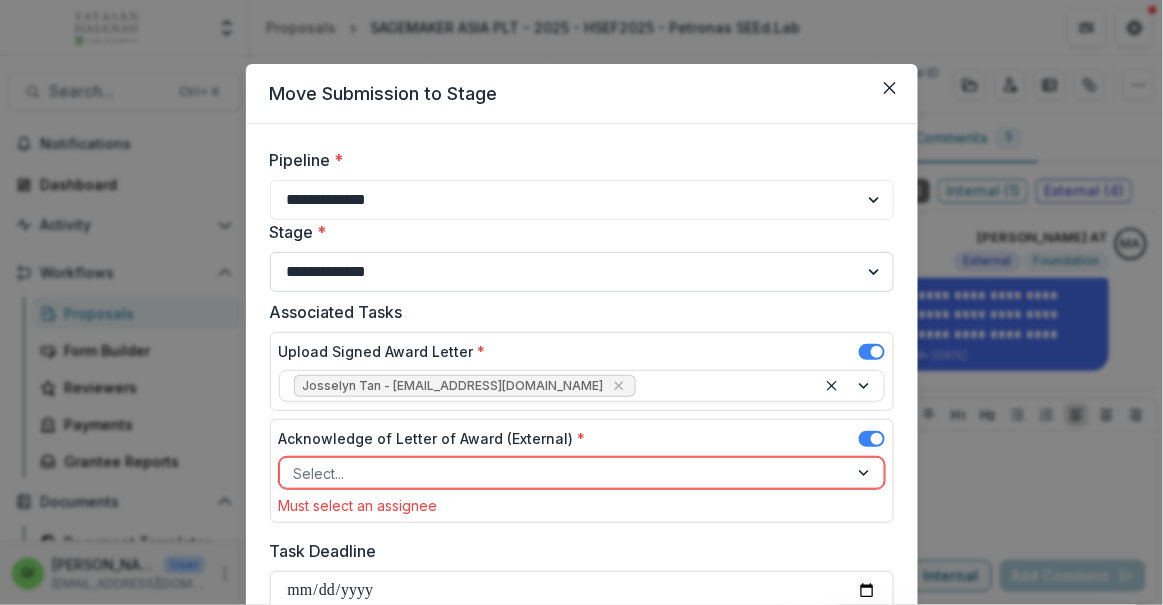 click on "**********" at bounding box center (582, 272) 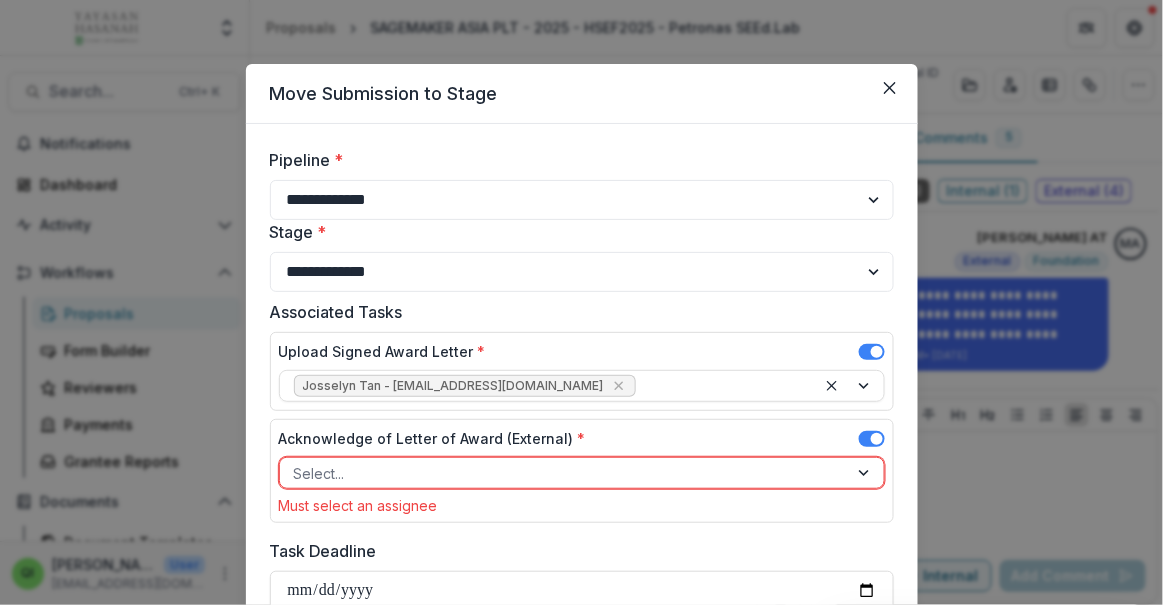 type on "**********" 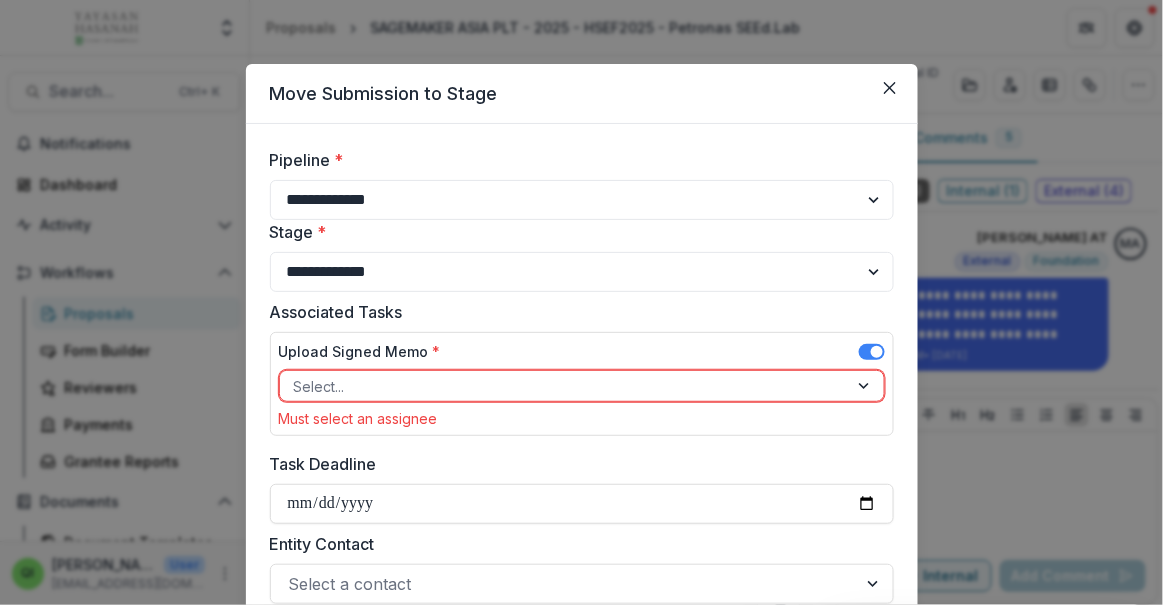 click on "**********" at bounding box center [582, 411] 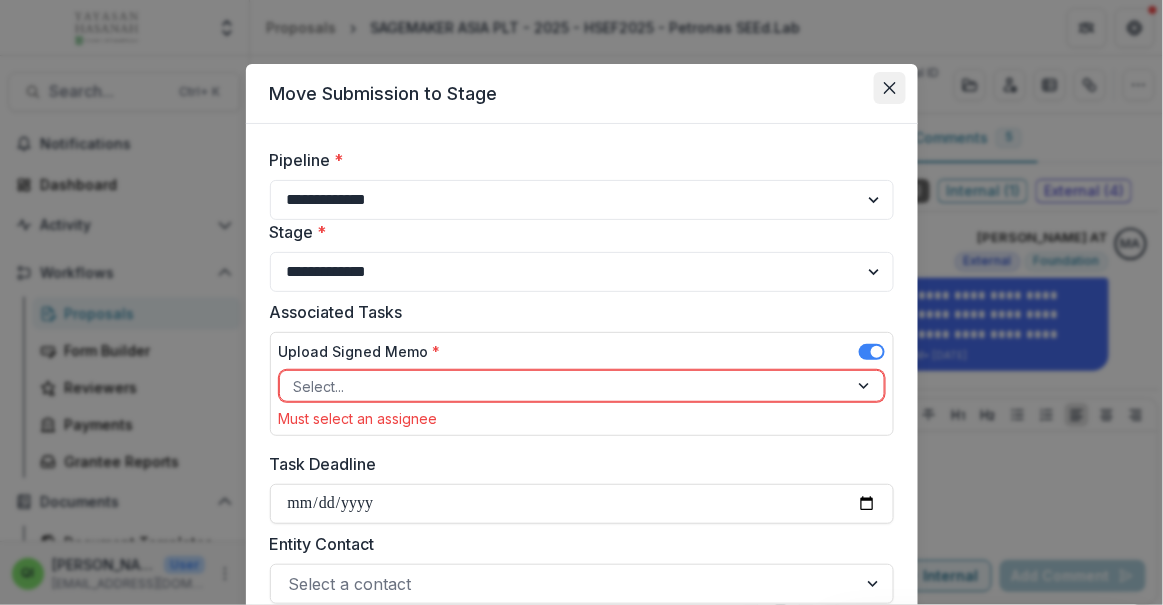 click 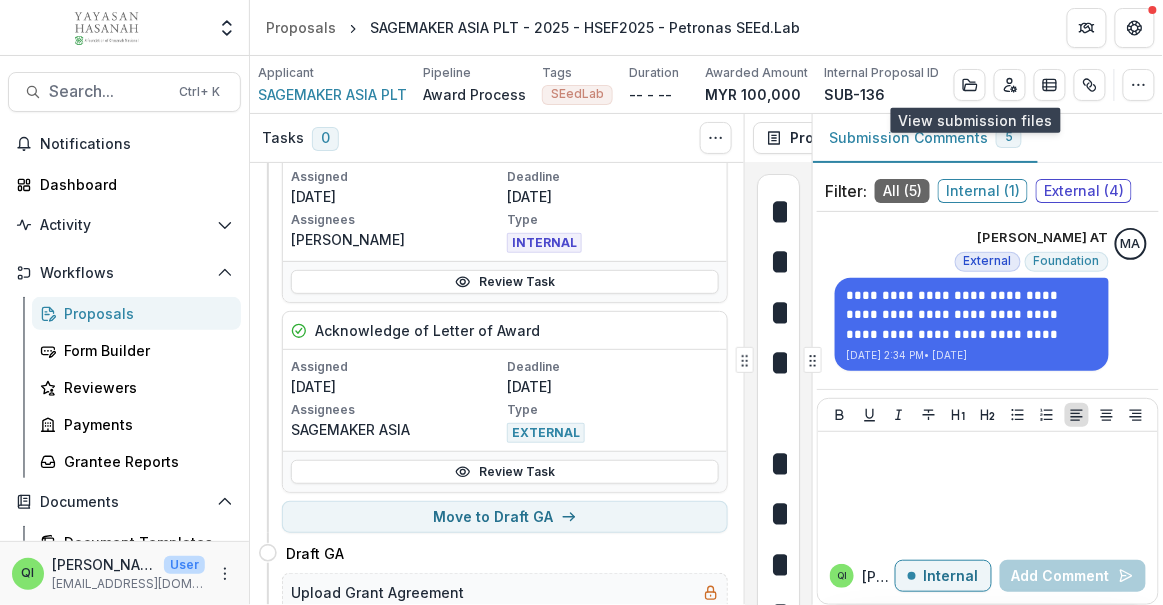 scroll, scrollTop: 0, scrollLeft: 0, axis: both 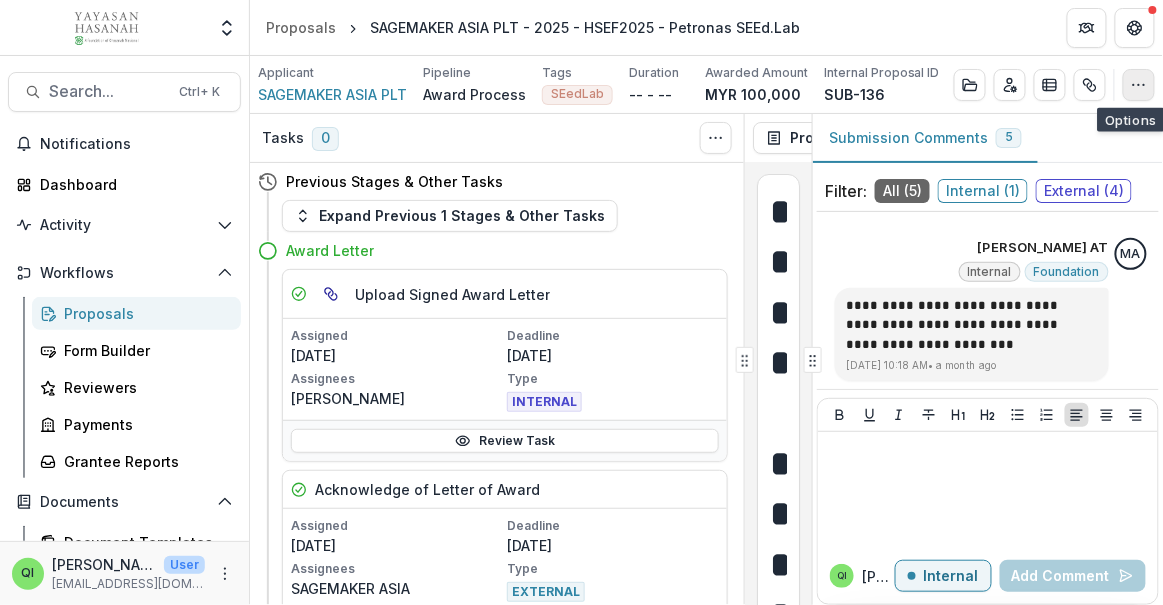 click at bounding box center [1139, 85] 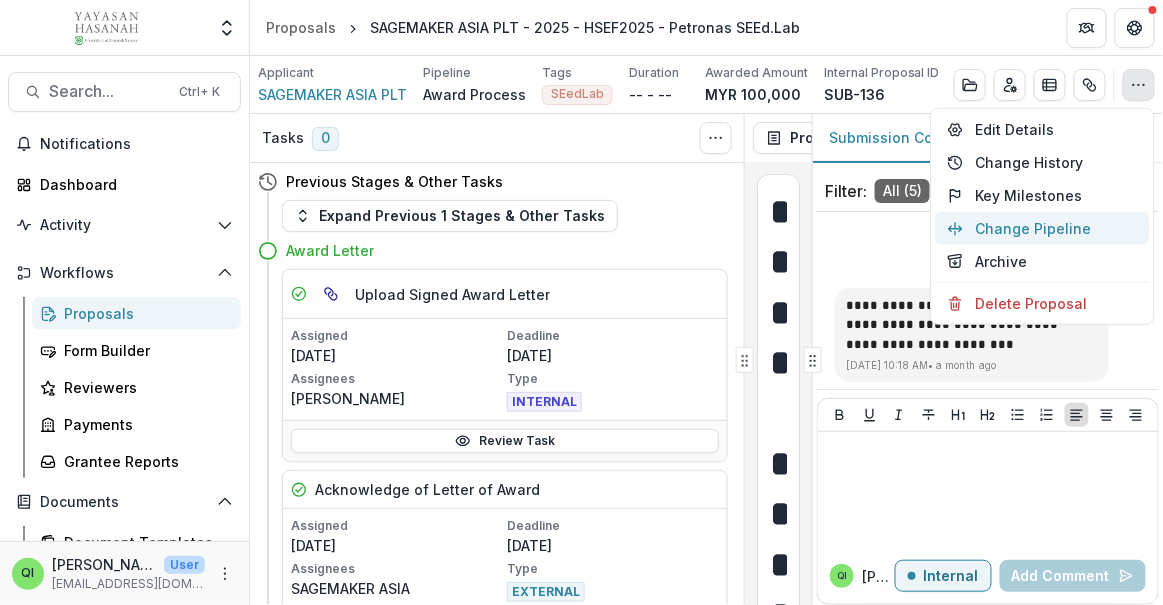 click on "Change Pipeline" at bounding box center (1043, 228) 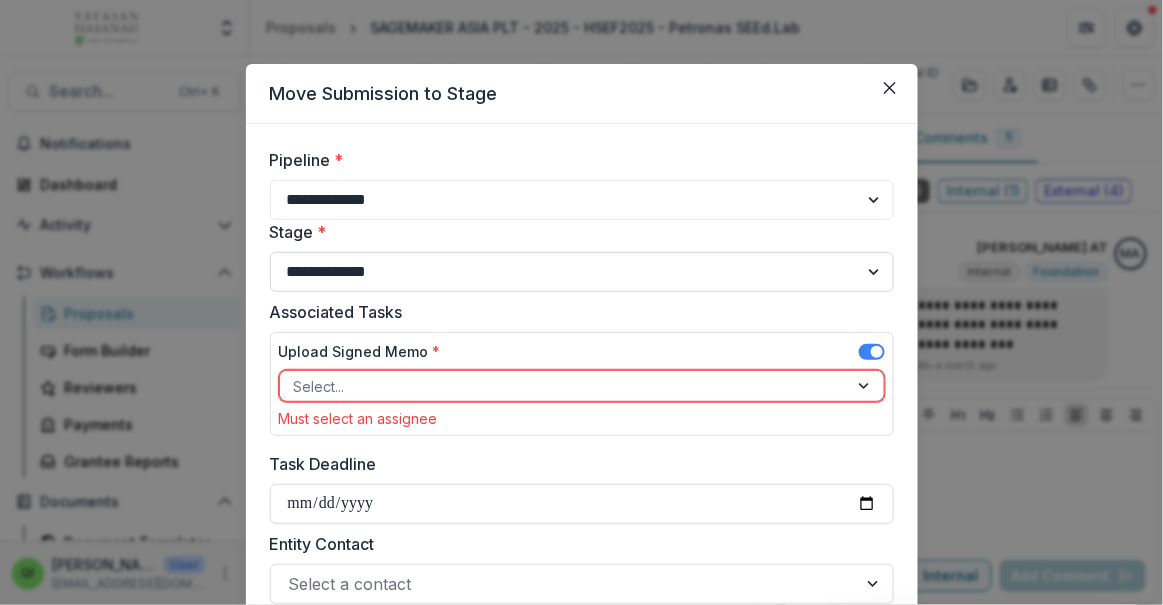 click on "**********" at bounding box center [582, 272] 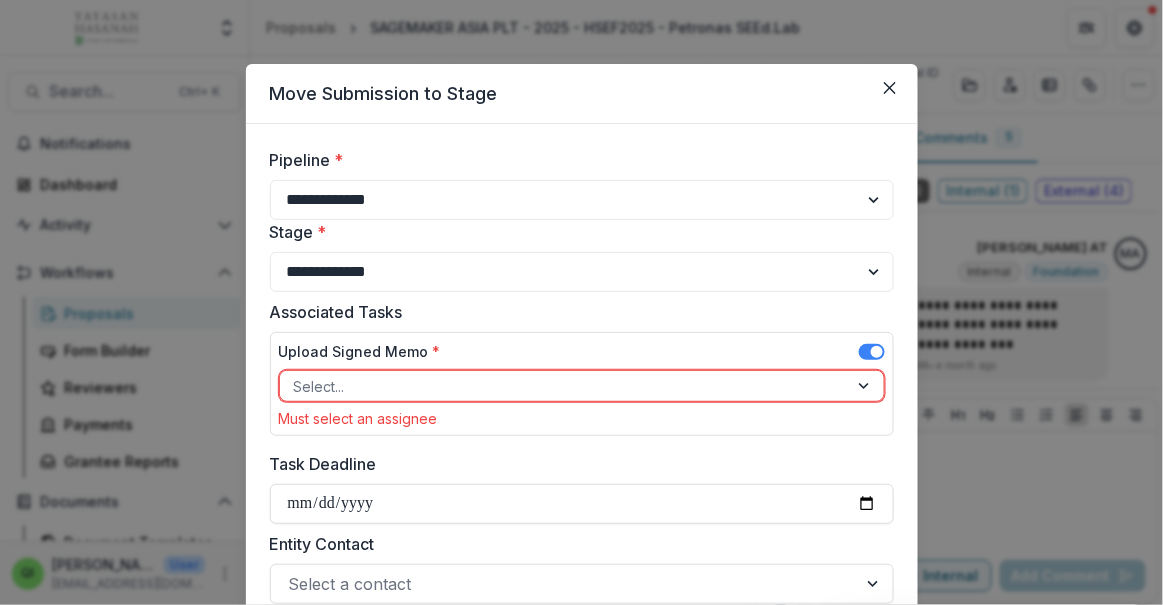 scroll, scrollTop: 90, scrollLeft: 0, axis: vertical 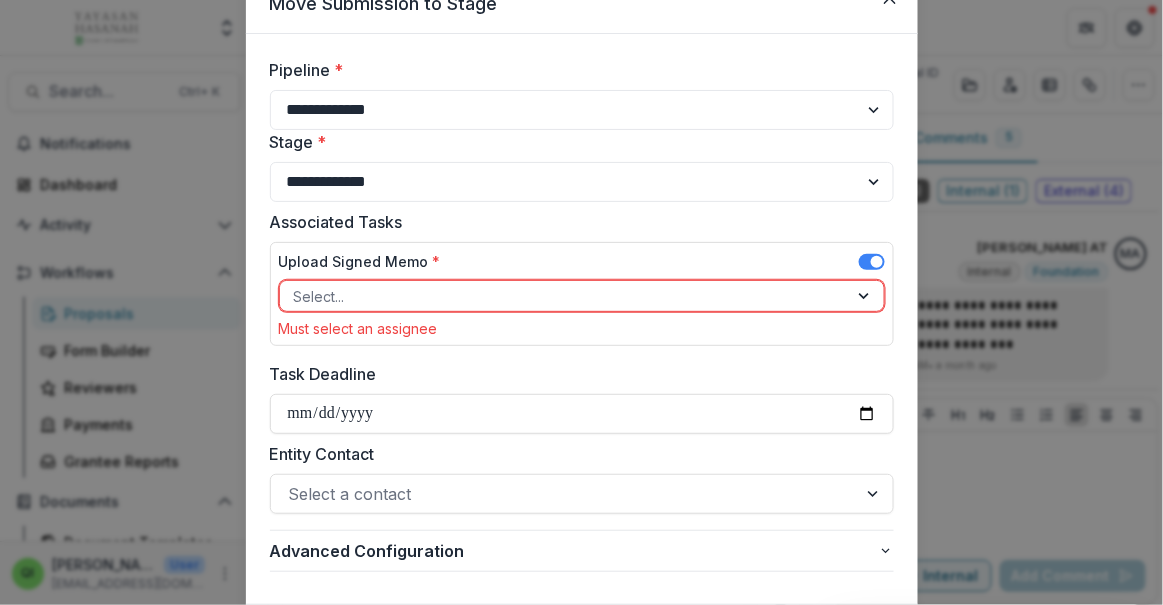 click at bounding box center (564, 296) 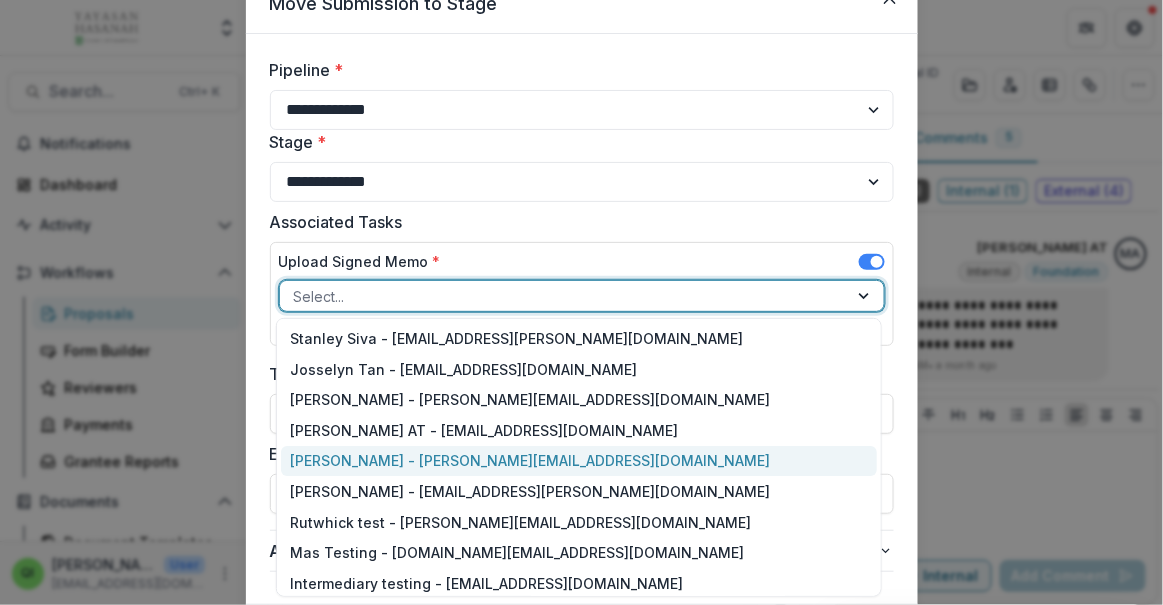 click on "[PERSON_NAME] - [PERSON_NAME][EMAIL_ADDRESS][DOMAIN_NAME]" at bounding box center [579, 461] 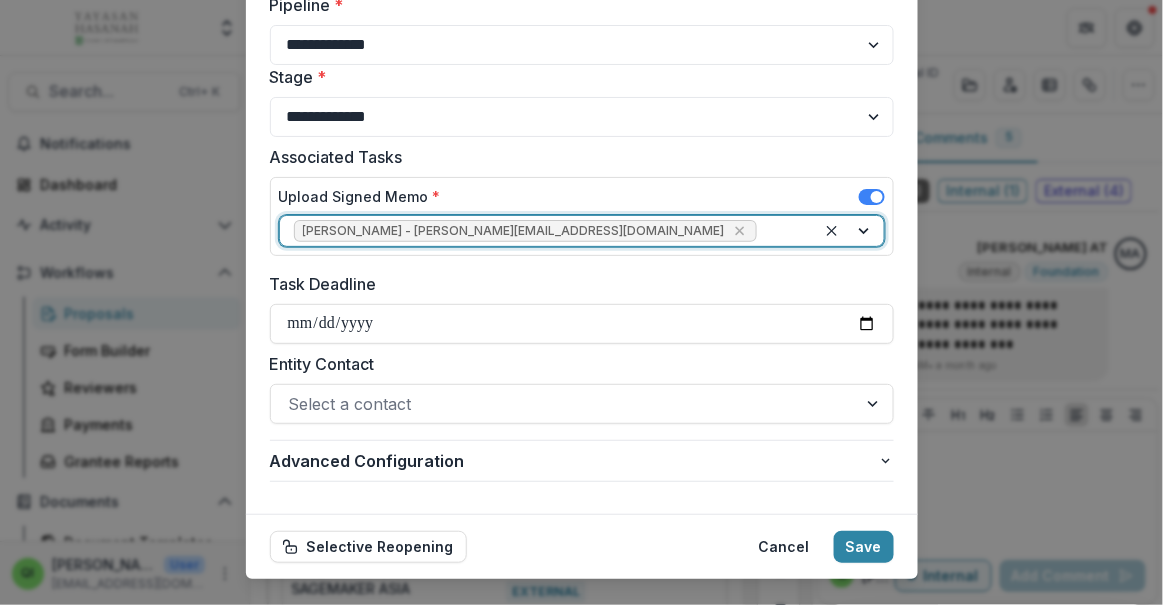 scroll, scrollTop: 190, scrollLeft: 0, axis: vertical 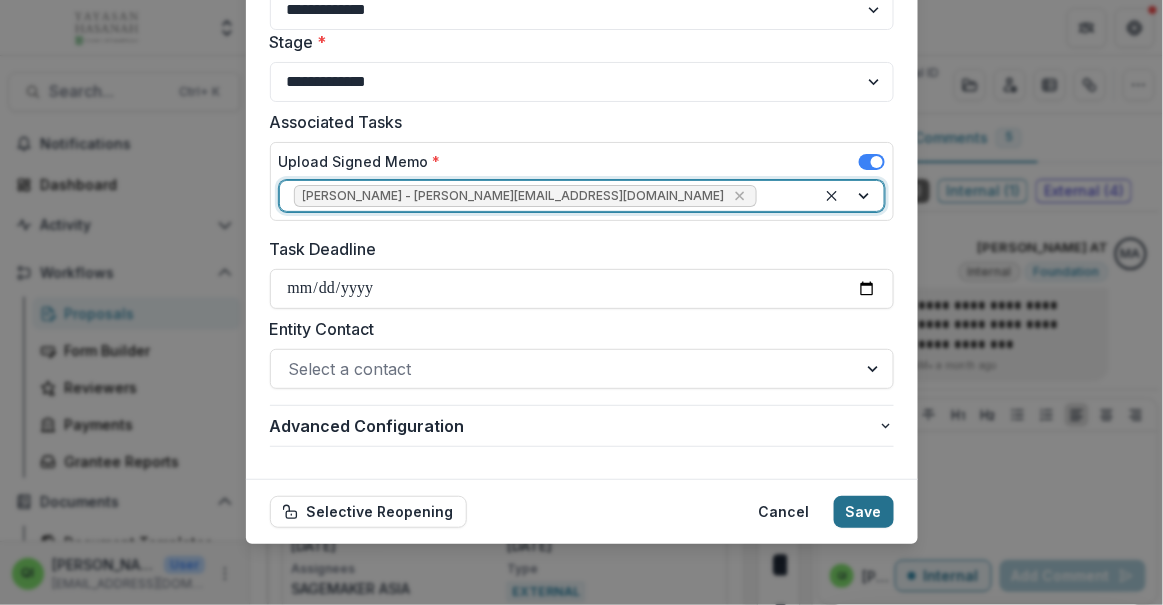 click on "Save" at bounding box center [864, 512] 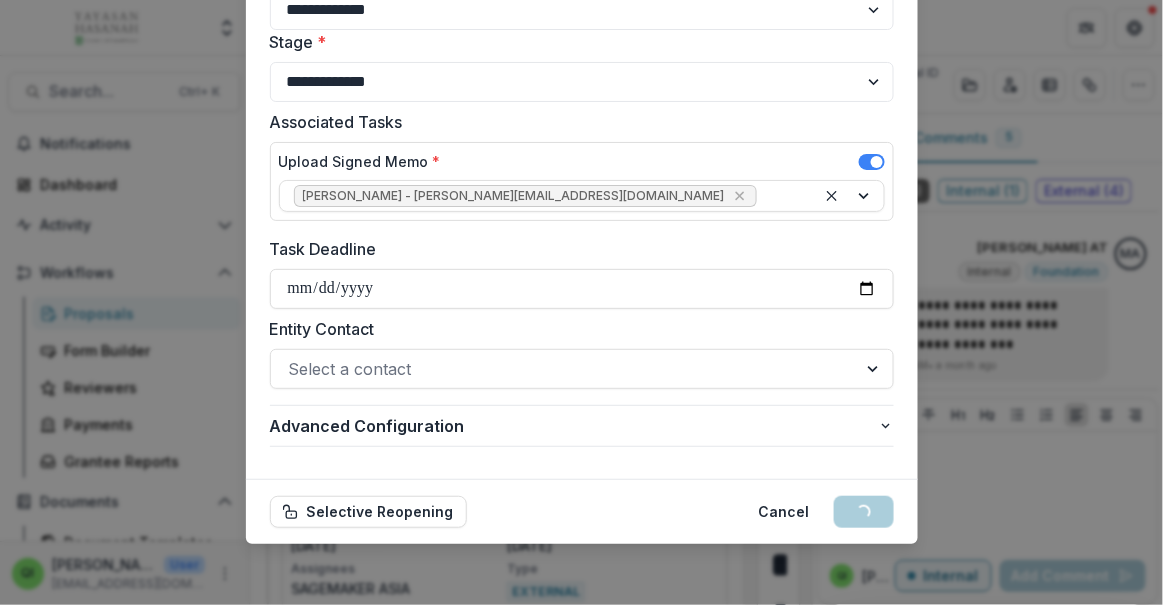 select on "**********" 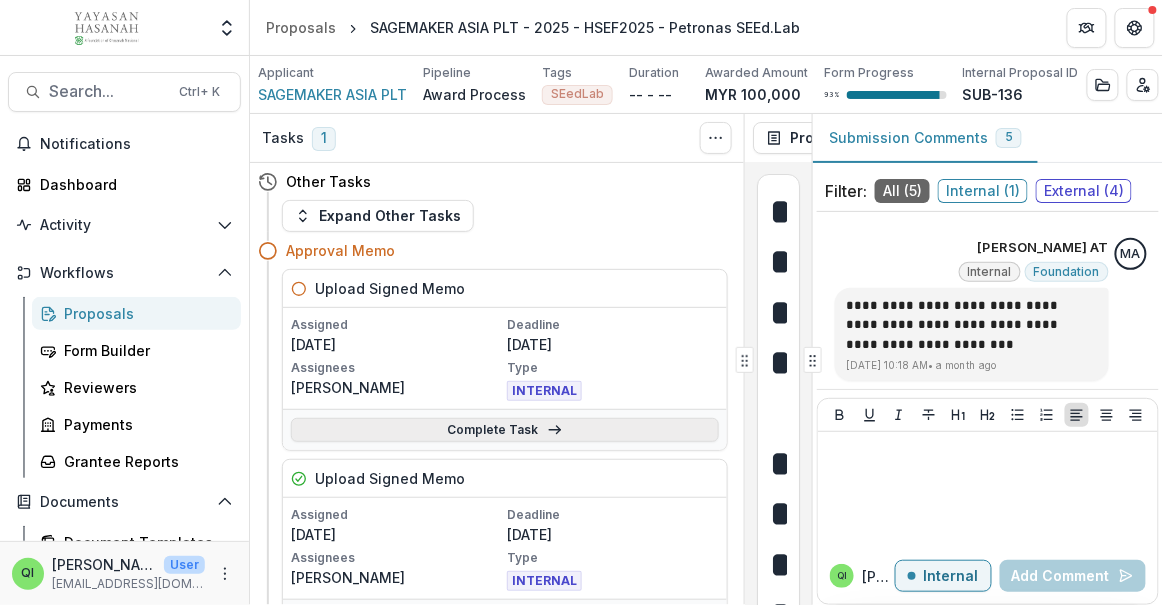 click 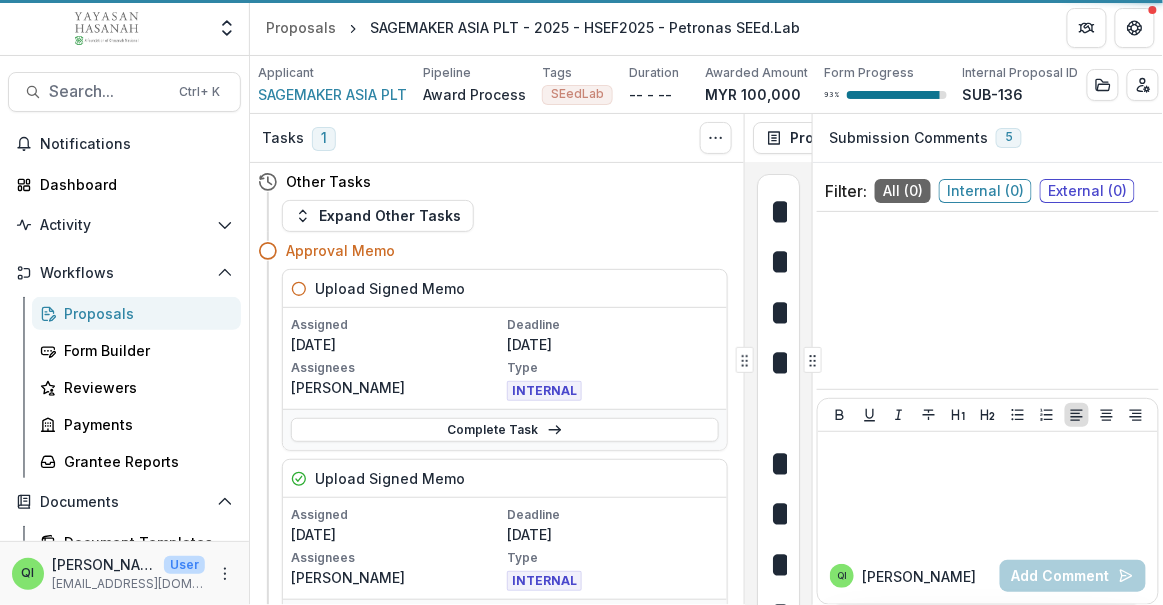 scroll, scrollTop: 0, scrollLeft: 0, axis: both 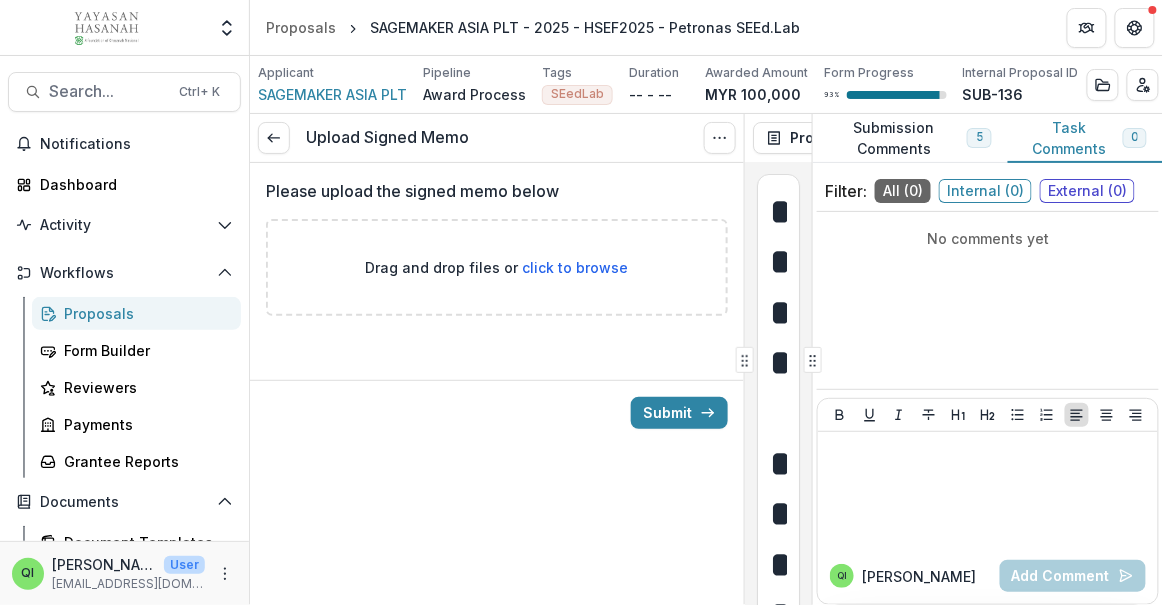 click on "click to browse" at bounding box center (576, 267) 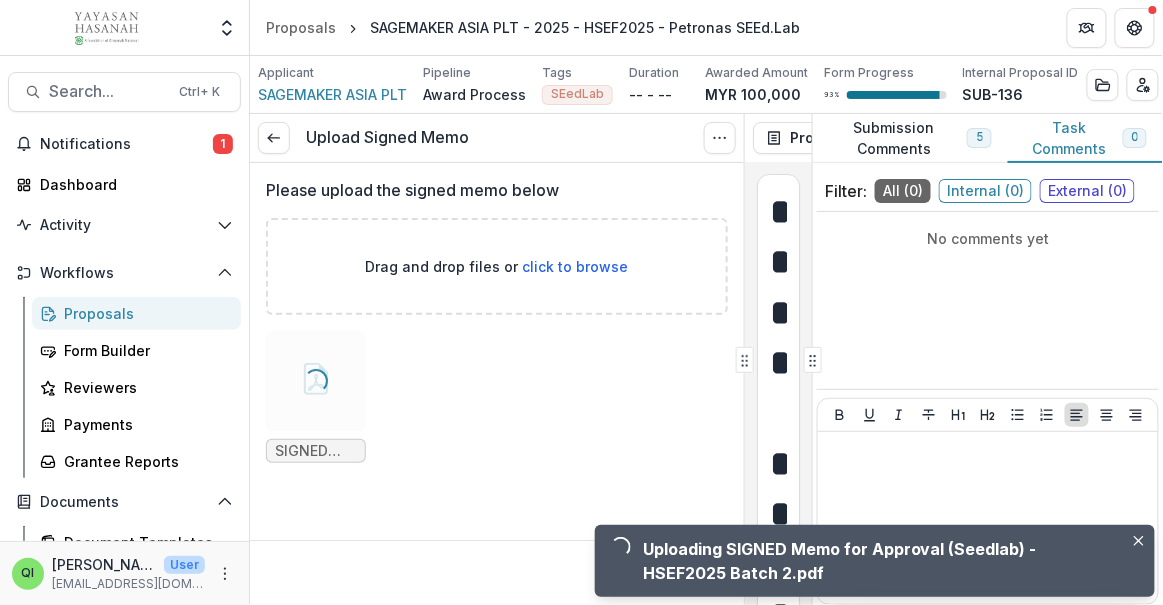 scroll, scrollTop: 1, scrollLeft: 0, axis: vertical 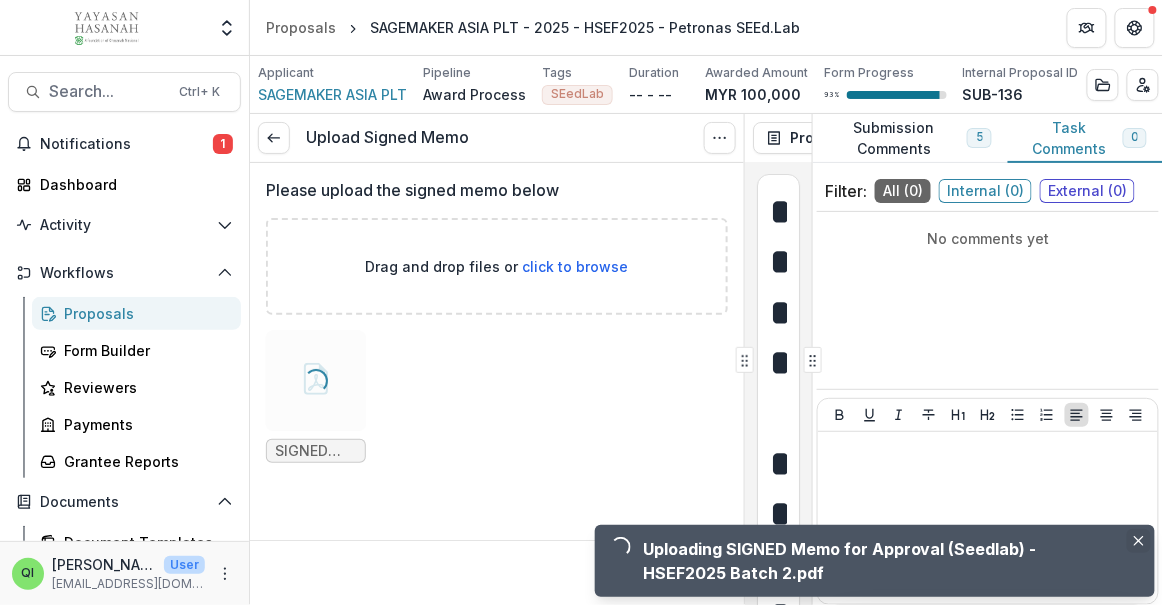 click 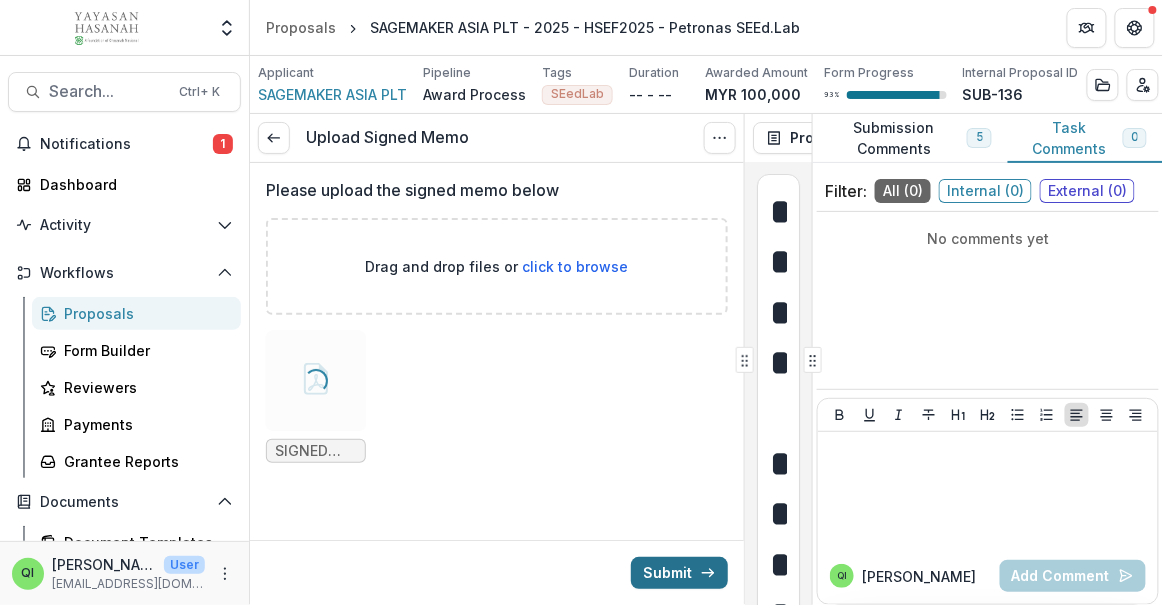click on "Submit" at bounding box center [679, 573] 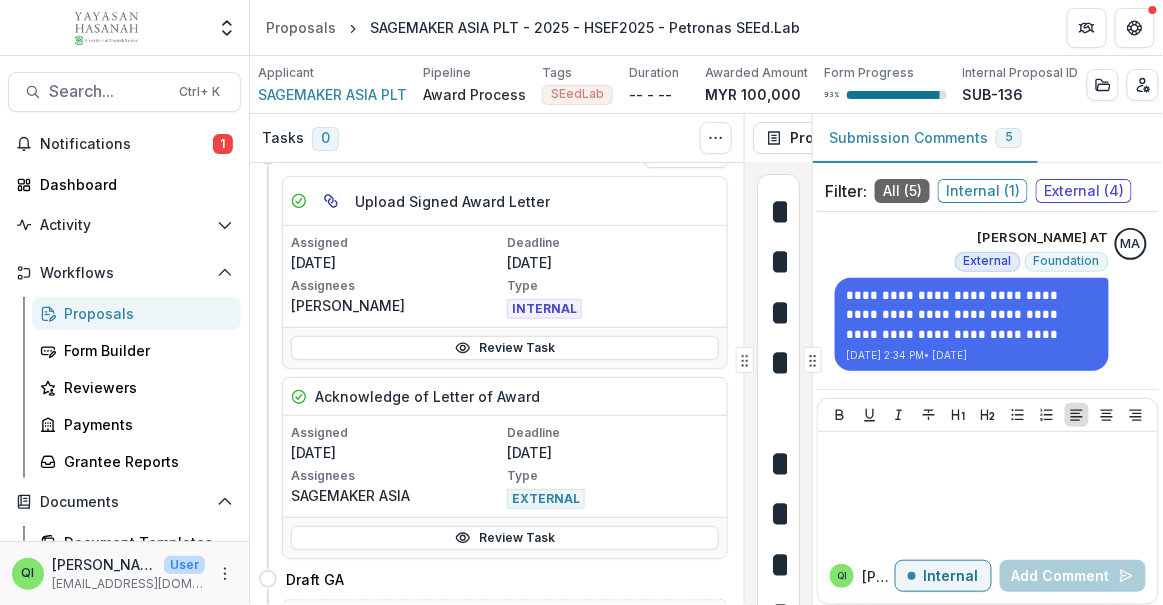 scroll, scrollTop: 454, scrollLeft: 0, axis: vertical 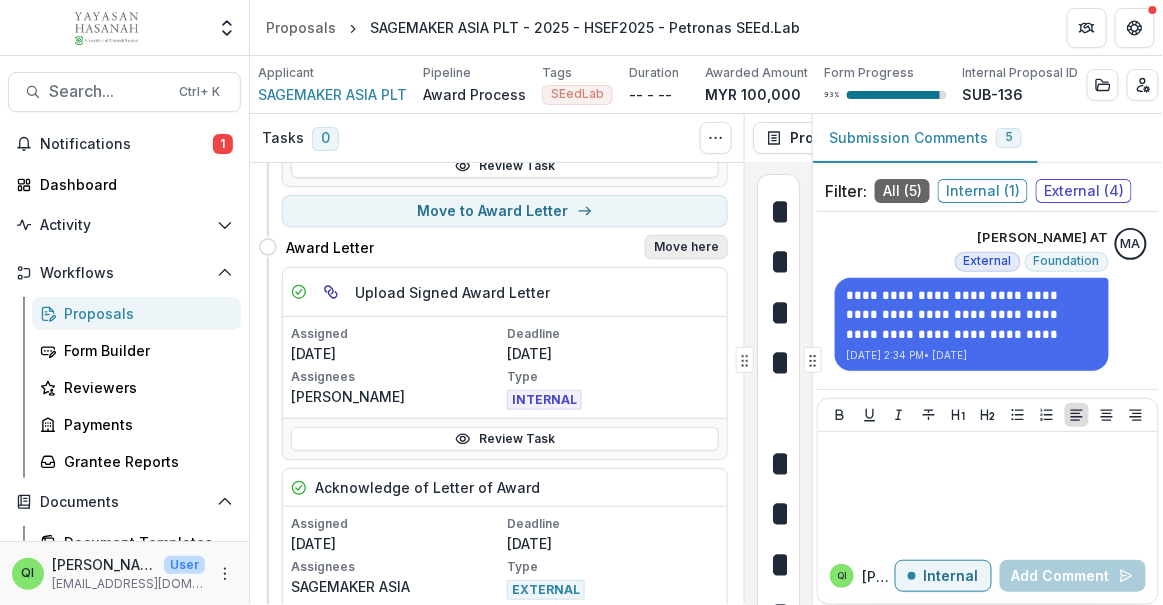 click on "Move here" at bounding box center [686, 247] 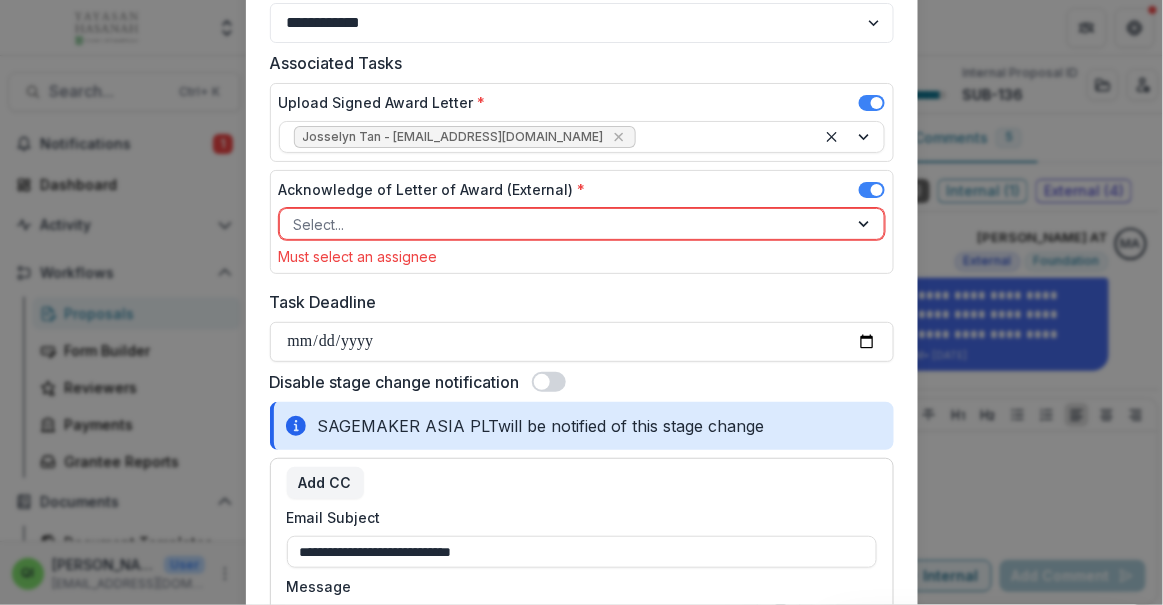 scroll, scrollTop: 181, scrollLeft: 0, axis: vertical 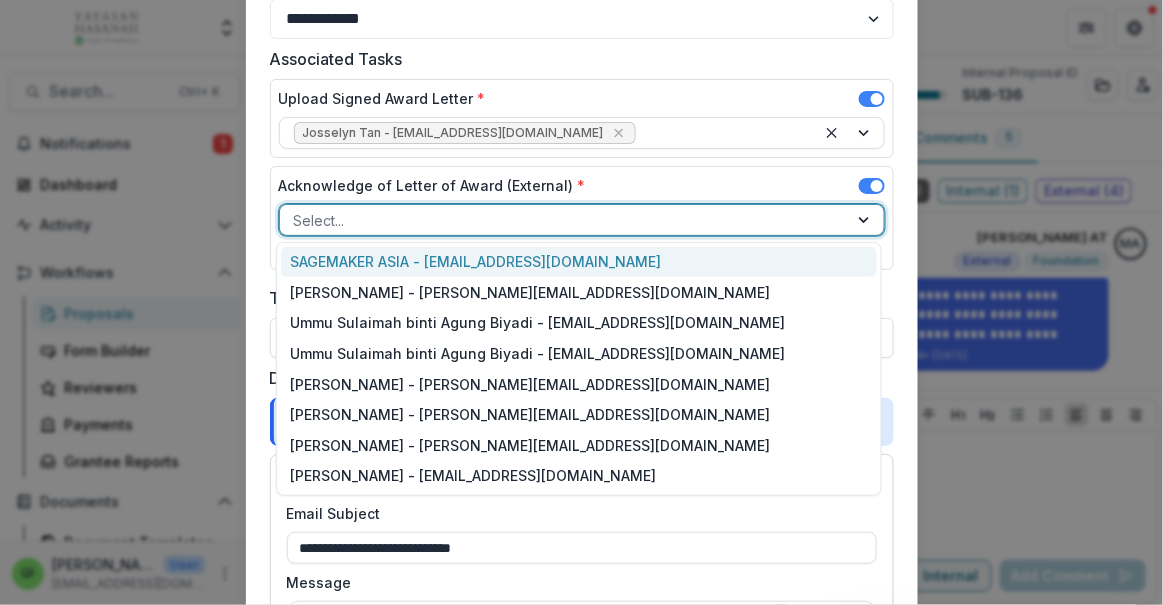 click at bounding box center (564, 220) 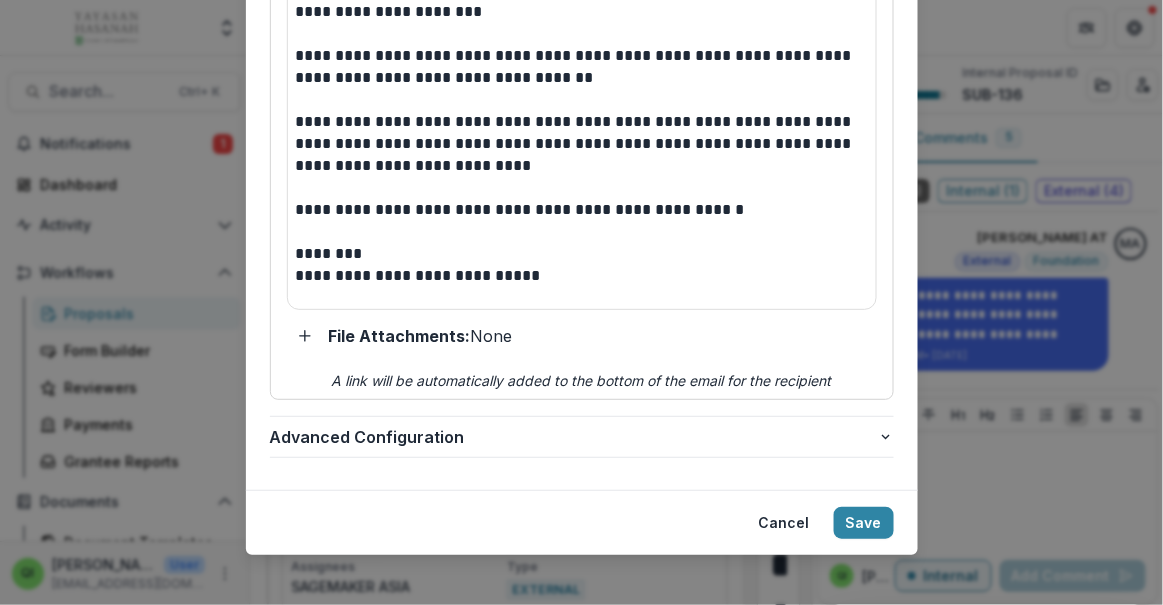 scroll, scrollTop: 821, scrollLeft: 0, axis: vertical 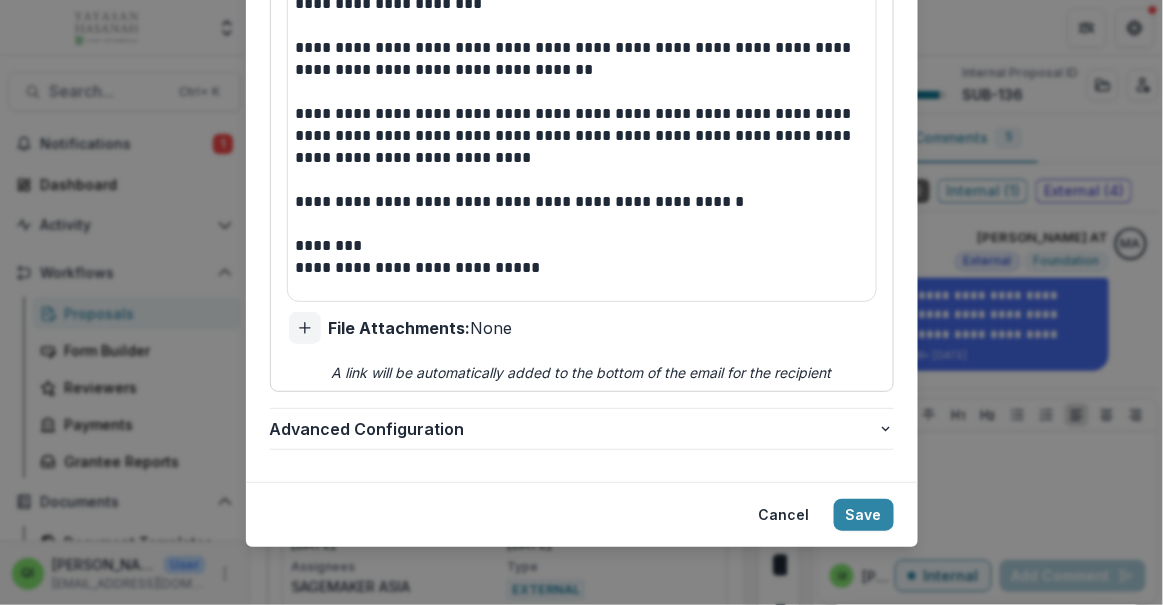 click 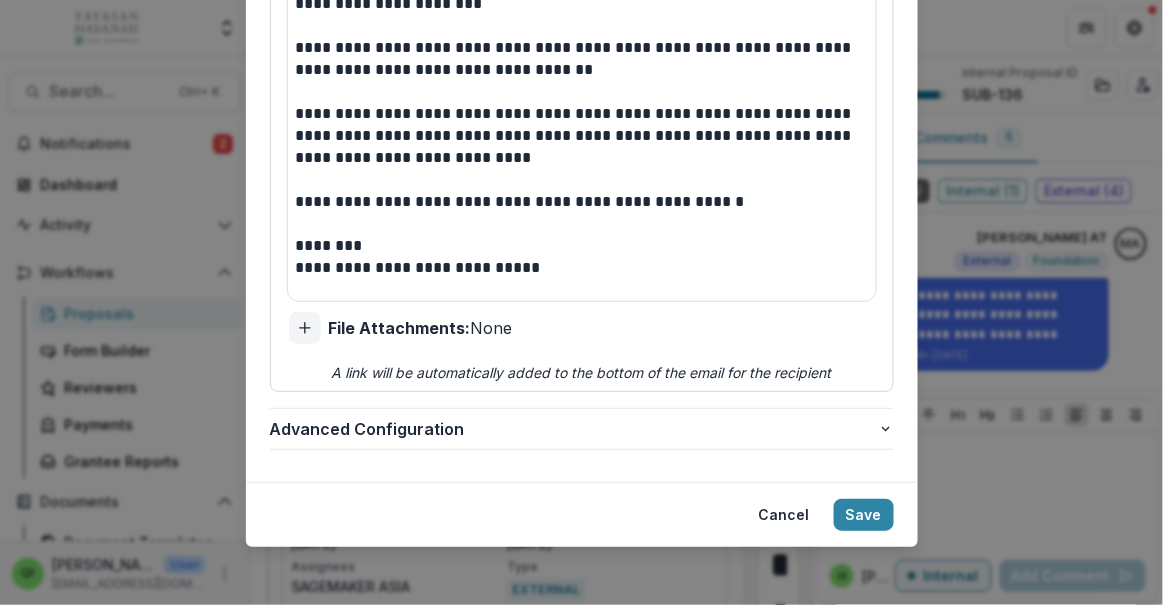 type on "**********" 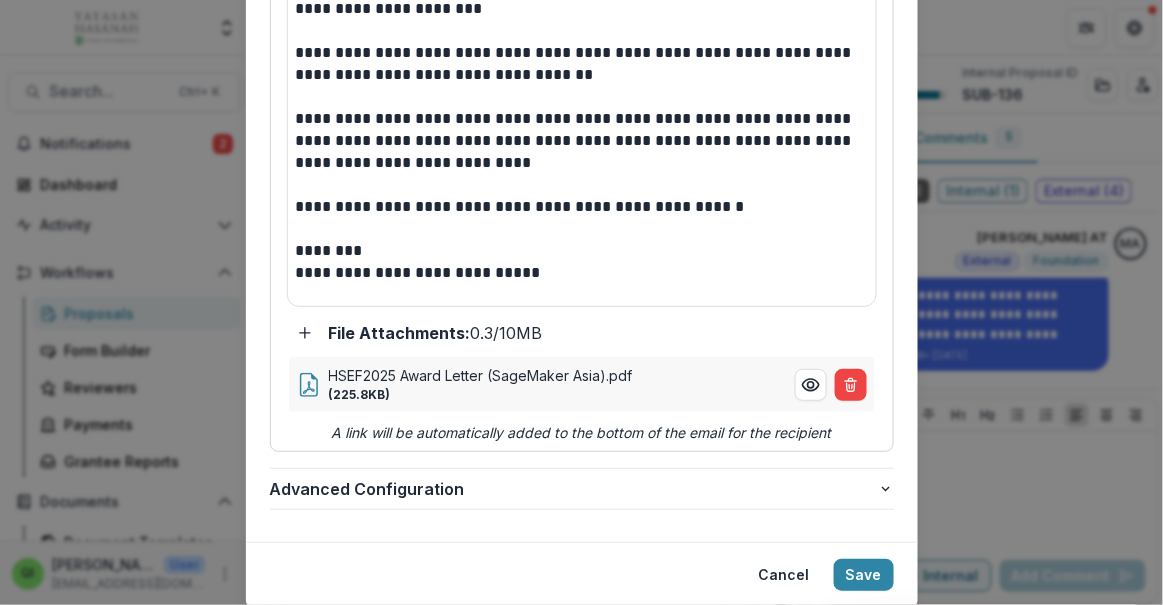 scroll, scrollTop: 876, scrollLeft: 0, axis: vertical 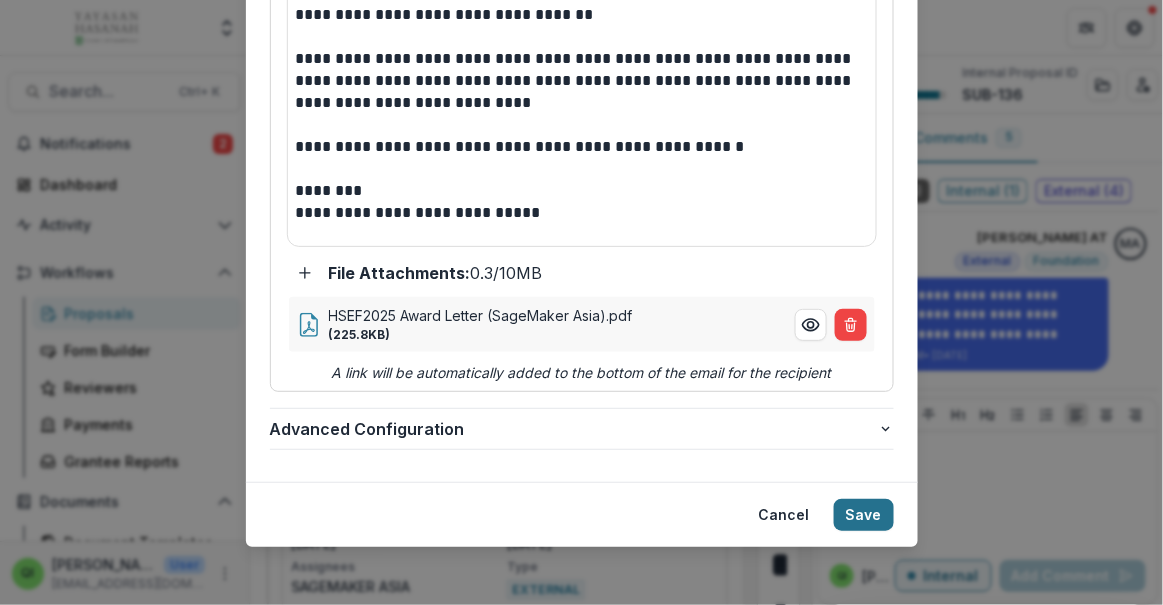 click on "Save" at bounding box center (864, 515) 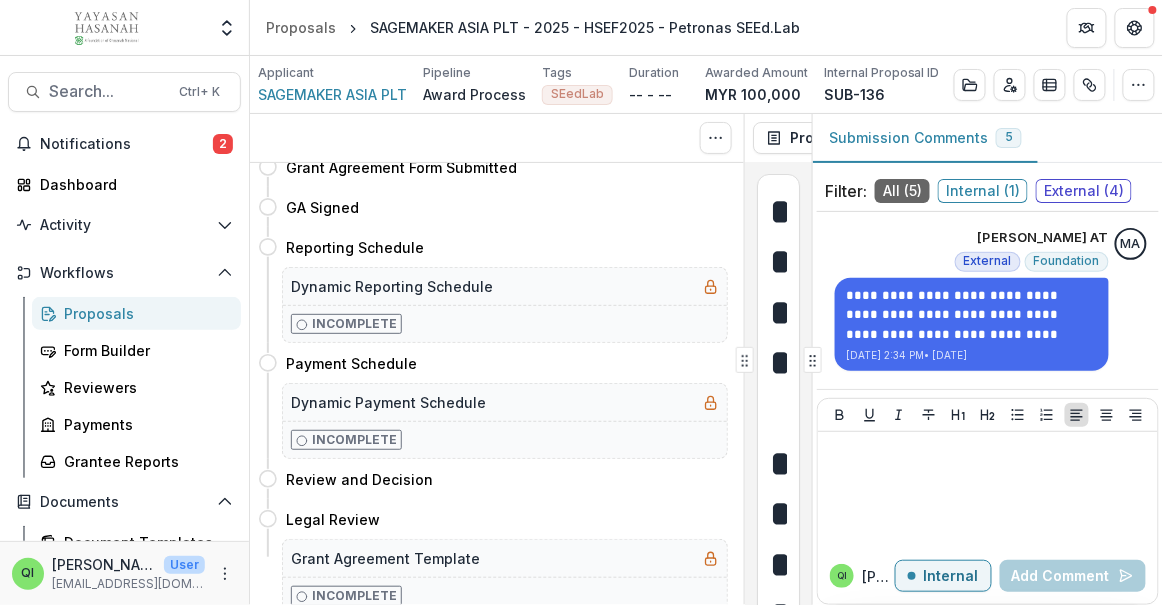 scroll, scrollTop: 49, scrollLeft: 0, axis: vertical 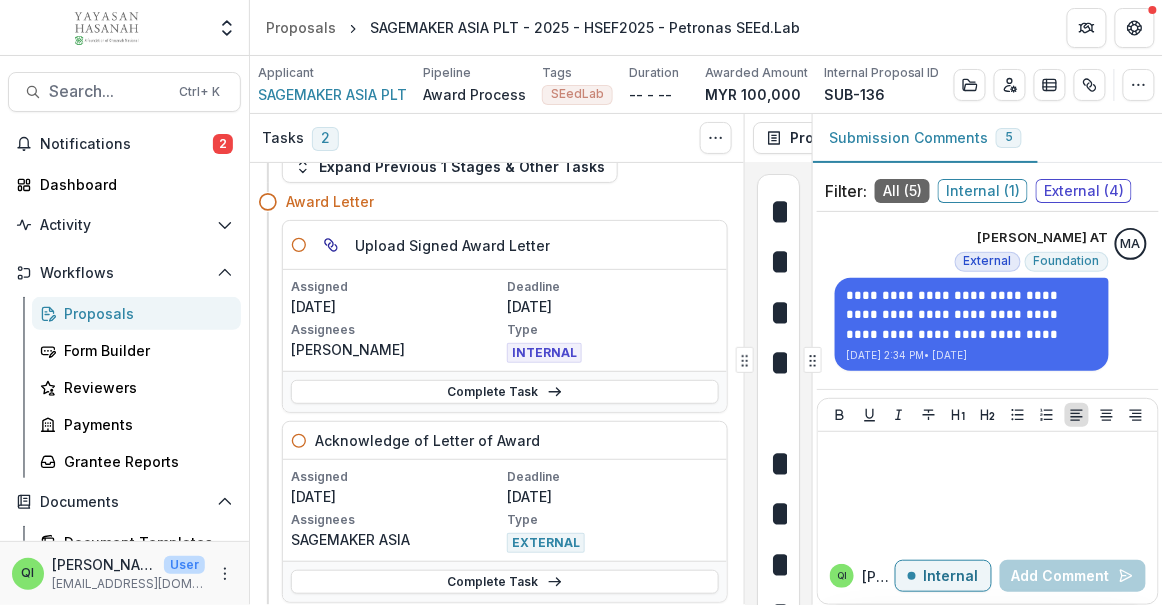 click on "**********" at bounding box center (778, 1094) 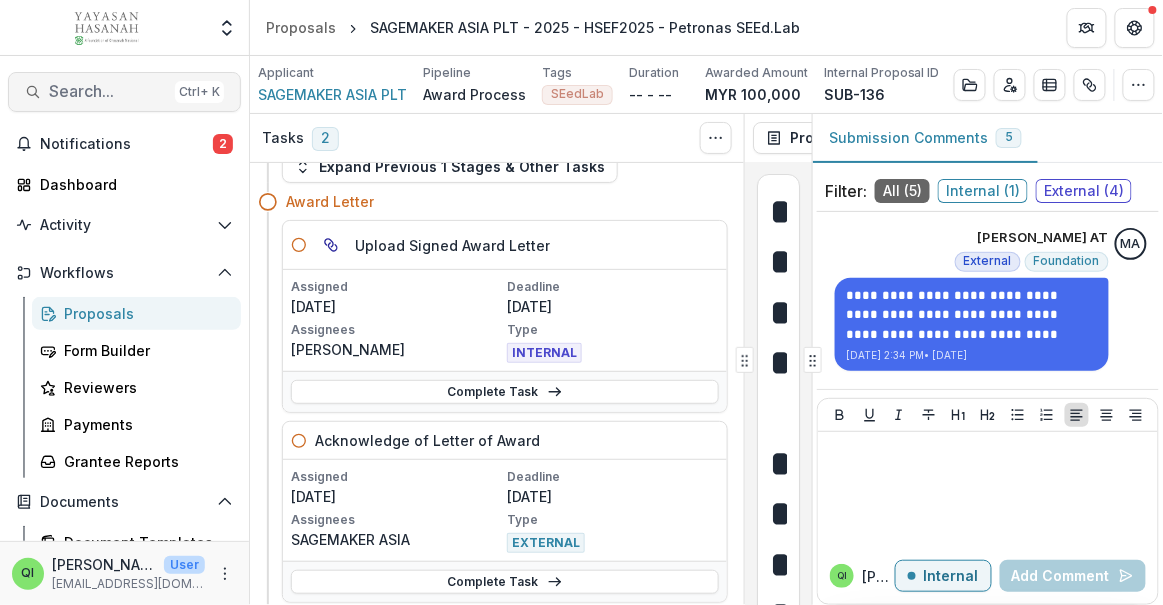 click on "Search..." at bounding box center (108, 91) 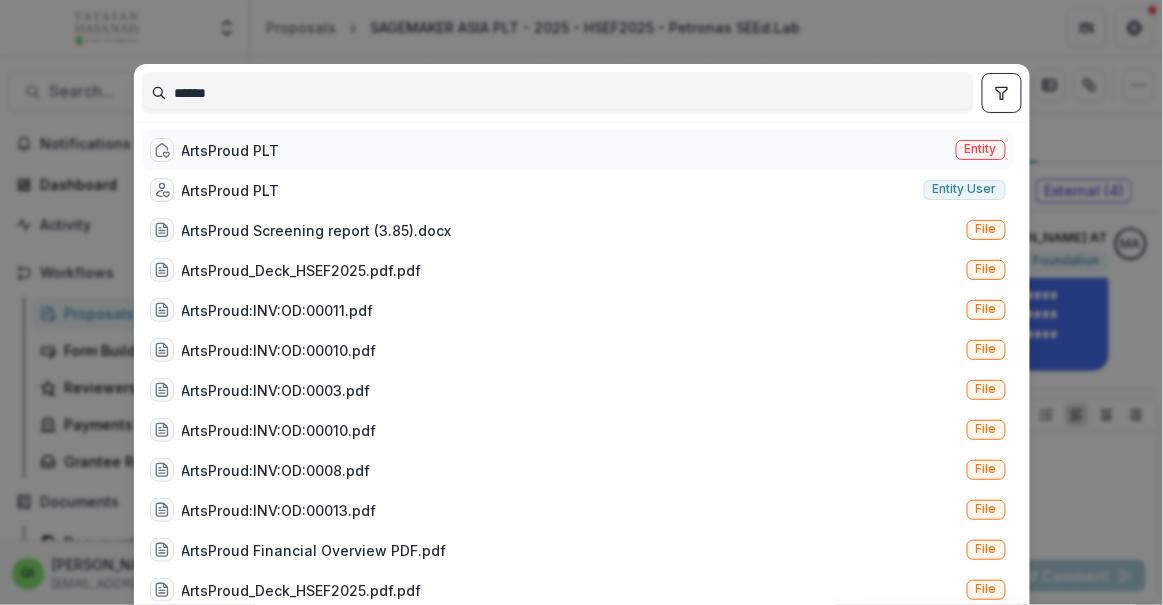 type on "******" 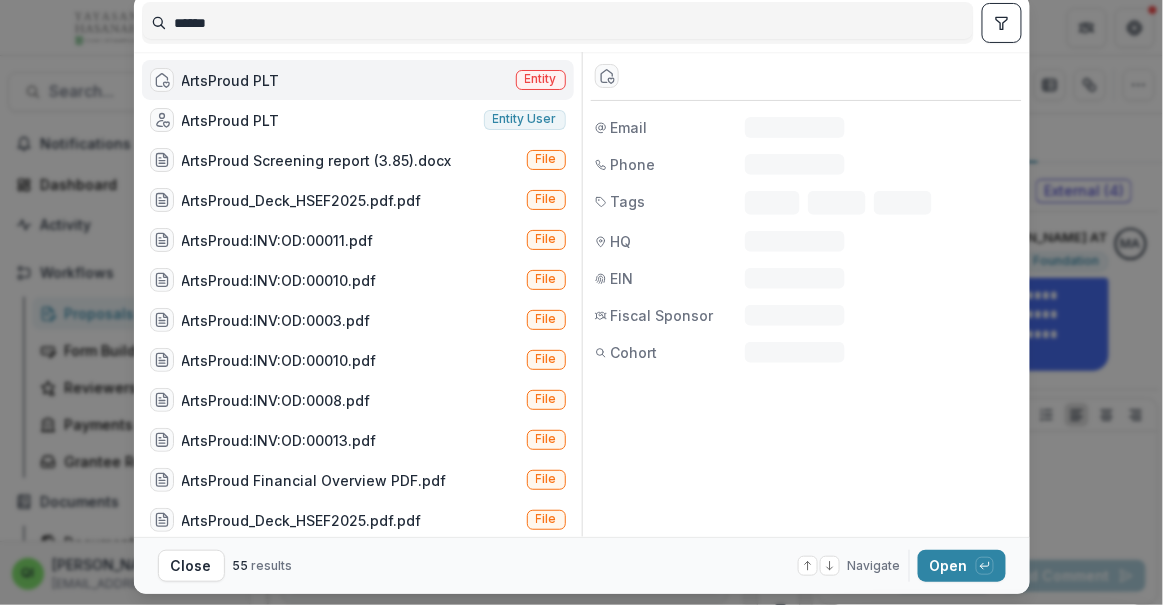 scroll, scrollTop: 123, scrollLeft: 0, axis: vertical 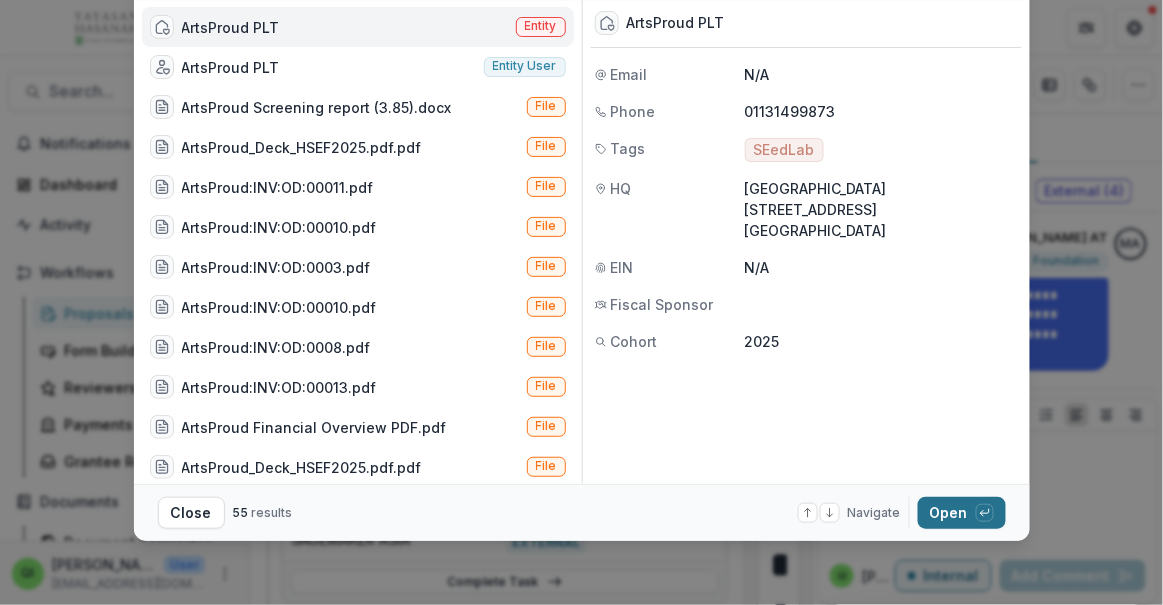click on "Open with enter key" at bounding box center [962, 513] 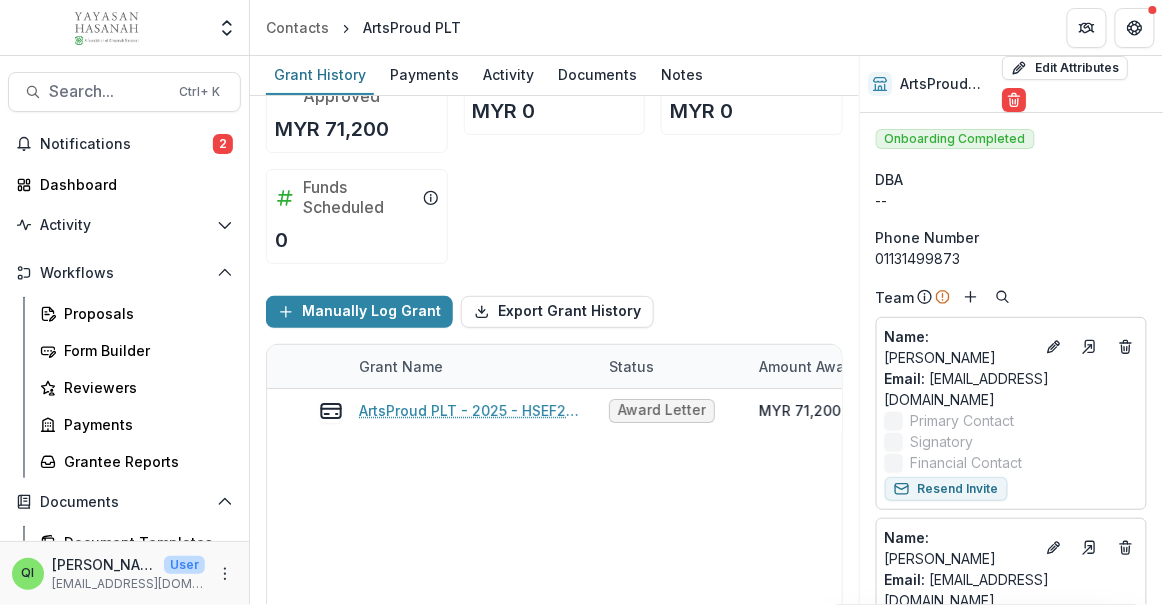 scroll, scrollTop: 0, scrollLeft: 0, axis: both 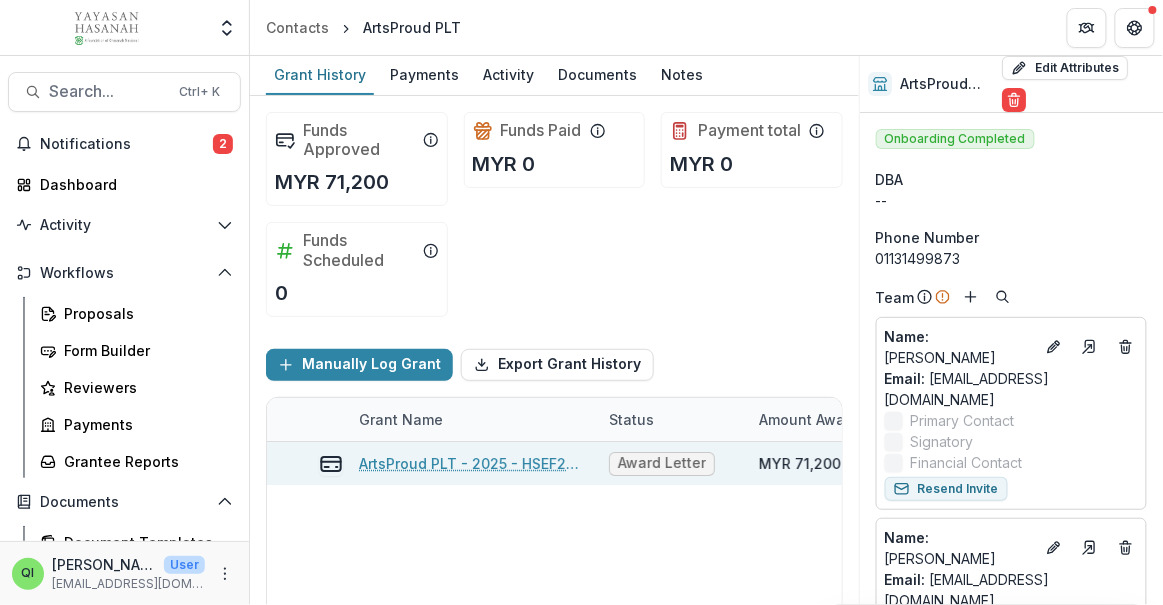 click on "ArtsProud PLT - 2025 - HSEF2025 - Petronas SEEd.Lab" at bounding box center [472, 463] 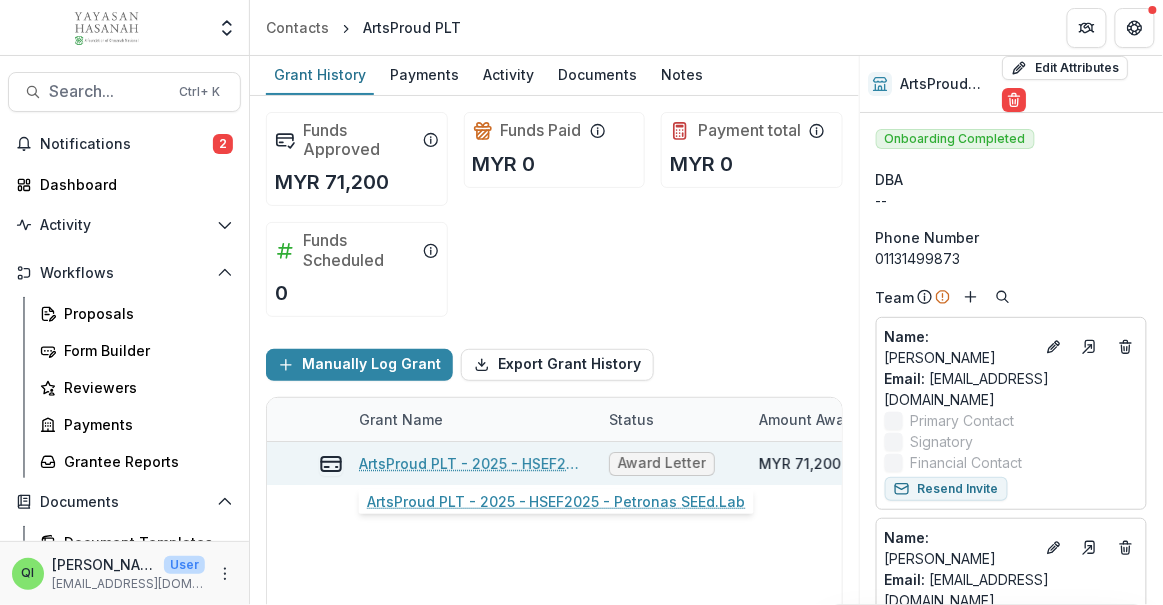 click on "ArtsProud PLT - 2025 - HSEF2025 - Petronas SEEd.Lab" at bounding box center (472, 463) 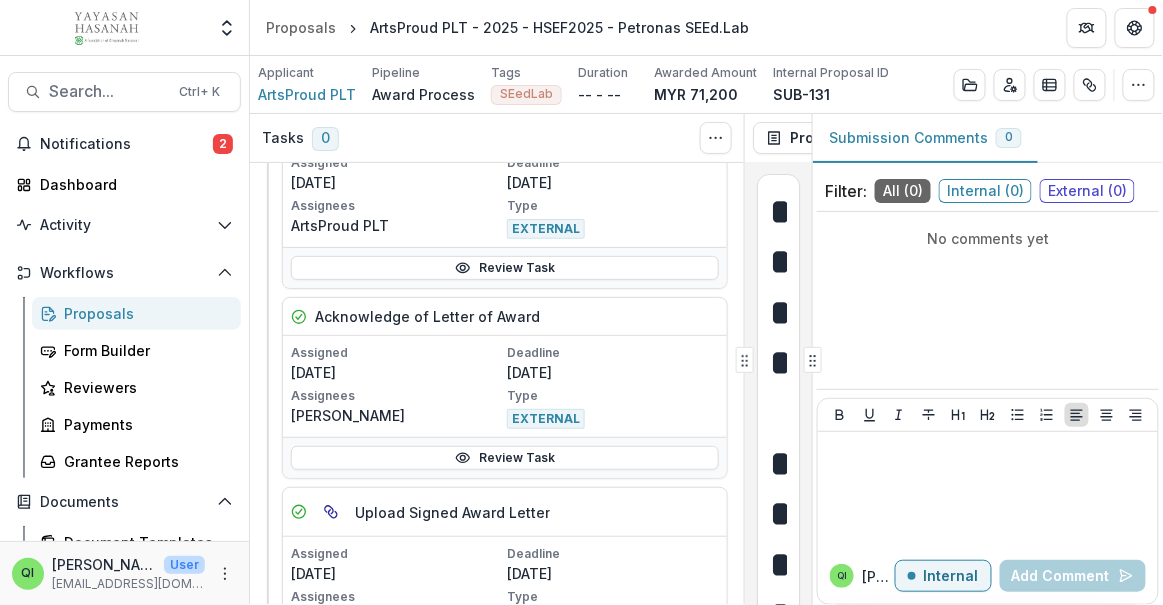 scroll, scrollTop: 0, scrollLeft: 0, axis: both 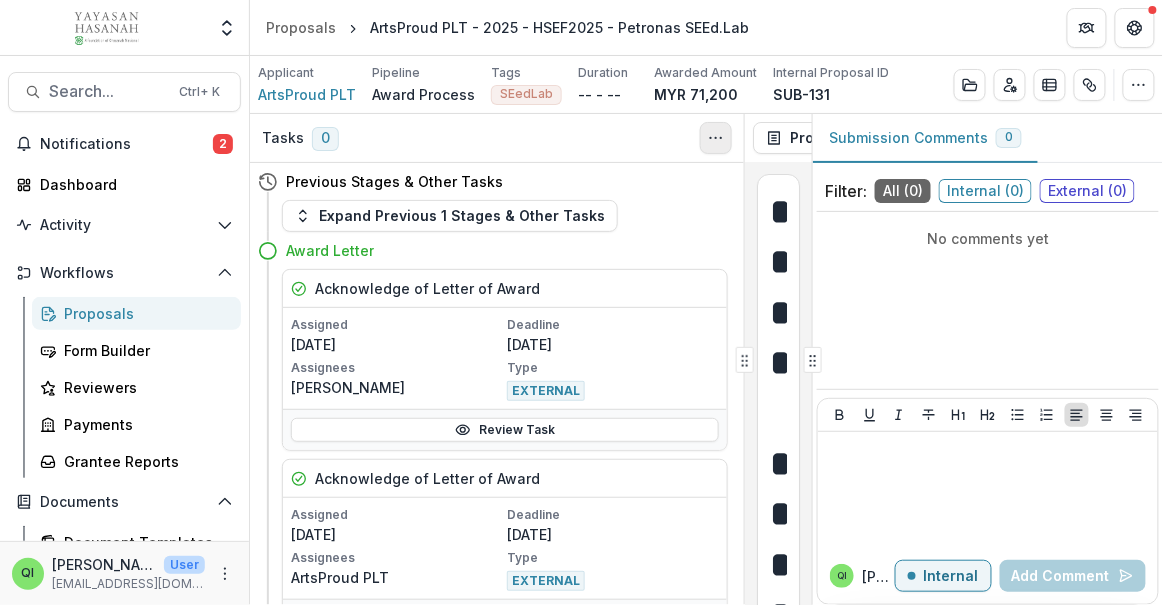 click at bounding box center (716, 138) 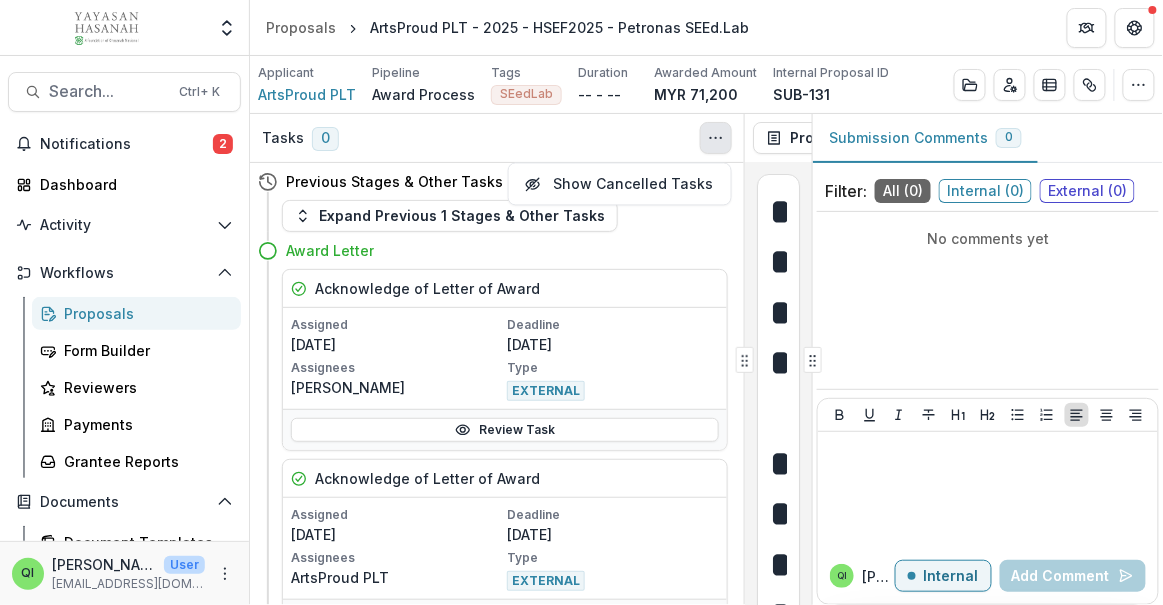 click at bounding box center [716, 138] 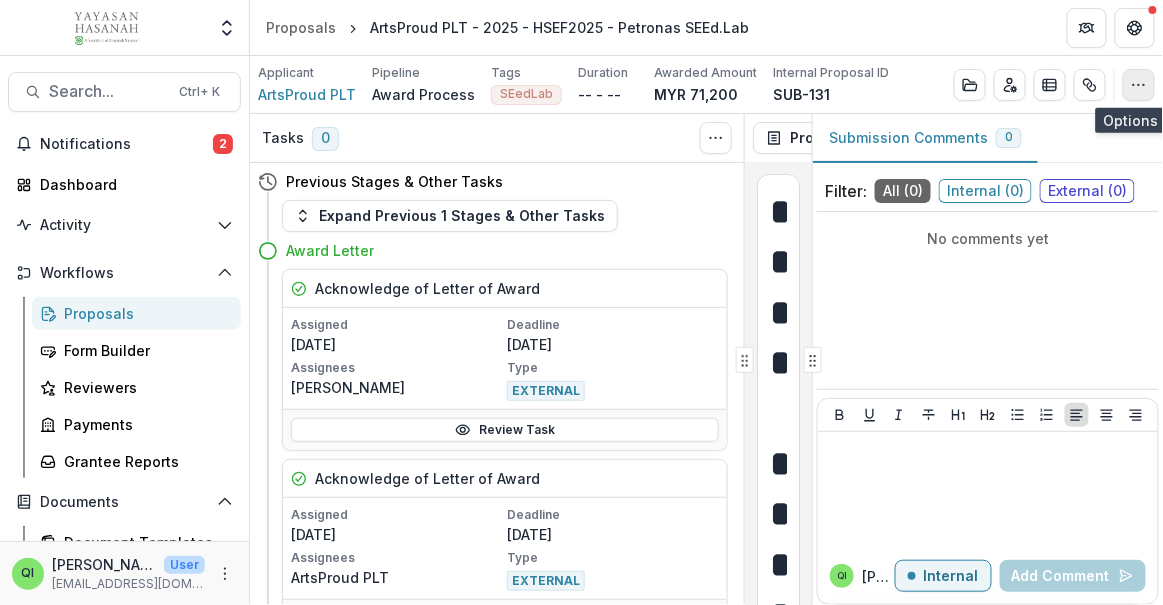 click 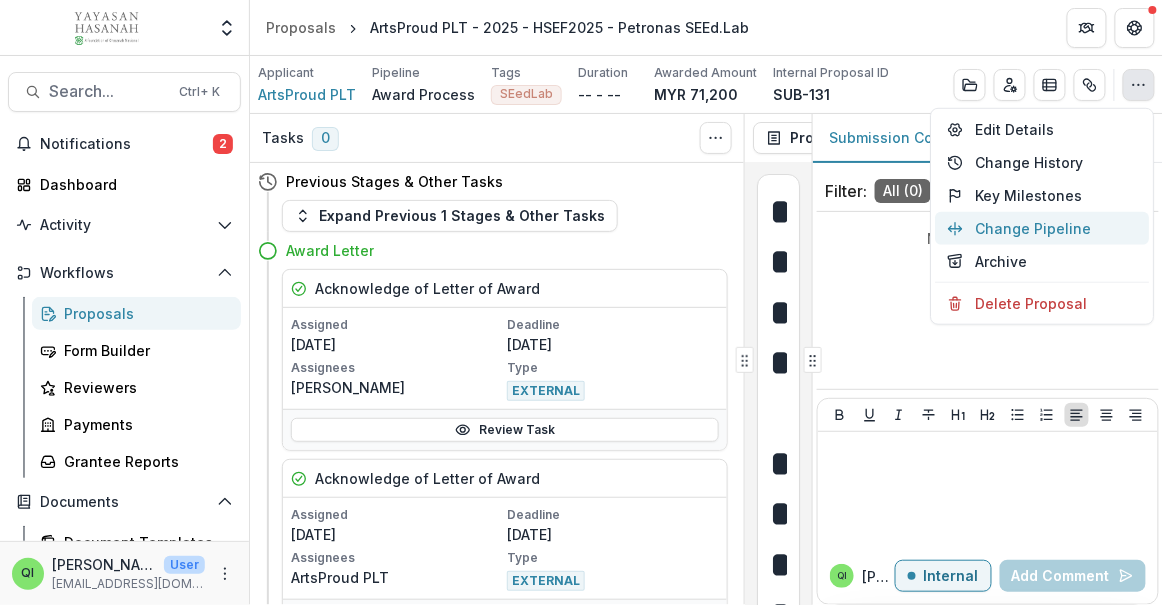 click on "Change Pipeline" at bounding box center (1043, 228) 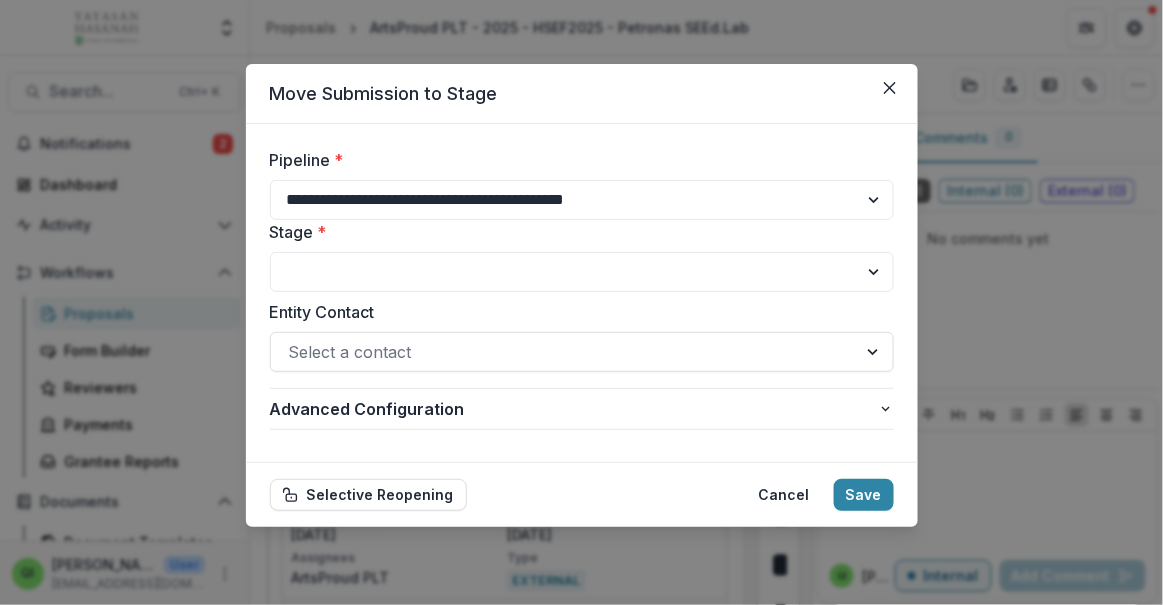 click on "Entity Contact" at bounding box center (576, 312) 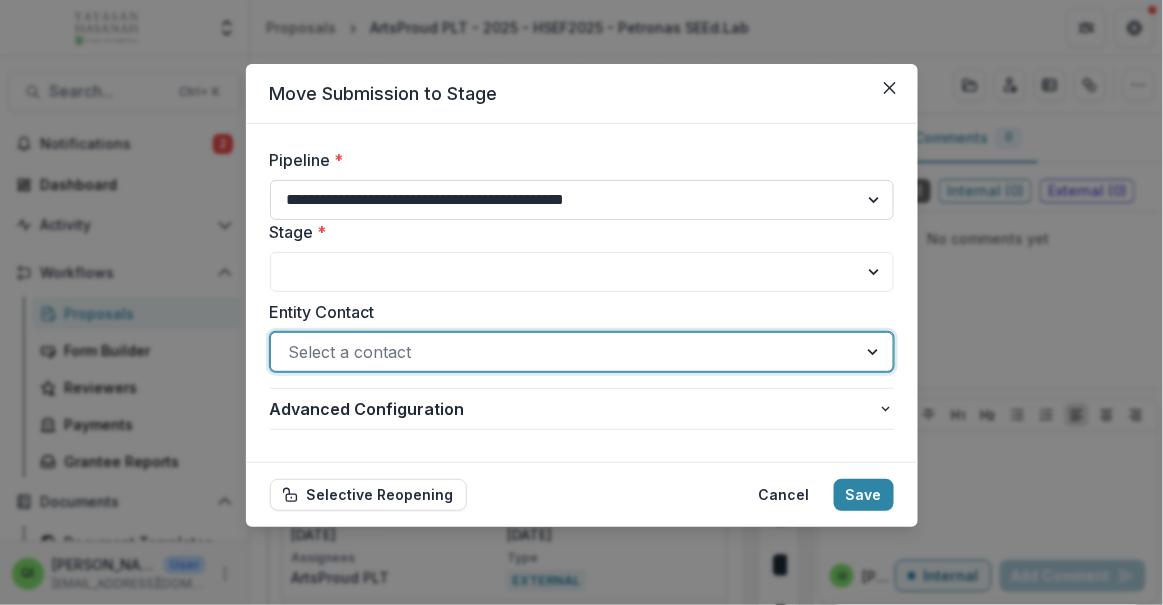 click on "**********" at bounding box center (582, 200) 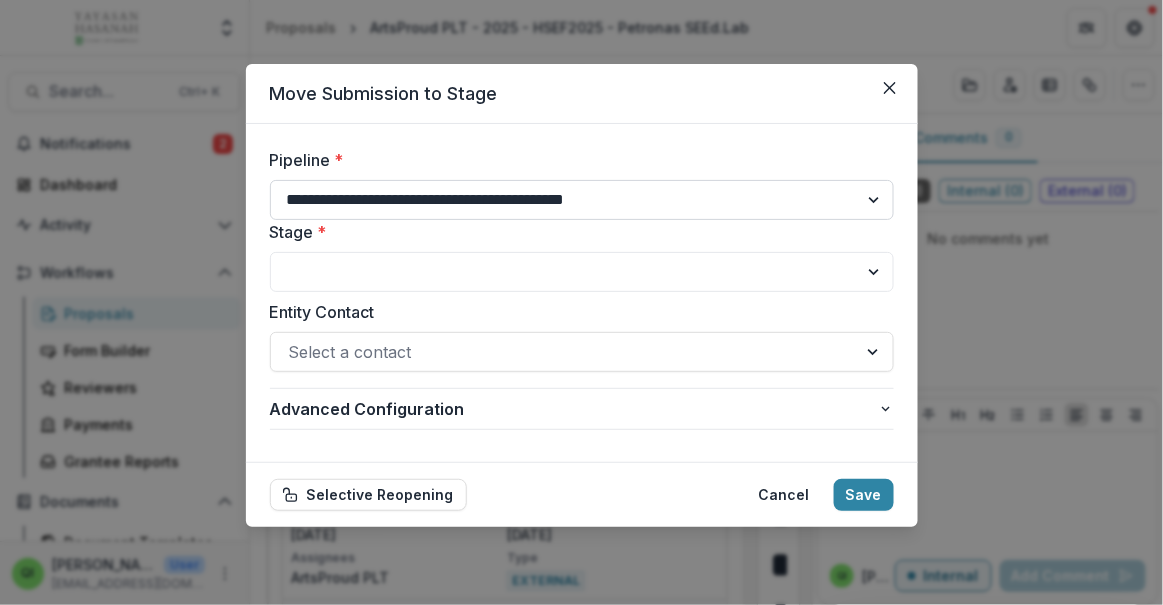 select on "**********" 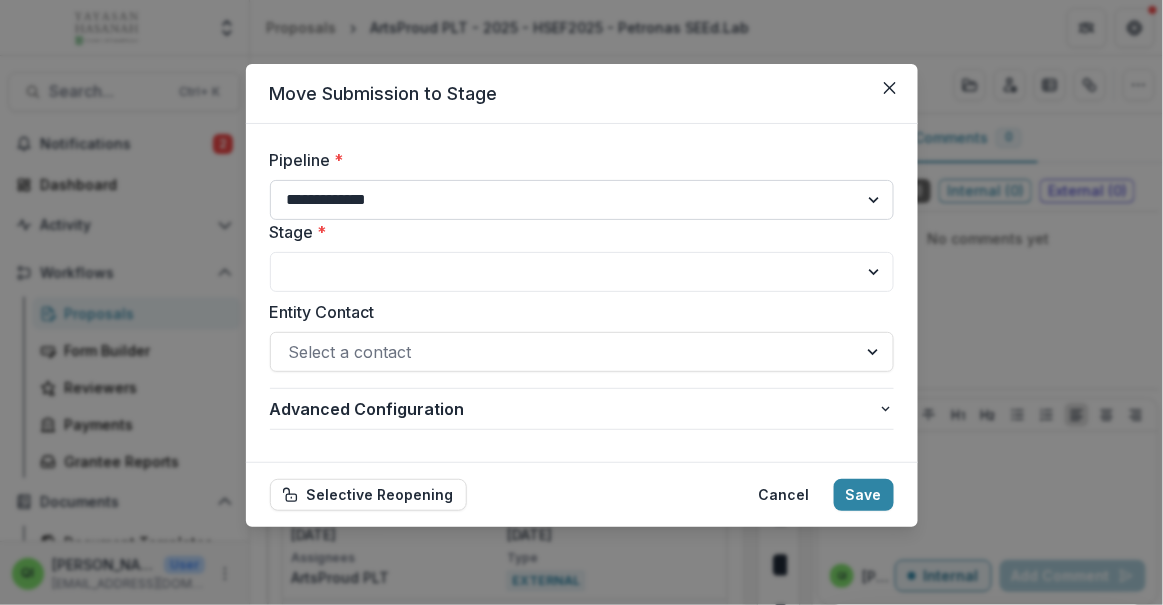 click on "**********" at bounding box center [582, 200] 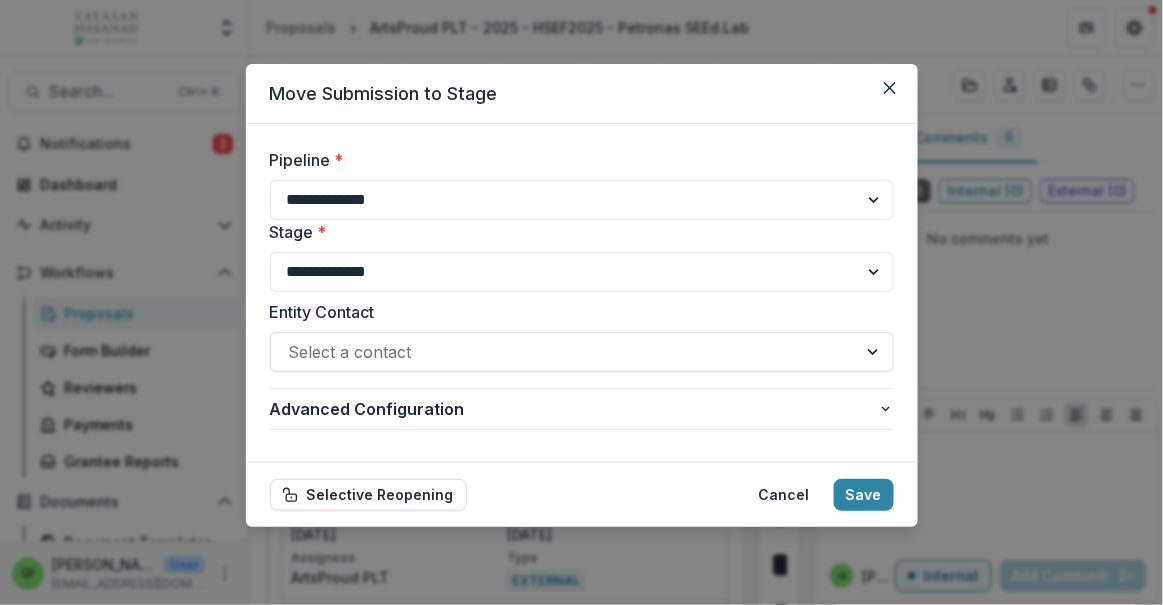 click on "**********" at bounding box center [582, 293] 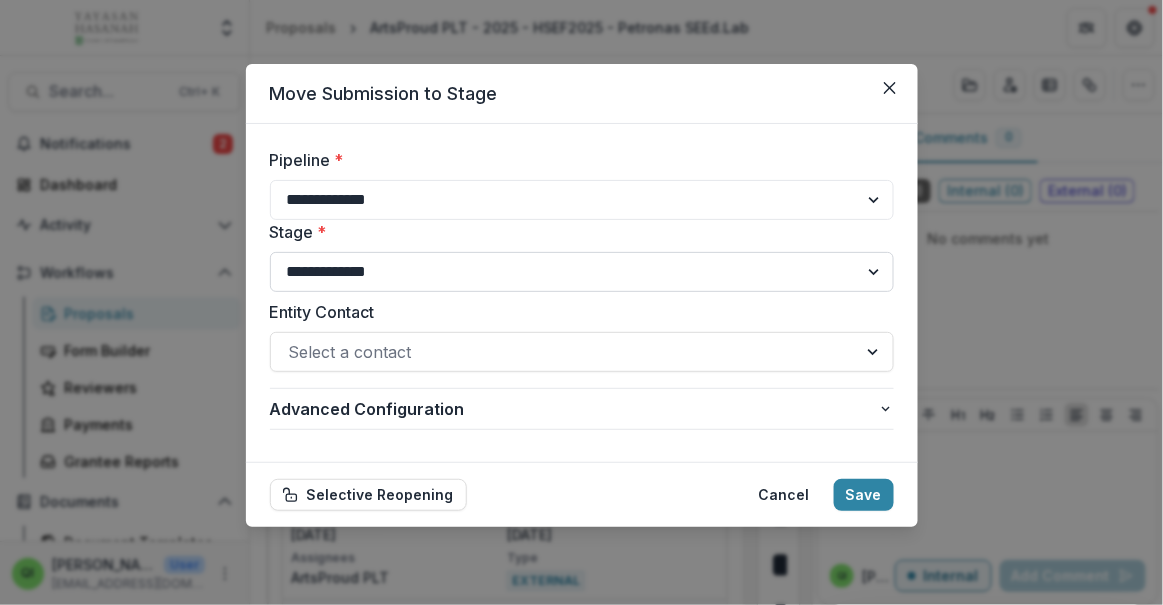 click on "**********" at bounding box center [582, 272] 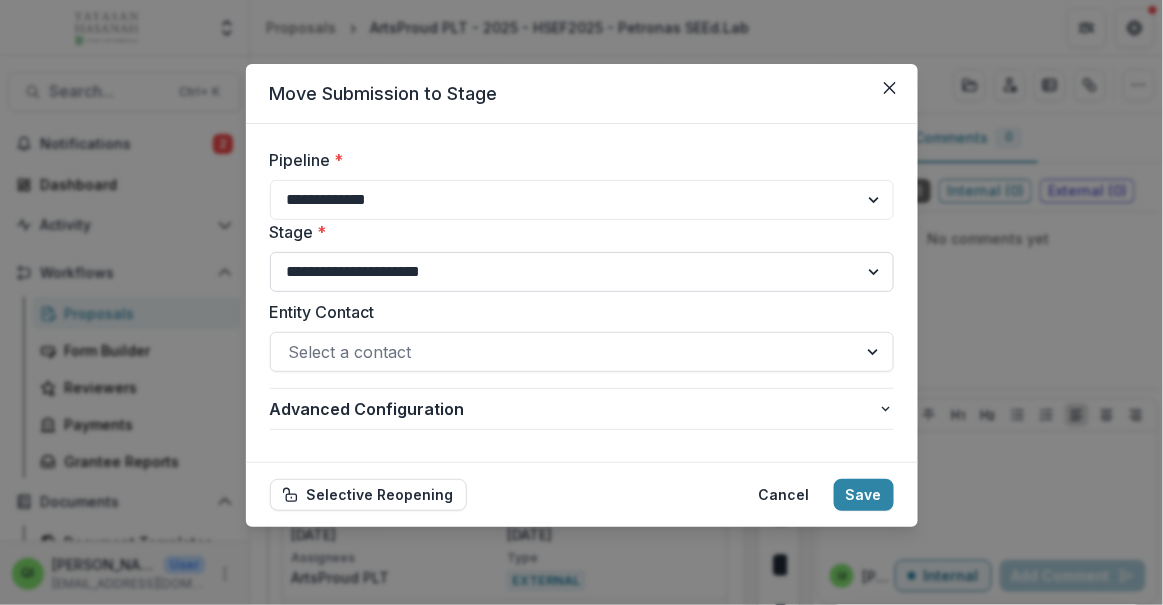 click on "**********" at bounding box center (582, 272) 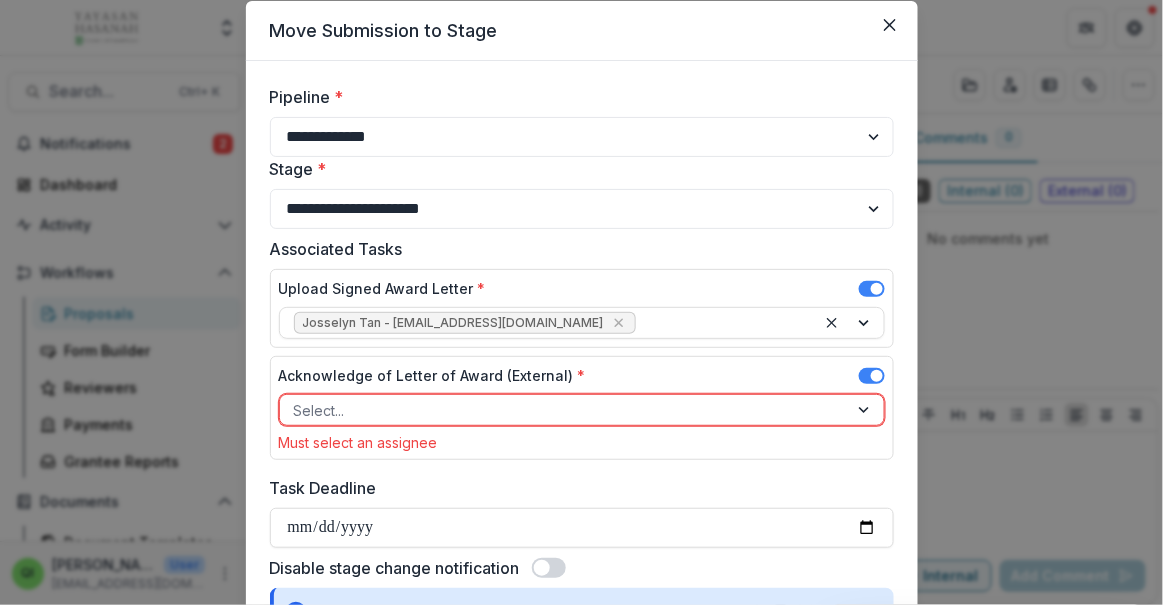 scroll, scrollTop: 90, scrollLeft: 0, axis: vertical 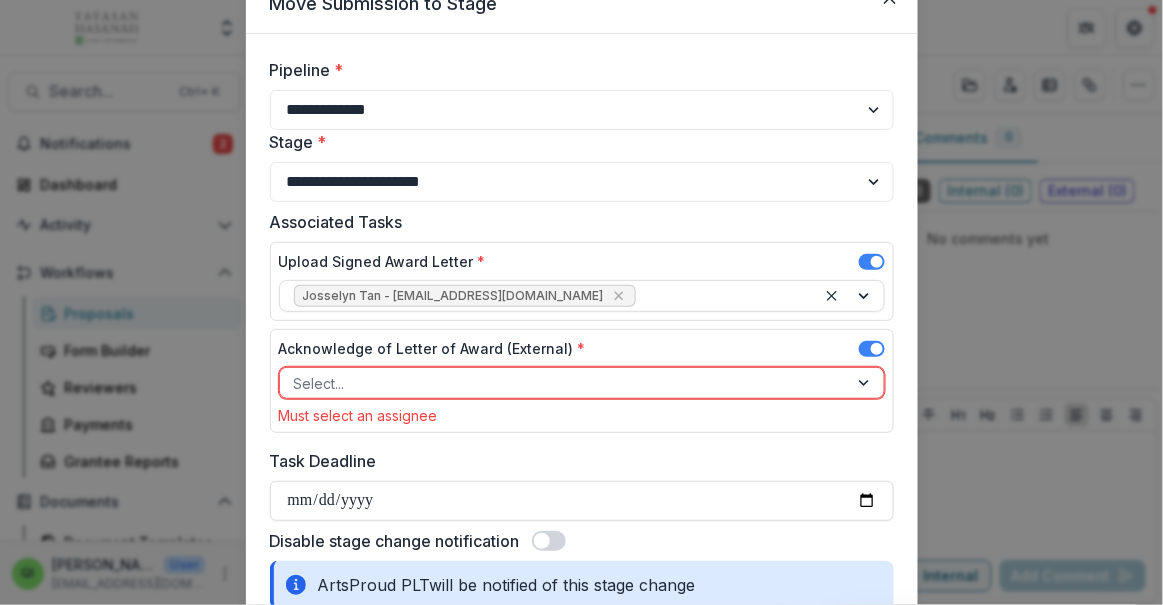 click on "**********" at bounding box center (581, 302) 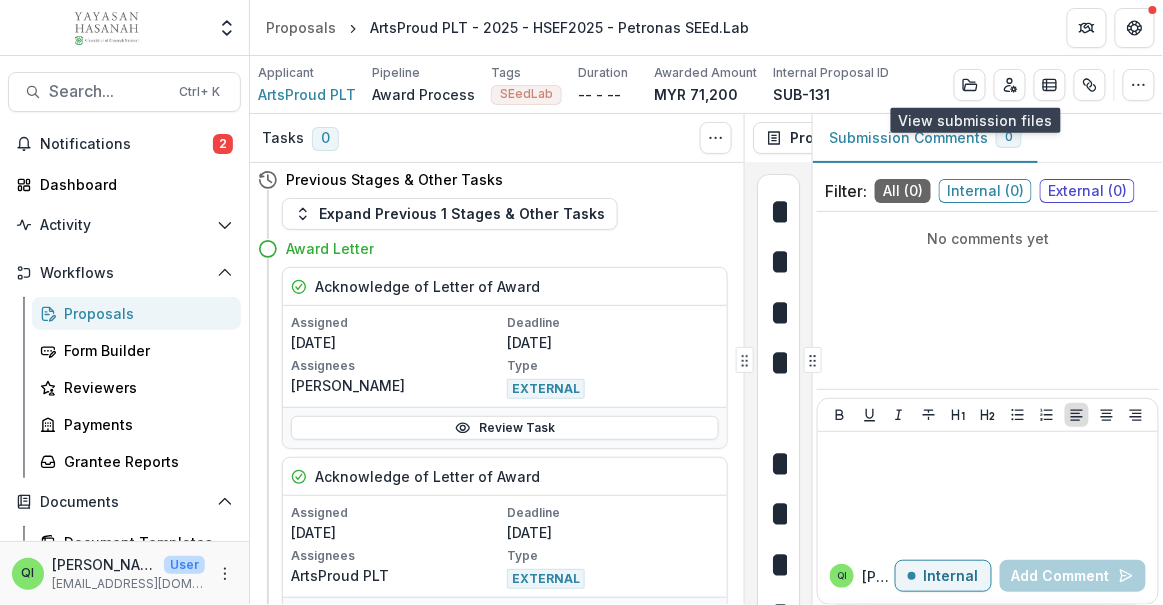 scroll, scrollTop: 0, scrollLeft: 0, axis: both 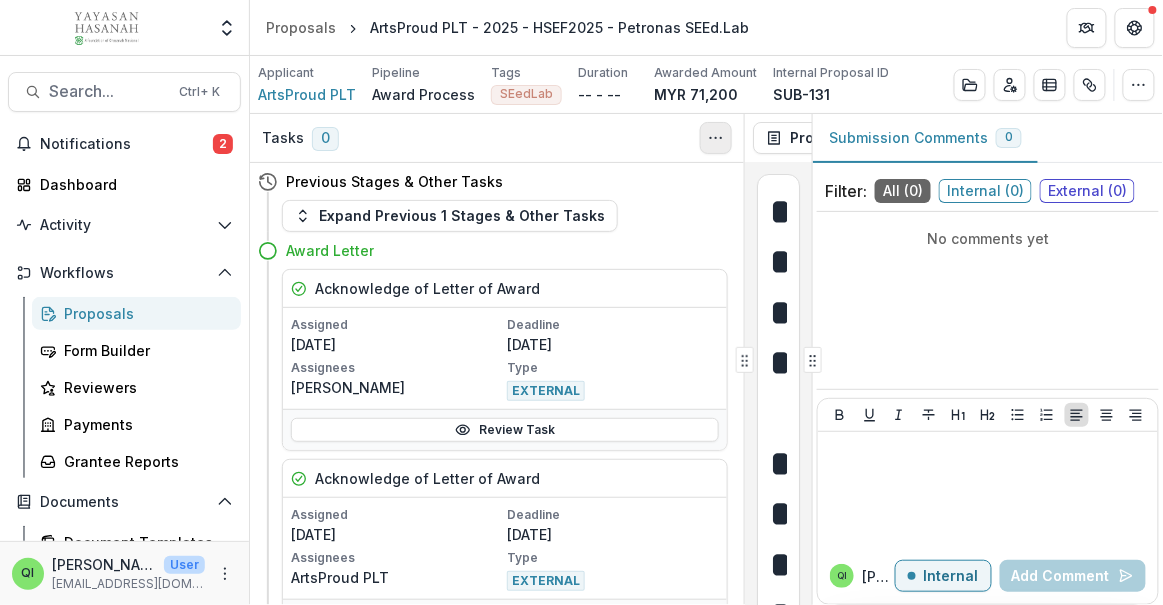click 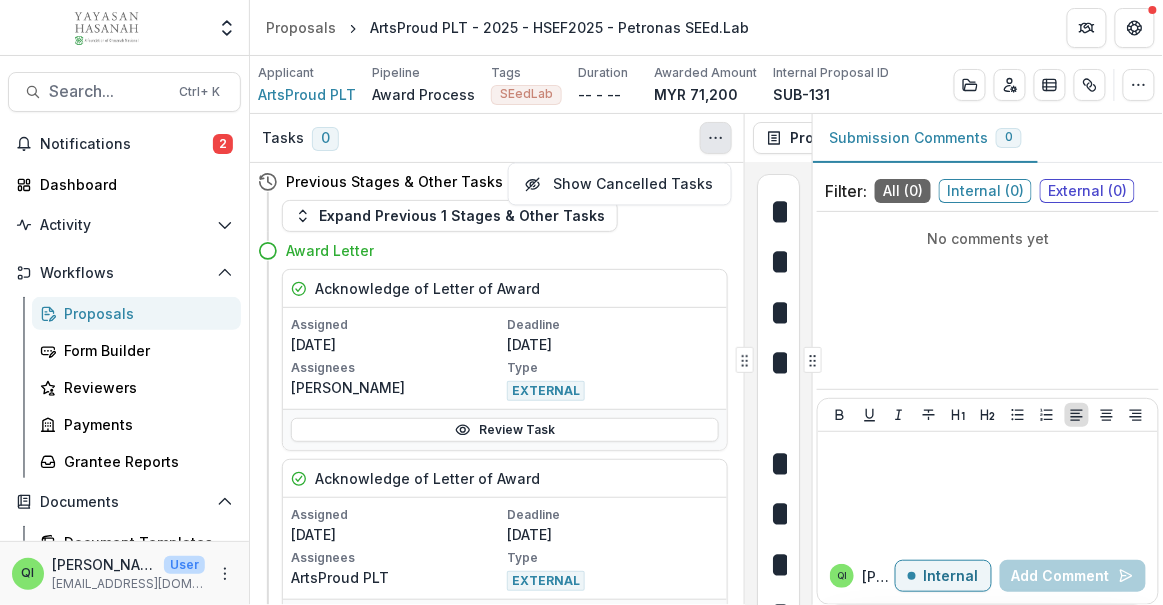 click at bounding box center (716, 138) 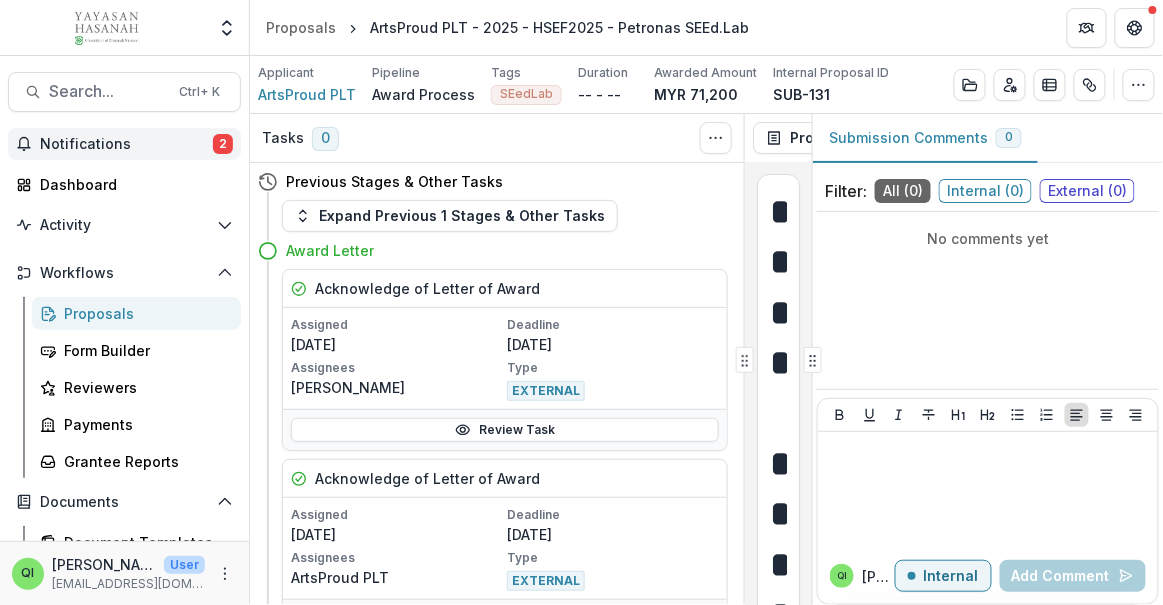 click on "Notifications 2" at bounding box center [124, 144] 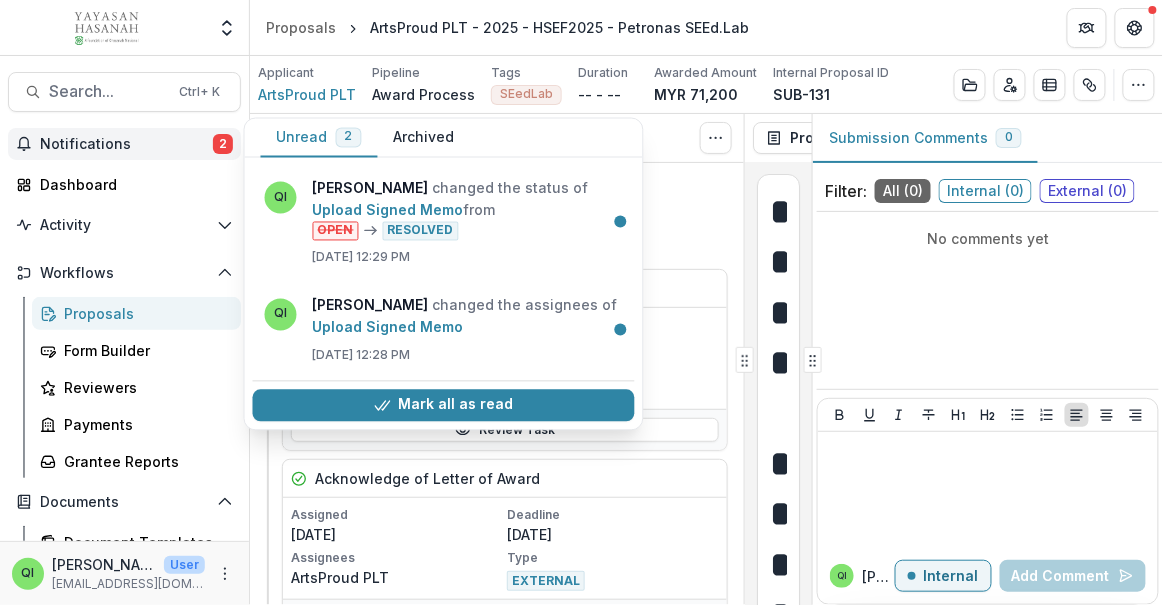 click on "Archived" at bounding box center (424, 138) 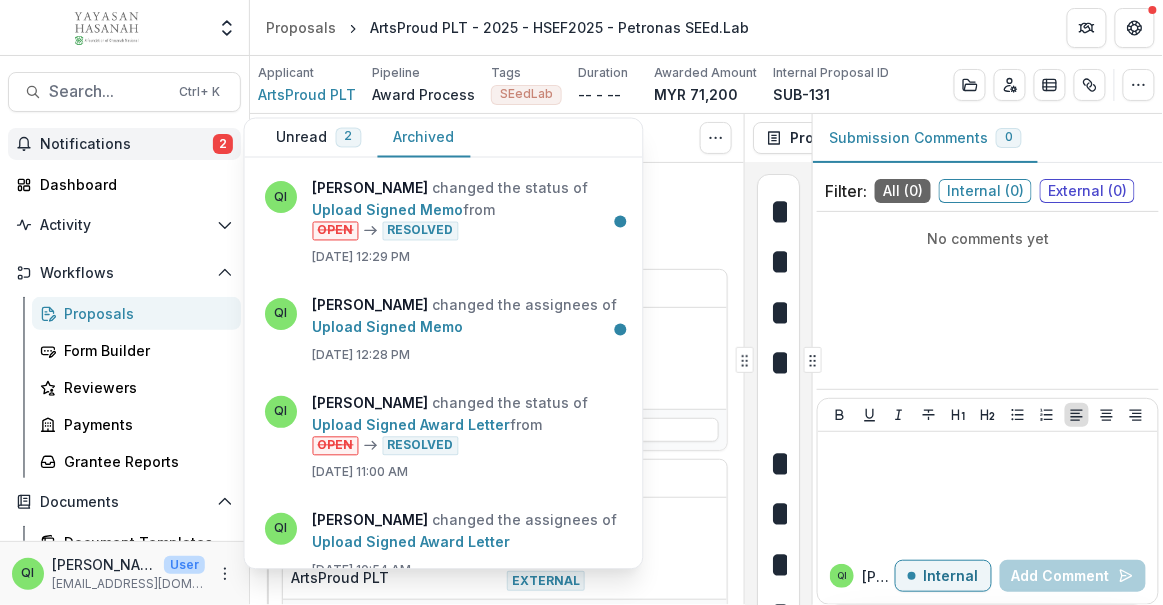 click on "Unread   2 Archived" at bounding box center (444, 138) 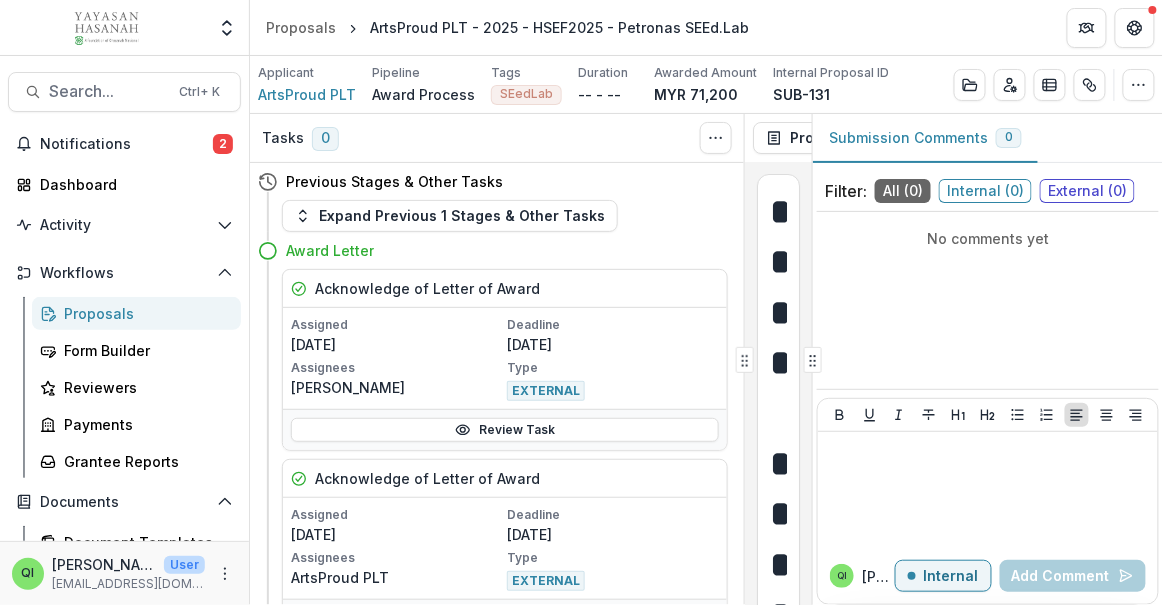 click on "Expand Previous 1 Stages & Other Tasks" at bounding box center [505, 216] 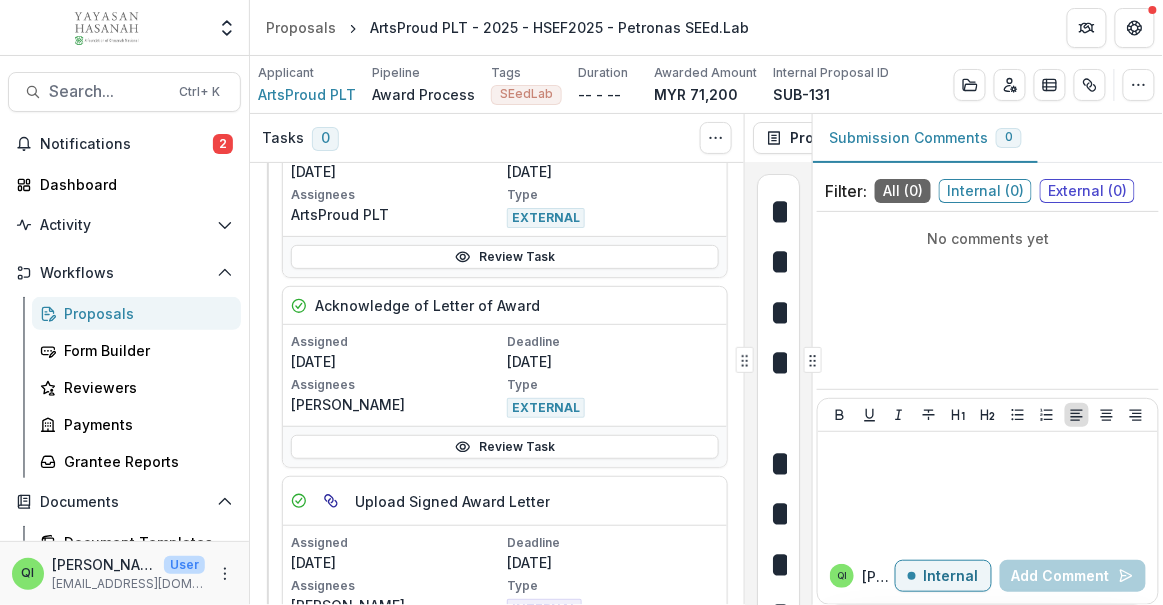 scroll, scrollTop: 0, scrollLeft: 0, axis: both 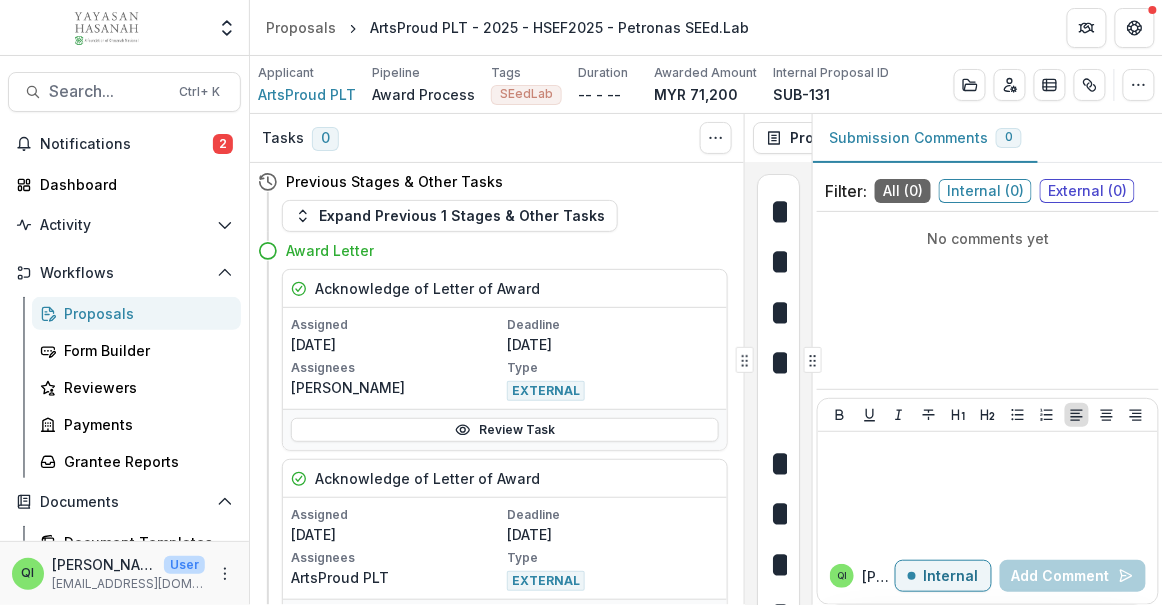 click on "Applicant ArtsProud PLT Pipeline Award Process Tags SEedLab All tags SEedLab Duration --   -   -- Awarded Amount MYR 71,200 Internal Proposal ID SUB-131 Edit Details Change History Key Milestones Change Pipeline Archive Delete Proposal" at bounding box center (706, 84) 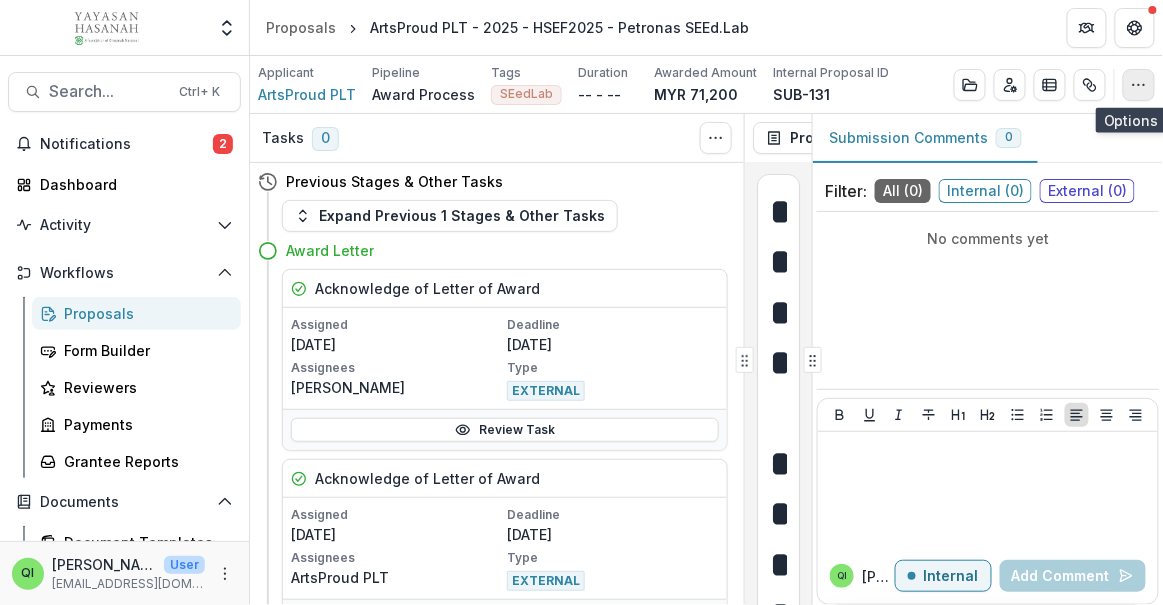 click at bounding box center [1139, 85] 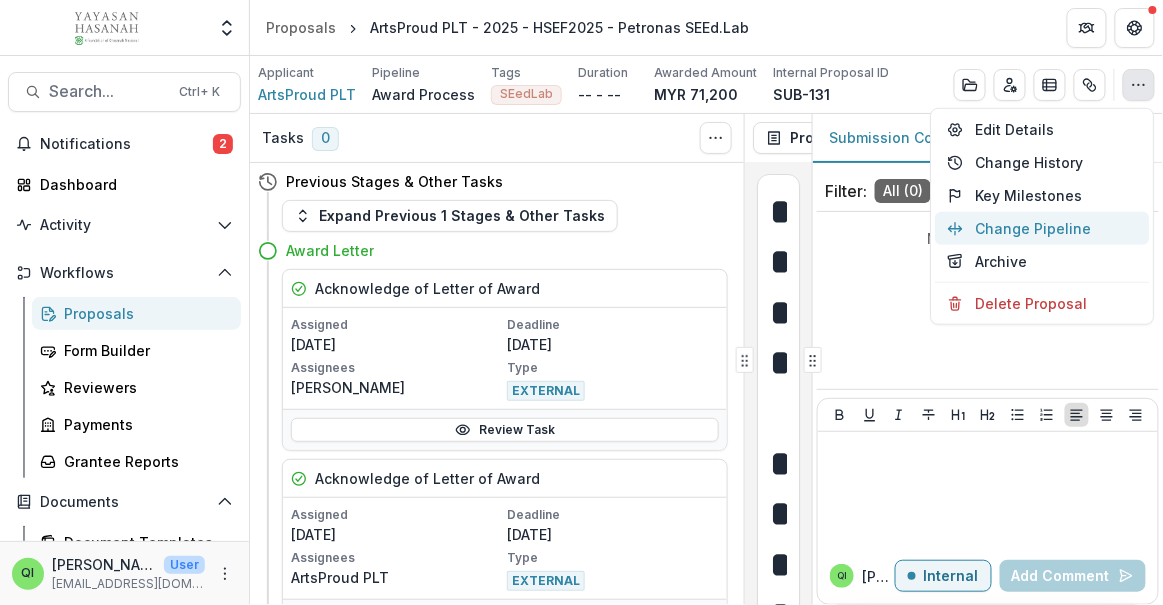 click on "Change Pipeline" at bounding box center (1043, 228) 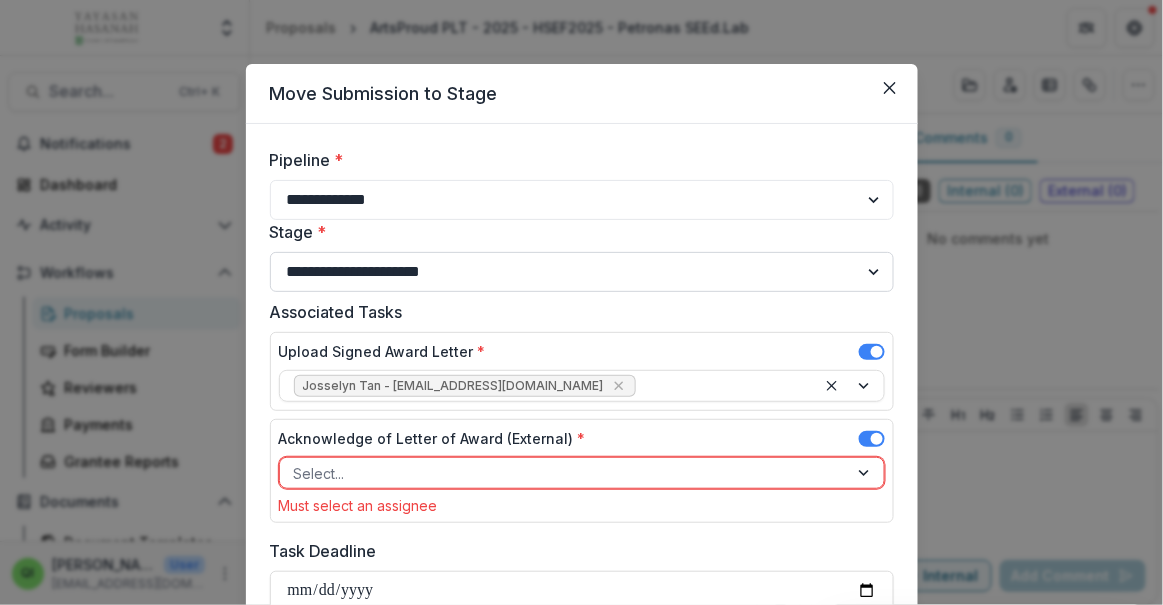click on "**********" at bounding box center (582, 272) 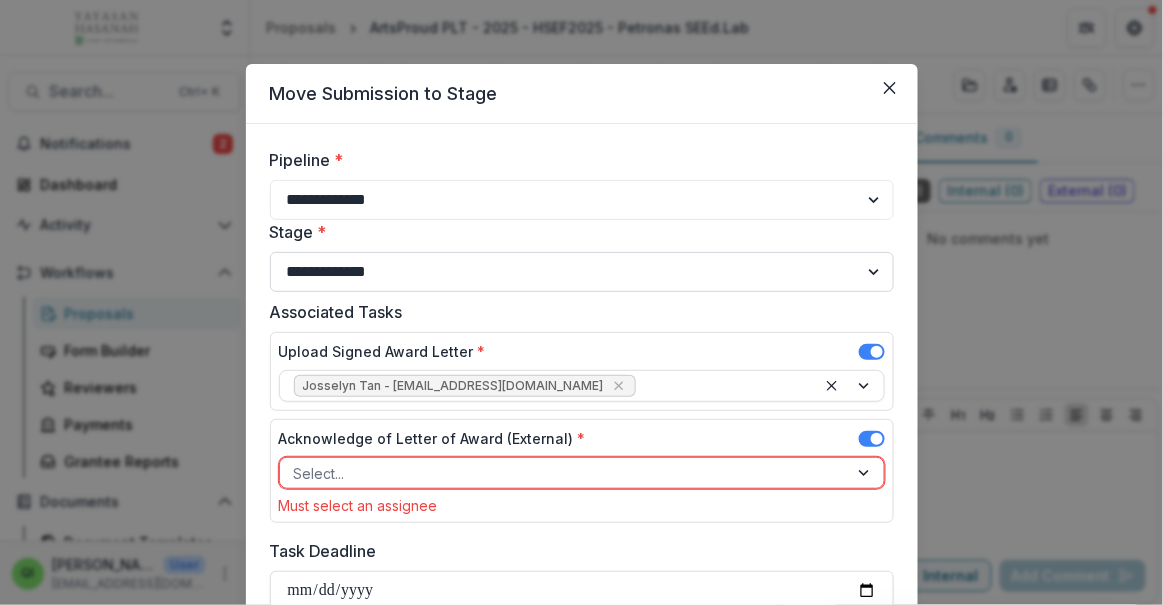 click on "**********" at bounding box center (582, 272) 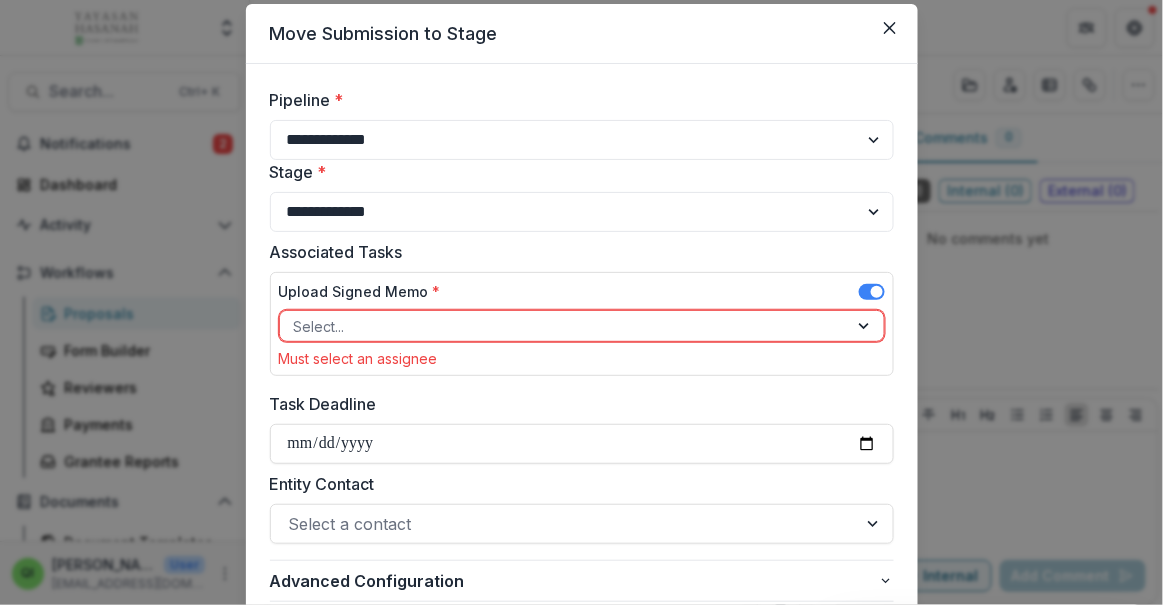 scroll, scrollTop: 215, scrollLeft: 0, axis: vertical 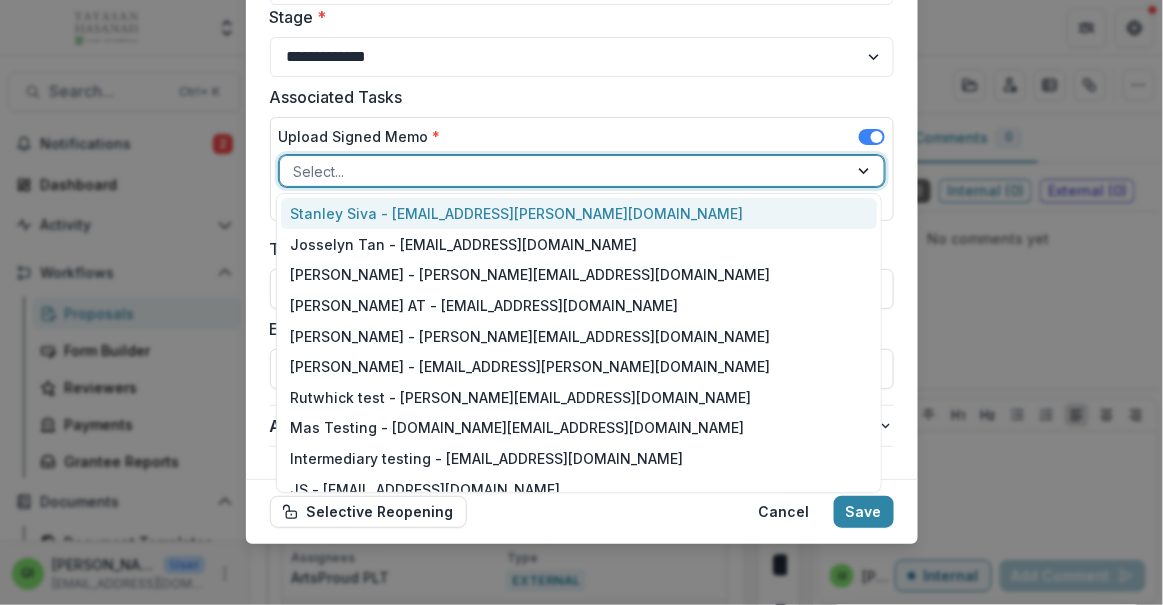 click at bounding box center [564, 171] 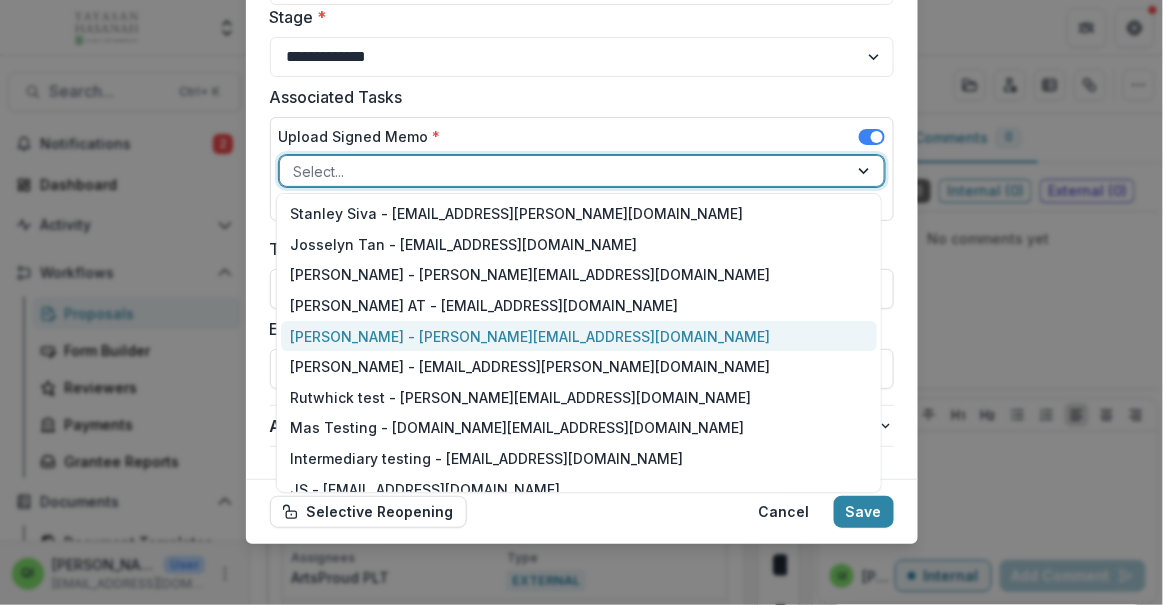click on "[PERSON_NAME] - [PERSON_NAME][EMAIL_ADDRESS][DOMAIN_NAME]" at bounding box center [579, 336] 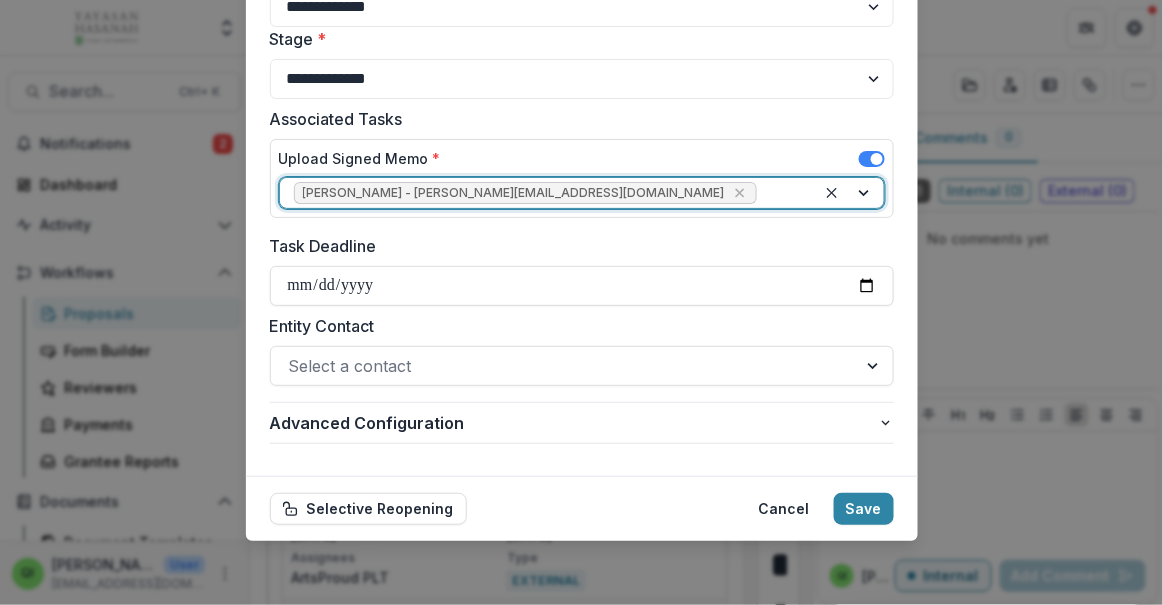 scroll, scrollTop: 190, scrollLeft: 0, axis: vertical 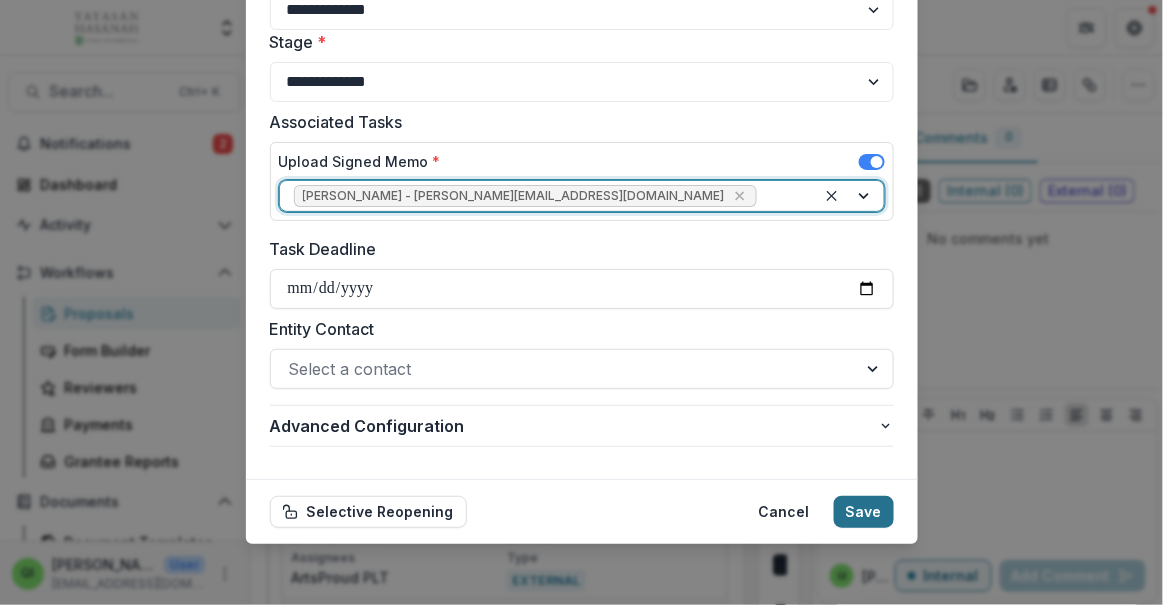 click on "Save" at bounding box center (864, 512) 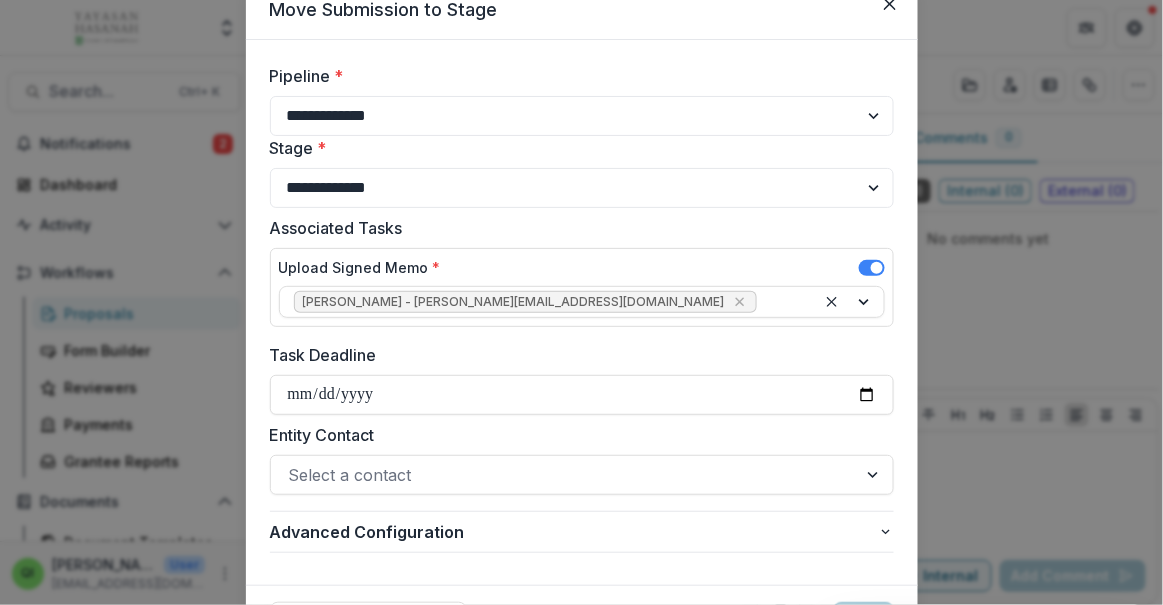 scroll, scrollTop: 0, scrollLeft: 0, axis: both 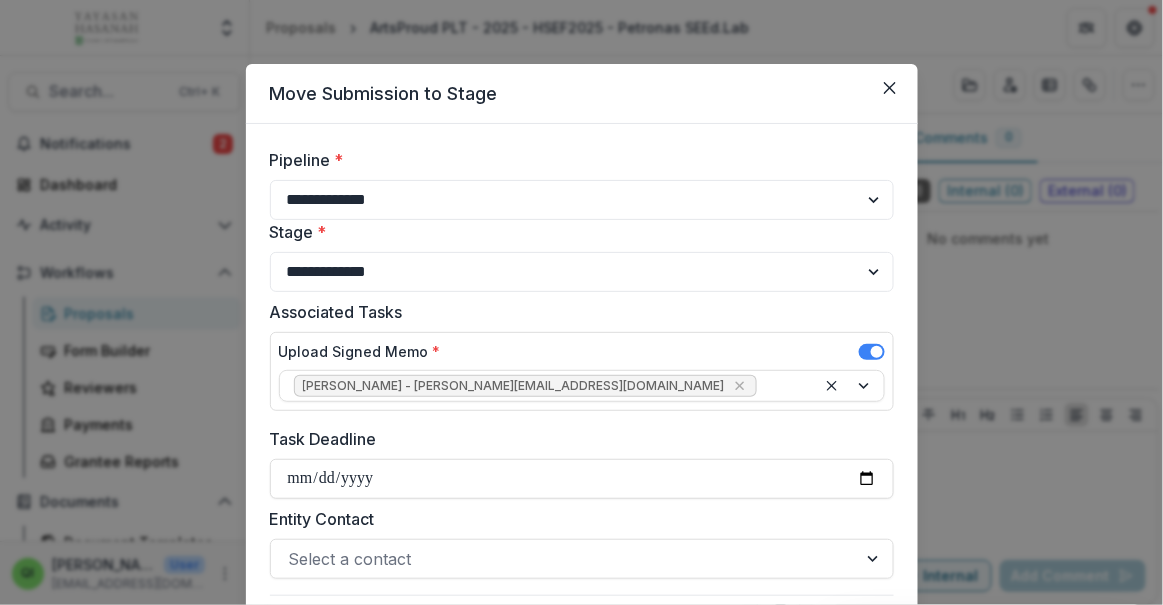select on "**********" 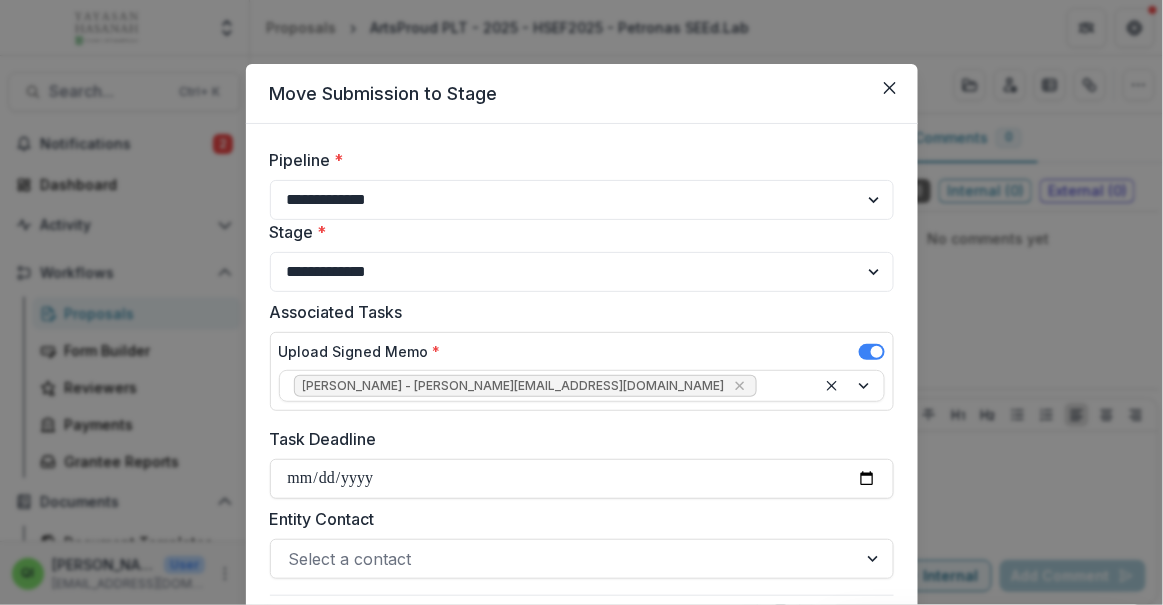 type 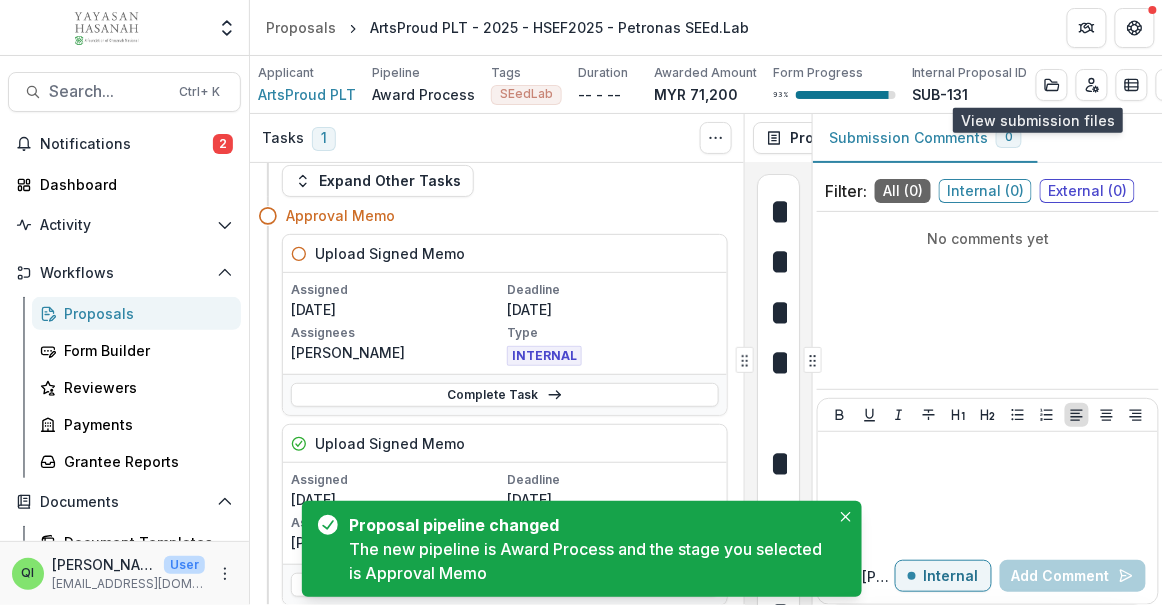 scroll, scrollTop: 90, scrollLeft: 0, axis: vertical 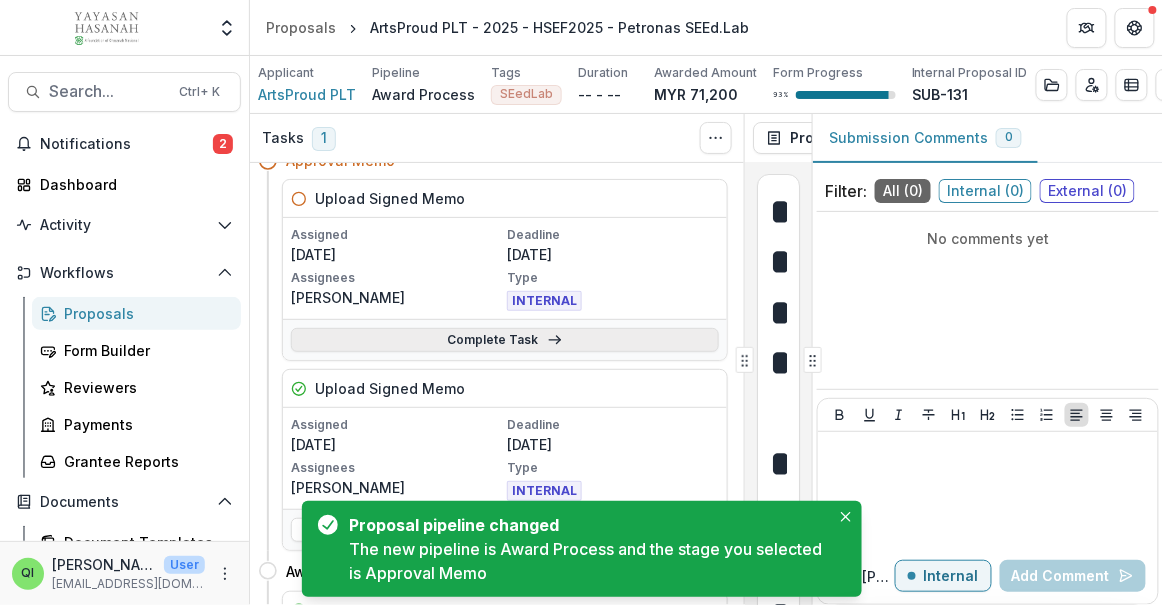 click on "Complete Task" at bounding box center (505, 340) 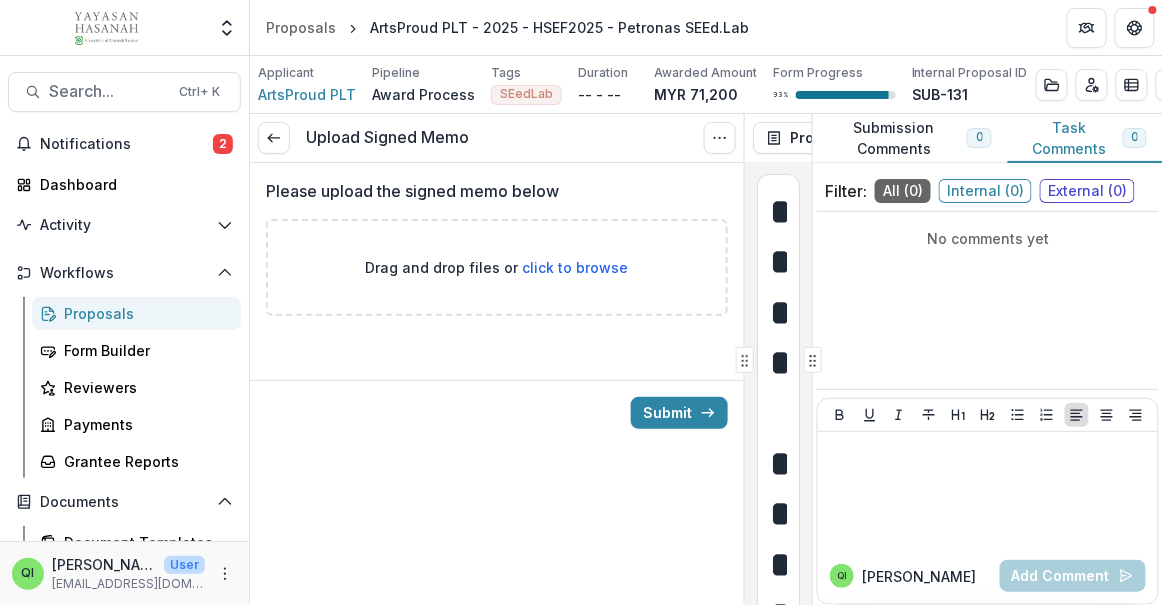 click on "click to browse" at bounding box center [576, 267] 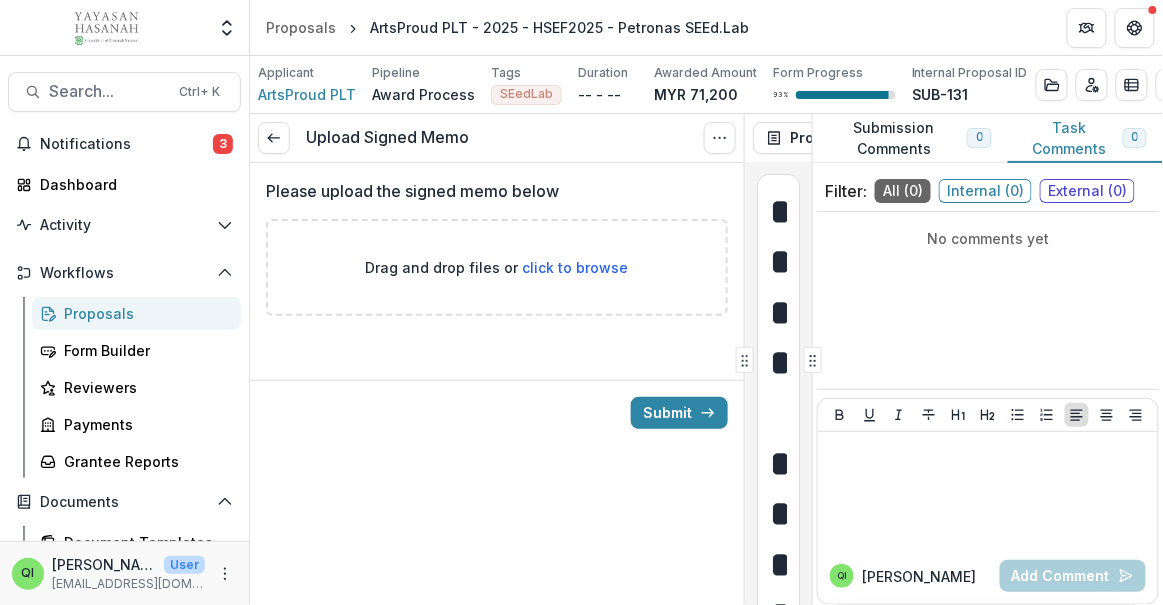 type on "**********" 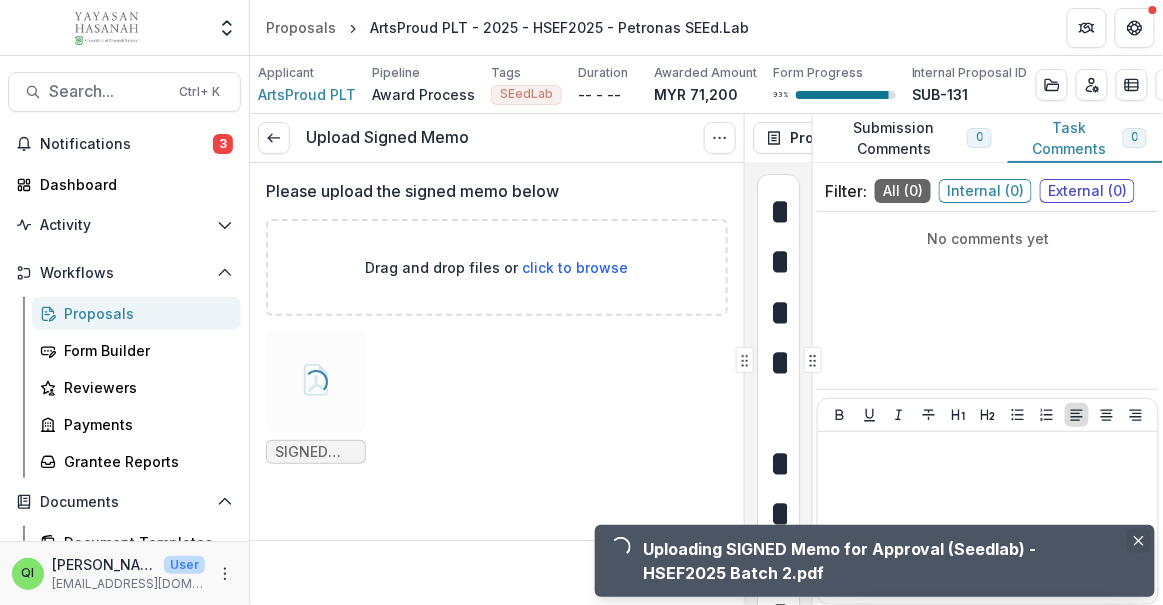 click at bounding box center (1139, 541) 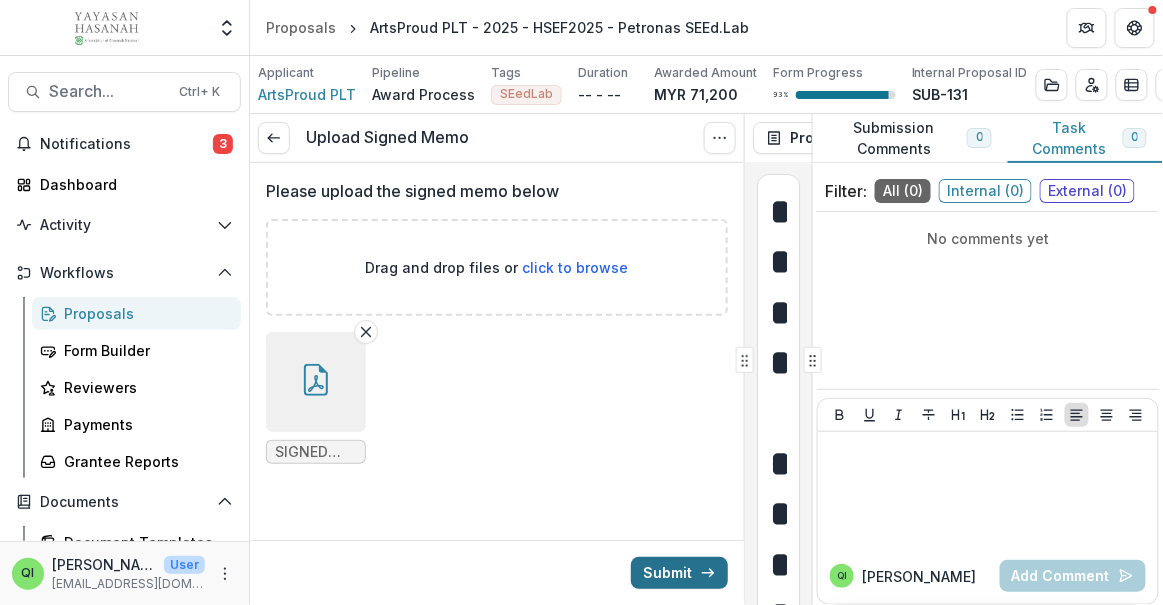 click on "Submit" at bounding box center (679, 573) 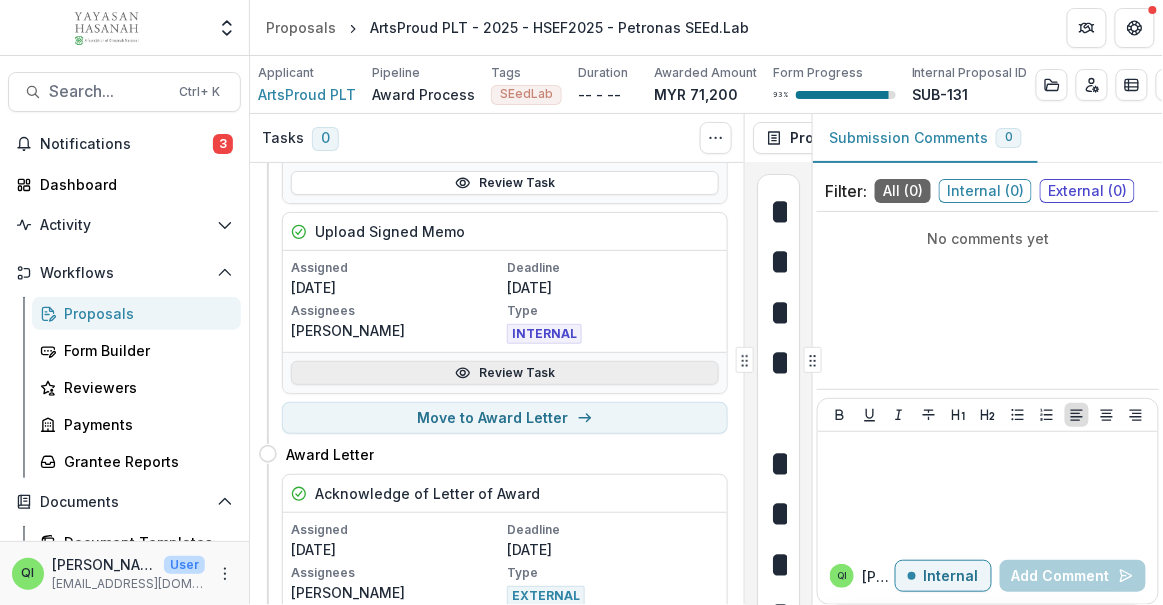 scroll, scrollTop: 272, scrollLeft: 0, axis: vertical 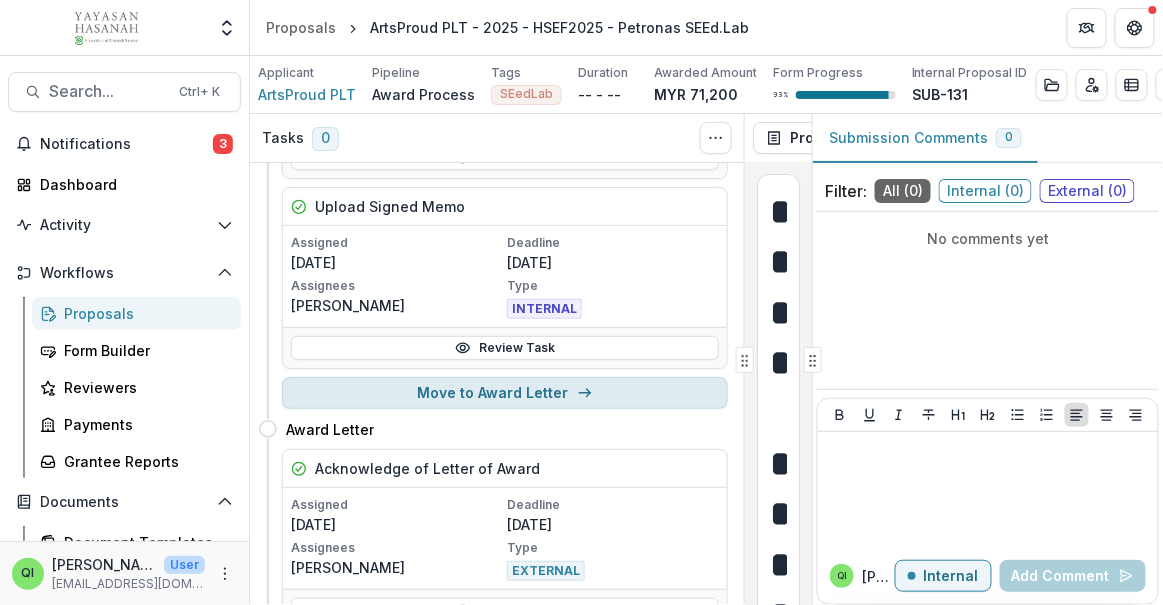 click on "Move to Award Letter" at bounding box center (505, 393) 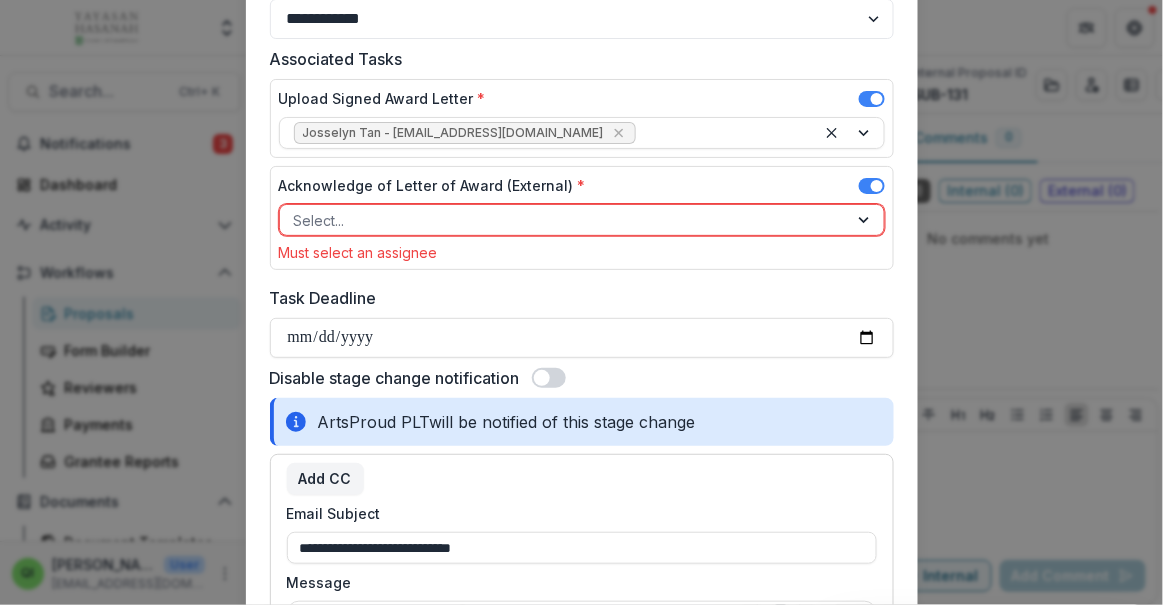scroll, scrollTop: 181, scrollLeft: 0, axis: vertical 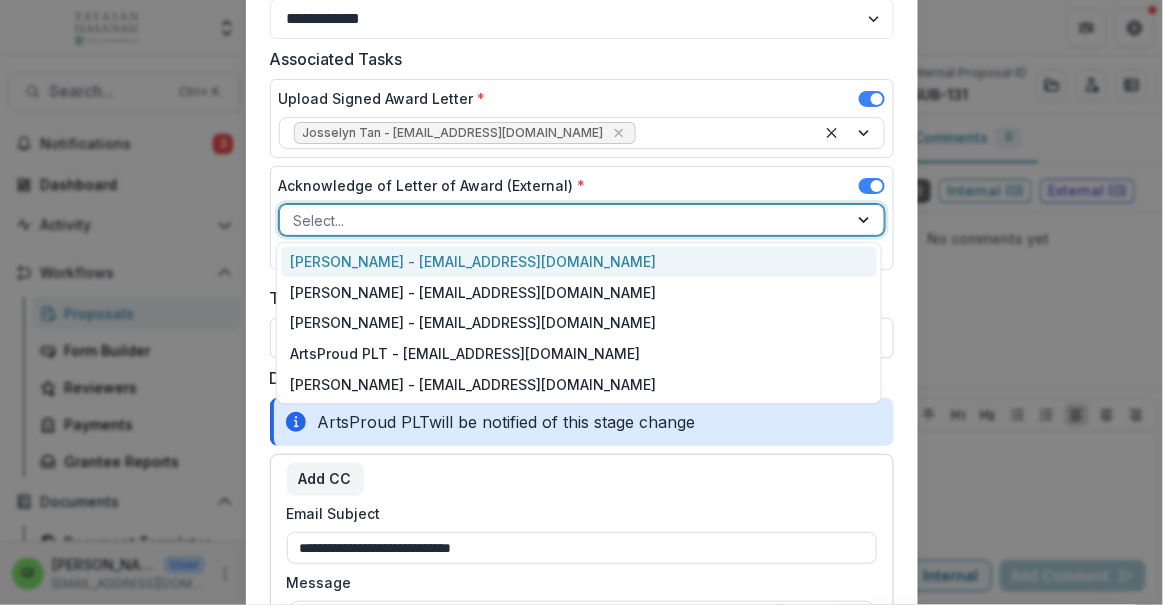 click at bounding box center (564, 220) 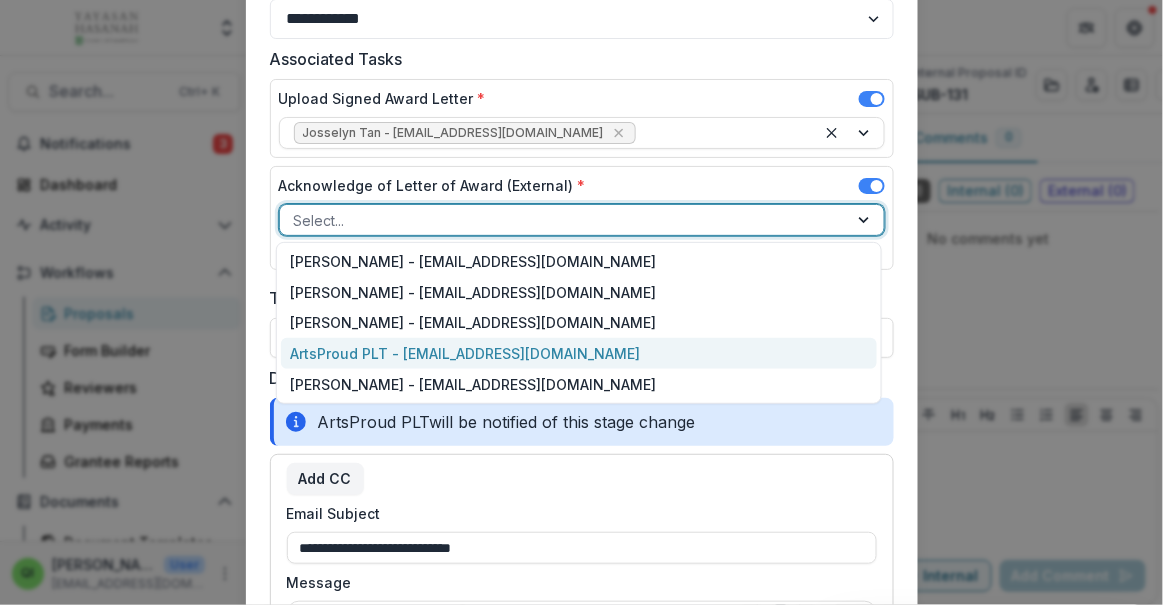 click on "ArtsProud PLT - info@artsproud.com" at bounding box center (579, 353) 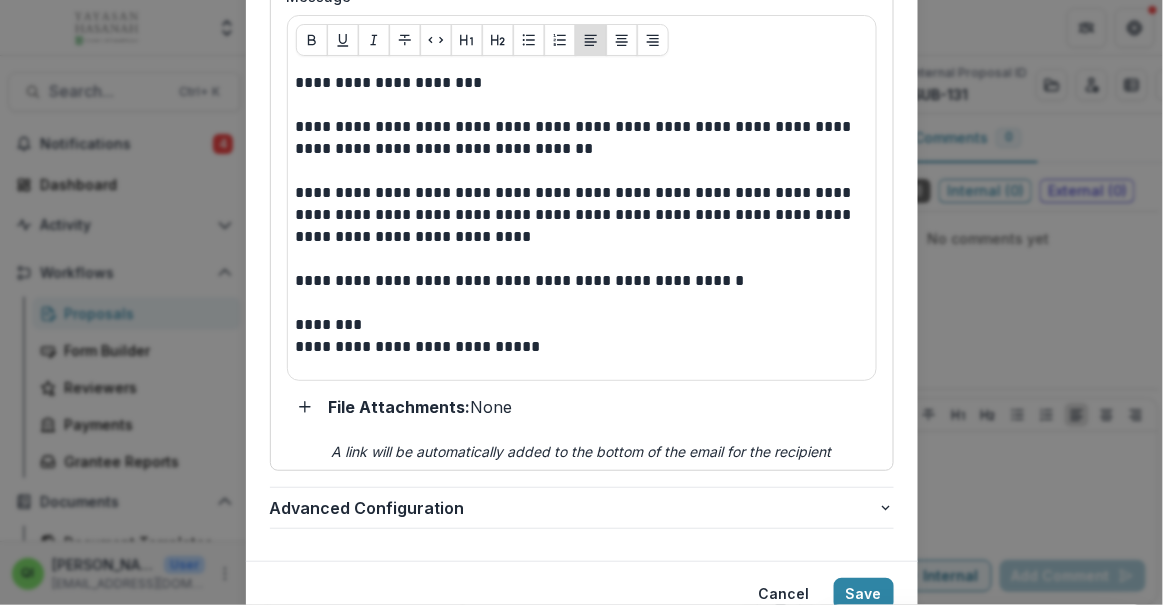 scroll, scrollTop: 821, scrollLeft: 0, axis: vertical 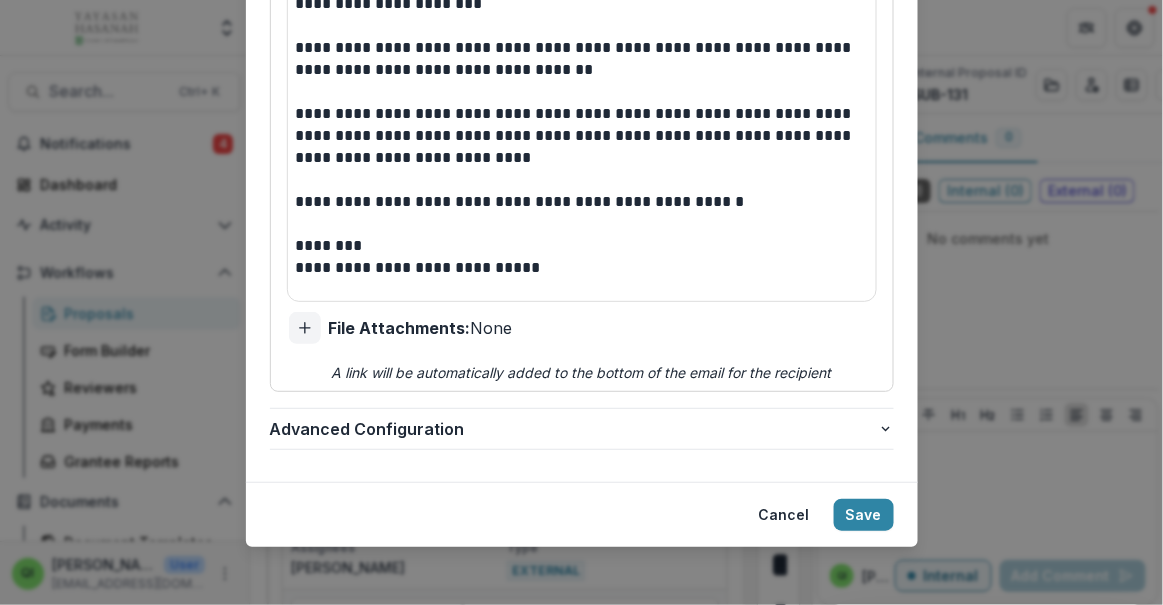 click 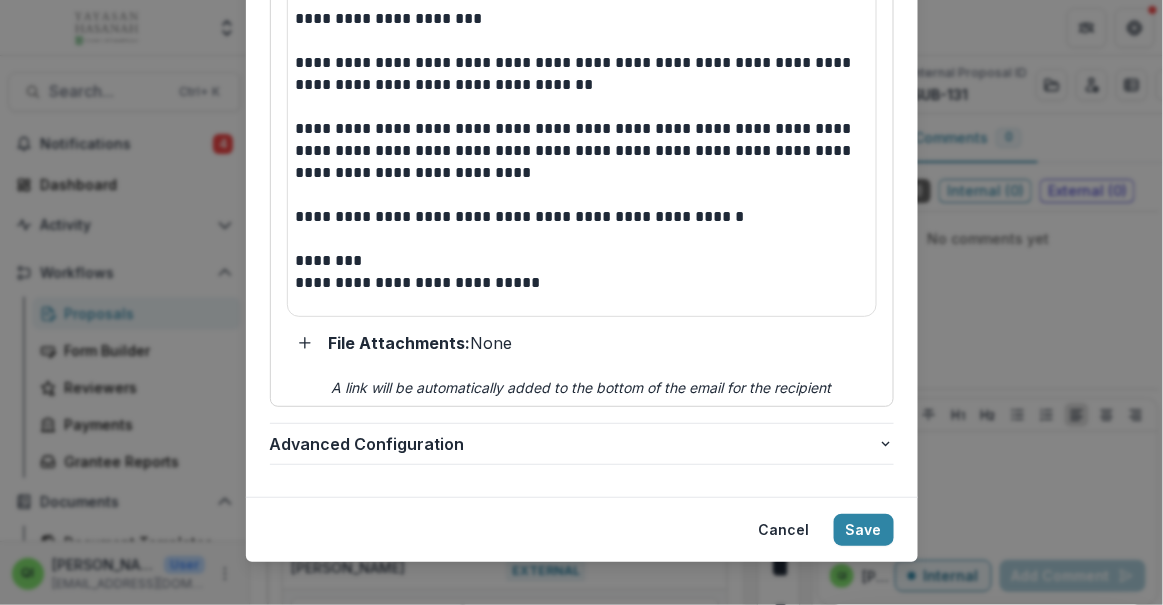 scroll, scrollTop: 821, scrollLeft: 0, axis: vertical 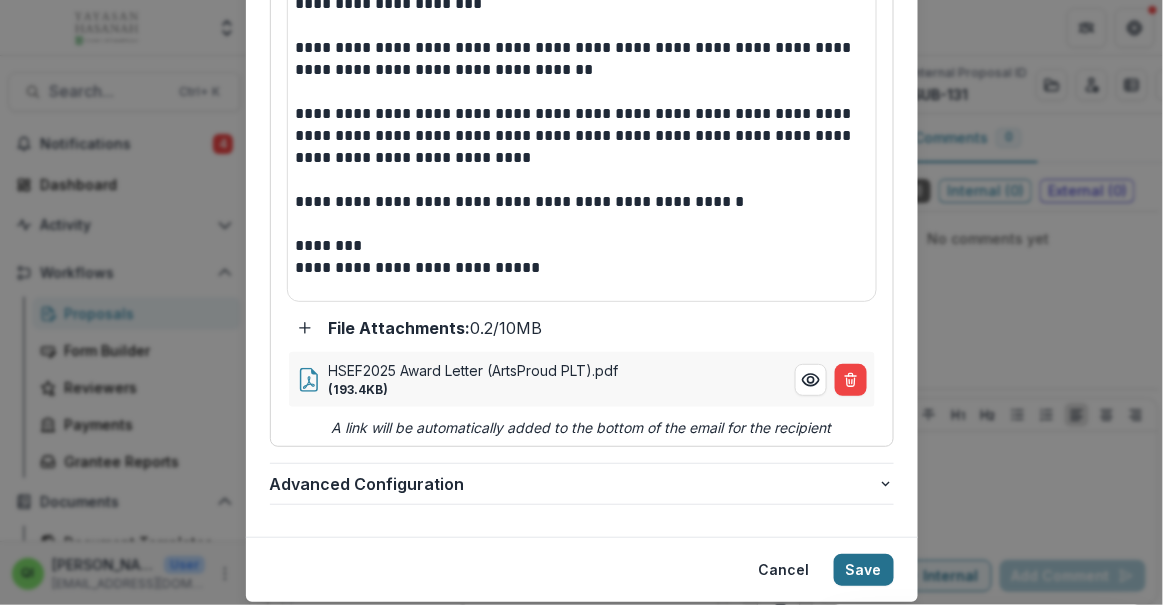 click on "Save" at bounding box center (864, 570) 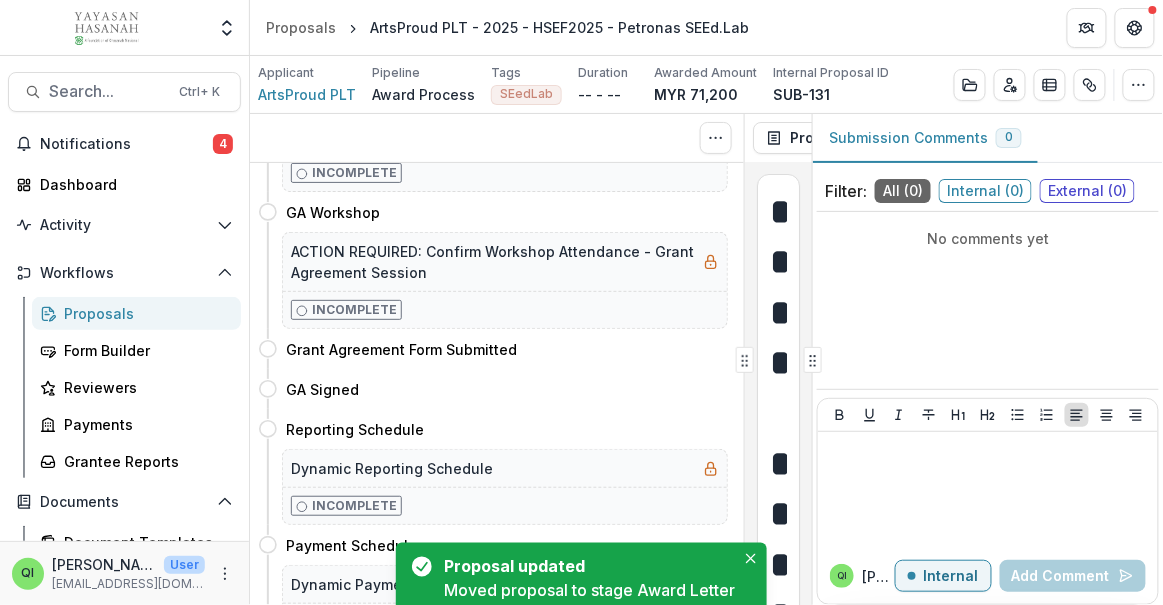scroll, scrollTop: 0, scrollLeft: 0, axis: both 